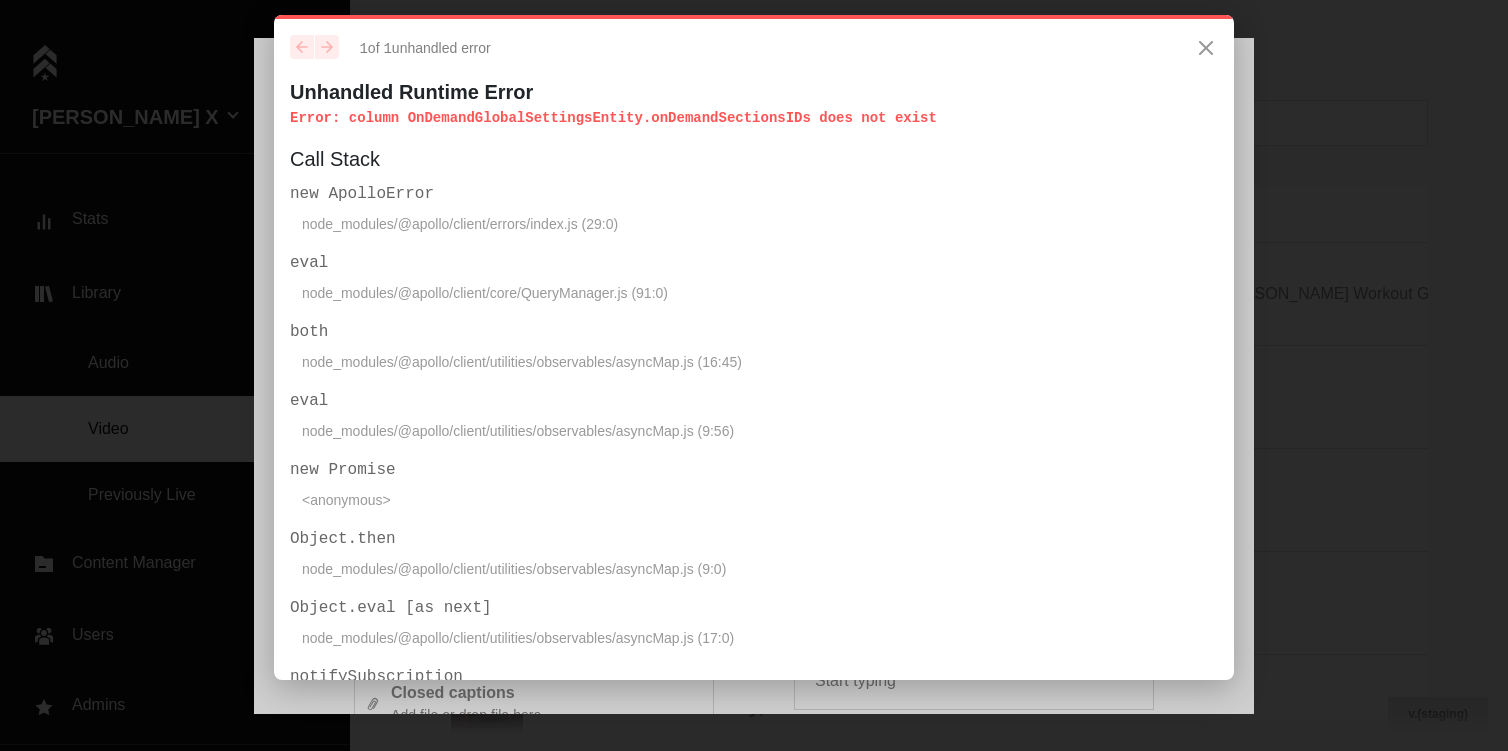 scroll, scrollTop: 0, scrollLeft: 0, axis: both 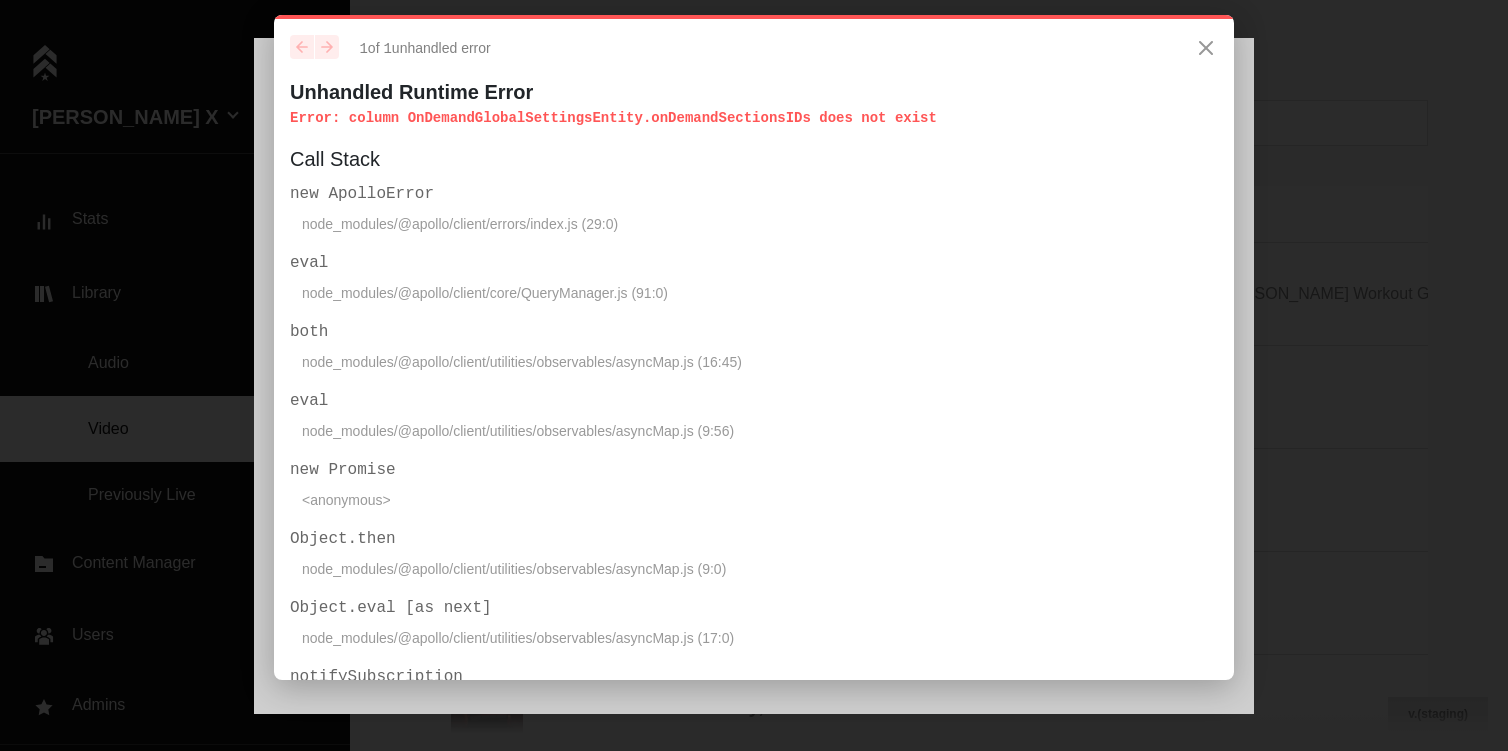click on "node_modules/@apollo/client/utilities/observables/asyncMap.js (9:0)" 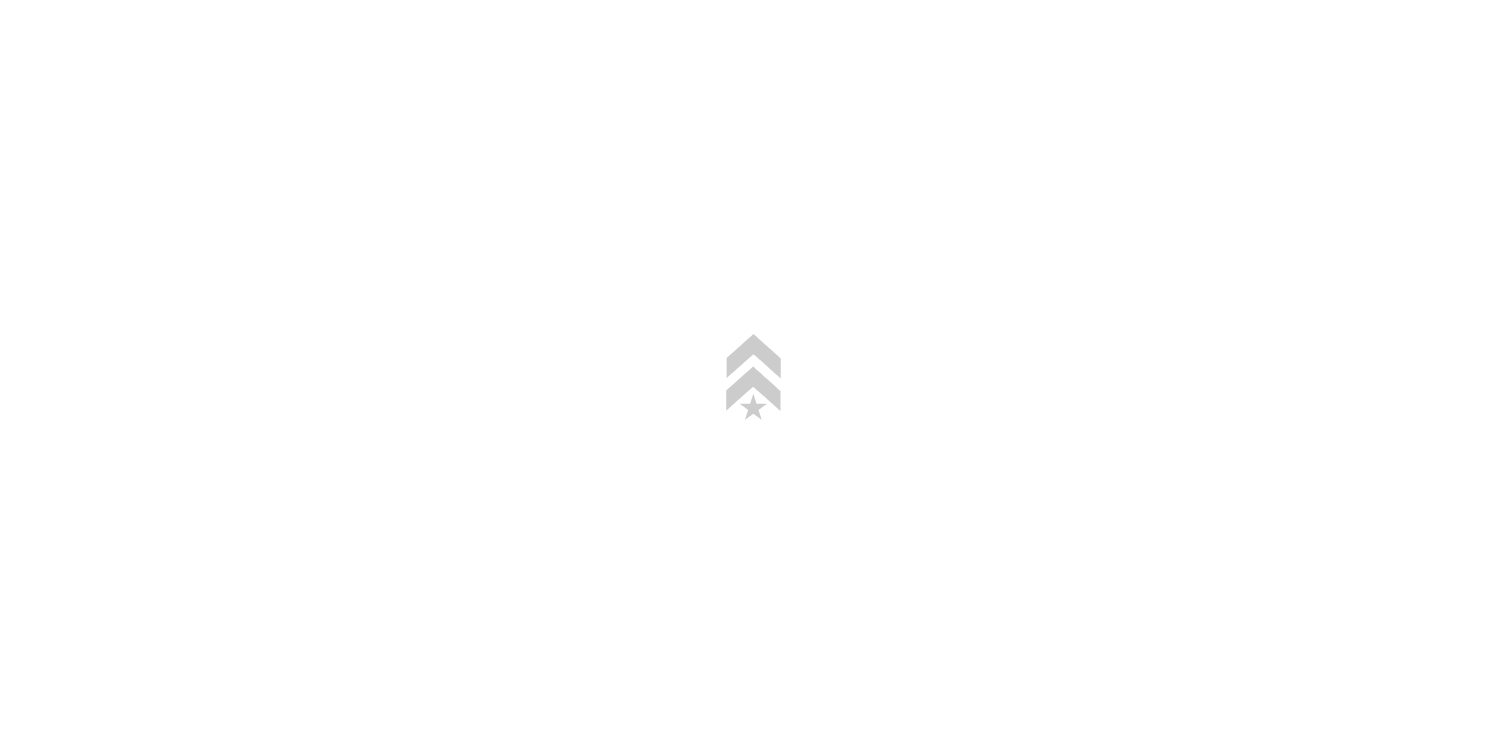 scroll, scrollTop: 0, scrollLeft: 0, axis: both 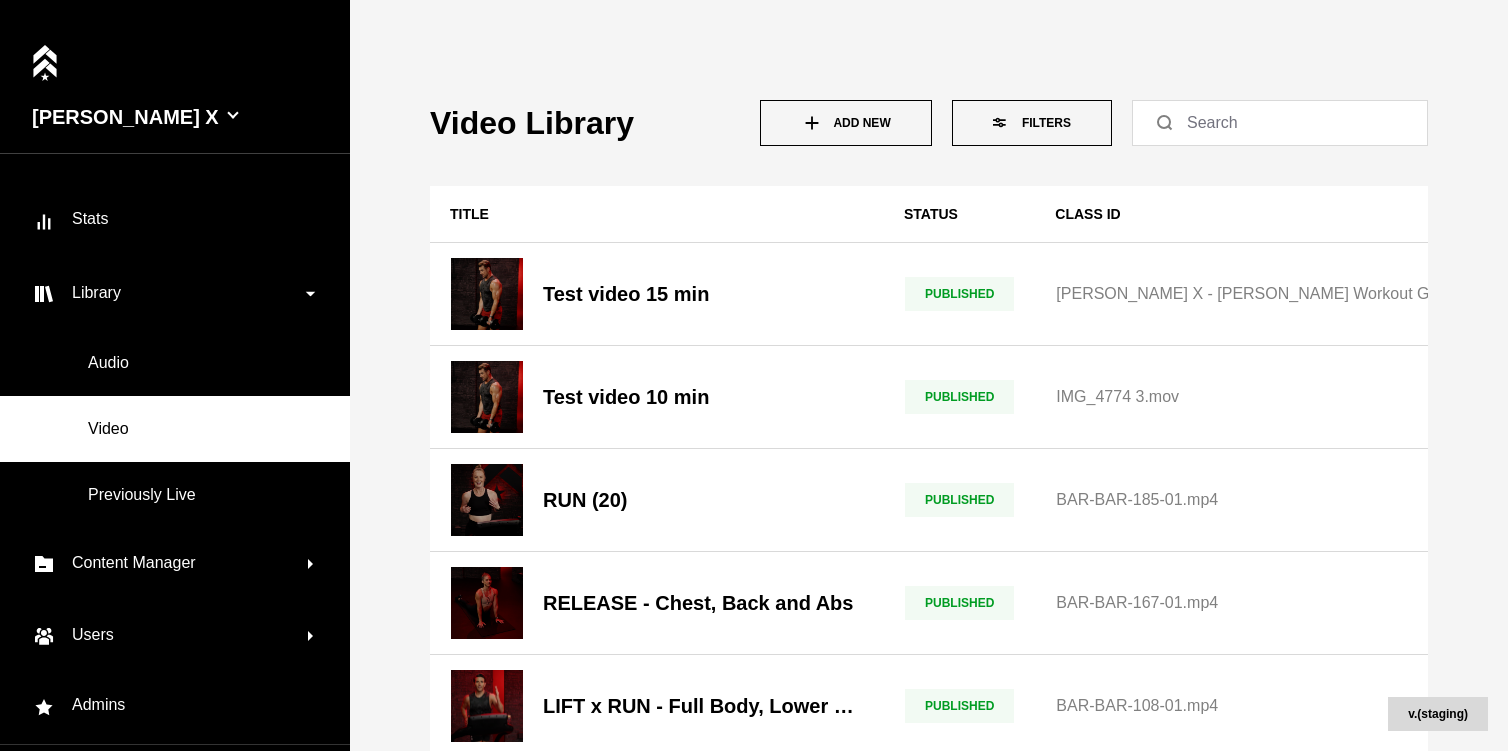 click 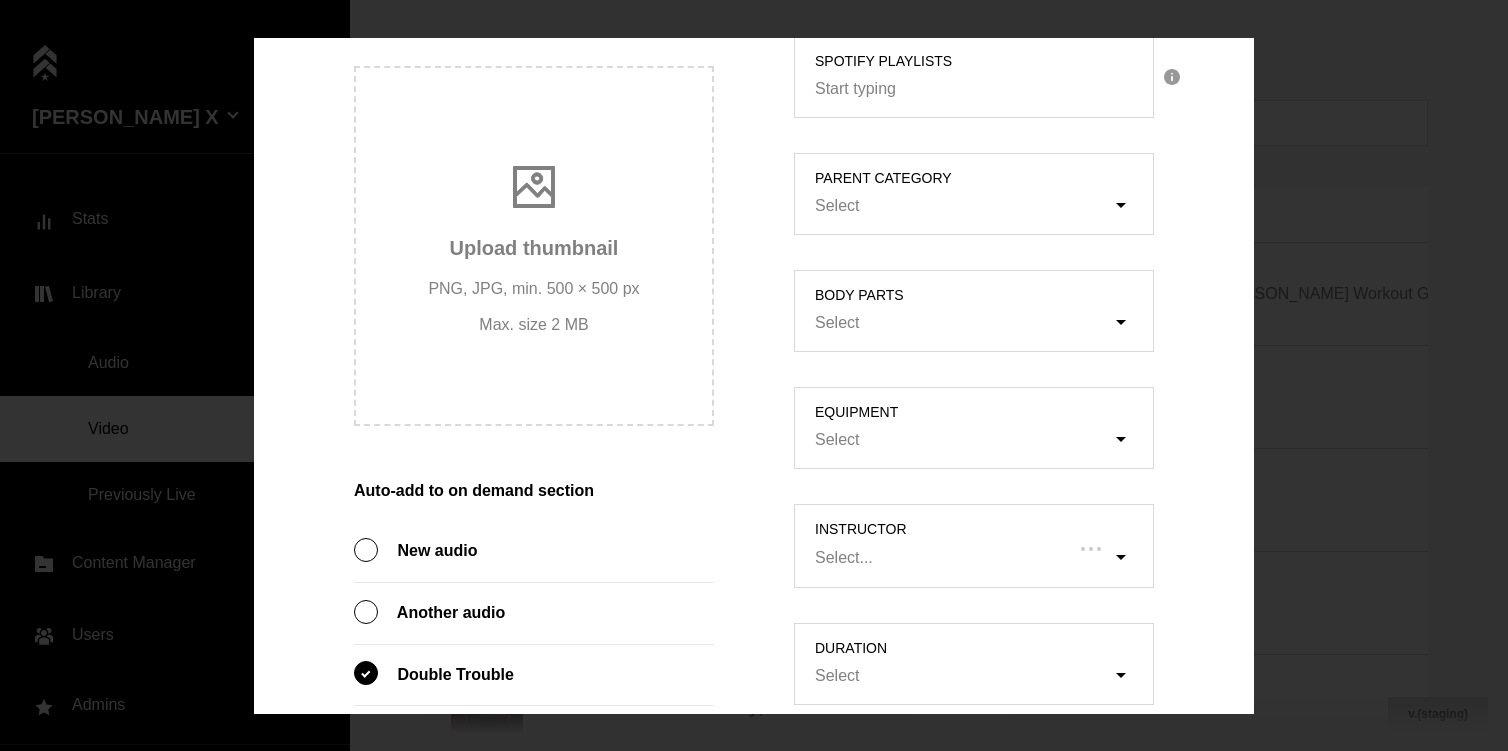 scroll, scrollTop: 913, scrollLeft: 0, axis: vertical 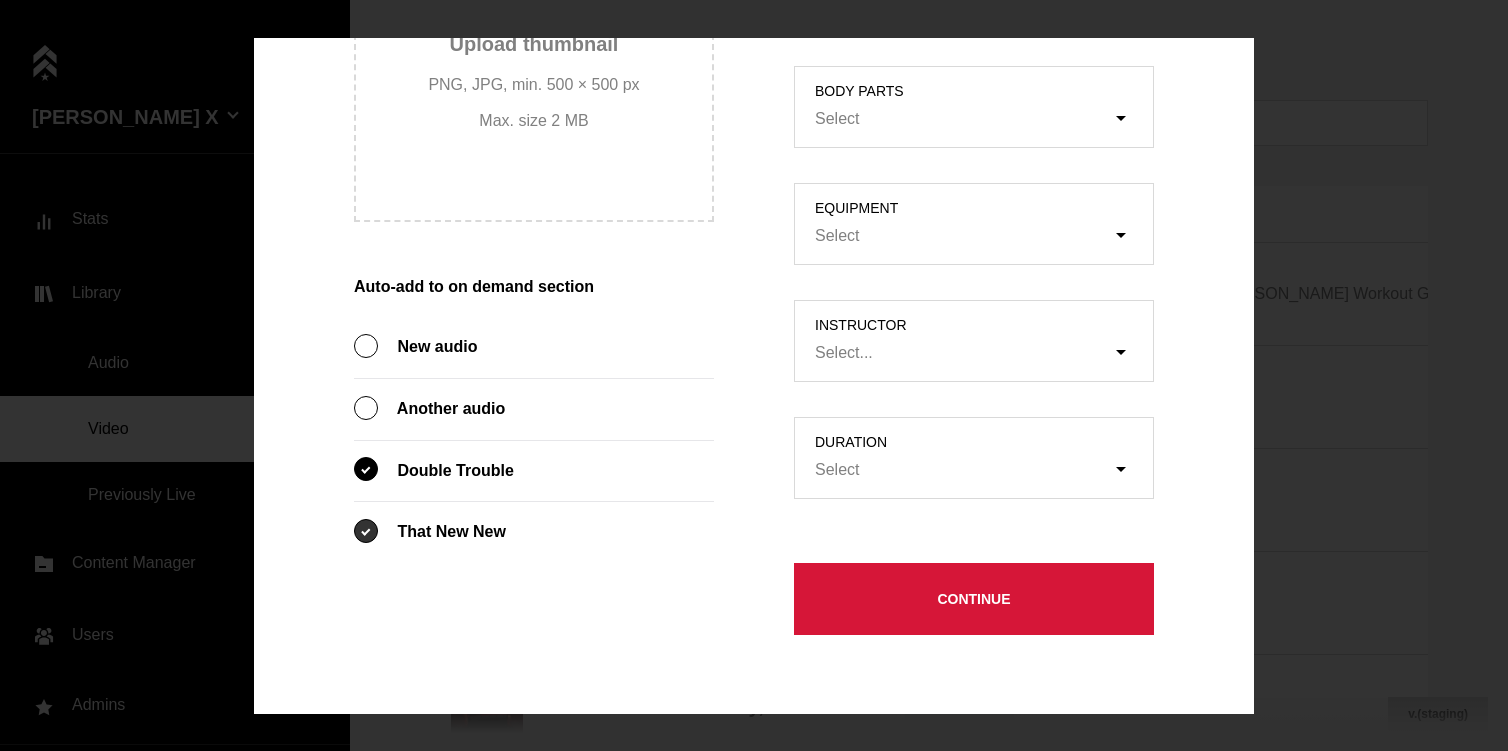 click at bounding box center (366, 531) 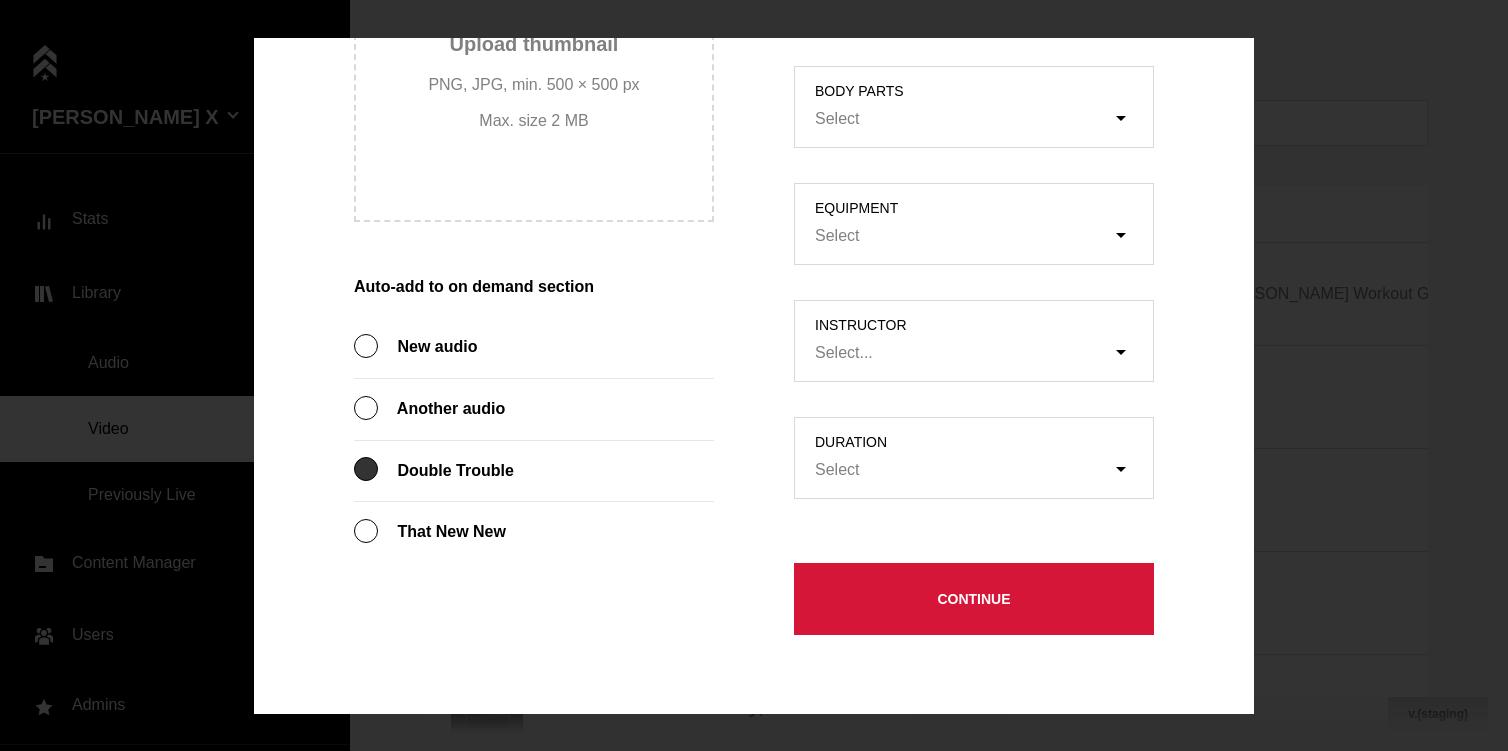 click at bounding box center [366, 470] 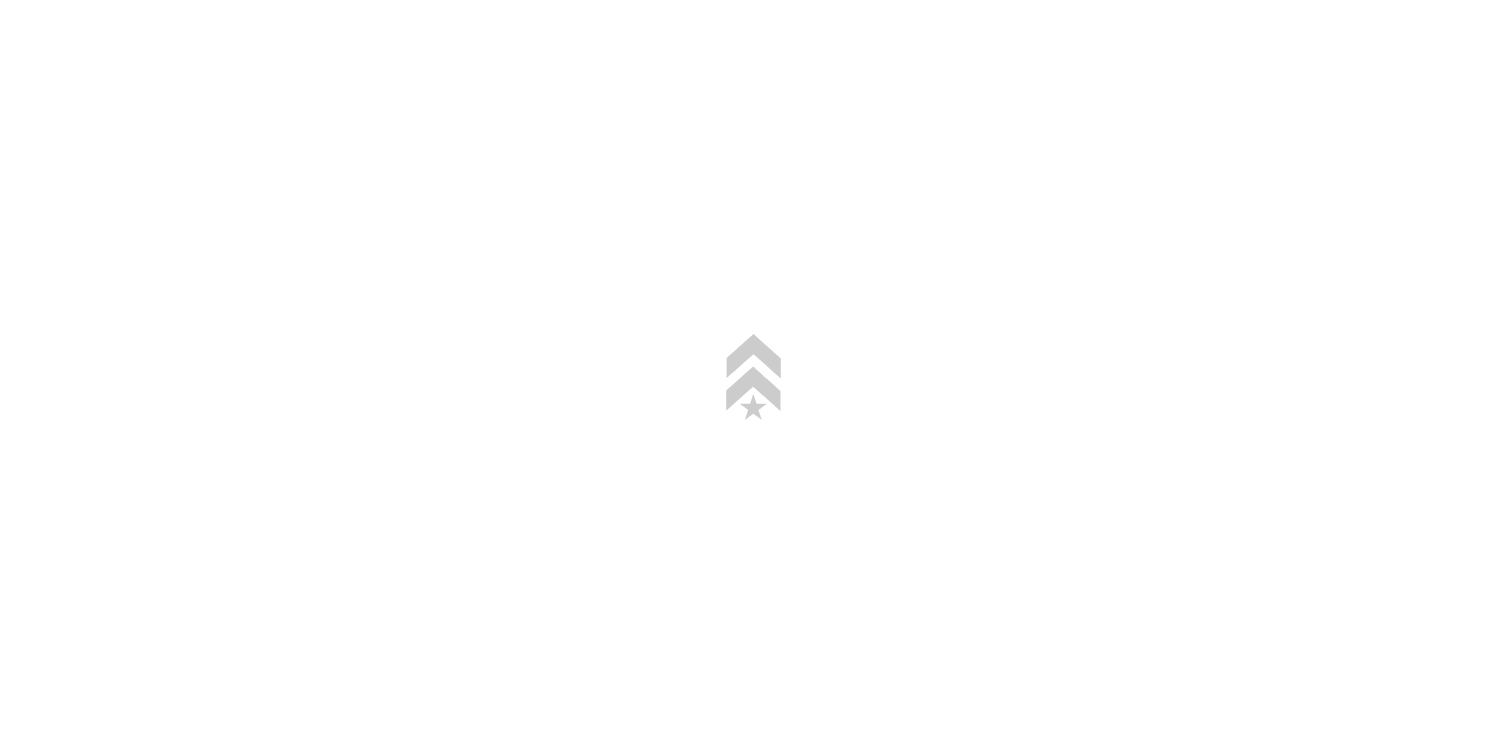 scroll, scrollTop: 0, scrollLeft: 0, axis: both 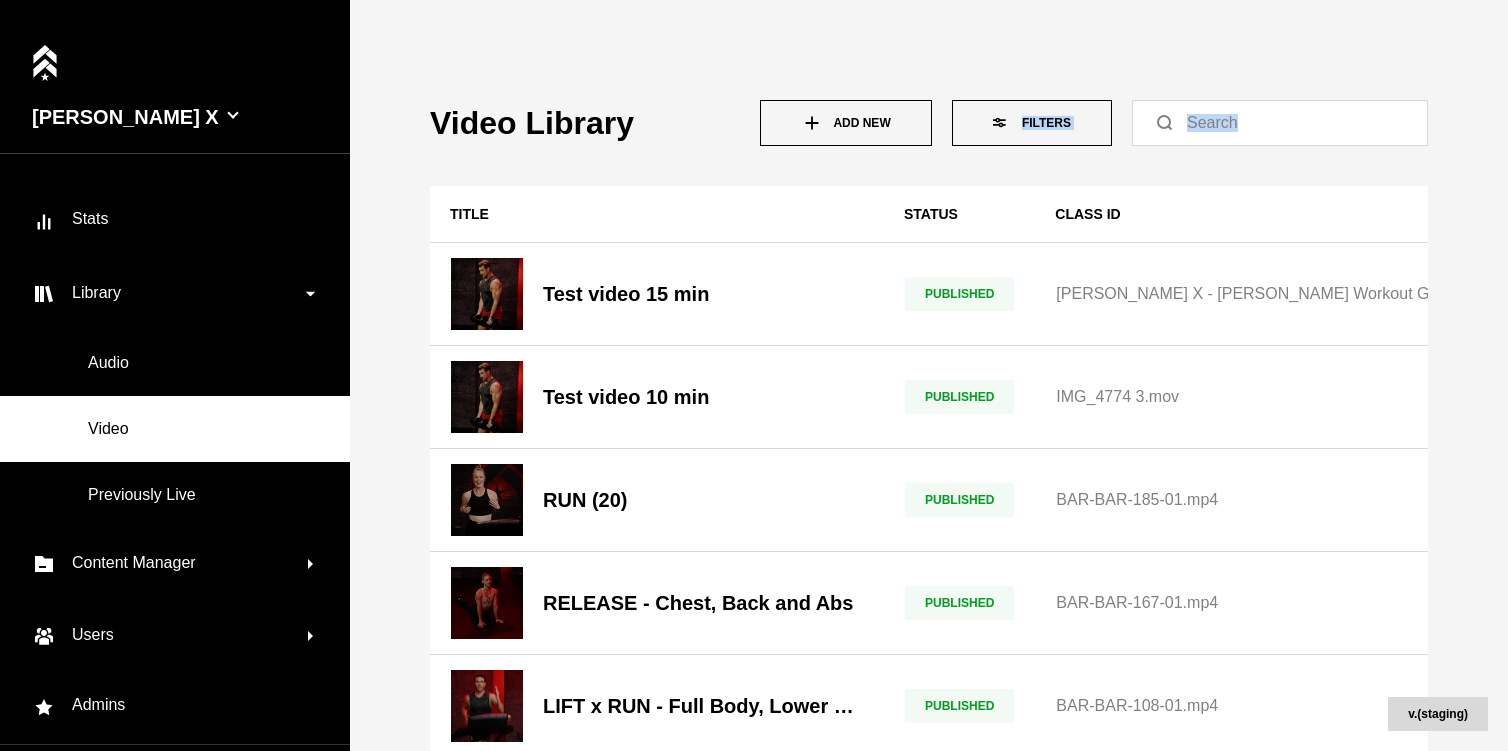 click on "Video Library Add New Filters Title Status Class ID Instructor Date of upload CC Duration Test video 15 min PUBLISHED Barry's X -  Barry's Workout Goes Digital in One App - STRV Testimonial.mp4 Brock Lee 3/27/2025, 9:05 AM (PST)   15  min Test video 10 min PUBLISHED IMG_4774 3.mov Brock Lee 3/27/2025, 9:04 AM (PST)   10  min RUN (20) PUBLISHED BAR-BAR-185-01.mp4 Dave Holmes 7/19/2023, 3:45 PM (PST)   20  min RELEASE - Chest, Back and Abs PUBLISHED BAR-BAR-167-01.mp4 Dave Holmes 7/19/2023, 2:54 PM (PST)   5  min LIFT x RUN - Full Body, Lower Focus PUBLISHED BAR-BAR-108-01.mp4 Dave Holmes 7/19/2023, 2:37 PM (PST)   35  min Arms & Abs PUBLISHED BAR-BAR-219 Dave Holmes 7/19/2023, 2:25 PM (PST)   20  min Full Body - Lower Focus PUBLISHED BAR-BAR-220-01.mp4 Dave Holmes 7/19/2023, 9:51 AM (PST)   20  min Holiday Full Body PUBLISHED BAR-BAR-453.mp4 Dave Holmes 1/14/2022, 4:39 AM (PST)   20  min" at bounding box center (929, 375) 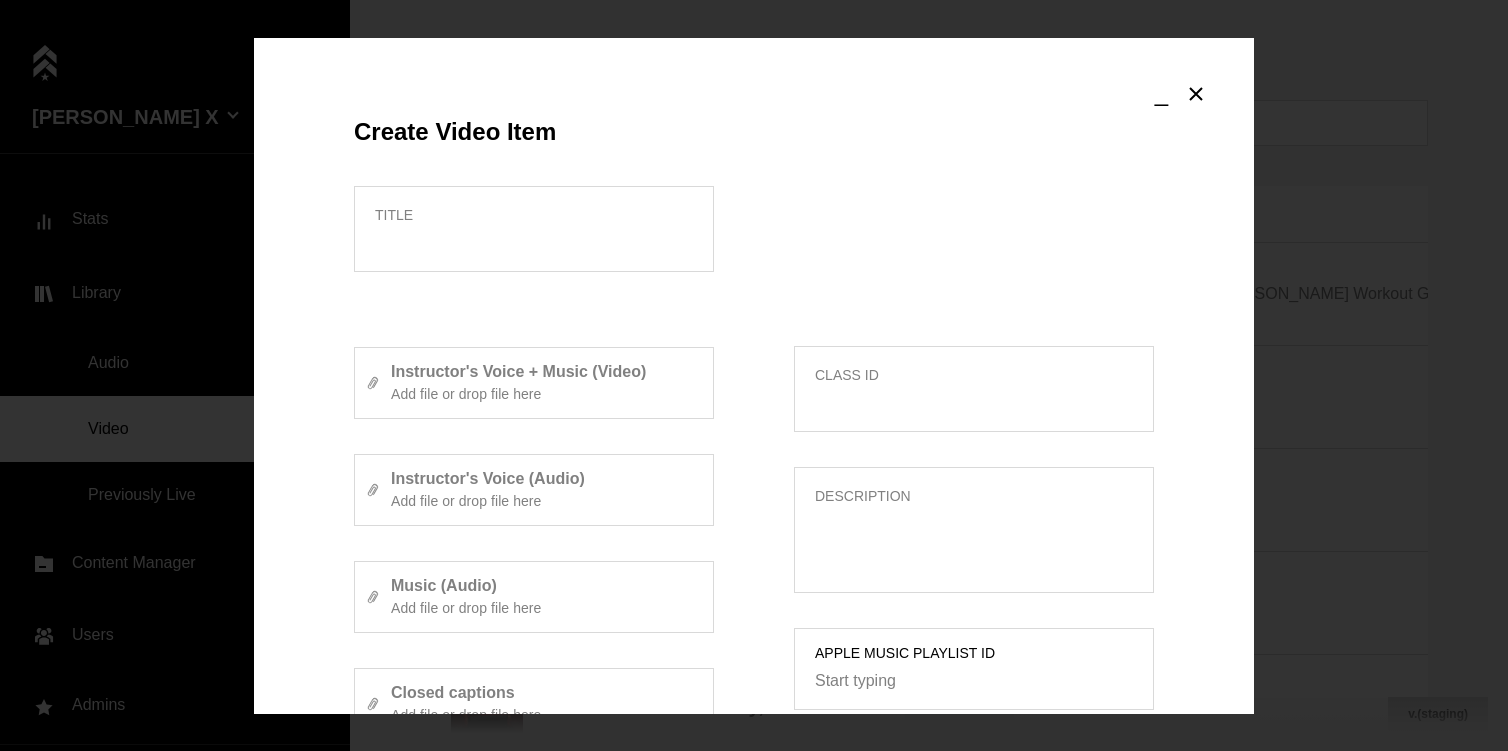 scroll, scrollTop: 913, scrollLeft: 0, axis: vertical 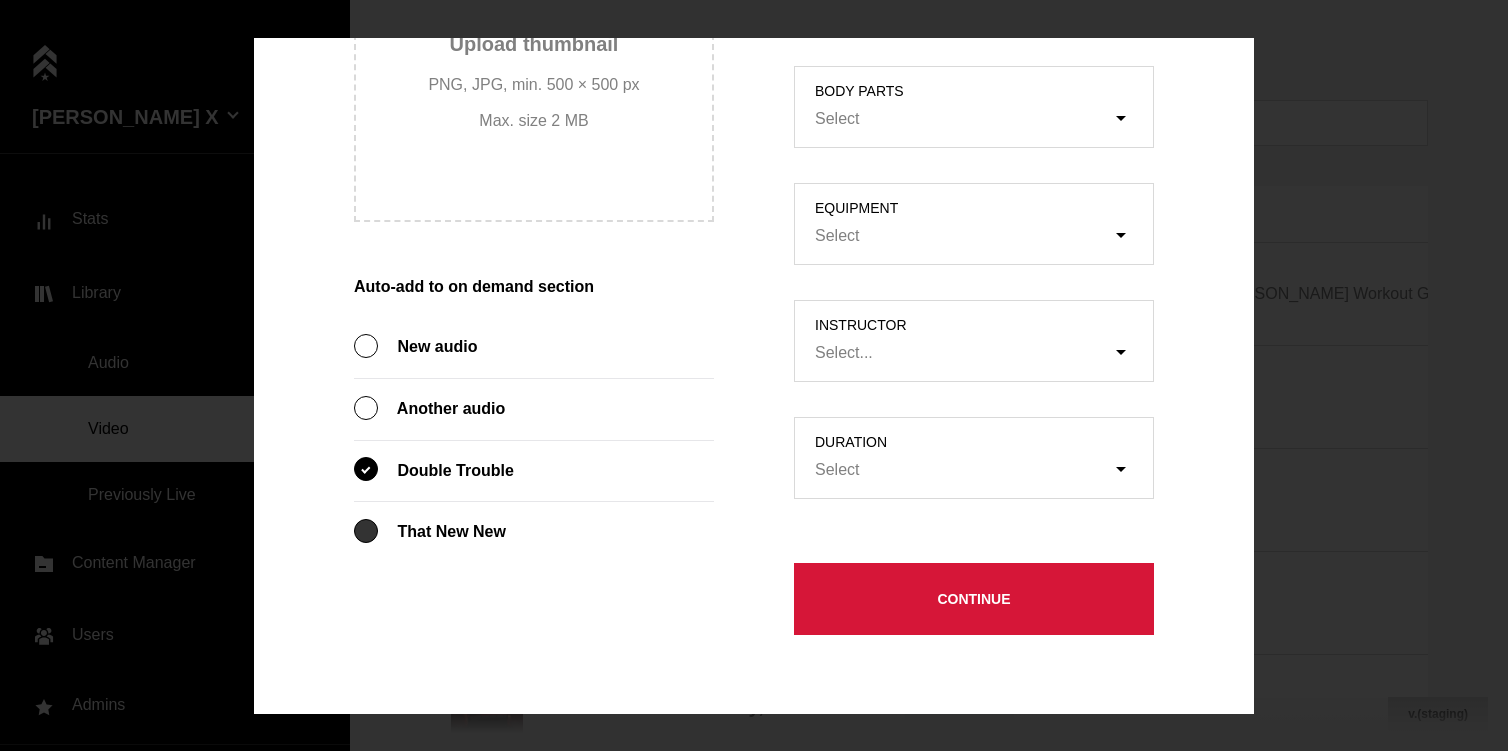 click at bounding box center [366, 531] 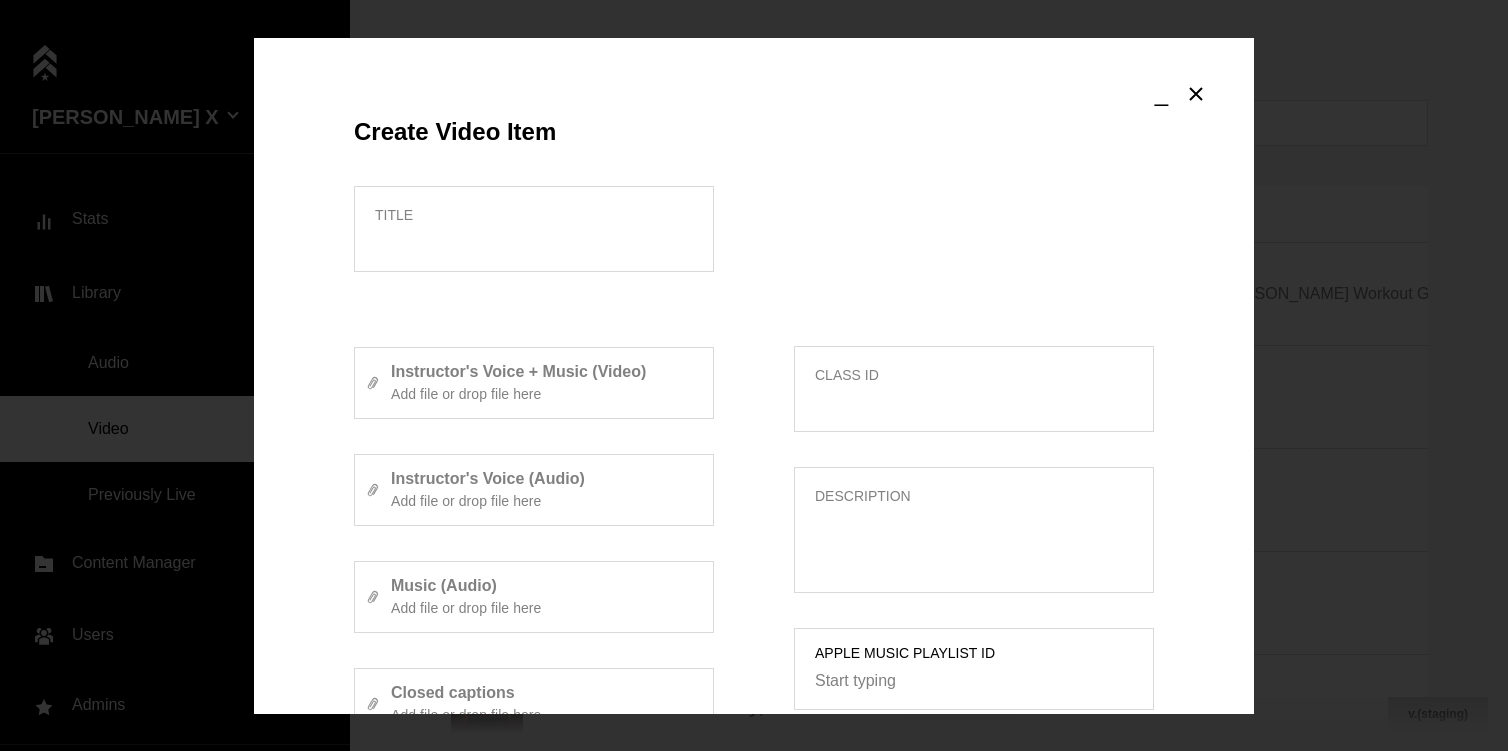 scroll, scrollTop: 913, scrollLeft: 0, axis: vertical 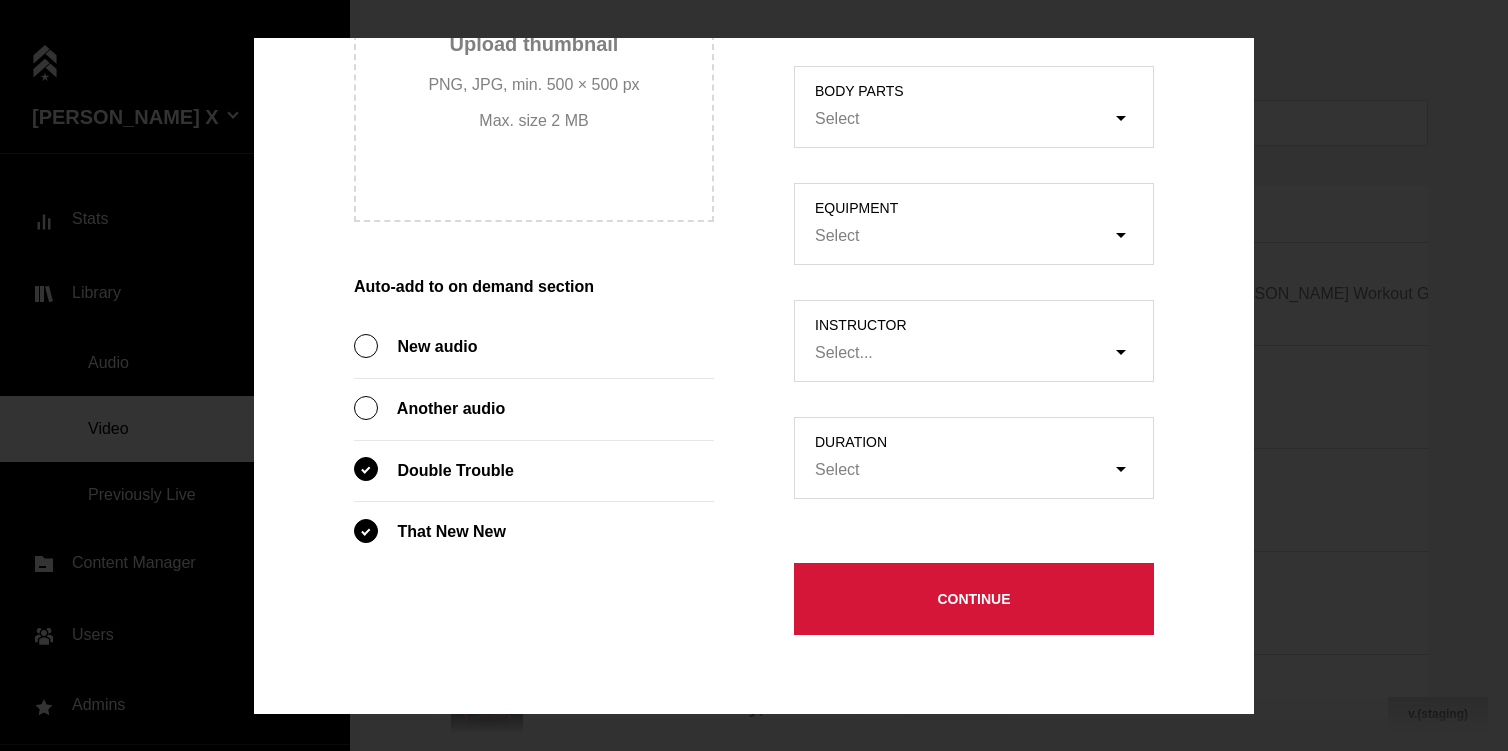 click at bounding box center (534, 599) 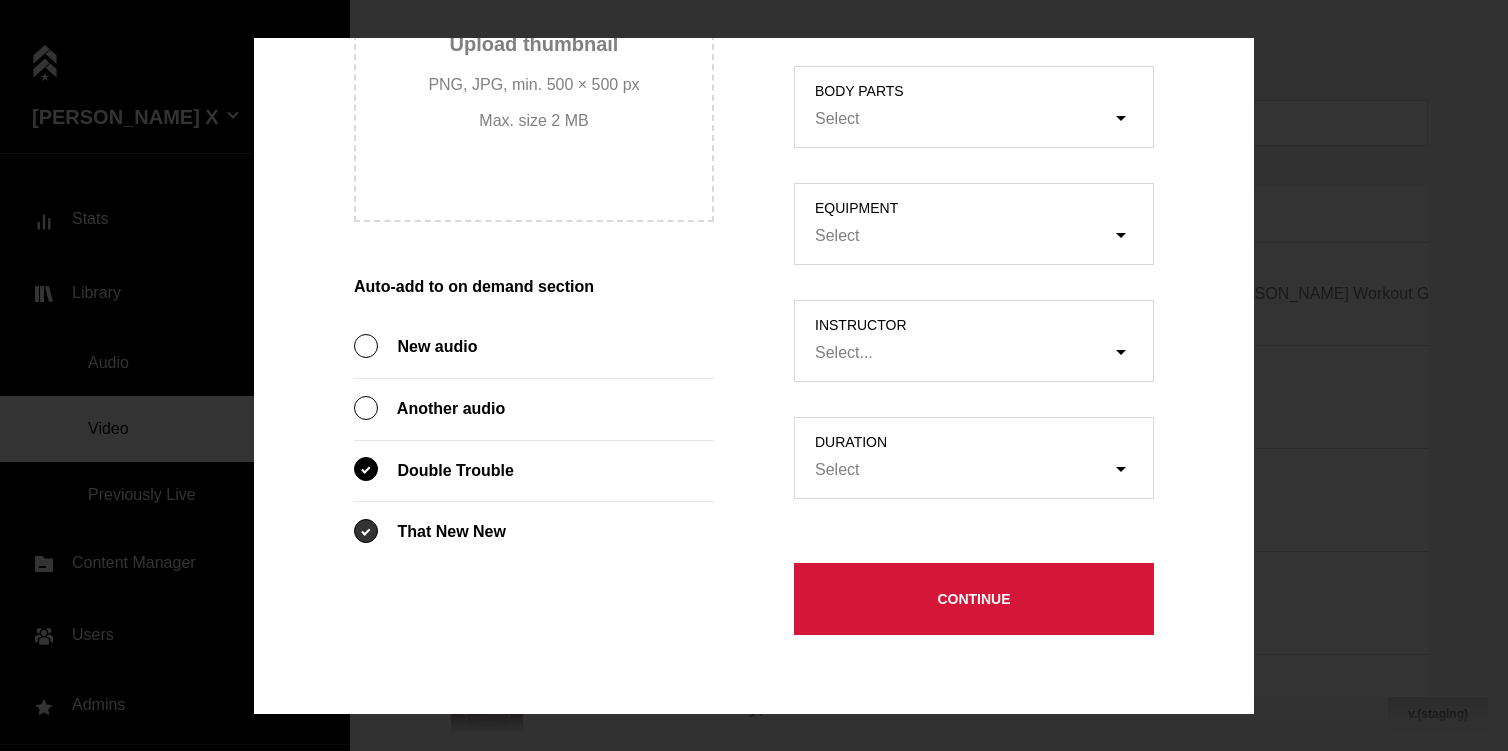 click at bounding box center (366, 531) 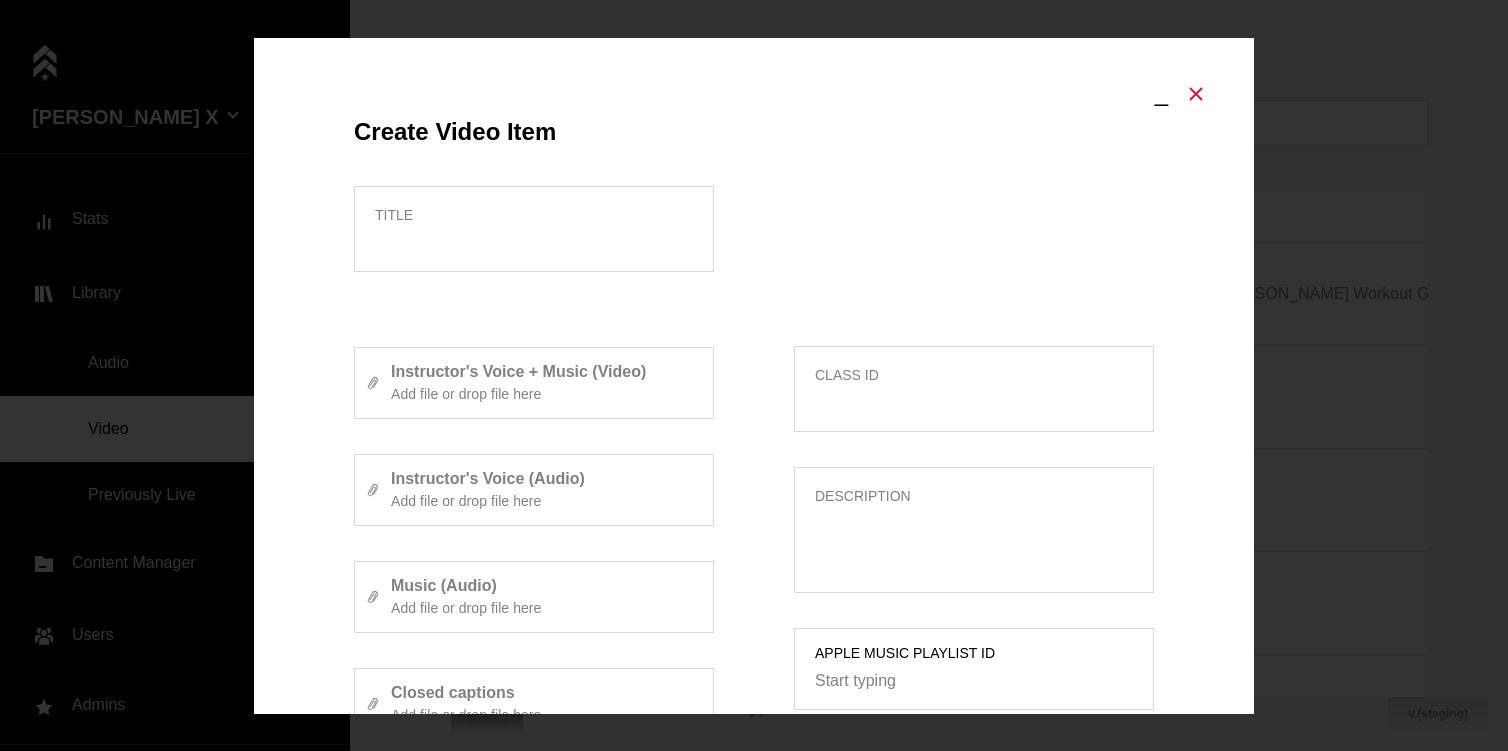 click 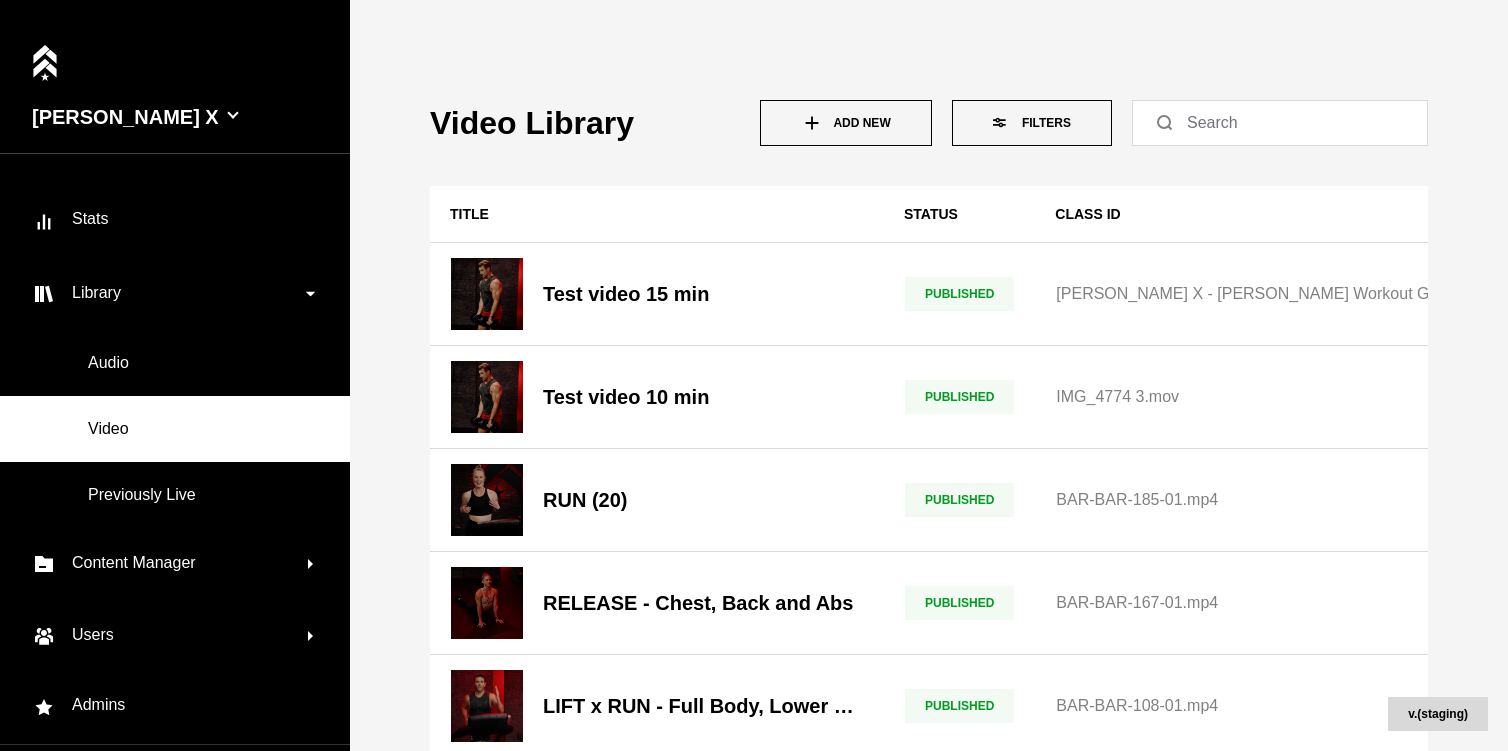 click on "Add New" at bounding box center [846, 123] 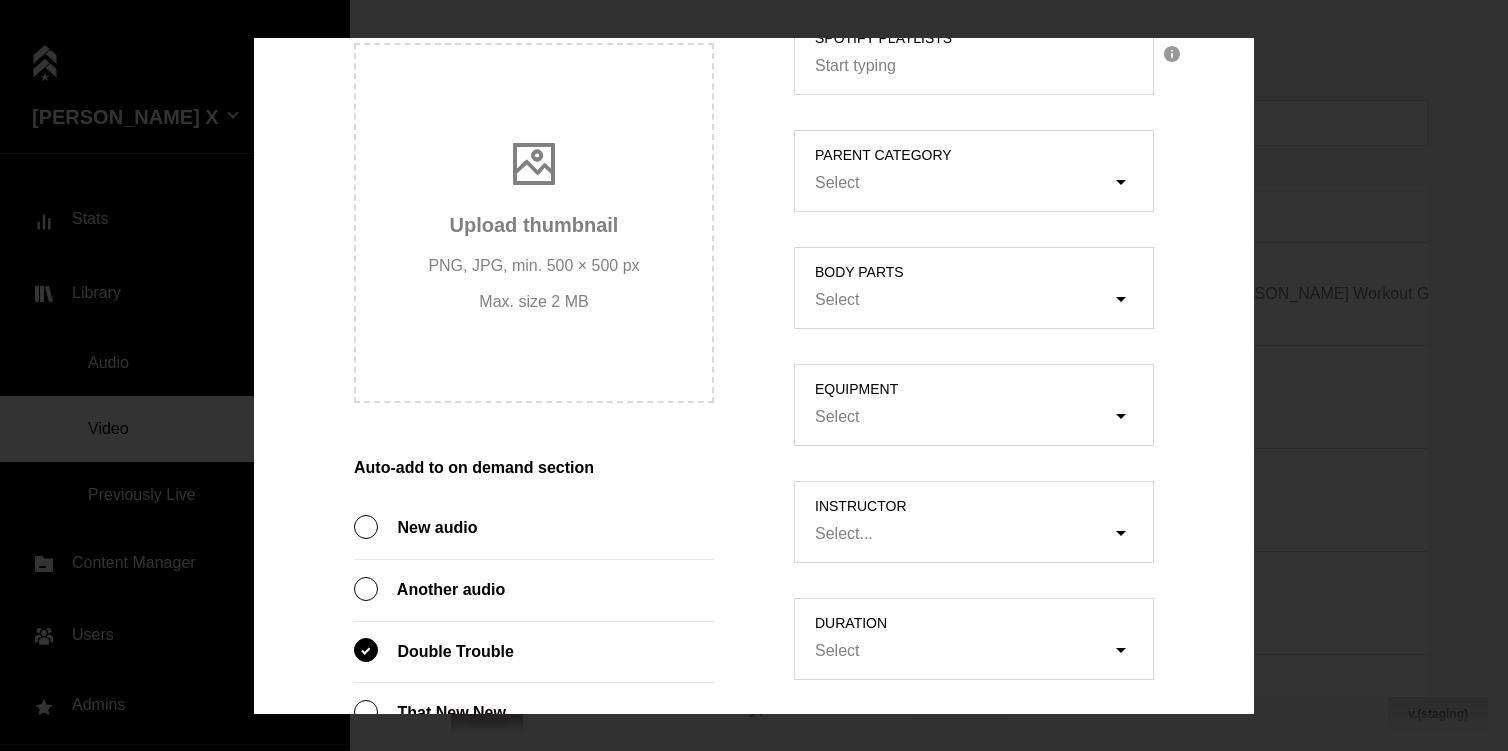 scroll, scrollTop: 913, scrollLeft: 0, axis: vertical 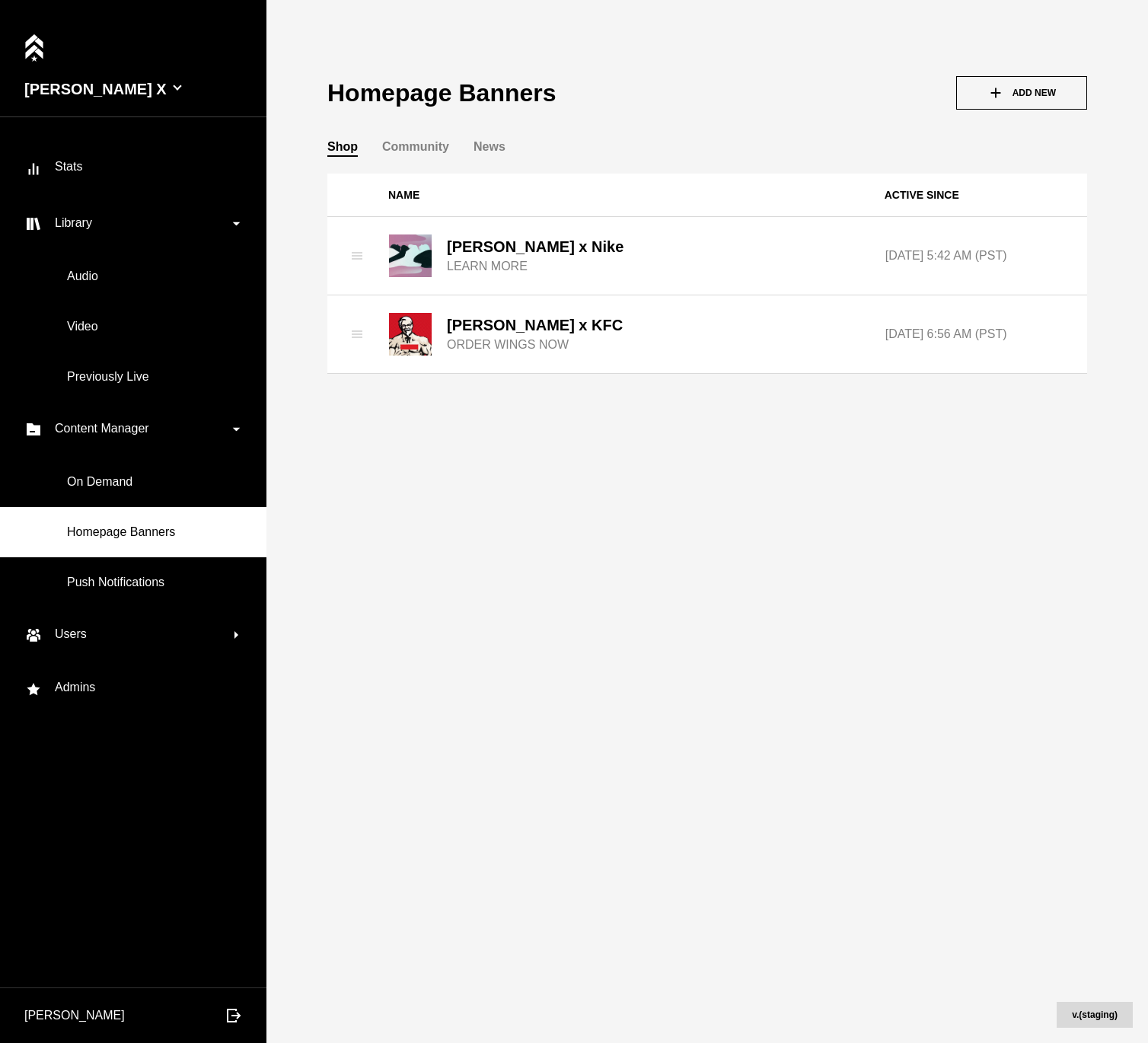 click on "Homepage Banners Add New Shop Community News More Name Active since Barry's x Nike LEARN MORE 3/29/2021, 5:42 AM (PST) Barry's x KFC ORDER WINGS NOW 3/29/2021, 6:56 AM (PST)" at bounding box center (707, 522) 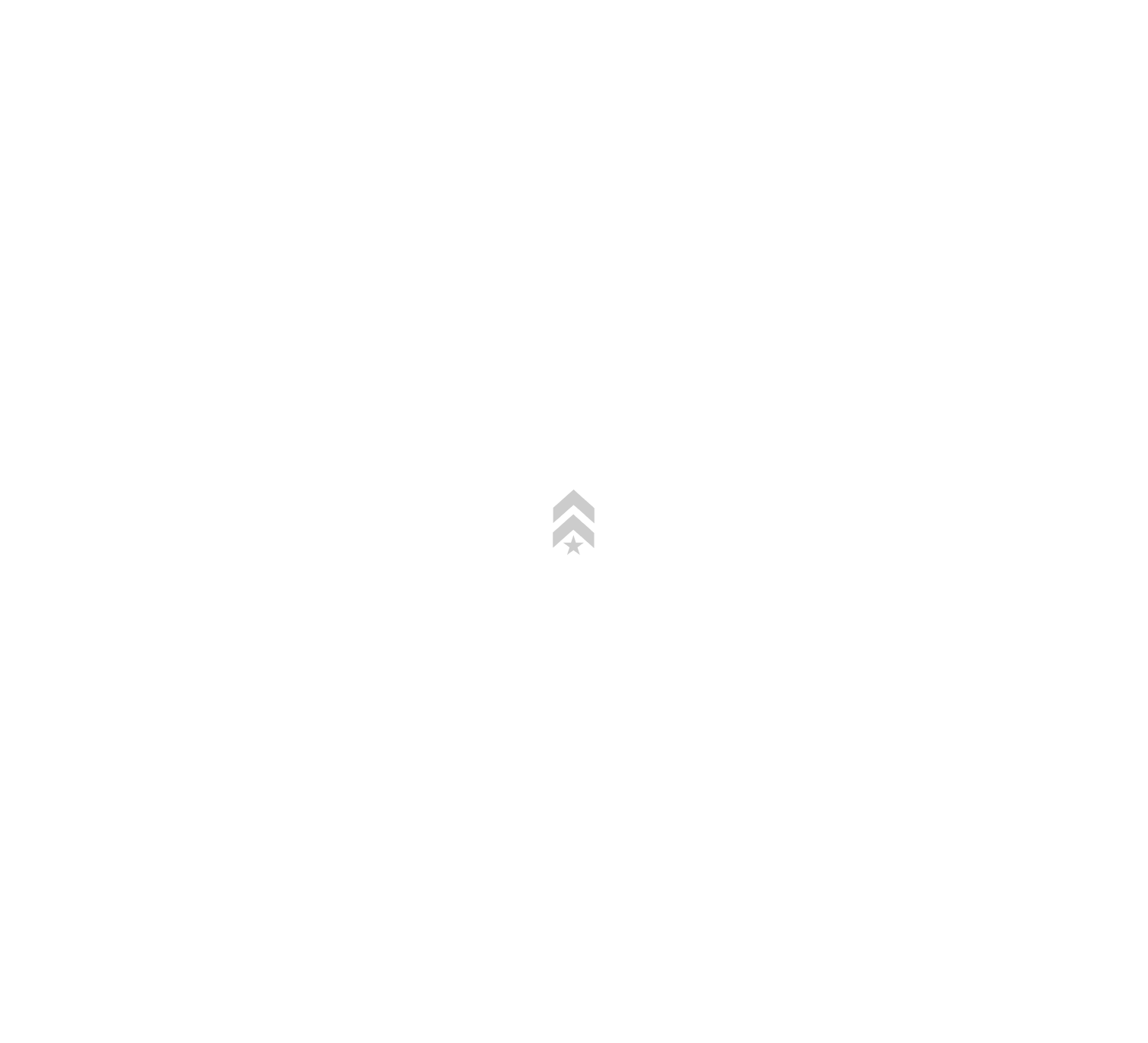 scroll, scrollTop: 0, scrollLeft: 0, axis: both 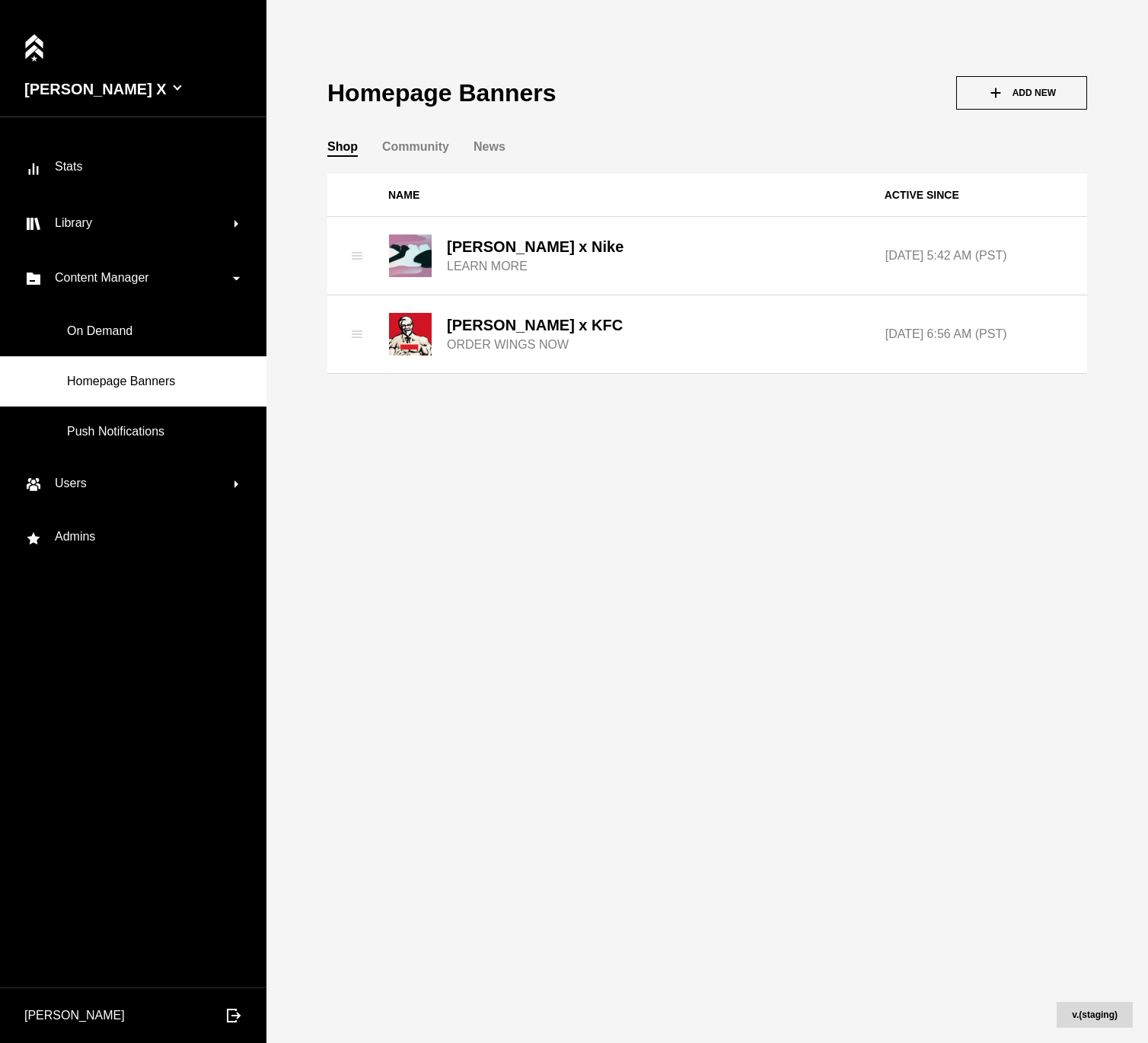 click on "Add New" at bounding box center (1022, 93) 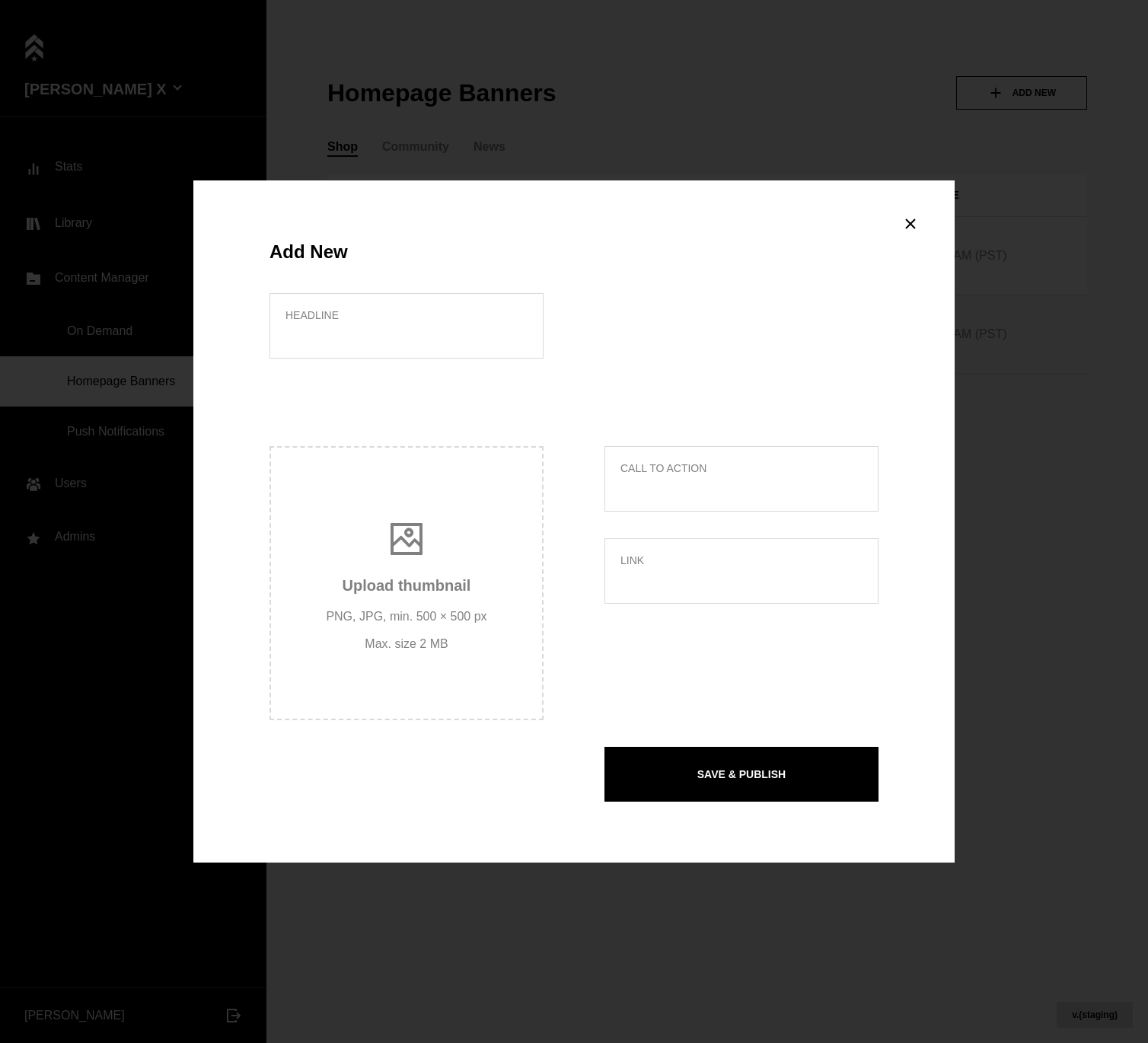 type 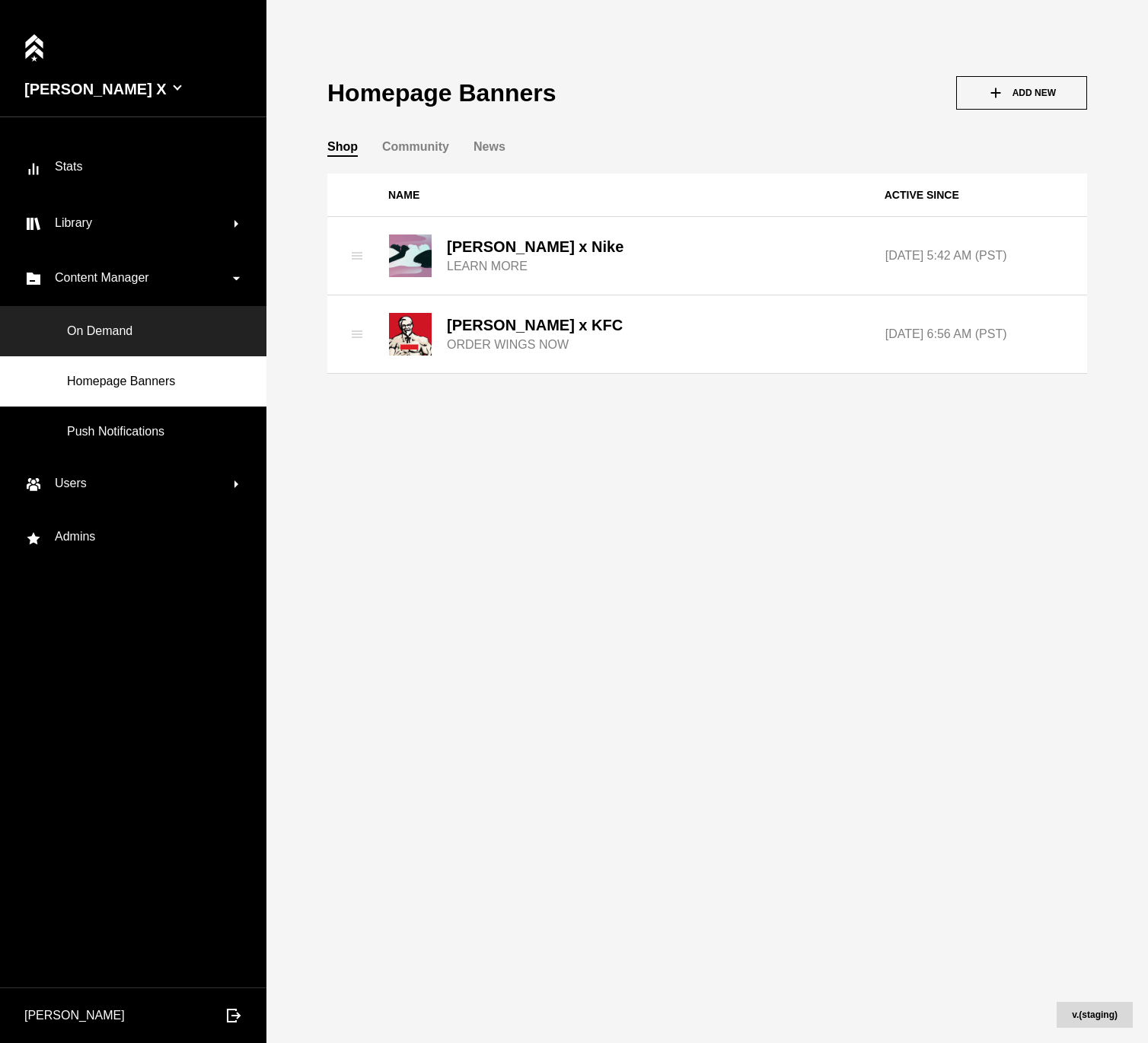 click on "On Demand" at bounding box center (133, 331) 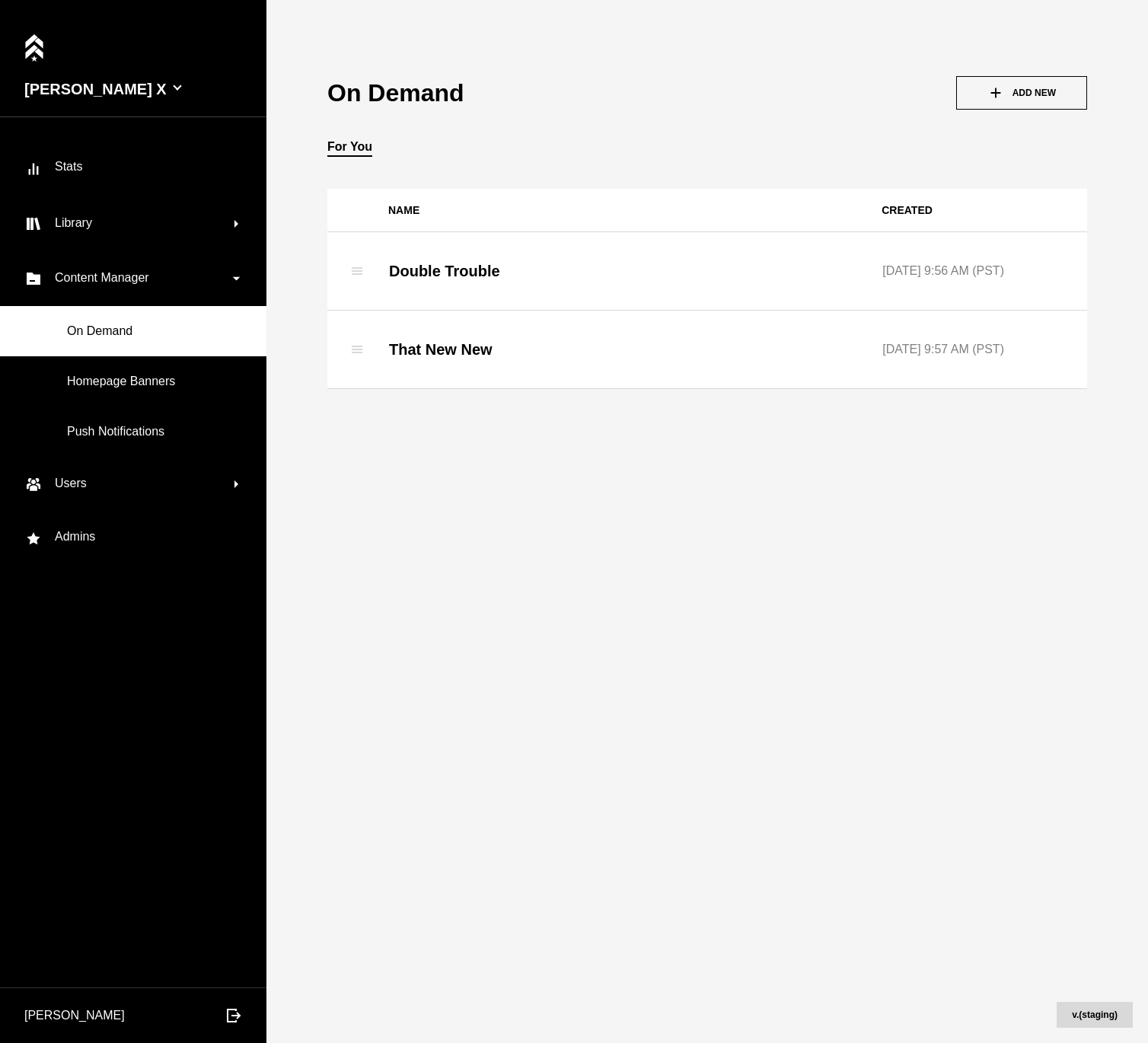 click on "Add New" at bounding box center [1022, 93] 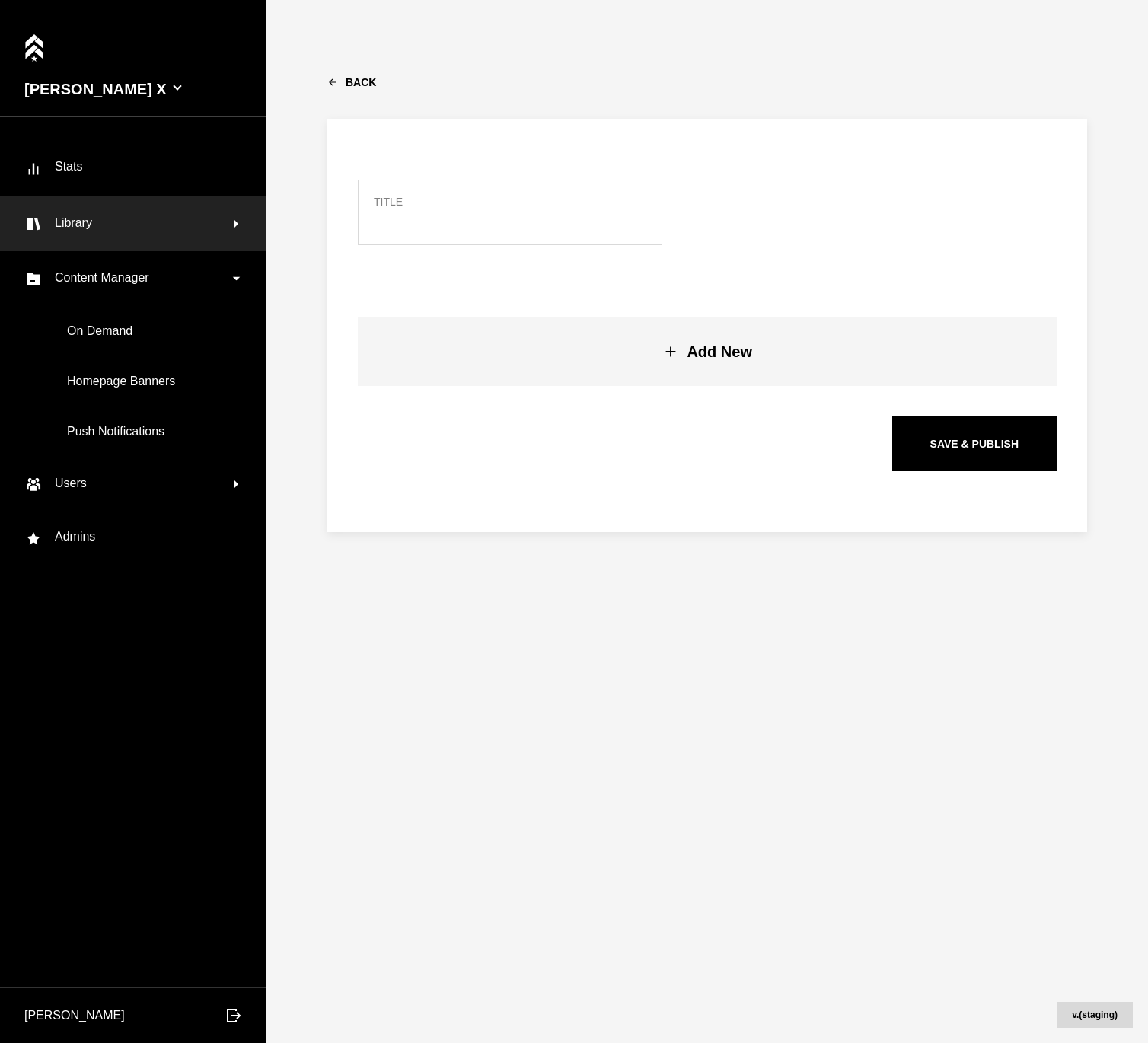 click on "Library" at bounding box center [129, 224] 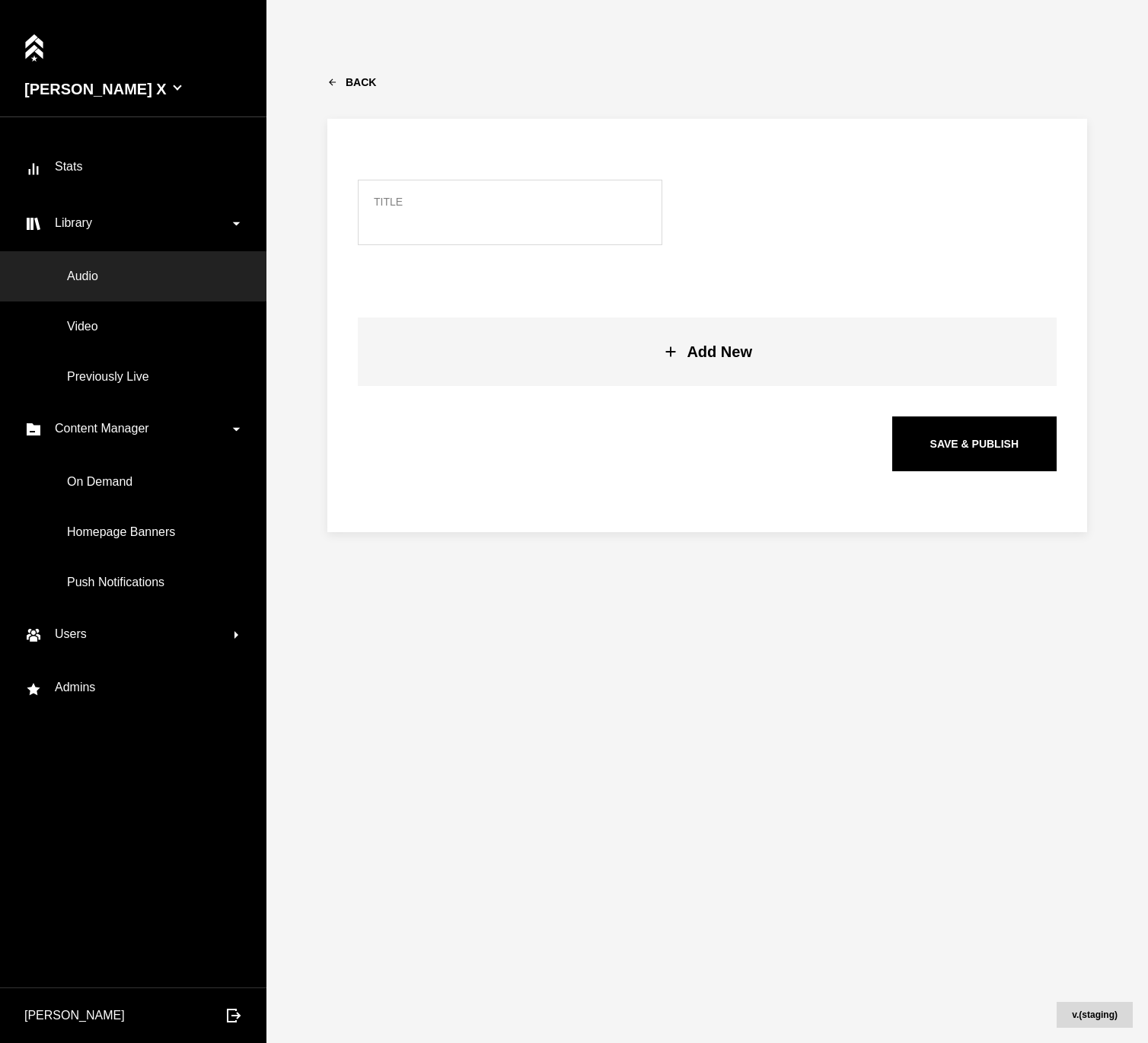 click on "Audio" at bounding box center (133, 276) 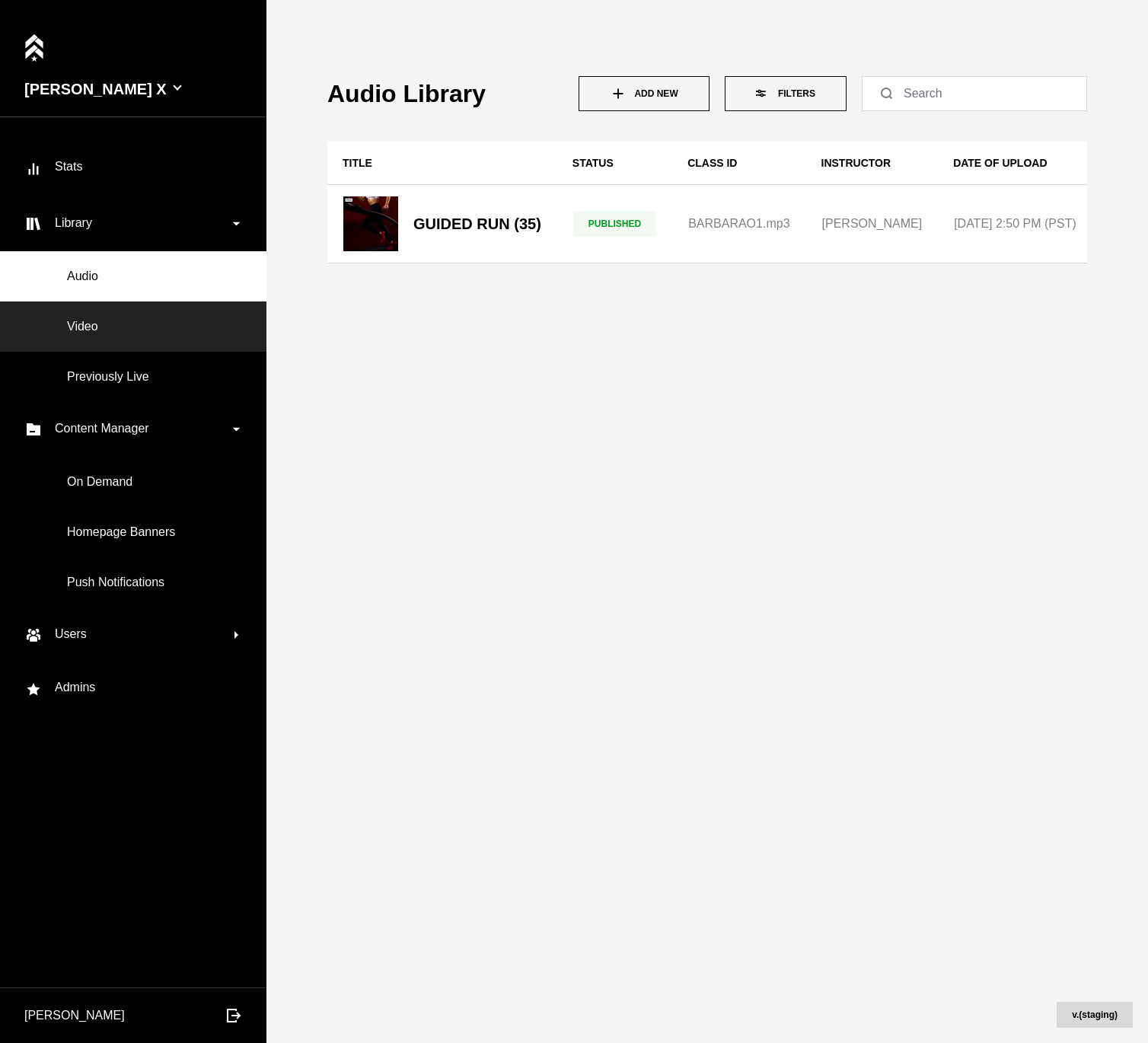 click on "Video" at bounding box center [133, 327] 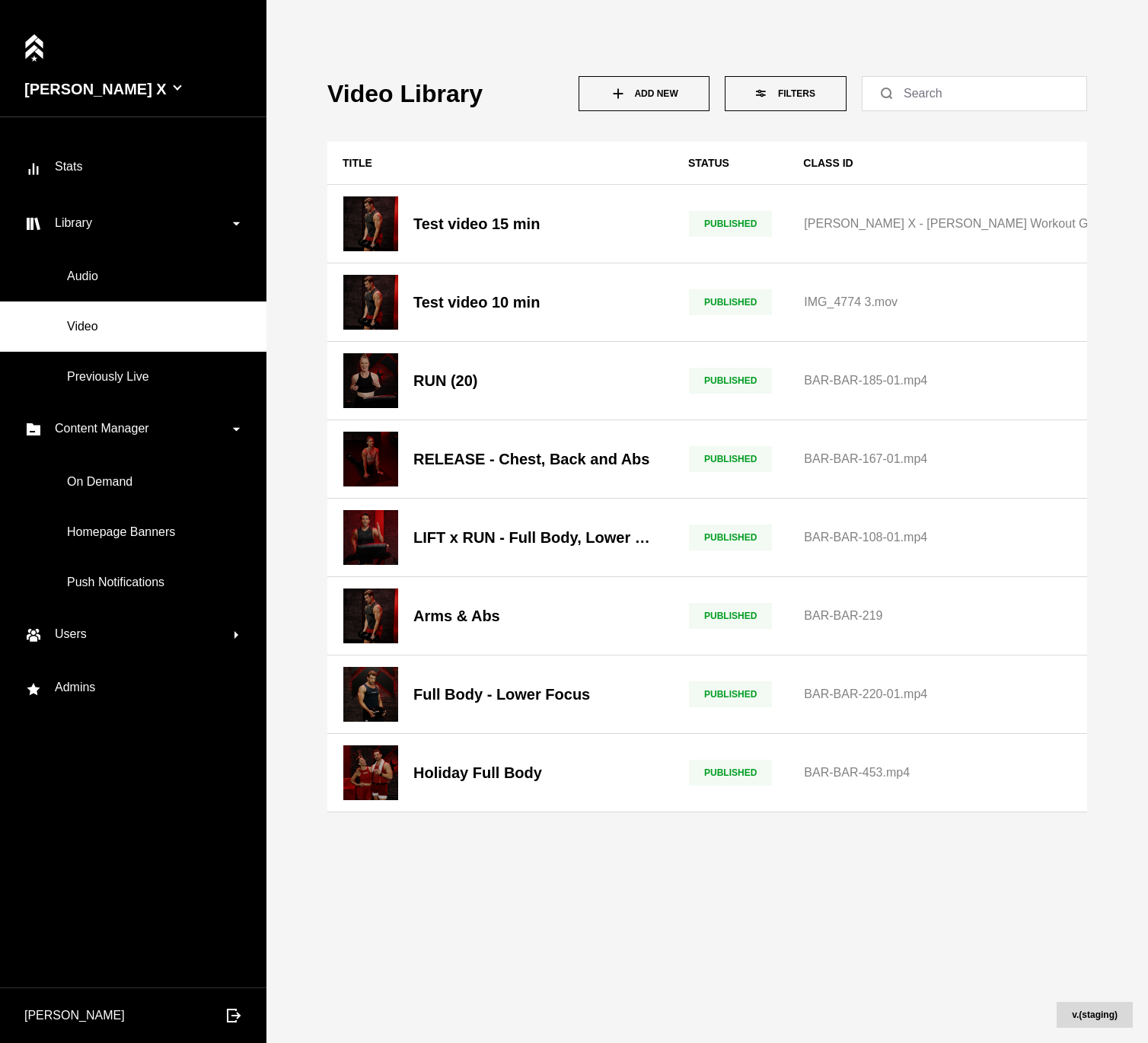 click on "Add New" at bounding box center [644, 94] 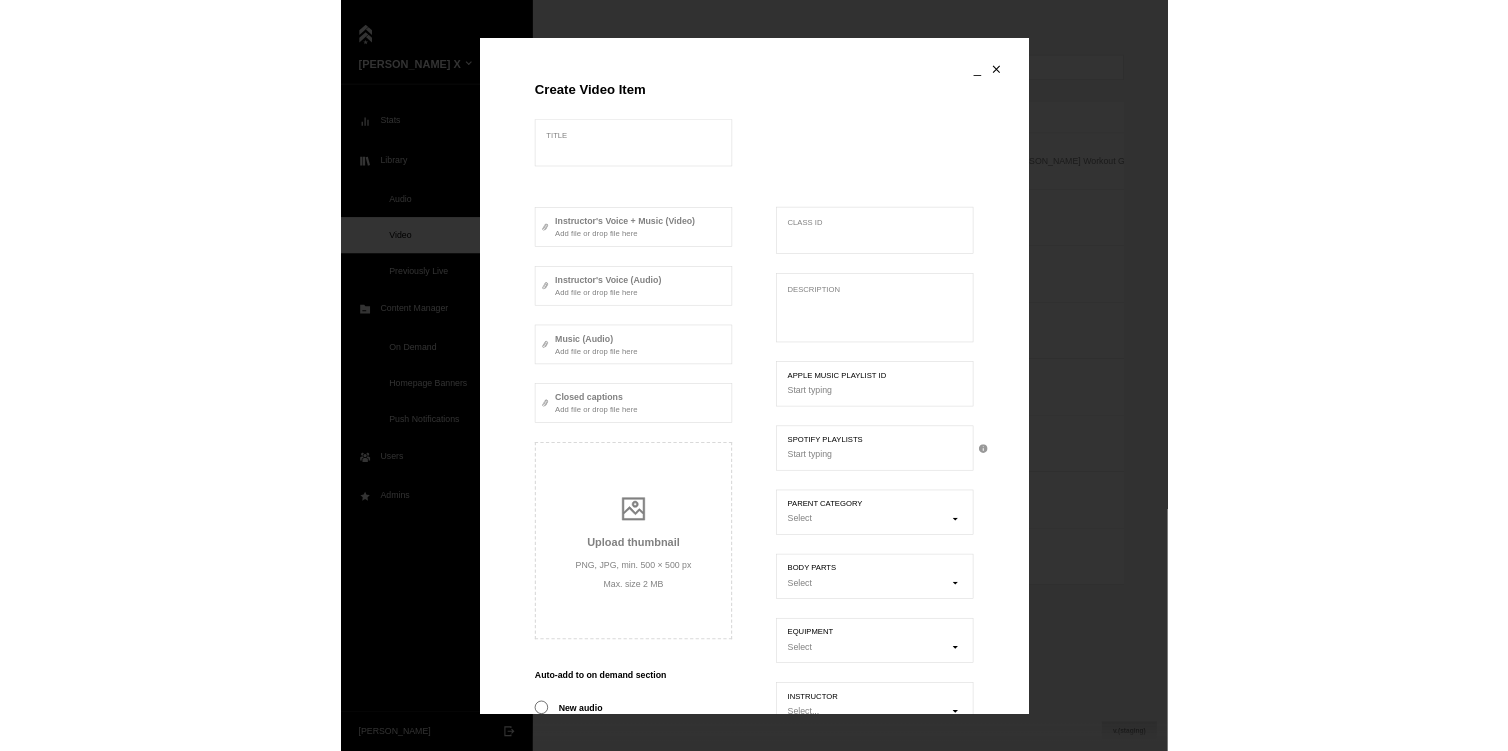 scroll, scrollTop: 356, scrollLeft: 0, axis: vertical 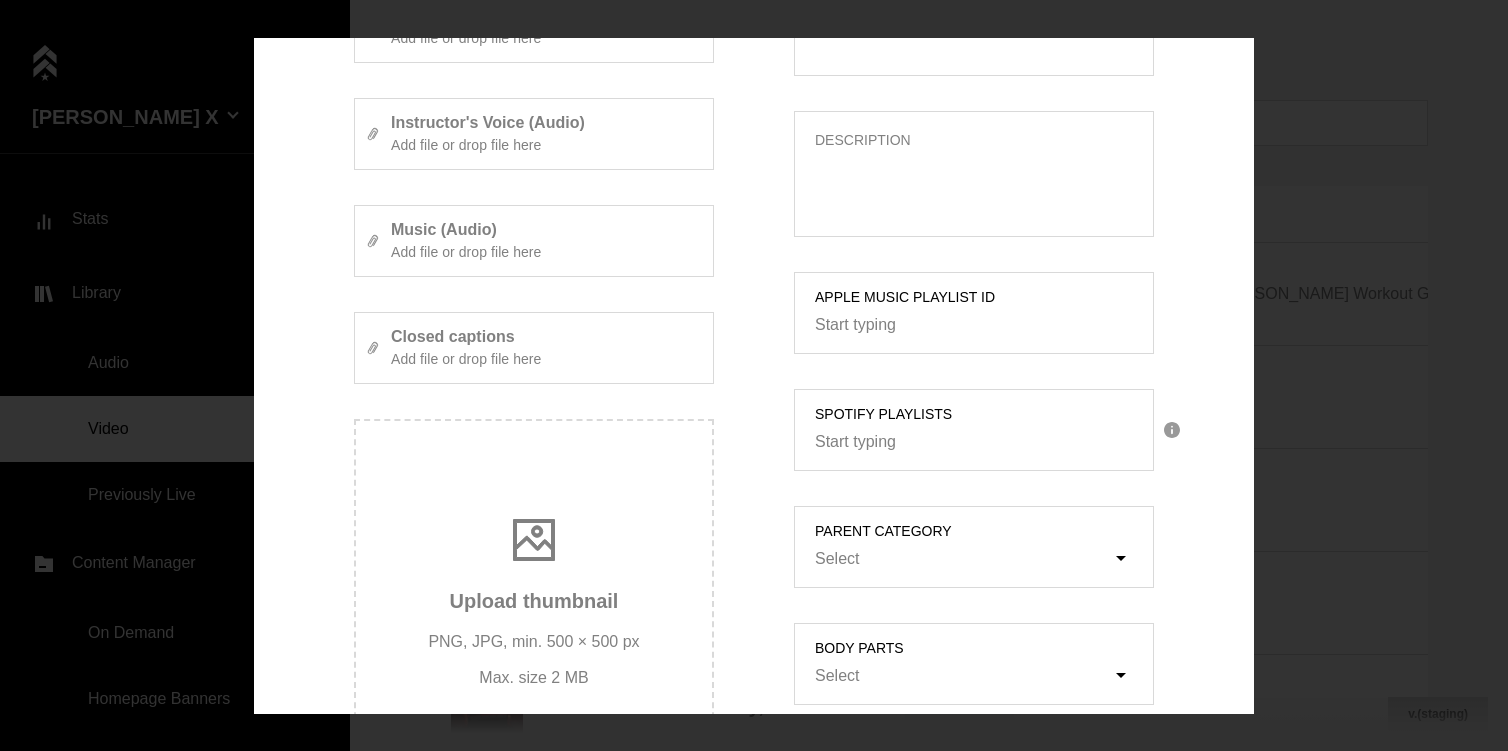 click on "_ Create Video Item Title Instructor's Voice + Music (Video) Add file or drop file here Instructor's Voice (Audio) Add file or drop file here Music (Audio) Add file or drop file here Closed captions Add file or drop file here Upload thumbnail PNG, JPG, min. 500 × 500 px Max. size 2 MB Auto-add to on demand section   New audio   Another audio   Double Trouble   That New New Class ID Description Apple Music Playlist ID Start typing Spotify Playlists Start typing parent category Select Body parts Select Equipment Select instructor Select... duration Select Continue Publish   Publish now   Schedule   Hide Publish now" at bounding box center [754, 375] 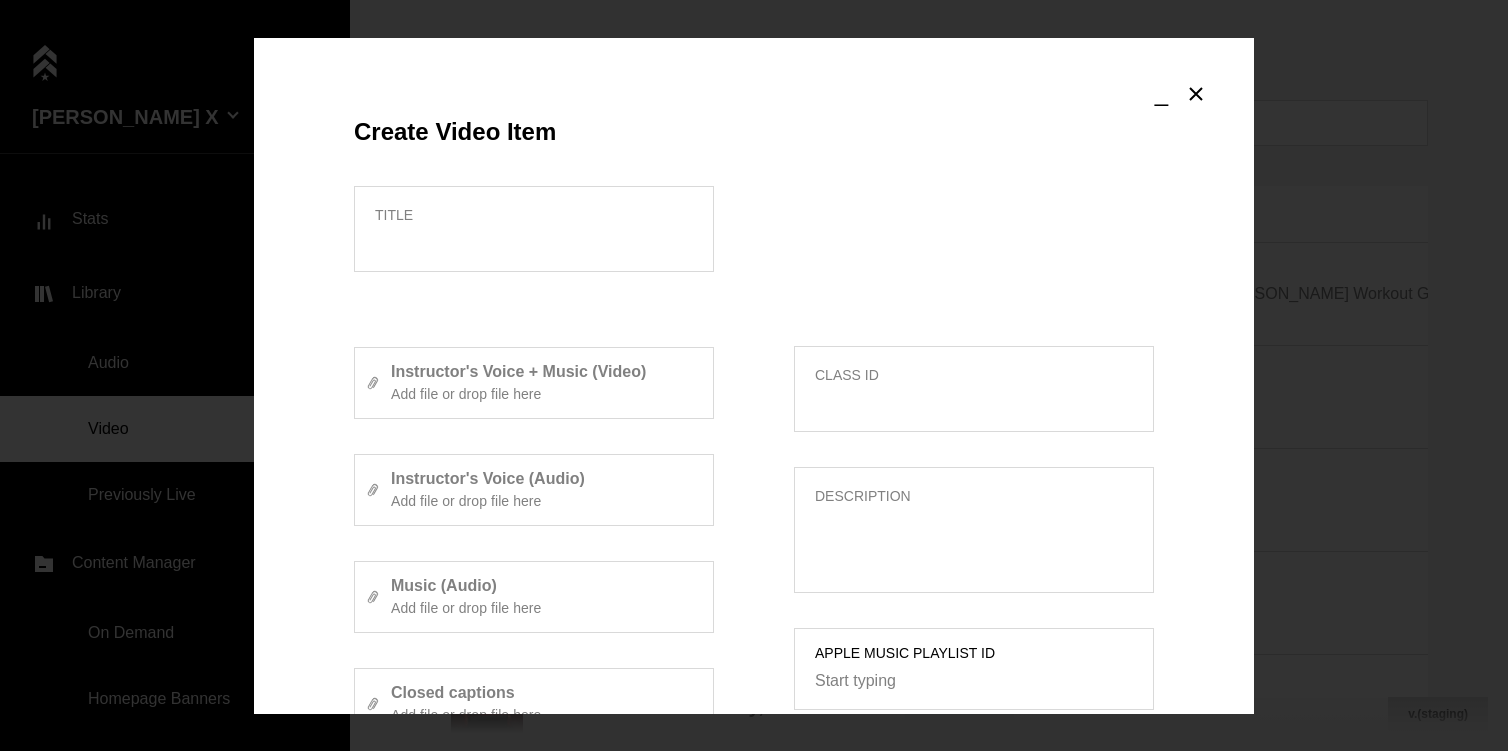 scroll, scrollTop: 913, scrollLeft: 0, axis: vertical 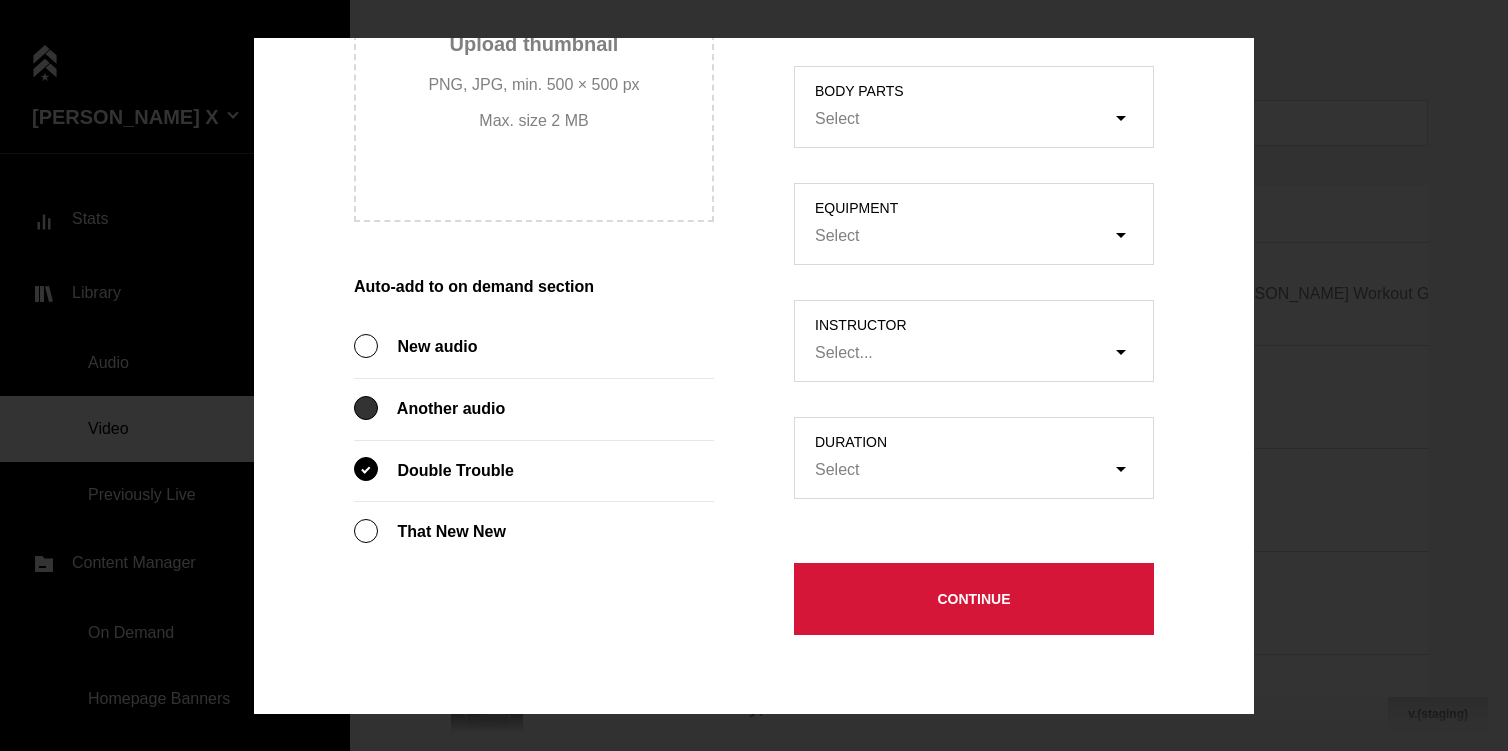 click at bounding box center (366, 408) 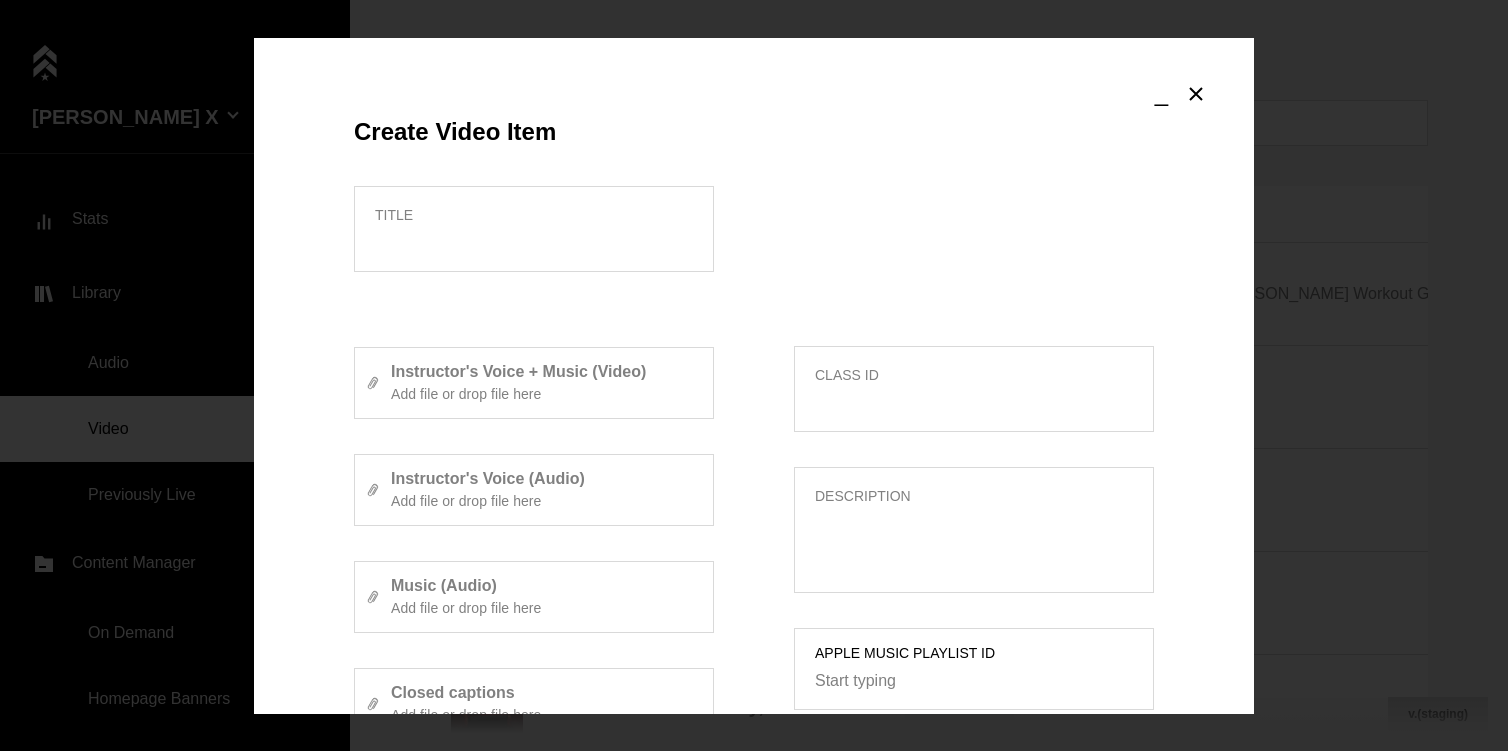 scroll, scrollTop: 913, scrollLeft: 0, axis: vertical 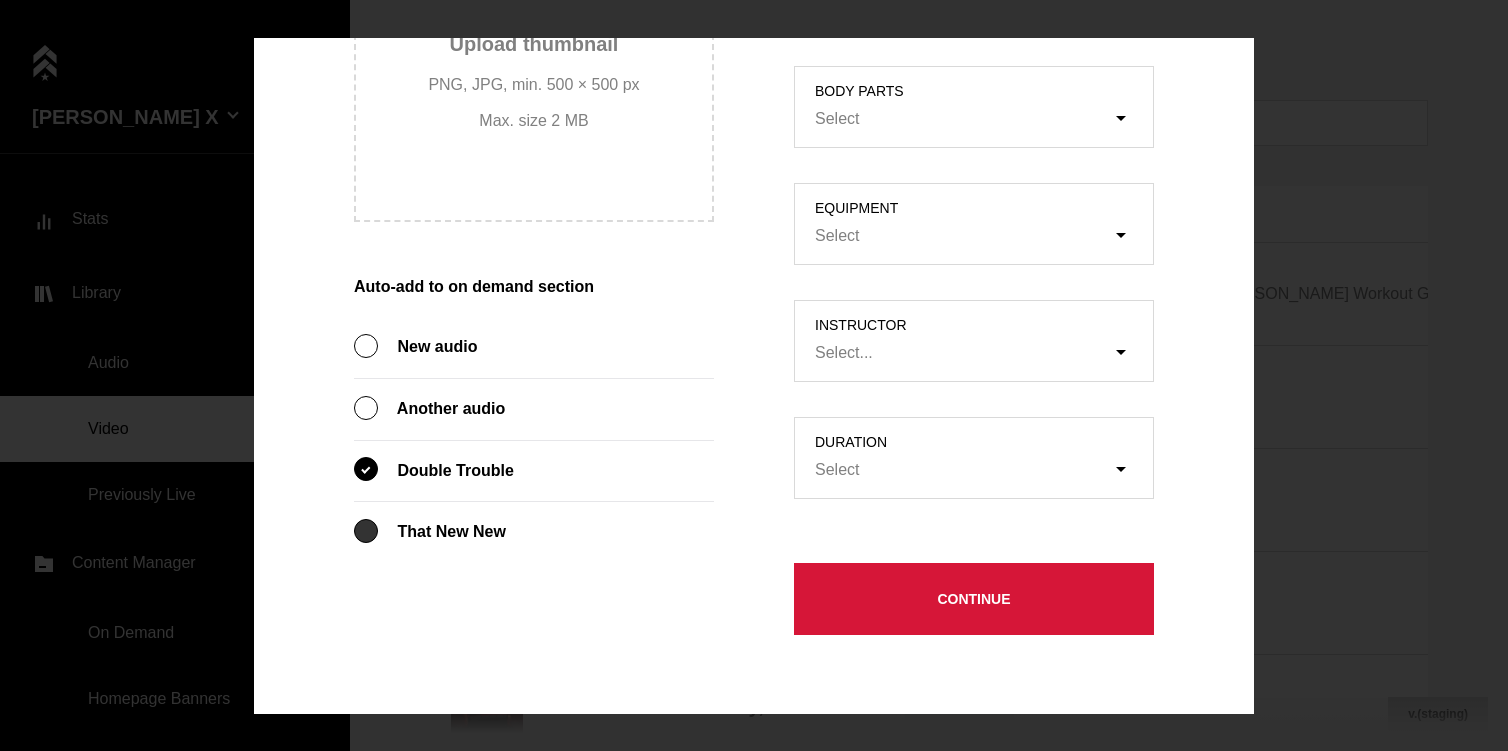 click at bounding box center (366, 531) 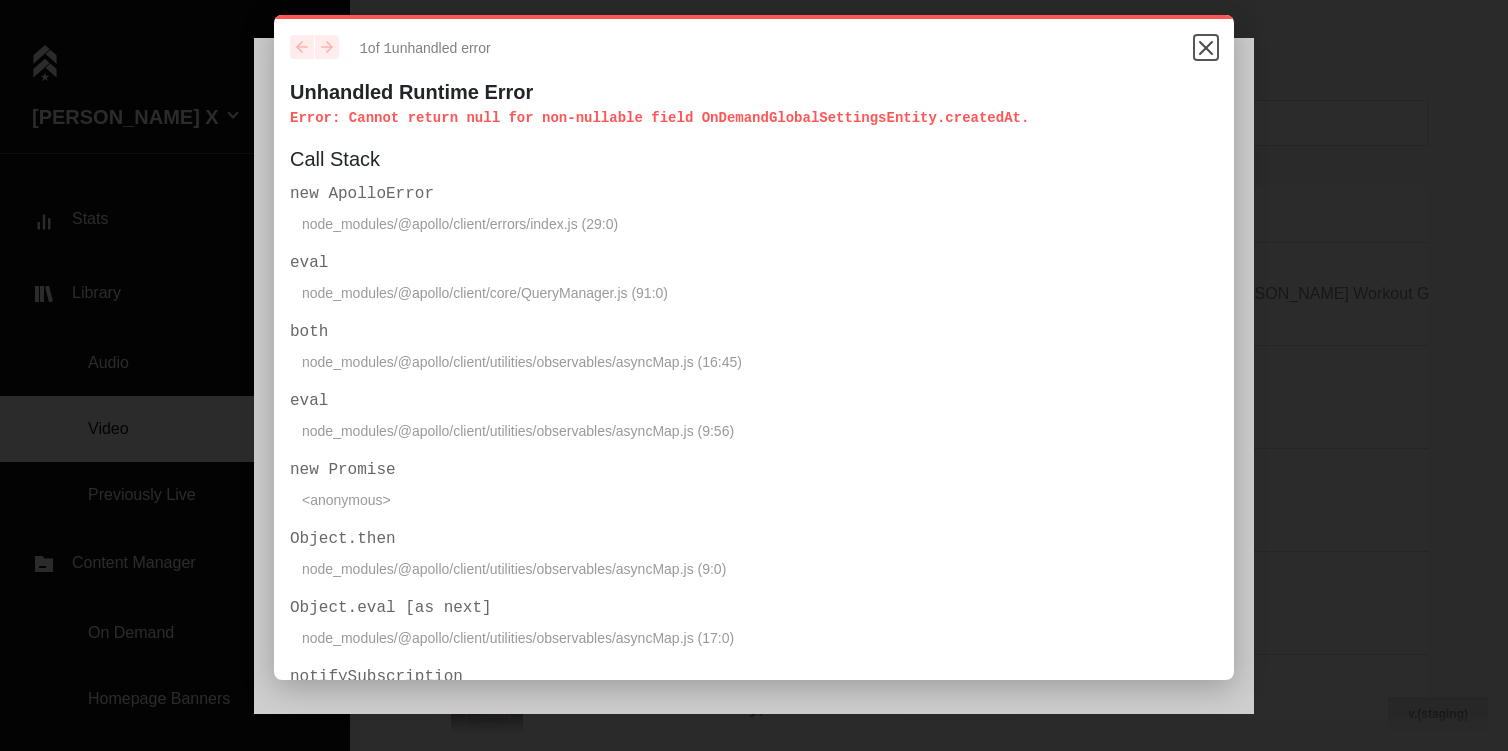 click 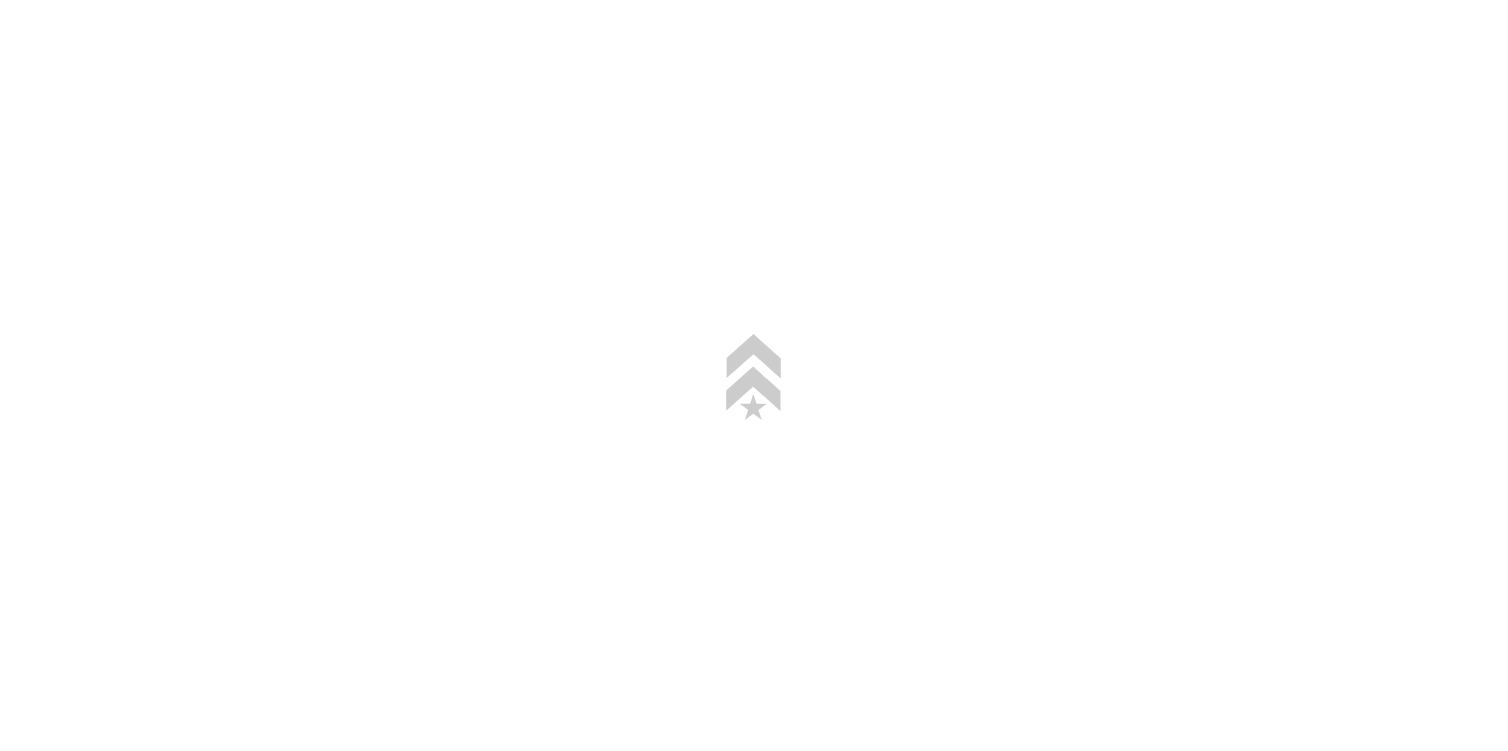 scroll, scrollTop: 0, scrollLeft: 0, axis: both 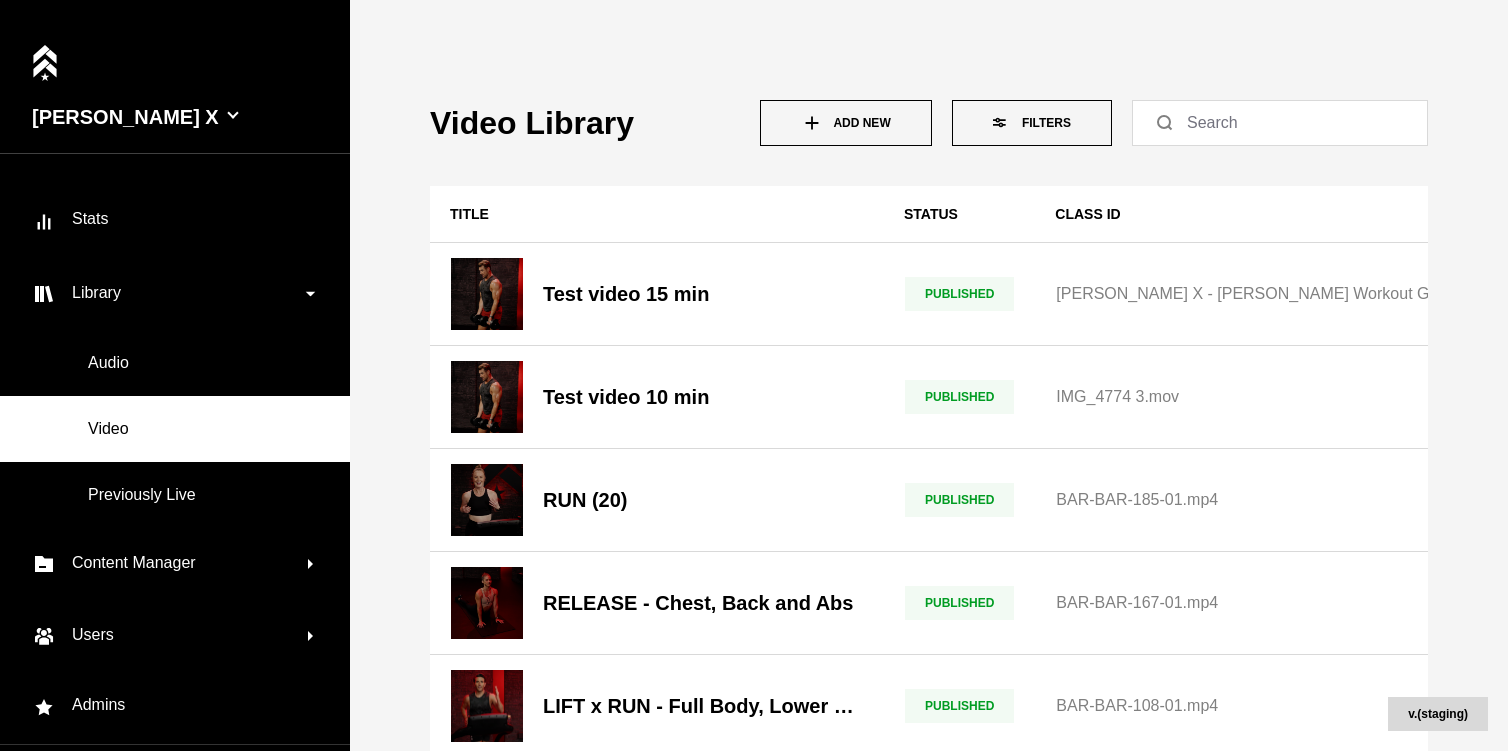 click on "Add New" at bounding box center (846, 123) 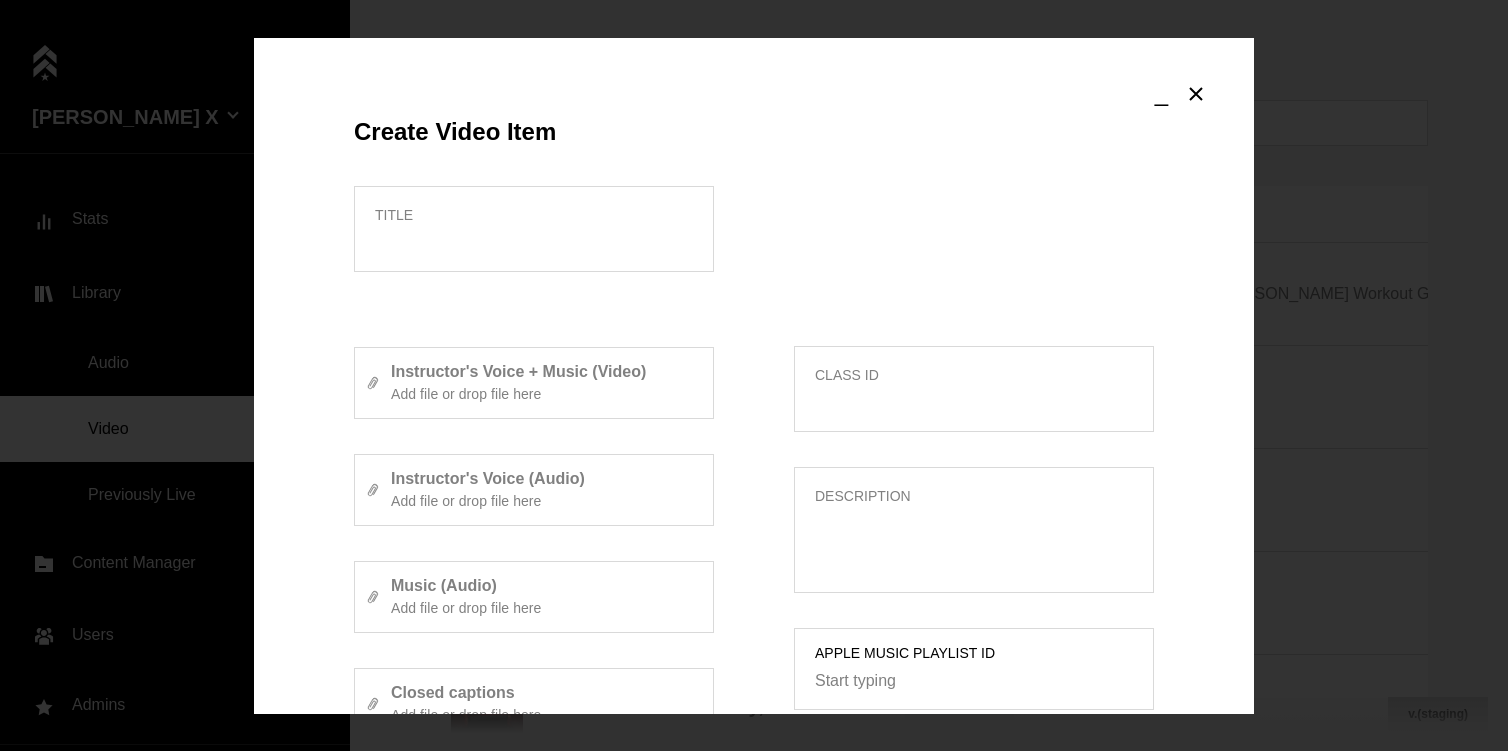 scroll, scrollTop: 913, scrollLeft: 0, axis: vertical 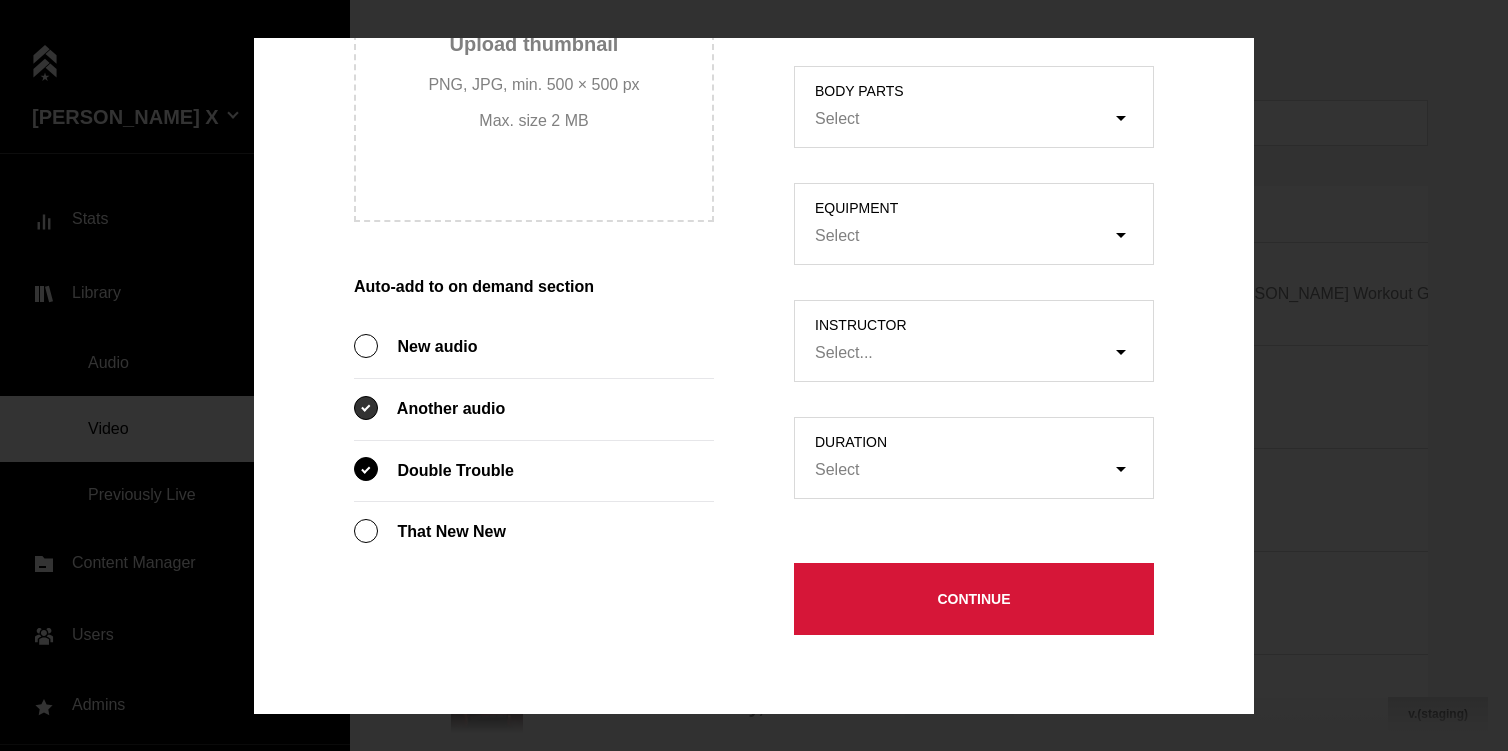 click at bounding box center [366, 408] 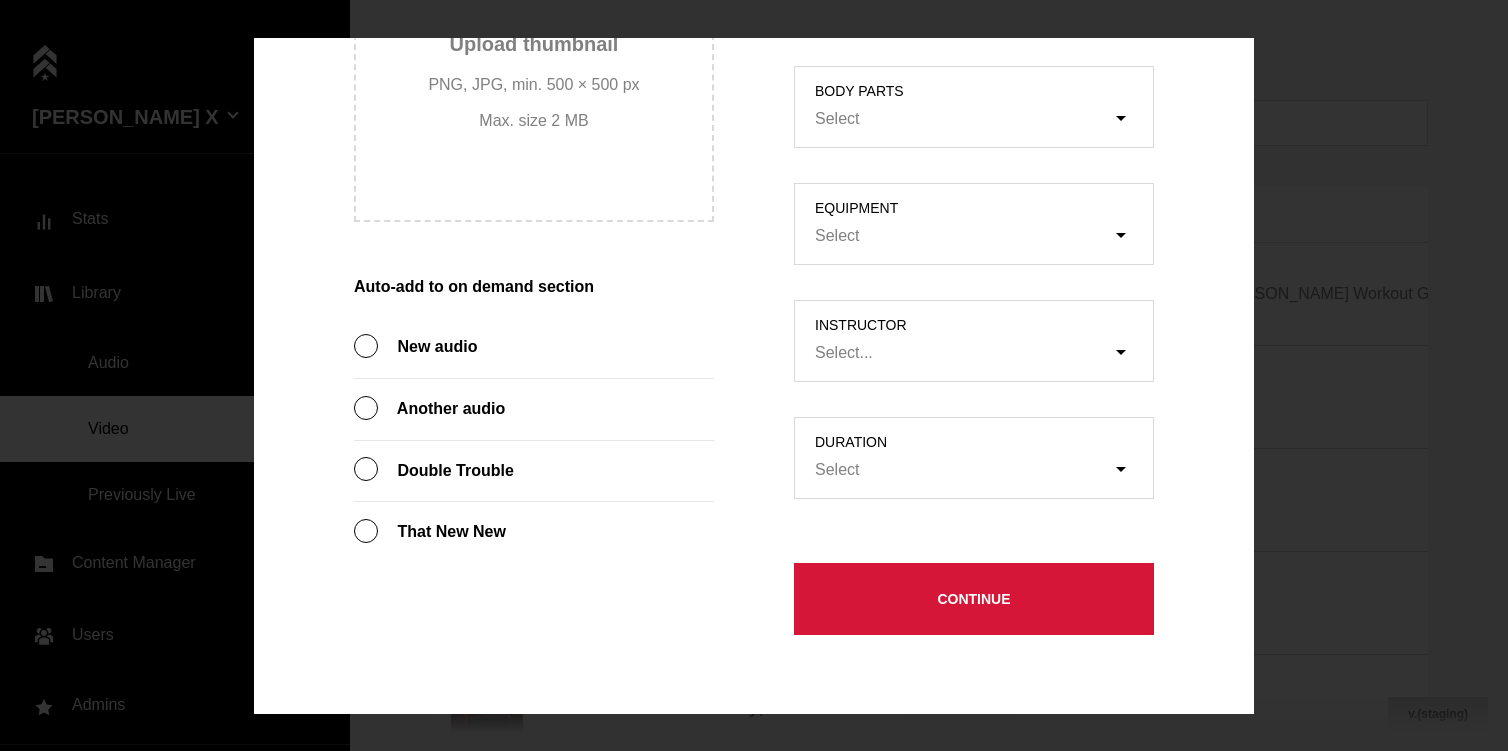 click on "Create Video Item Title Instructor's Voice + Music (Video) Add file or drop file here Instructor's Voice (Audio) Add file or drop file here Music (Audio) Add file or drop file here Closed captions Add file or drop file here Upload thumbnail PNG, JPG, min. 500 × 500 px Max. size 2 MB Auto-add to on demand section   New audio   Another audio   Double Trouble   That New New Class ID Description Apple Music Playlist ID Start typing Spotify Playlists Start typing parent category Select Body parts Select Equipment Select instructor Select... duration Select Continue" at bounding box center [754, -80] 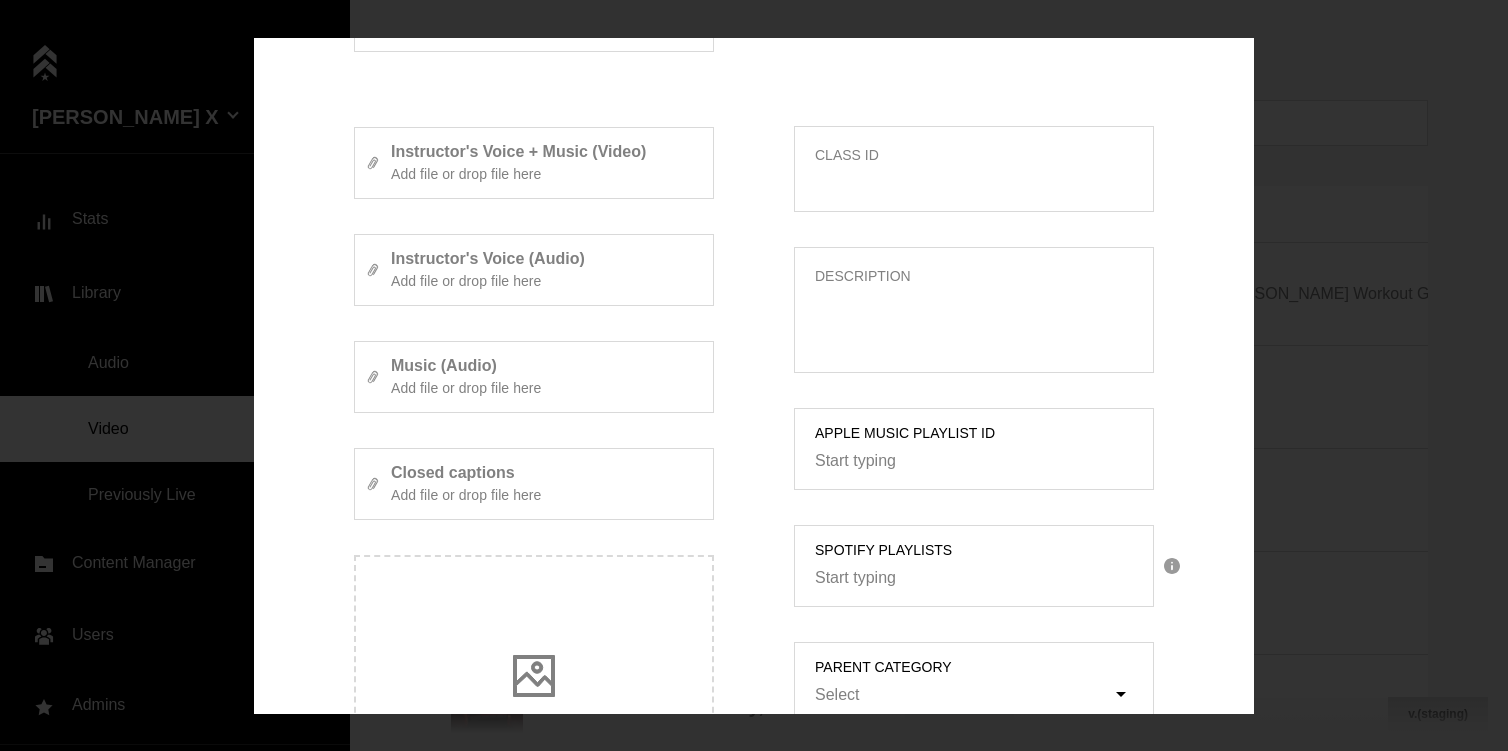 scroll, scrollTop: 0, scrollLeft: 0, axis: both 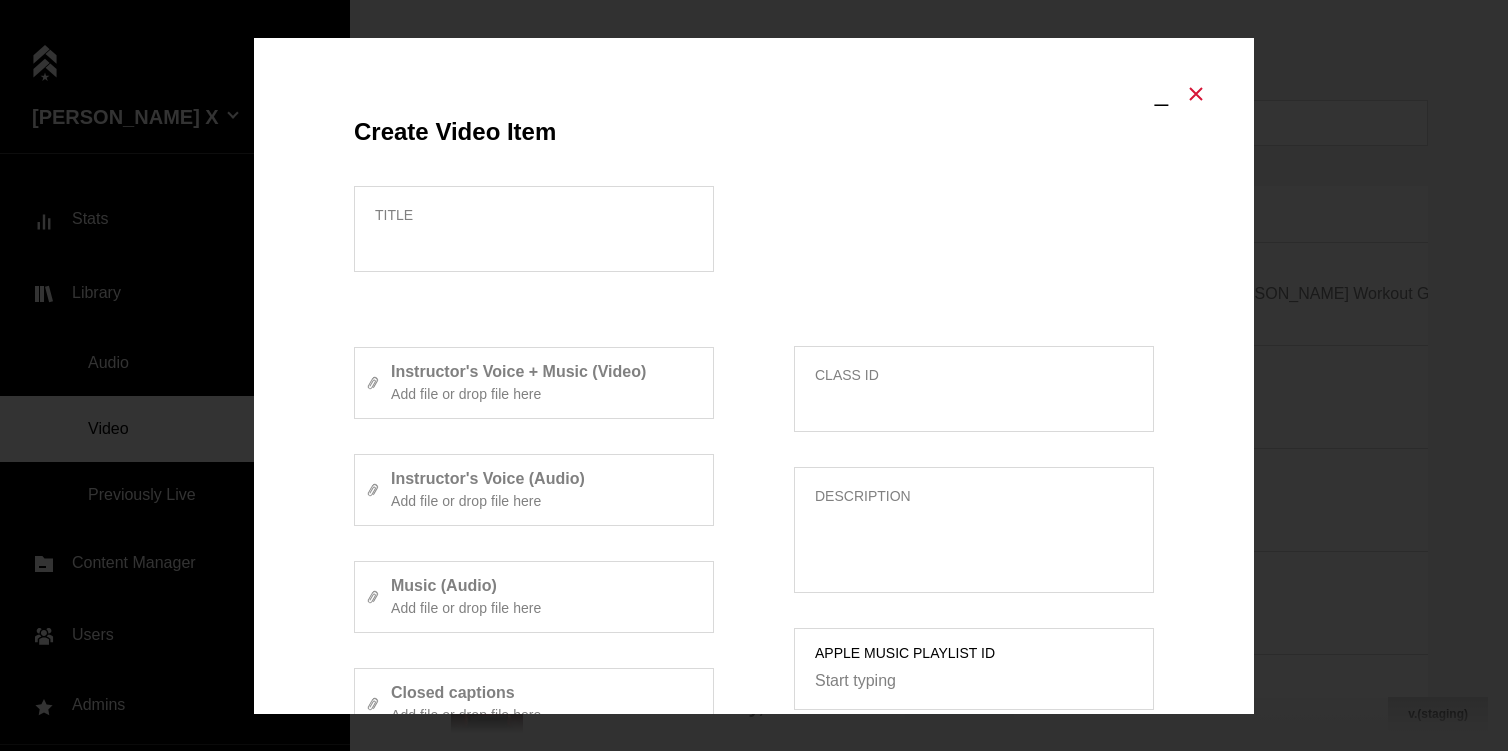click 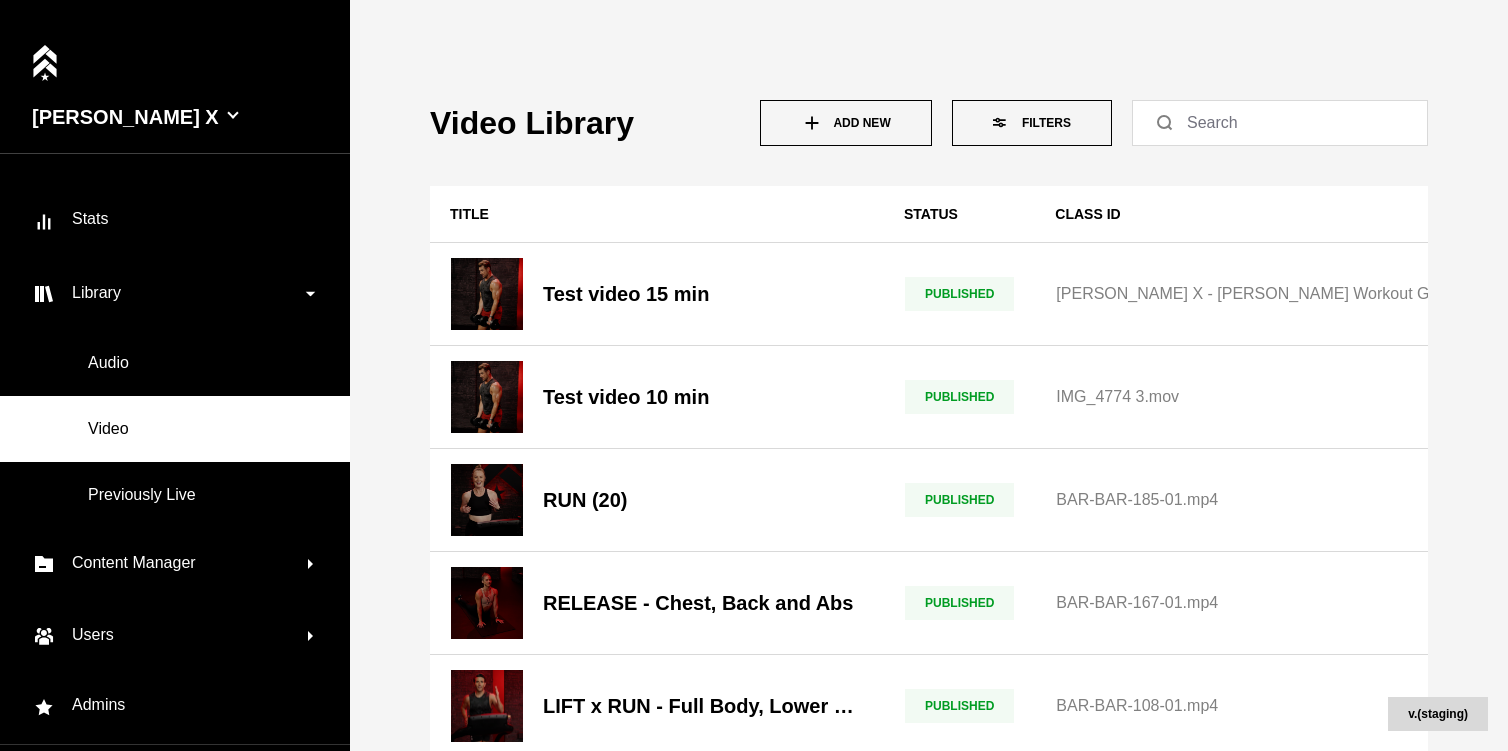 click on "Video Library Add New Filters Title Status Class ID Instructor Date of upload CC Duration Test video 15 min PUBLISHED [PERSON_NAME] X -  [PERSON_NAME] Workout Goes Digital in One App - STRV Testimonial.mp4 [PERSON_NAME] [DATE] 9:05 AM (PST)   15  min Test video 10 min PUBLISHED IMG_4774 3.[PERSON_NAME] [DATE] 9:04 AM (PST)   10  min RUN (20) PUBLISHED BAR-BAR-185-01.mp4 [PERSON_NAME] [DATE] 3:45 PM (PST)   20  min RELEASE - Chest, Back and Abs PUBLISHED BAR-BAR-167-01.mp4 [PERSON_NAME] [DATE] 2:54 PM (PST)   5  min LIFT x RUN - Full Body, Lower Focus PUBLISHED BAR-BAR-108-01.mp4 [PERSON_NAME] [DATE] 2:37 PM (PST)   35  min Arms & Abs PUBLISHED BAR-BAR-219 [PERSON_NAME] [DATE] 2:25 PM (PST)   20  min Full Body - Lower Focus PUBLISHED BAR-BAR-220-01.mp4 [PERSON_NAME] [DATE] 9:51 AM (PST)   20  min Holiday Full Body PUBLISHED BAR-BAR-453.mp4 [PERSON_NAME] [DATE] 4:39 AM (PST)   20  min" at bounding box center [929, 375] 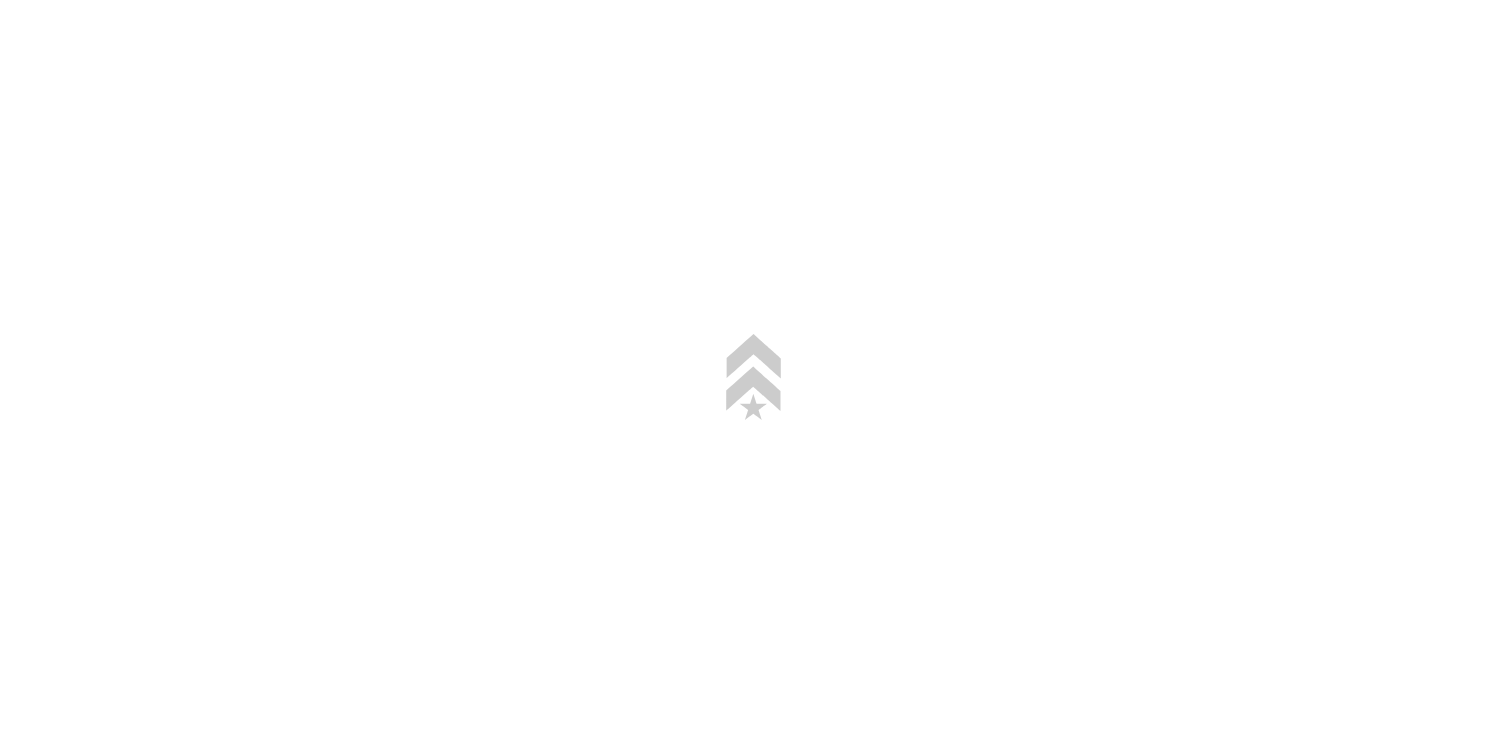 scroll, scrollTop: 0, scrollLeft: 0, axis: both 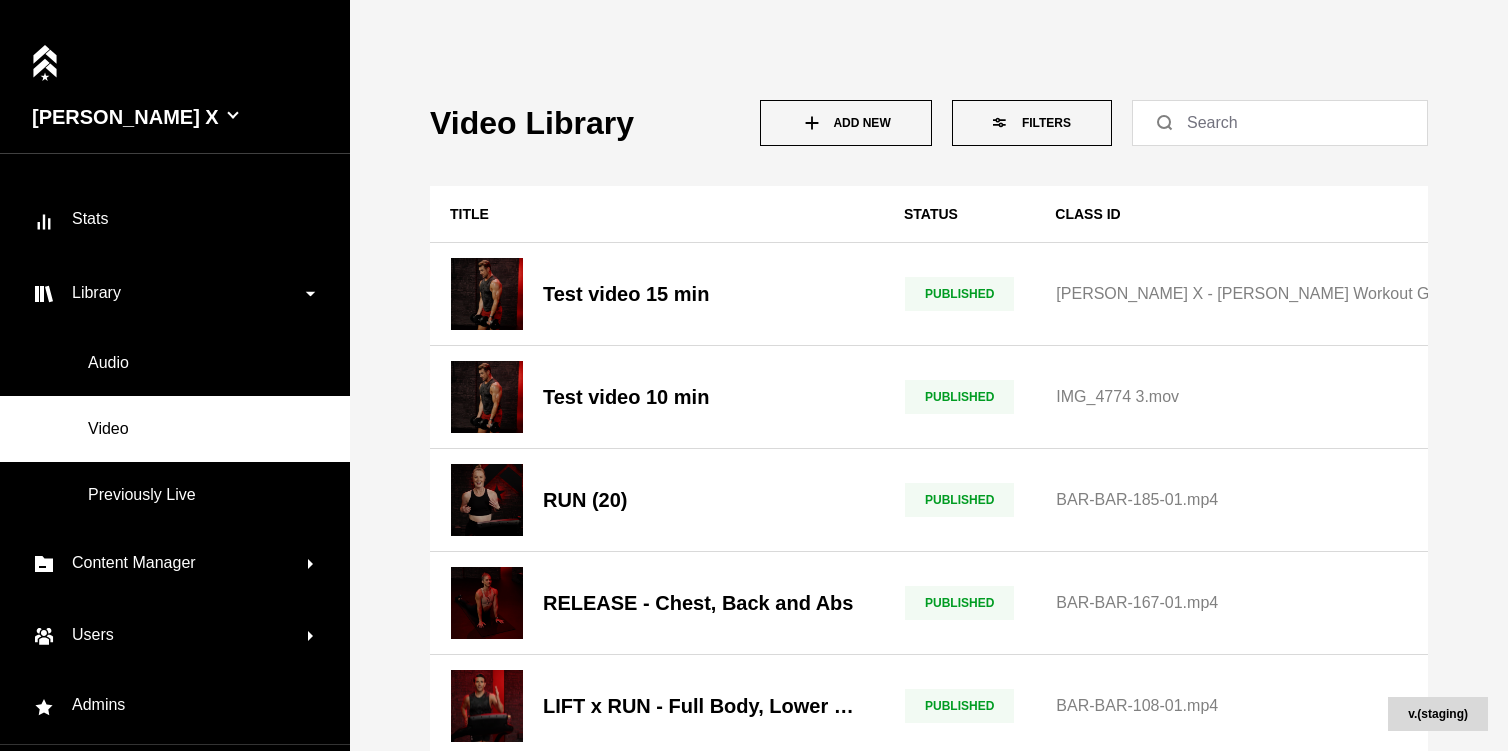 click on "Add New" at bounding box center [846, 123] 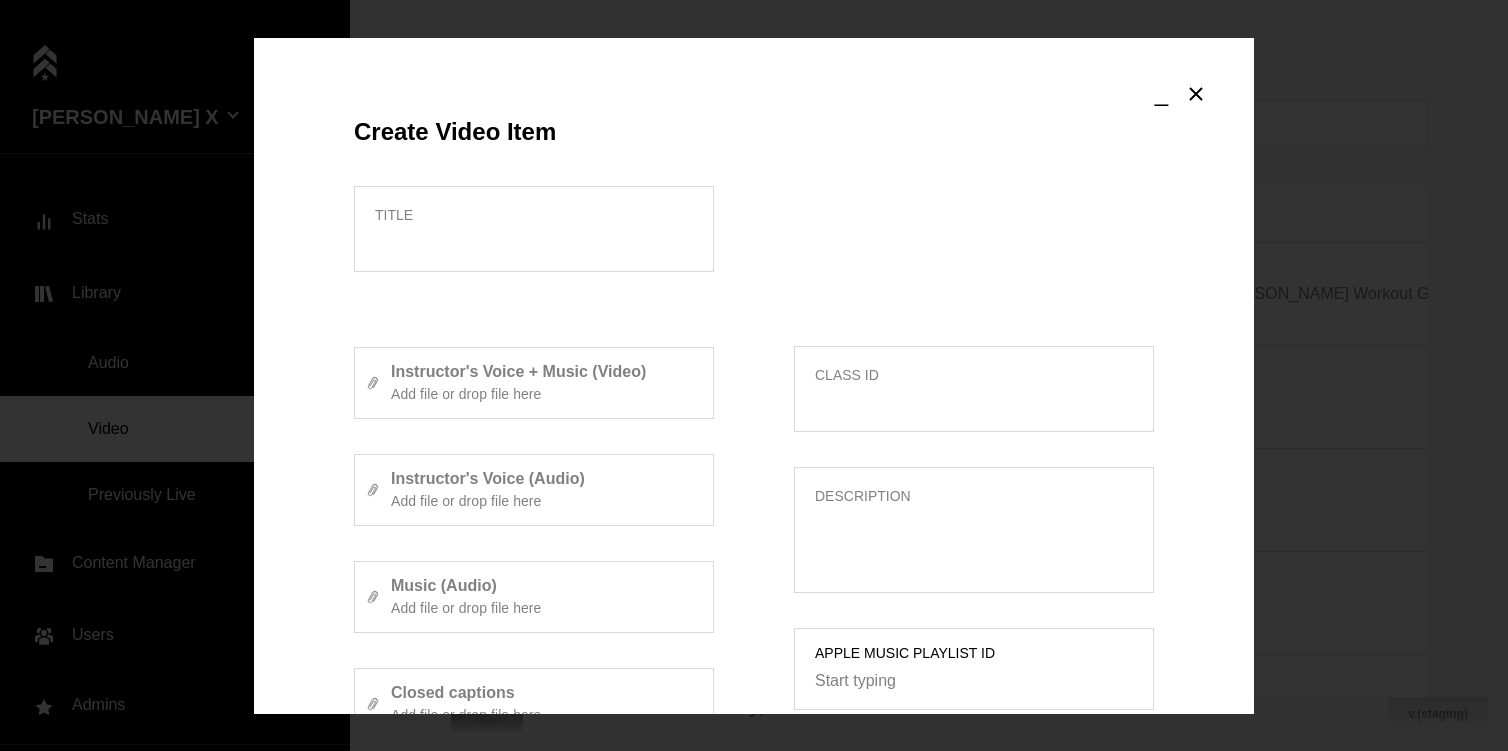 scroll, scrollTop: 913, scrollLeft: 0, axis: vertical 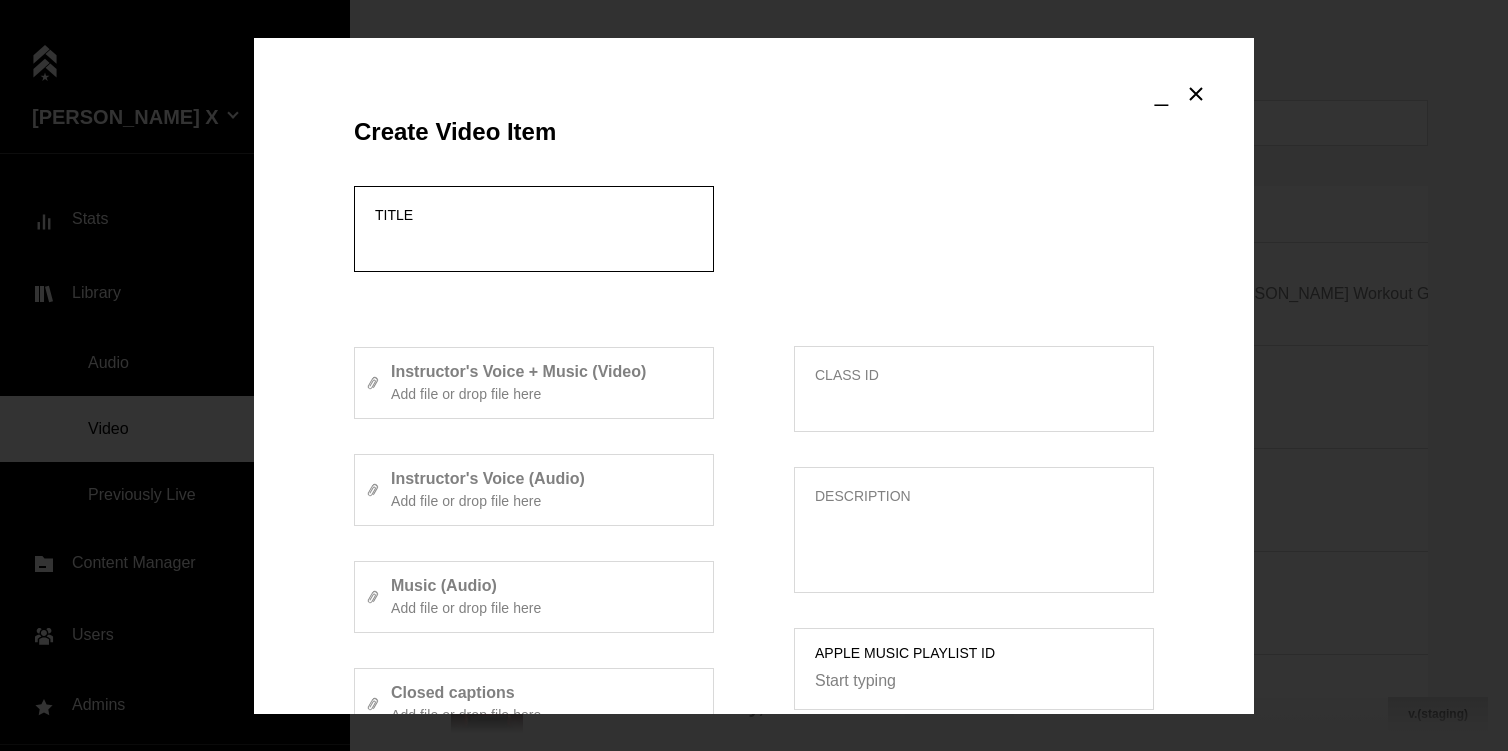click on "Title" at bounding box center [534, 242] 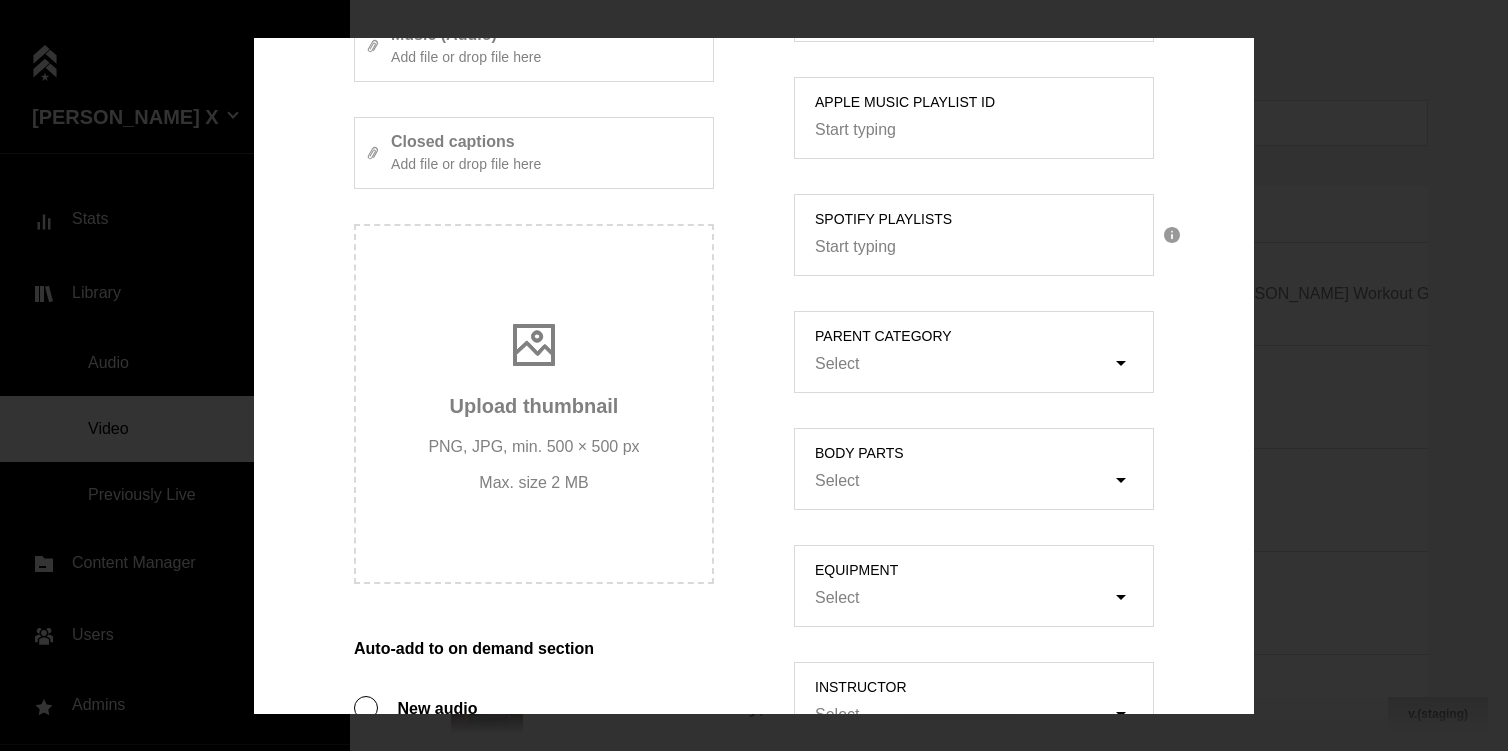 scroll, scrollTop: 913, scrollLeft: 0, axis: vertical 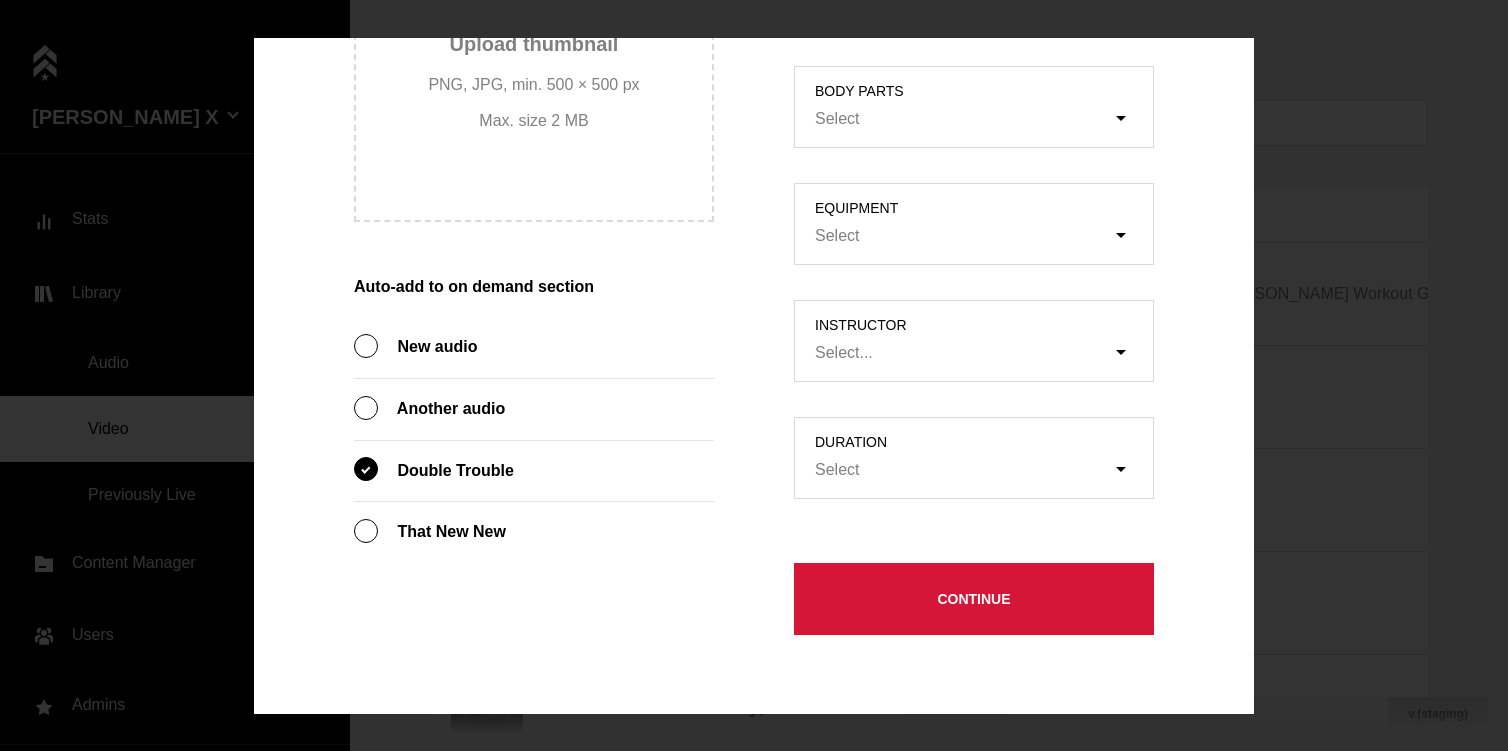 drag, startPoint x: 501, startPoint y: 570, endPoint x: 519, endPoint y: 555, distance: 23.43075 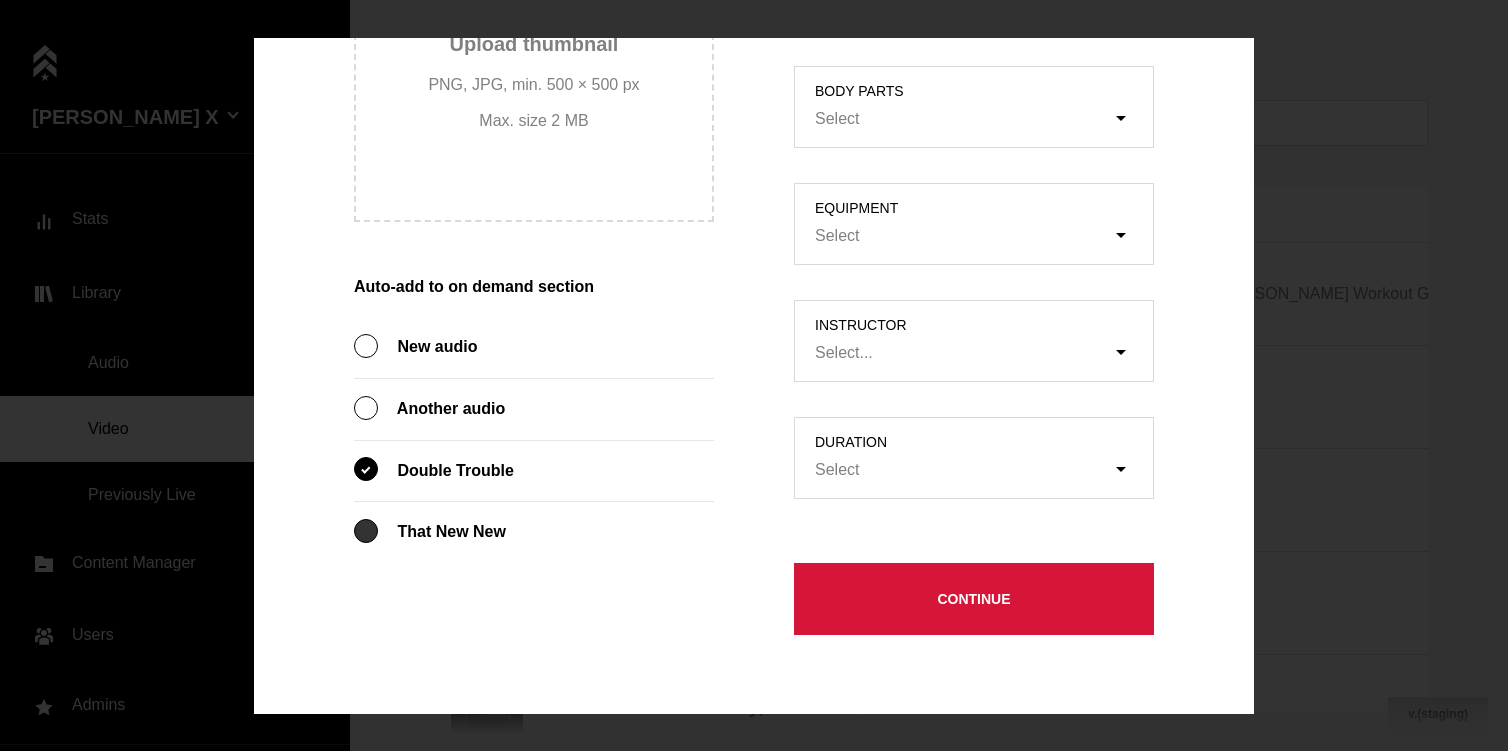 click at bounding box center [366, 531] 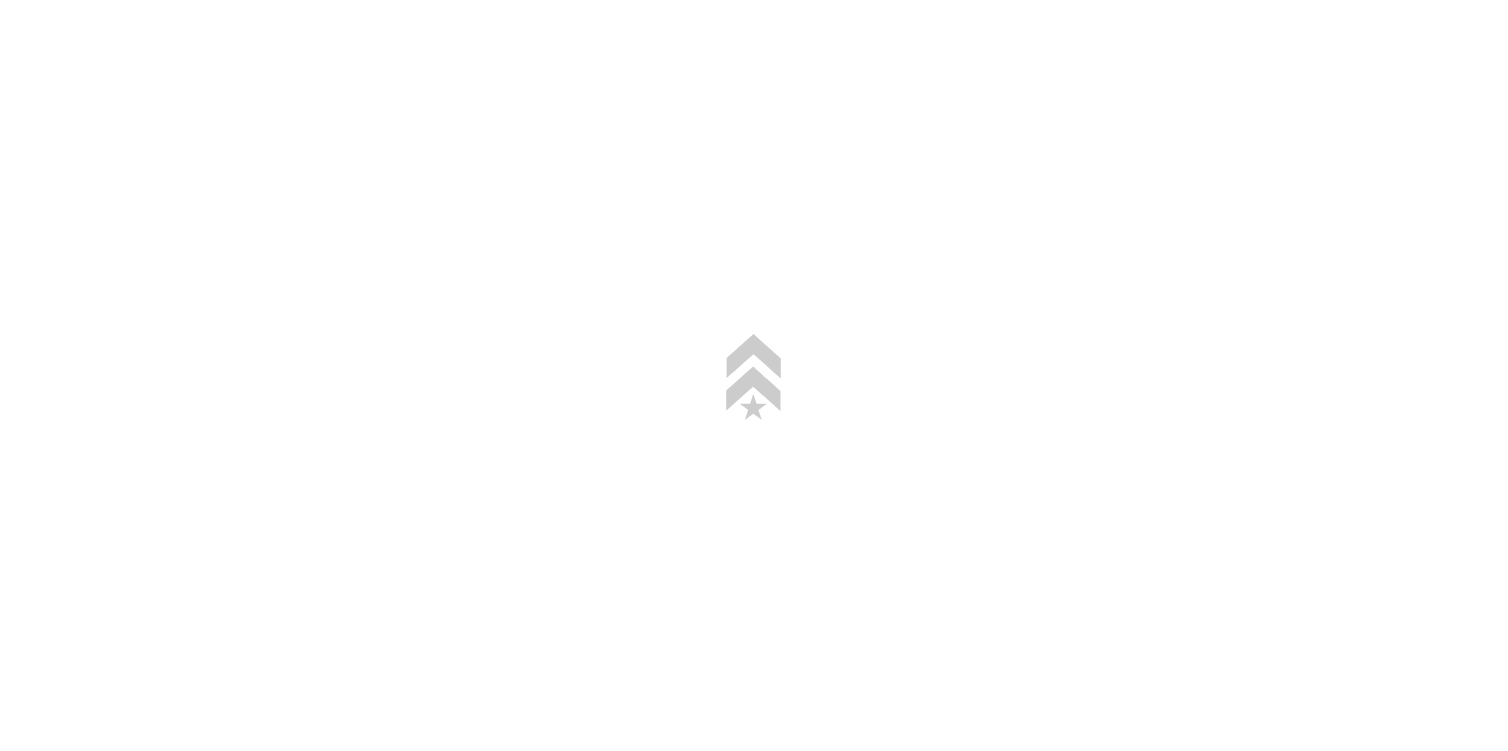 scroll, scrollTop: 0, scrollLeft: 0, axis: both 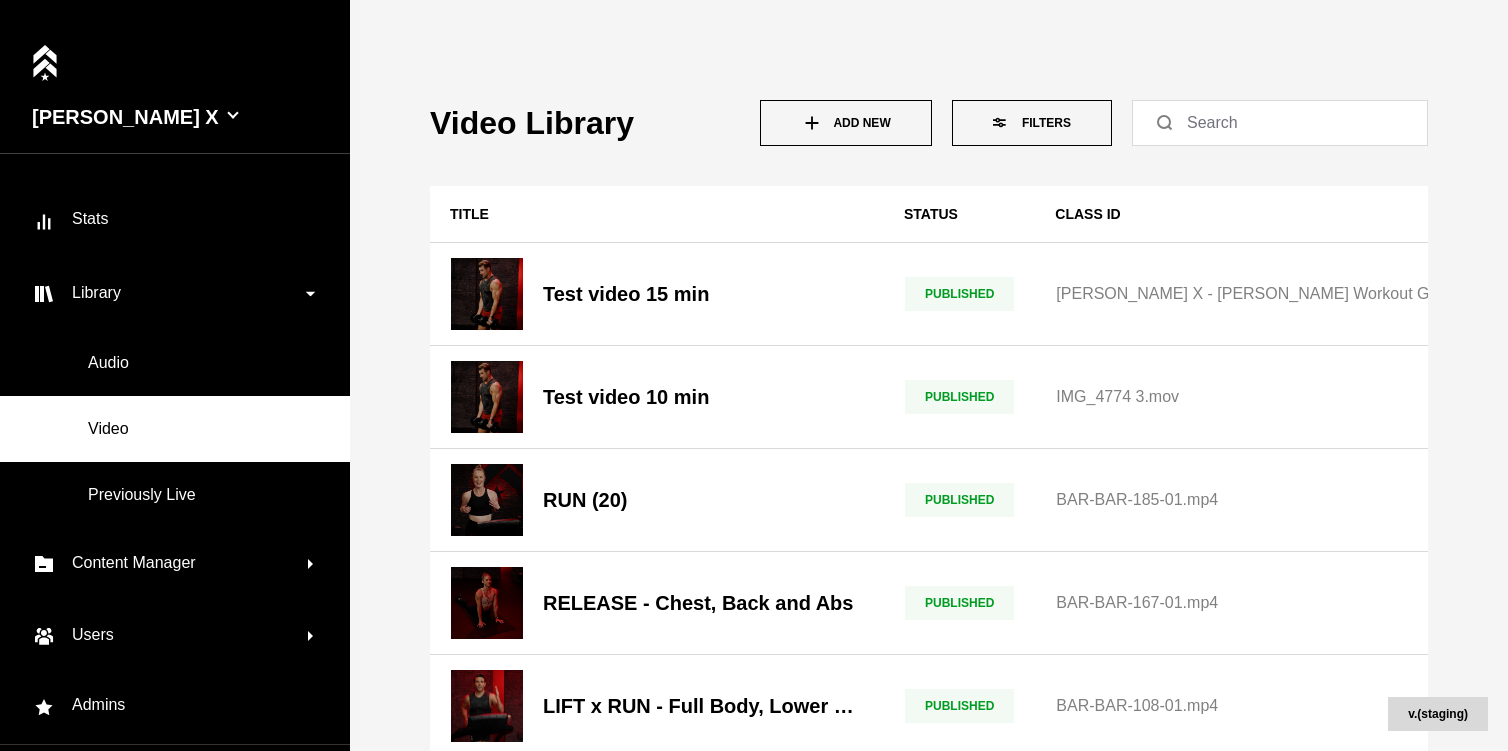 click on "Add New" at bounding box center [846, 123] 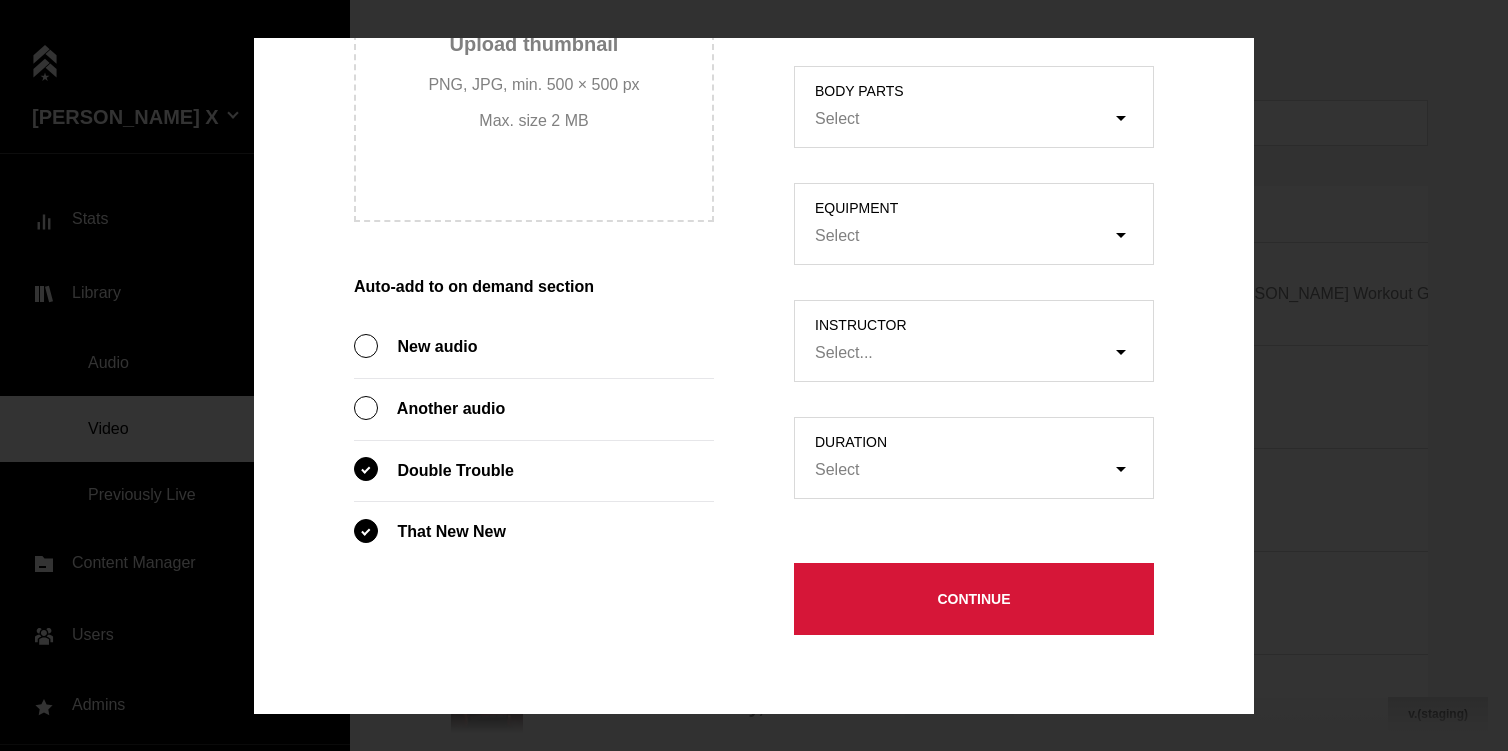 scroll, scrollTop: 0, scrollLeft: 0, axis: both 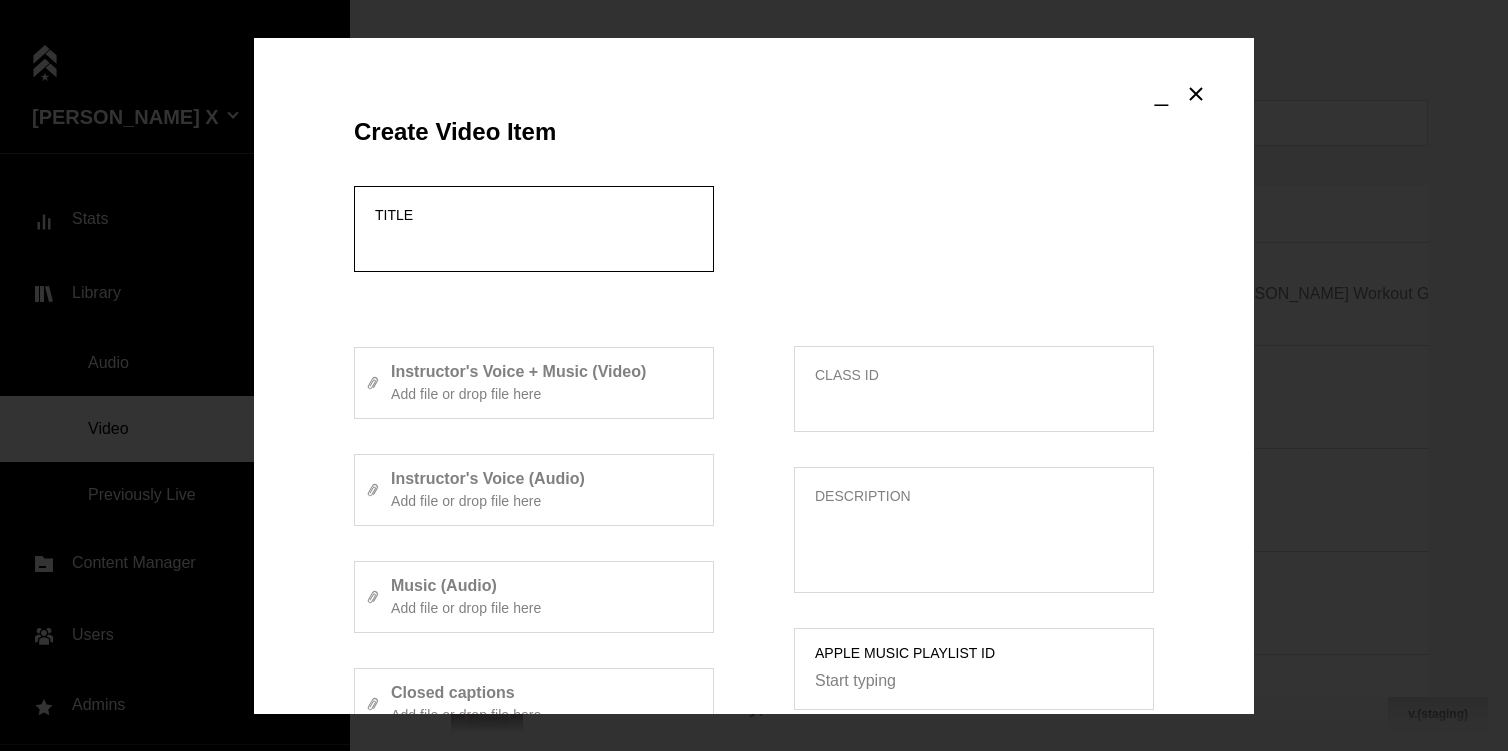 click on "Title" at bounding box center [534, 242] 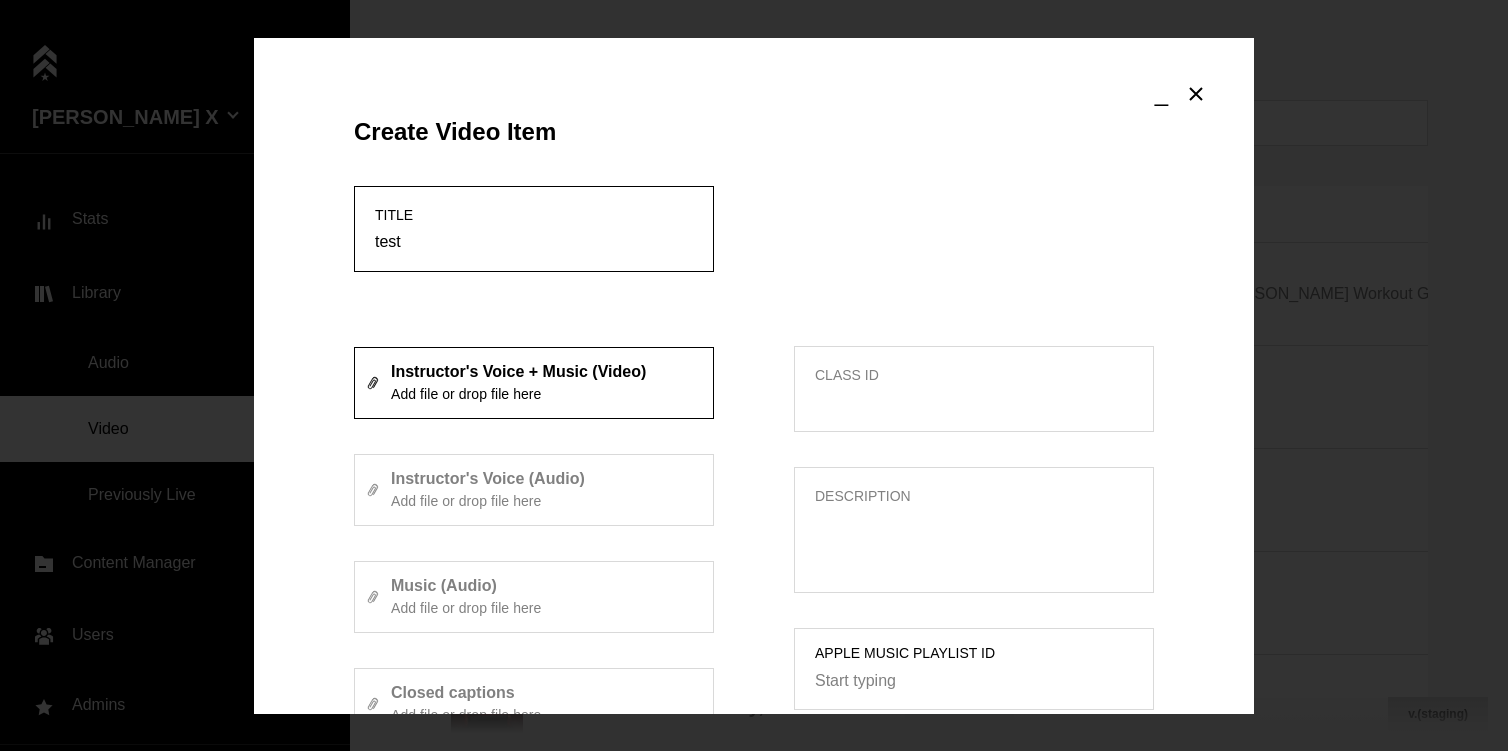 type on "test" 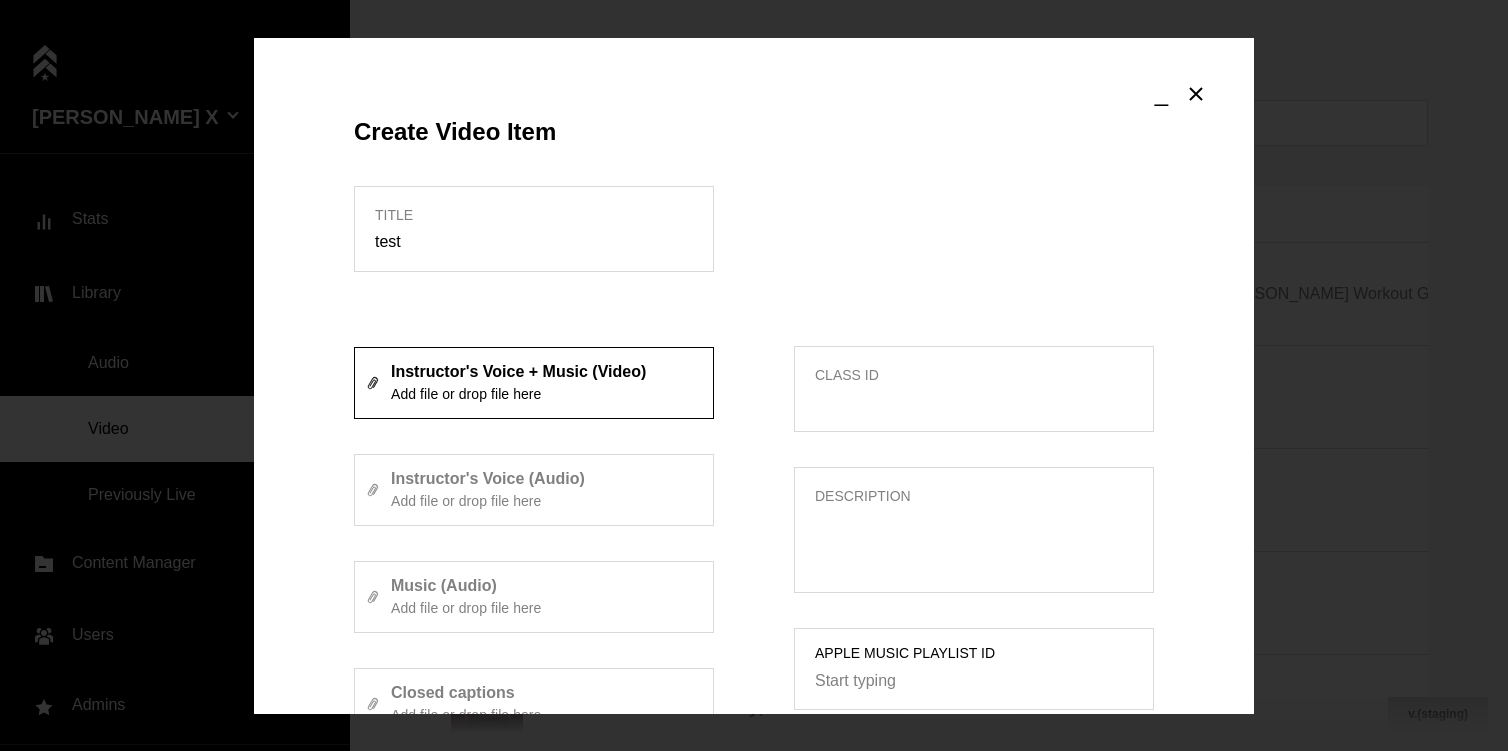 click on "Add file or drop file here" at bounding box center (542, 394) 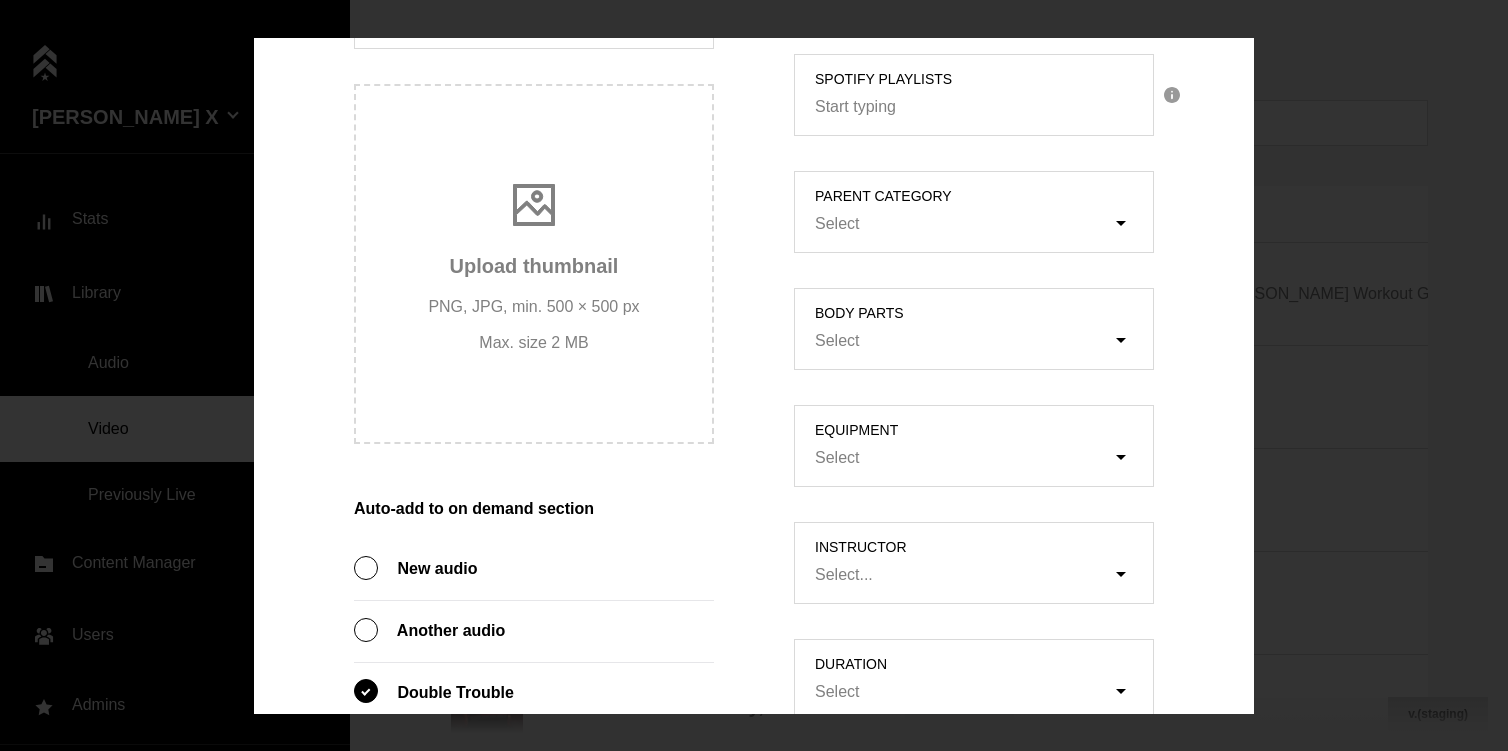 scroll, scrollTop: 913, scrollLeft: 0, axis: vertical 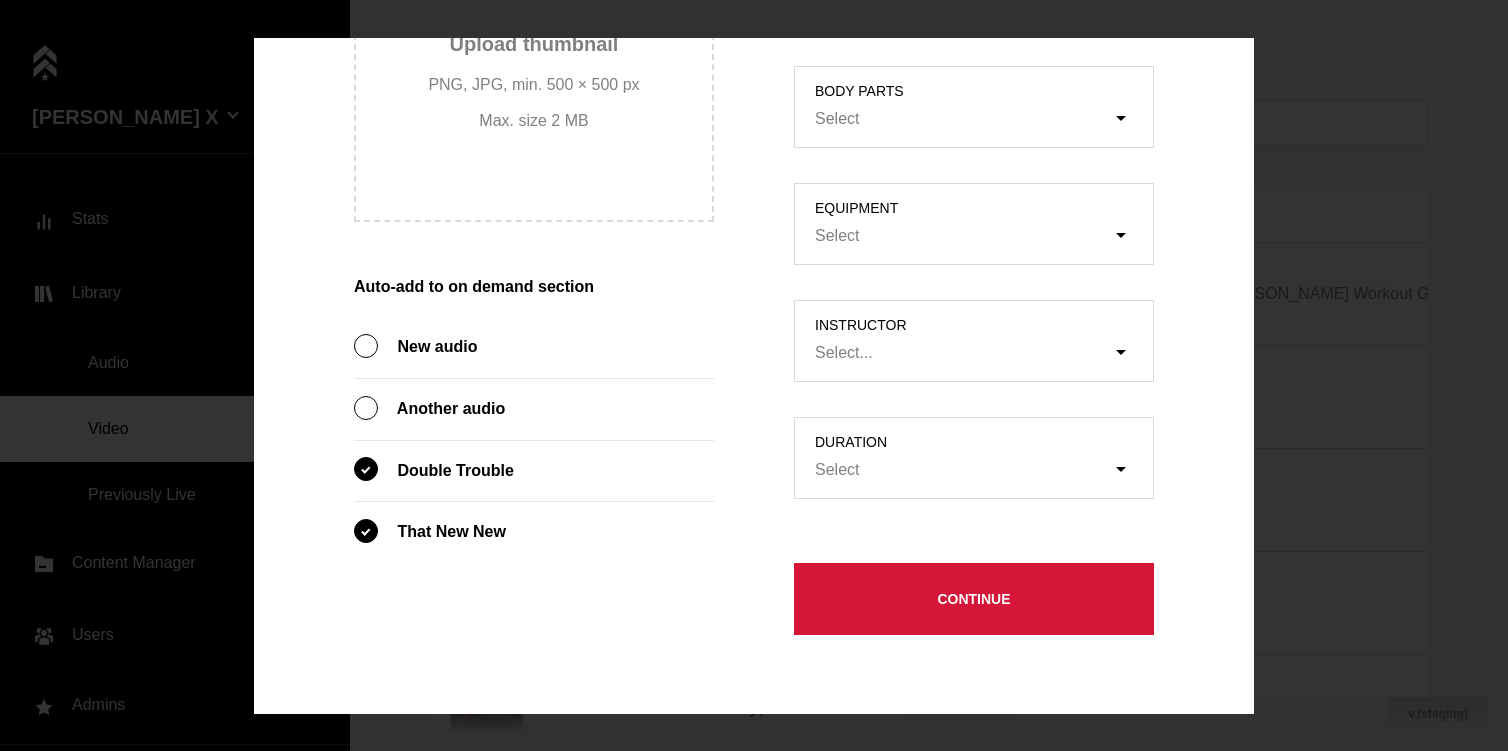 click on "Continue" at bounding box center (974, 599) 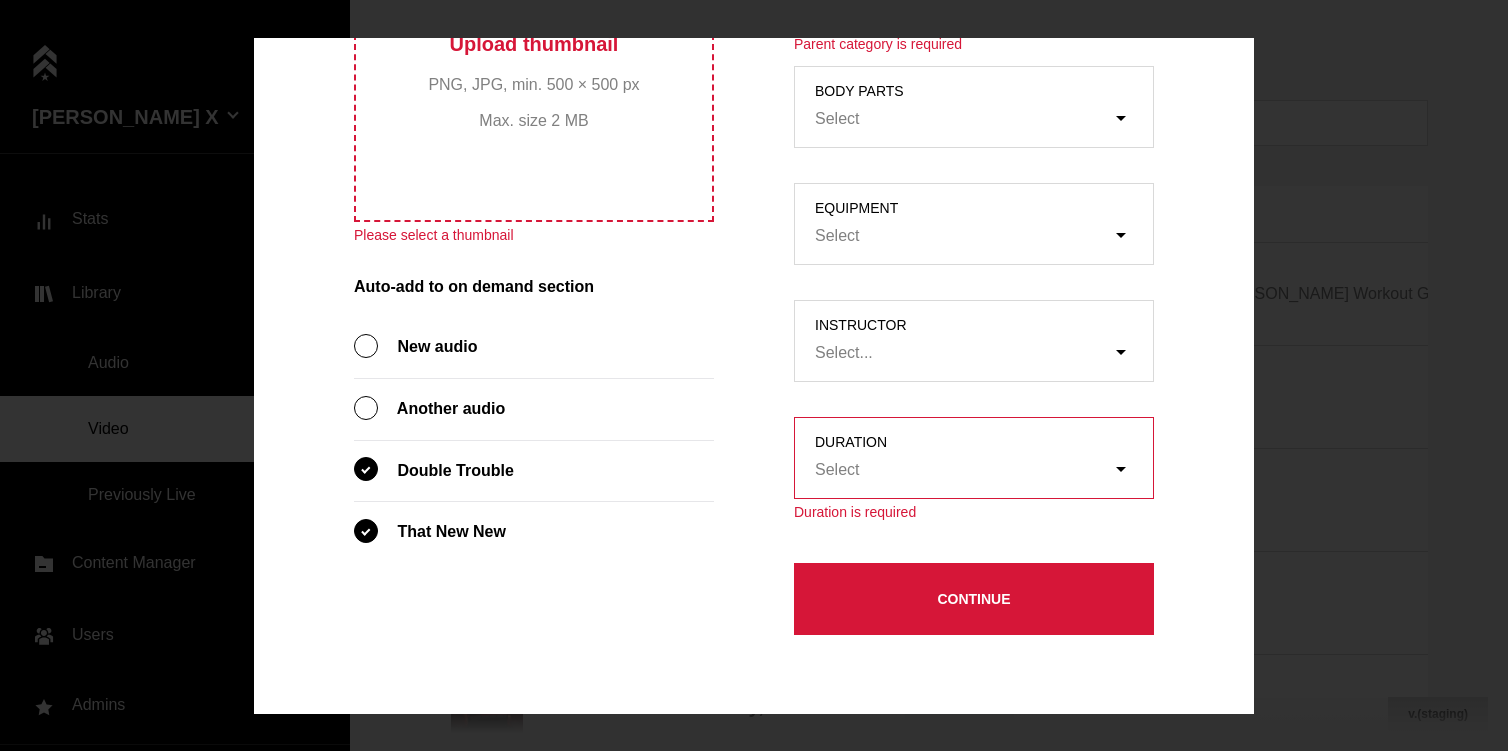 click on "Select" at bounding box center [984, 471] 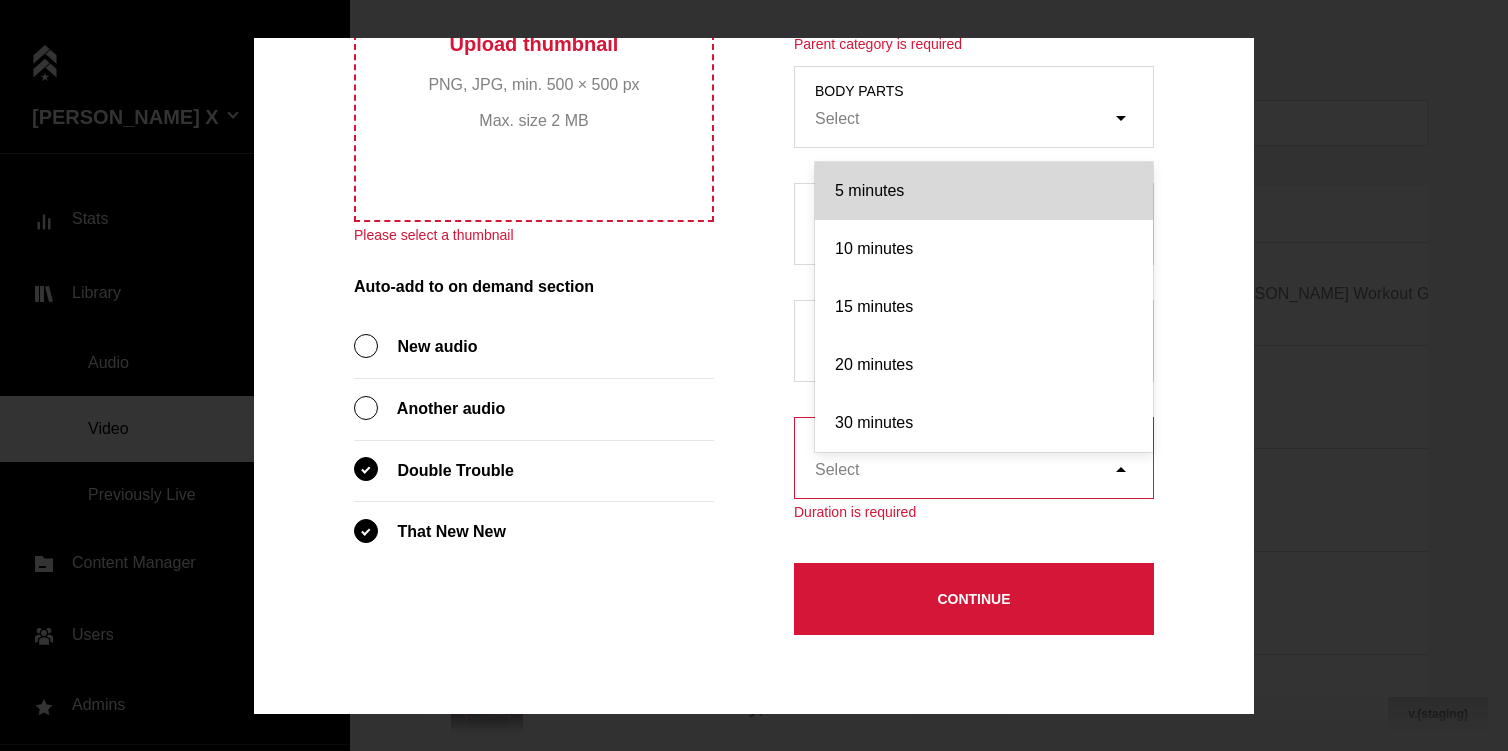 click on "5 minutes" at bounding box center [984, 191] 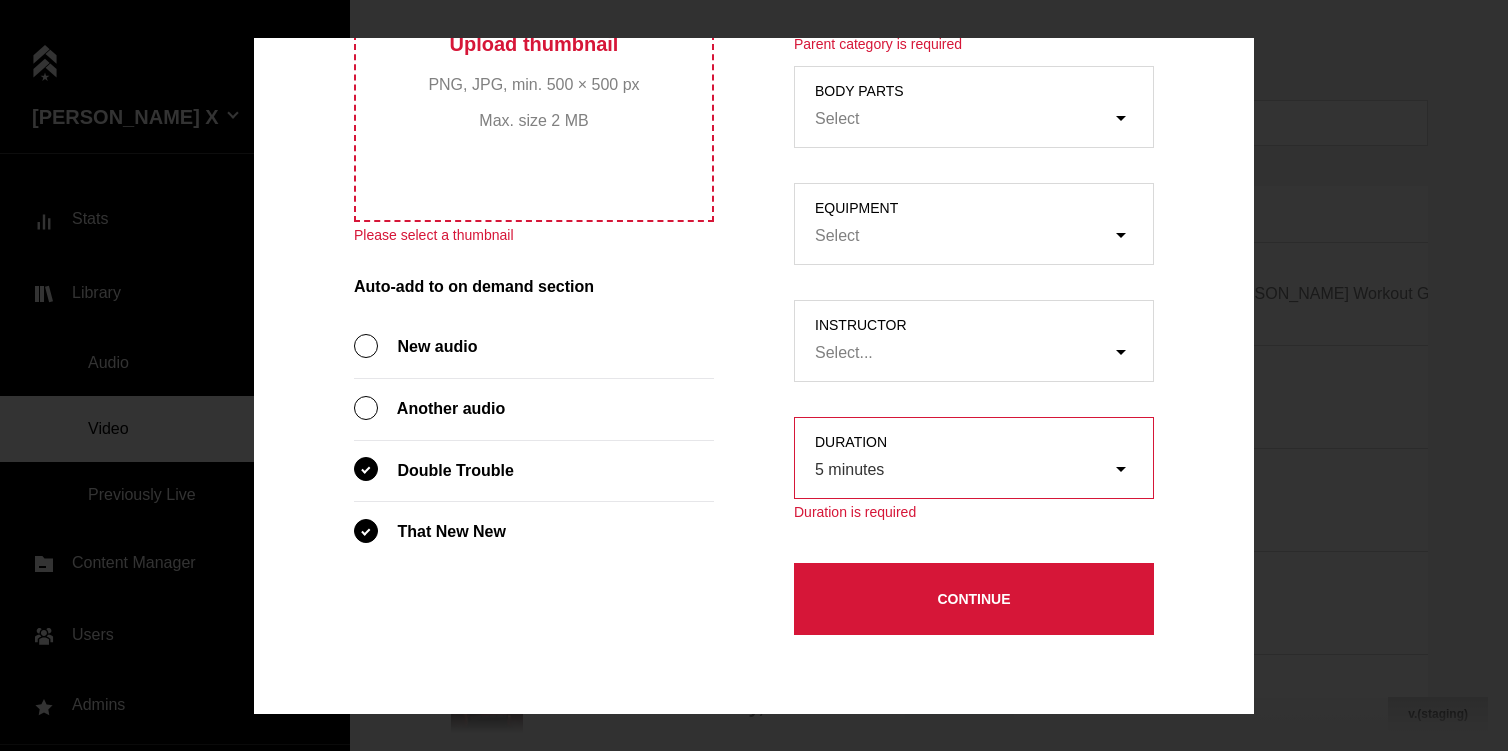 scroll, scrollTop: 536, scrollLeft: 0, axis: vertical 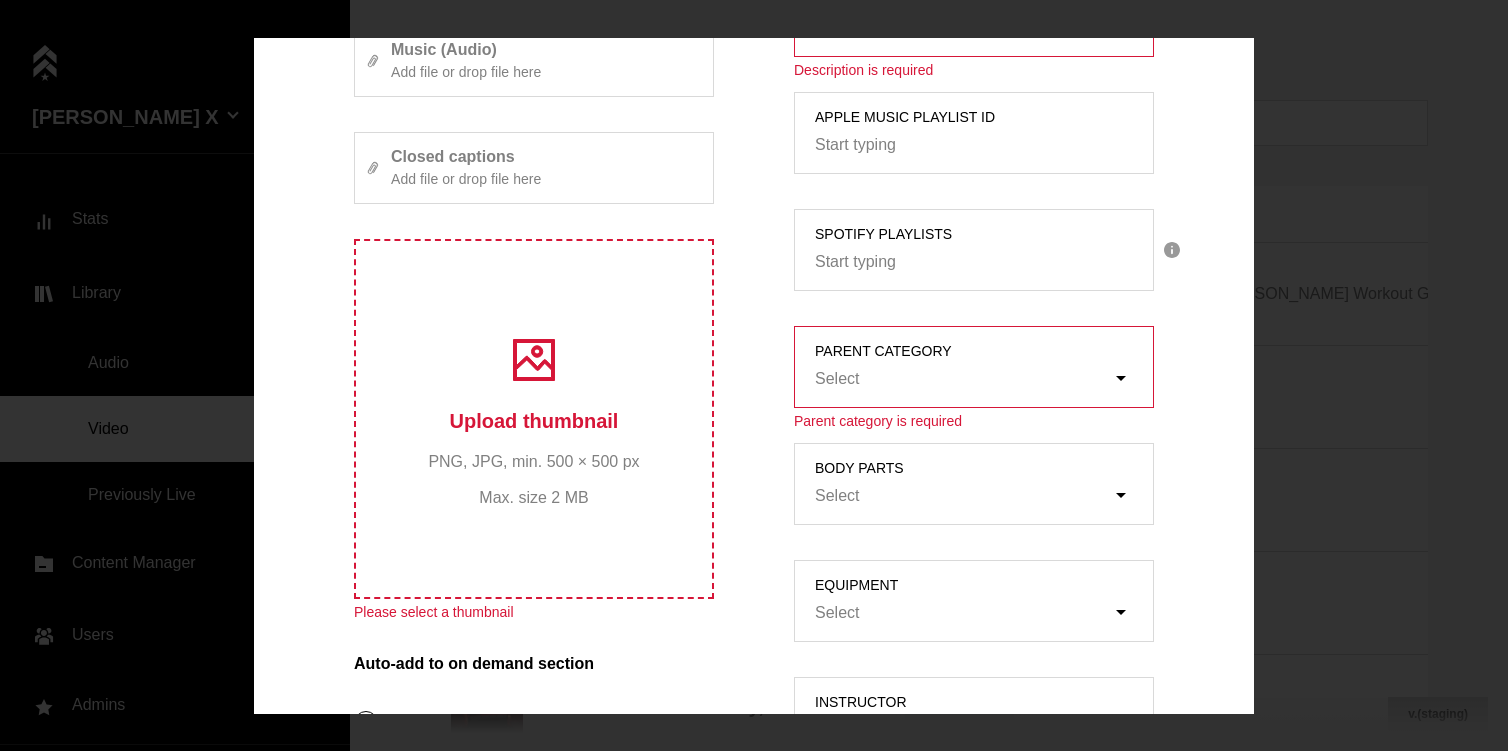 click on "Upload thumbnail PNG, JPG, min. 500 × 500 px Max. size 2 MB" at bounding box center [534, 419] 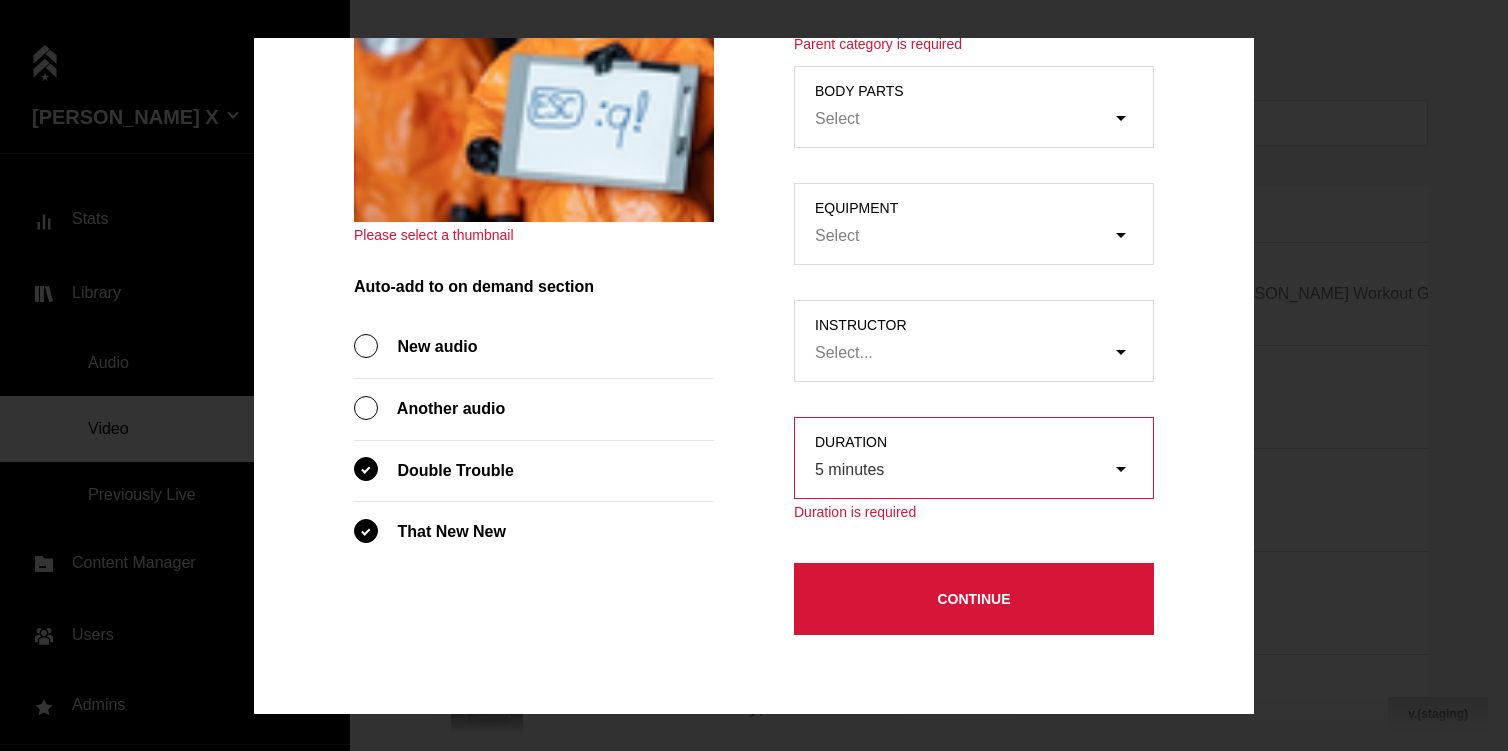 scroll, scrollTop: 507, scrollLeft: 0, axis: vertical 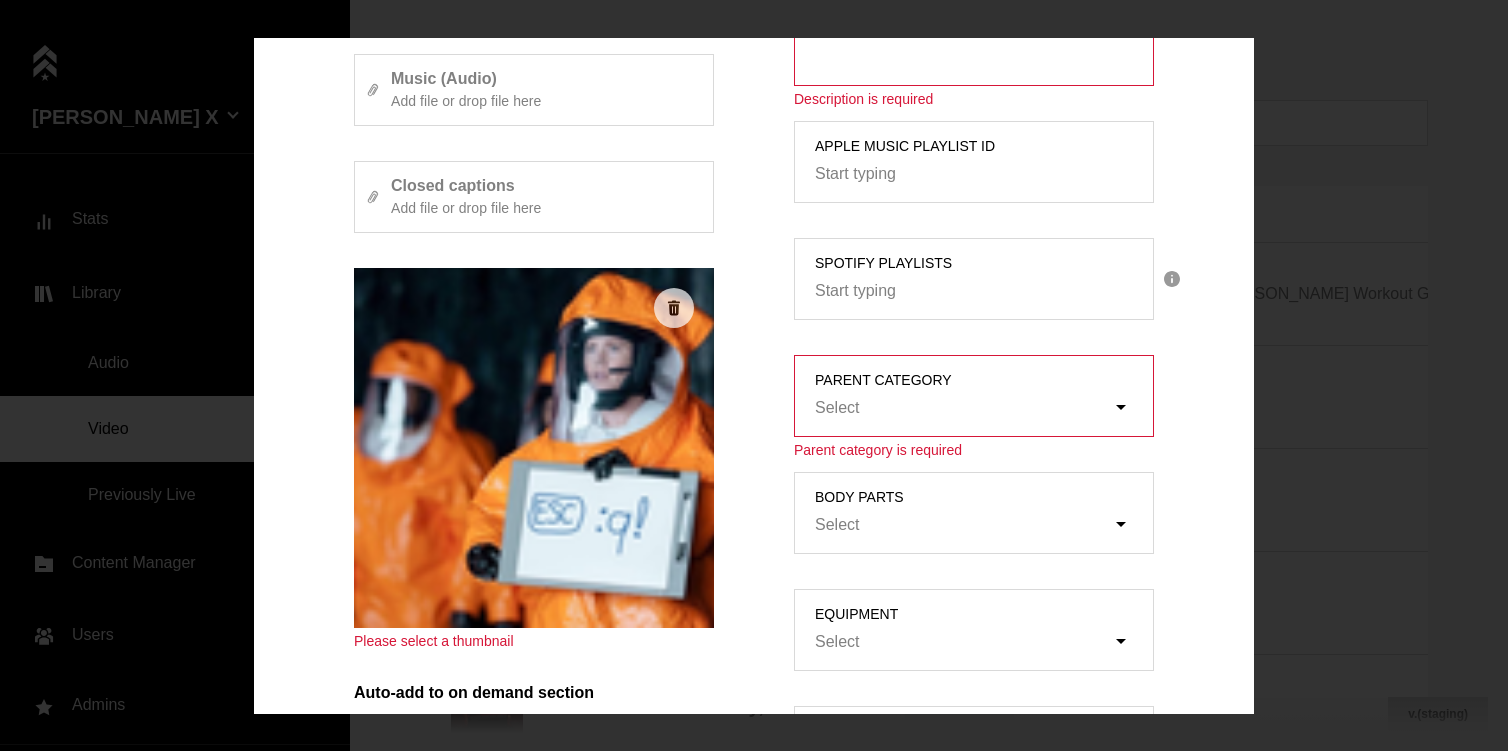 click at bounding box center [534, 448] 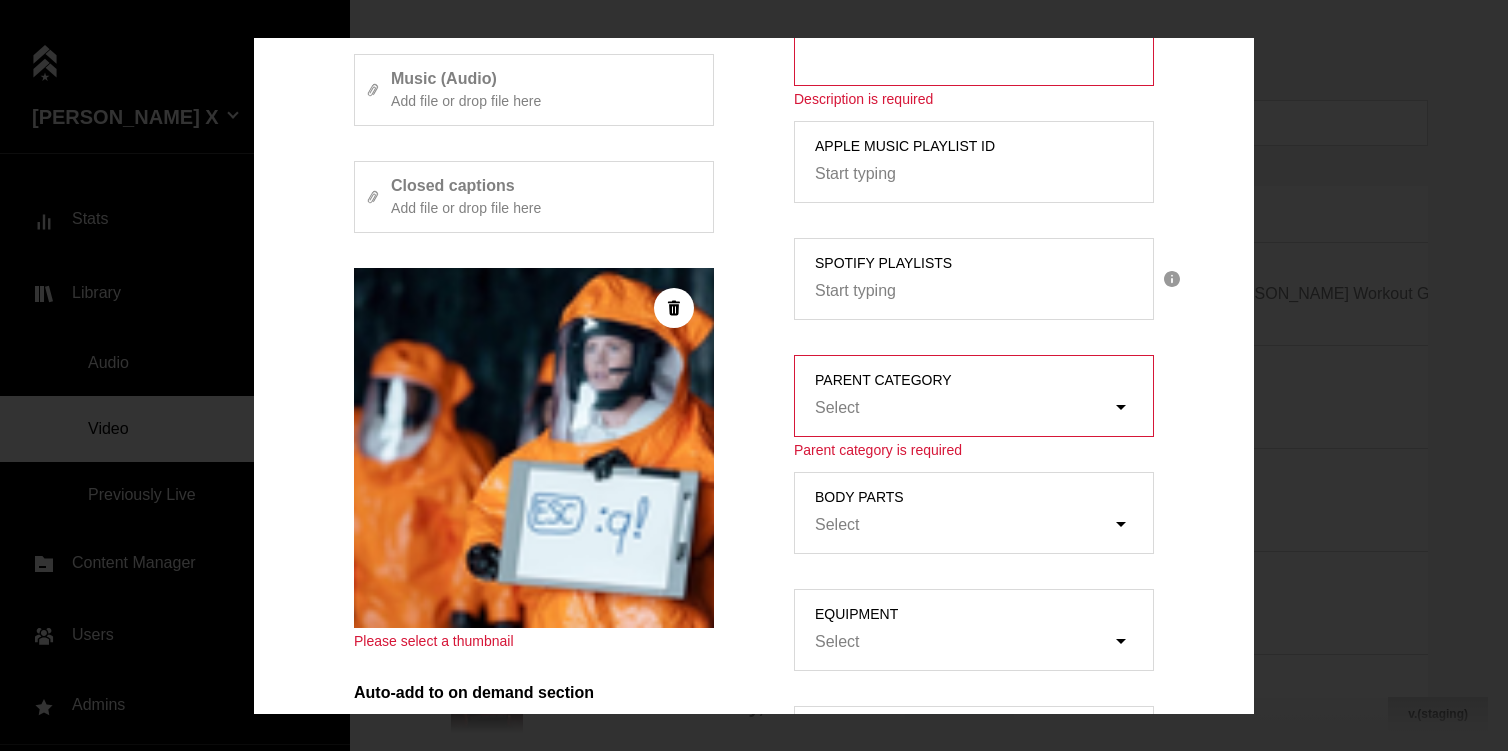 click 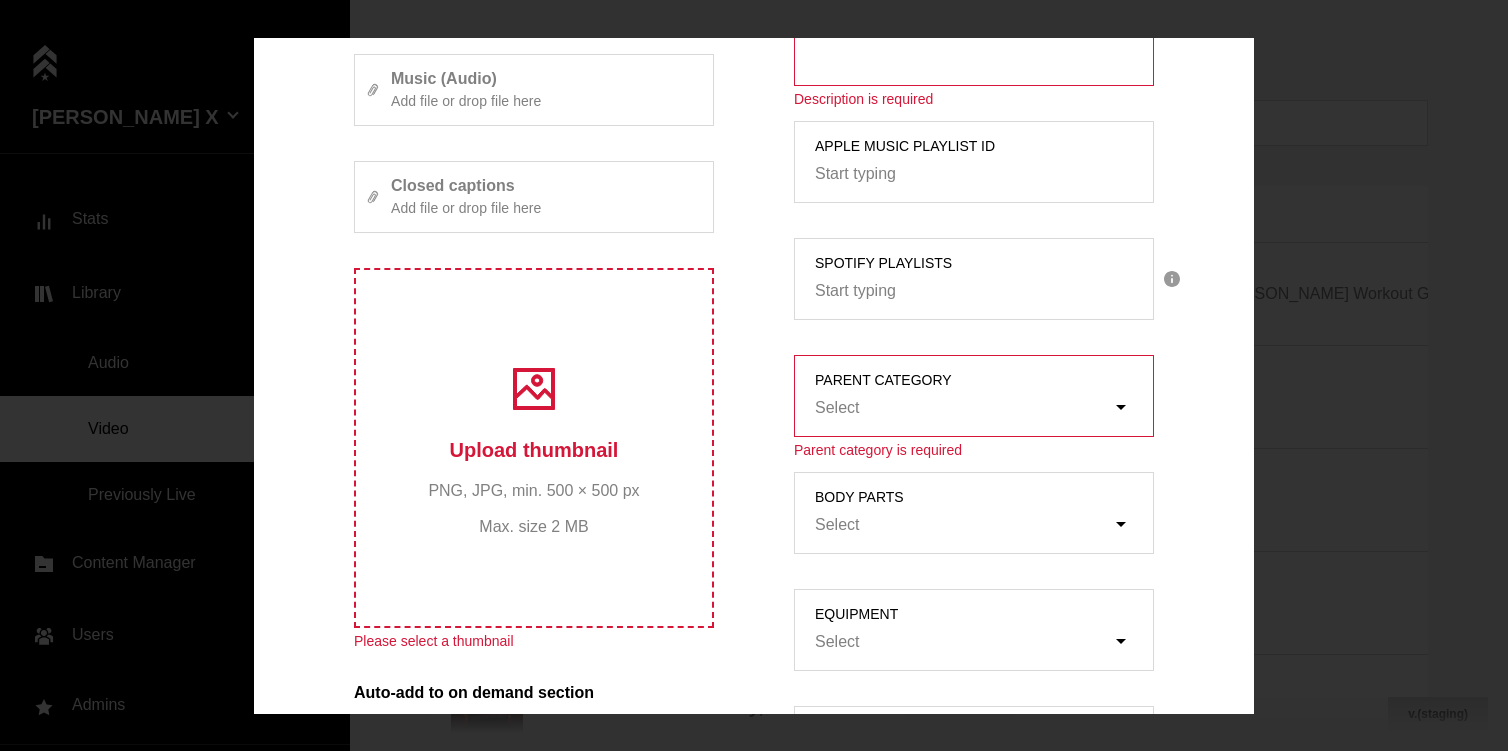 click on "Upload thumbnail PNG, JPG, min. 500 × 500 px Max. size 2 MB" at bounding box center [533, 447] 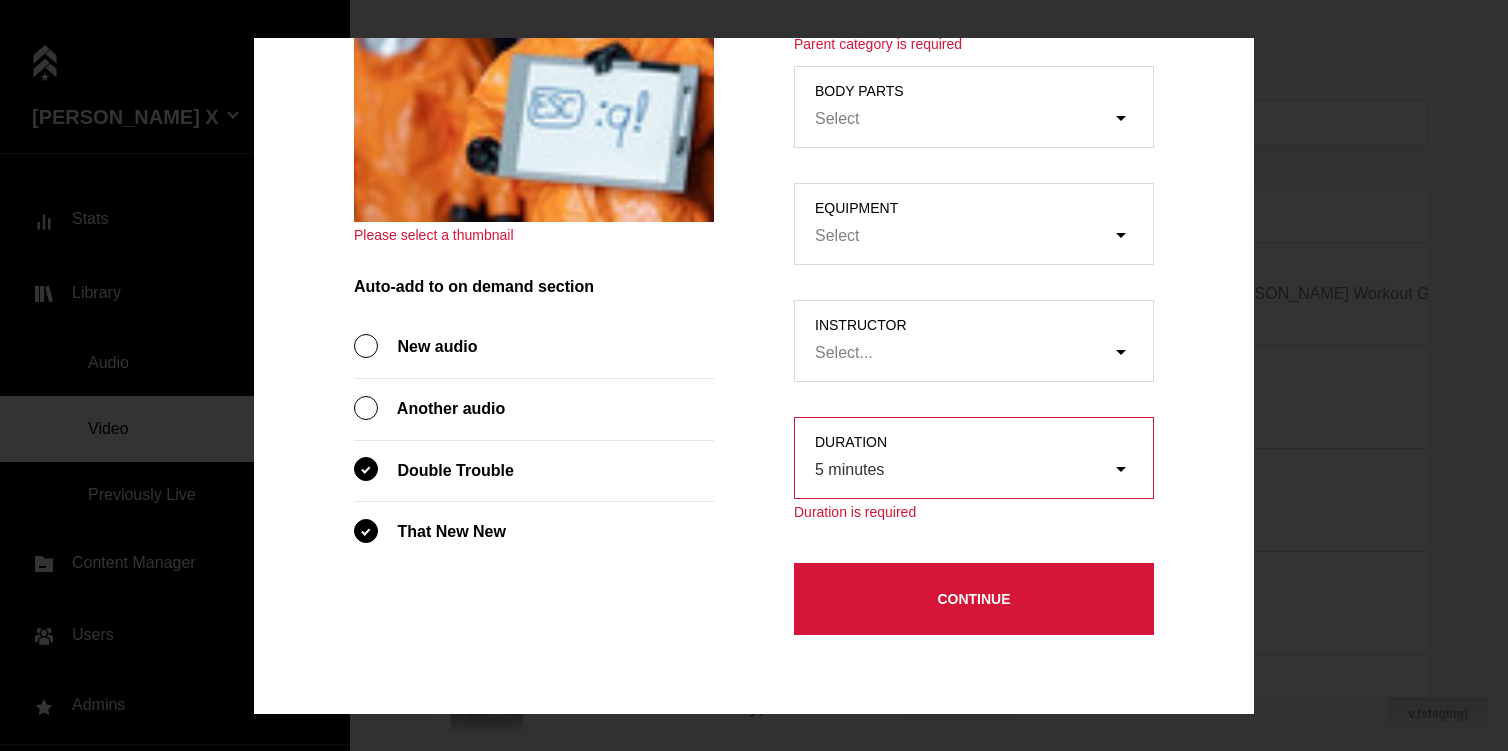 scroll, scrollTop: 289, scrollLeft: 0, axis: vertical 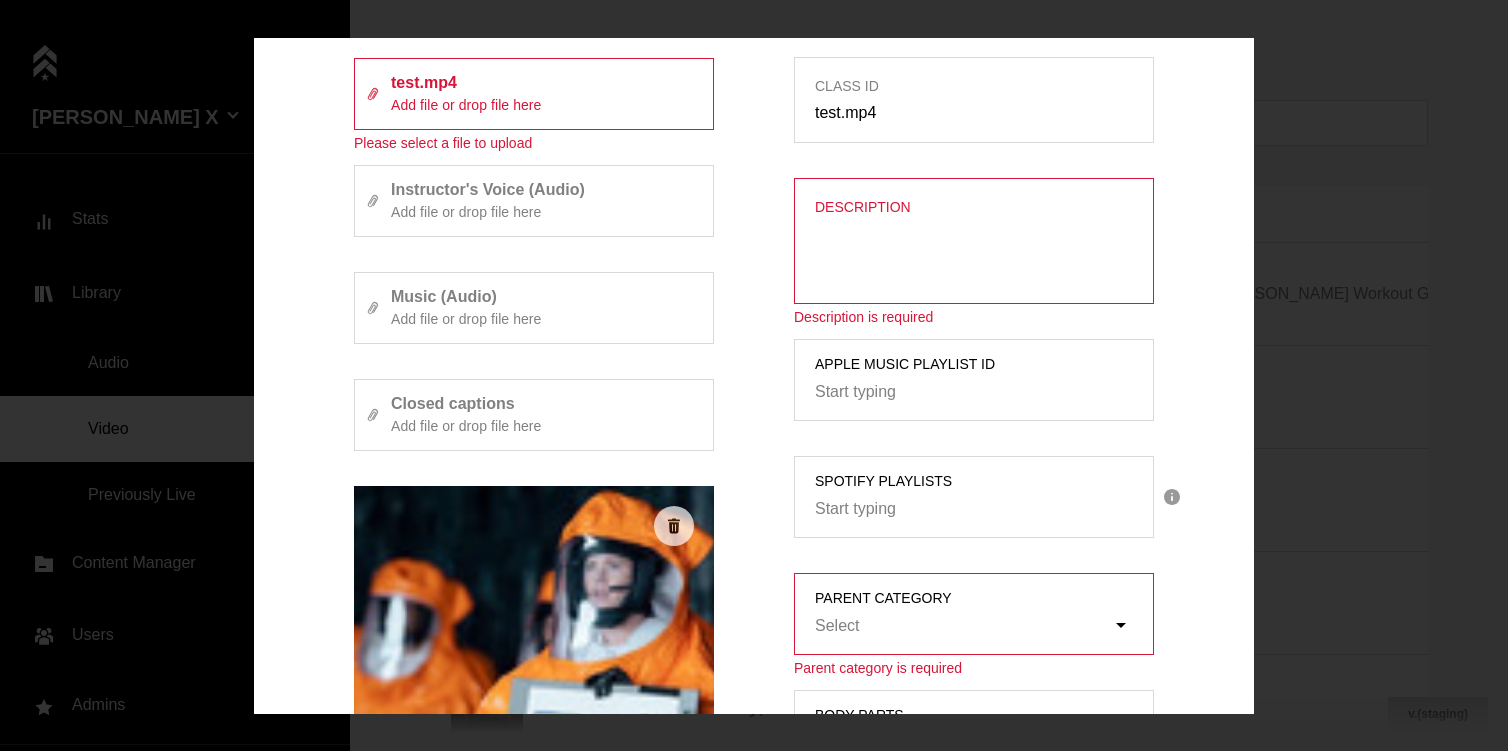 click on "Description" at bounding box center [974, 254] 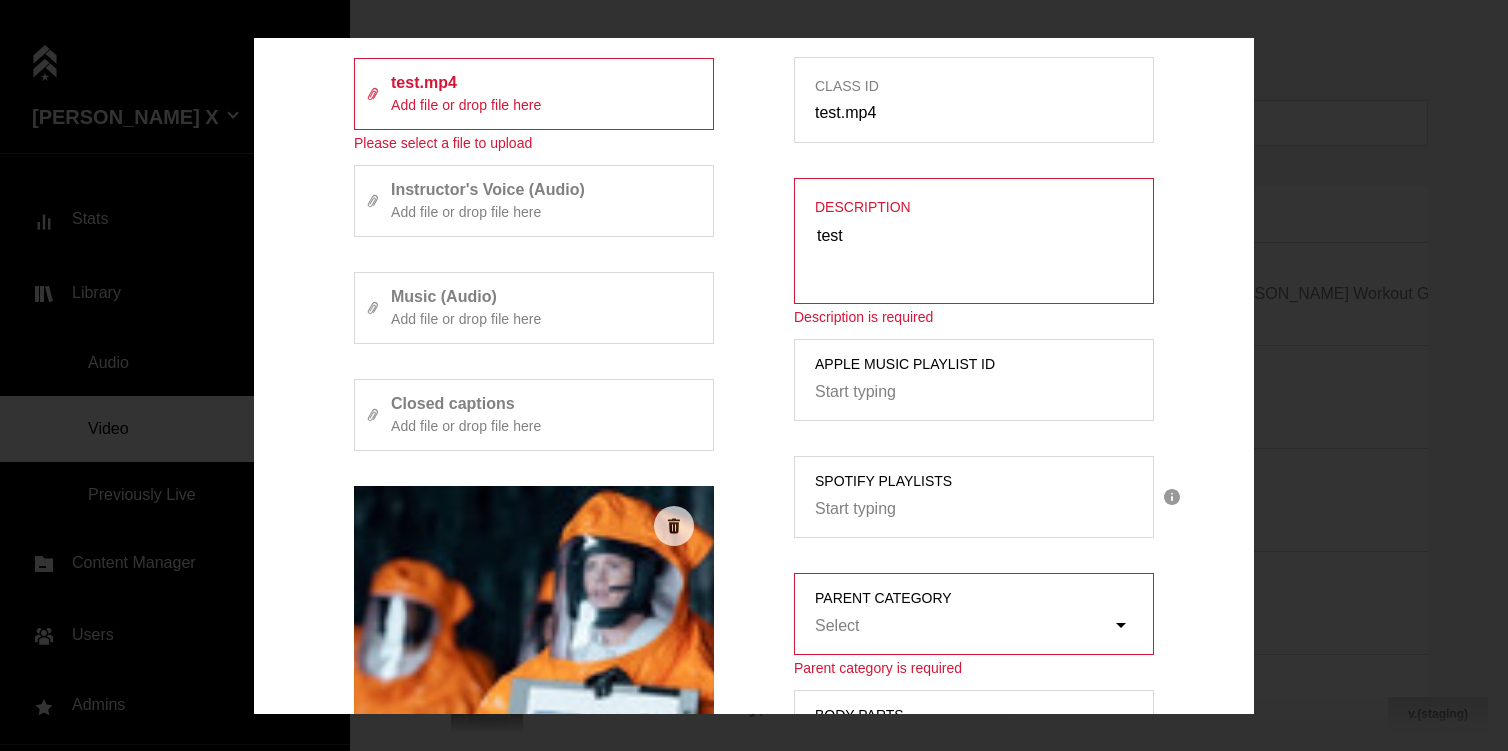 scroll, scrollTop: 473, scrollLeft: 0, axis: vertical 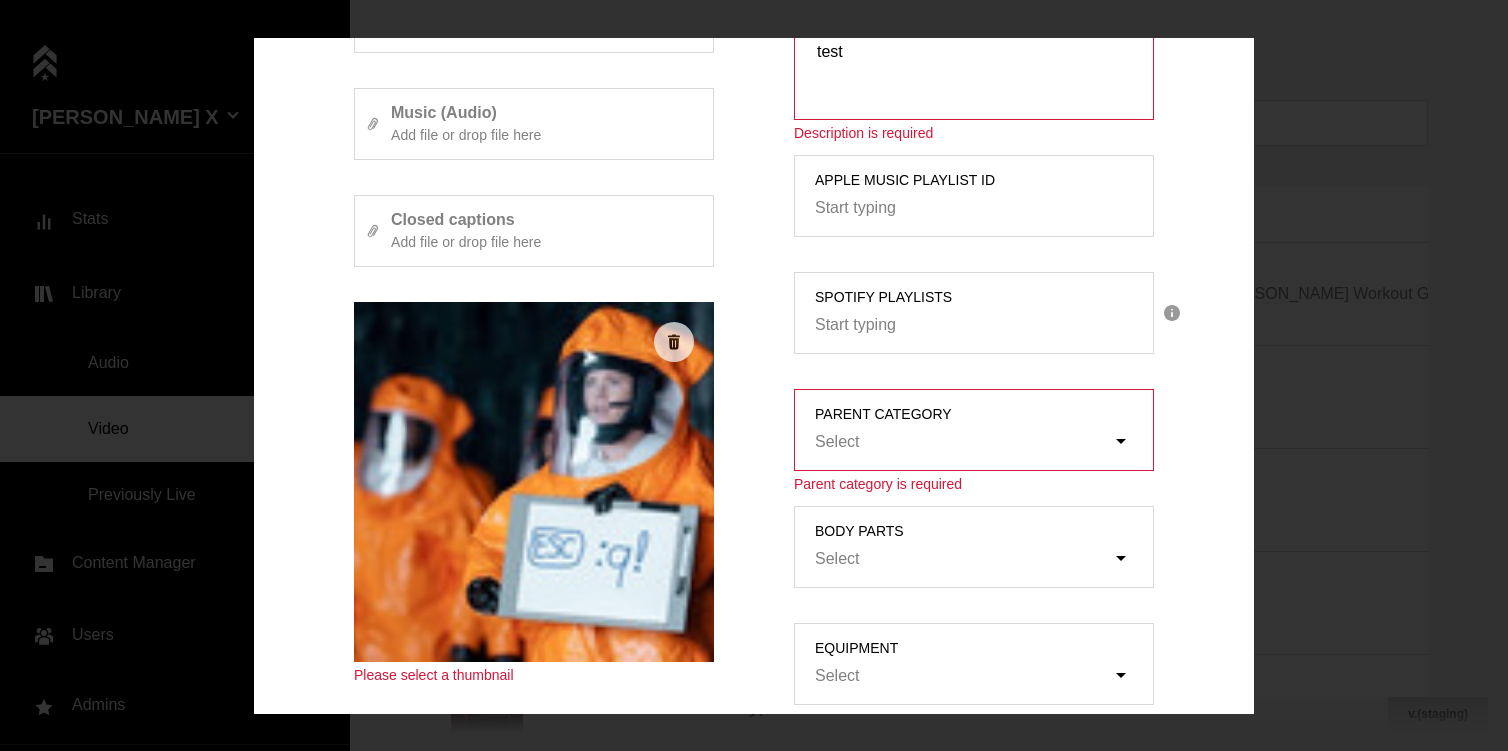 type on "test" 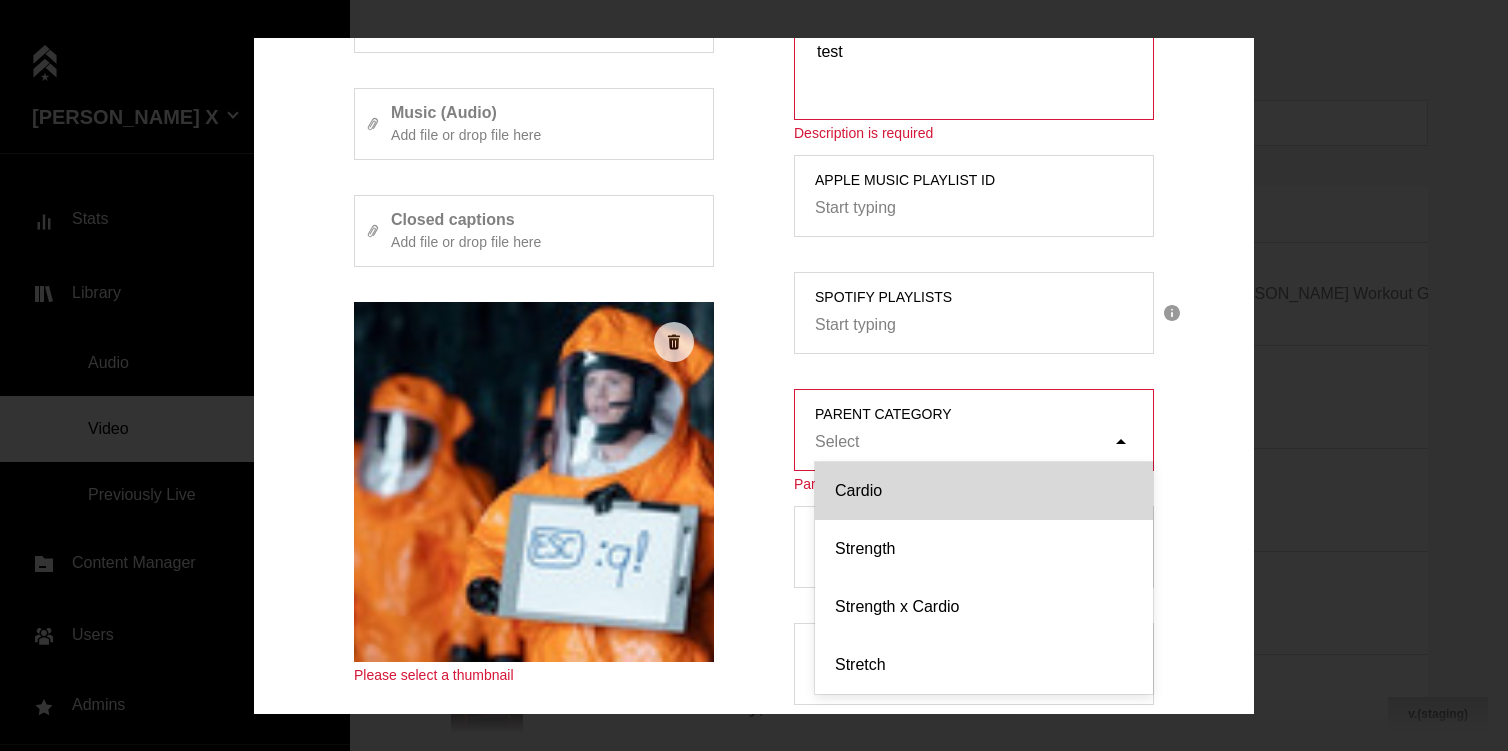 click on "Cardio" at bounding box center [984, 491] 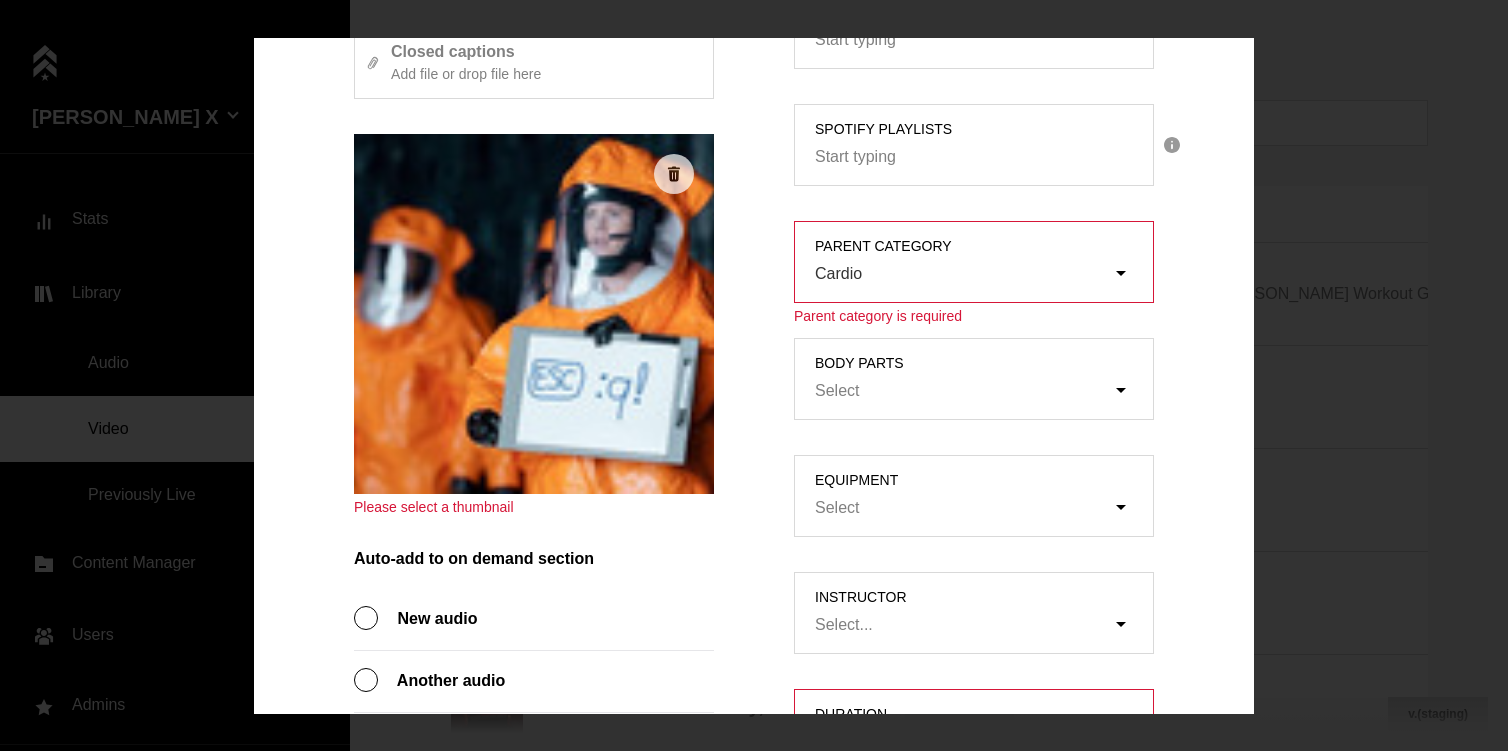 scroll, scrollTop: 913, scrollLeft: 0, axis: vertical 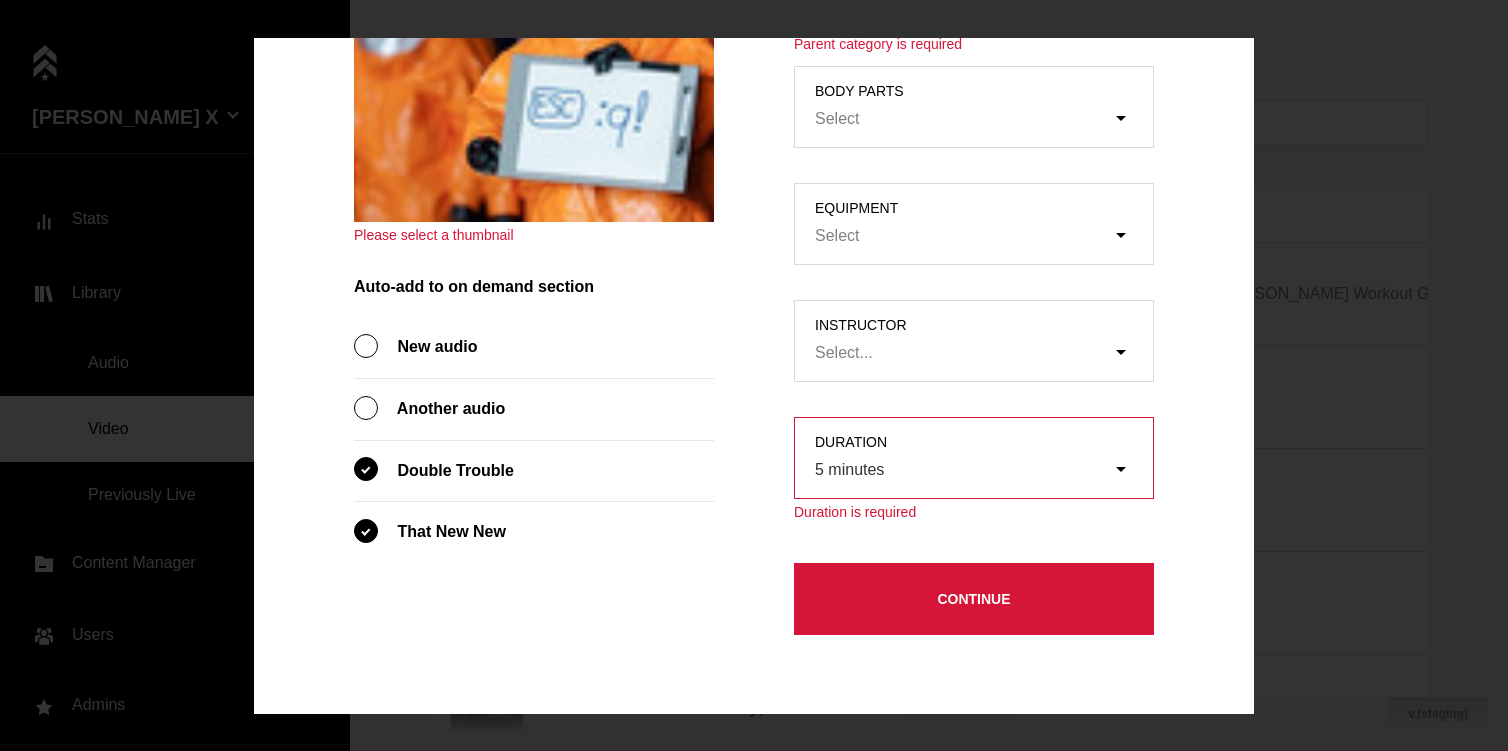 click on "Continue" at bounding box center [974, 599] 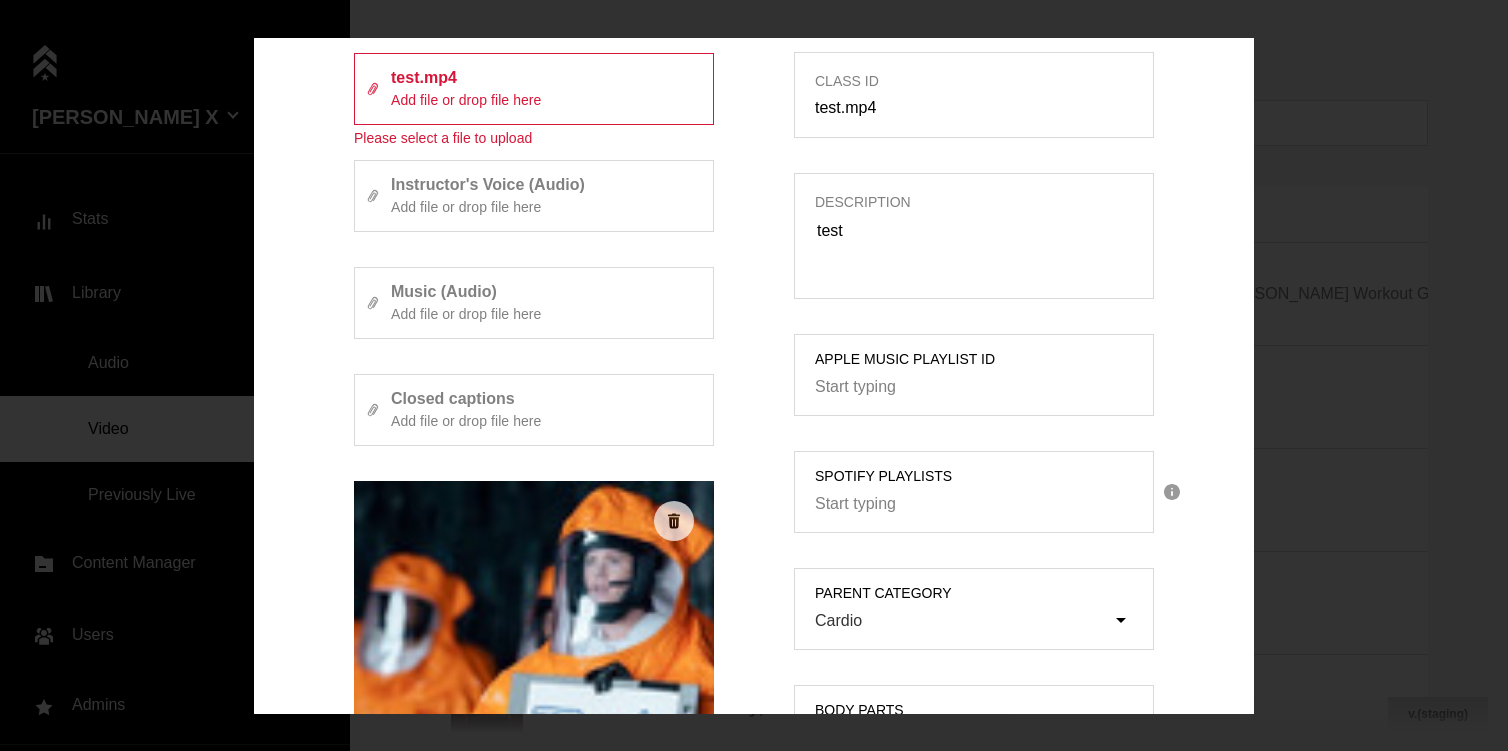 scroll, scrollTop: 32, scrollLeft: 0, axis: vertical 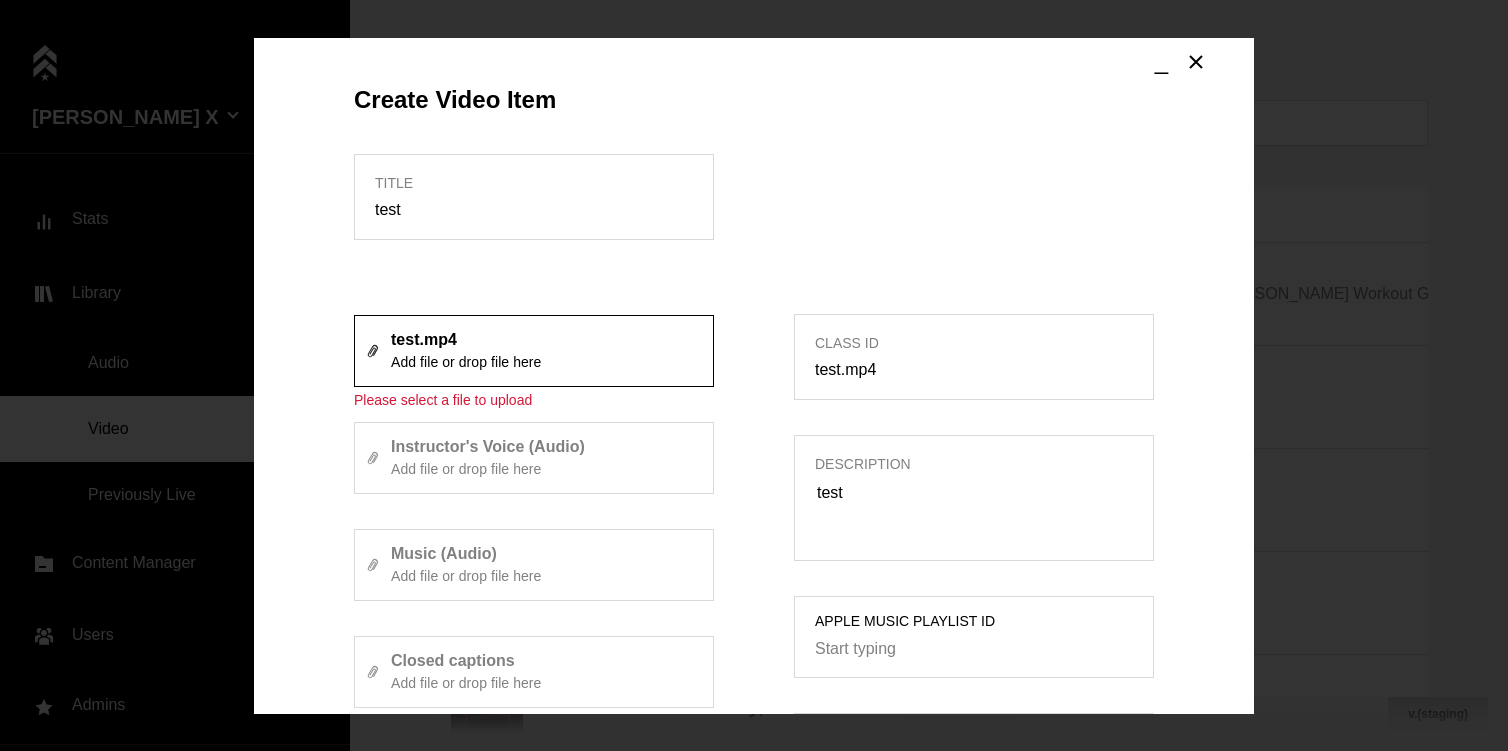 click on "test.mp4 Add file or drop file here" at bounding box center (542, 350) 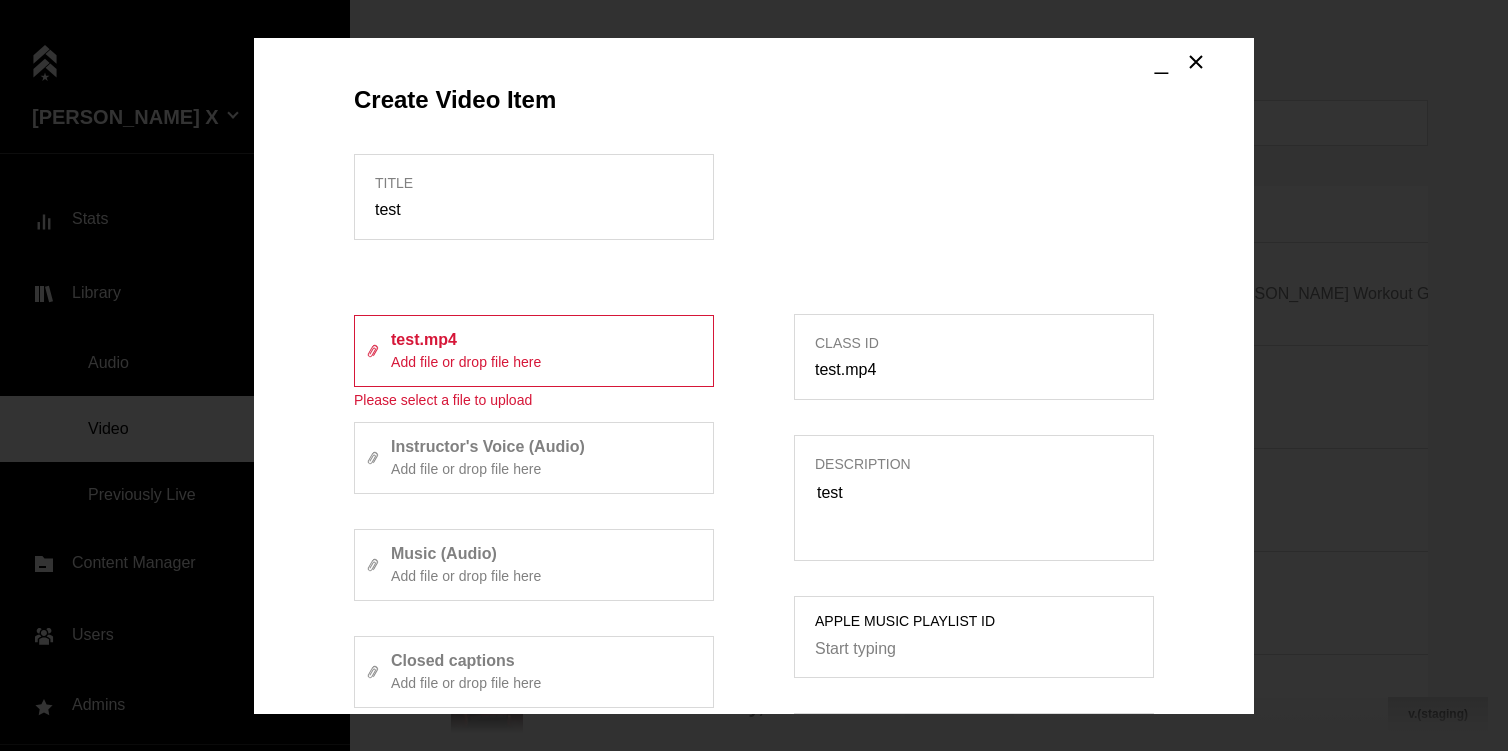 scroll, scrollTop: 910, scrollLeft: 0, axis: vertical 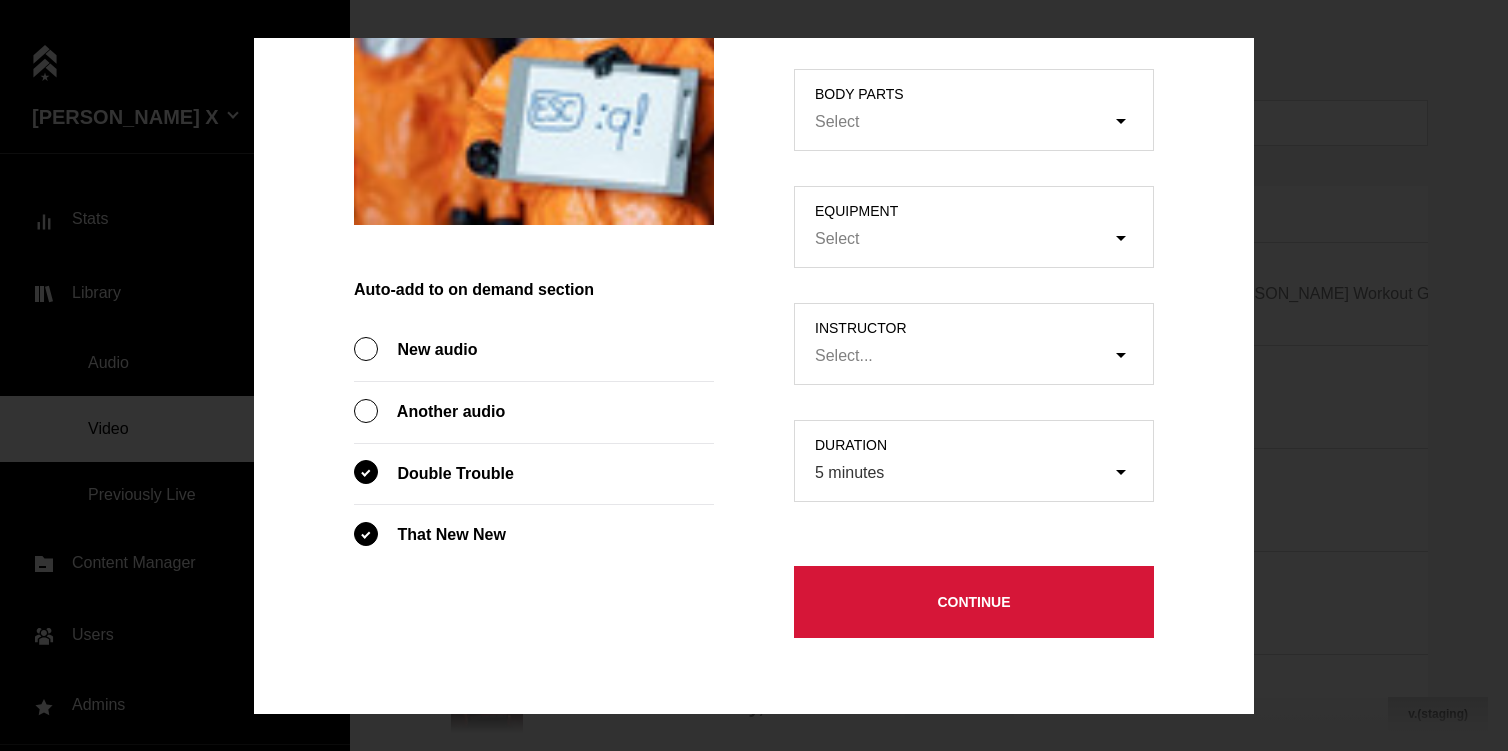click on "Continue" at bounding box center (974, 602) 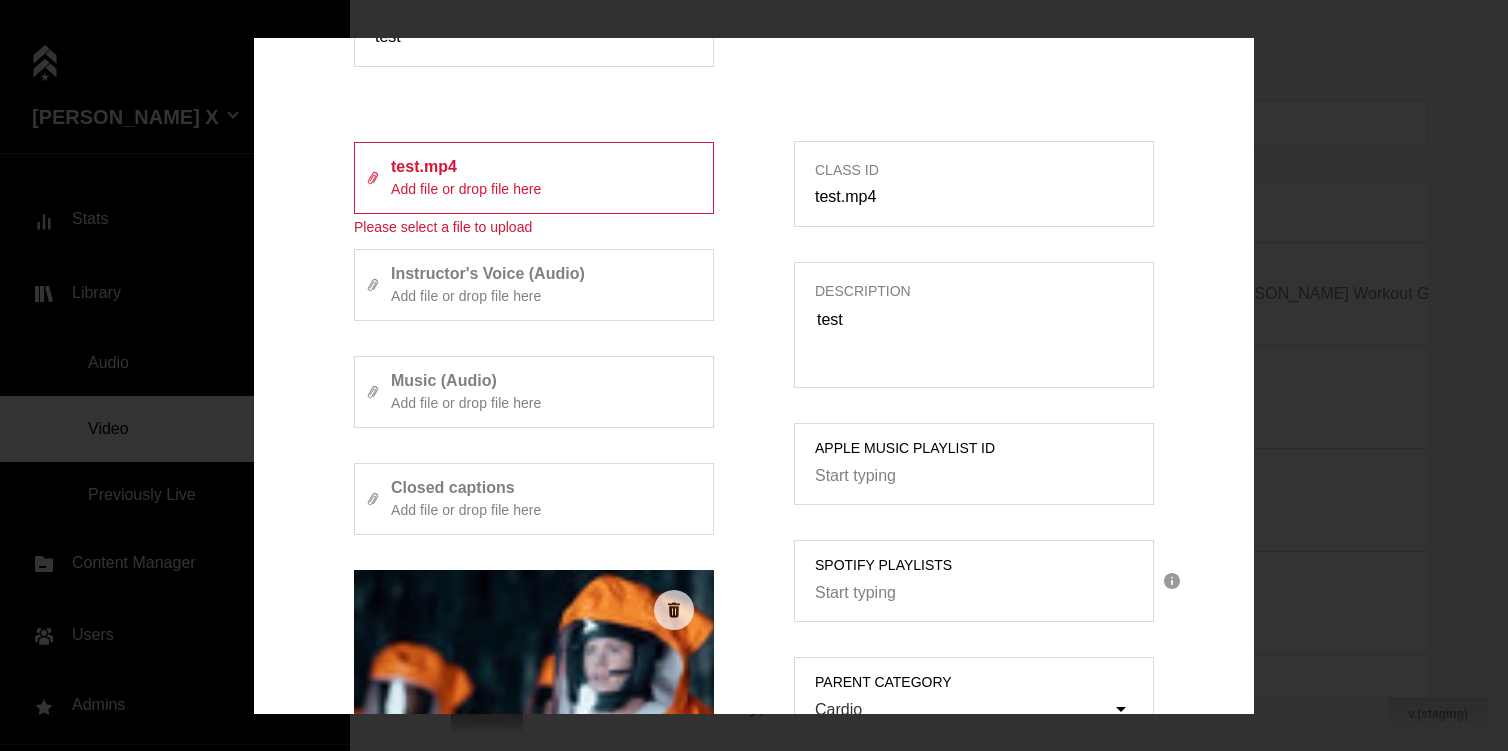scroll, scrollTop: 0, scrollLeft: 0, axis: both 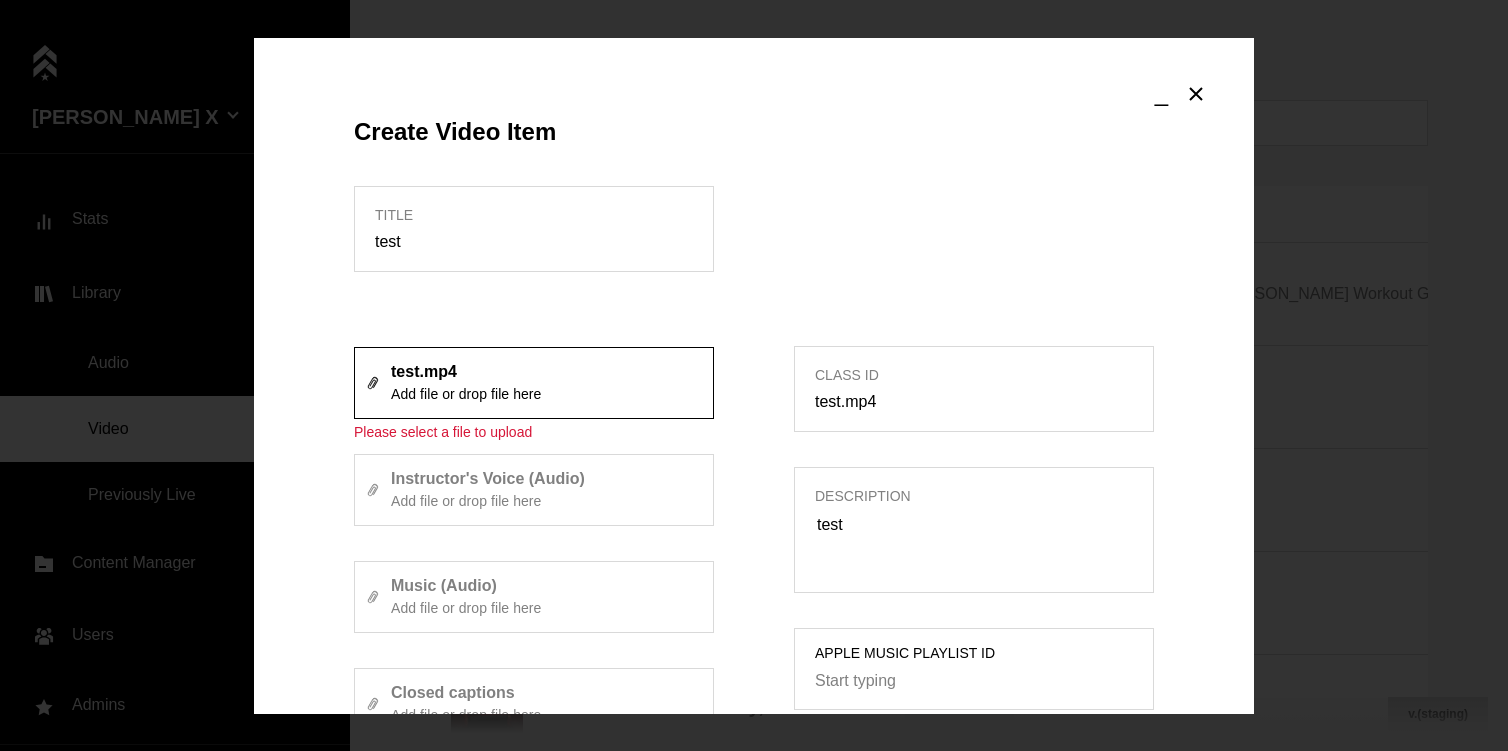 click on "Add file or drop file here" at bounding box center [542, 394] 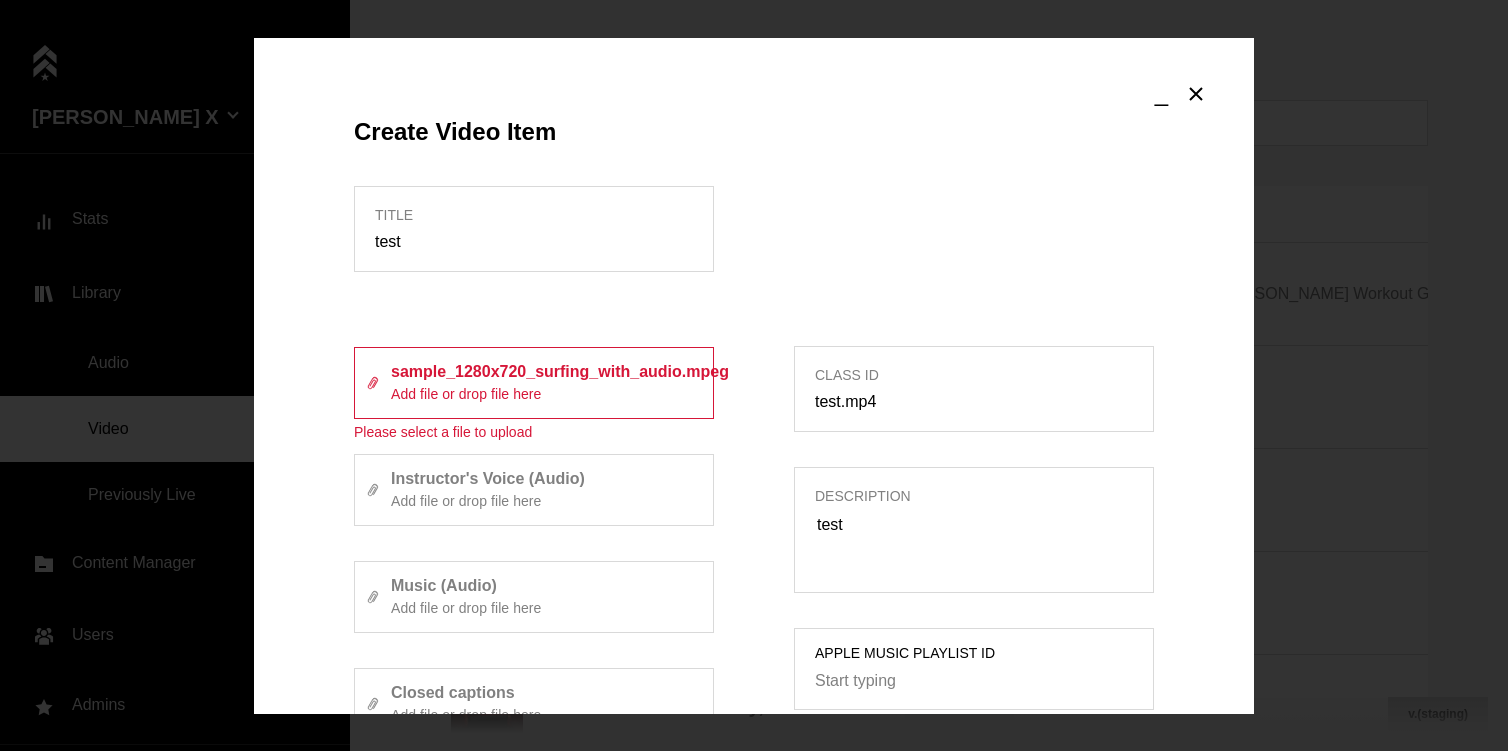 scroll, scrollTop: 913, scrollLeft: 0, axis: vertical 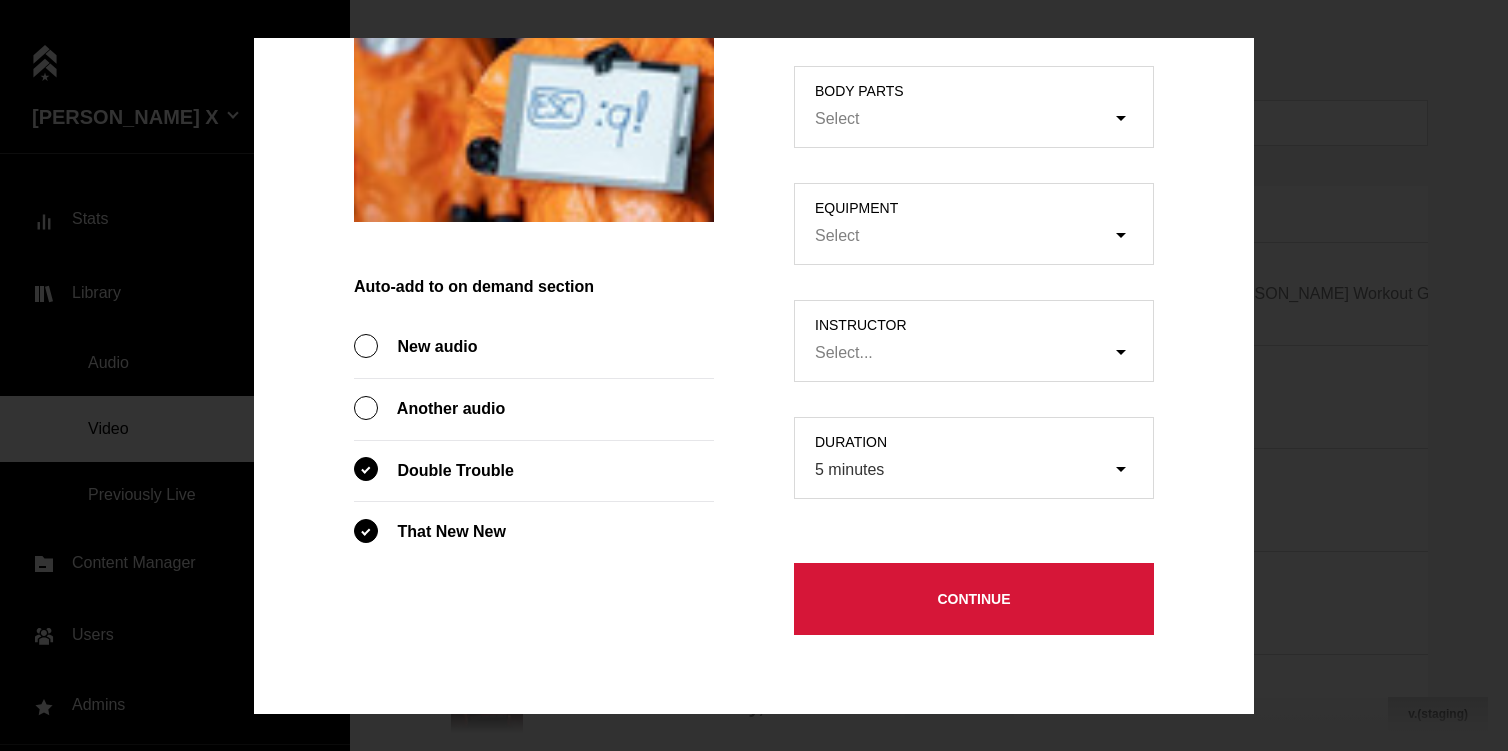 click on "Continue" at bounding box center [974, 599] 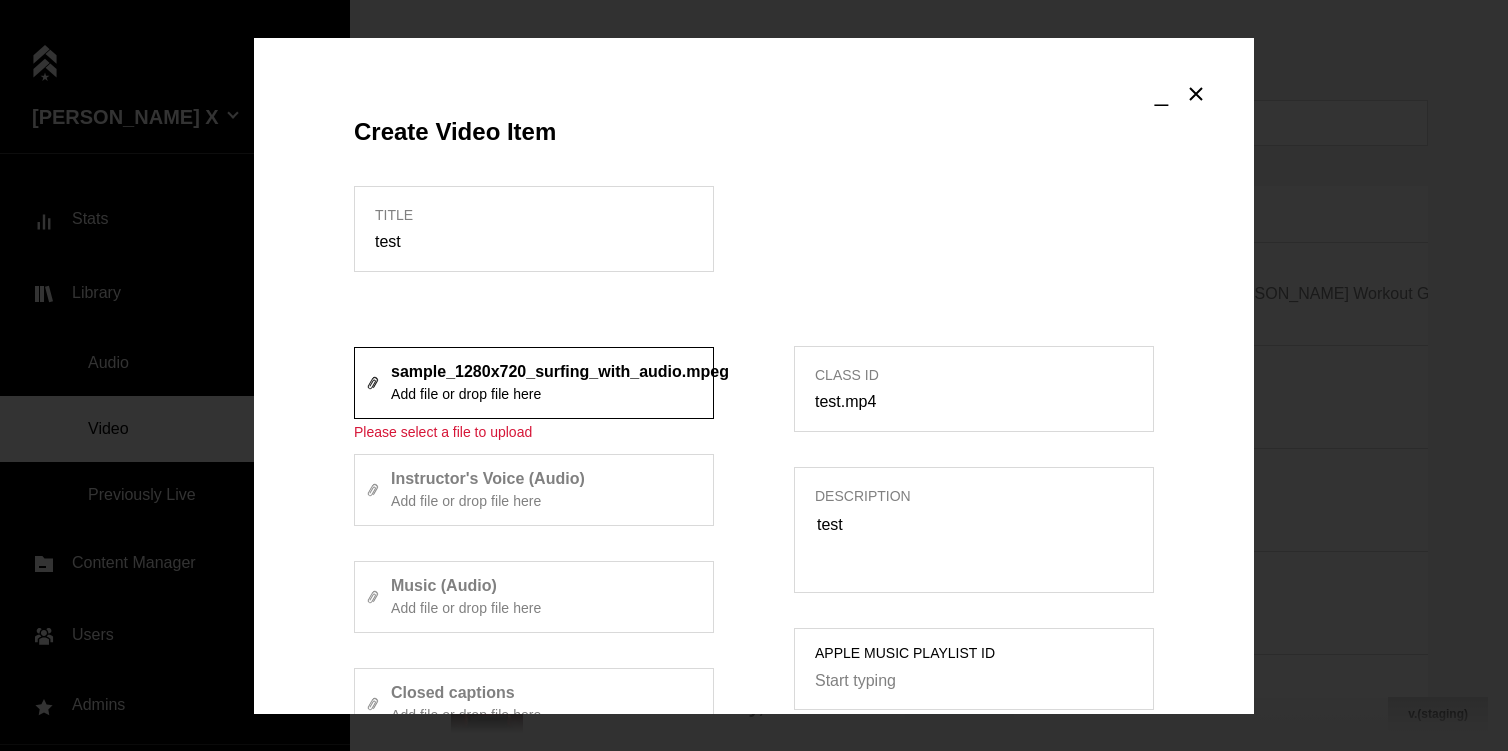 click on "sample_1280x720_surfing_with_audio.mpeg Add file or drop file here" at bounding box center (560, 382) 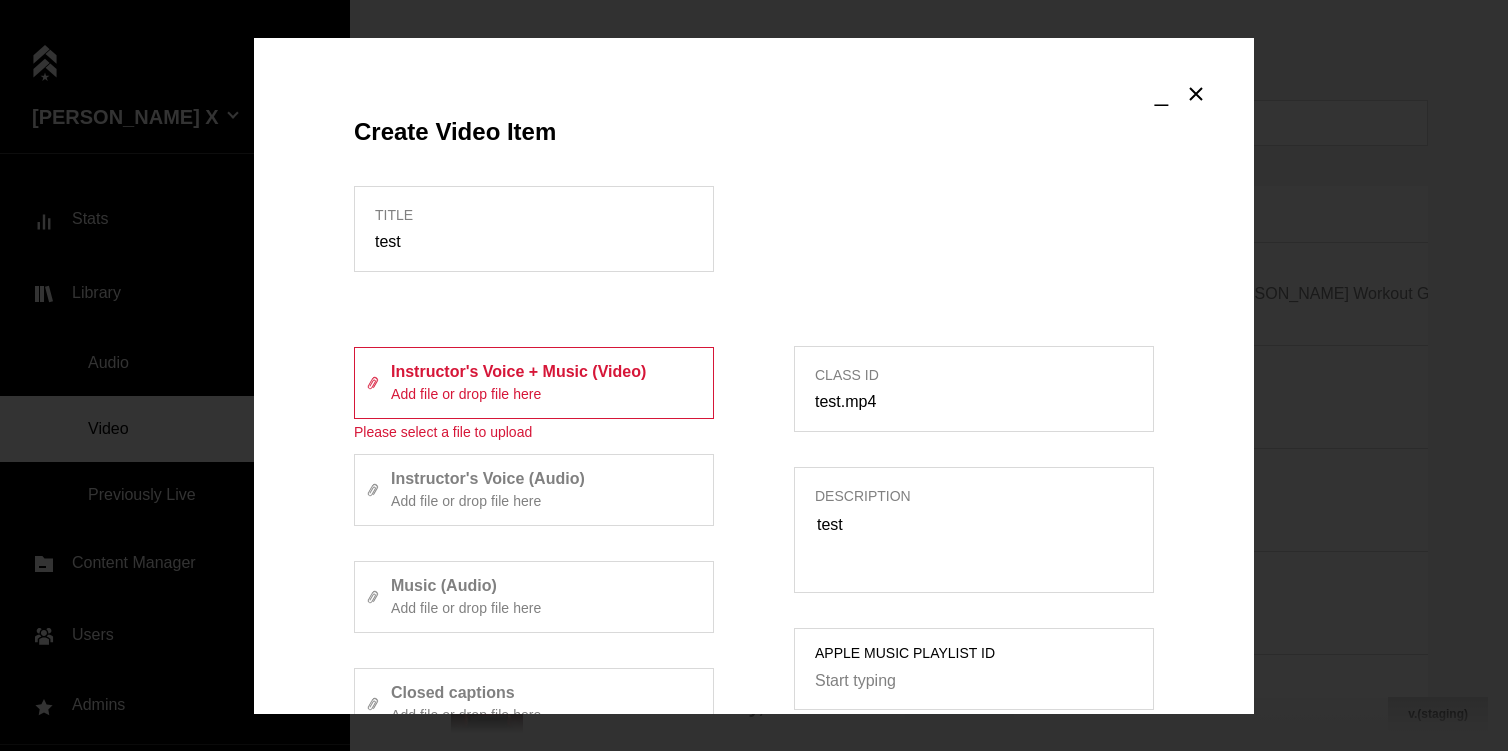 click on "Title test Instructor's Voice + Music (Video) Add file or drop file here Please select a file to upload Instructor's Voice (Audio) Add file or drop file here Music (Audio) Add file or drop file here Closed captions Add file or drop file here Auto-add to on demand section   New audio   Another audio   Double Trouble   That New New" at bounding box center [534, 831] 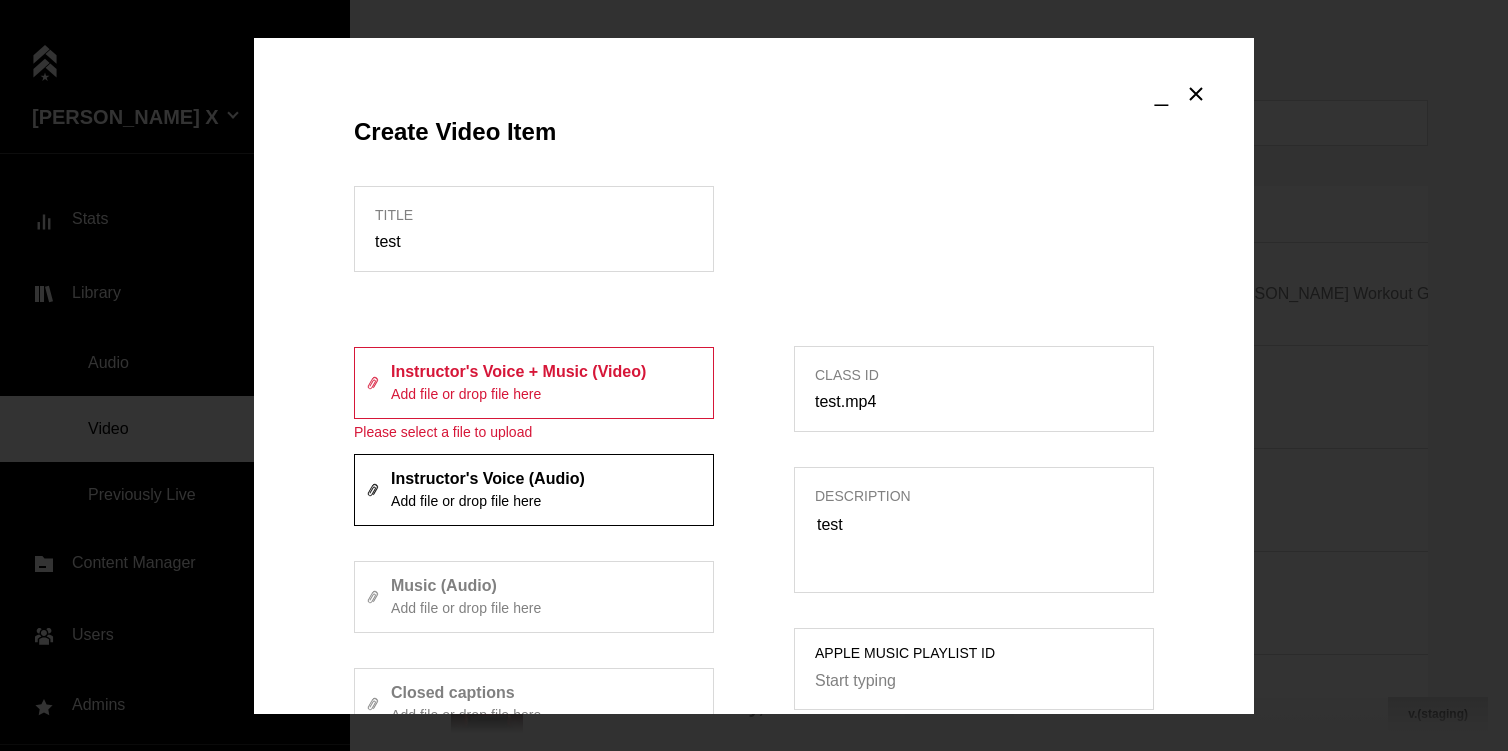 click on "Instructor's Voice (Audio) Add file or drop file here" at bounding box center (542, 489) 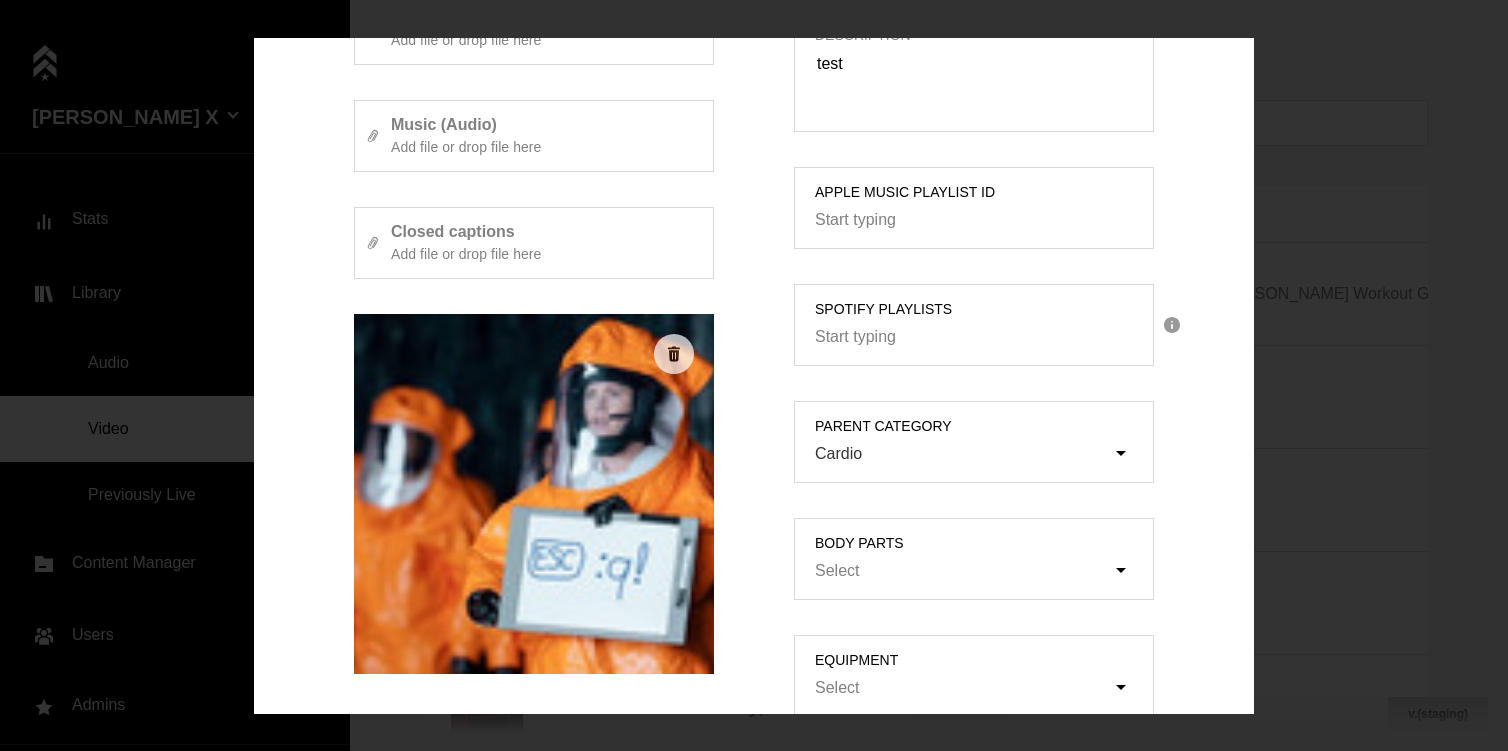 scroll, scrollTop: 890, scrollLeft: 0, axis: vertical 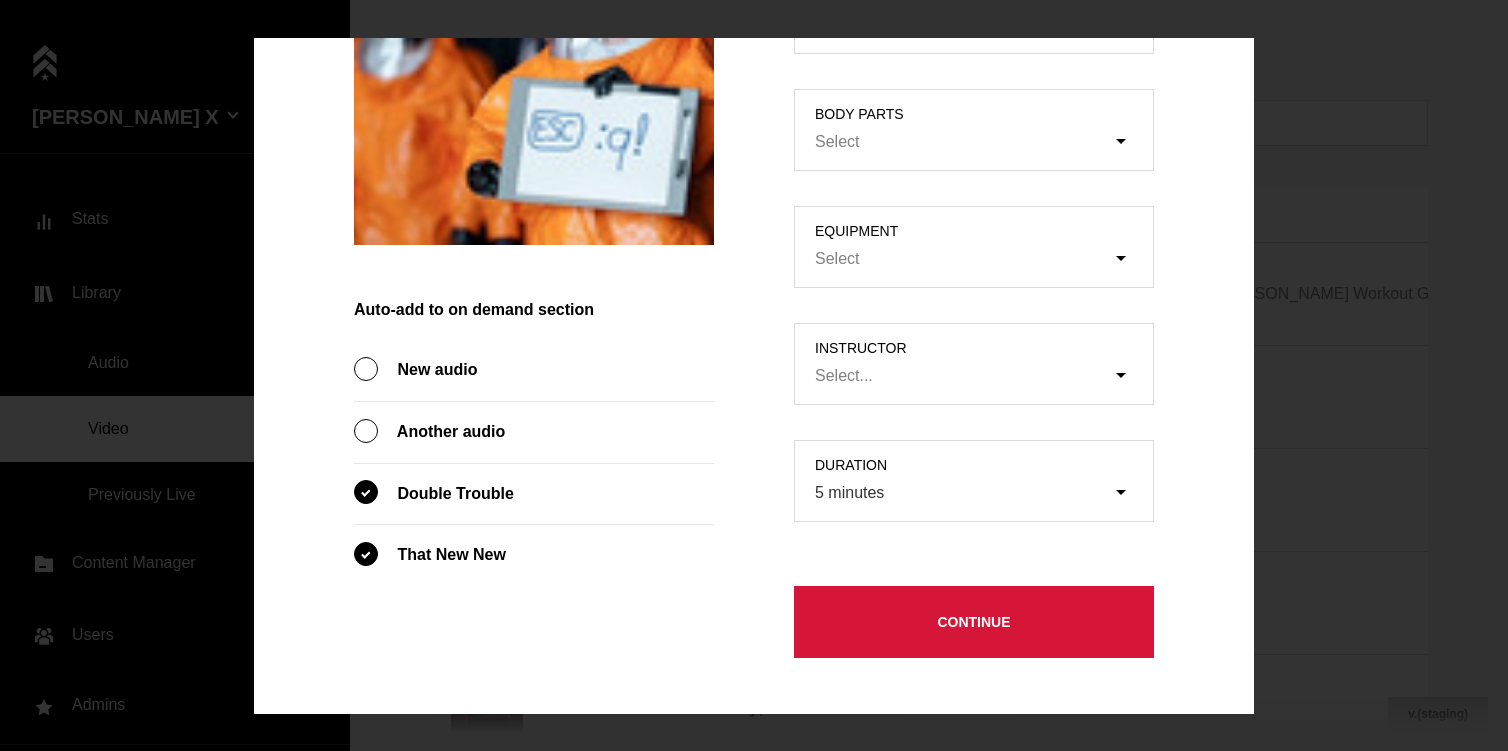 click on "Continue" at bounding box center [974, 622] 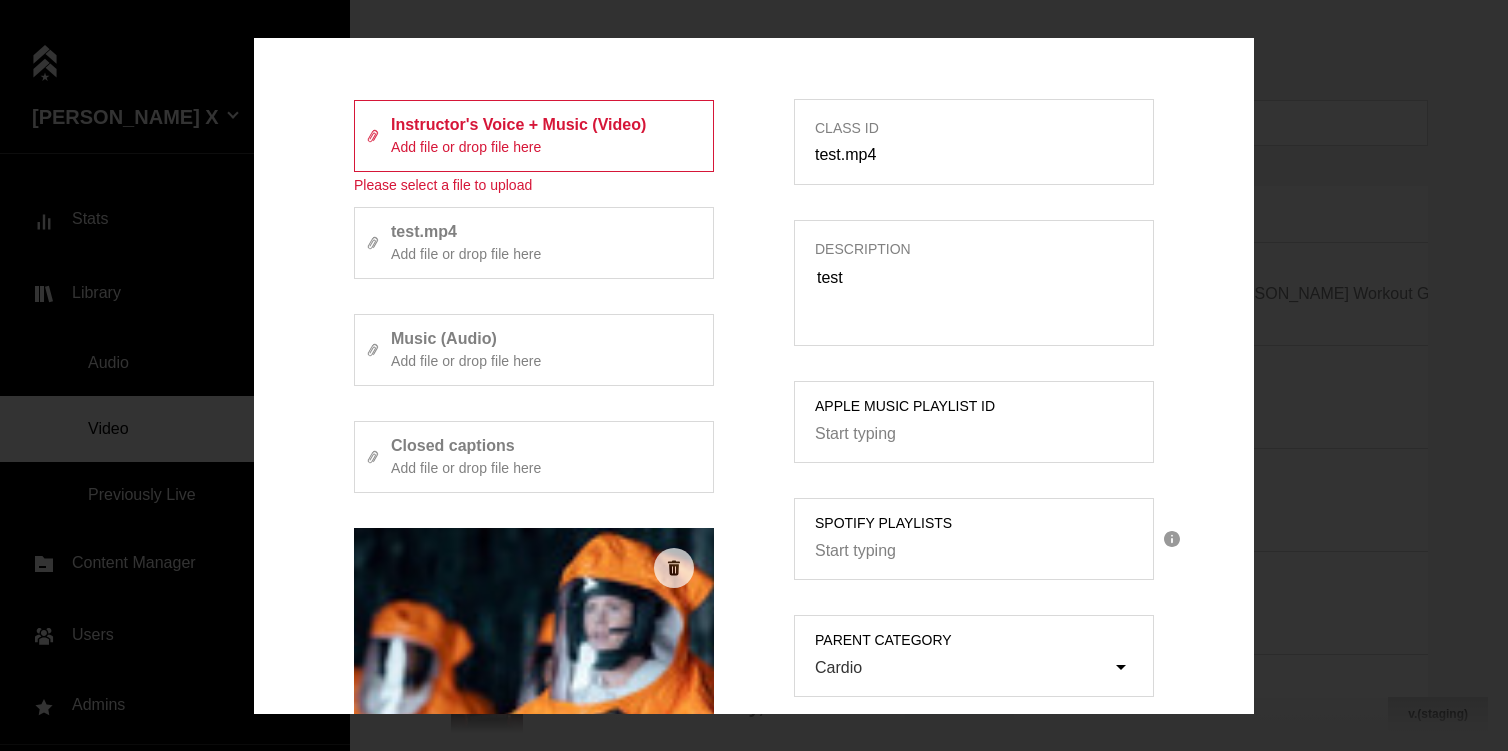 scroll, scrollTop: 0, scrollLeft: 0, axis: both 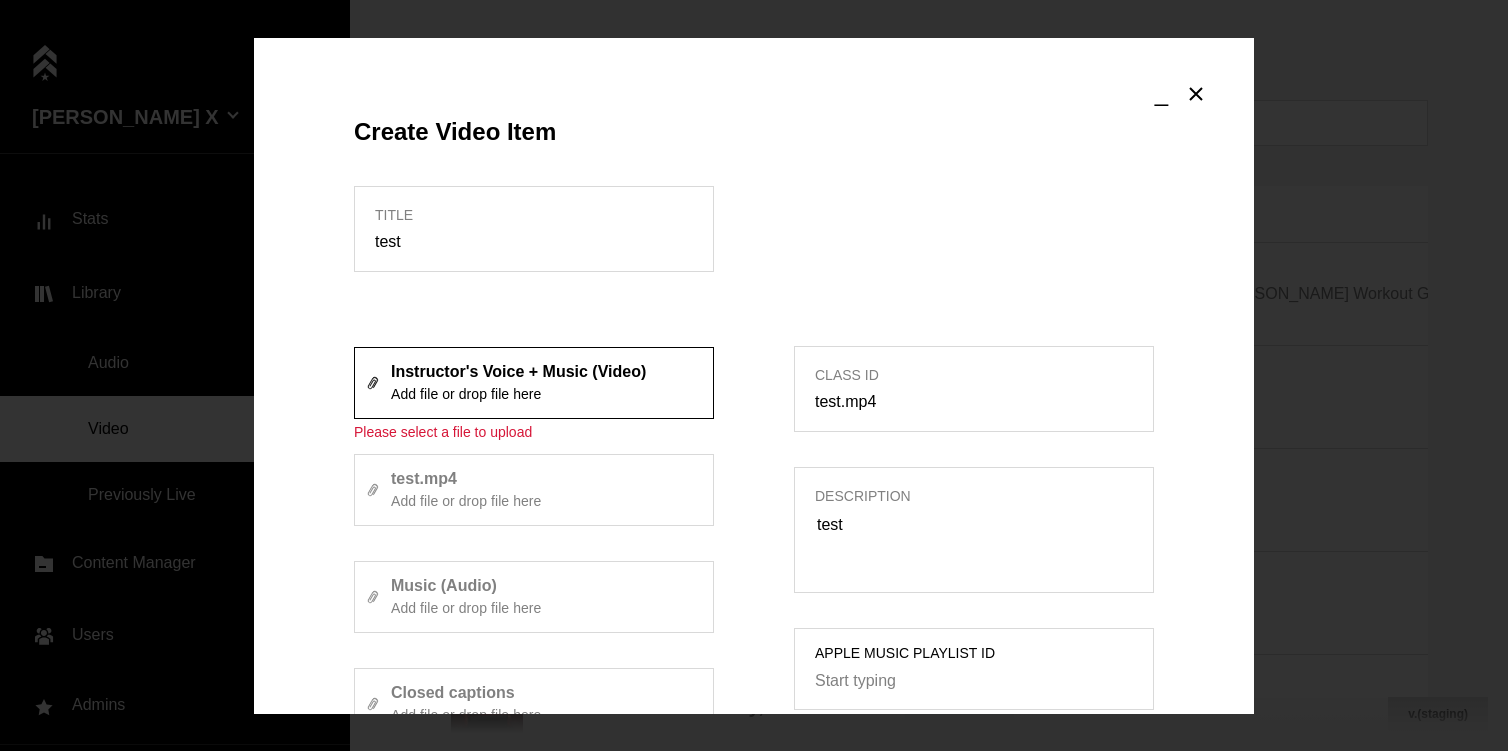 click on "Add file or drop file here" at bounding box center [542, 394] 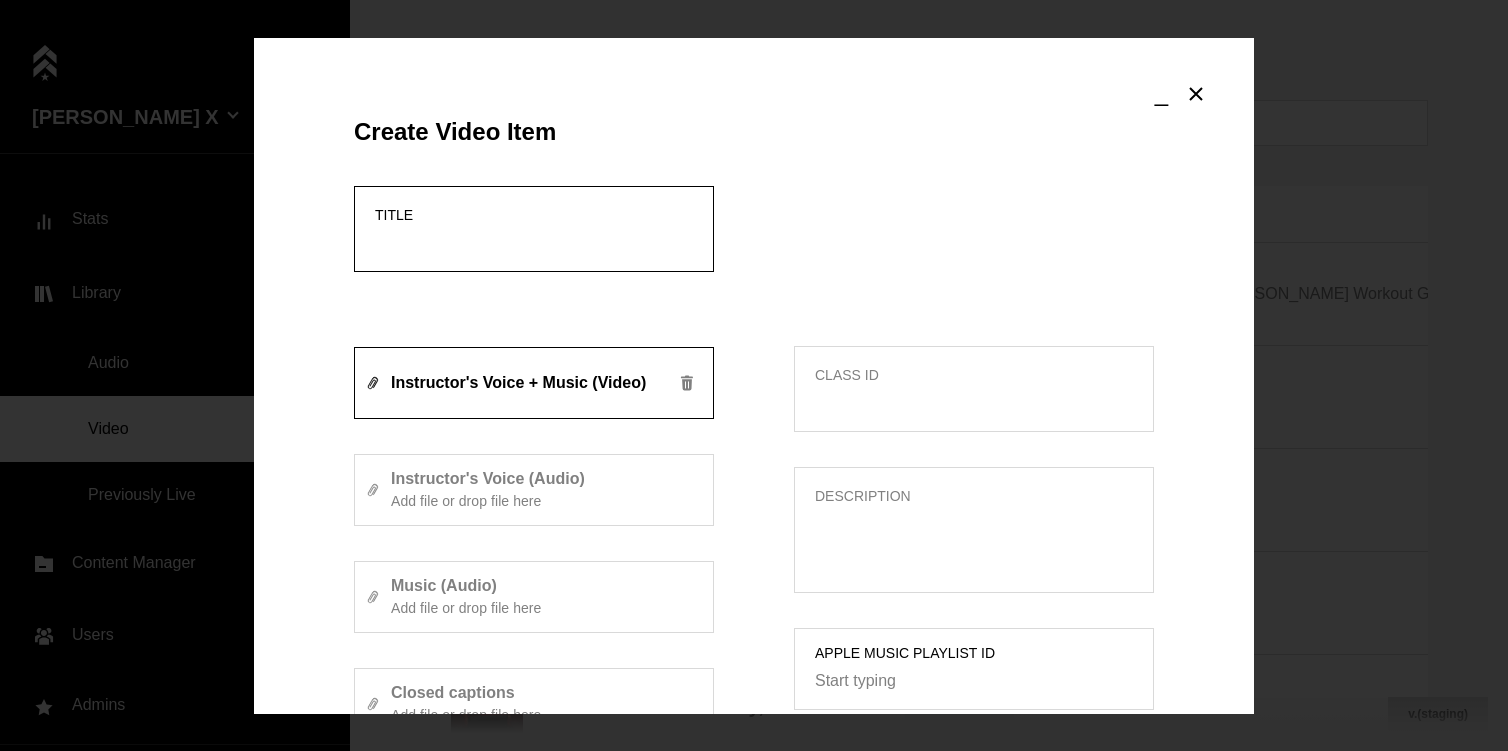click on "Title" at bounding box center [534, 242] 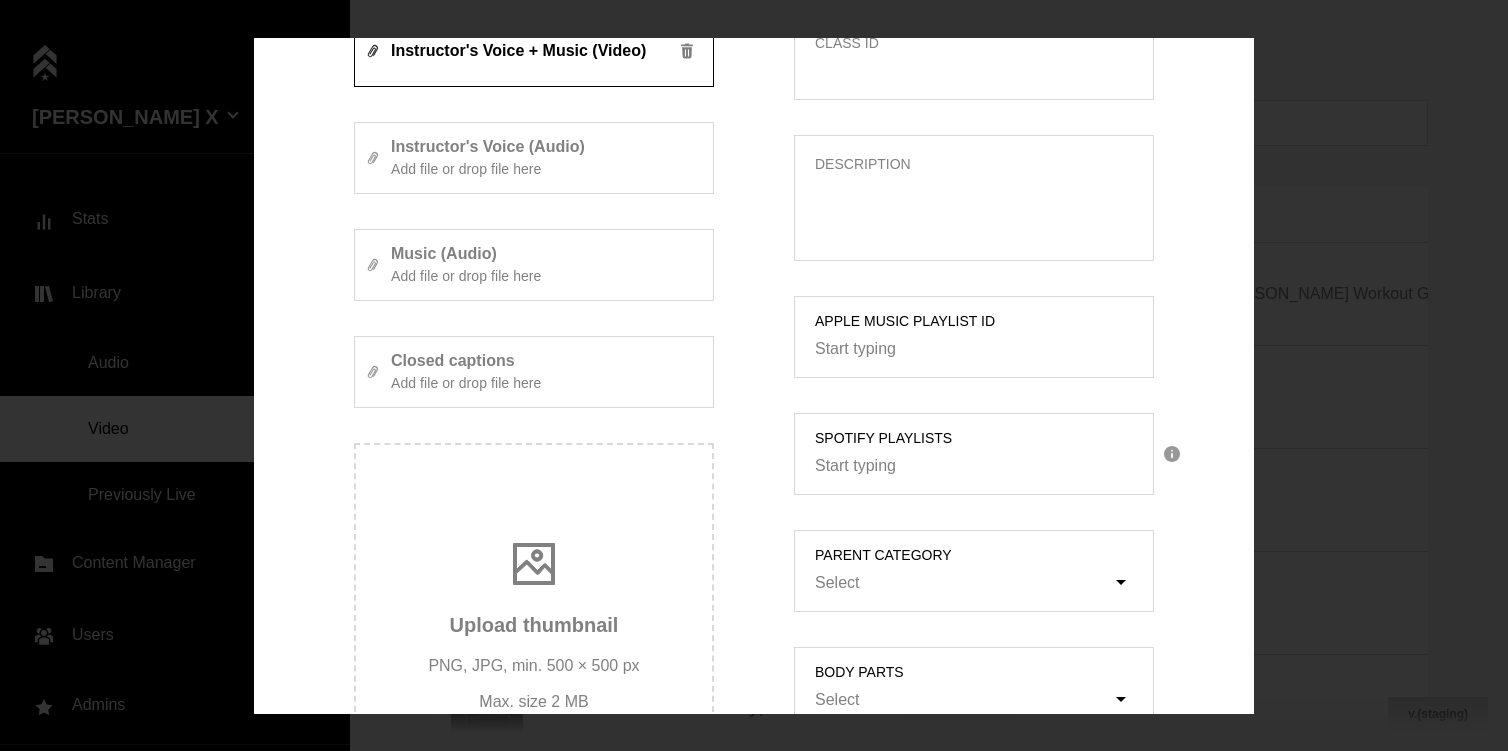 scroll, scrollTop: 0, scrollLeft: 0, axis: both 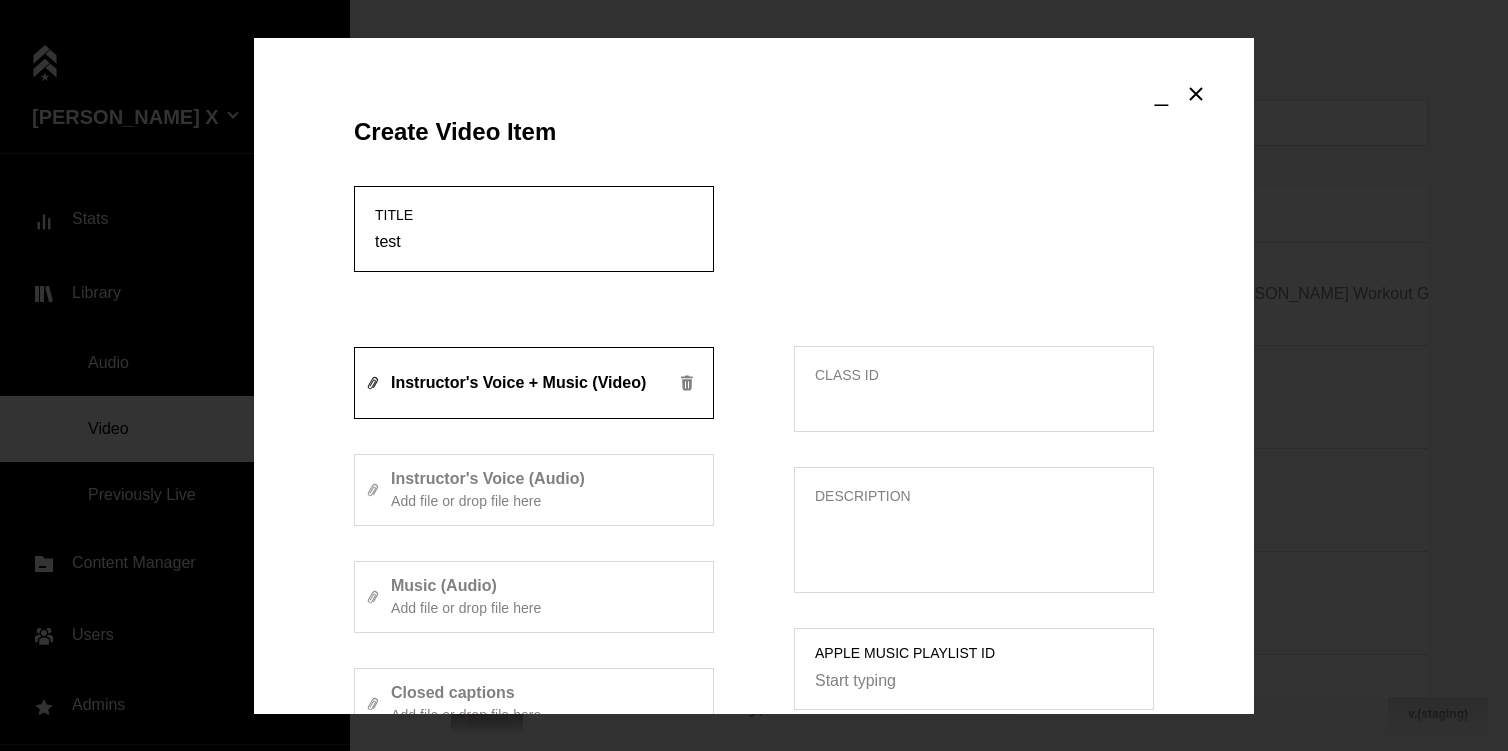 type on "test" 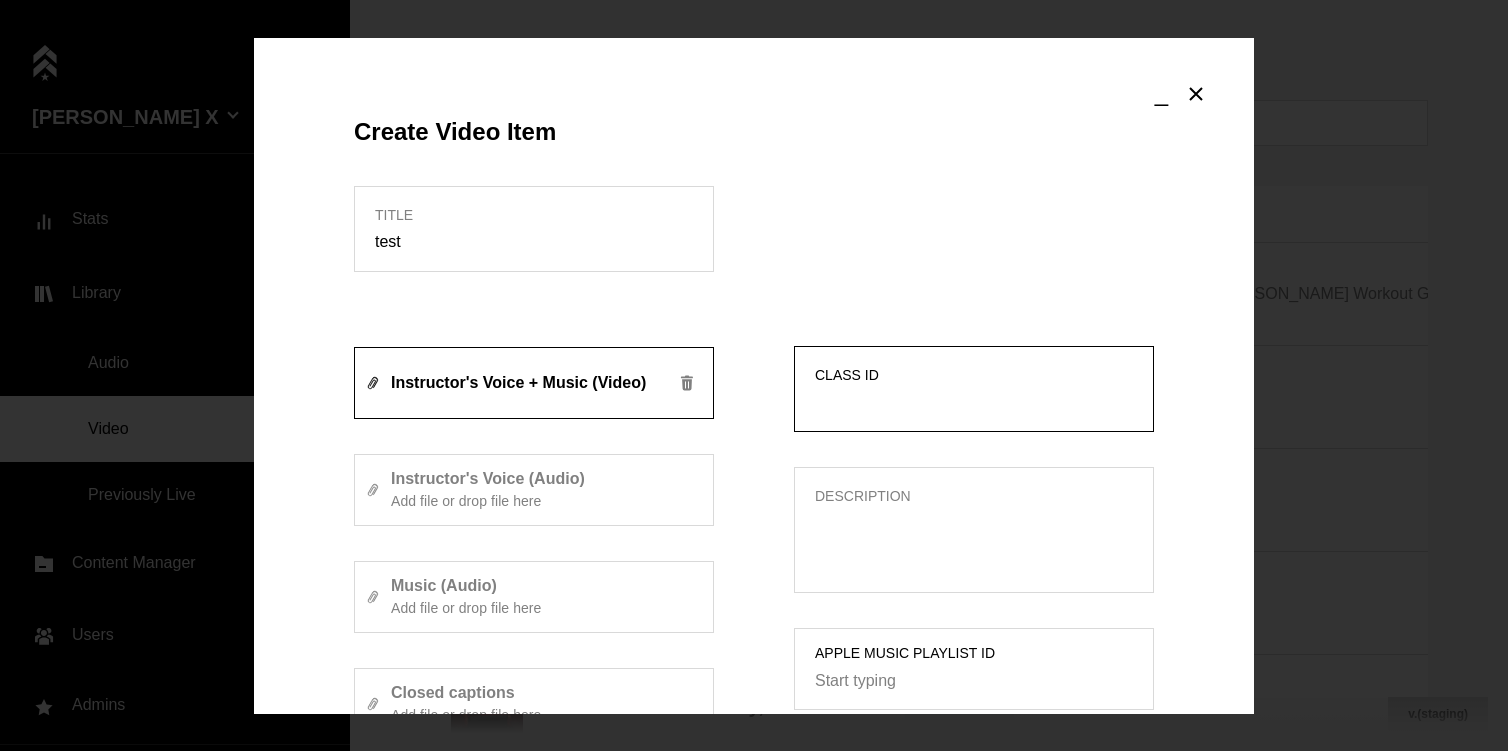 click on "Class ID" at bounding box center [974, 402] 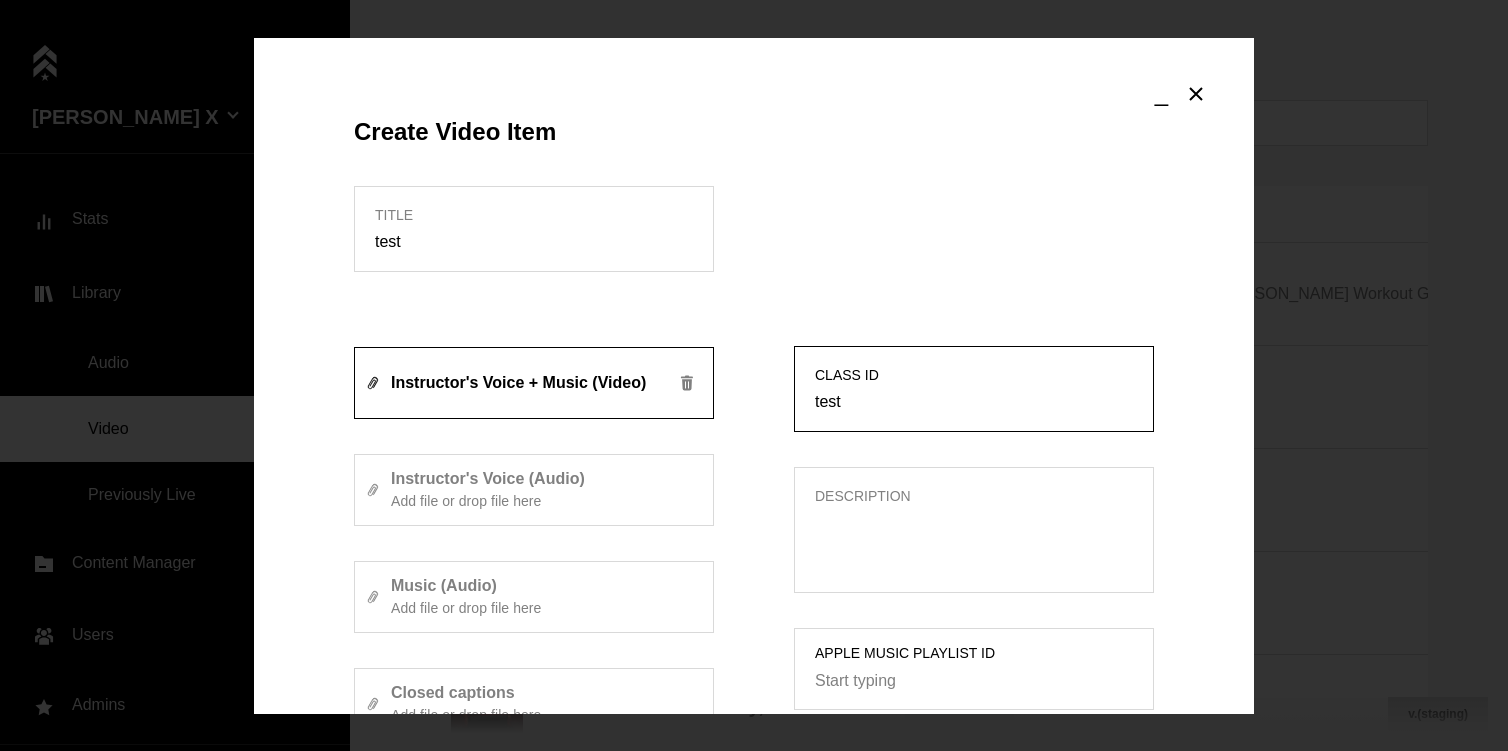 type on "test" 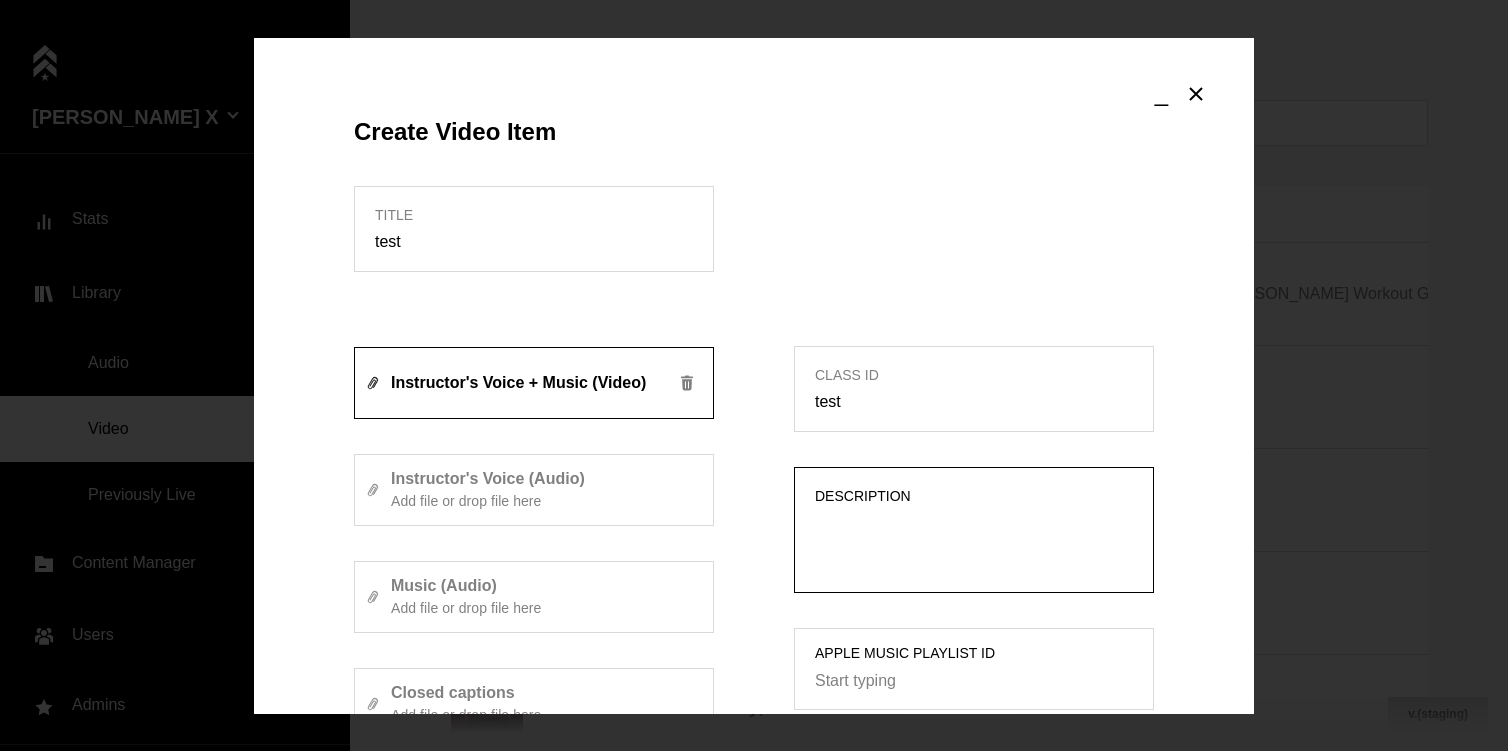 click on "Description" at bounding box center (974, 543) 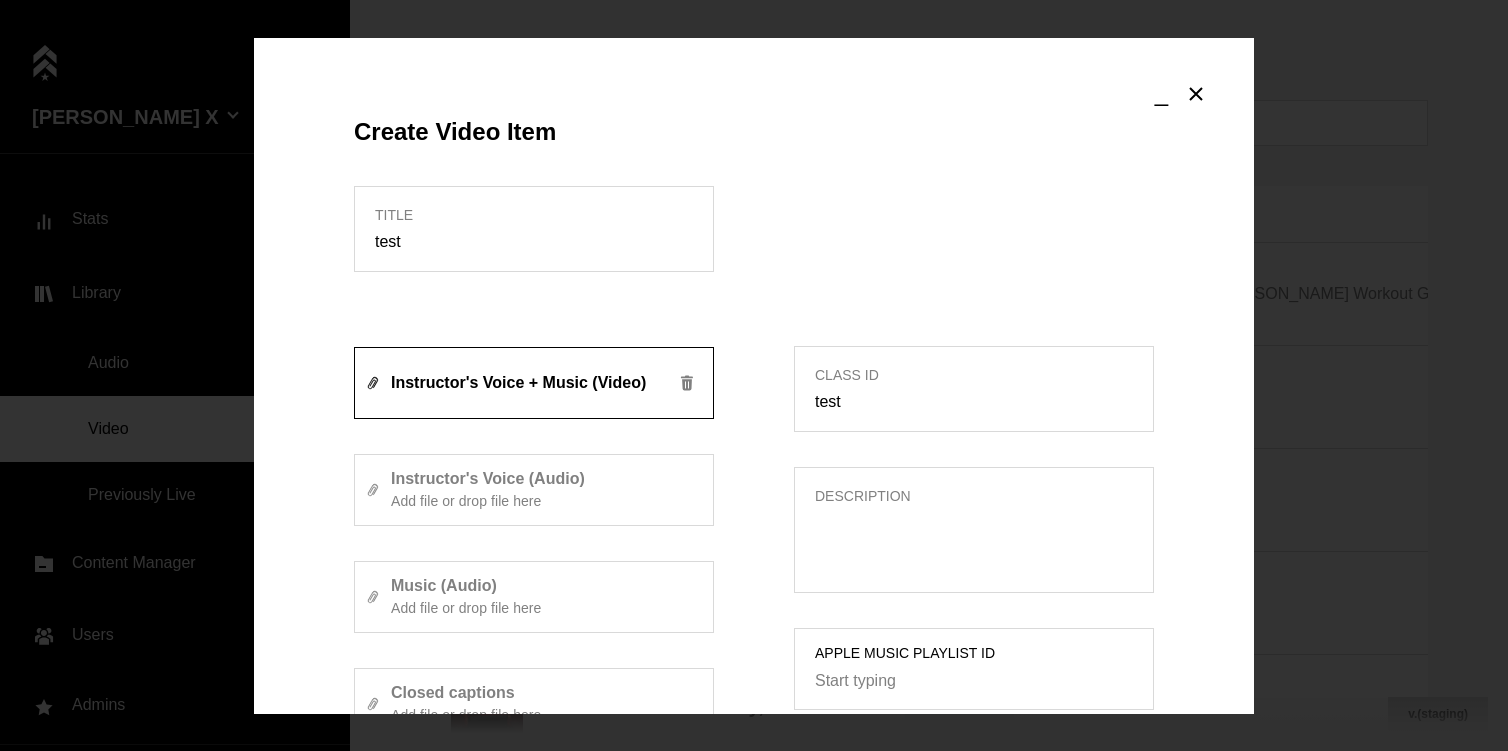drag, startPoint x: 851, startPoint y: 414, endPoint x: 787, endPoint y: 403, distance: 64.93843 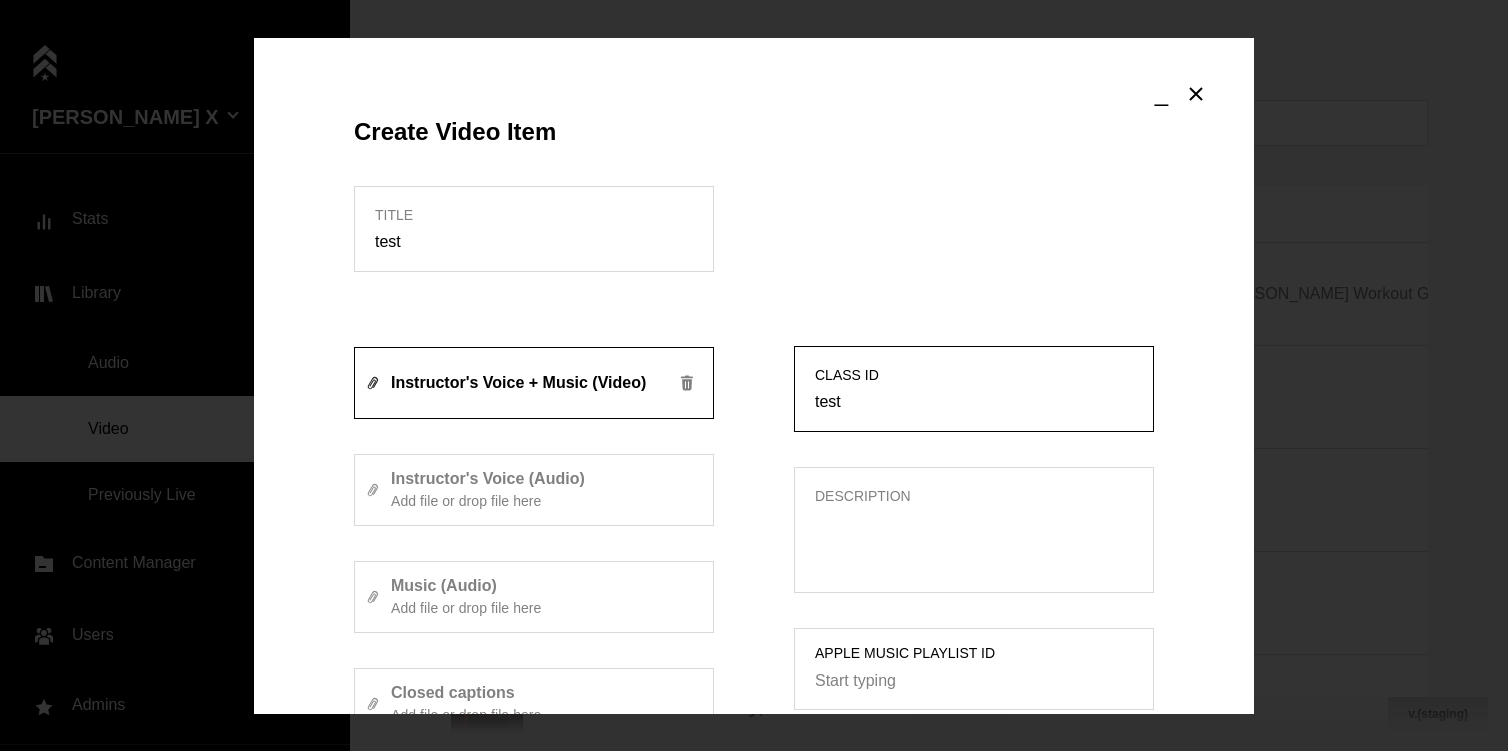 click on "test" at bounding box center (974, 402) 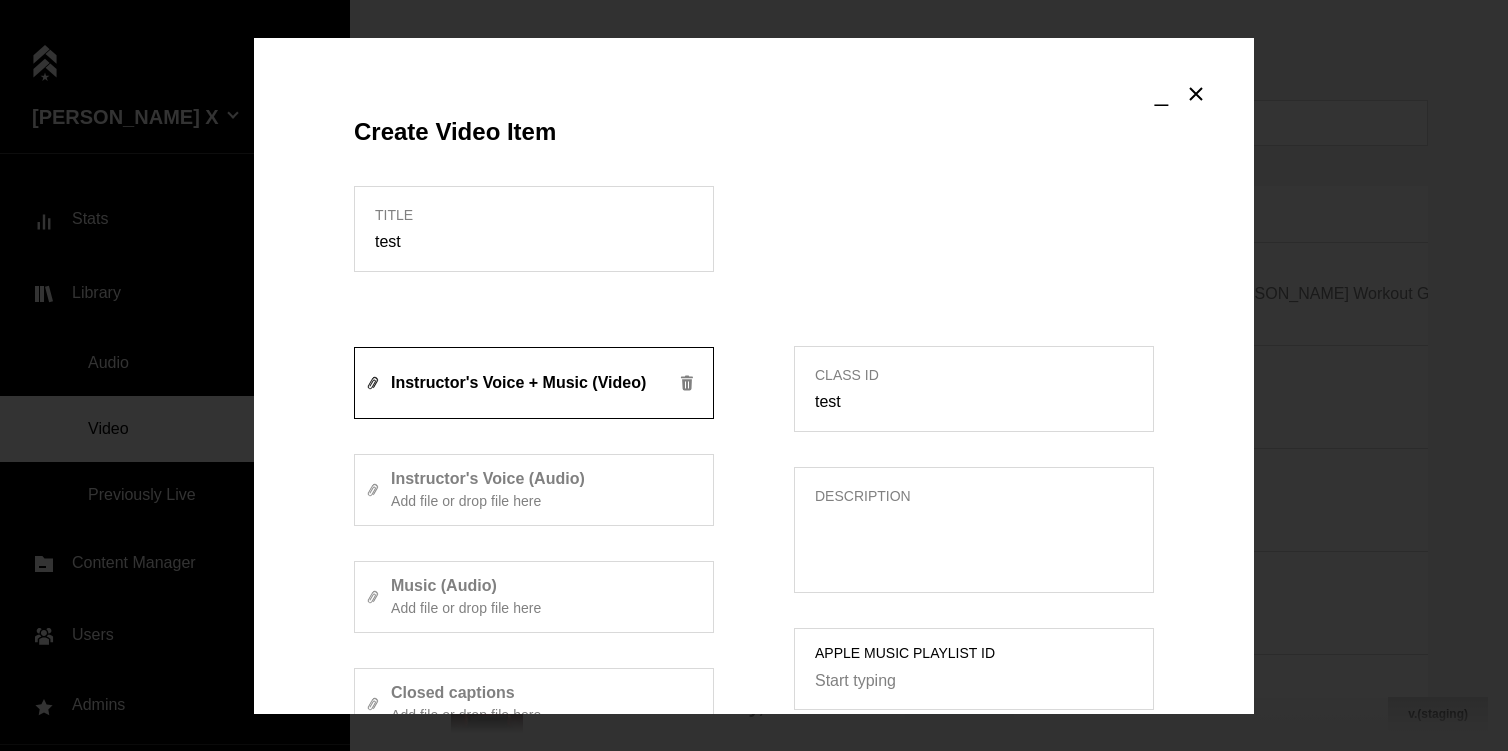 drag, startPoint x: 858, startPoint y: 419, endPoint x: 804, endPoint y: 407, distance: 55.31727 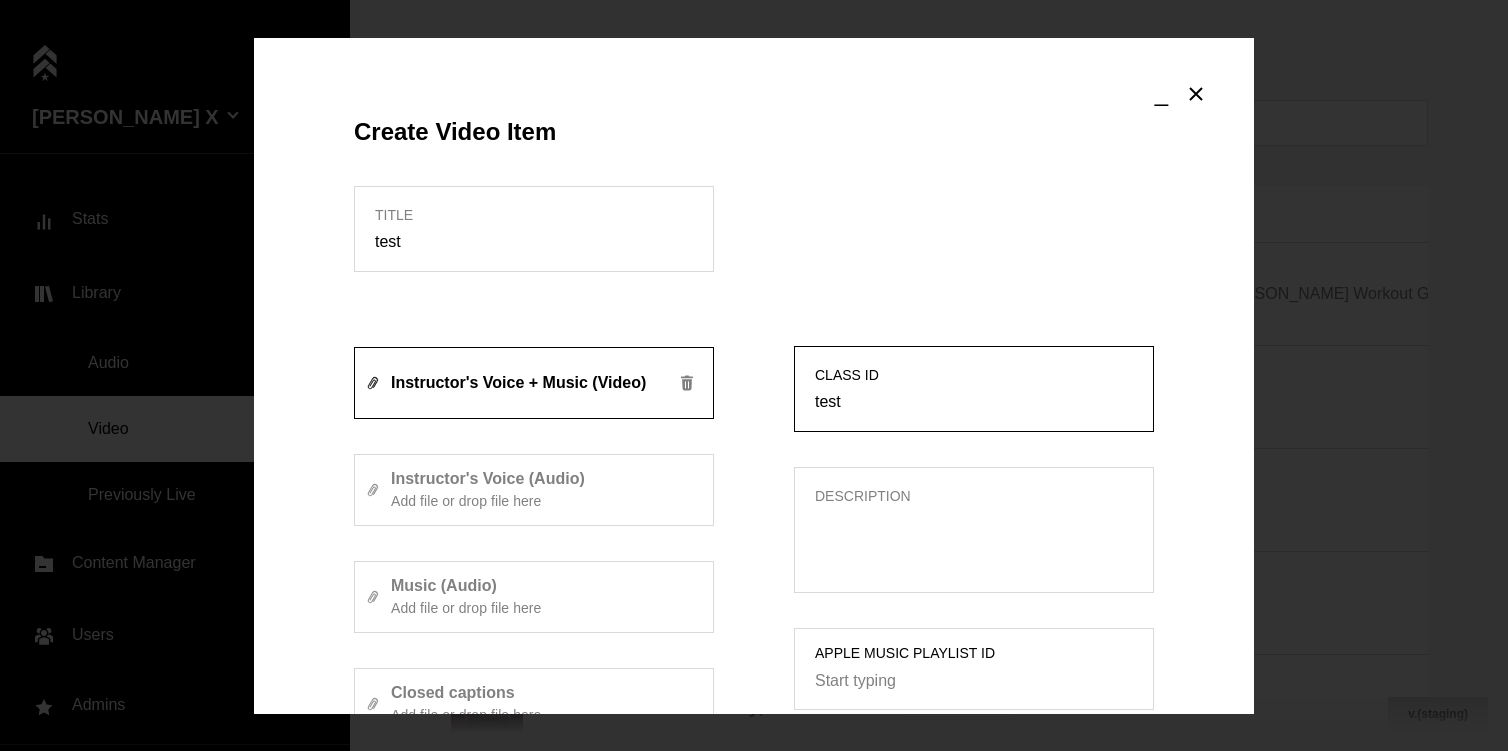 click on "test" at bounding box center (974, 402) 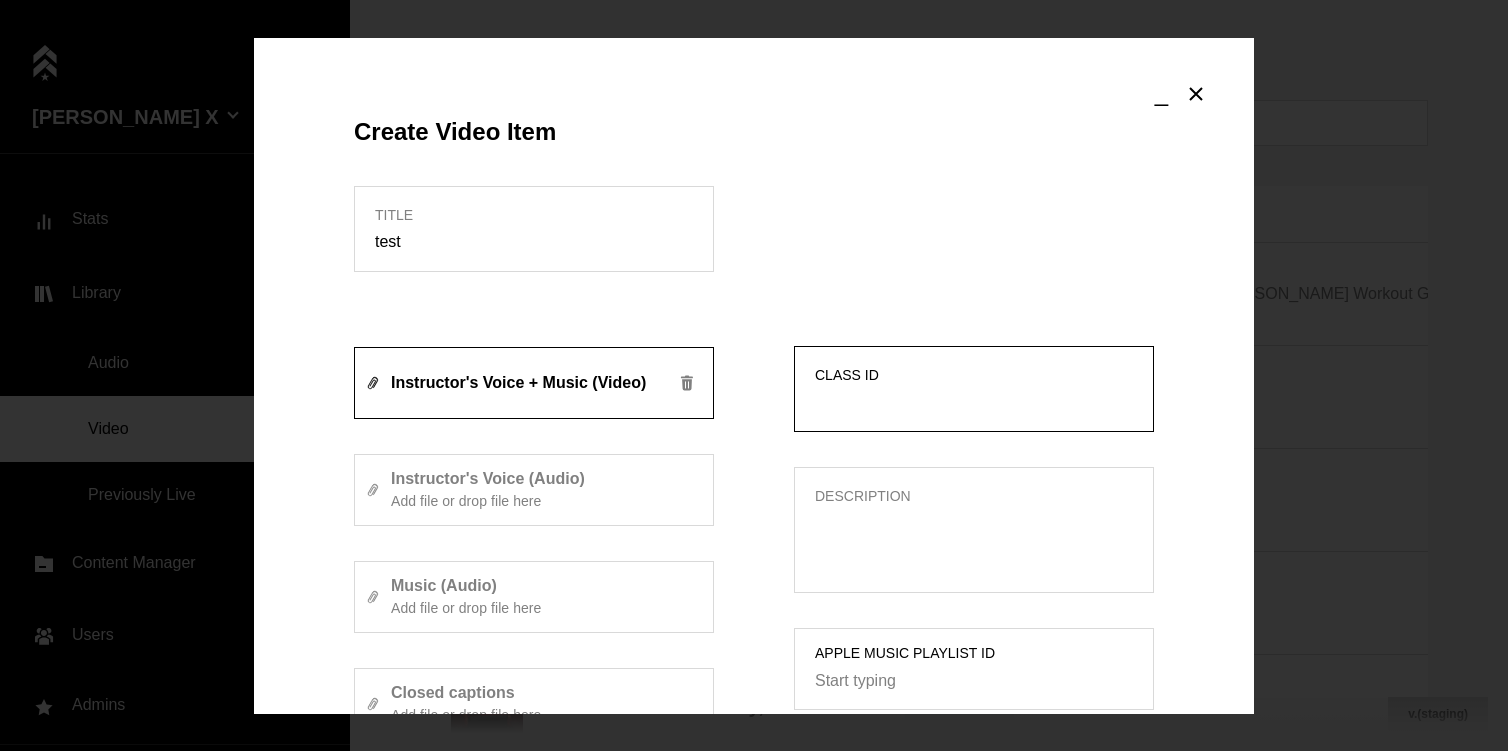 type 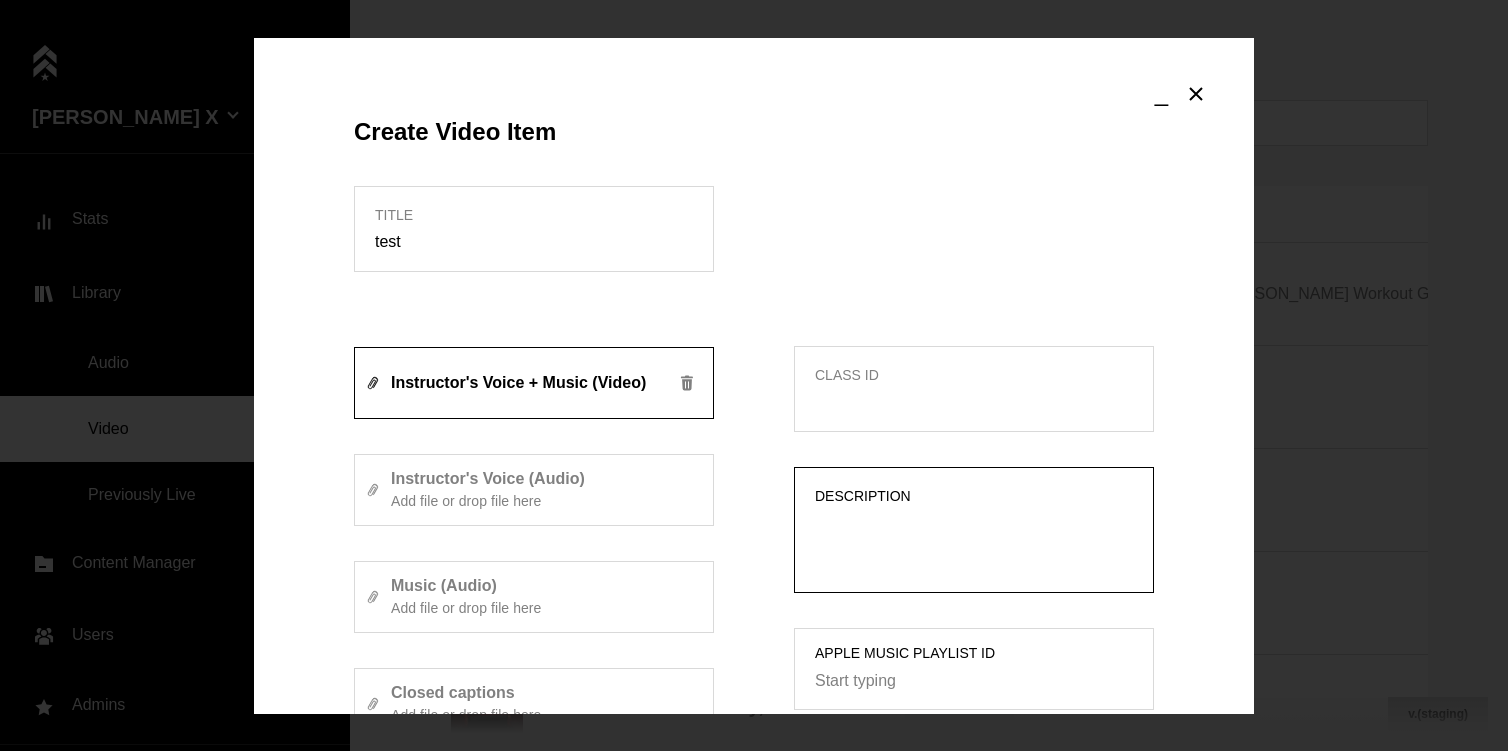 click on "Description" at bounding box center (974, 543) 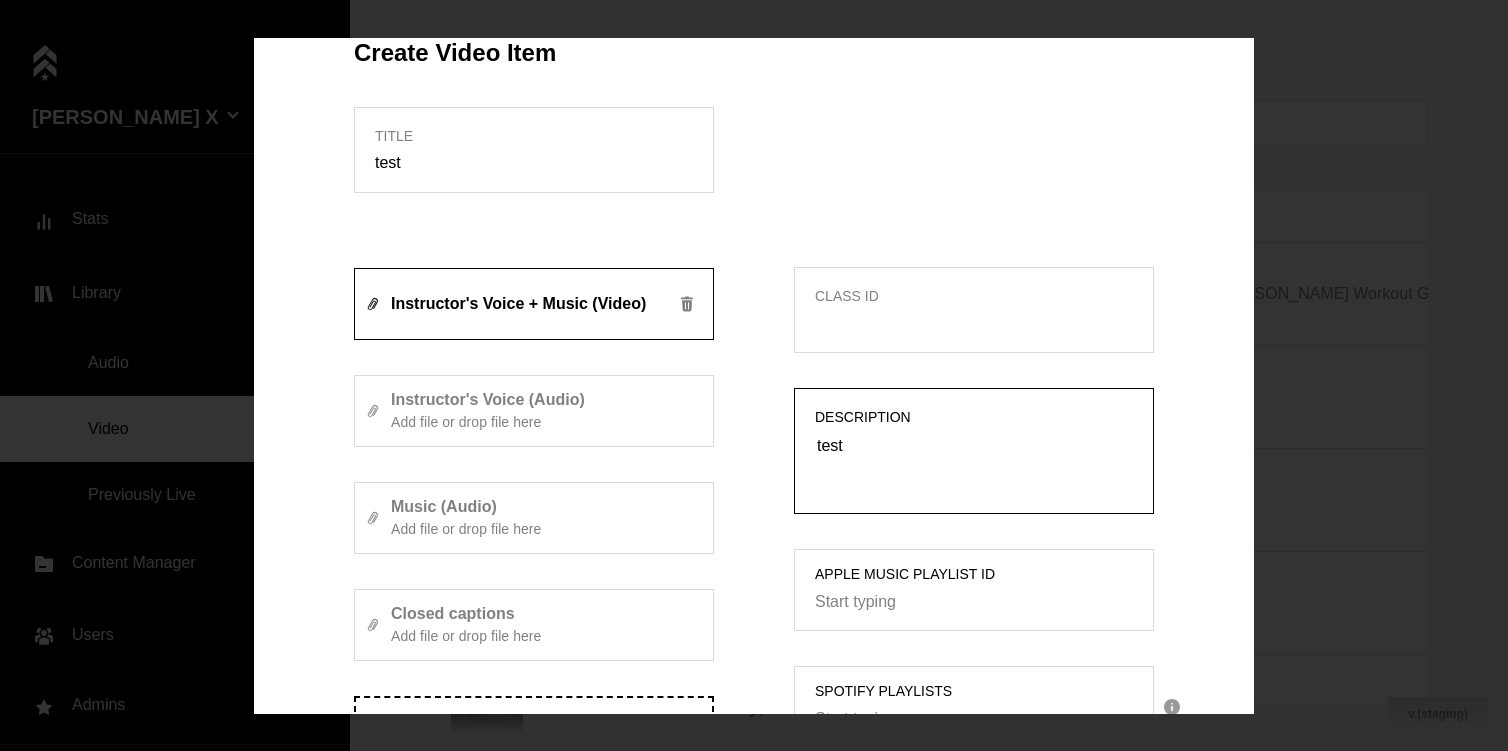 scroll, scrollTop: 508, scrollLeft: 0, axis: vertical 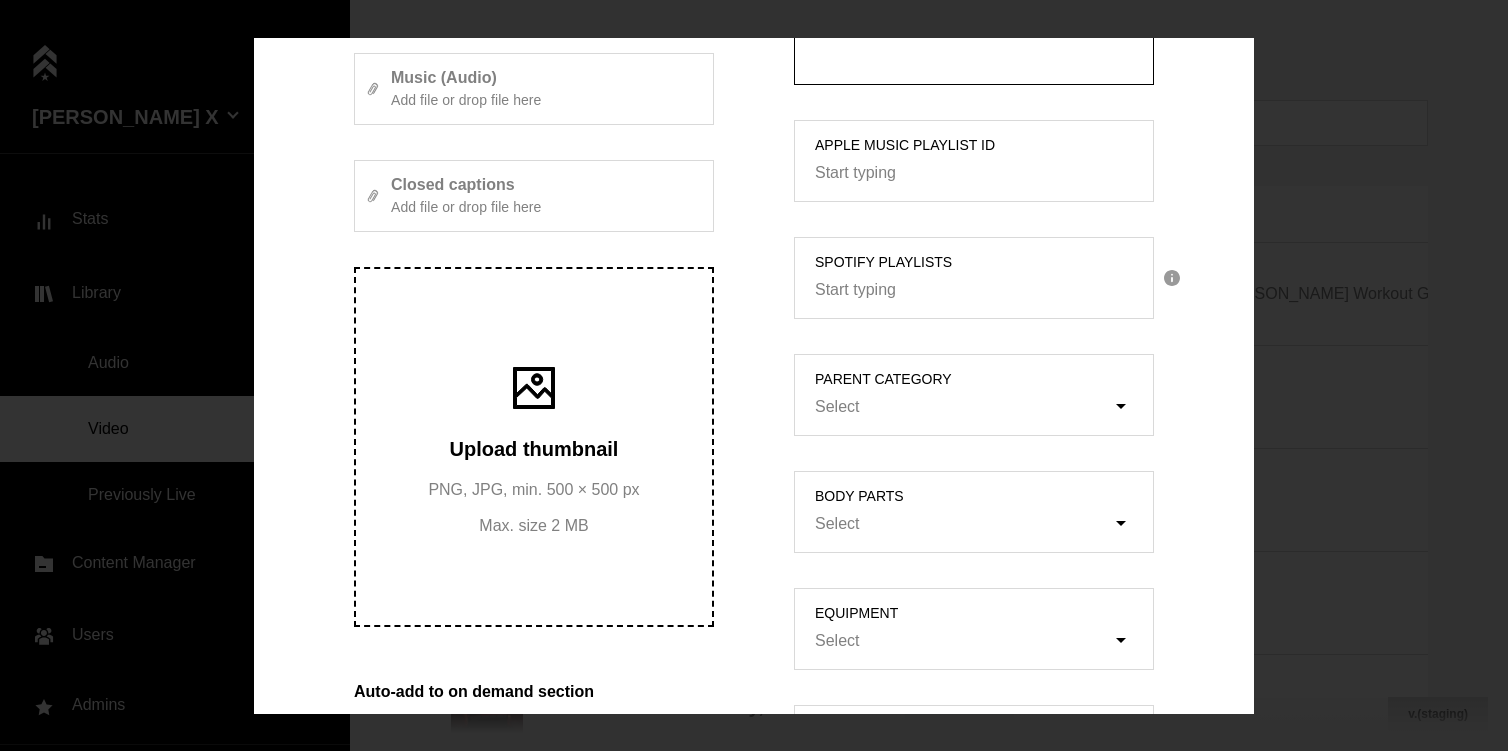 type on "test" 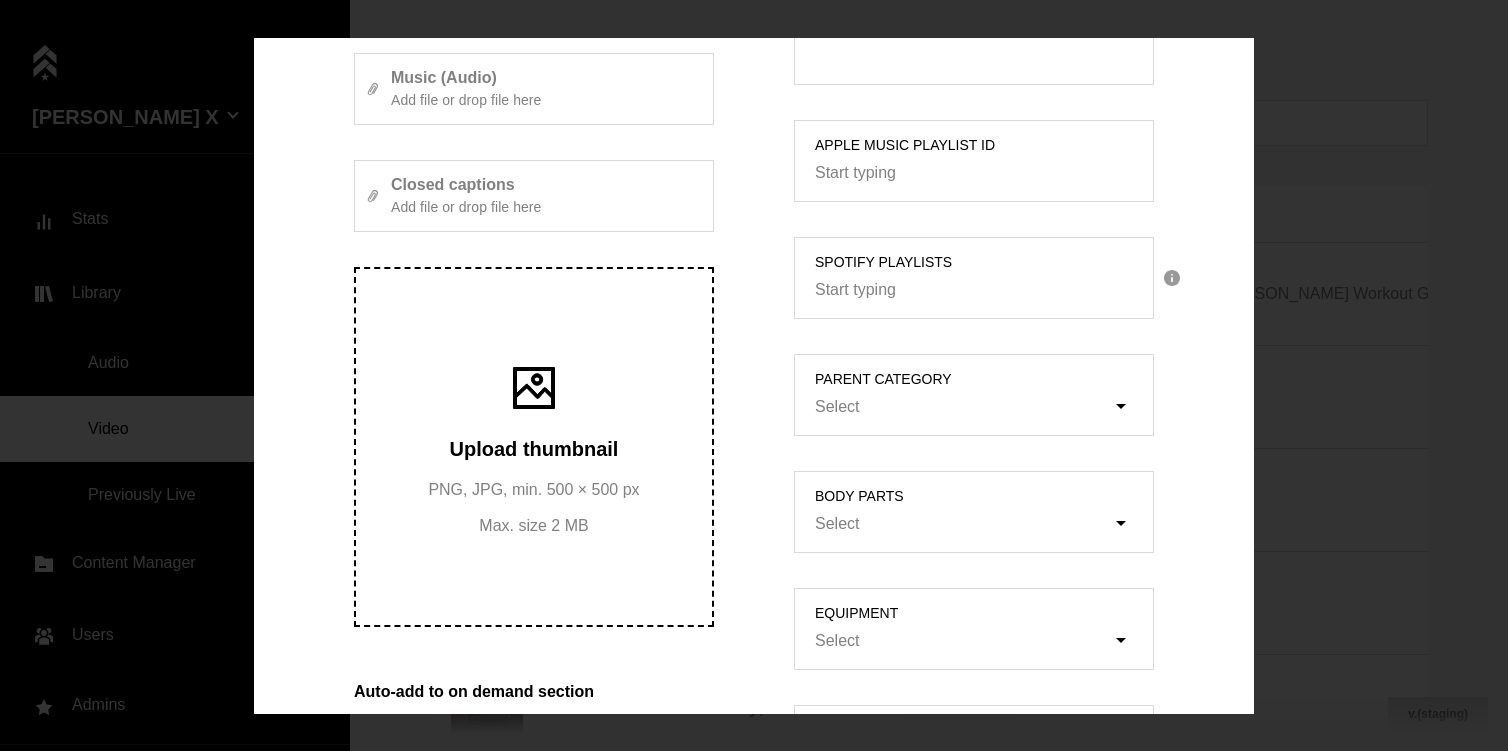 click on "Upload thumbnail PNG, JPG, min. 500 × 500 px Max. size 2 MB" at bounding box center (533, 446) 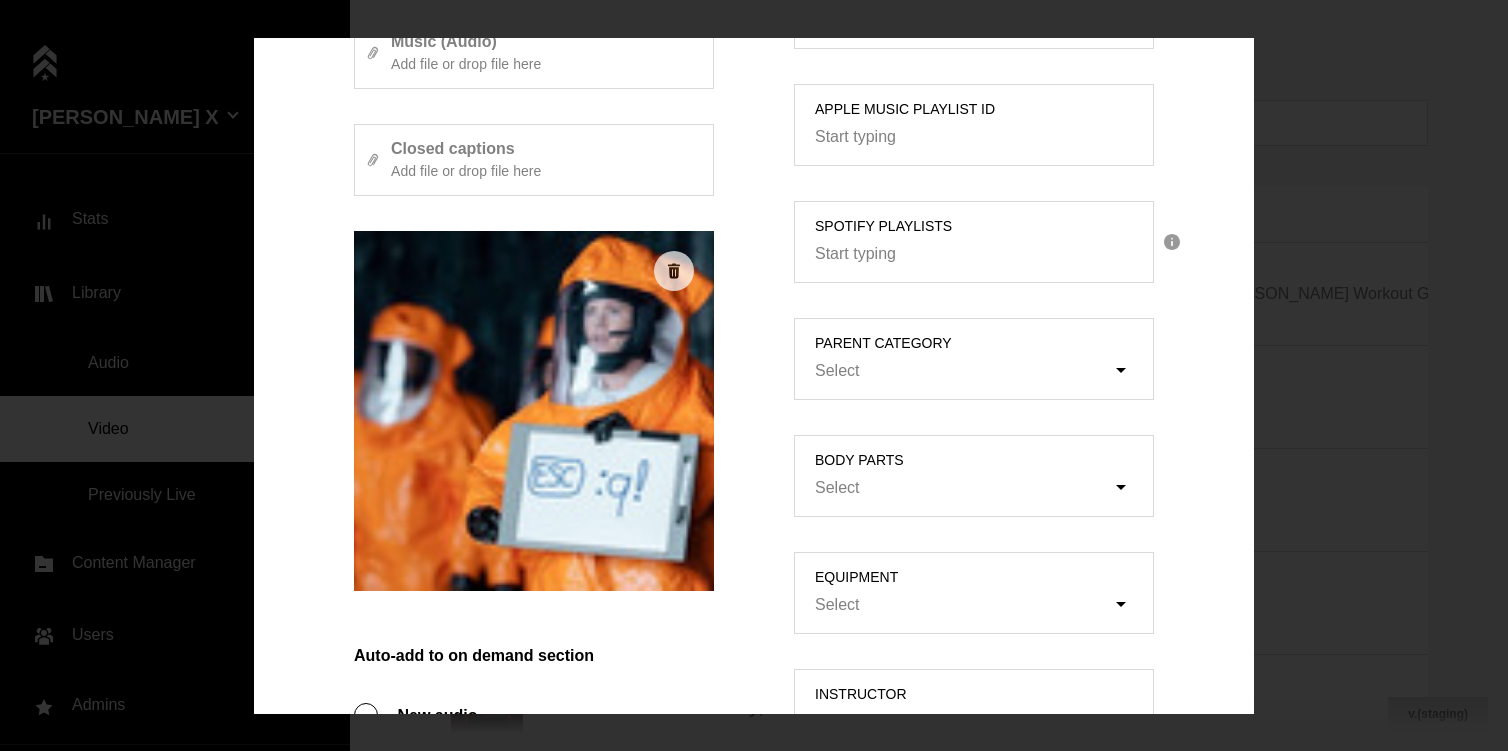 scroll, scrollTop: 913, scrollLeft: 0, axis: vertical 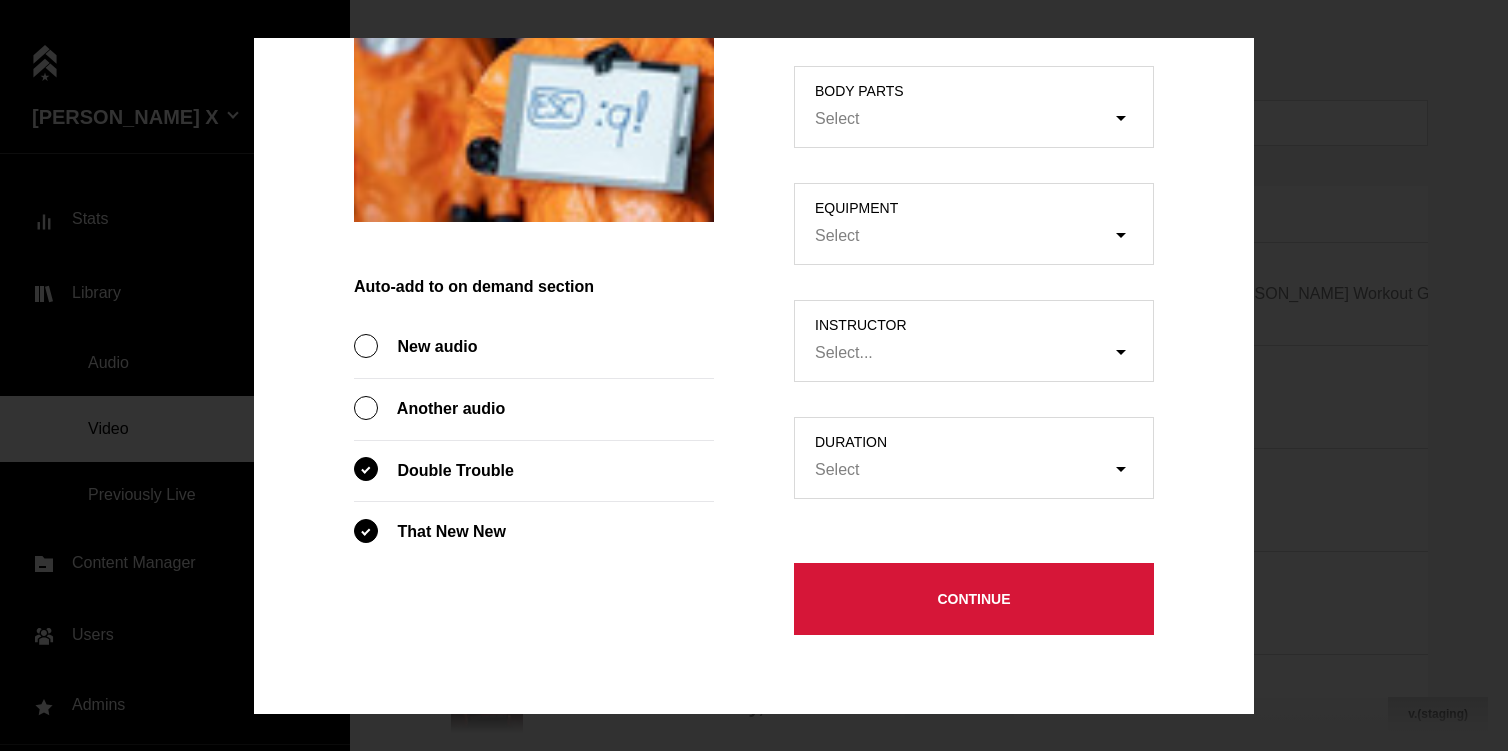 click on "duration Select" at bounding box center (974, 458) 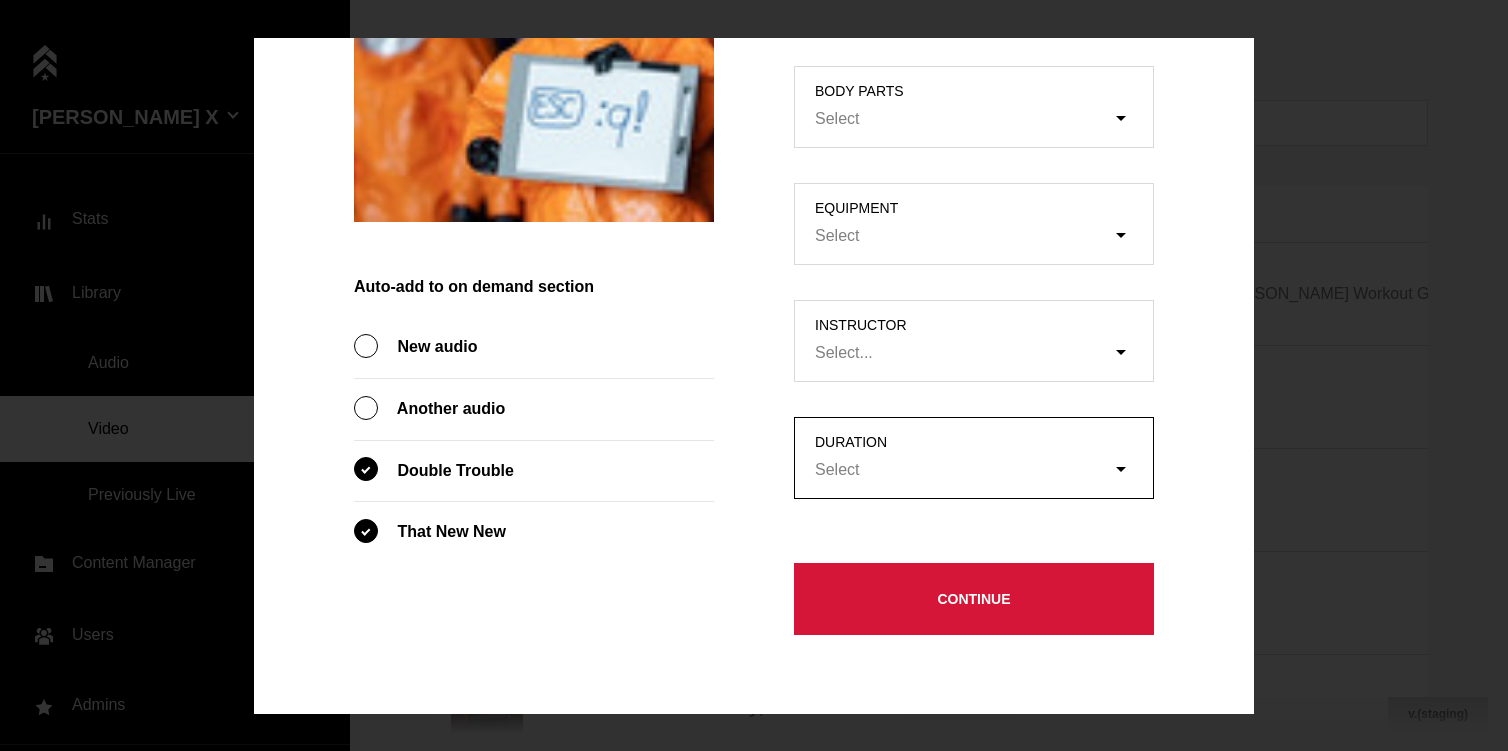 click on "duration Select" at bounding box center [714, 470] 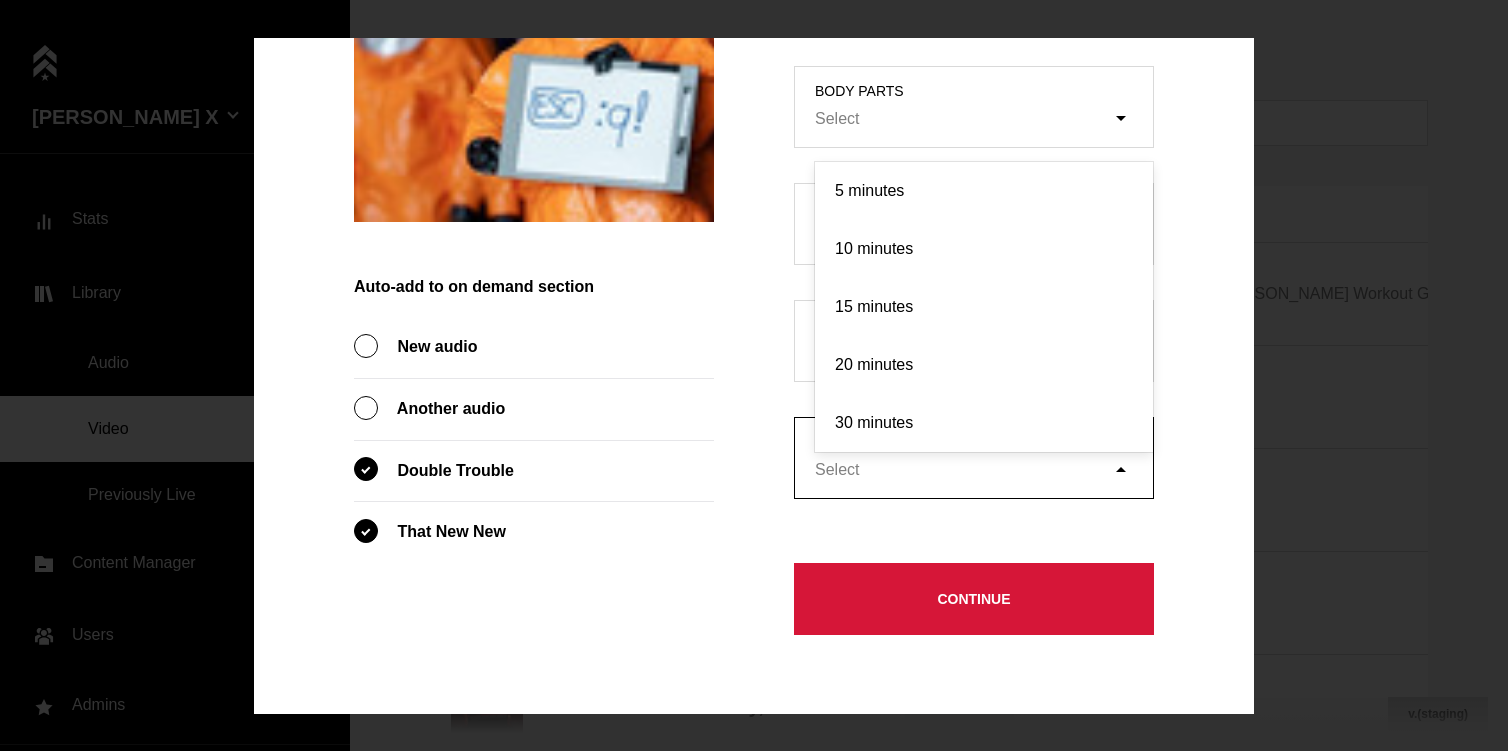 click on "Select" at bounding box center [984, 471] 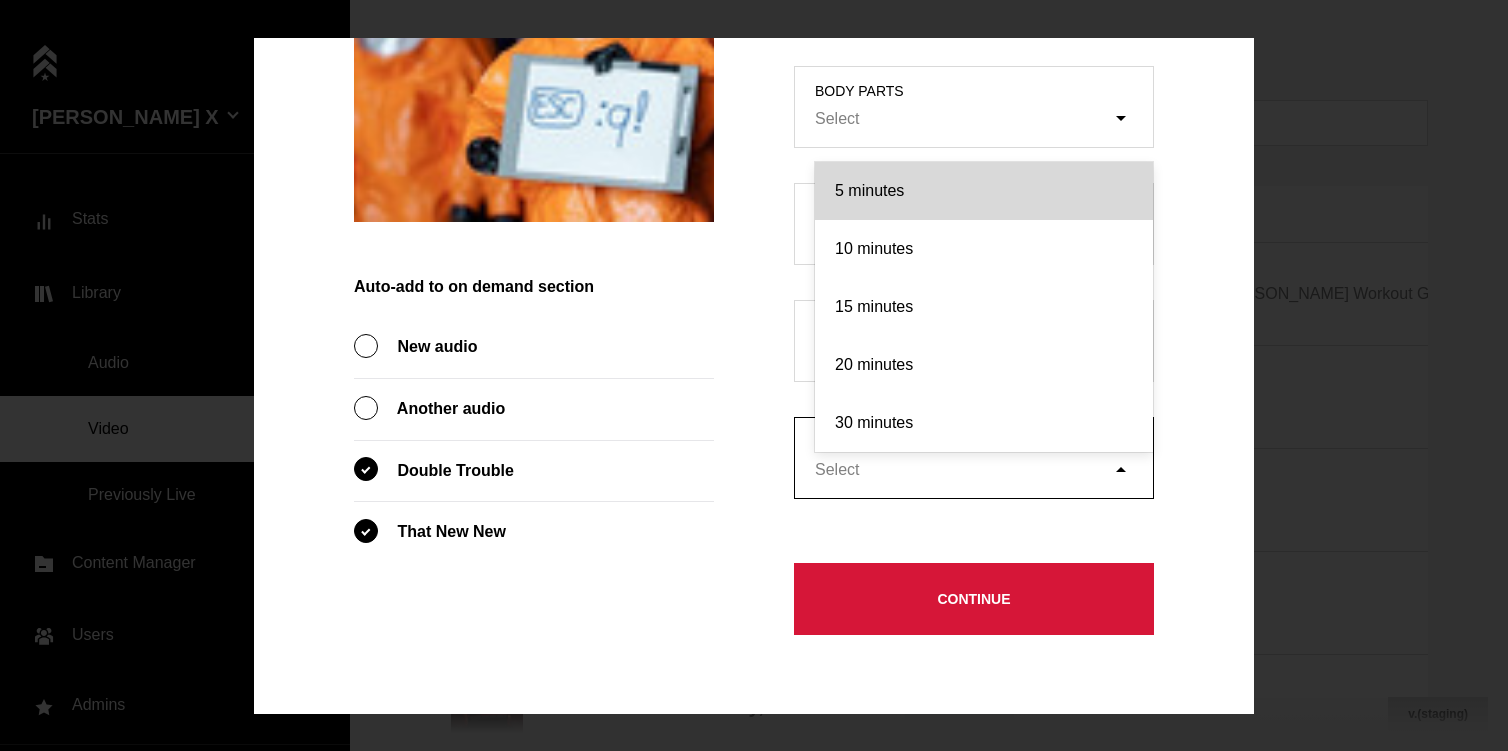 click on "5 minutes" at bounding box center (984, 191) 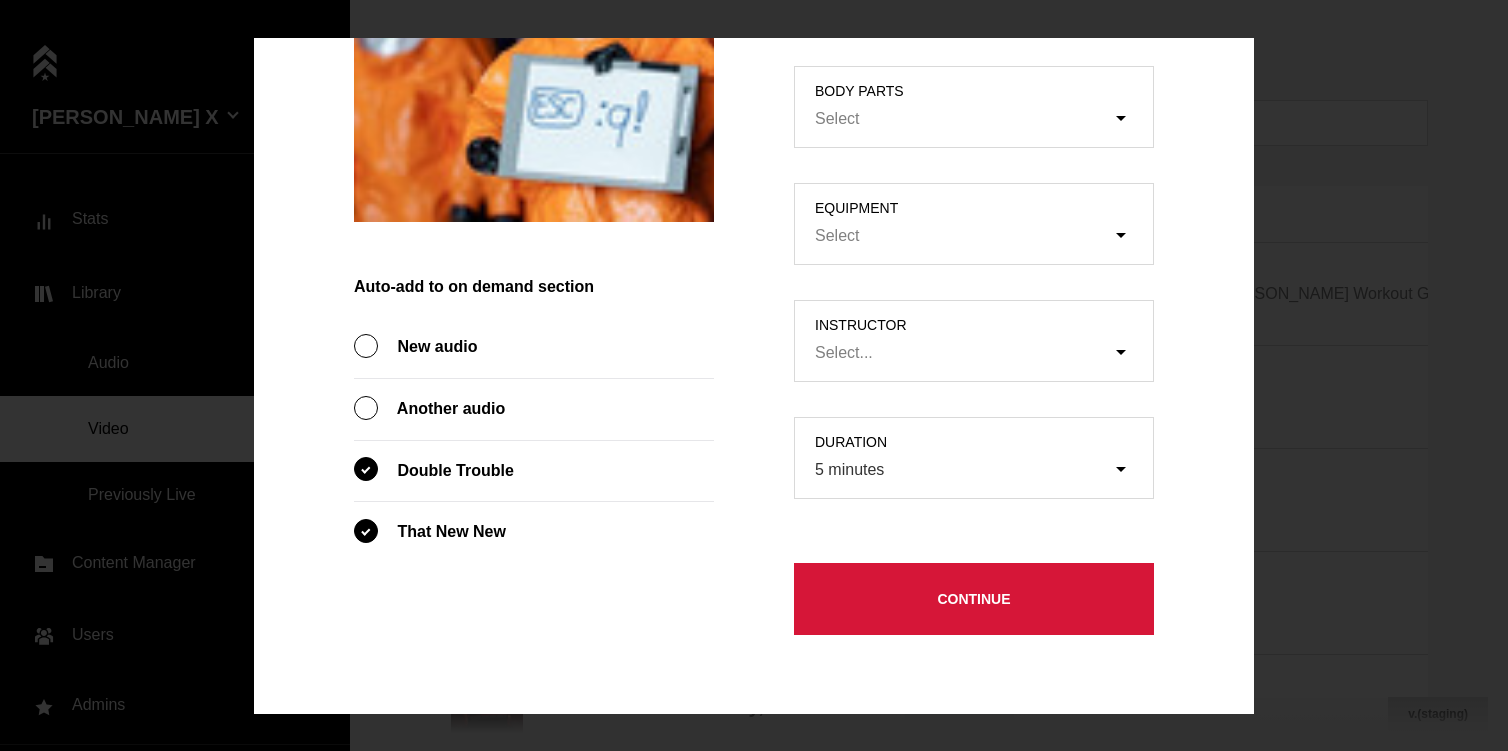 click on "Continue" at bounding box center (974, 599) 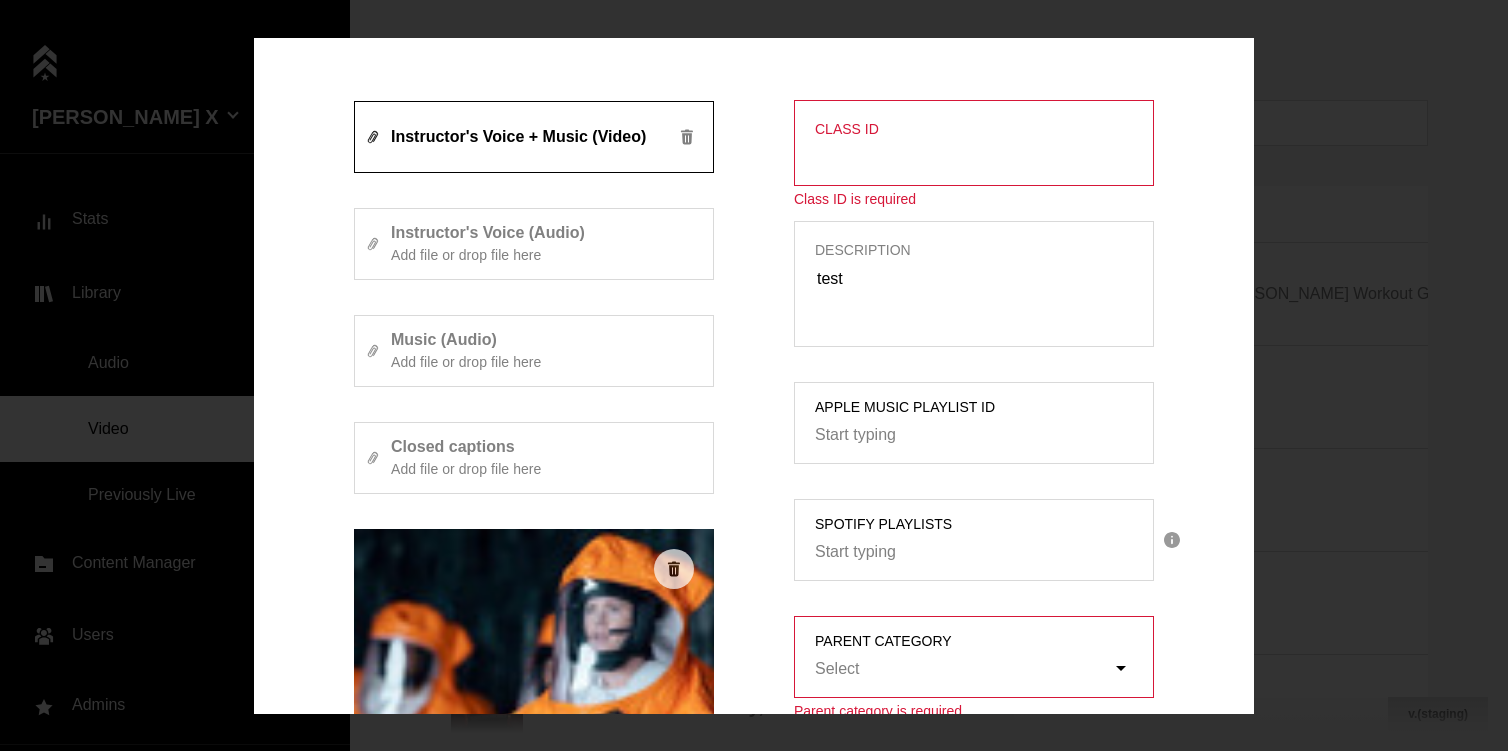scroll, scrollTop: 0, scrollLeft: 0, axis: both 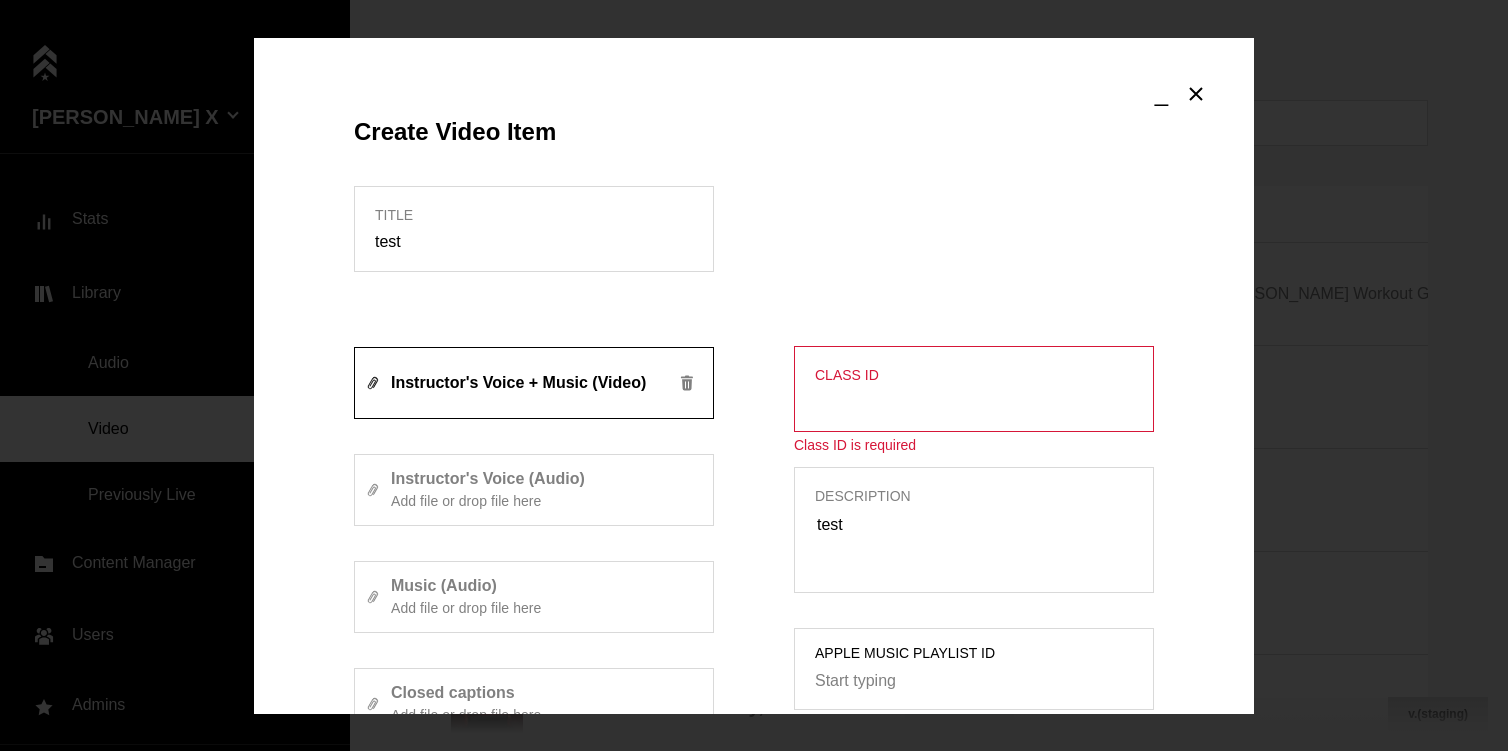 click on "Class ID" at bounding box center (974, 402) 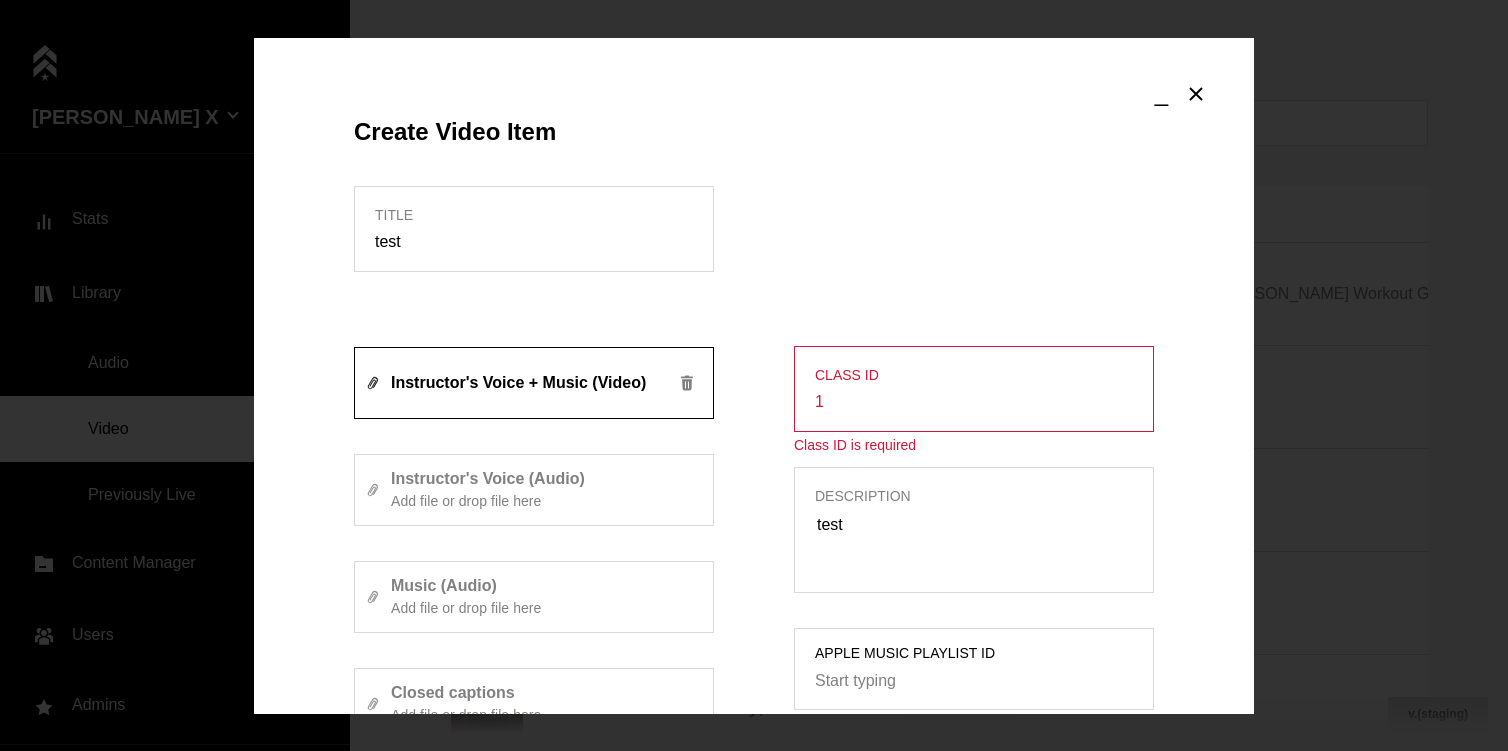 click on "Class ID 1 Class ID is required Description test Apple Music Playlist ID Start typing Spotify Playlists Start typing parent category Select Parent category is required Body parts Select Equipment Select instructor Select... duration 5 minutes" at bounding box center (974, 831) 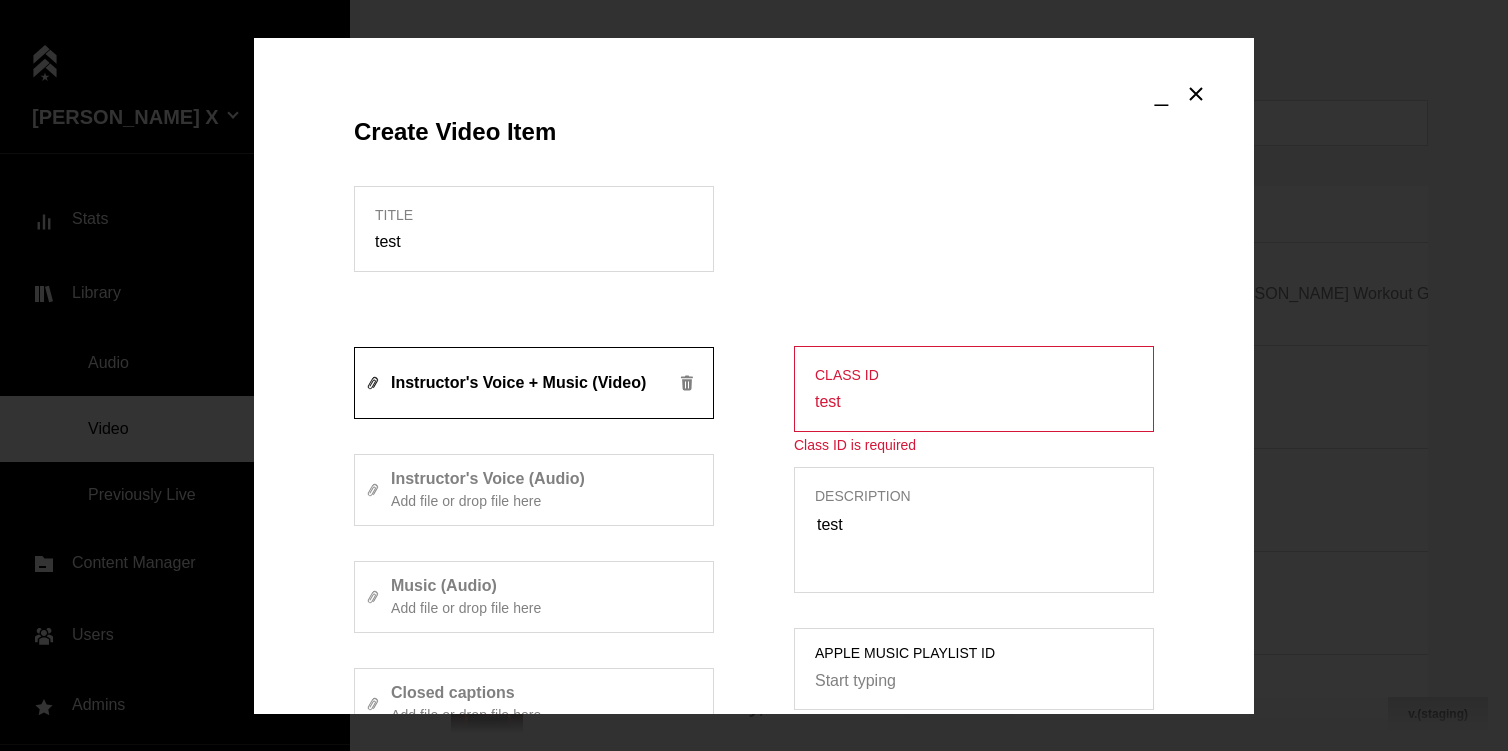 type on "test" 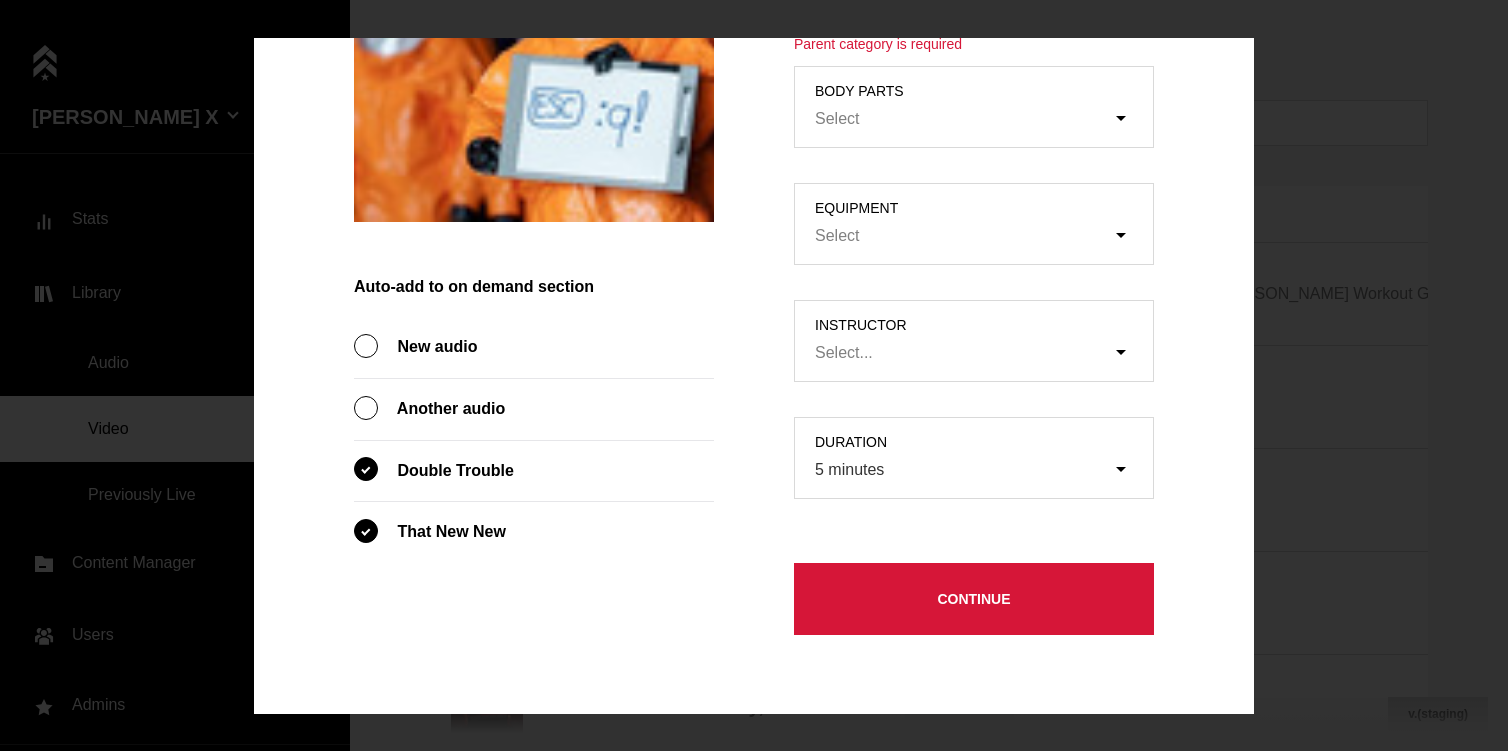 click on "Continue" 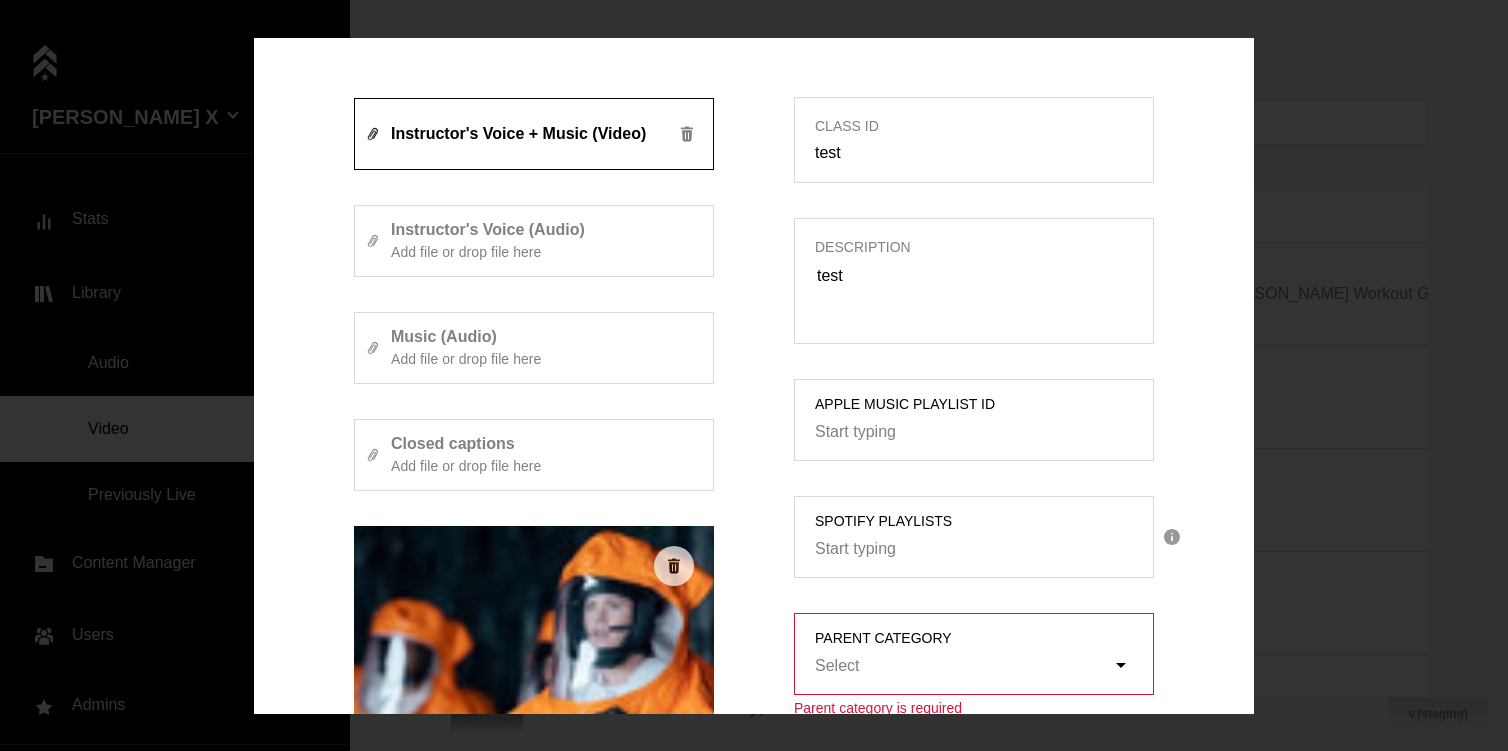 scroll, scrollTop: 428, scrollLeft: 0, axis: vertical 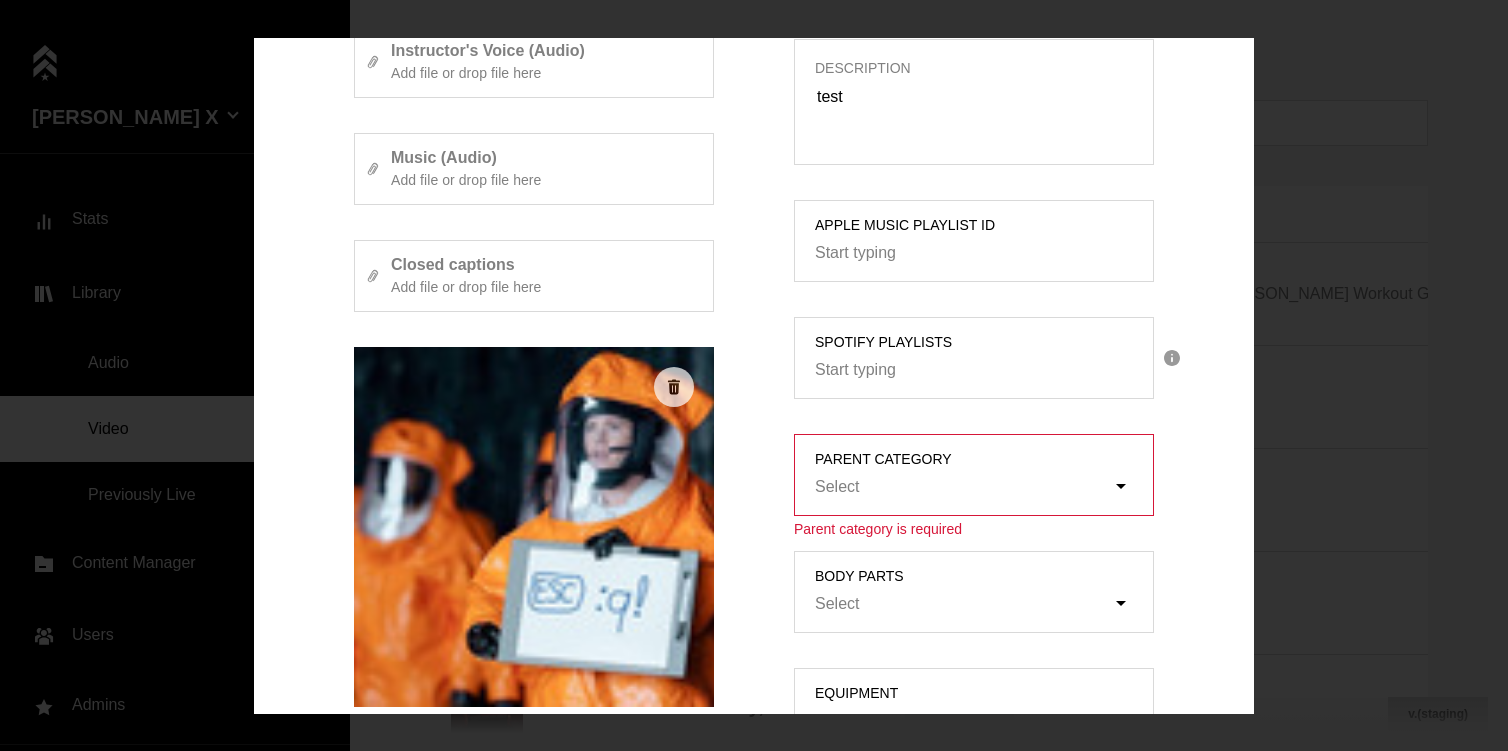 click on "Select" 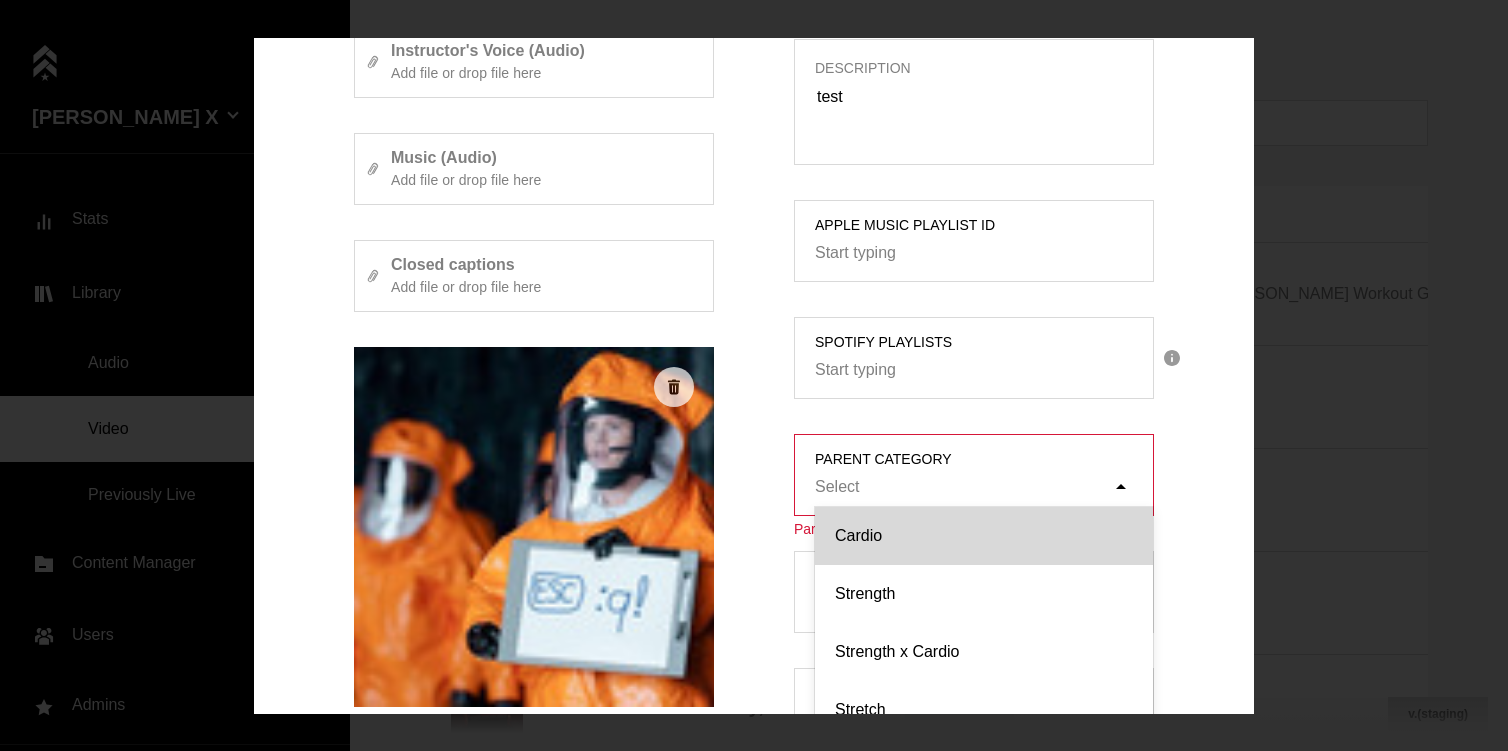 click on "Cardio" 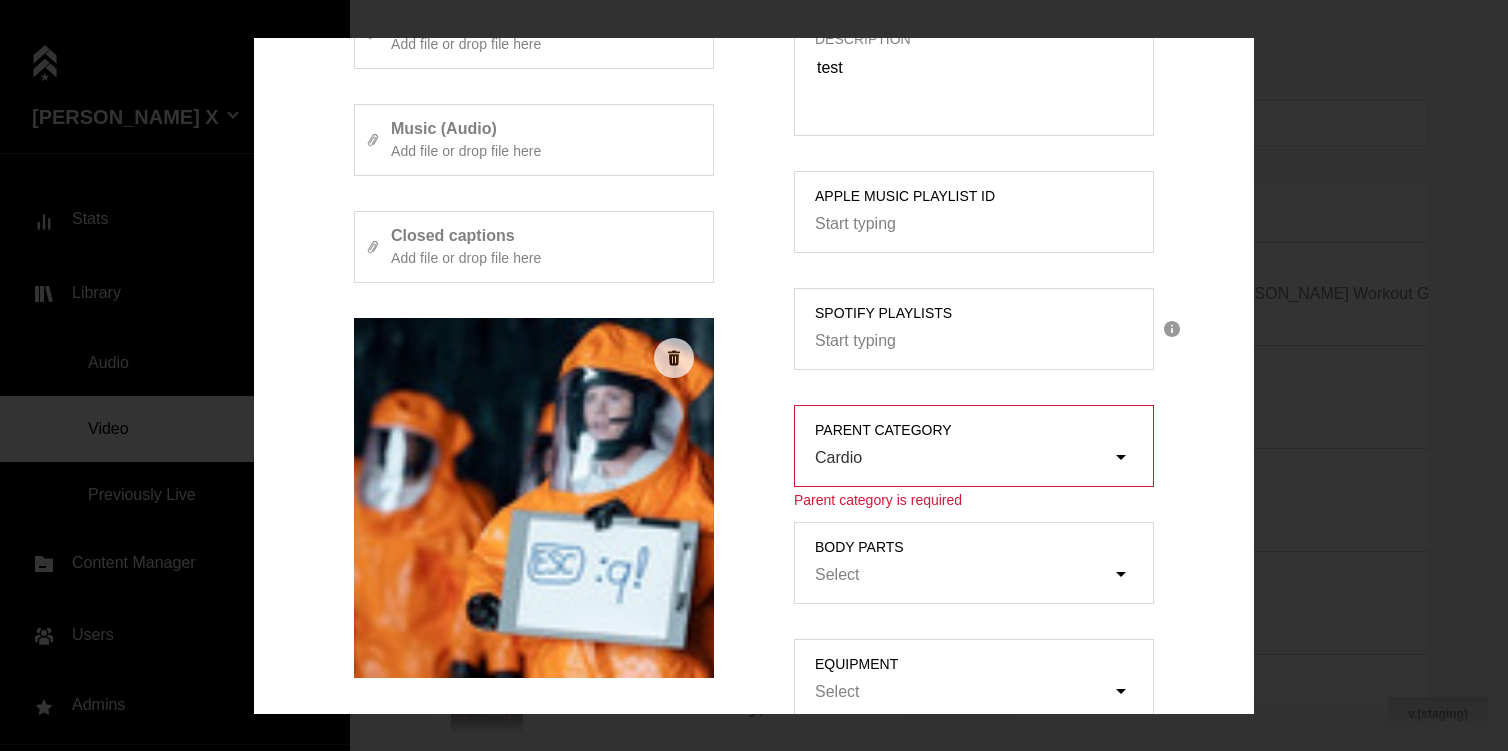 scroll, scrollTop: 913, scrollLeft: 0, axis: vertical 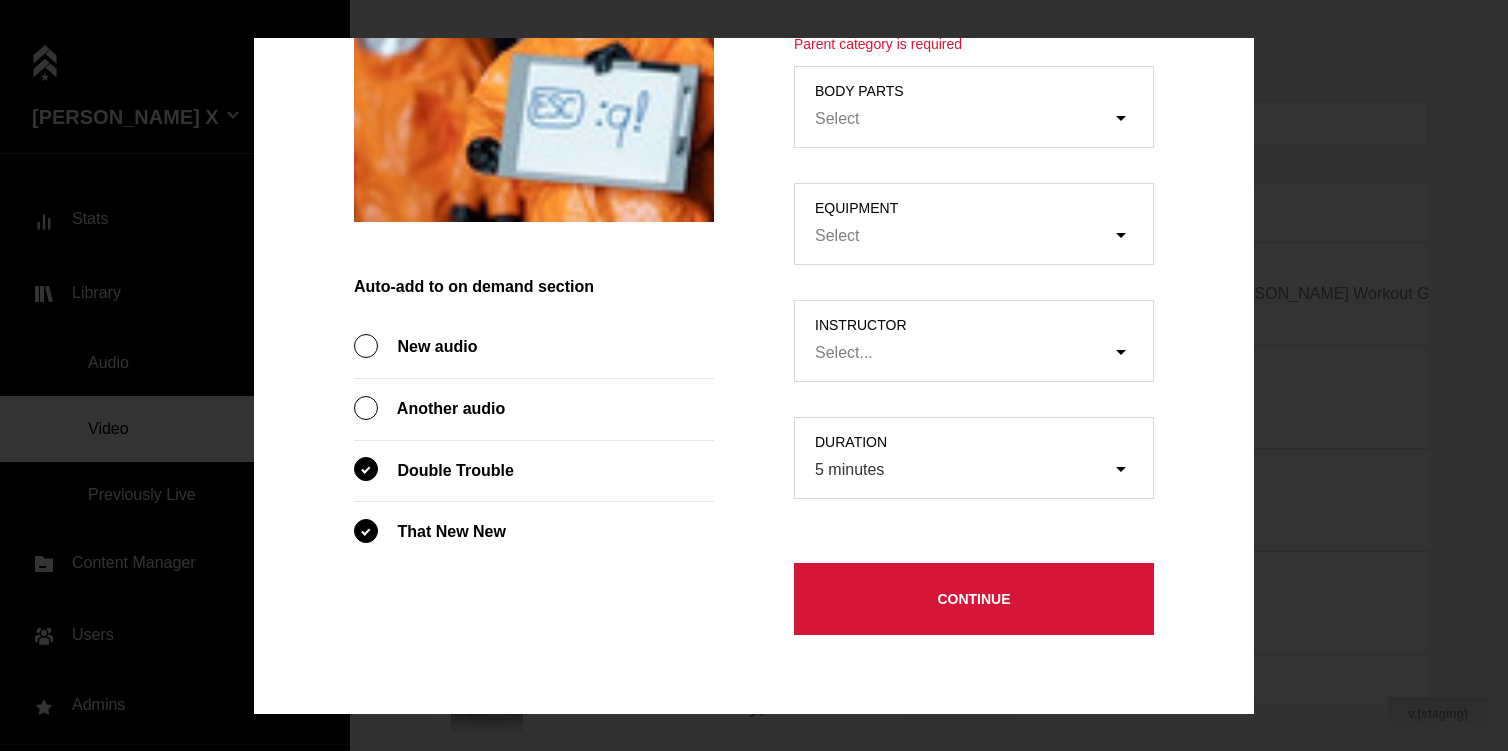 click on "Continue" 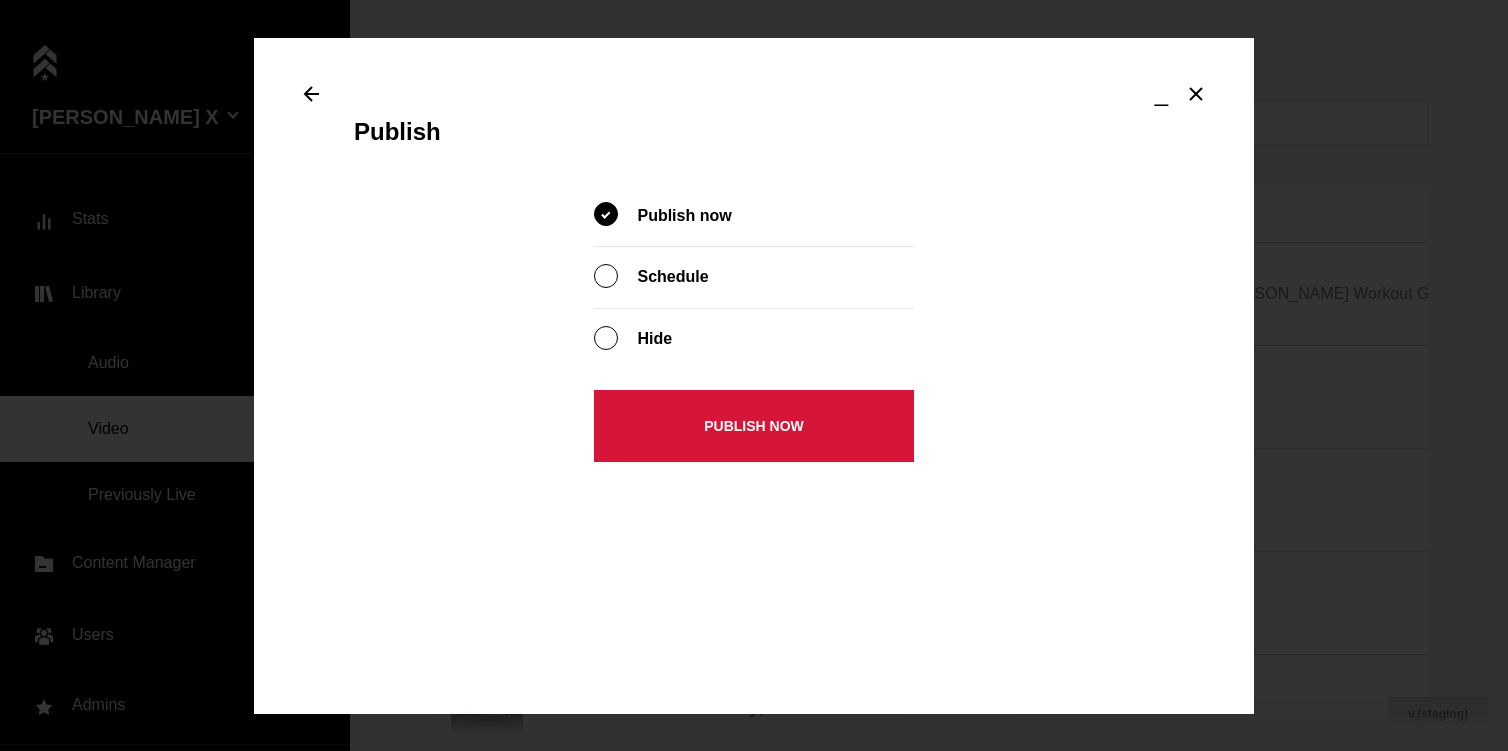 click on "Publish now" 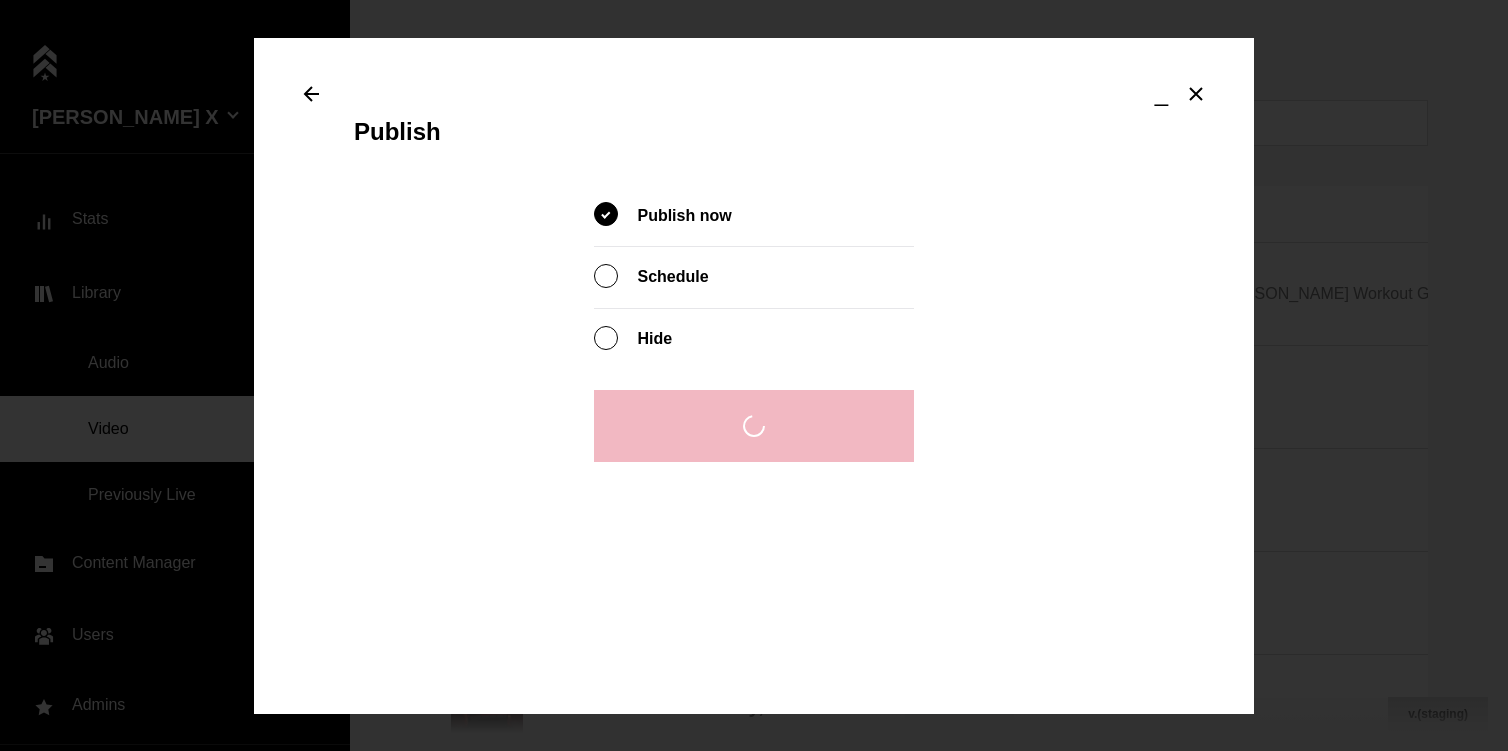 click 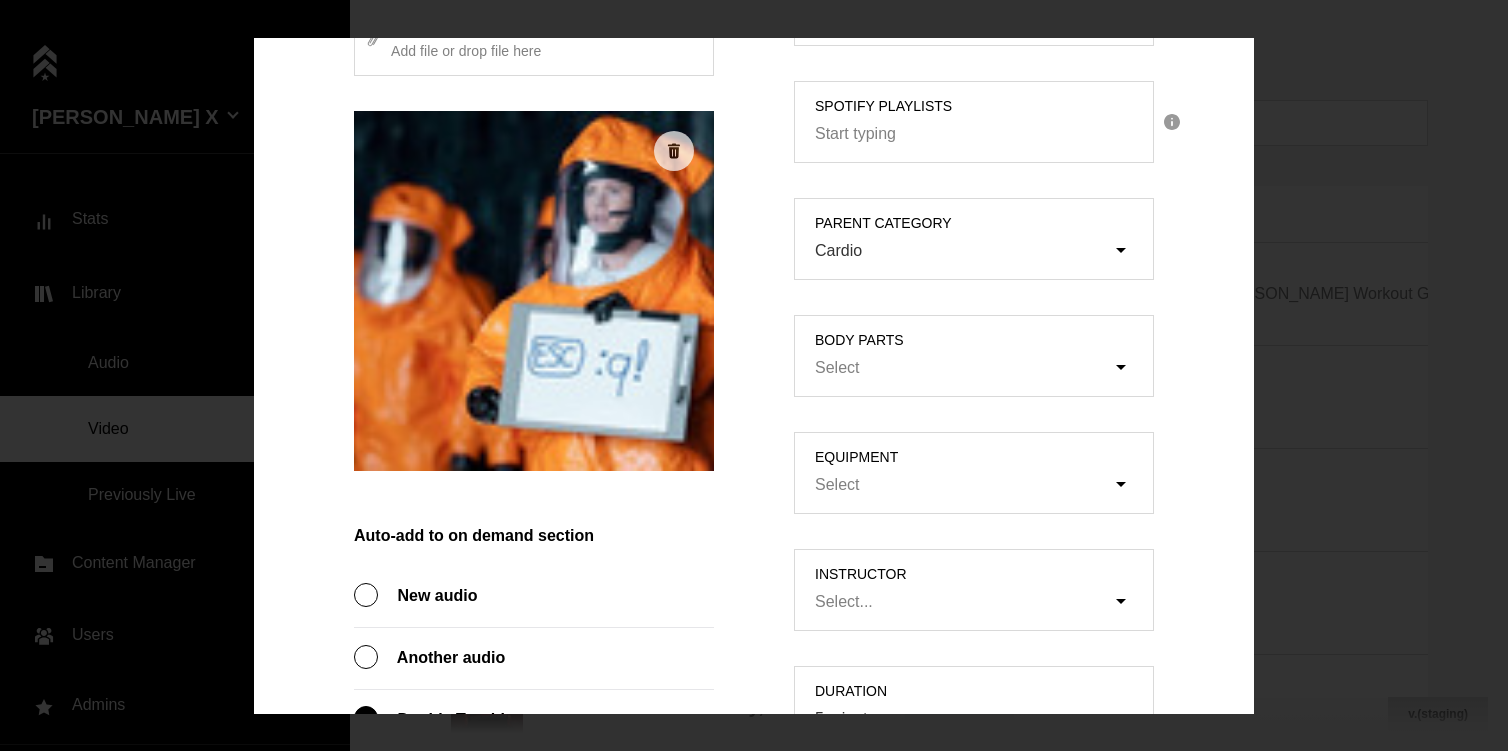 scroll, scrollTop: 913, scrollLeft: 0, axis: vertical 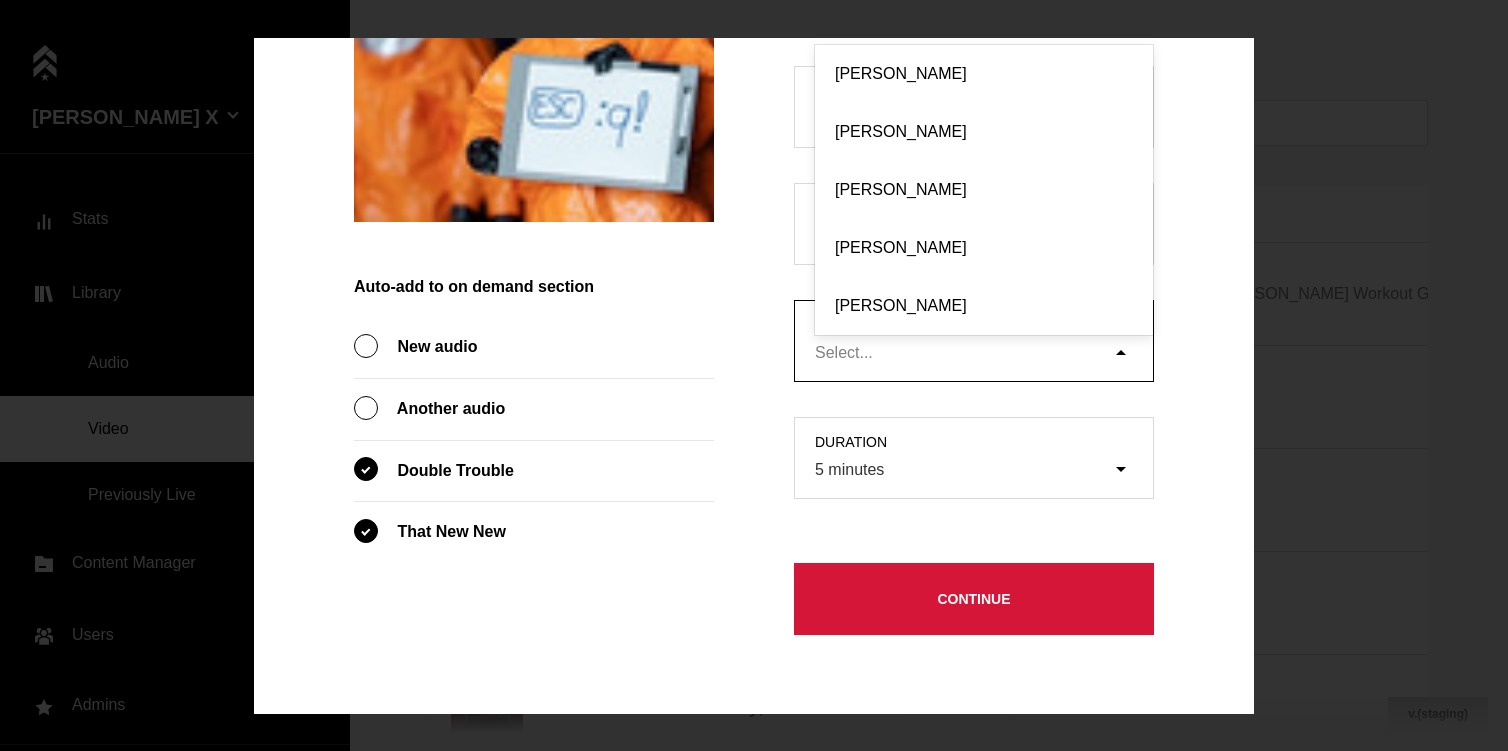 click on "Select..." 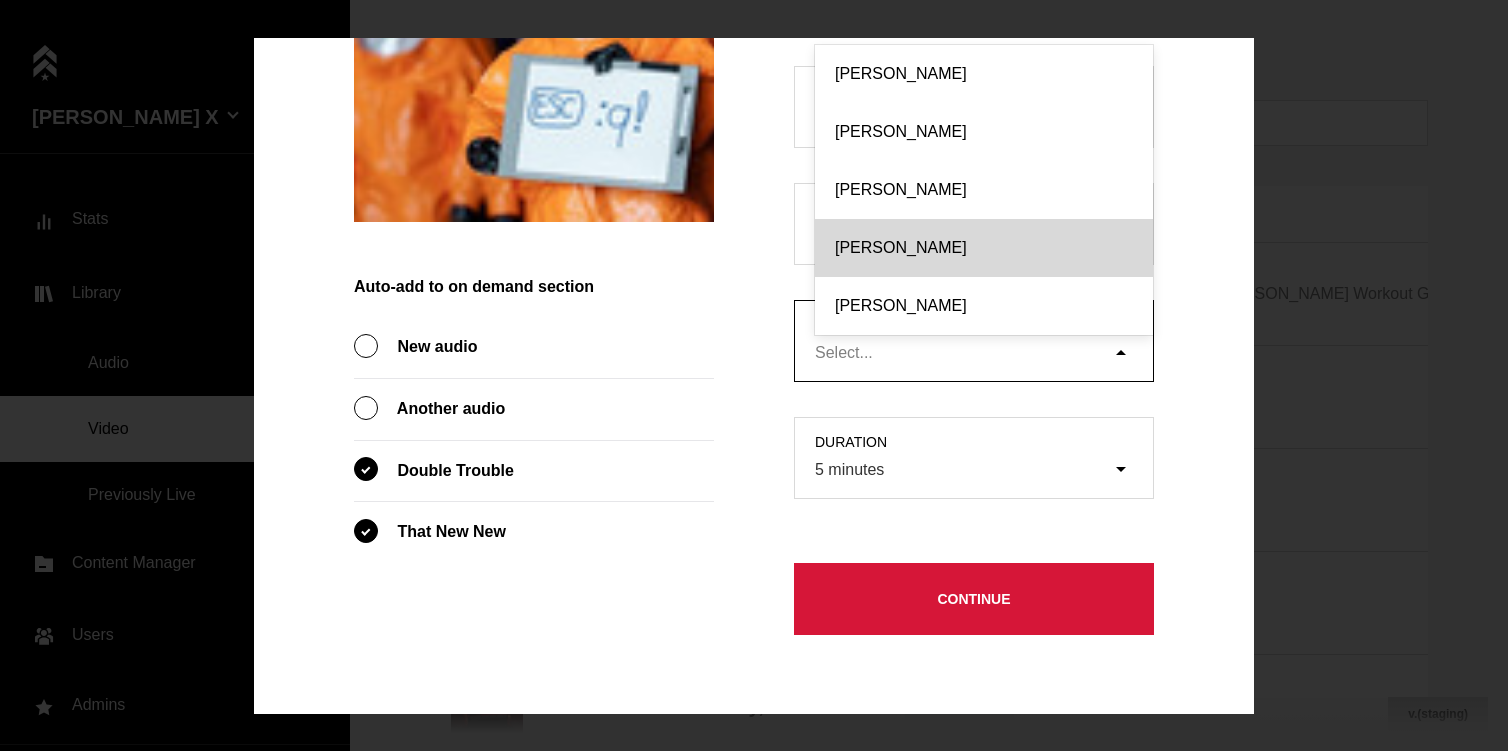 click on "[PERSON_NAME]" 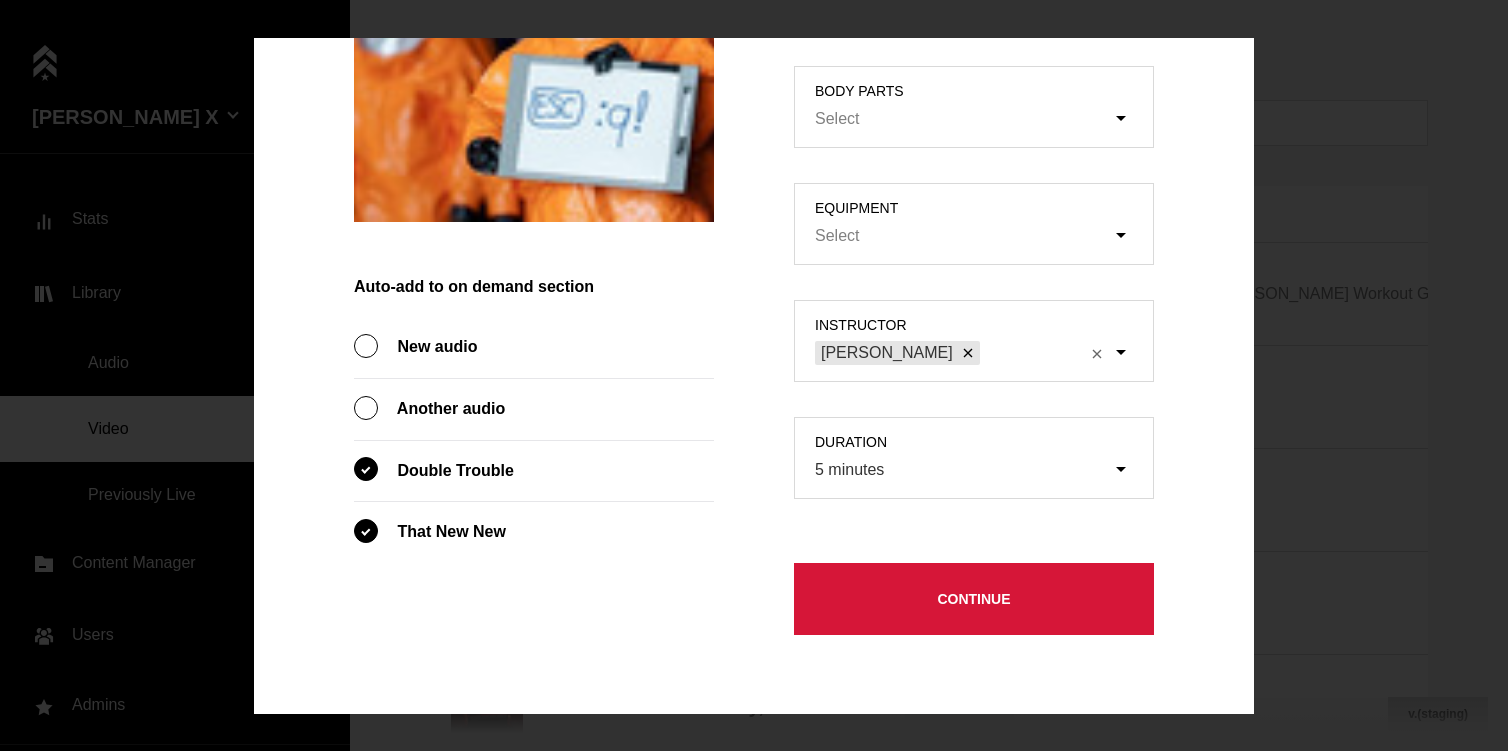 click on "Continue" 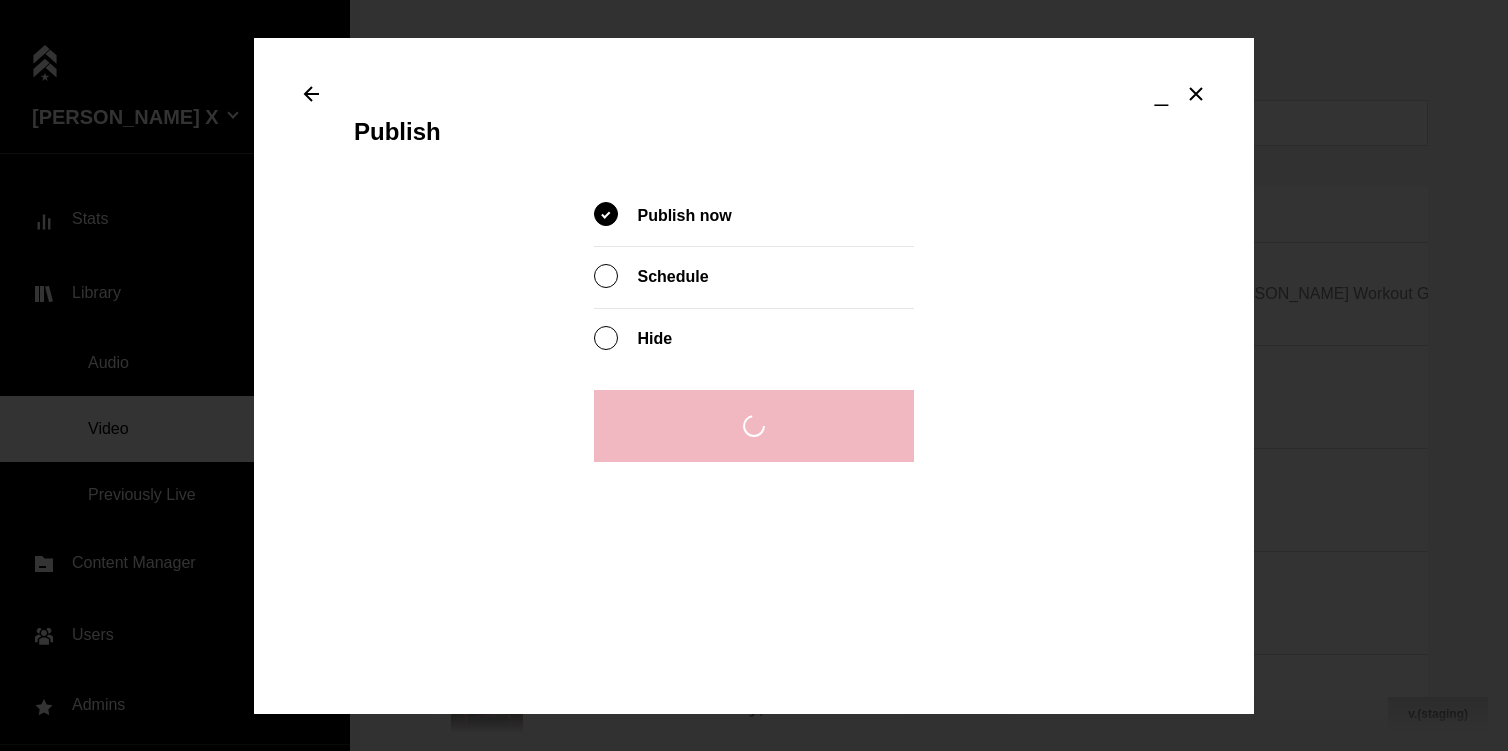 click on "Hide" 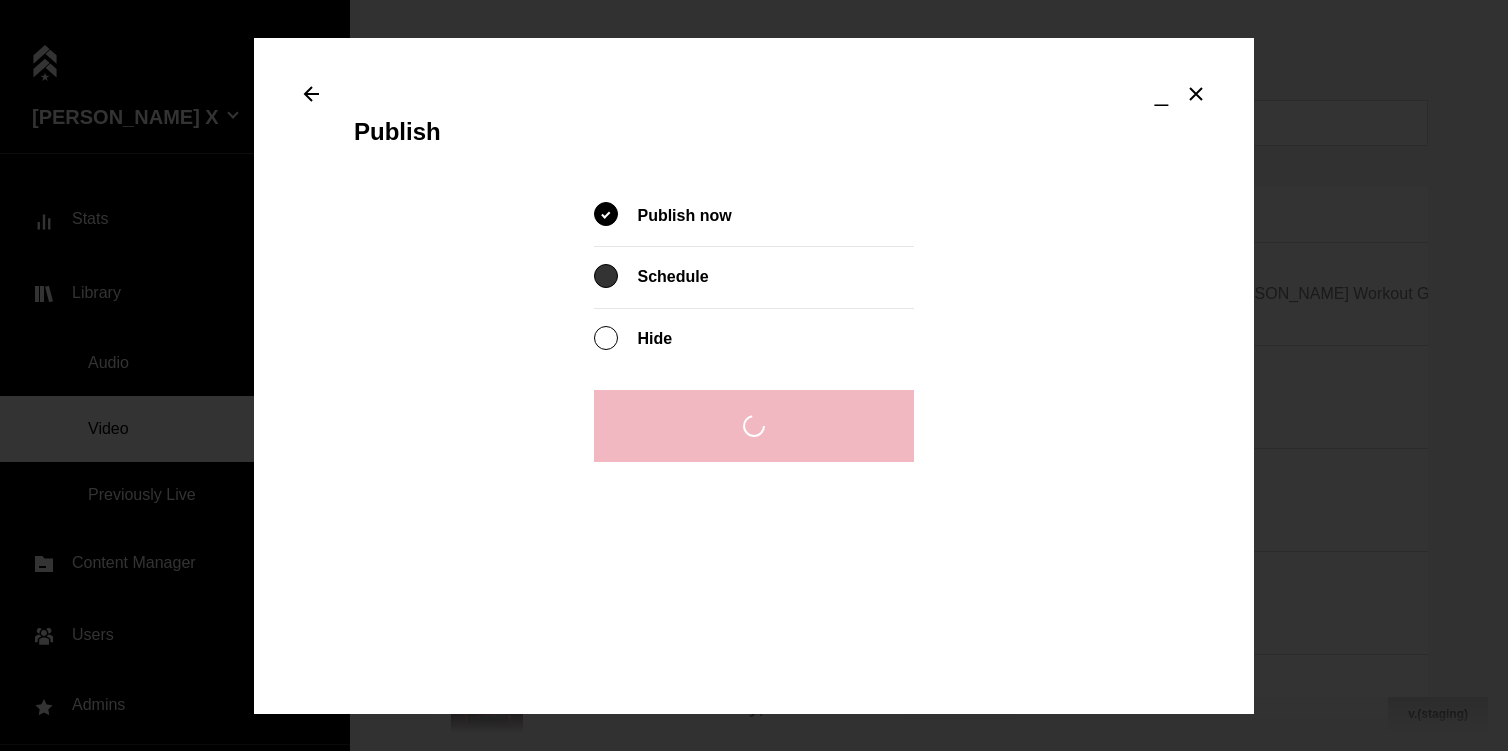 click 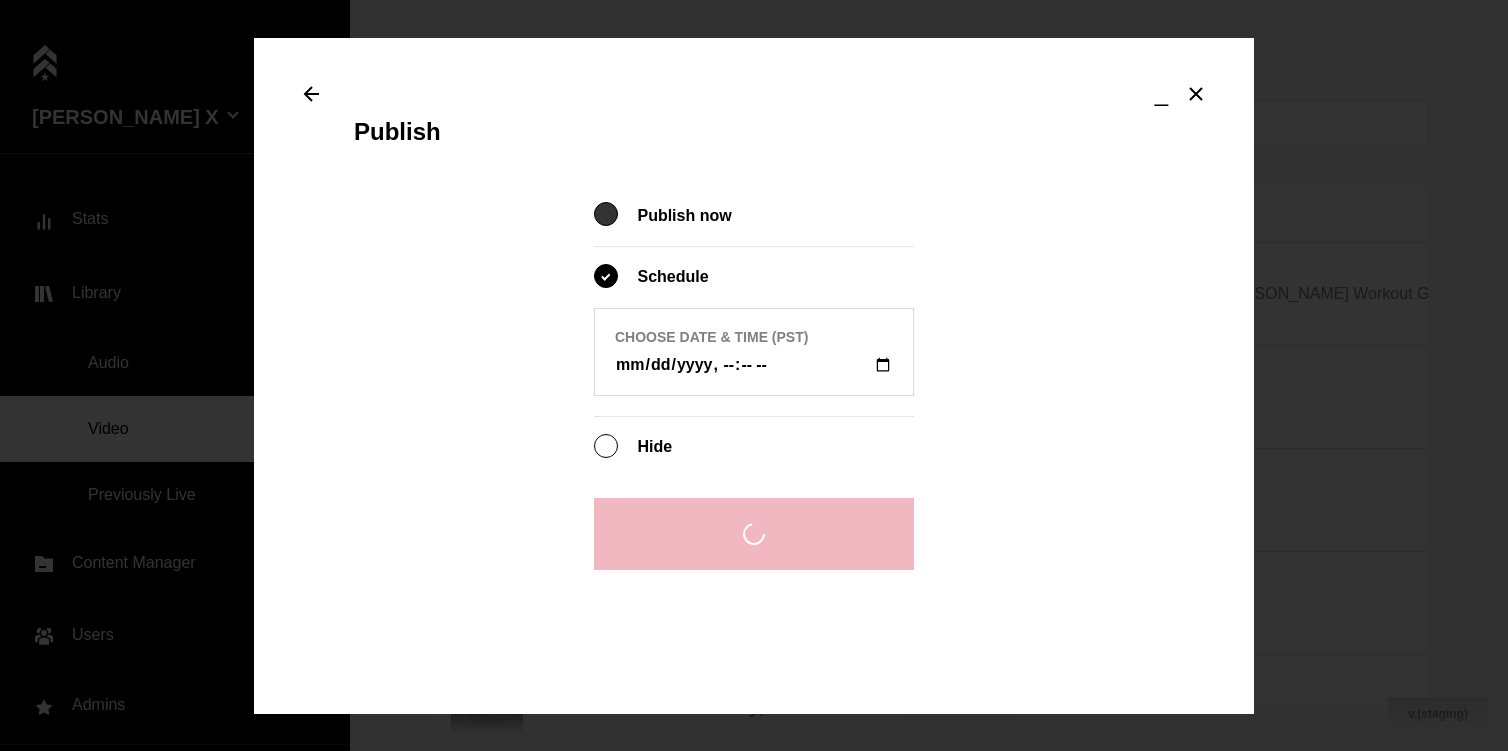 click 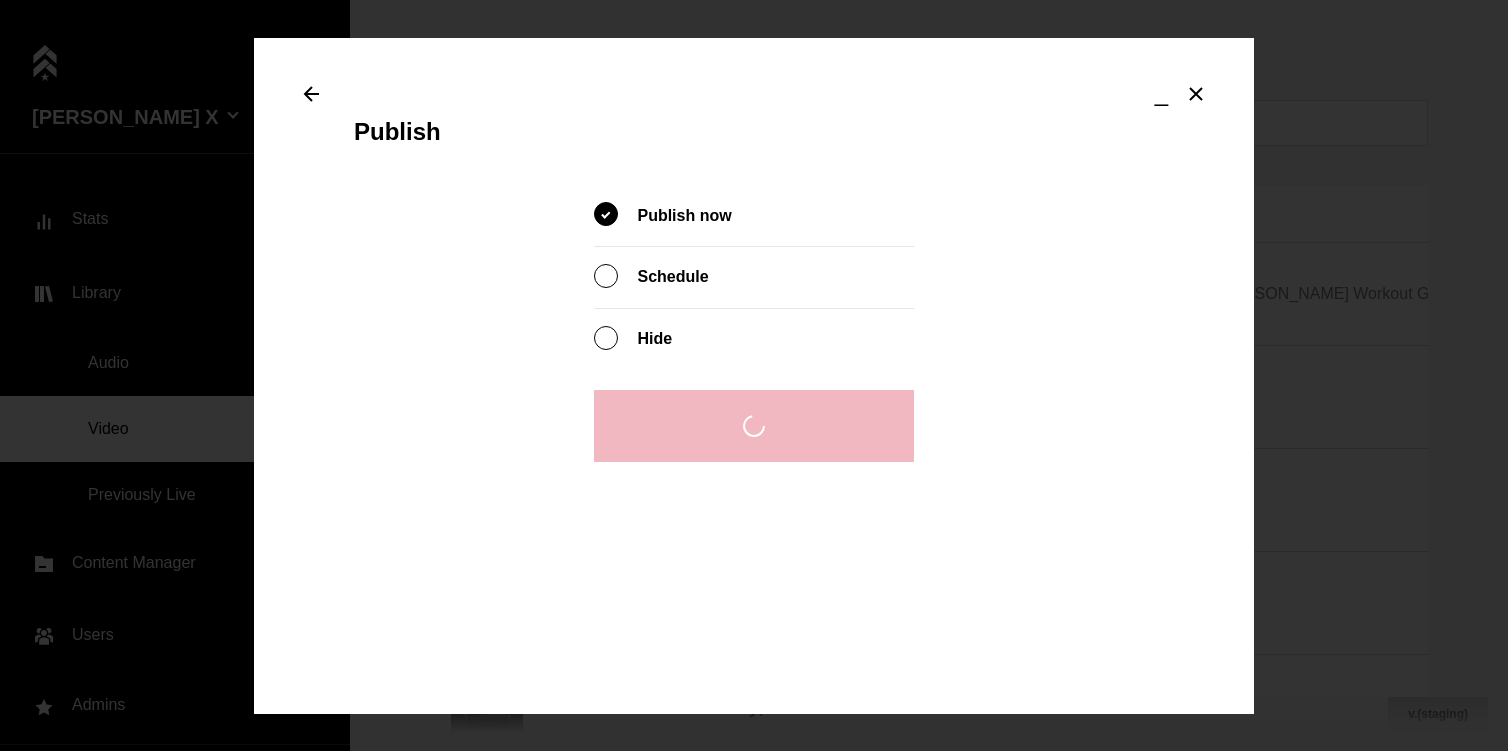 click 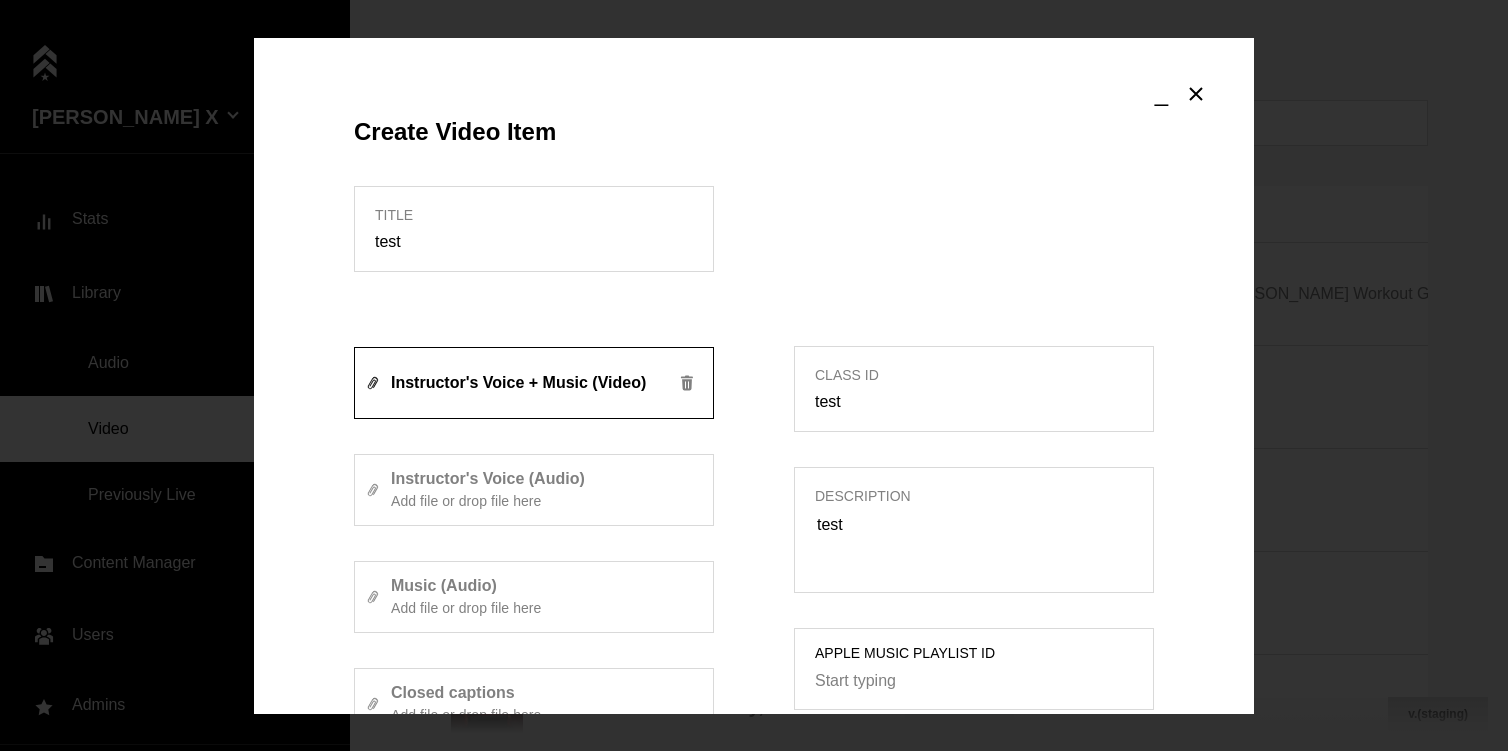 type 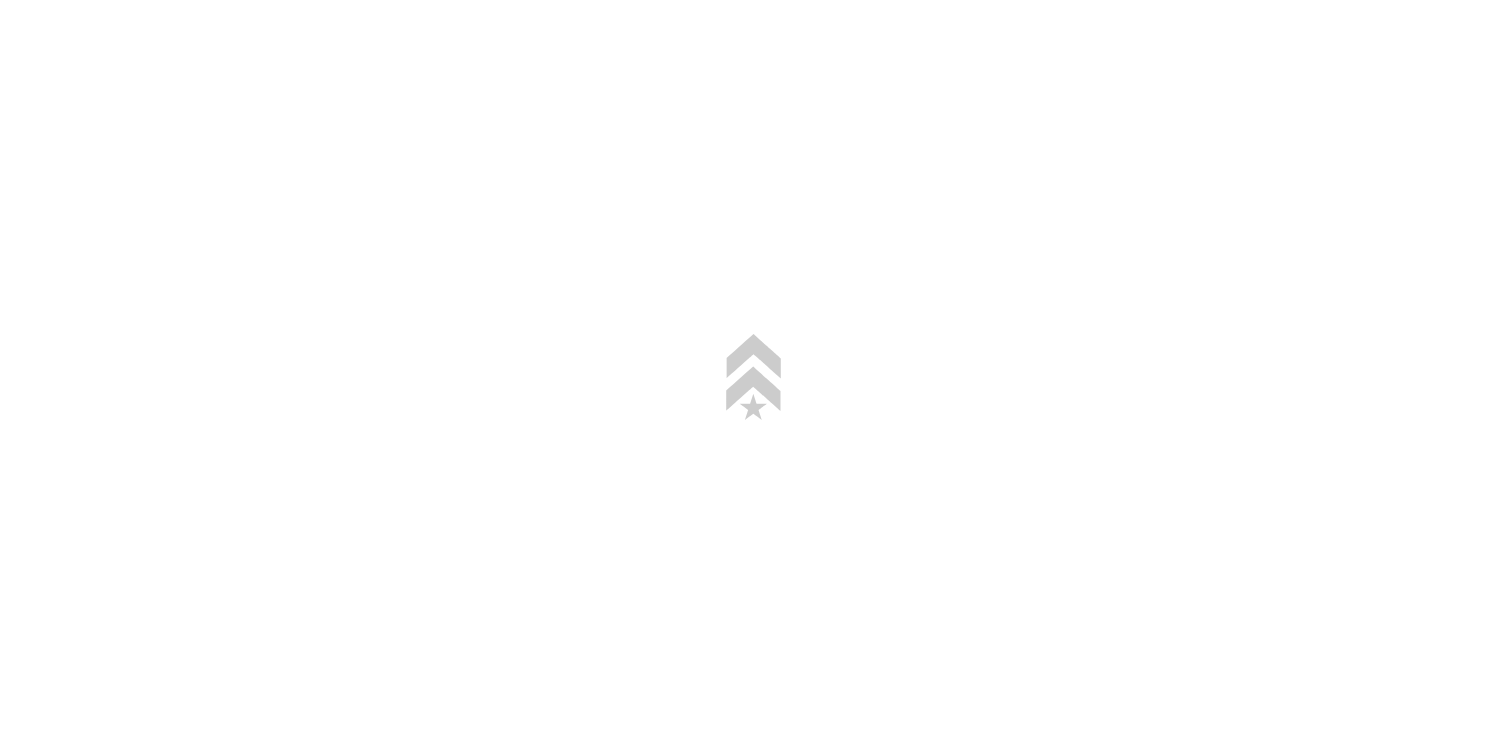 scroll, scrollTop: 0, scrollLeft: 0, axis: both 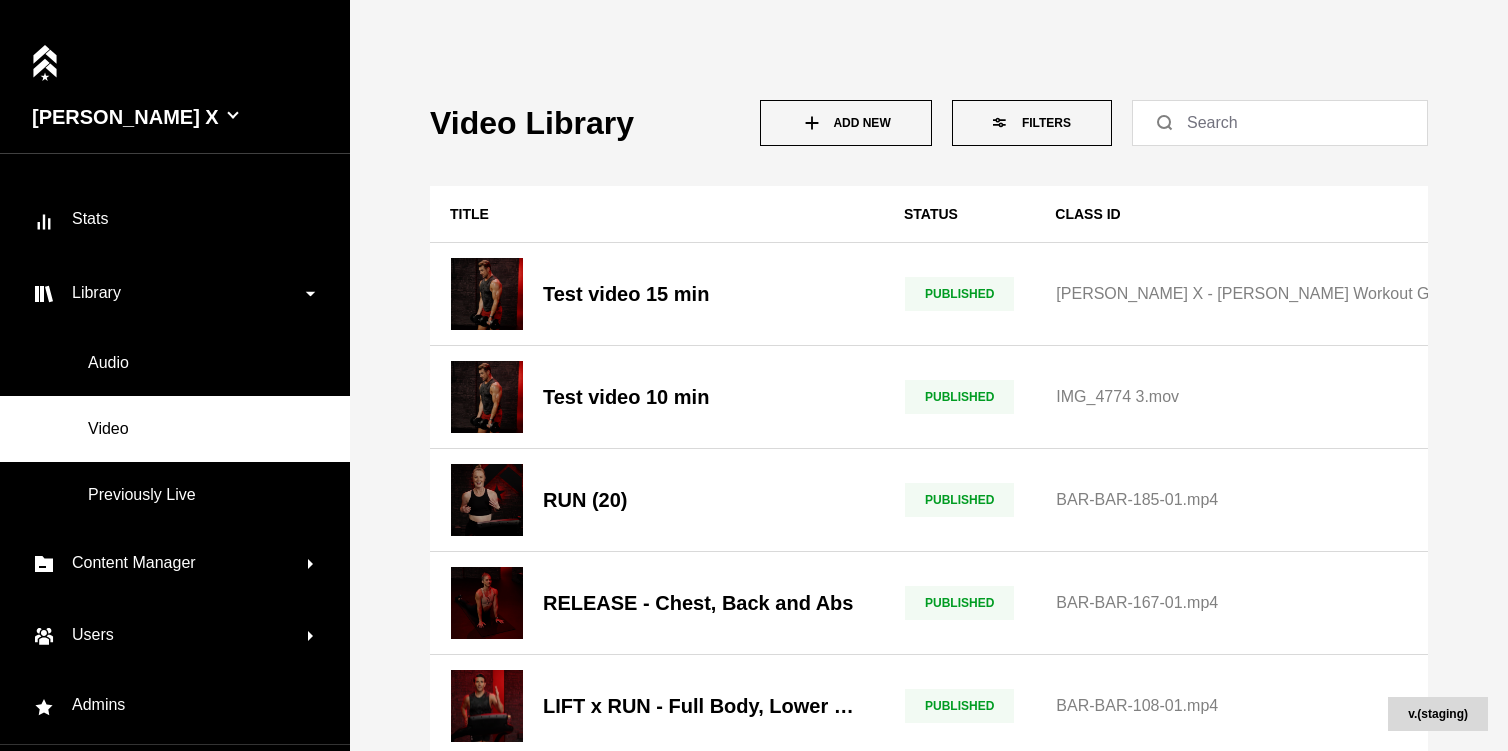 click on "Add New" at bounding box center [846, 123] 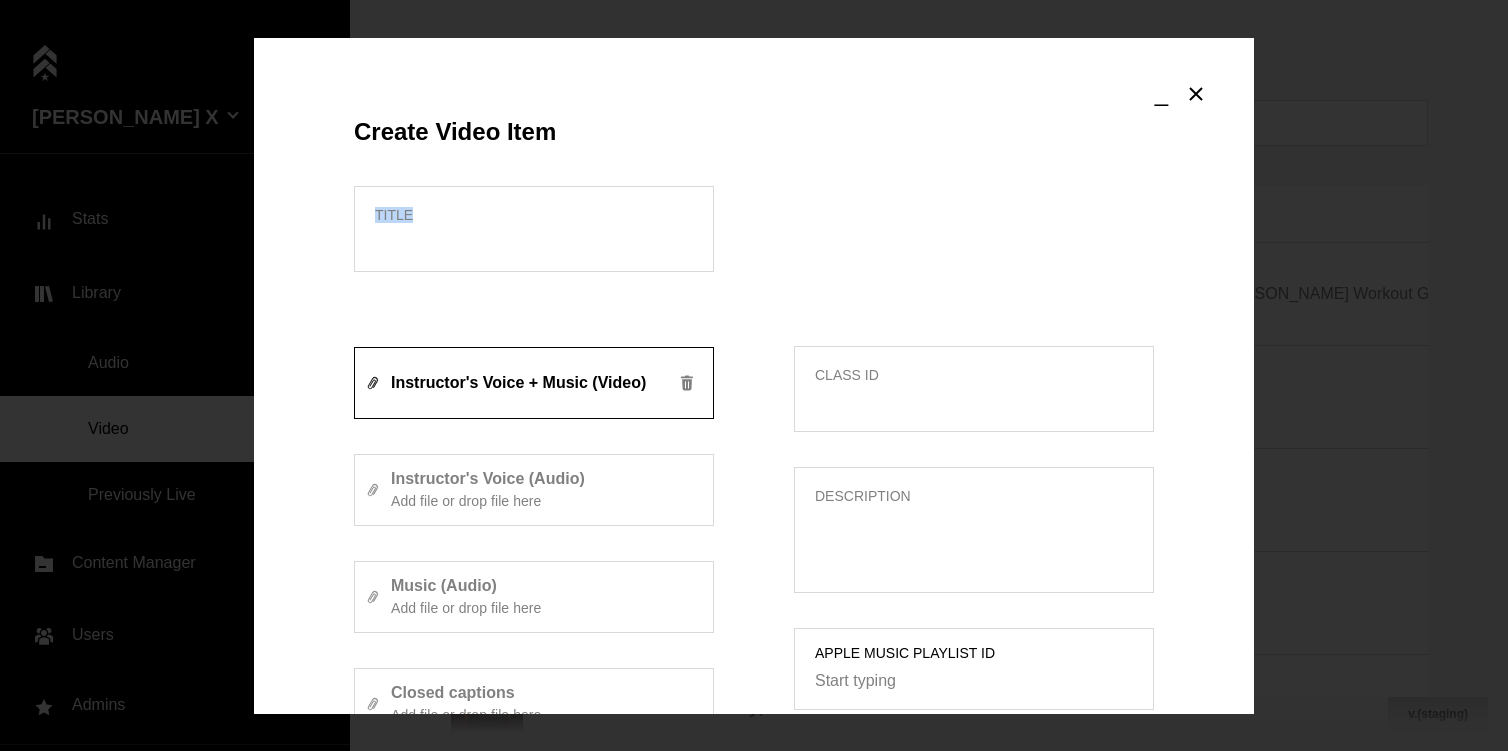click on "Title" at bounding box center [534, 229] 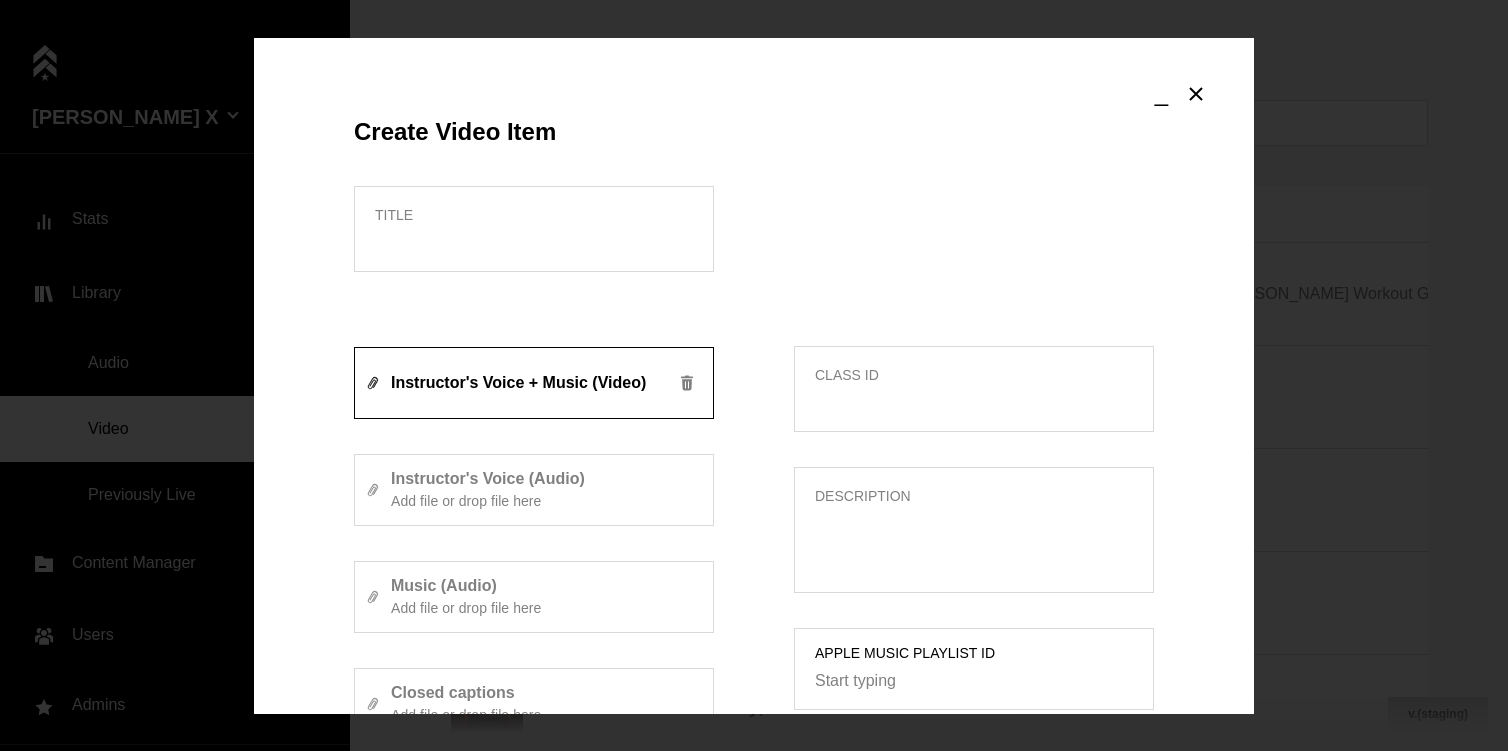click on "Title" at bounding box center (534, 246) 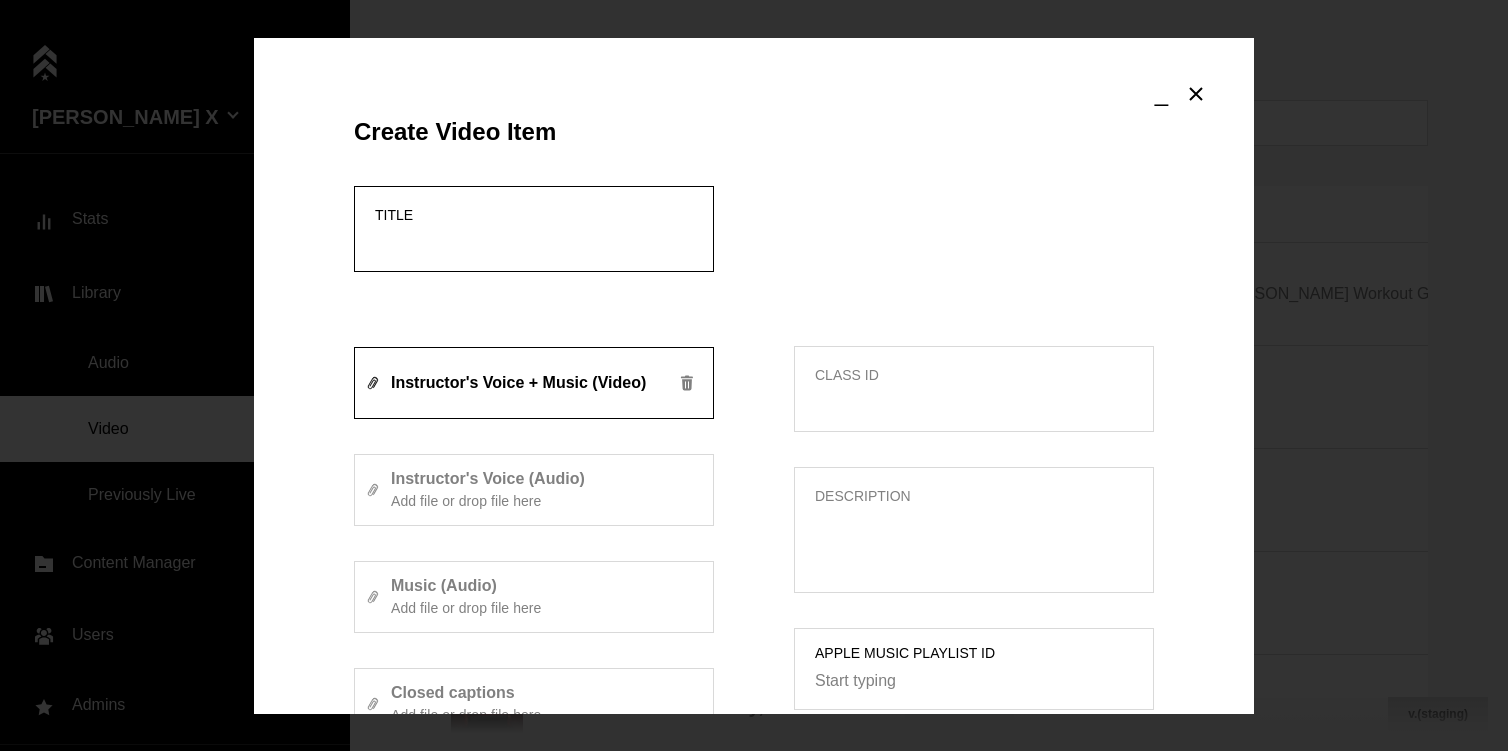 click on "Title" at bounding box center (534, 242) 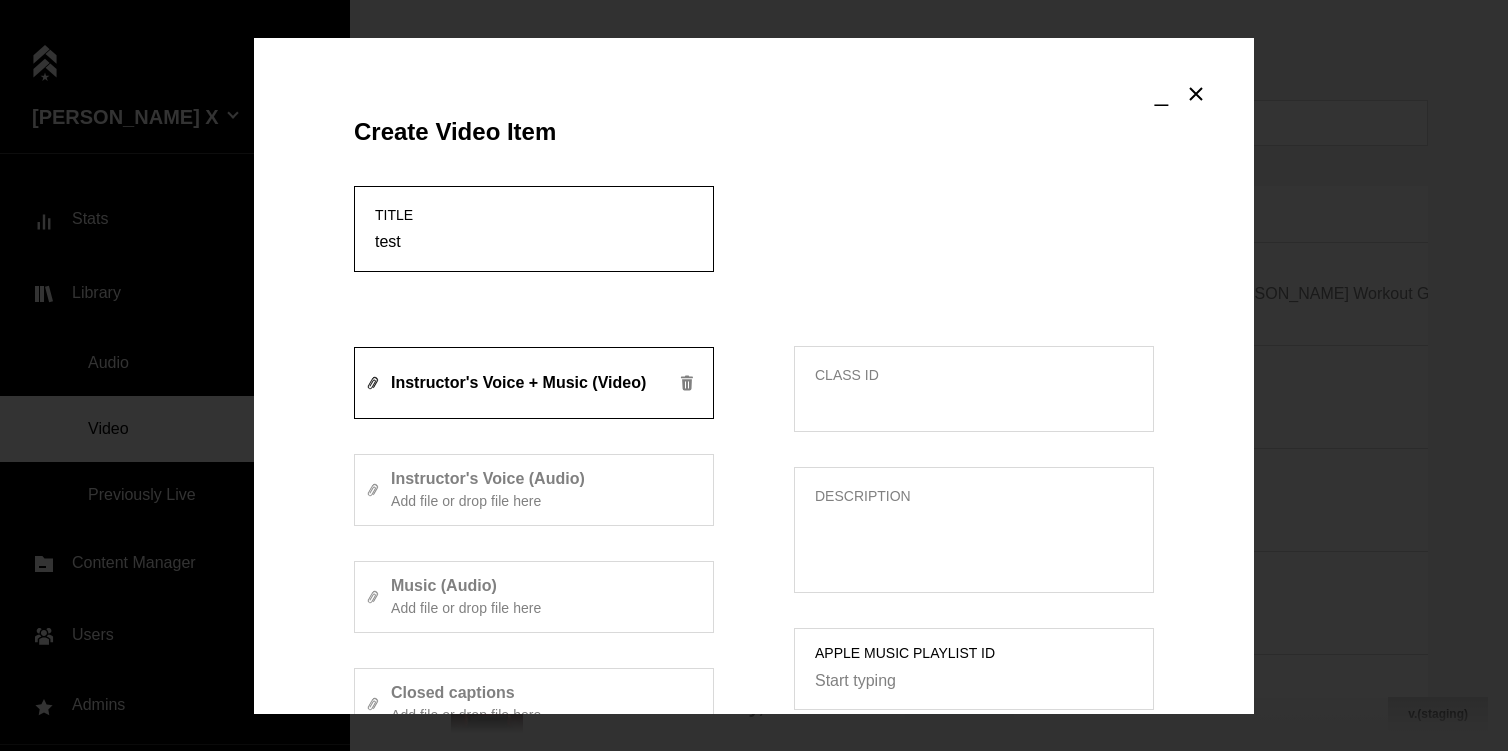 scroll, scrollTop: 663, scrollLeft: 0, axis: vertical 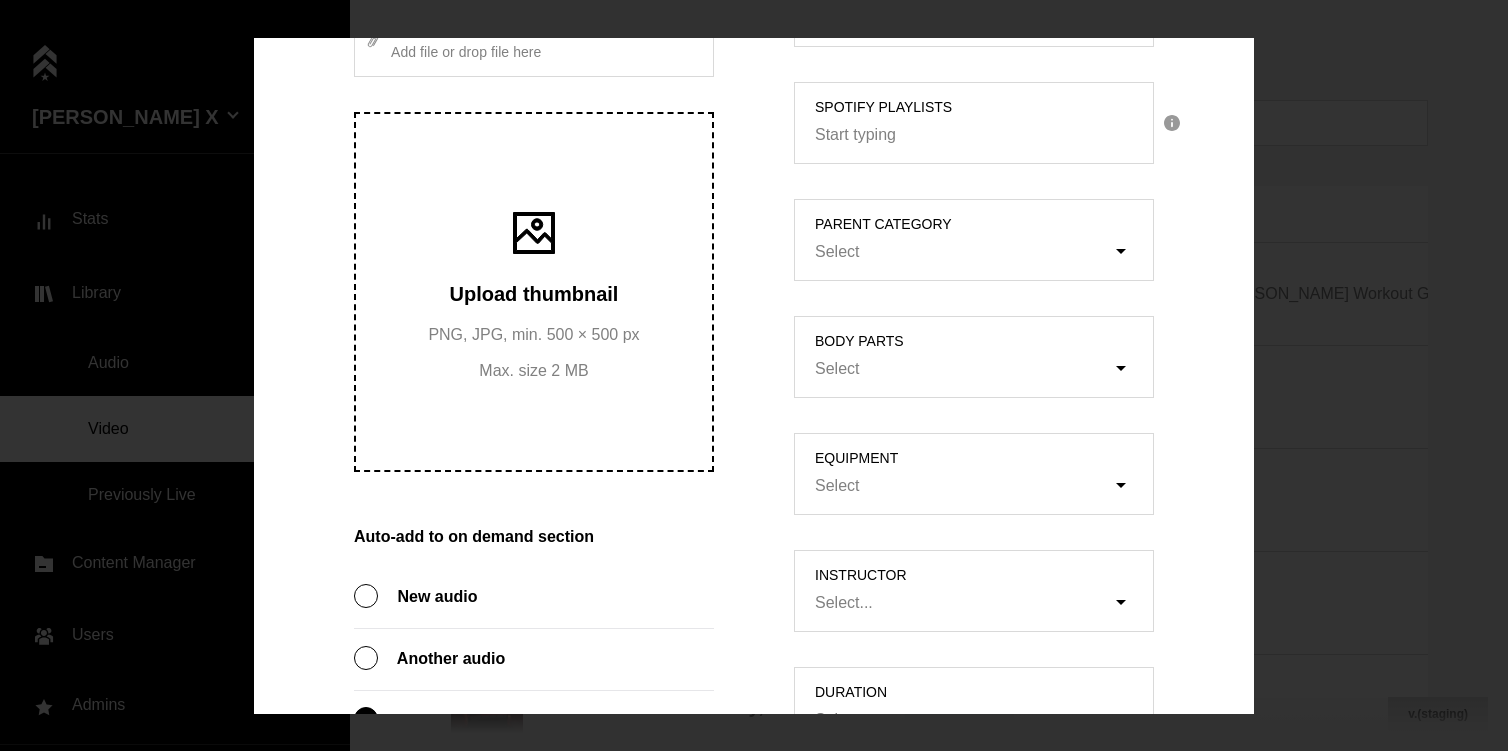 type on "test" 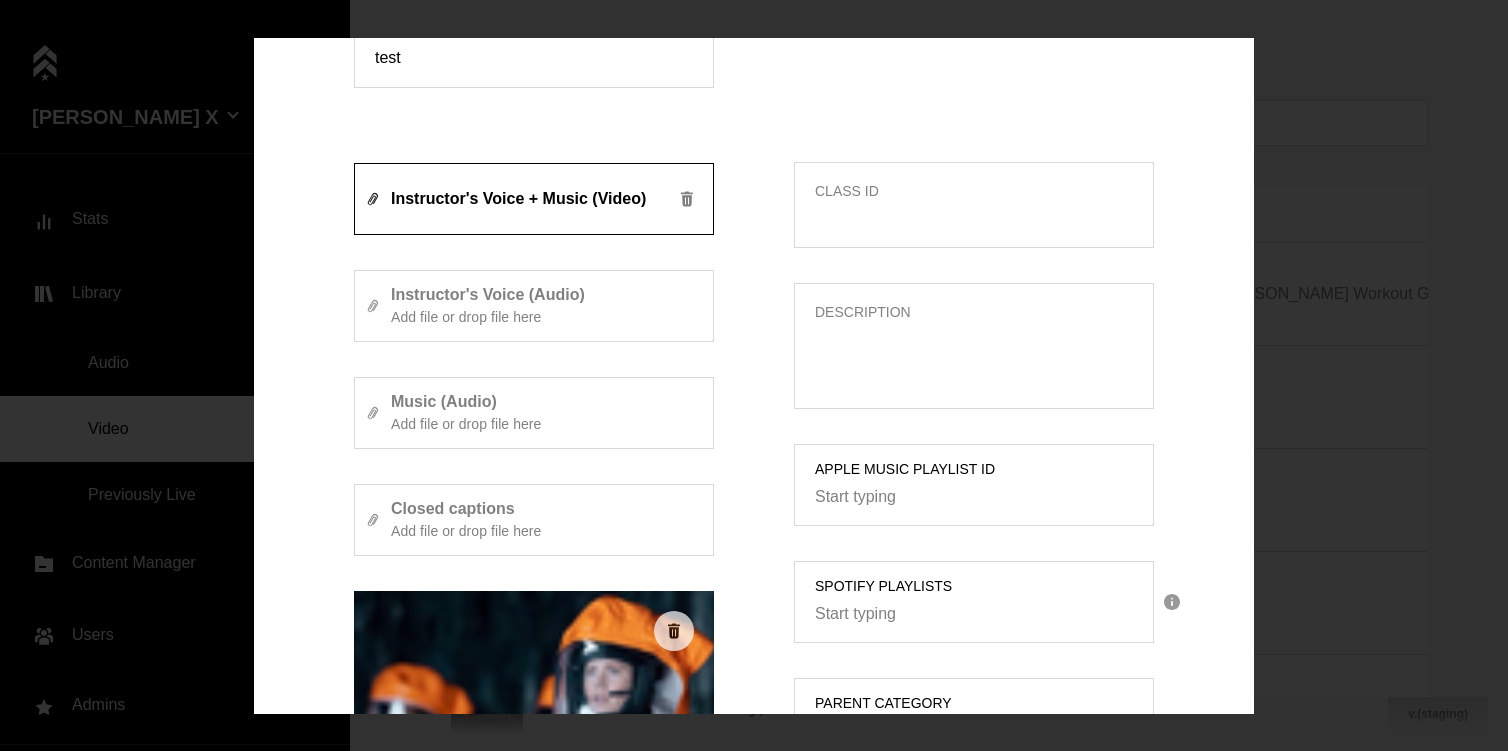 scroll, scrollTop: 228, scrollLeft: 0, axis: vertical 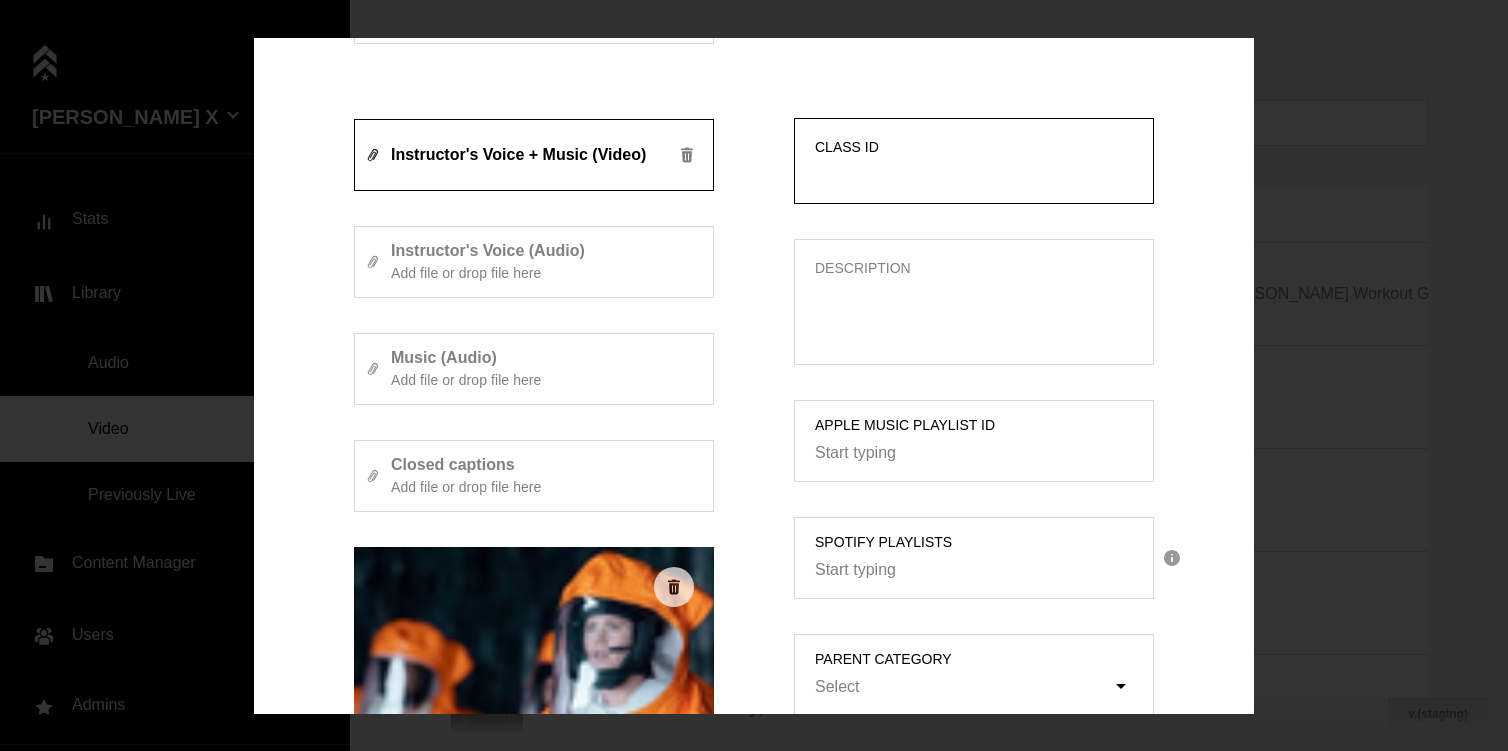 click on "Class ID" at bounding box center (974, 174) 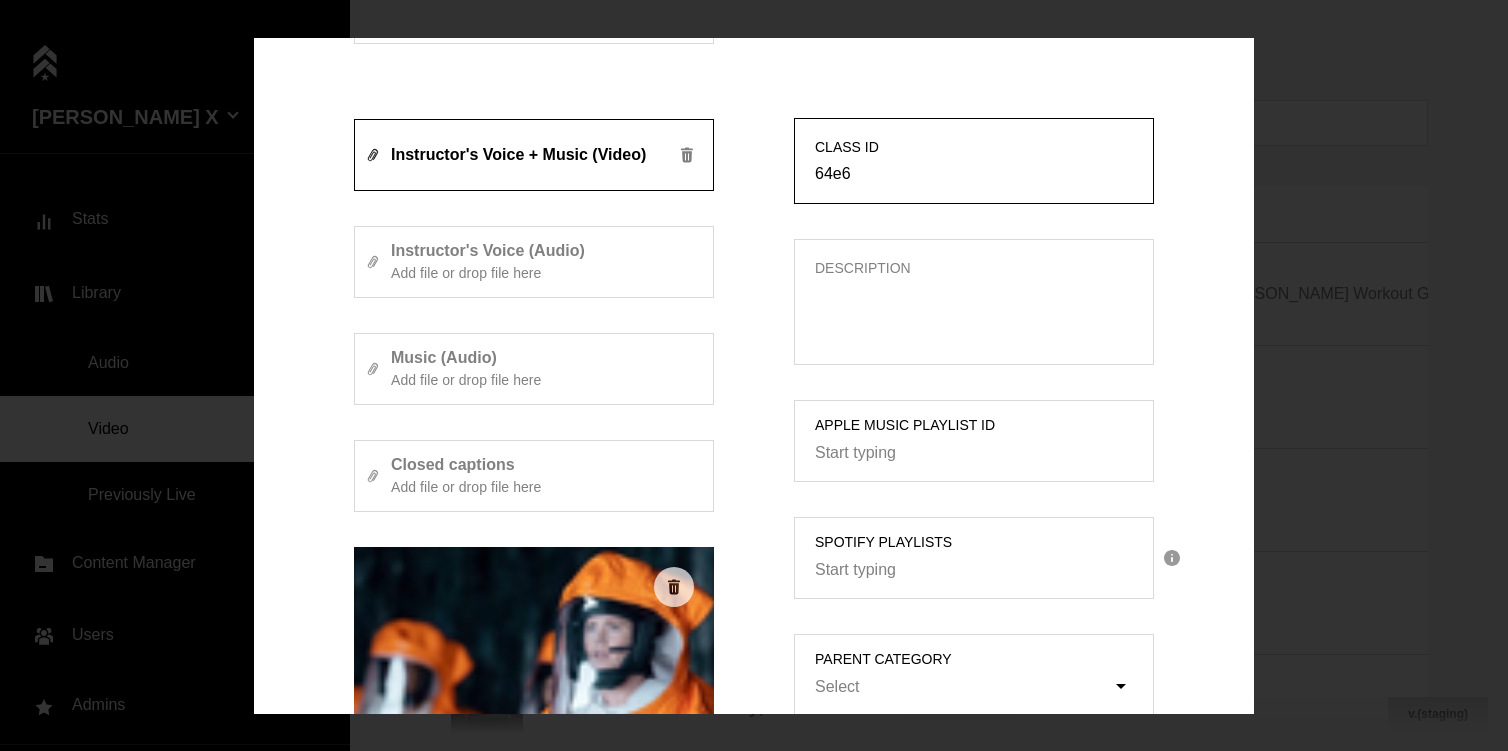 type on "64e6" 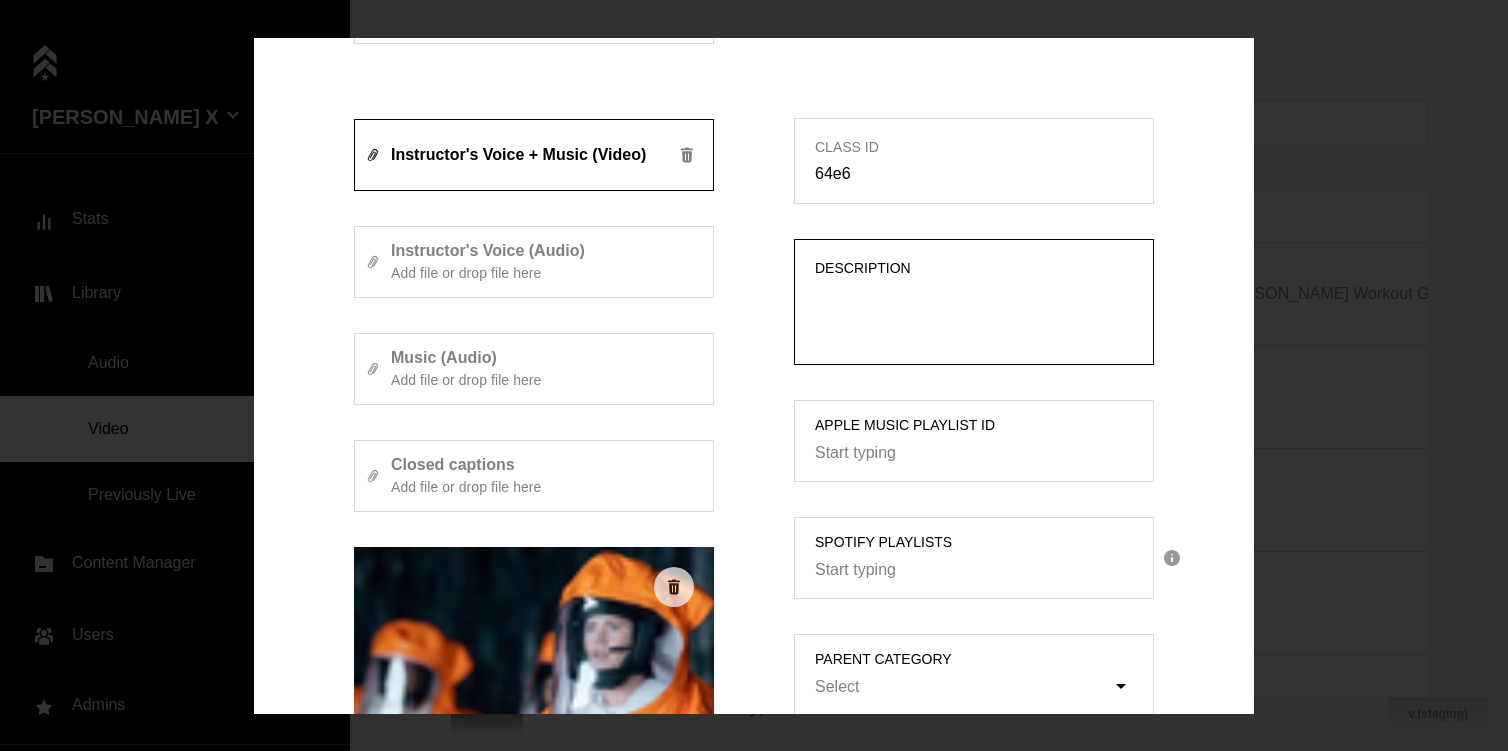 click on "Description" at bounding box center [974, 315] 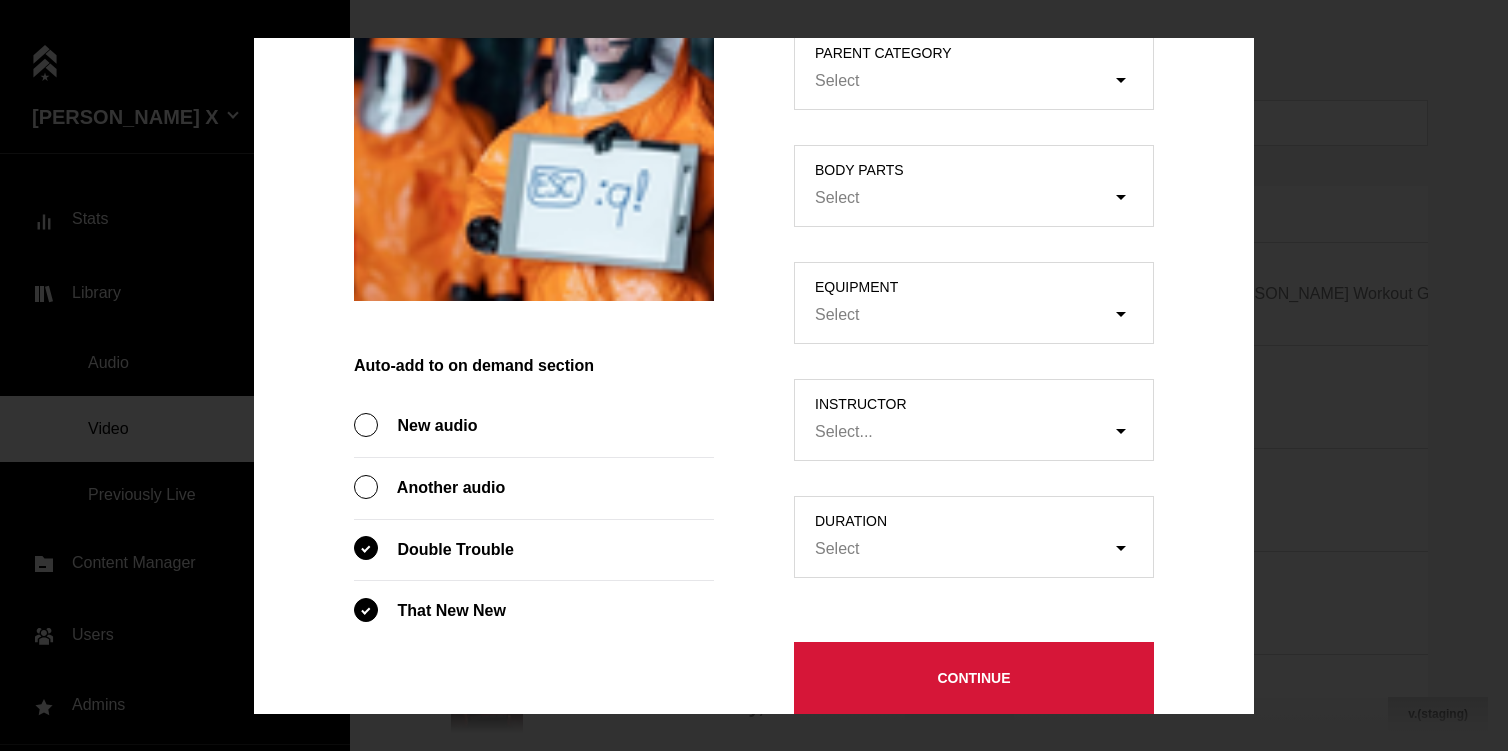 scroll, scrollTop: 875, scrollLeft: 0, axis: vertical 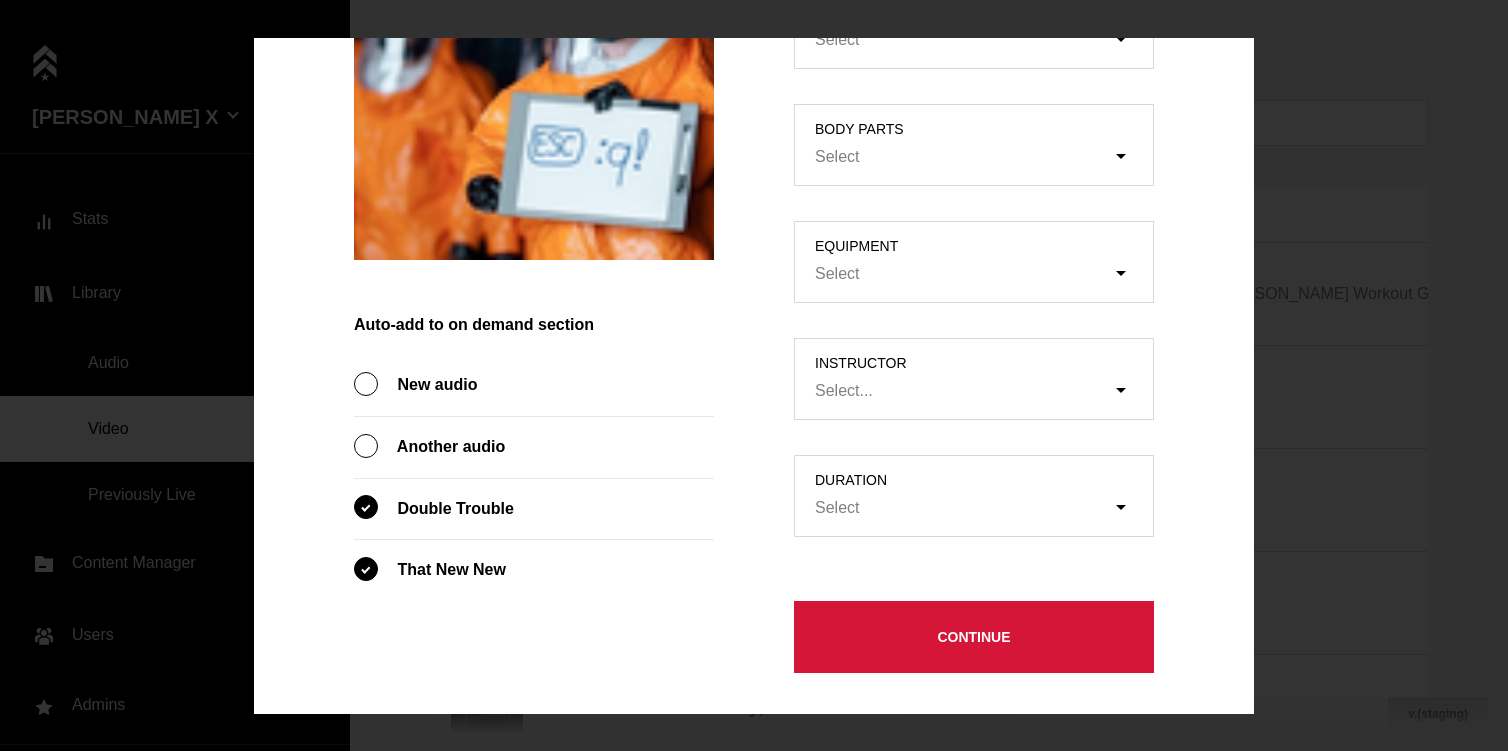 type on "asd" 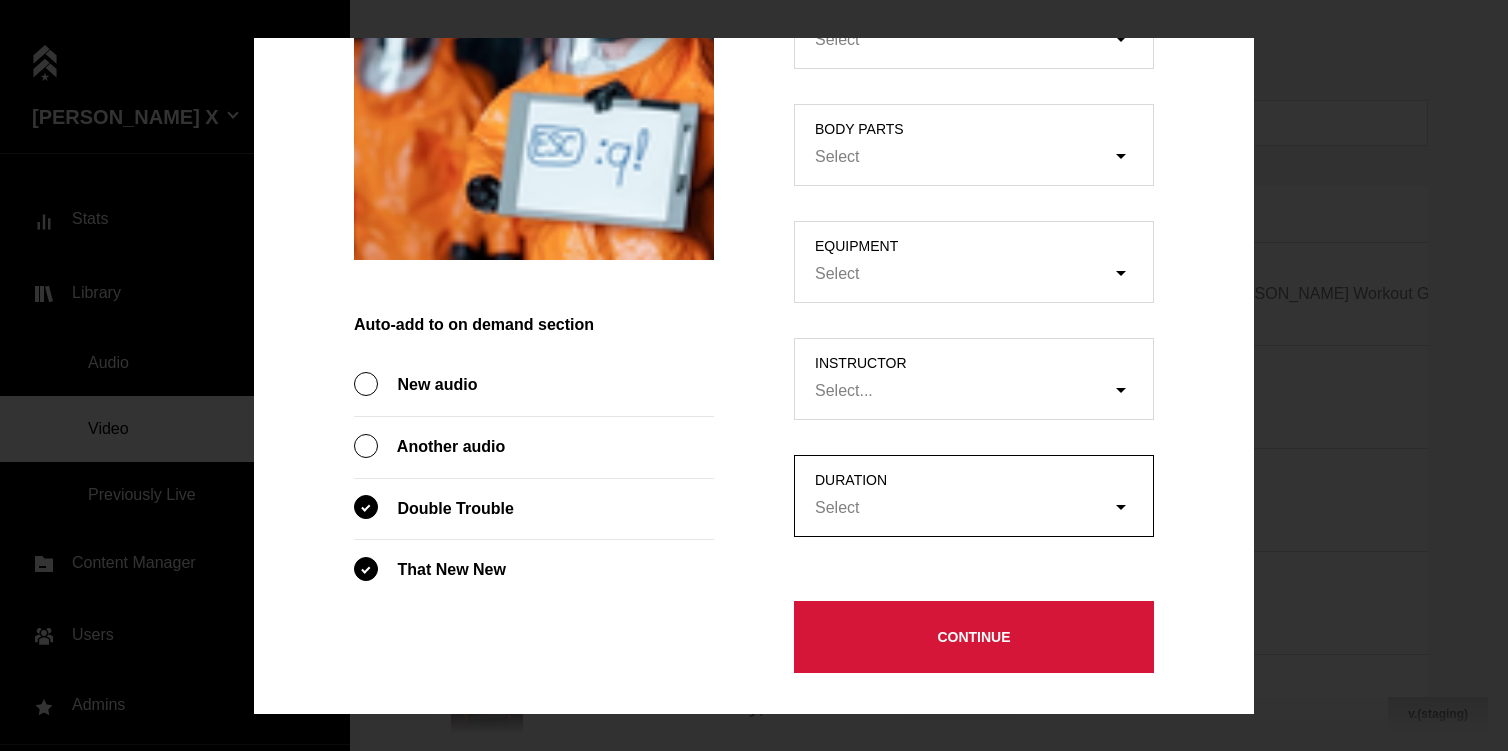 click on "Select" at bounding box center [984, 509] 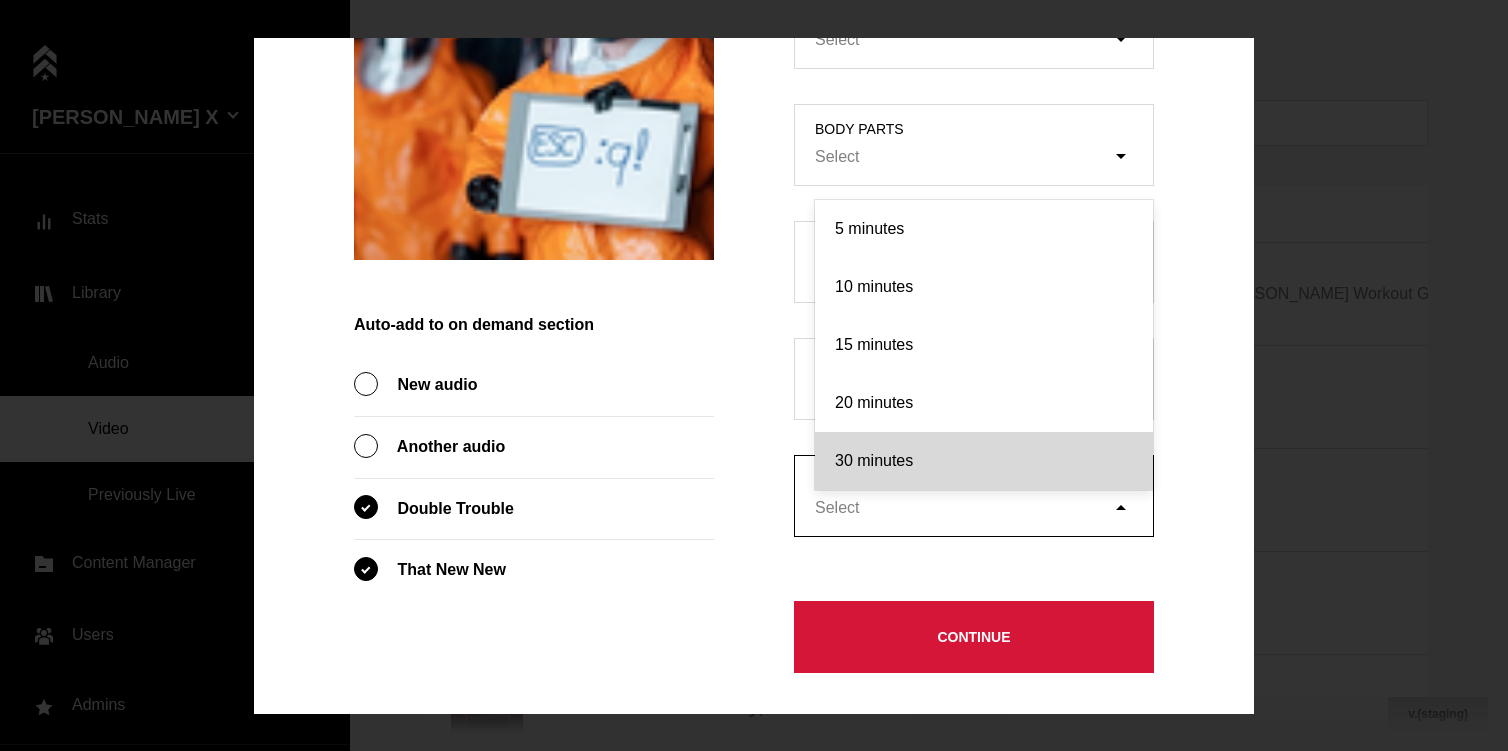 click on "30 minutes" at bounding box center (984, 461) 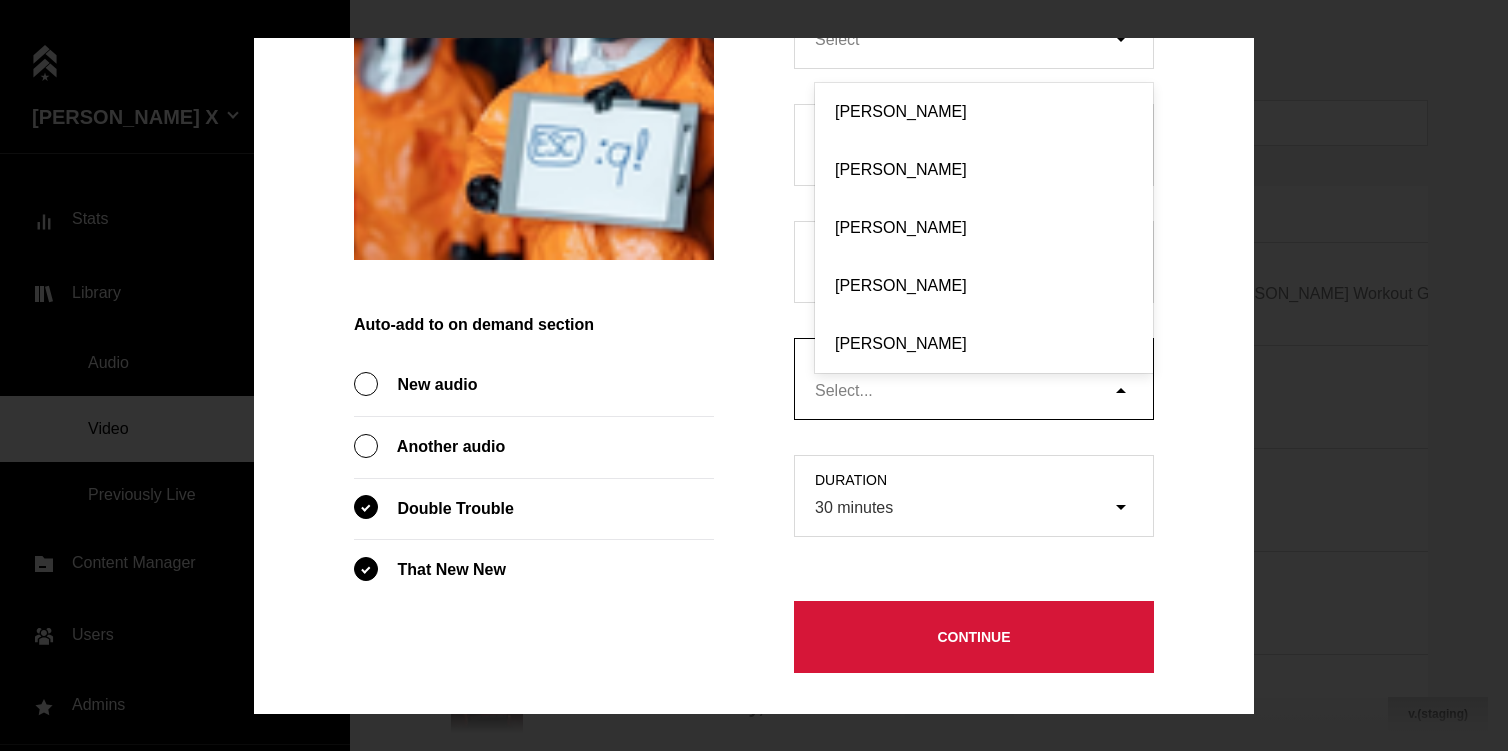 click on "Select..." at bounding box center [963, 391] 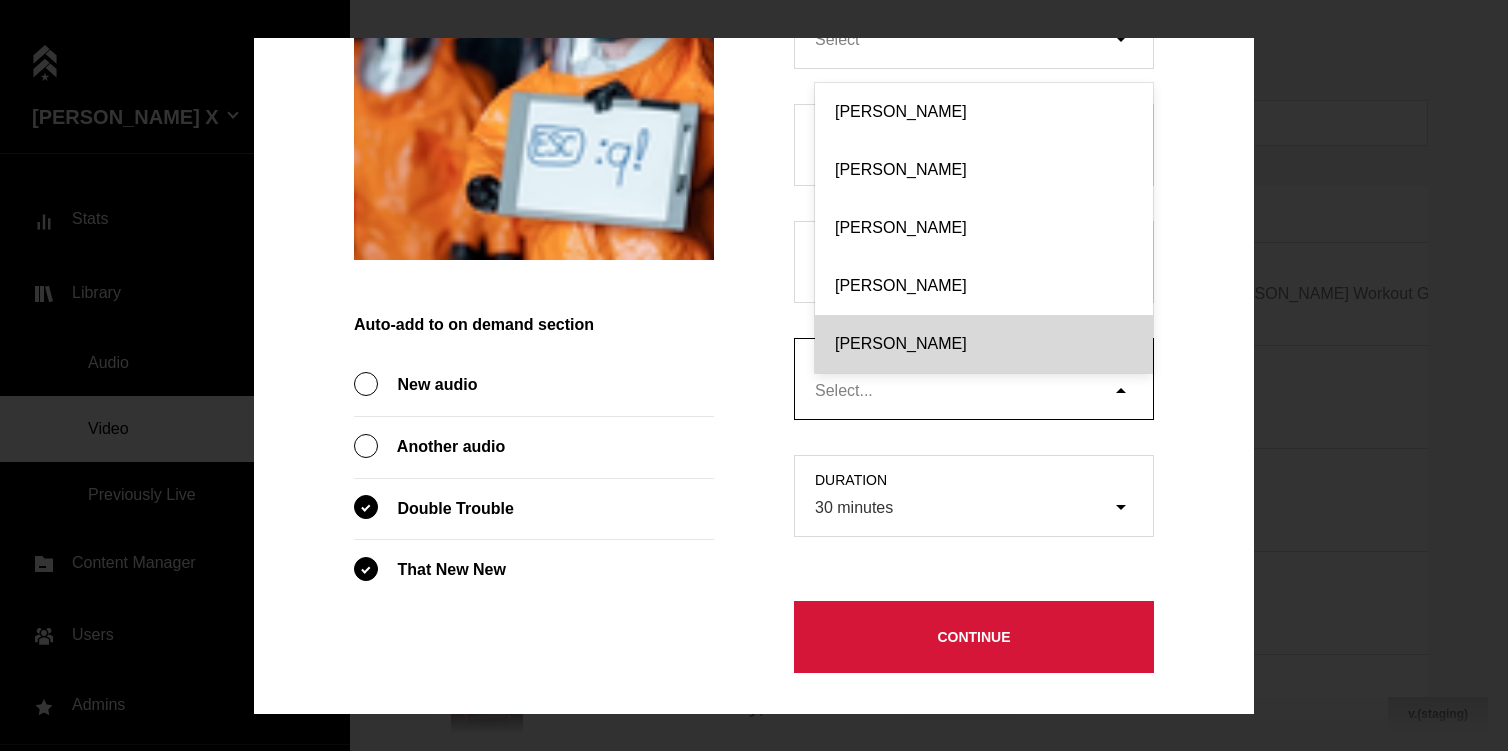 click on "[PERSON_NAME]" at bounding box center [984, 344] 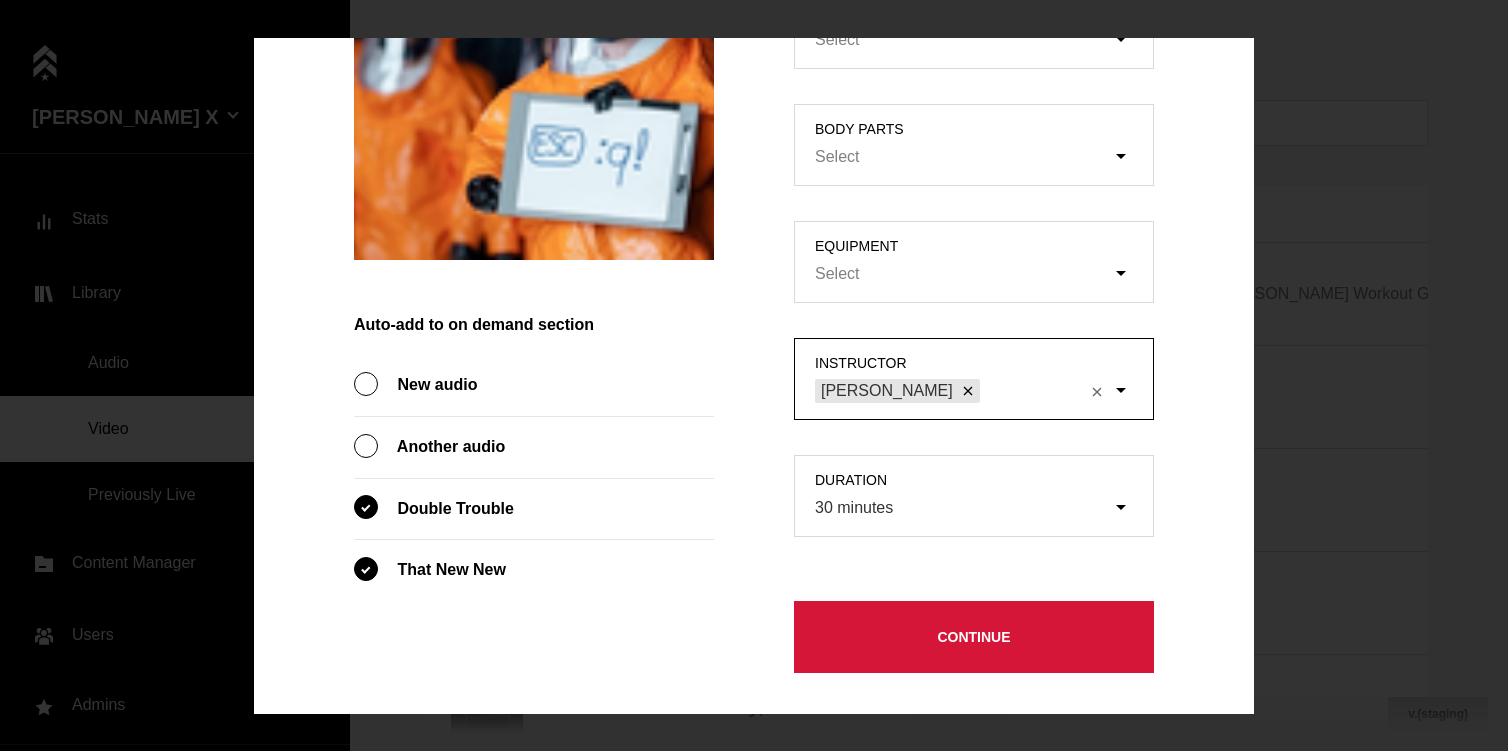 scroll, scrollTop: 871, scrollLeft: 0, axis: vertical 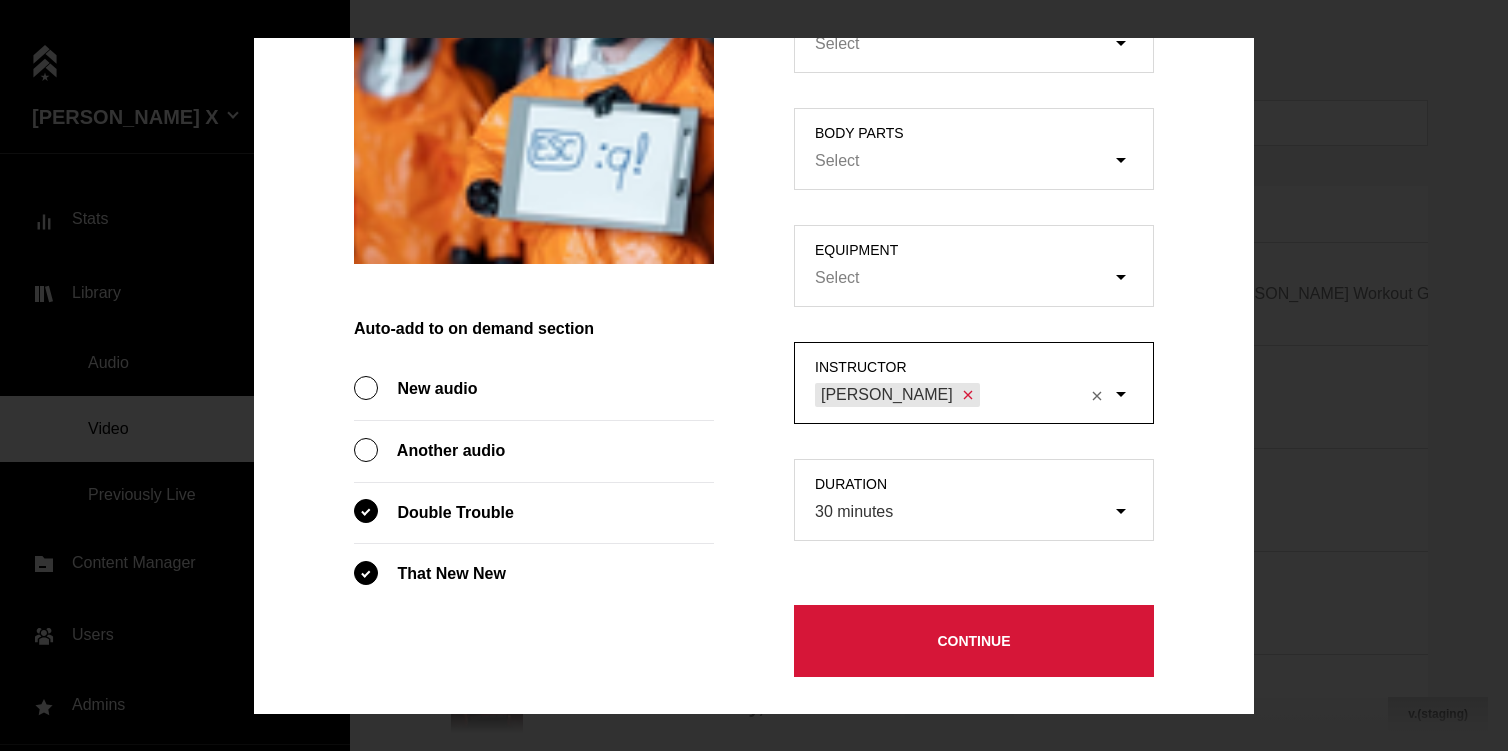 click 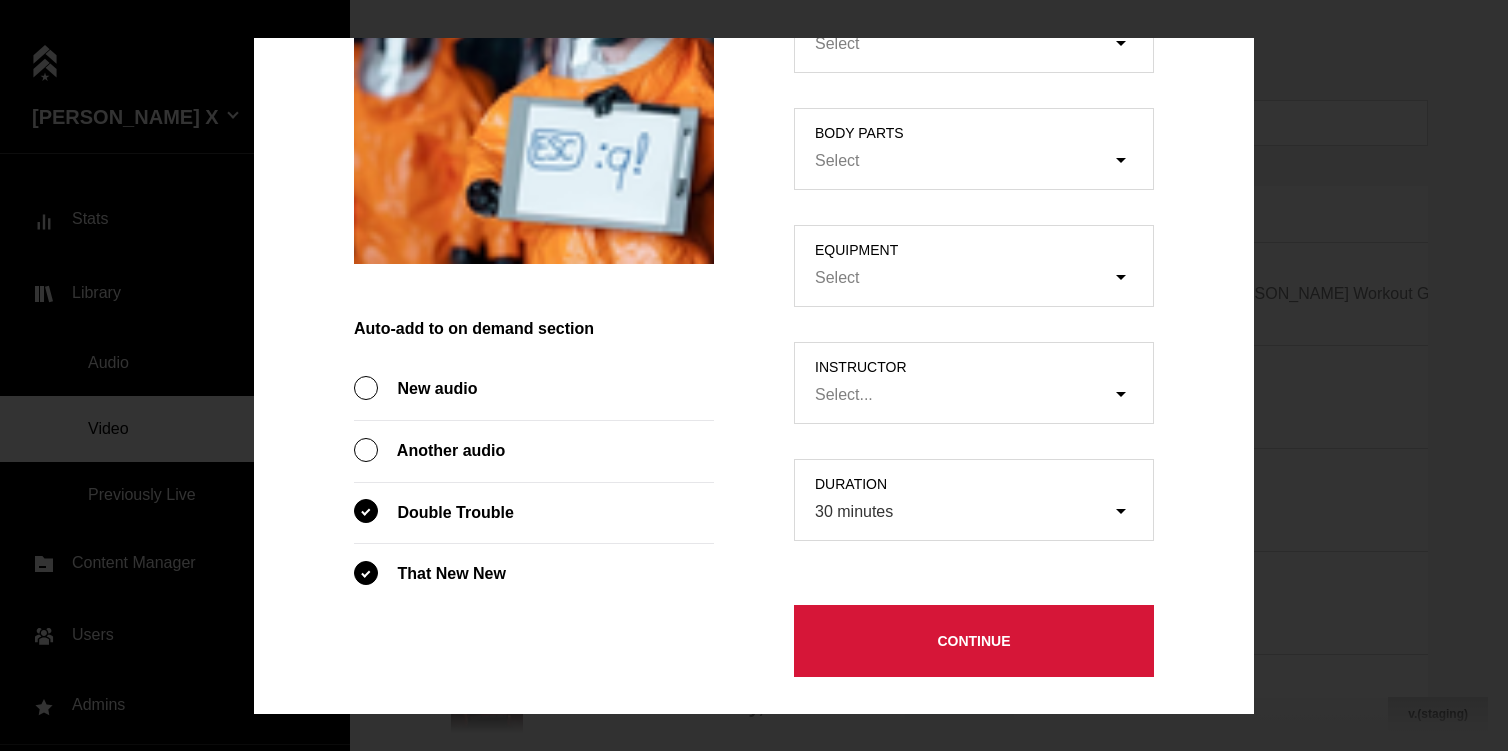click on "Continue" at bounding box center (974, 641) 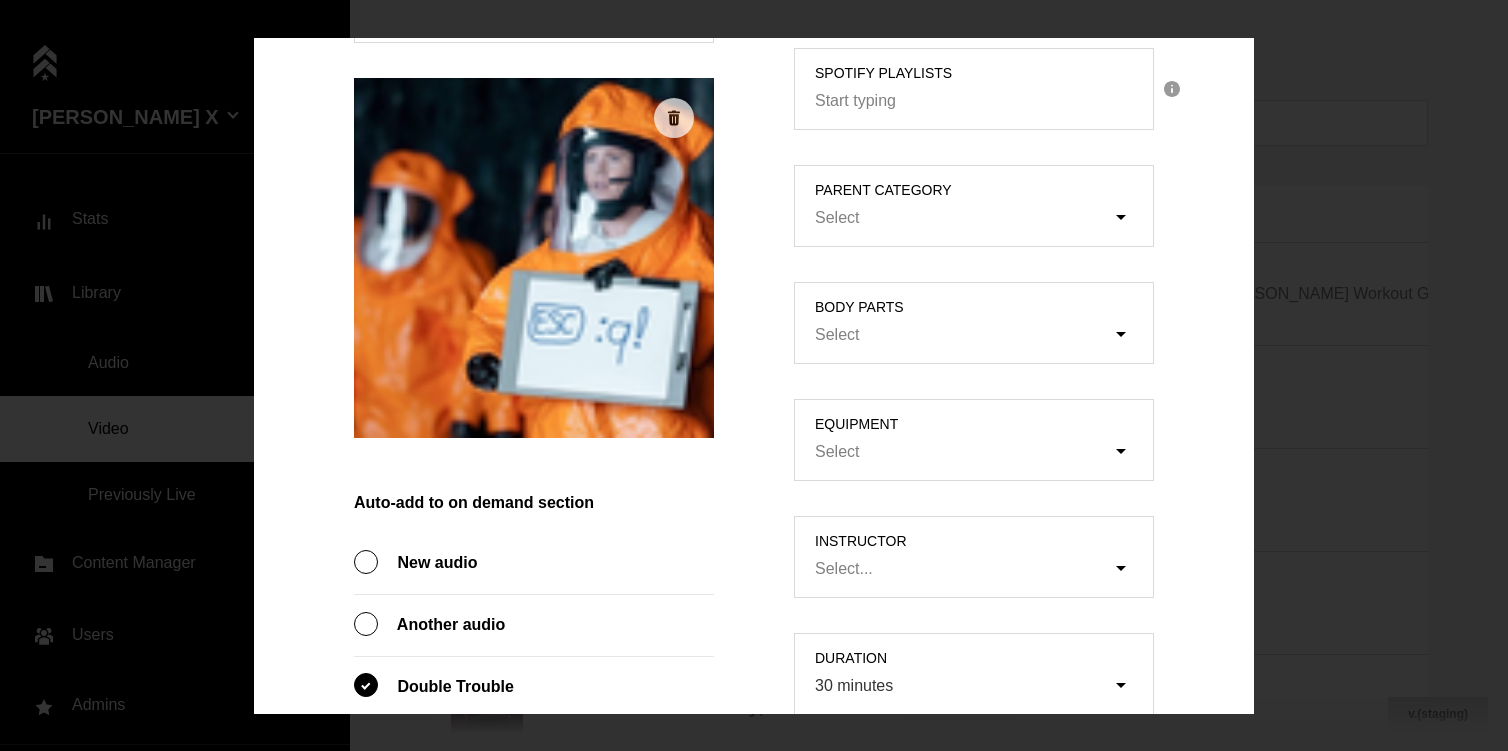 scroll, scrollTop: 913, scrollLeft: 0, axis: vertical 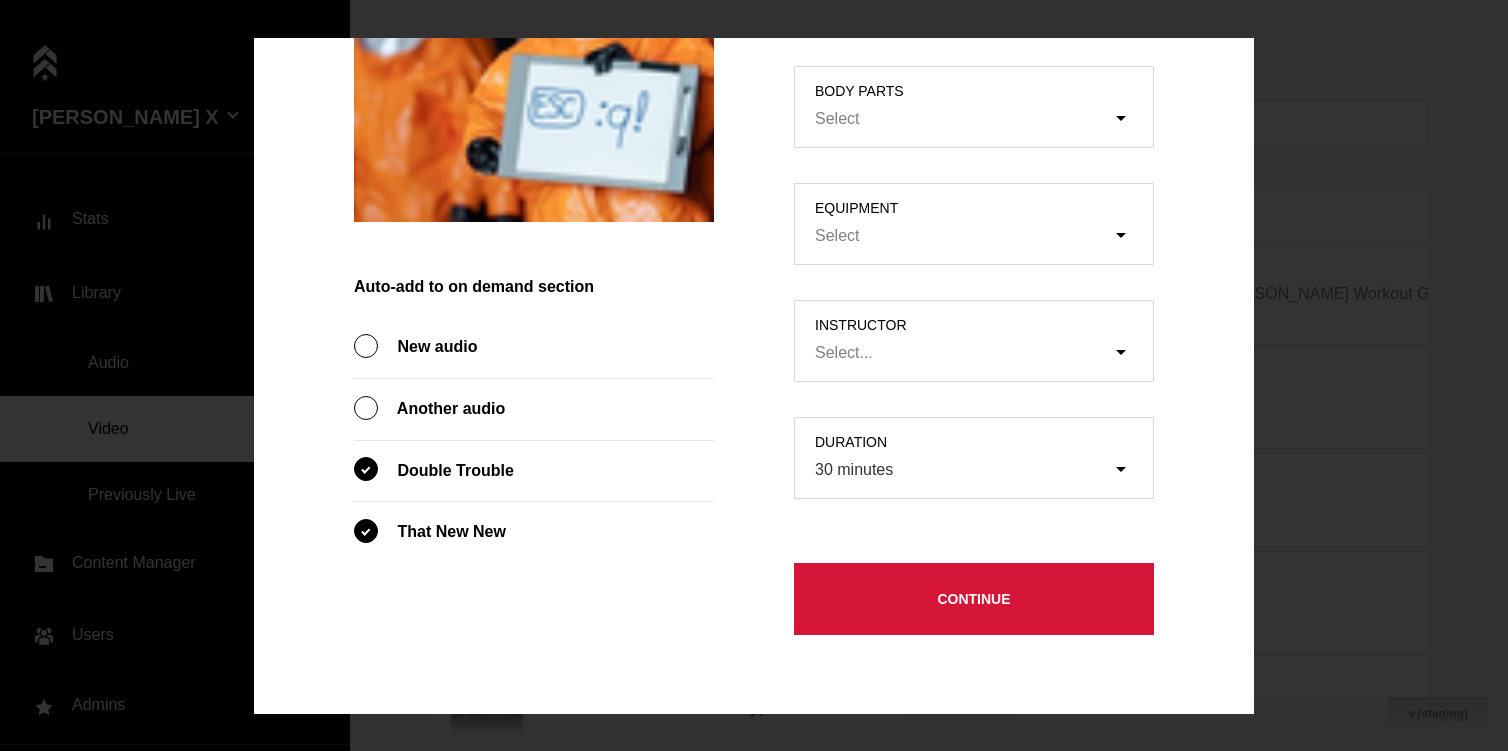click on "Continue" at bounding box center [974, 599] 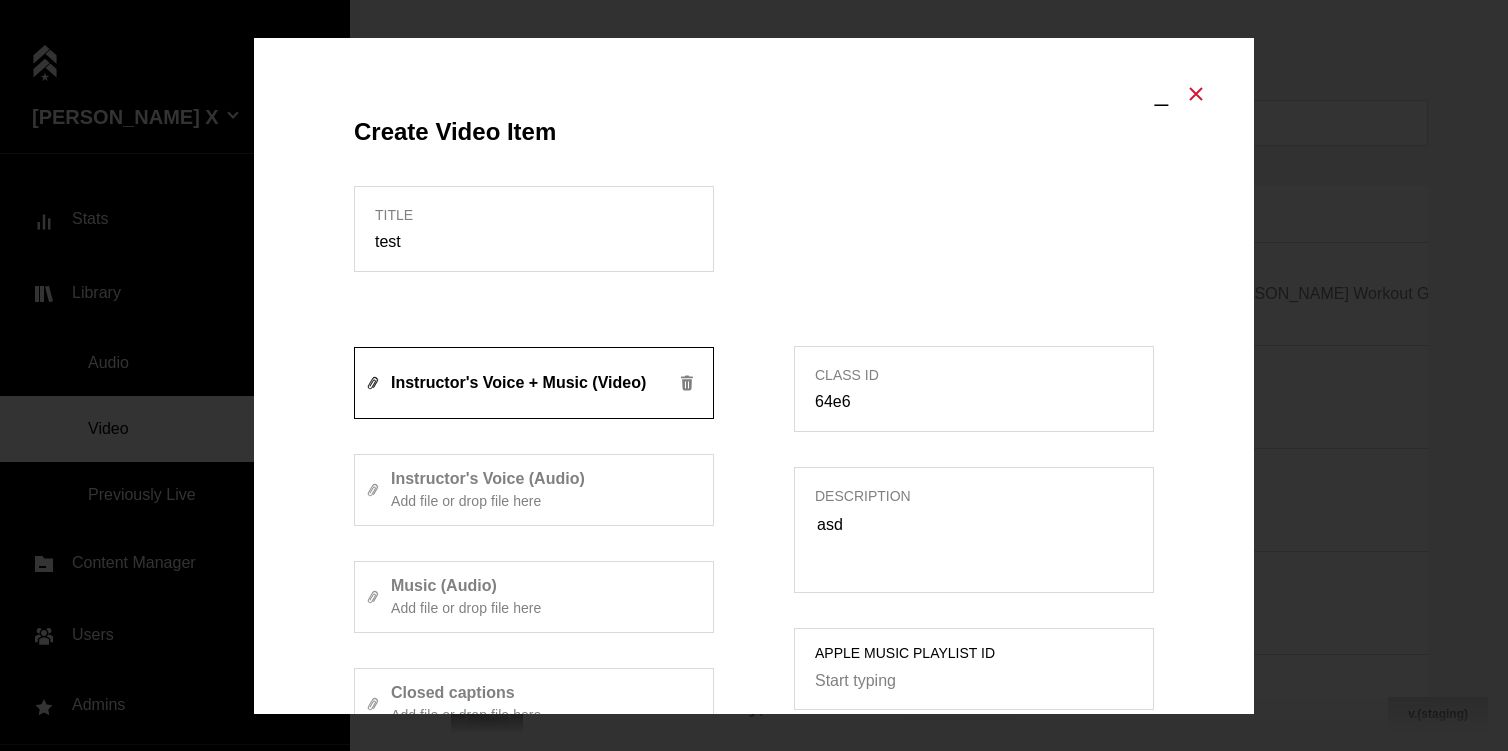 click 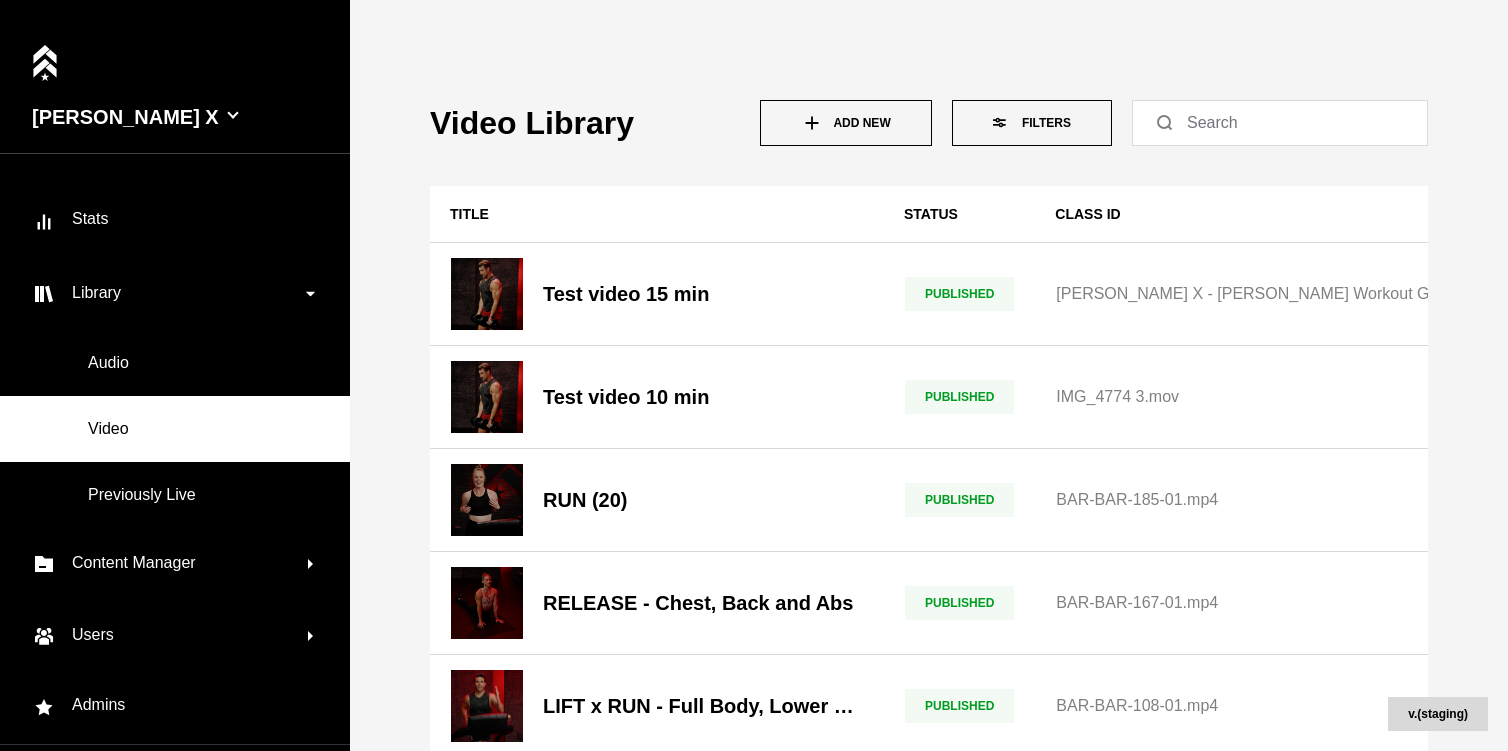 click on "Add New" at bounding box center (846, 123) 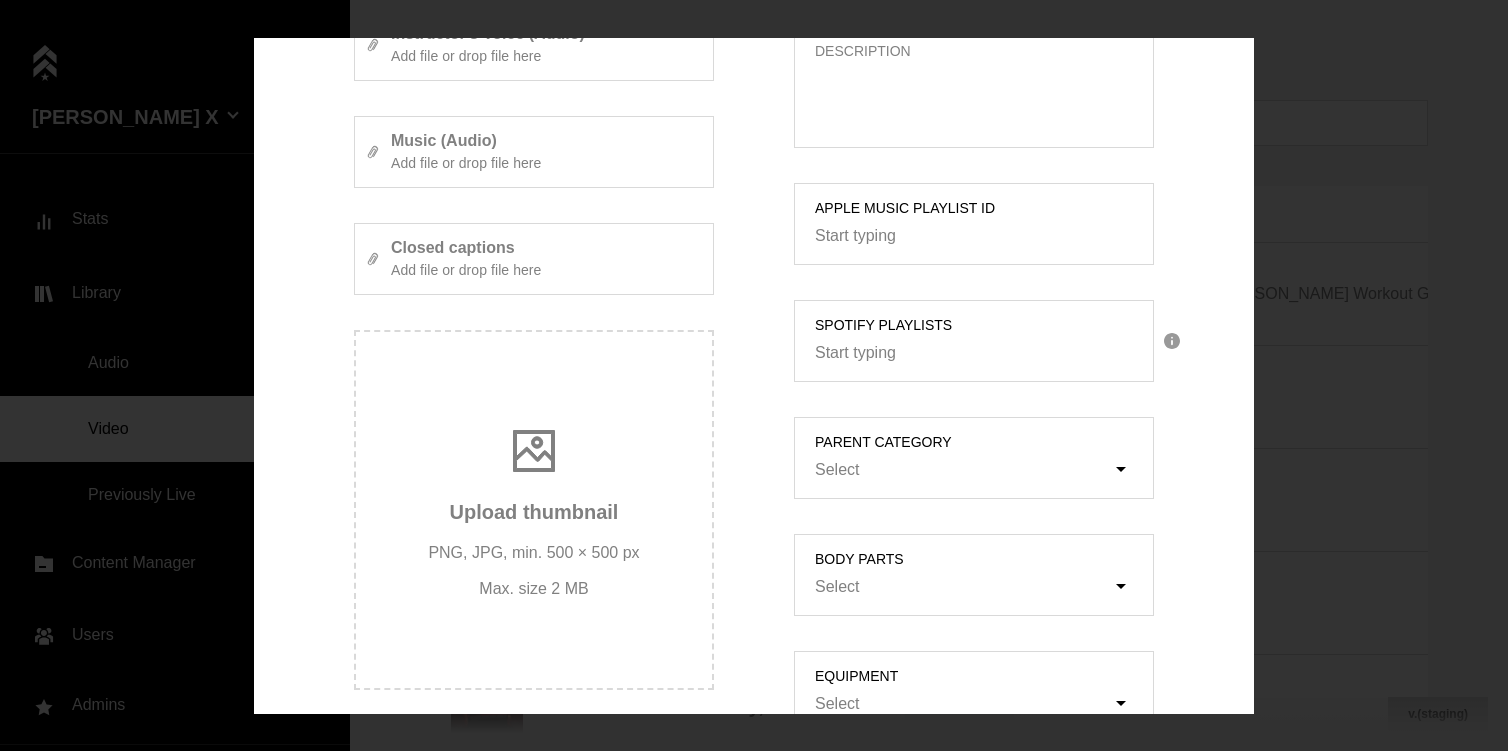 scroll, scrollTop: 913, scrollLeft: 0, axis: vertical 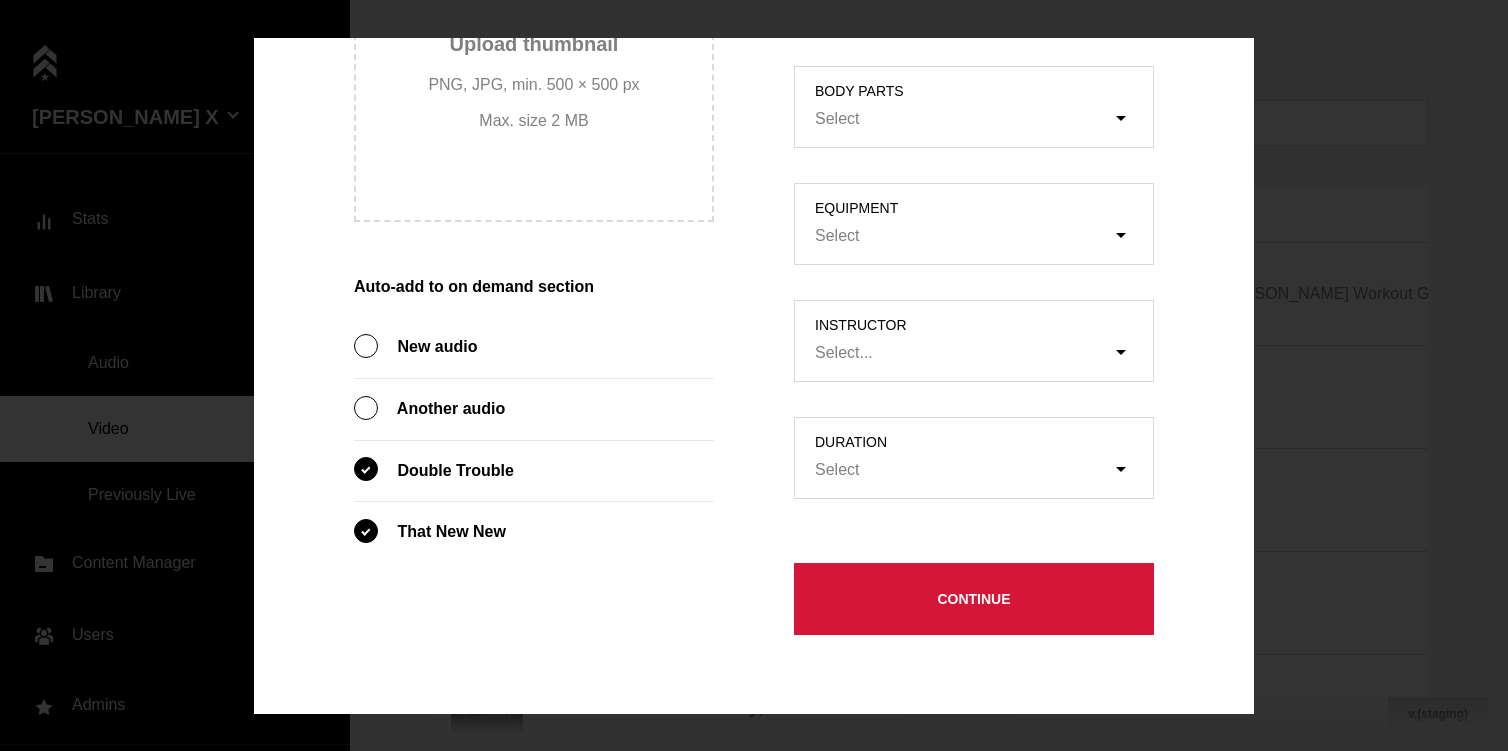 click on "Continue" at bounding box center [974, 599] 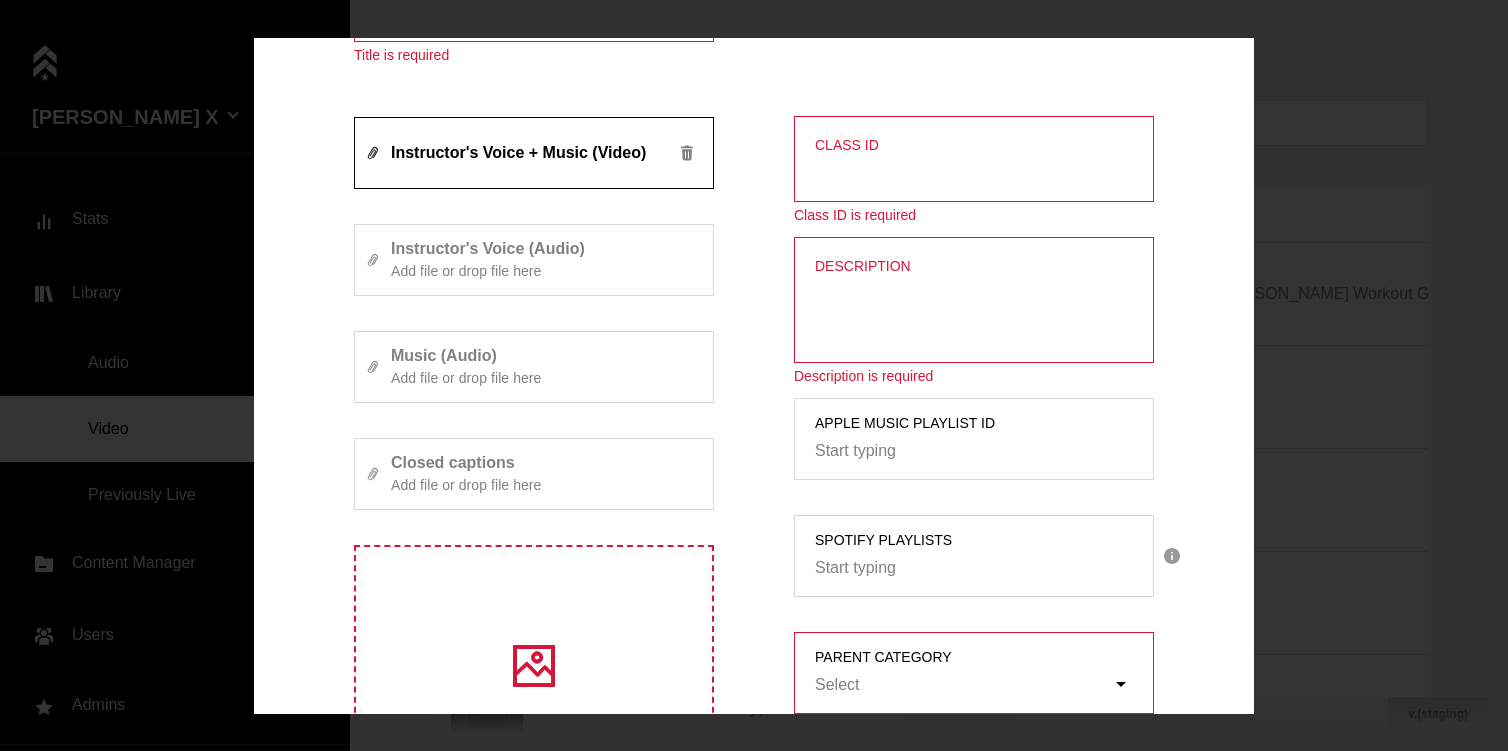 scroll, scrollTop: 0, scrollLeft: 0, axis: both 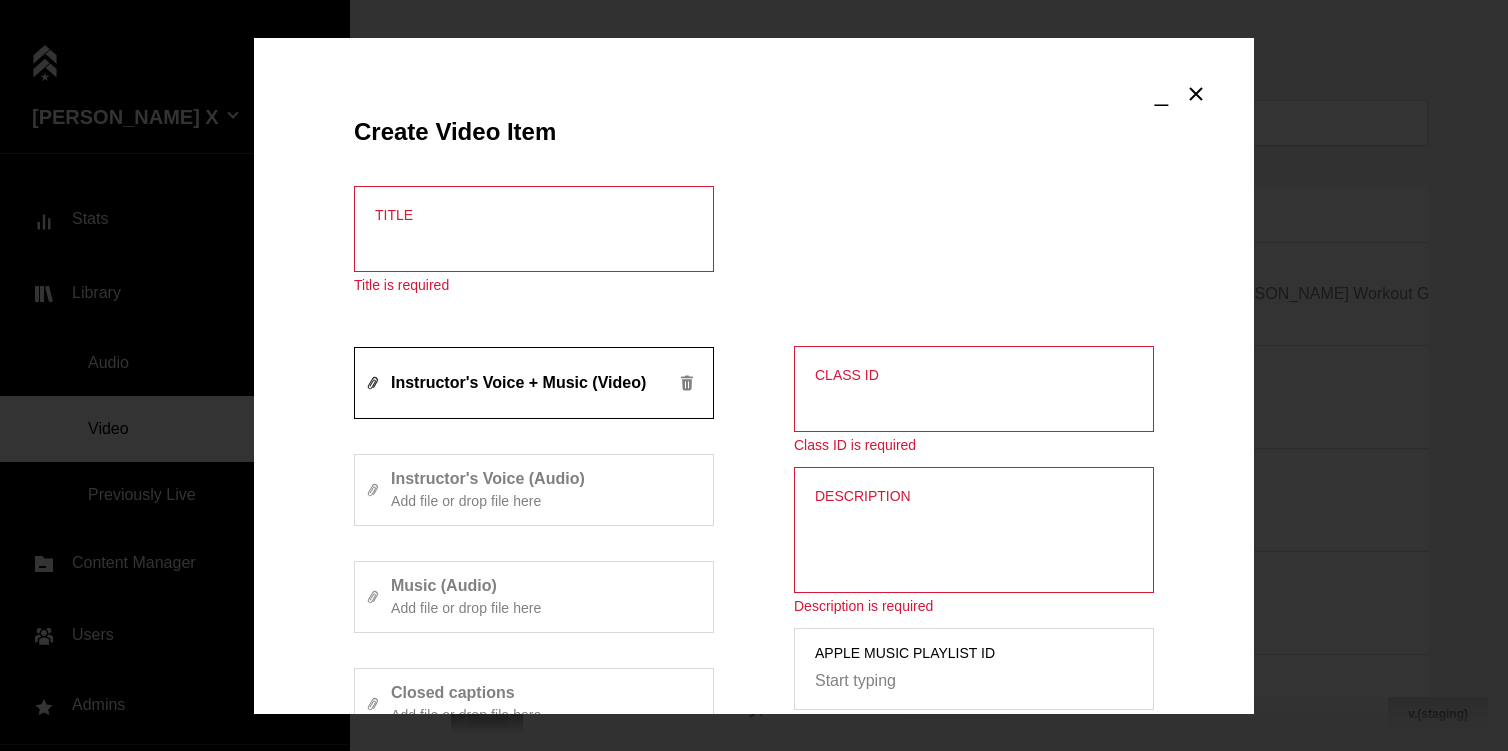 click on "Title" at bounding box center (534, 242) 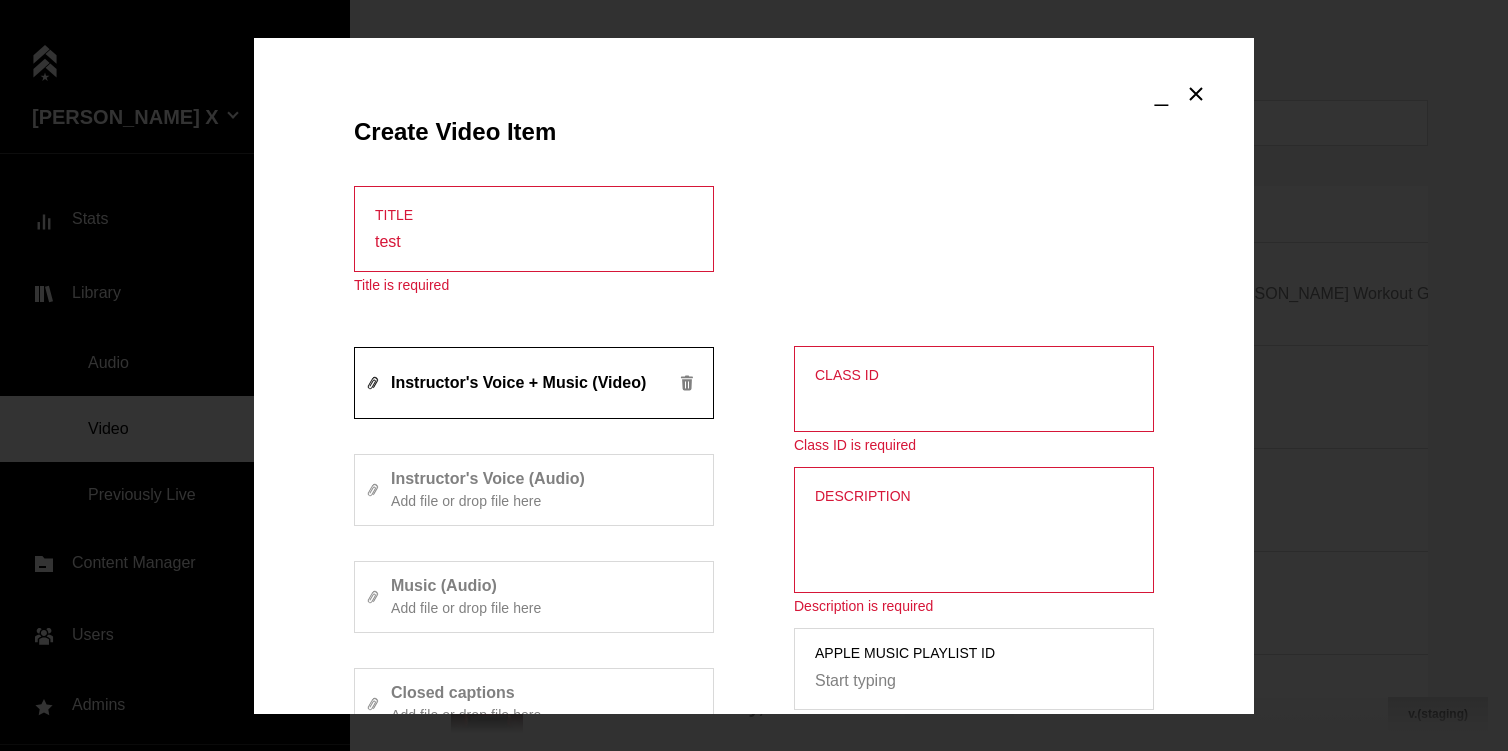 type on "test" 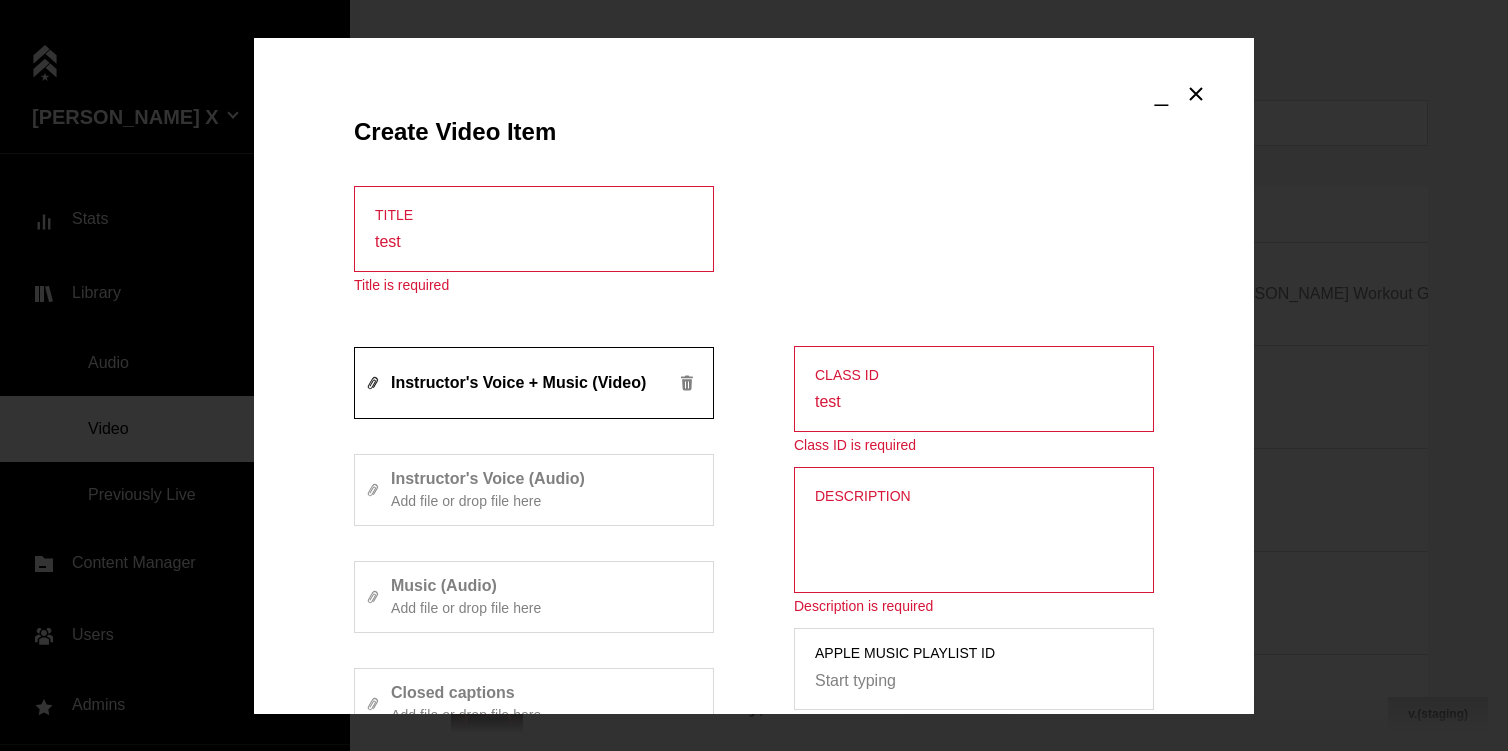 type on "test" 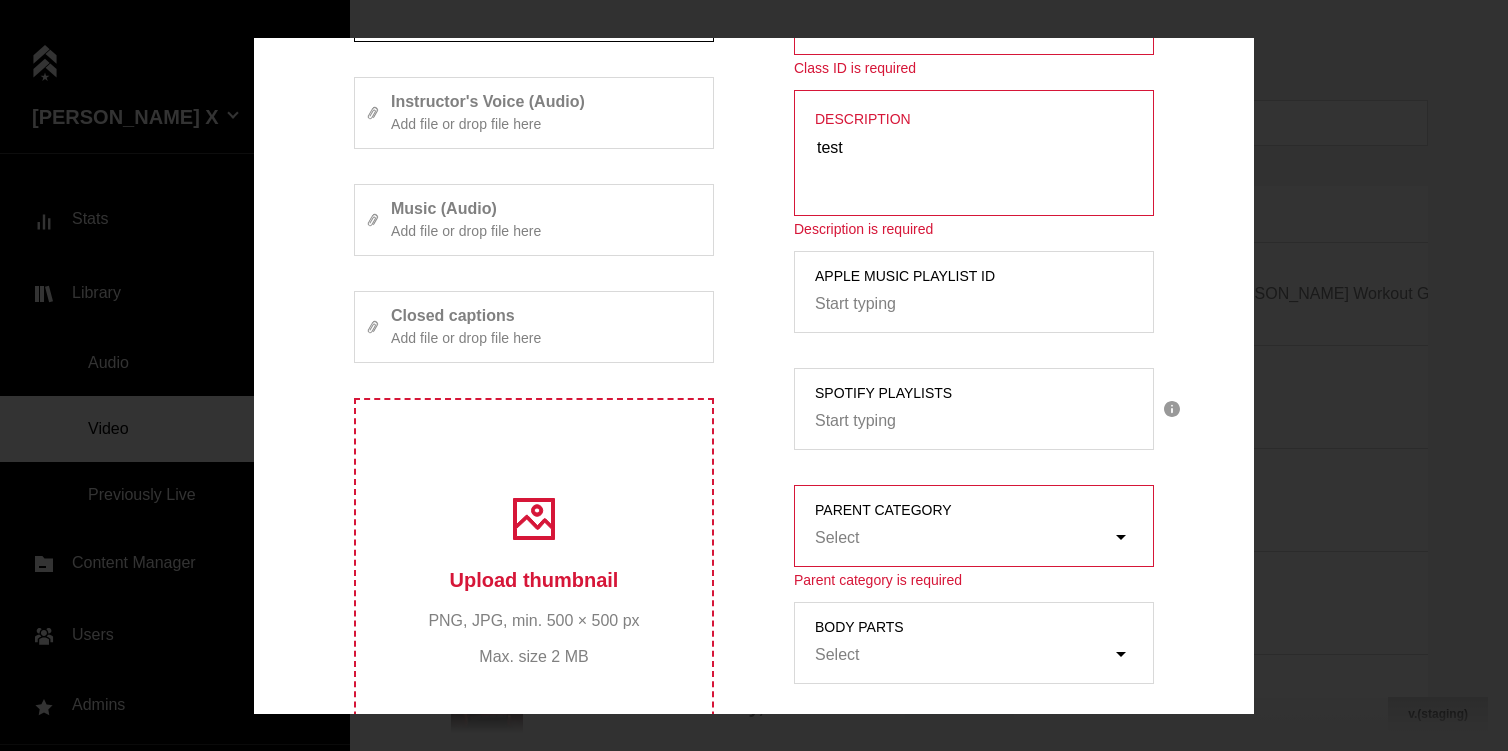scroll, scrollTop: 616, scrollLeft: 0, axis: vertical 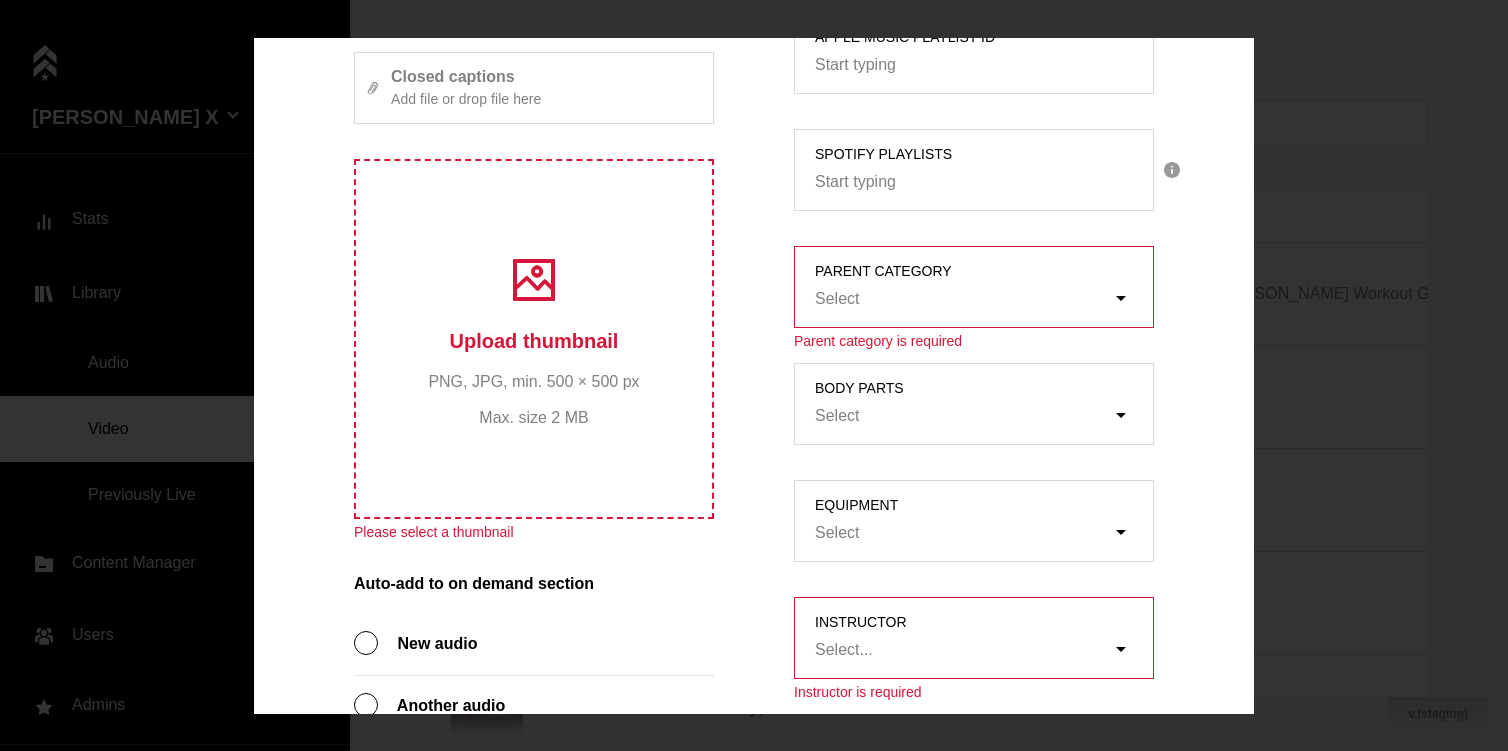 type on "test" 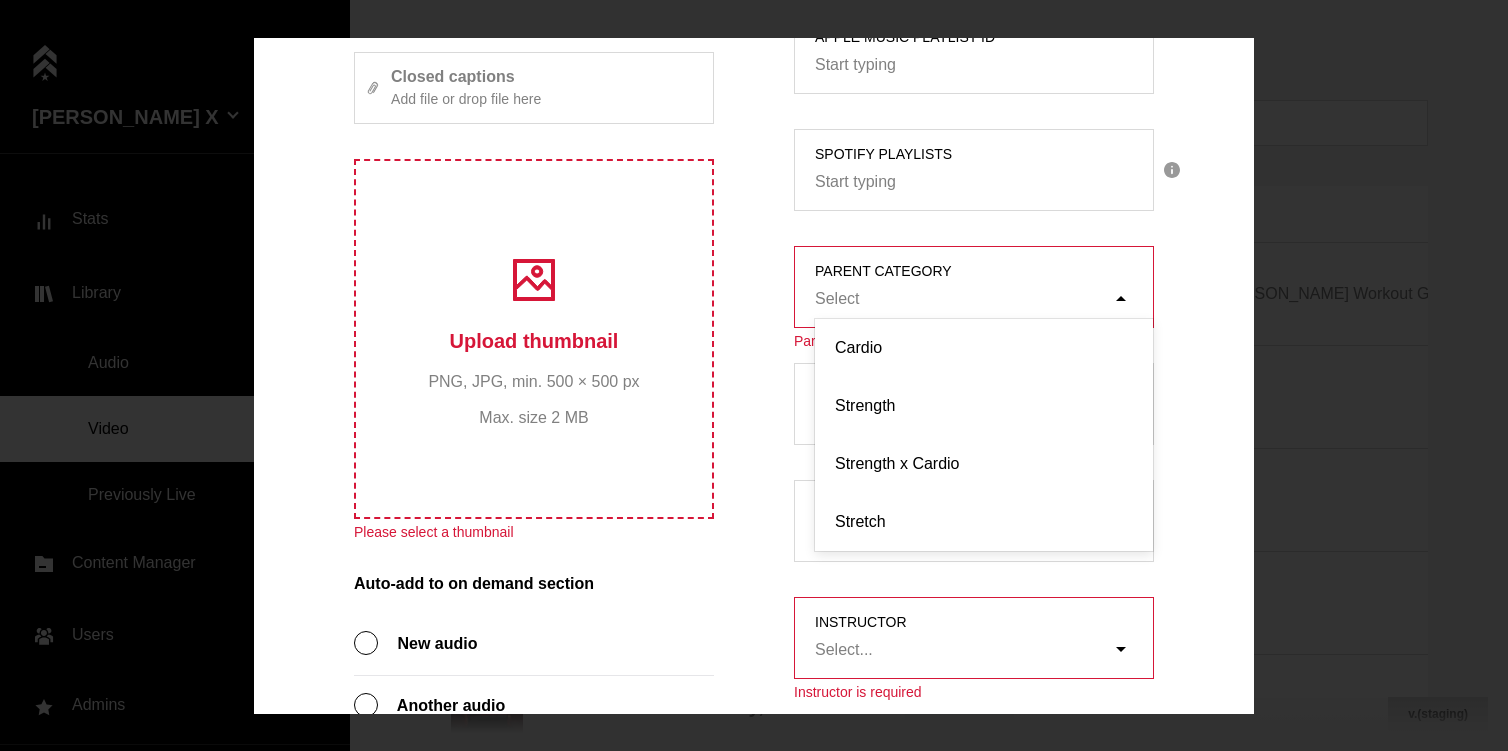 click on "Select" at bounding box center (837, 299) 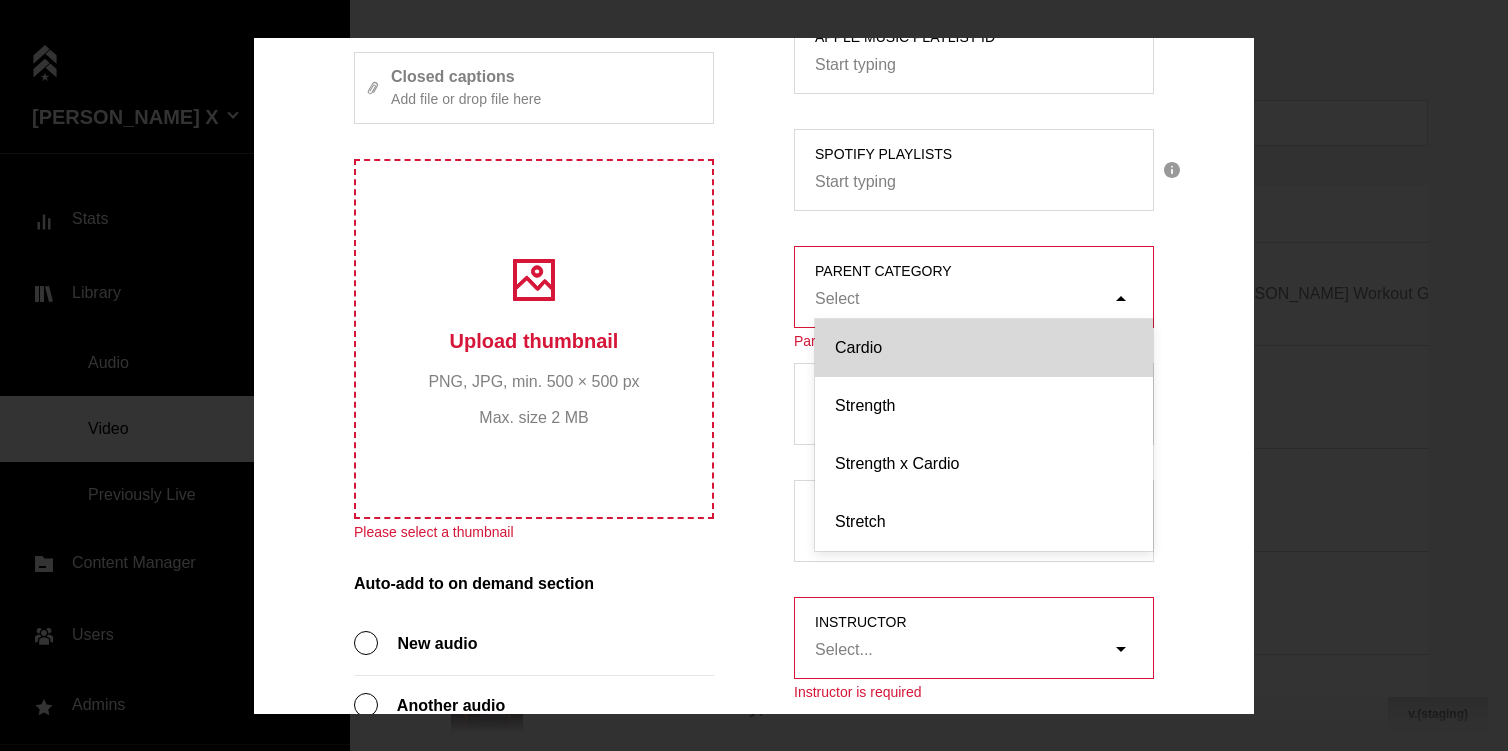 click on "Cardio" at bounding box center [984, 348] 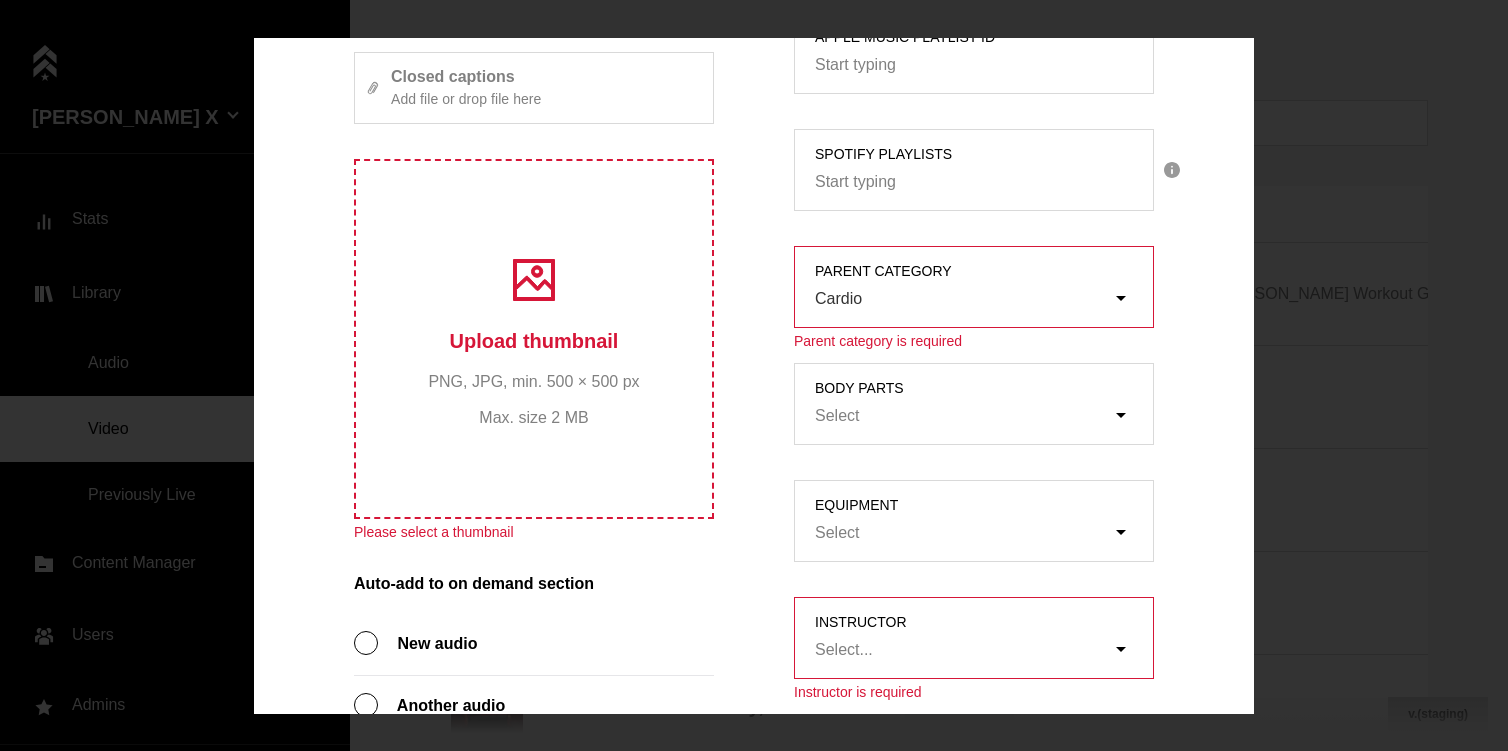 click on "Upload thumbnail PNG, JPG, min. 500 × 500 px Max. size 2 MB" at bounding box center (534, 339) 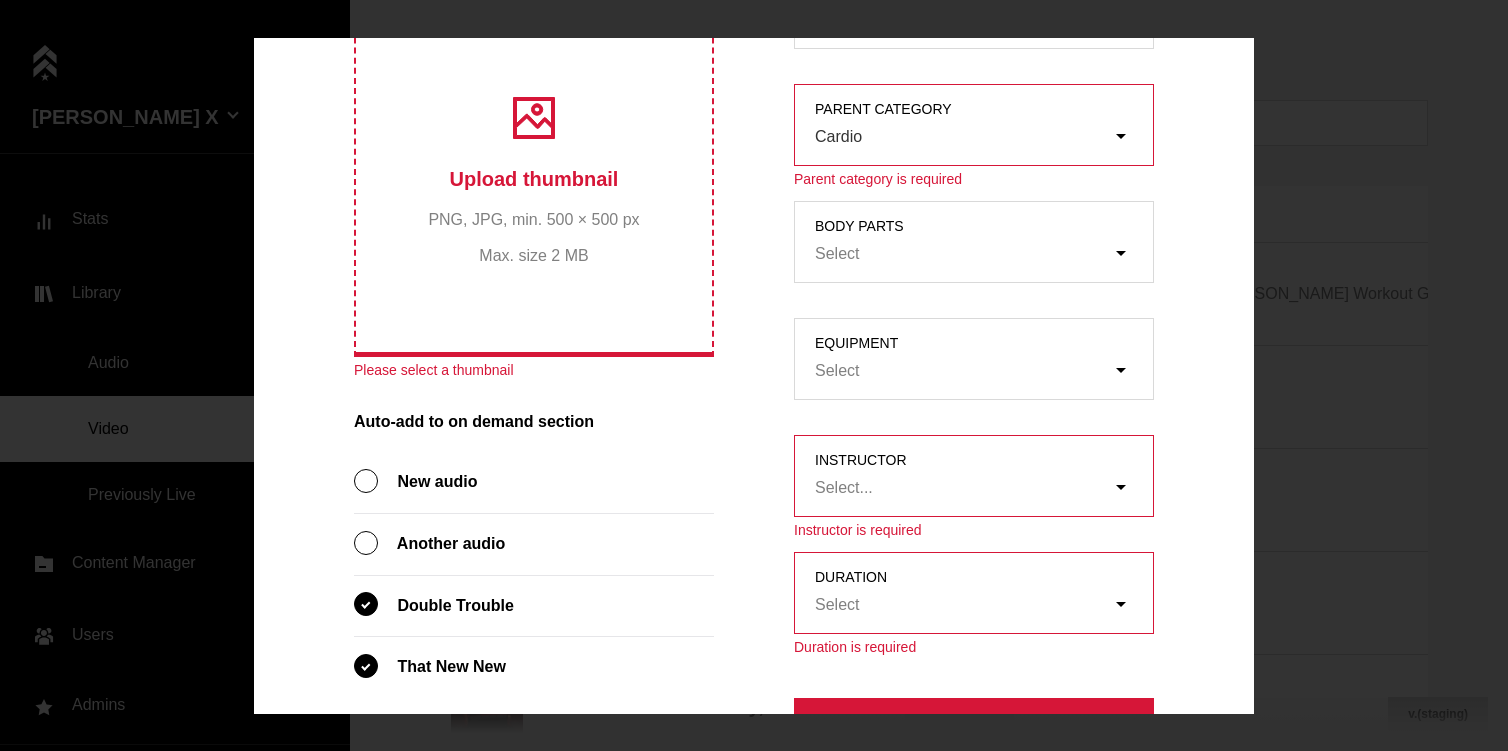 scroll, scrollTop: 913, scrollLeft: 0, axis: vertical 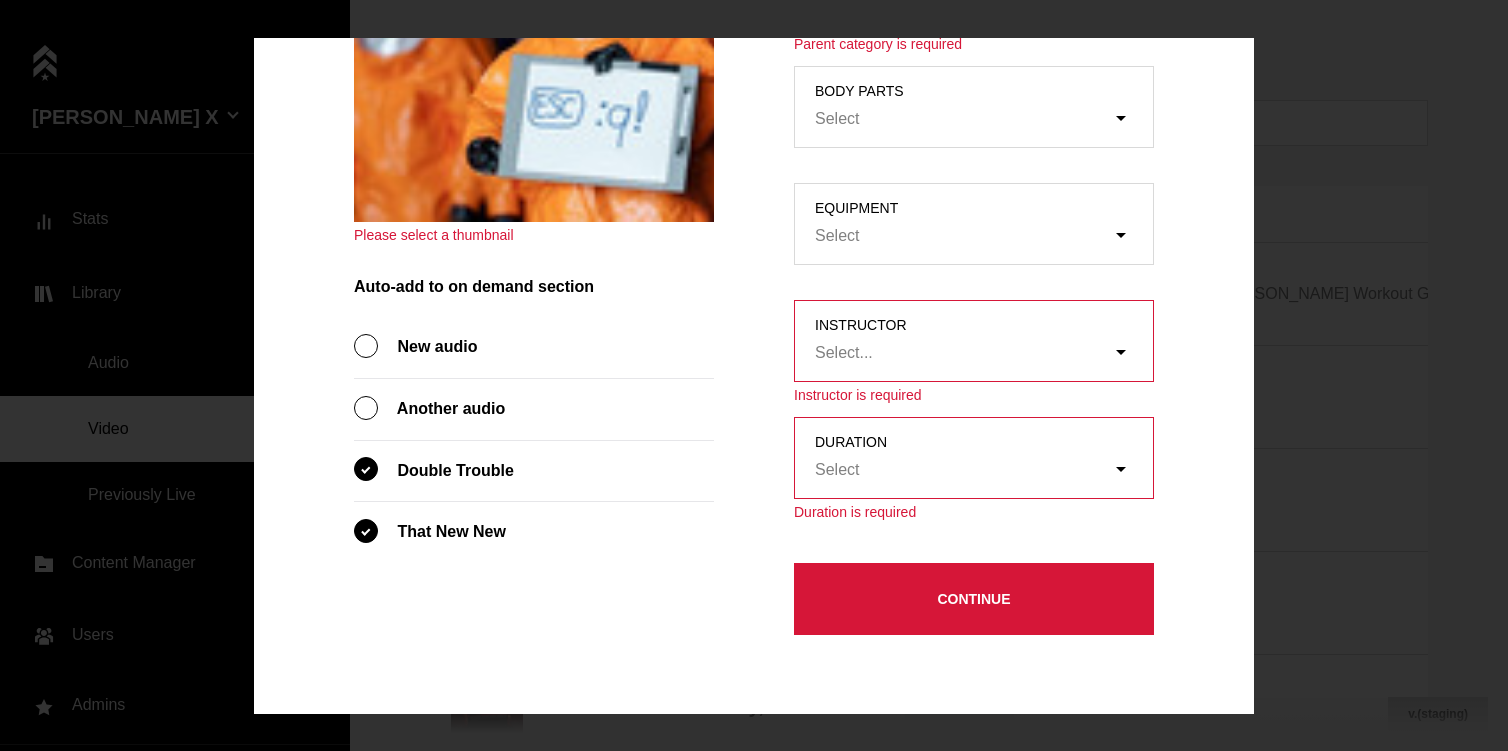 click on "Select..." at bounding box center [963, 353] 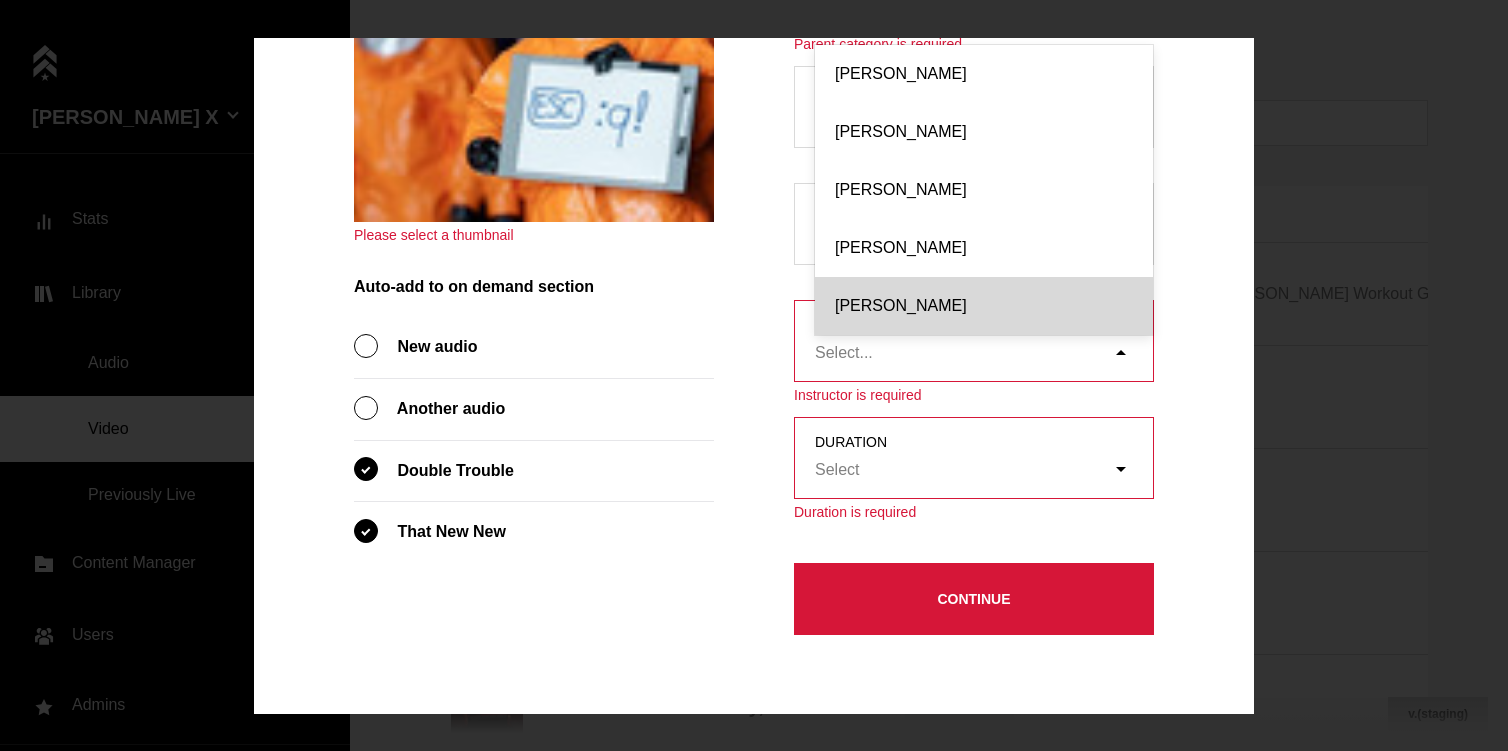click on "[PERSON_NAME]" at bounding box center [984, 306] 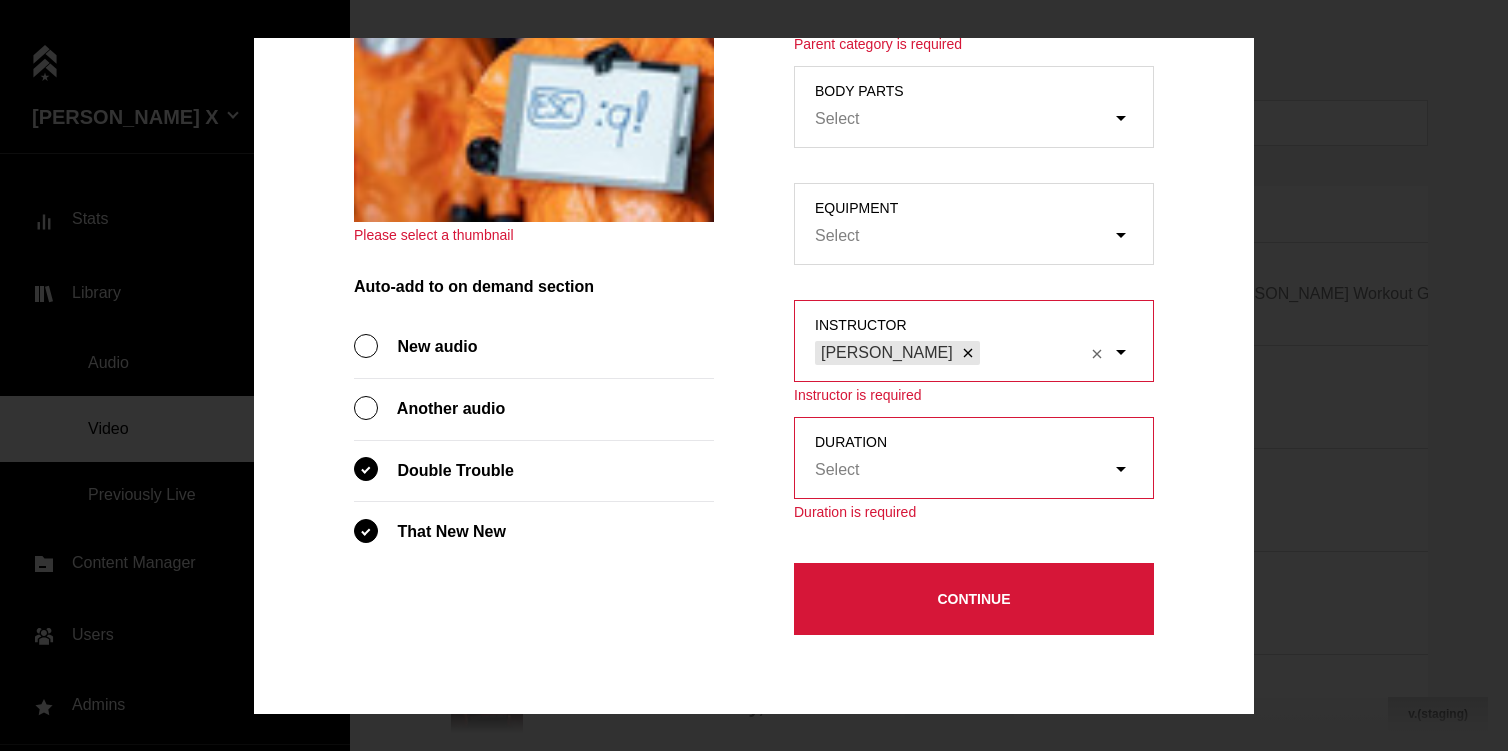 click on "Select" at bounding box center [963, 470] 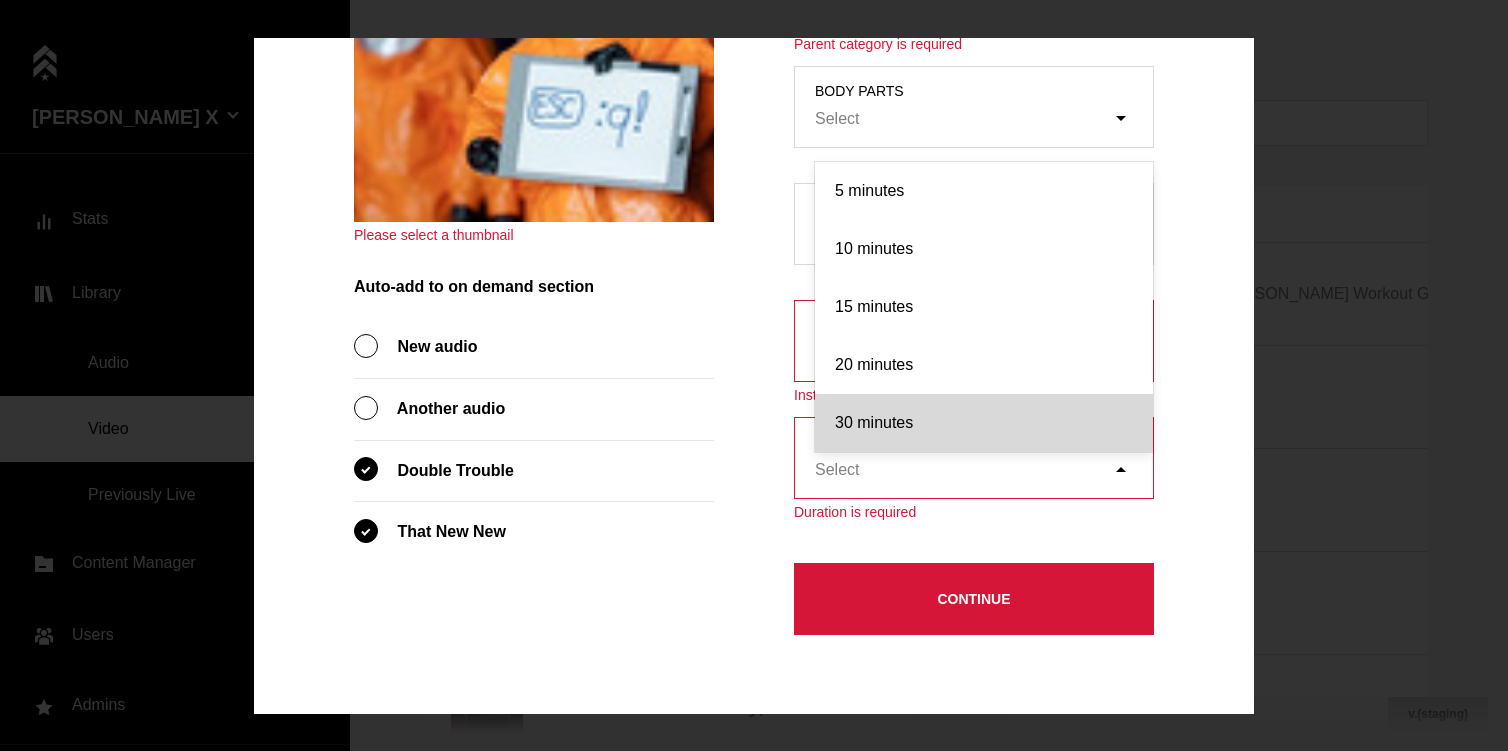 click on "30 minutes" at bounding box center (984, 423) 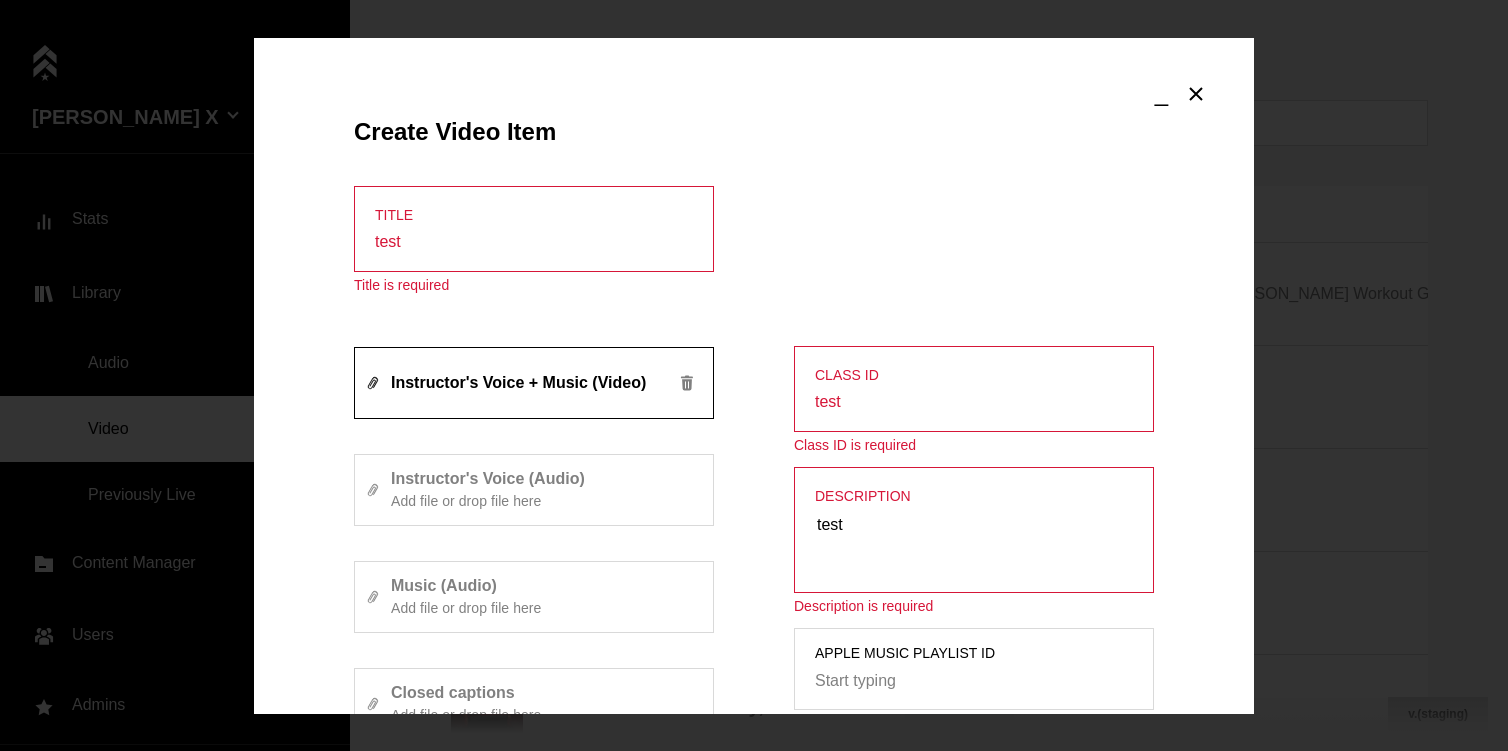 scroll, scrollTop: 913, scrollLeft: 0, axis: vertical 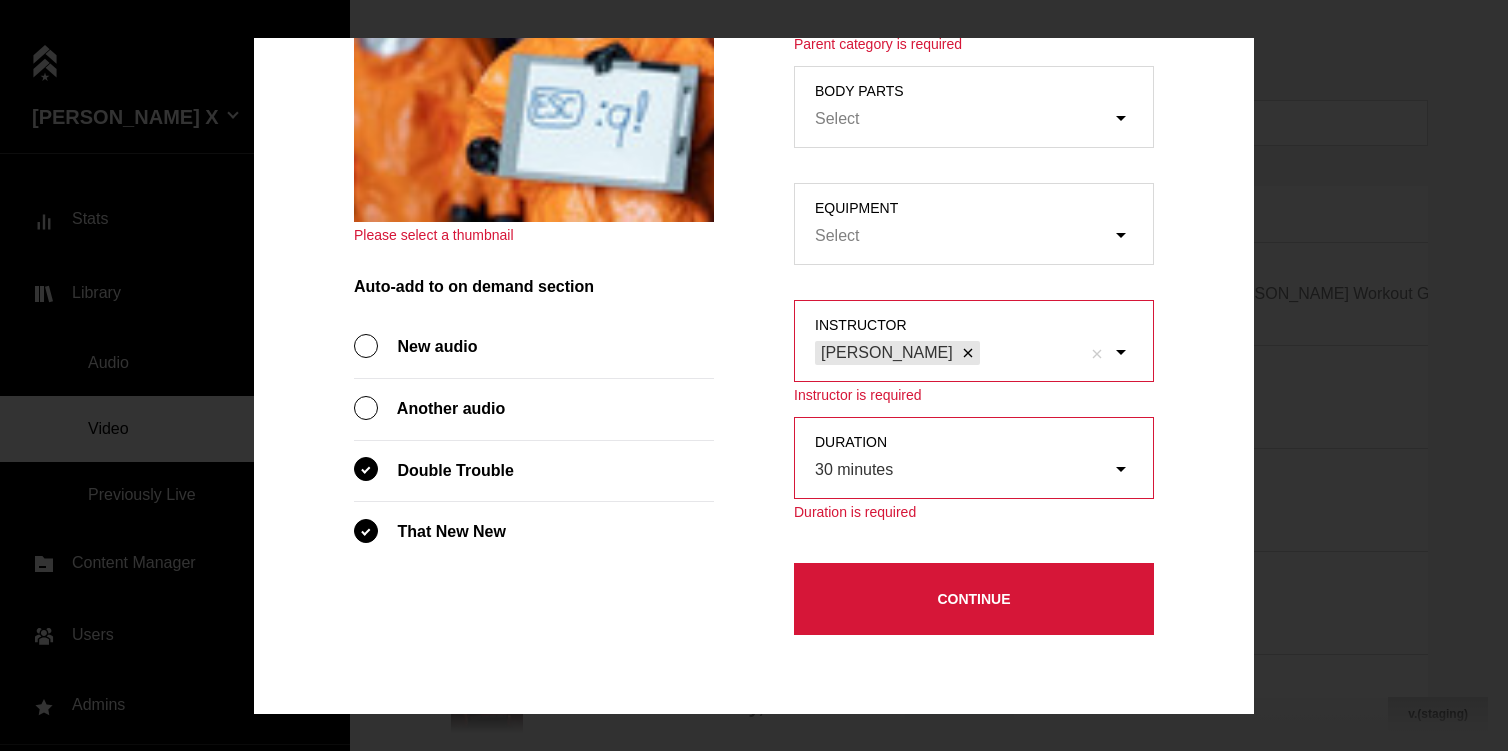 click on "Continue" at bounding box center [974, 599] 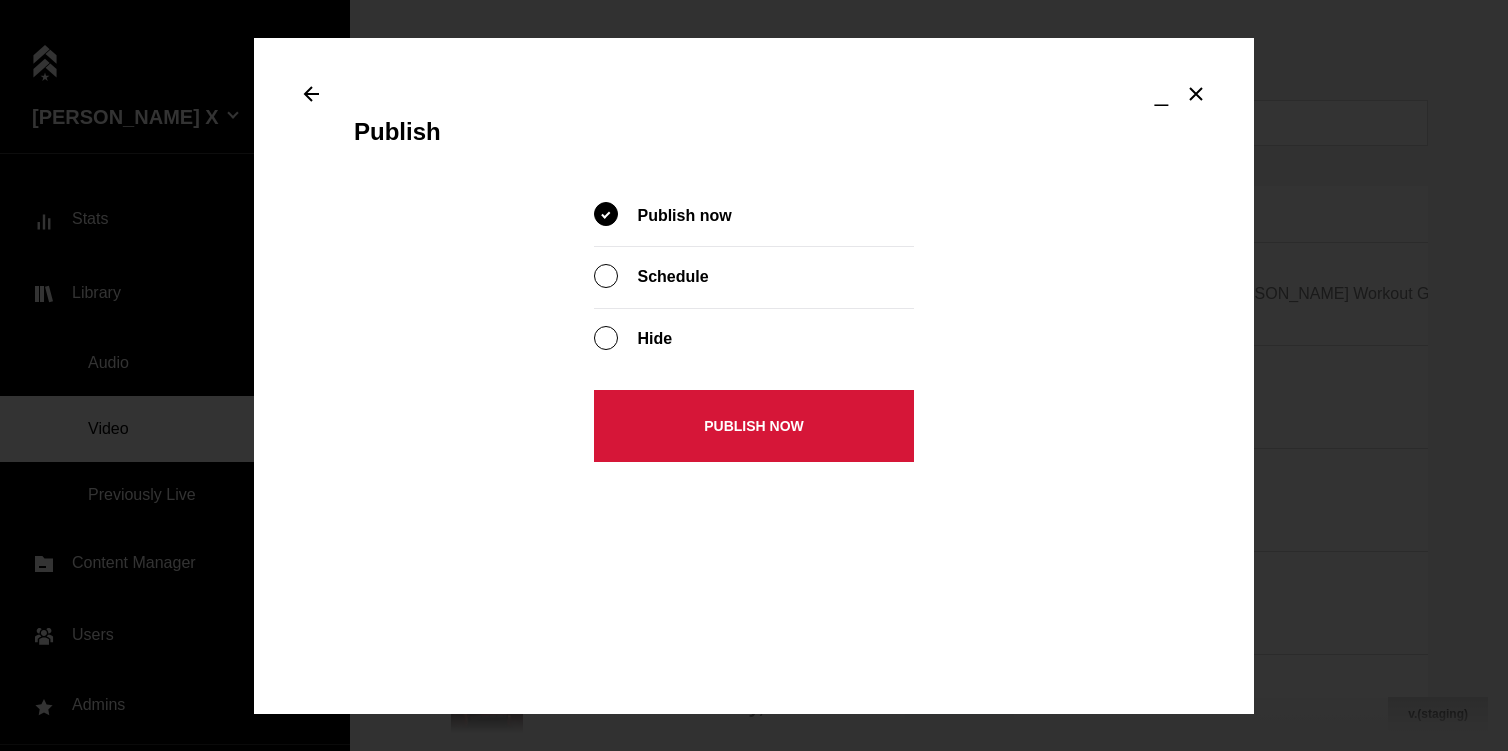 click on "Publish now" at bounding box center [754, 426] 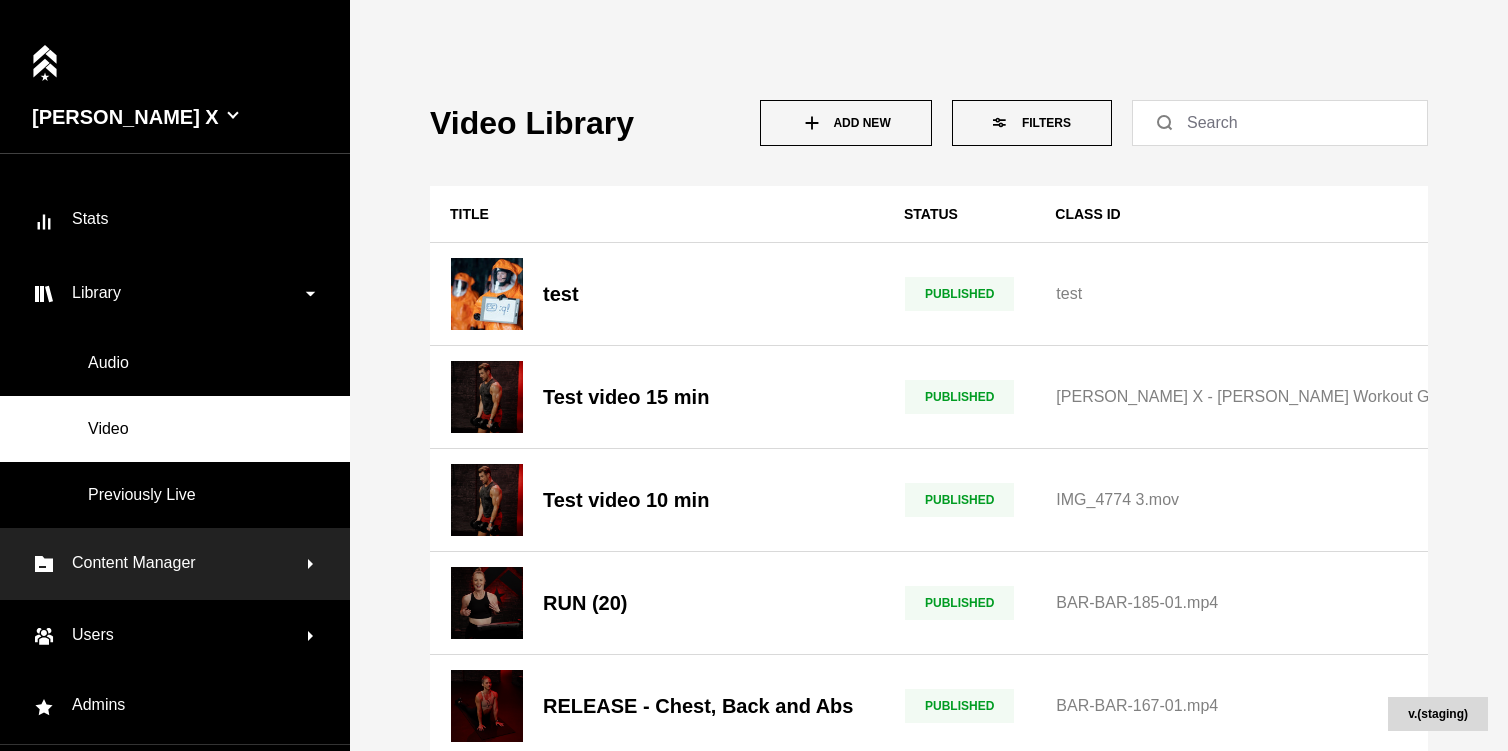 click on "Content Manager" at bounding box center [170, 564] 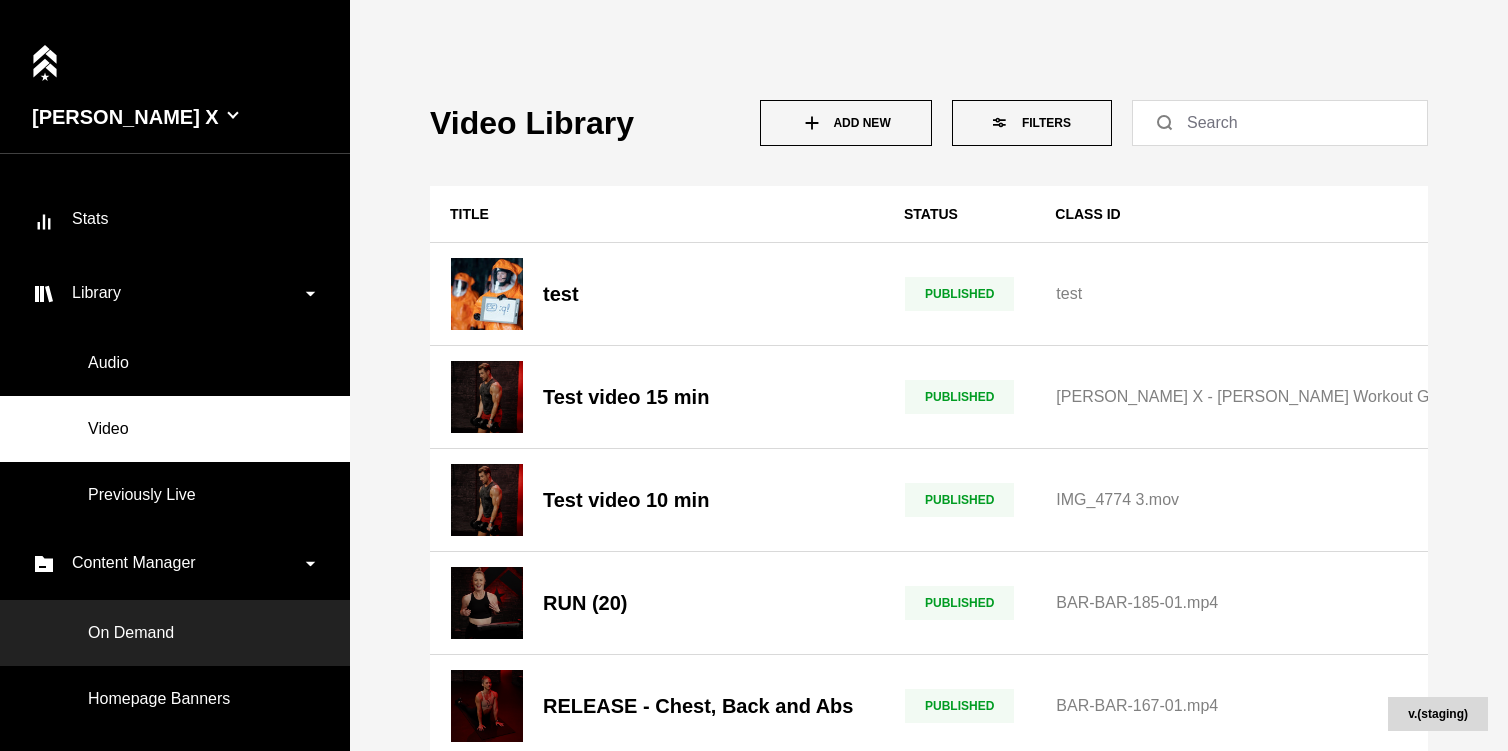 click on "On Demand" at bounding box center (175, 633) 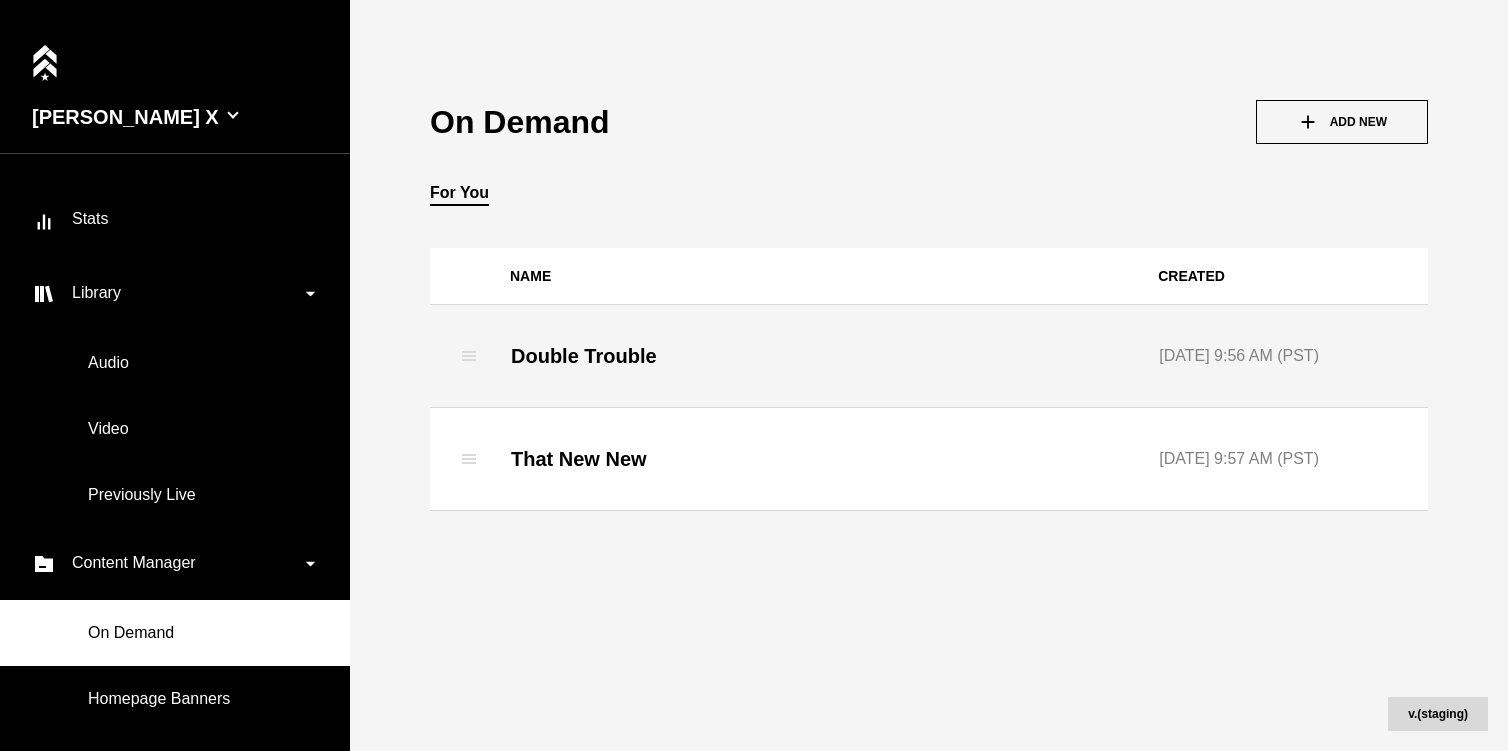 click on "Double Trouble" at bounding box center [814, 356] 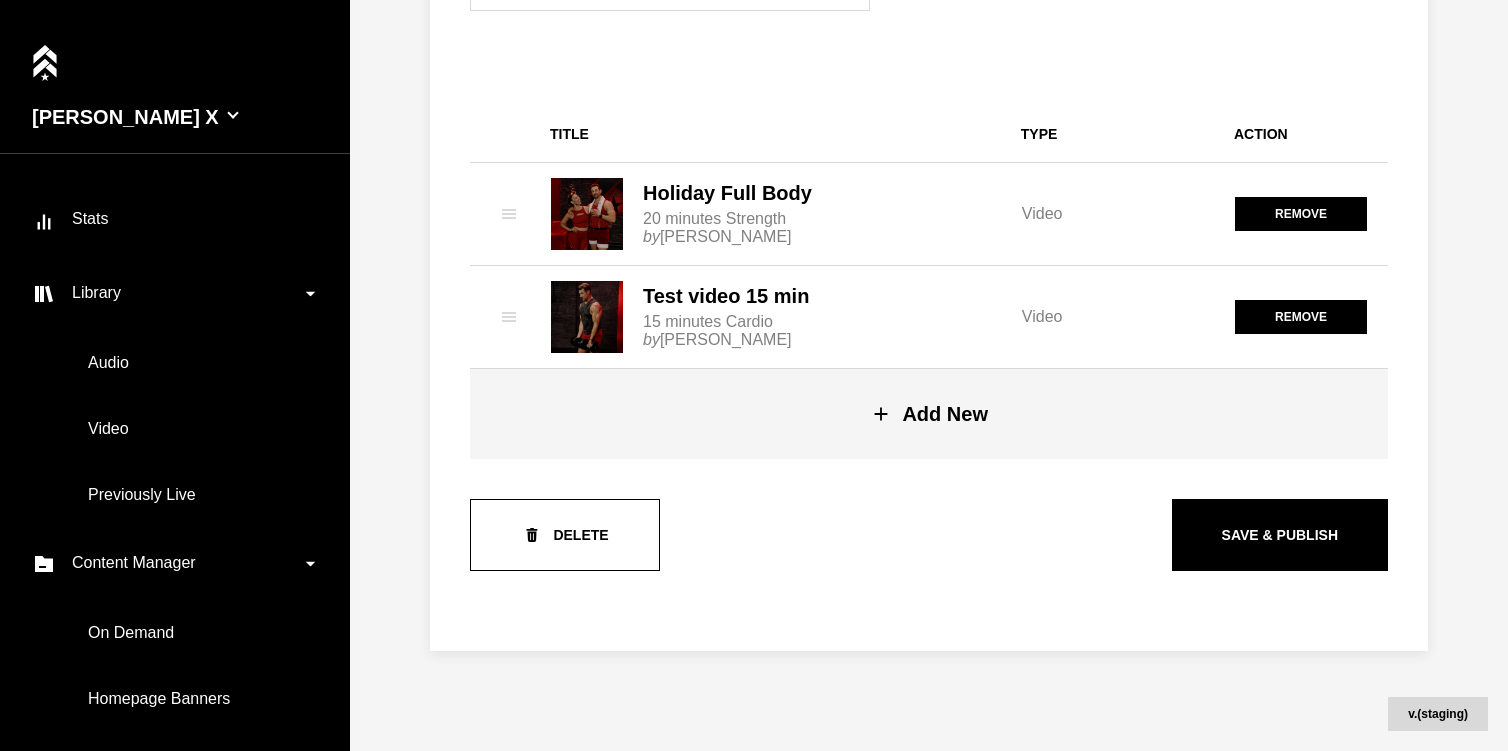 scroll, scrollTop: 0, scrollLeft: 0, axis: both 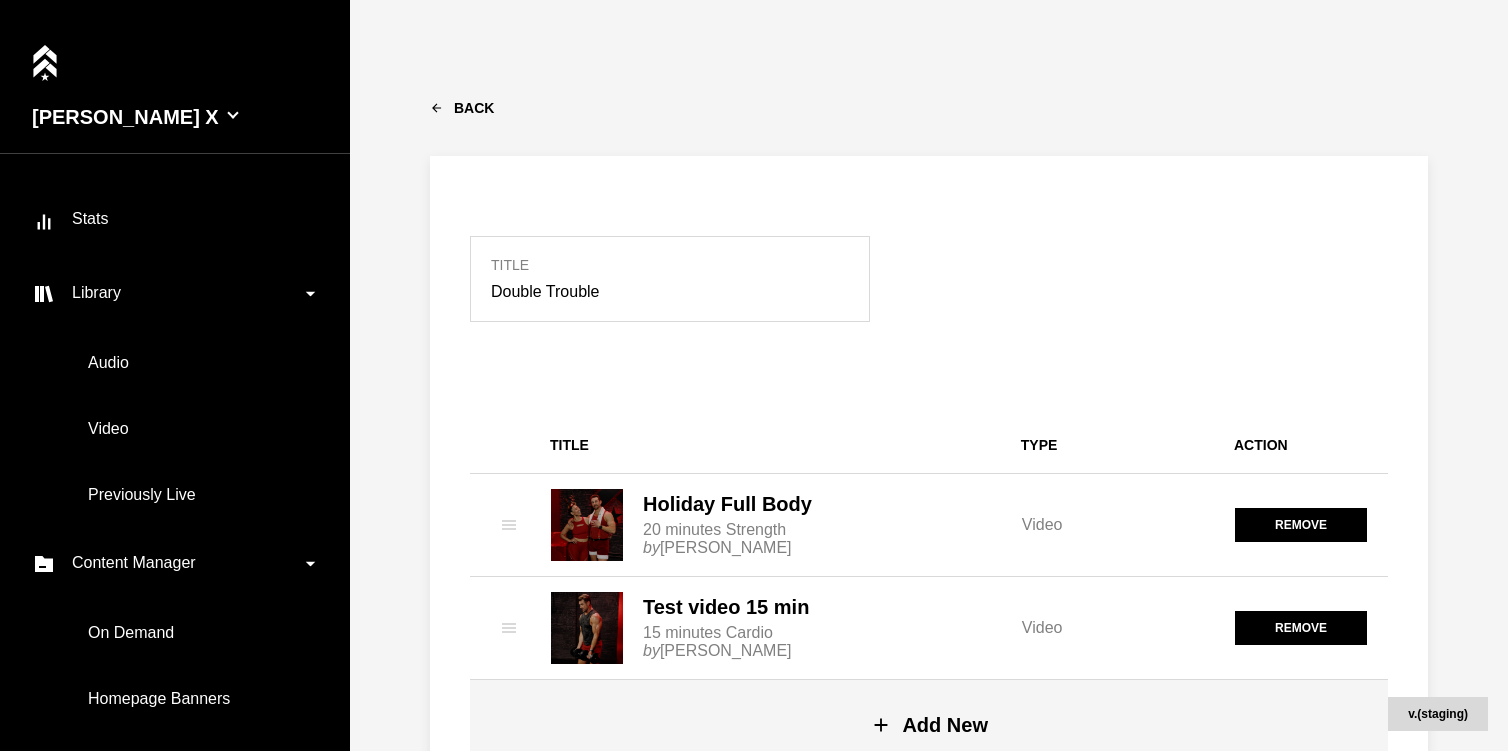 click on "Back" at bounding box center (929, 108) 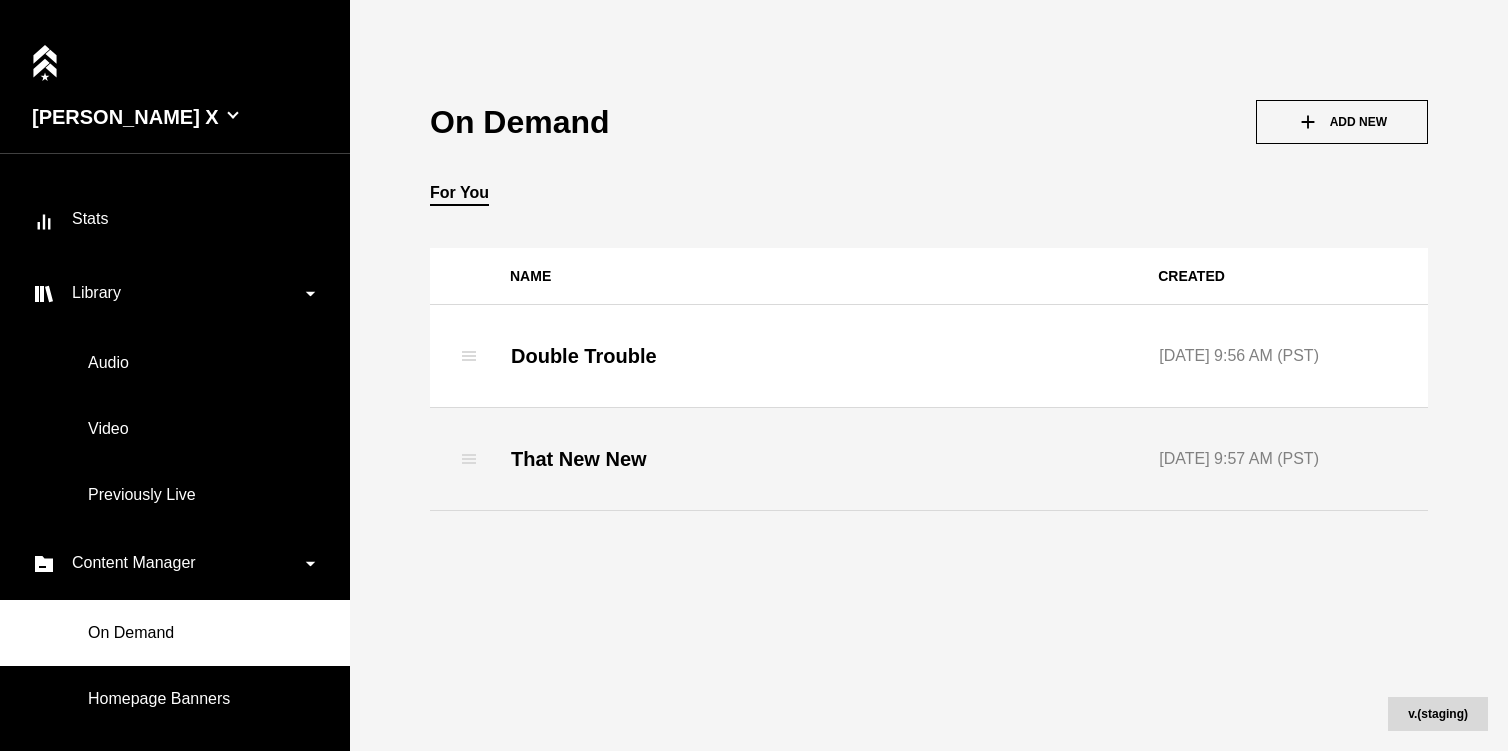 click on "That New New" at bounding box center [579, 459] 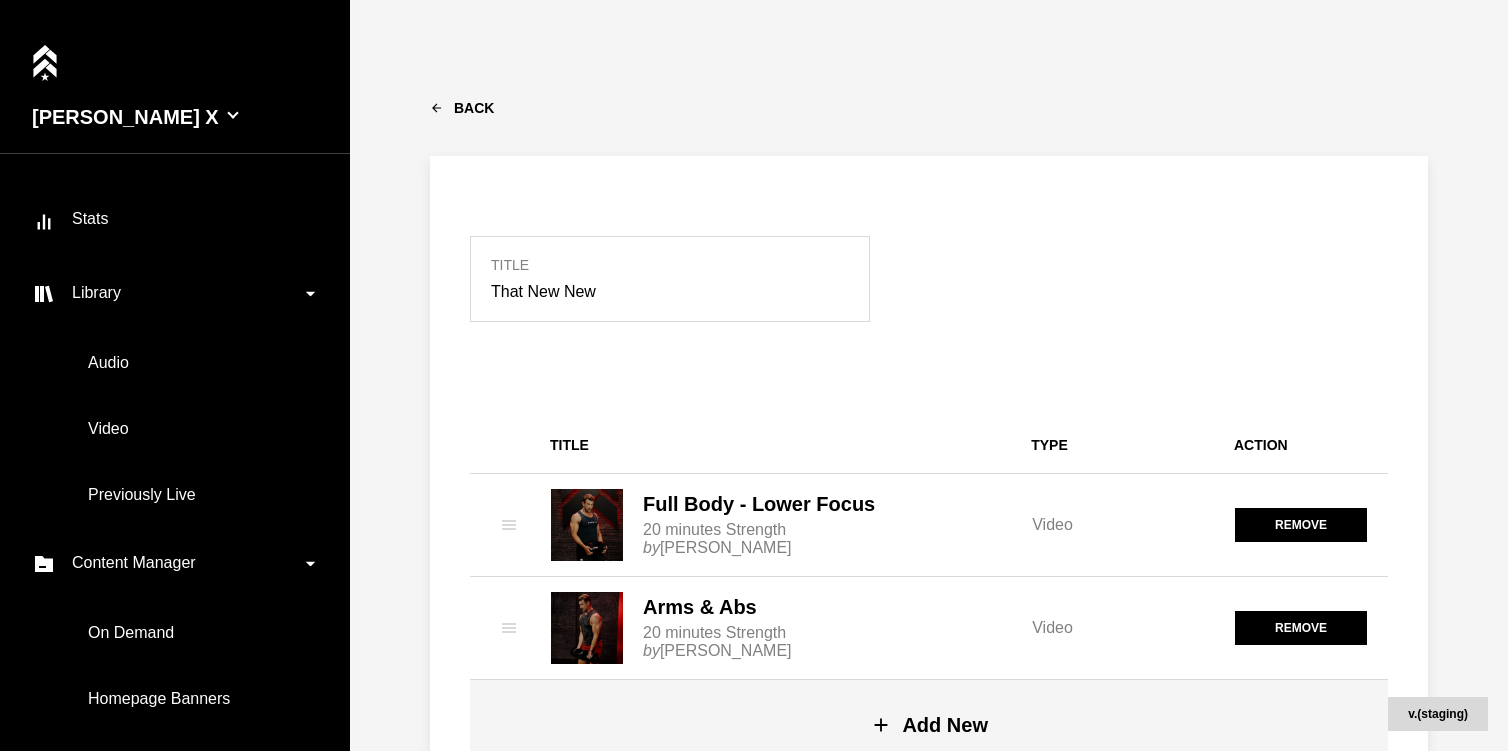 click on "Back" at bounding box center [929, 108] 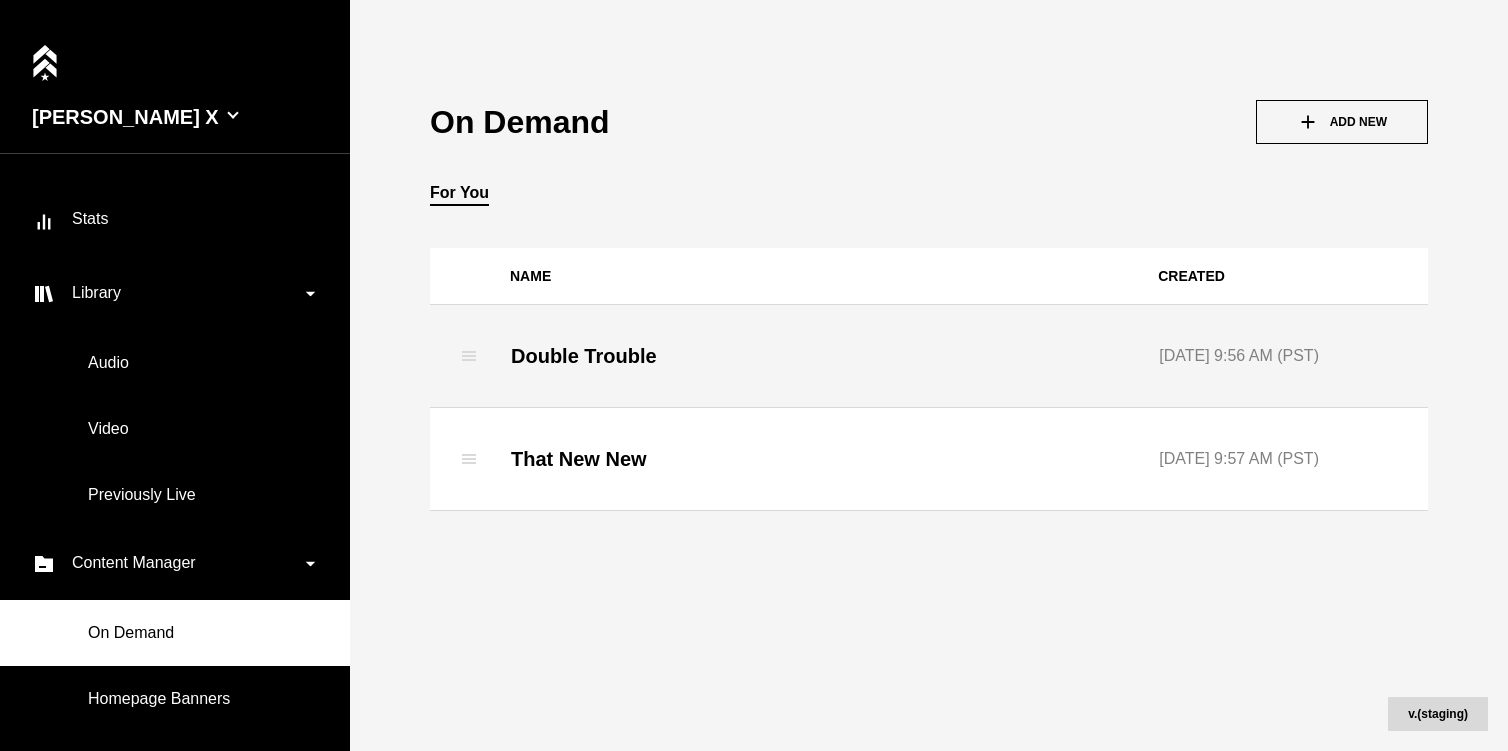 click on "Double Trouble" at bounding box center (584, 356) 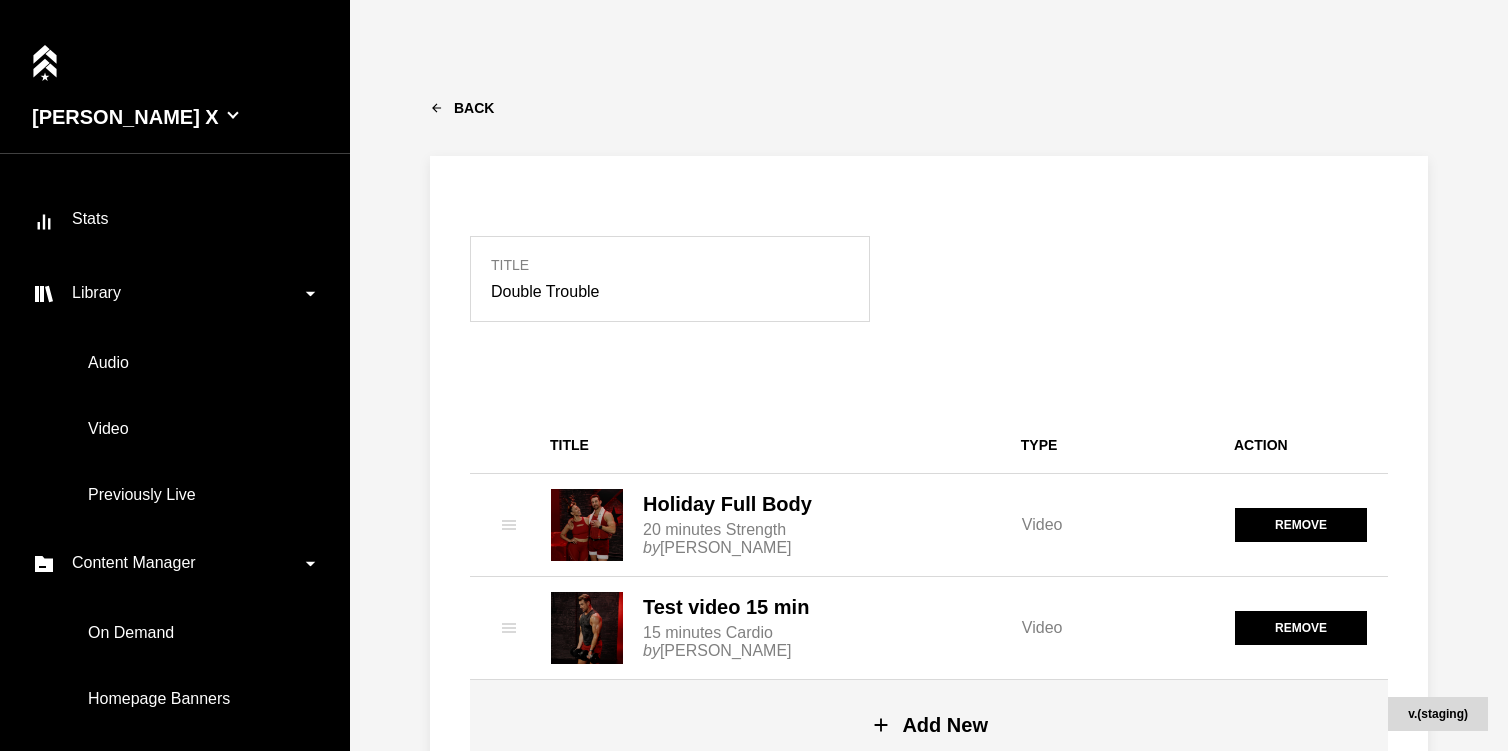 click on "Back Title Double Trouble title type action Holiday Full Body 20 minutes   Strength by  Dave Holmes video remove Test video 15 min 15 minutes   Cardio by  Brock Lee video remove Add New  delete save & publish" at bounding box center (929, 375) 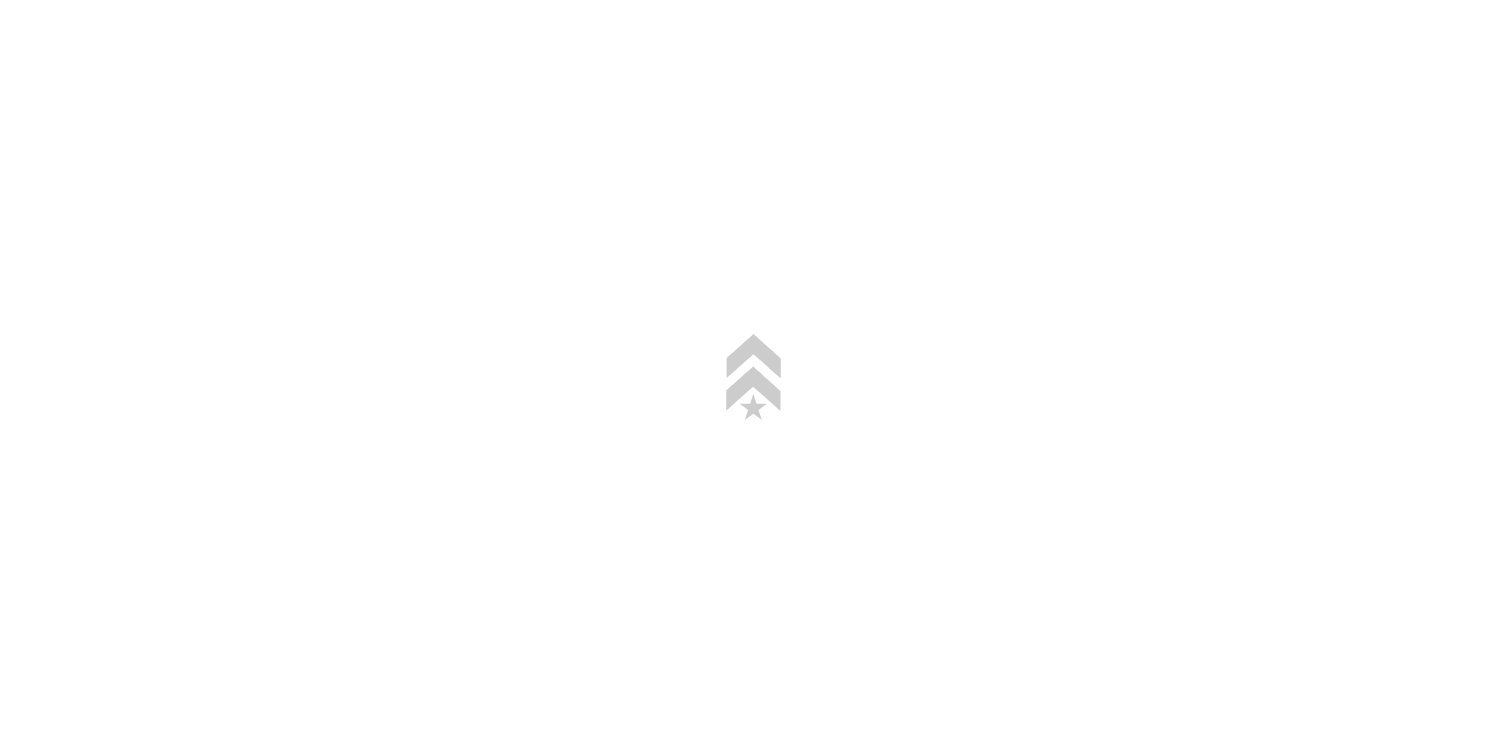 scroll, scrollTop: 0, scrollLeft: 0, axis: both 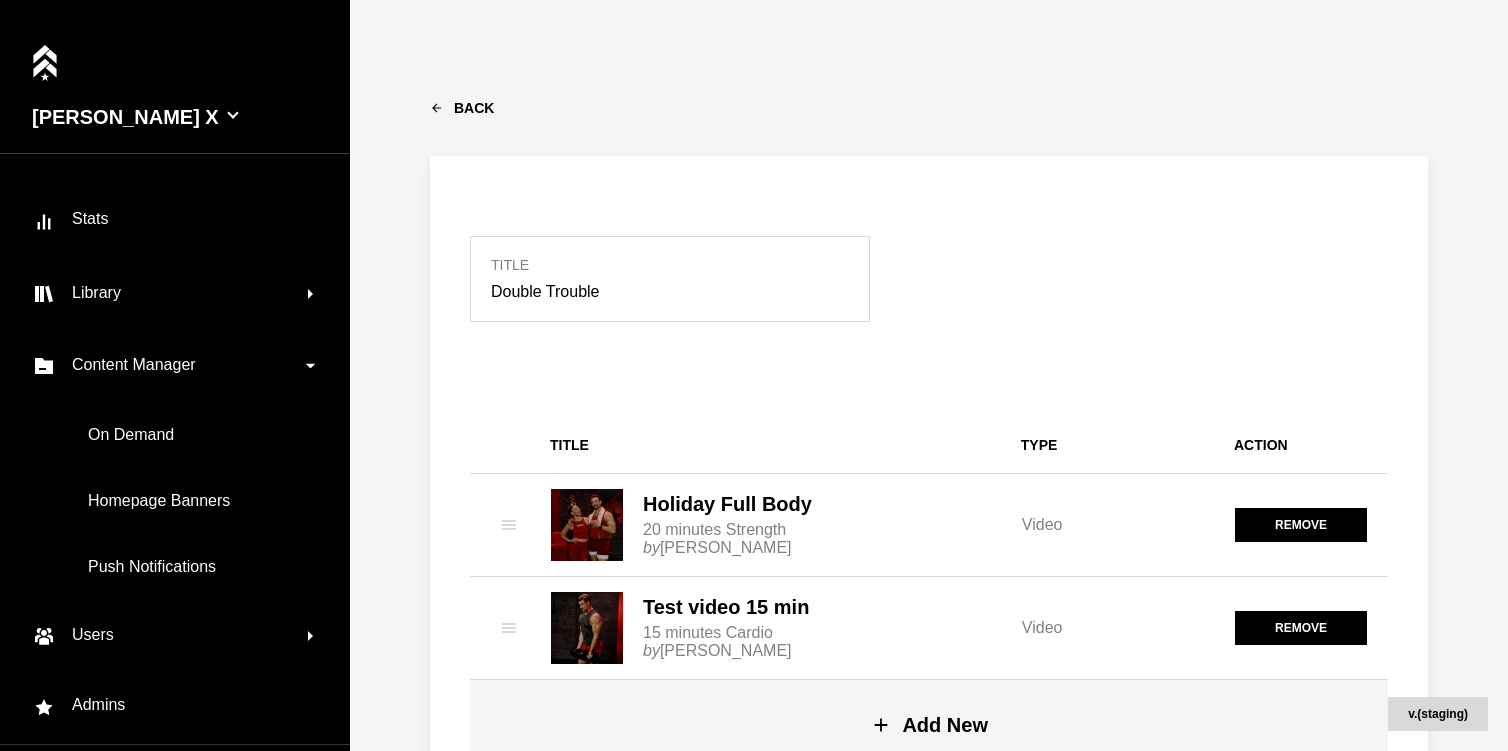 click on "Back" at bounding box center (929, 108) 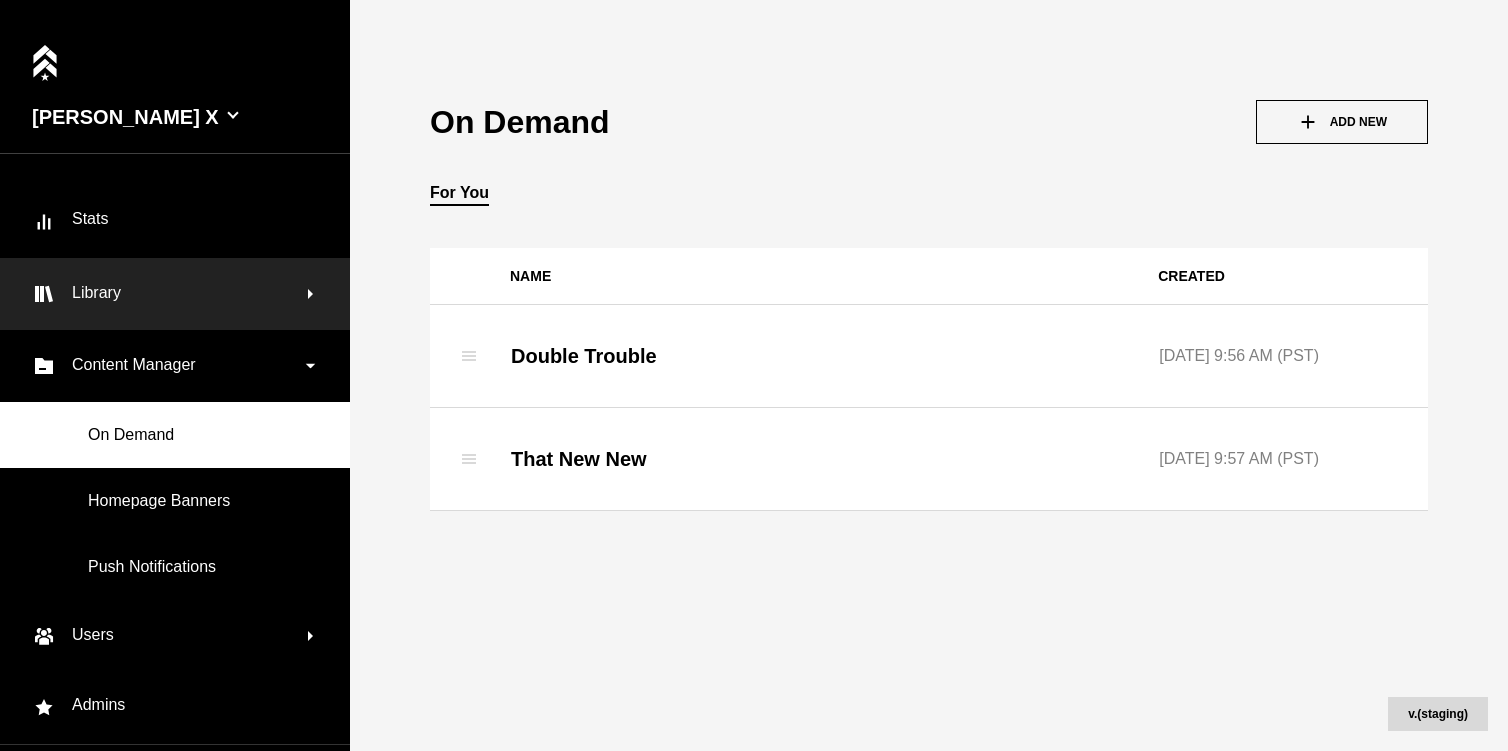 click on "Library" at bounding box center (170, 294) 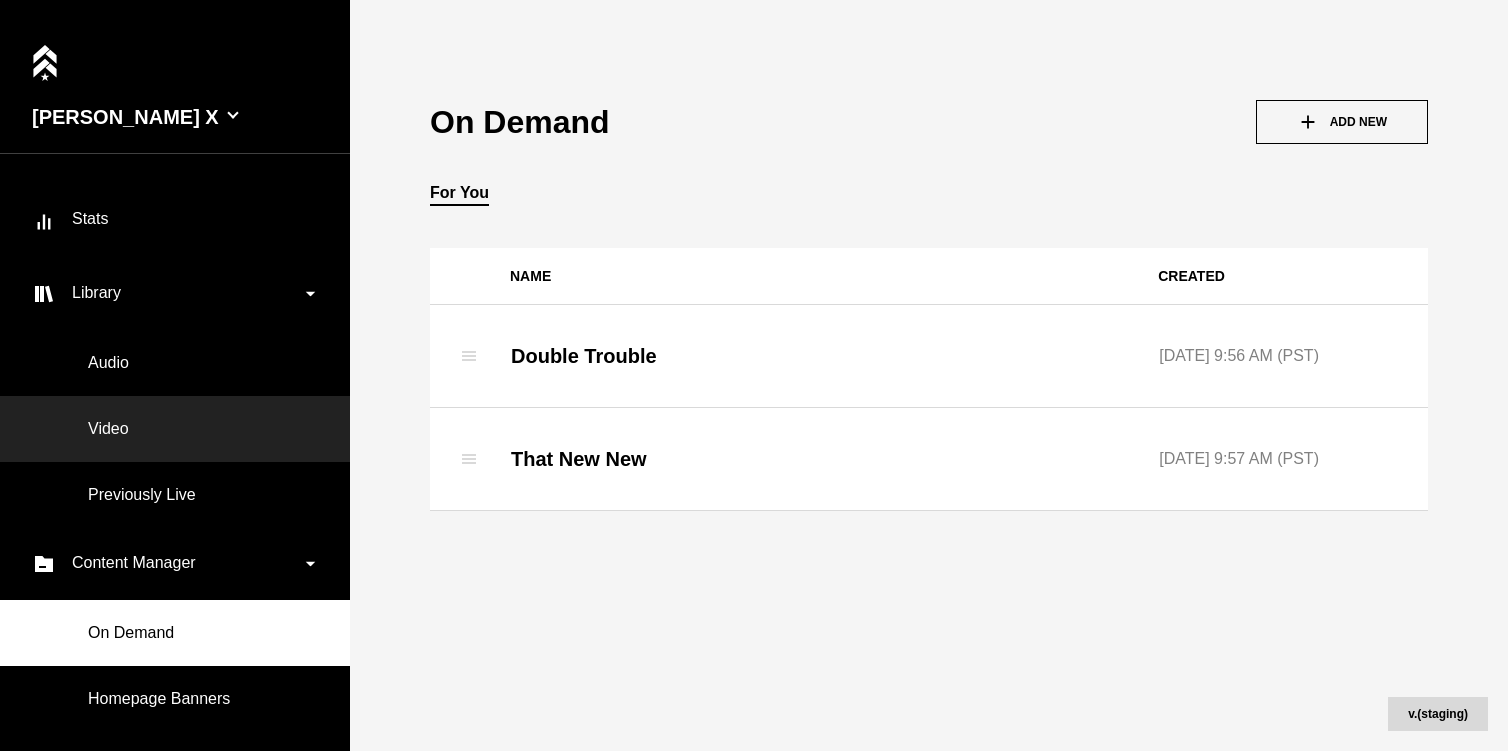 click on "Video" at bounding box center [175, 429] 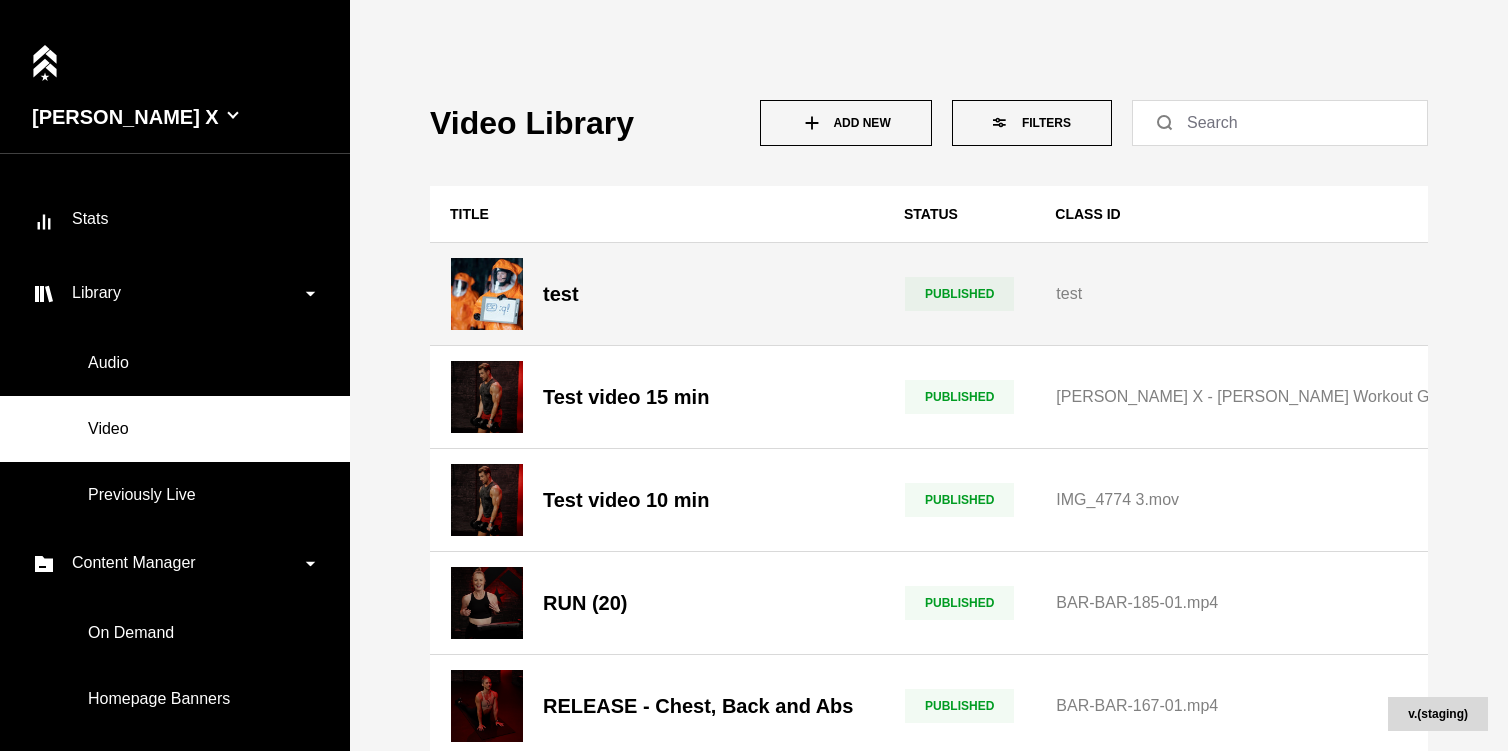 click on "PUBLISHED" at bounding box center [959, 294] 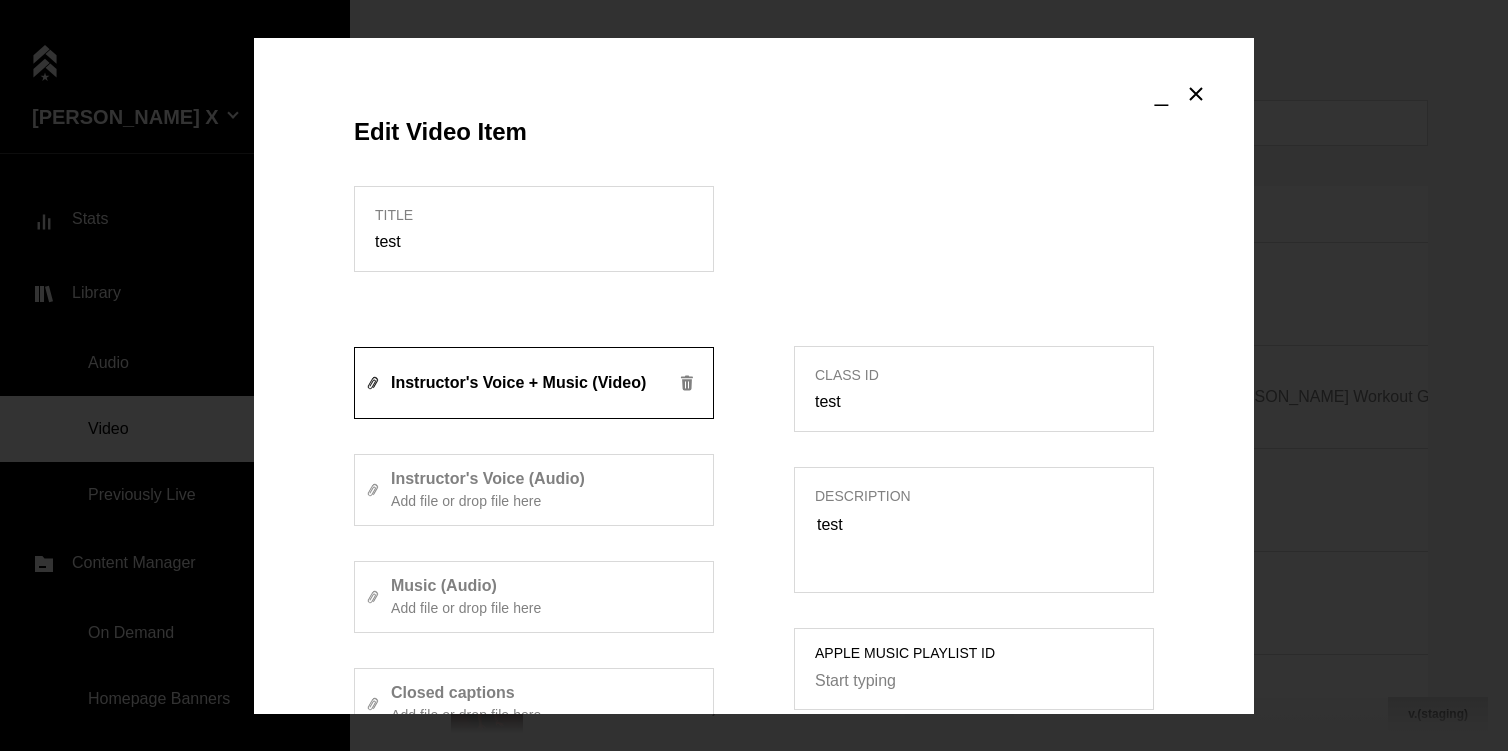 scroll, scrollTop: 913, scrollLeft: 0, axis: vertical 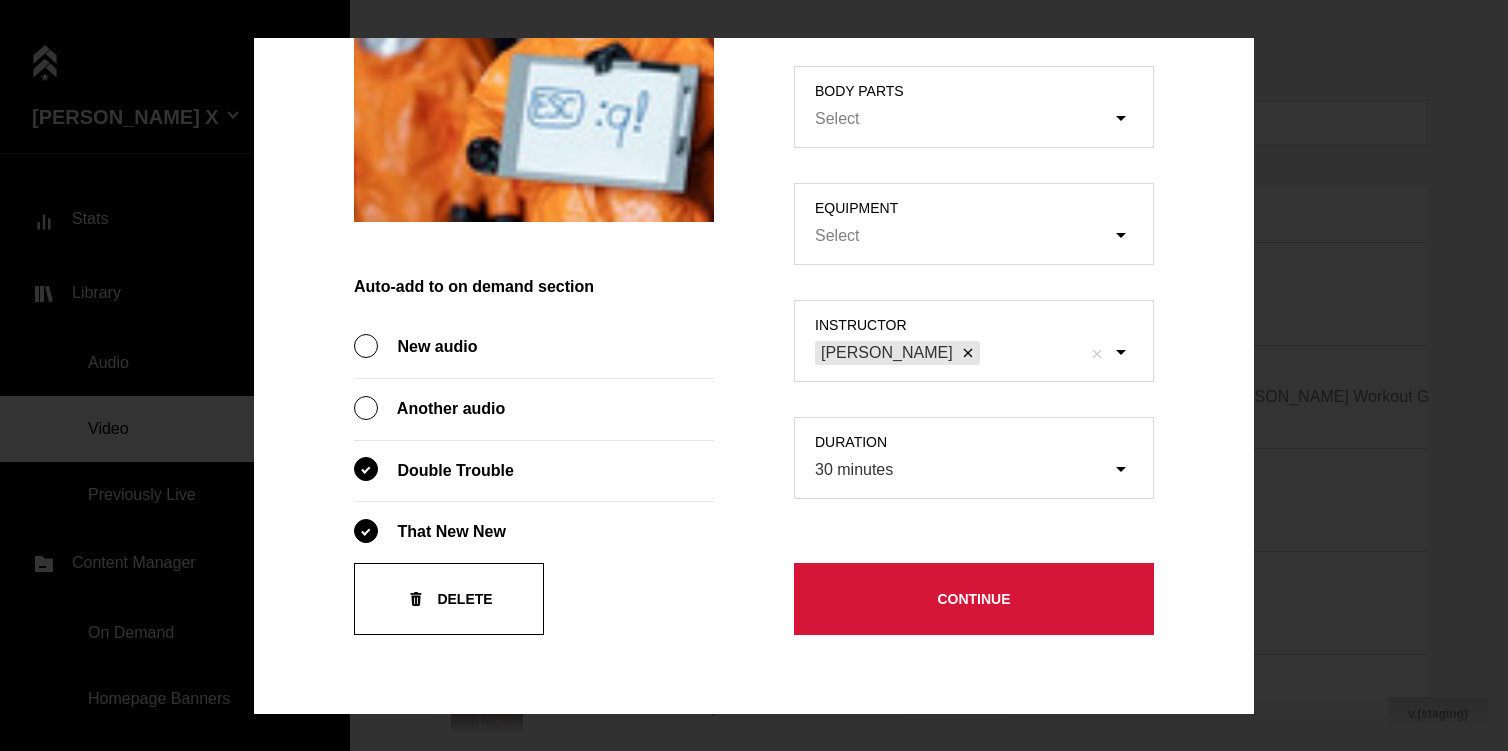 click on "Delete" at bounding box center (449, 599) 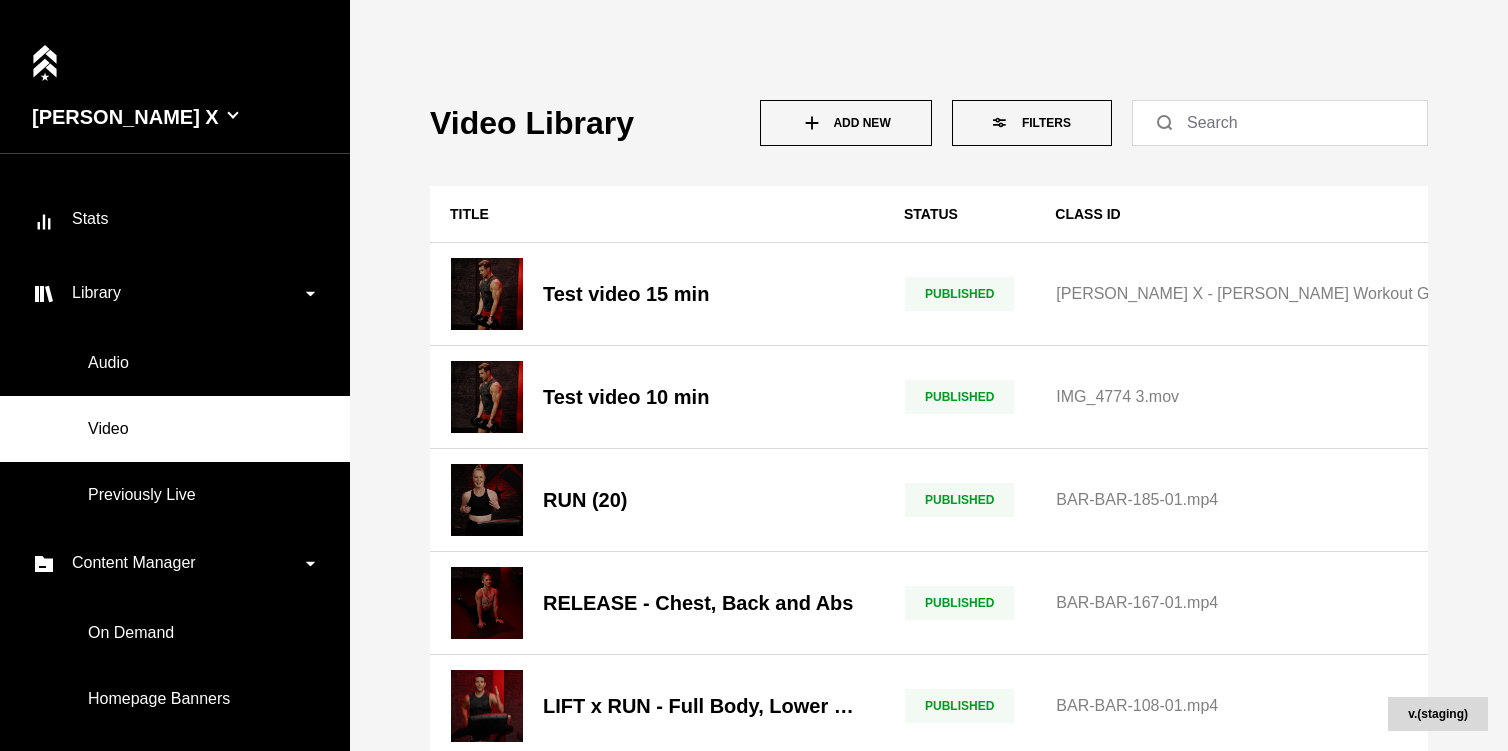 click on "Add New" at bounding box center (846, 123) 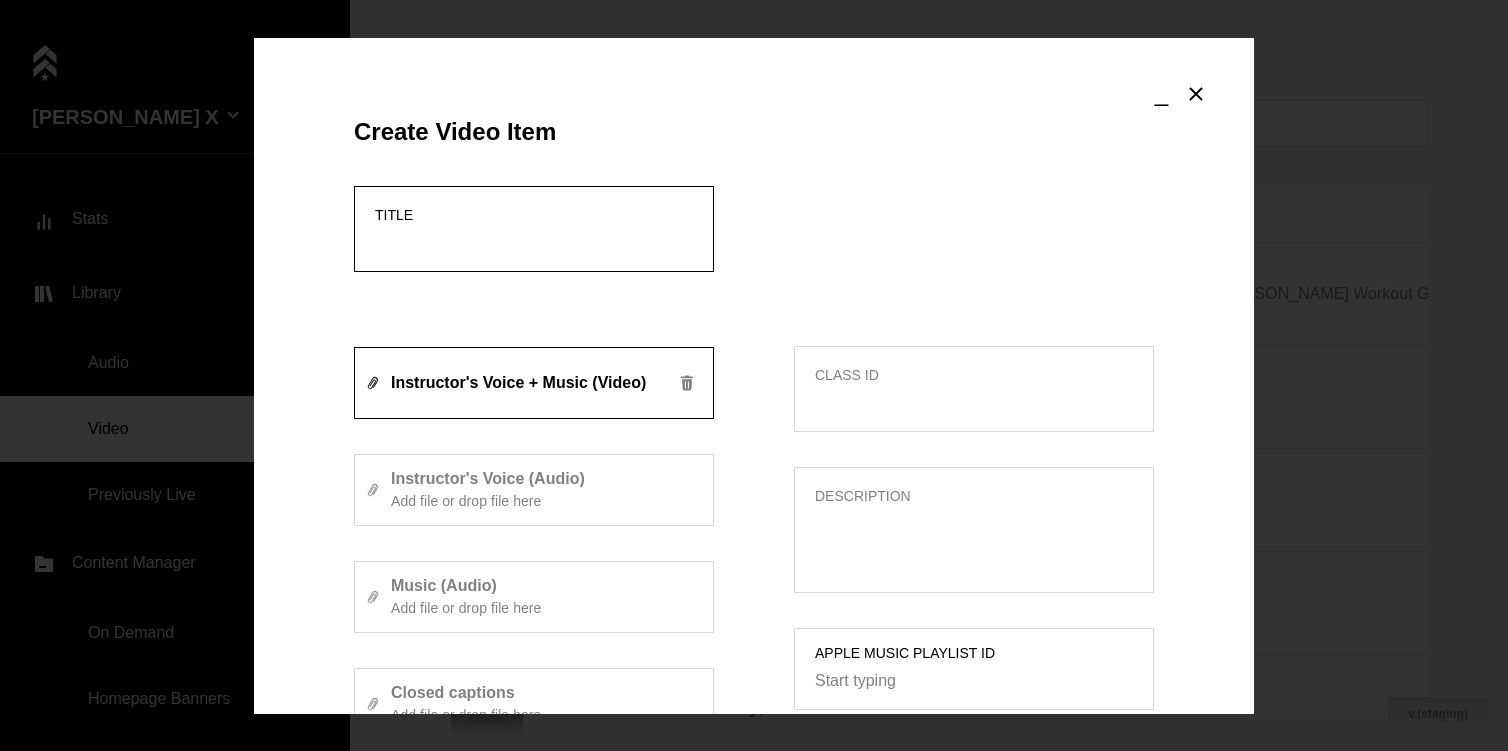 click on "Title" at bounding box center (534, 242) 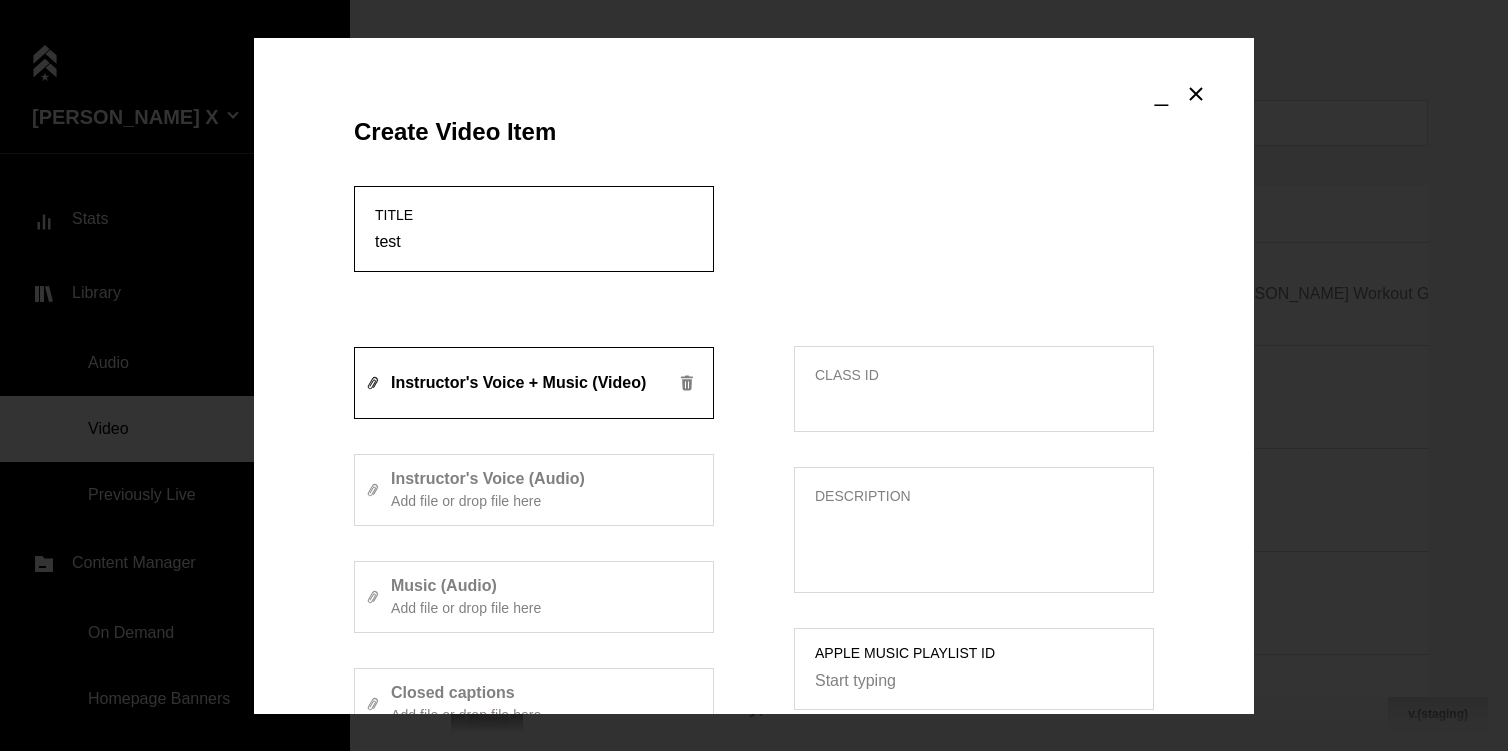 type on "test" 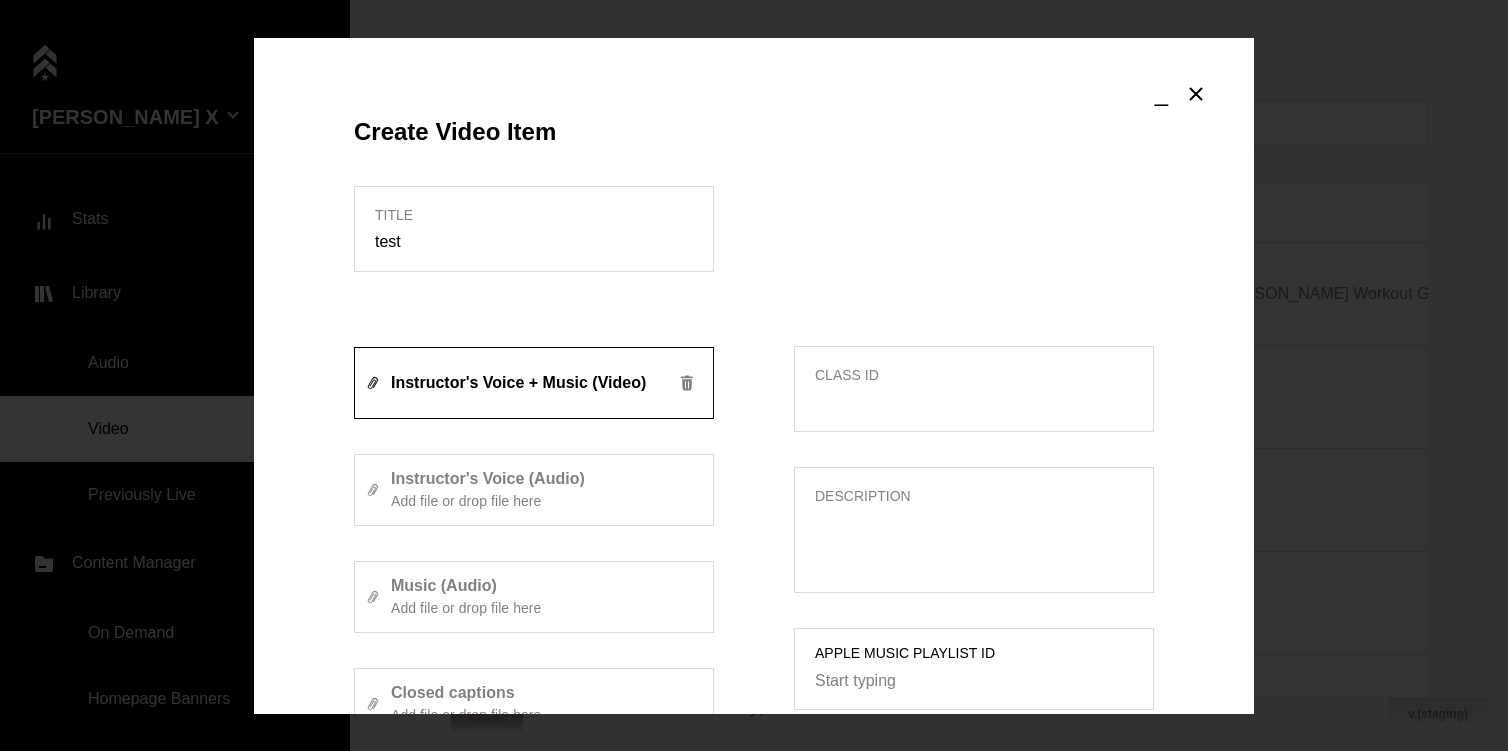 drag, startPoint x: 956, startPoint y: 445, endPoint x: 947, endPoint y: 438, distance: 11.401754 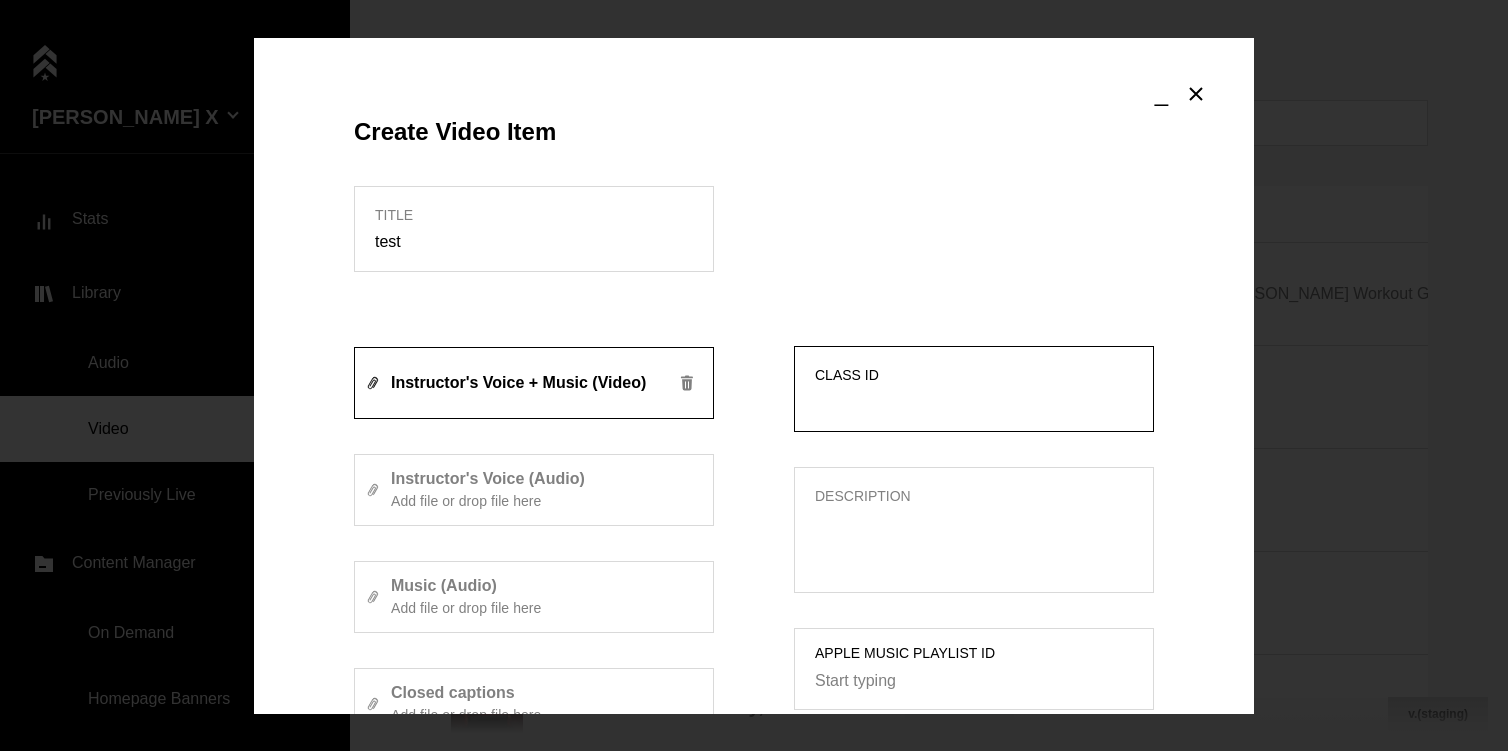 click on "Class ID" at bounding box center (974, 402) 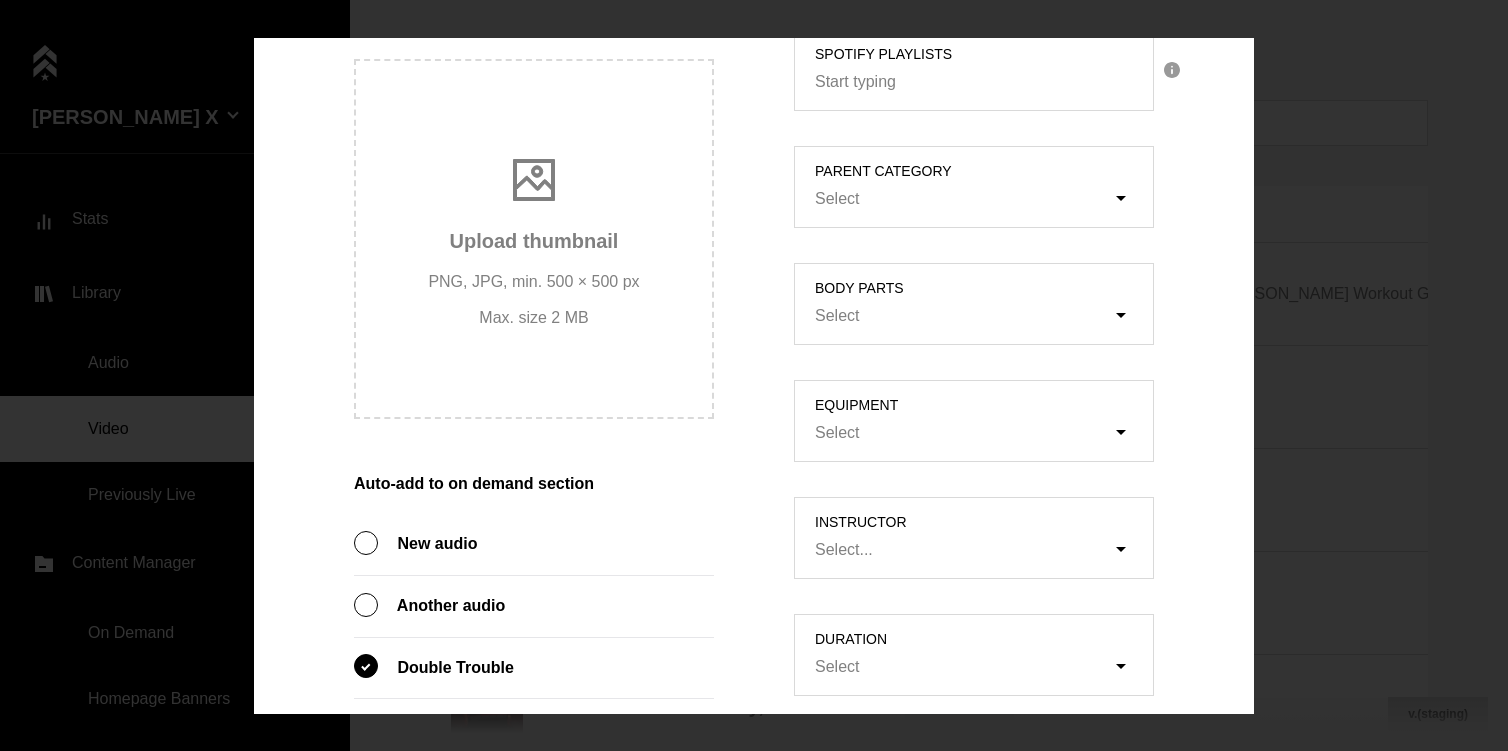 scroll, scrollTop: 0, scrollLeft: 0, axis: both 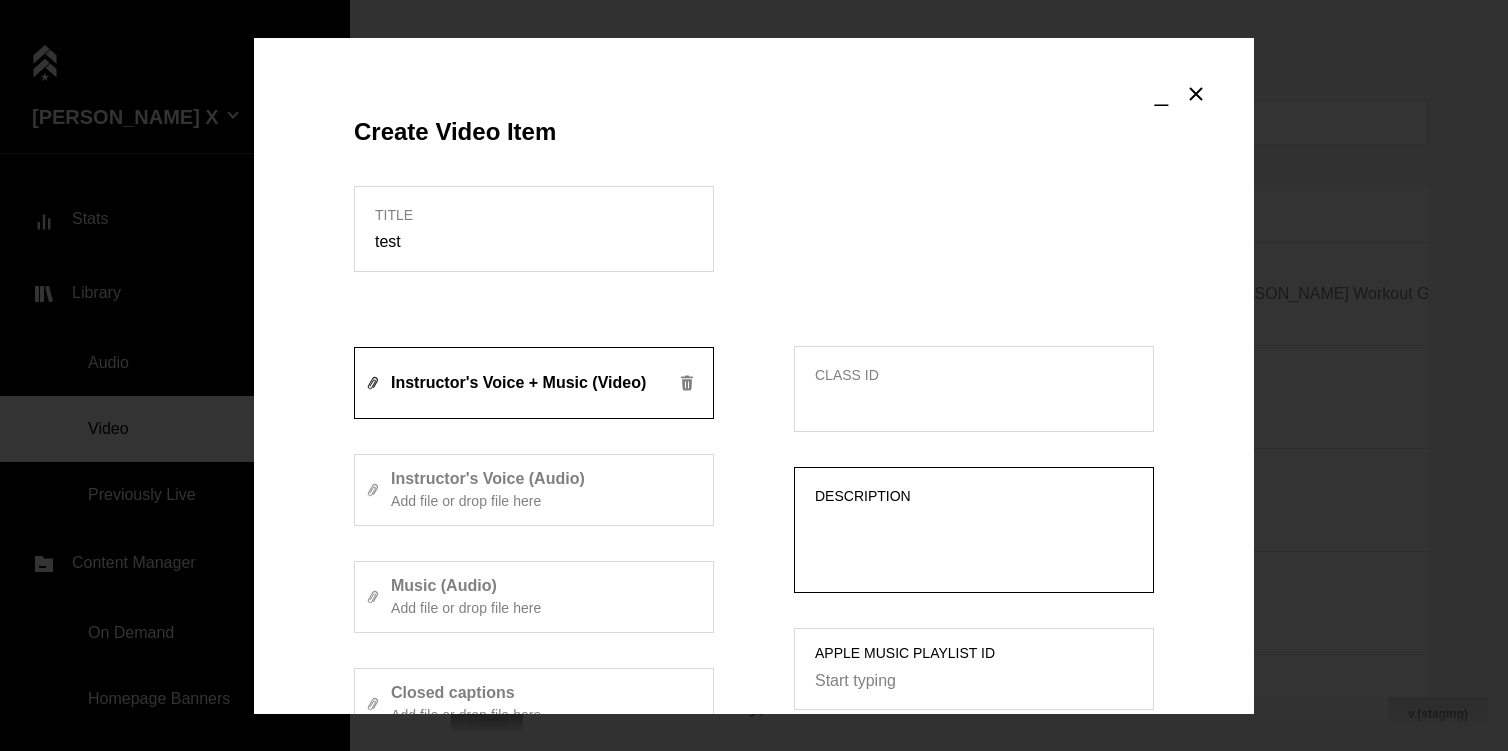 click on "Description" at bounding box center (974, 543) 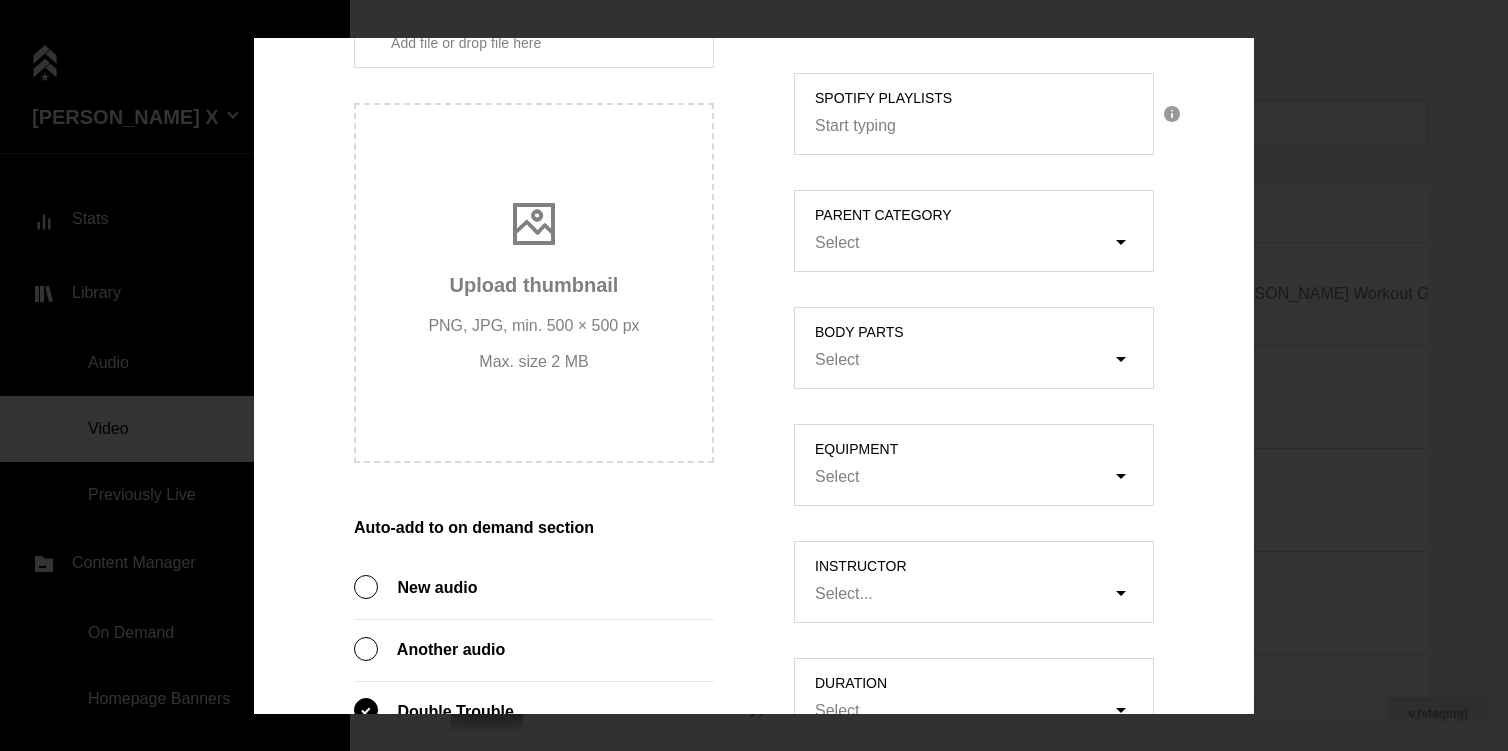 scroll, scrollTop: 875, scrollLeft: 0, axis: vertical 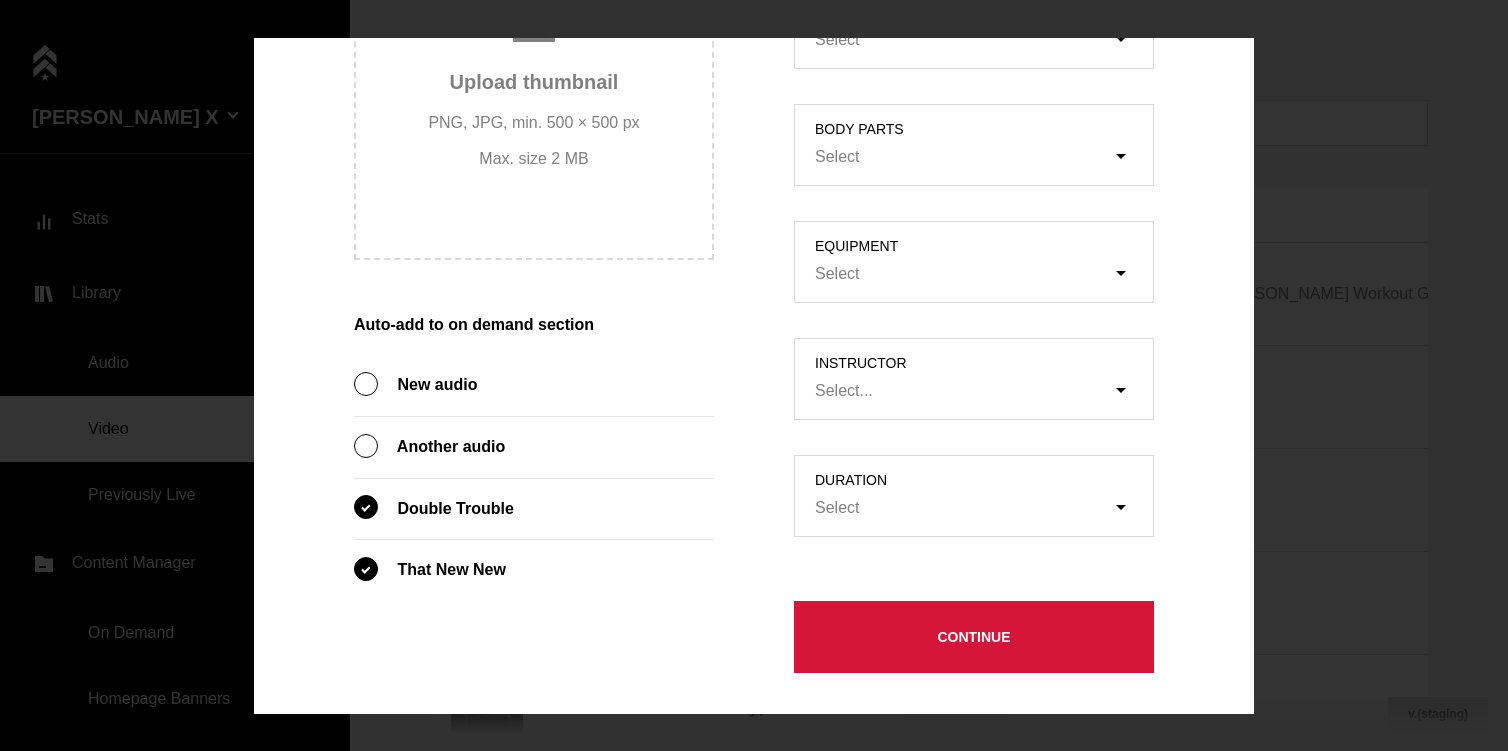 type on "test" 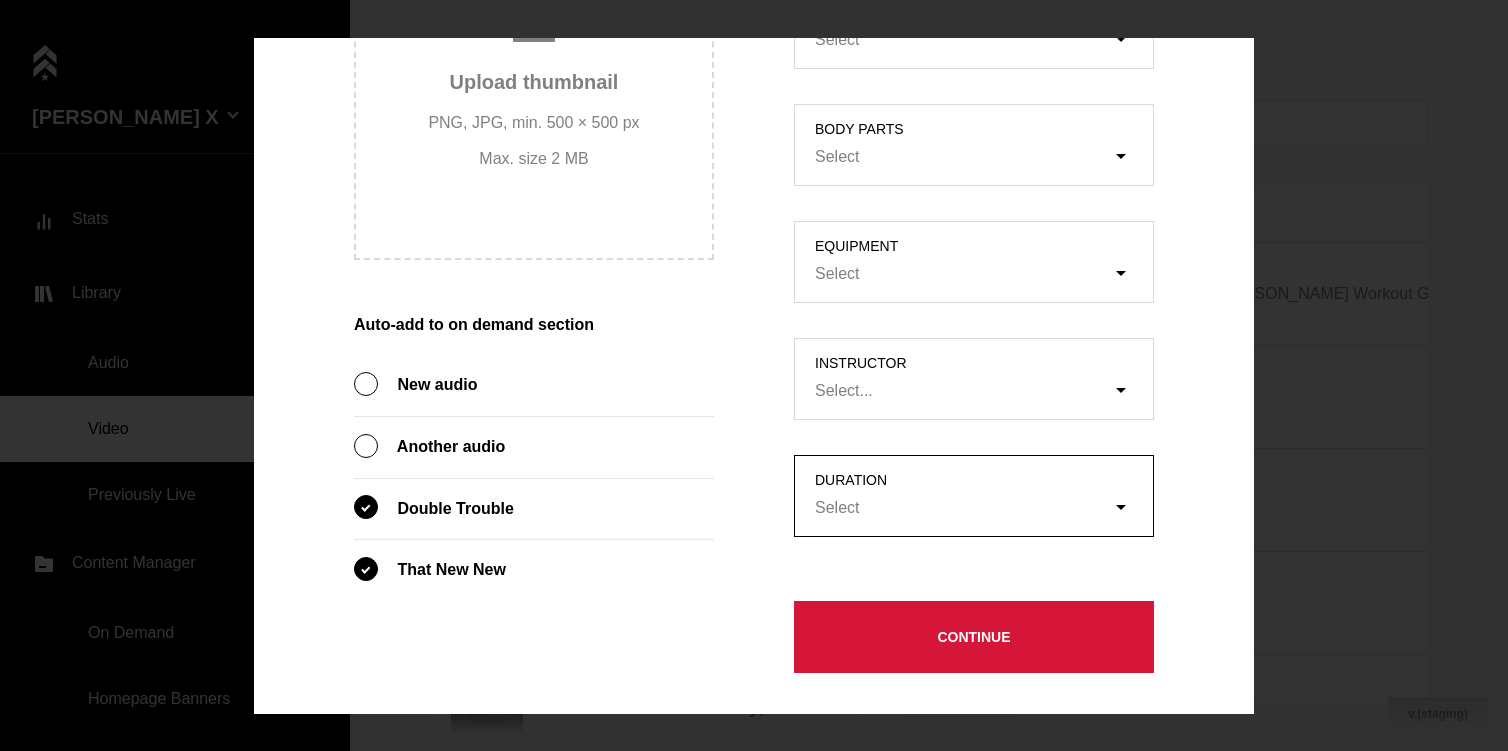 click on "Select" at bounding box center [984, 509] 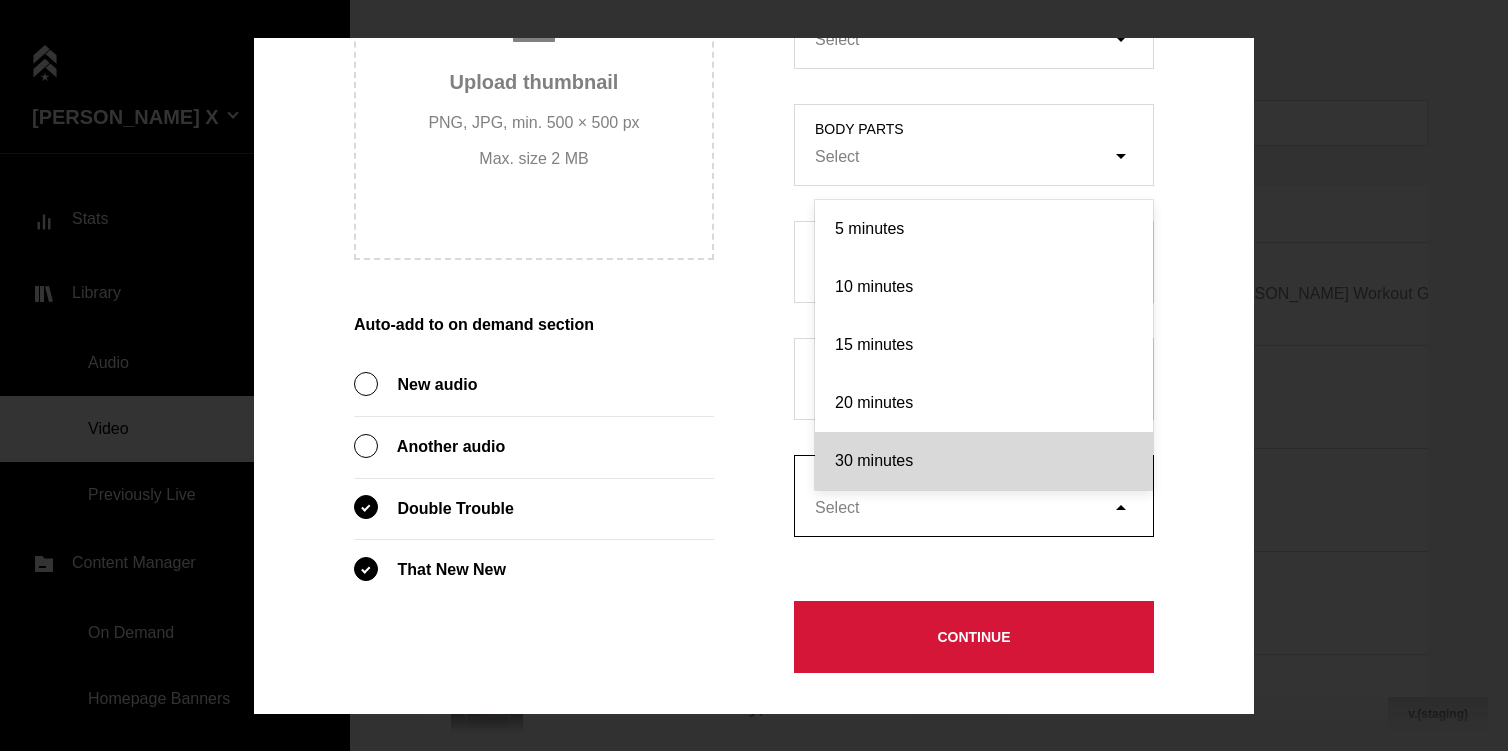 click on "30 minutes" at bounding box center (984, 461) 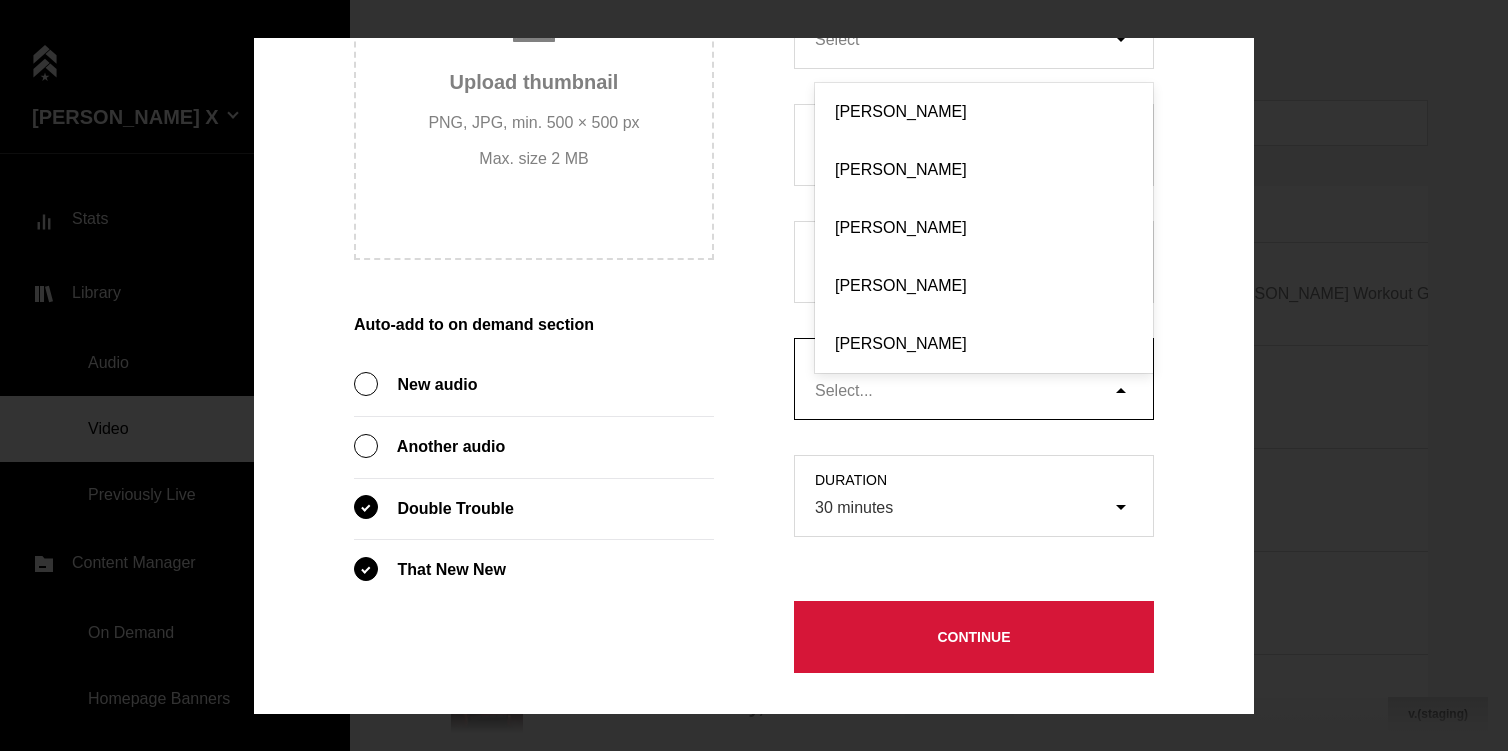 click on "Select..." at bounding box center (984, 392) 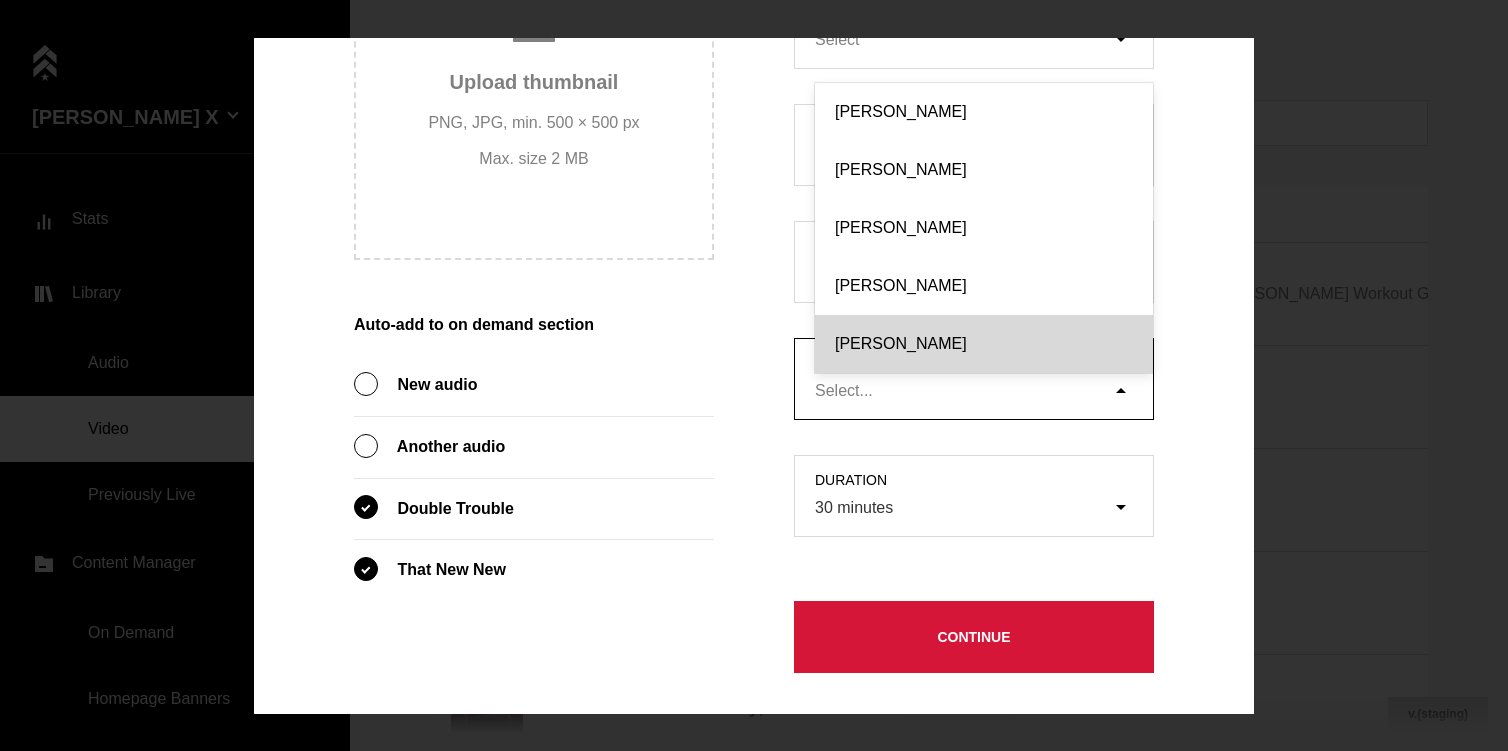 click on "[PERSON_NAME]" at bounding box center (984, 344) 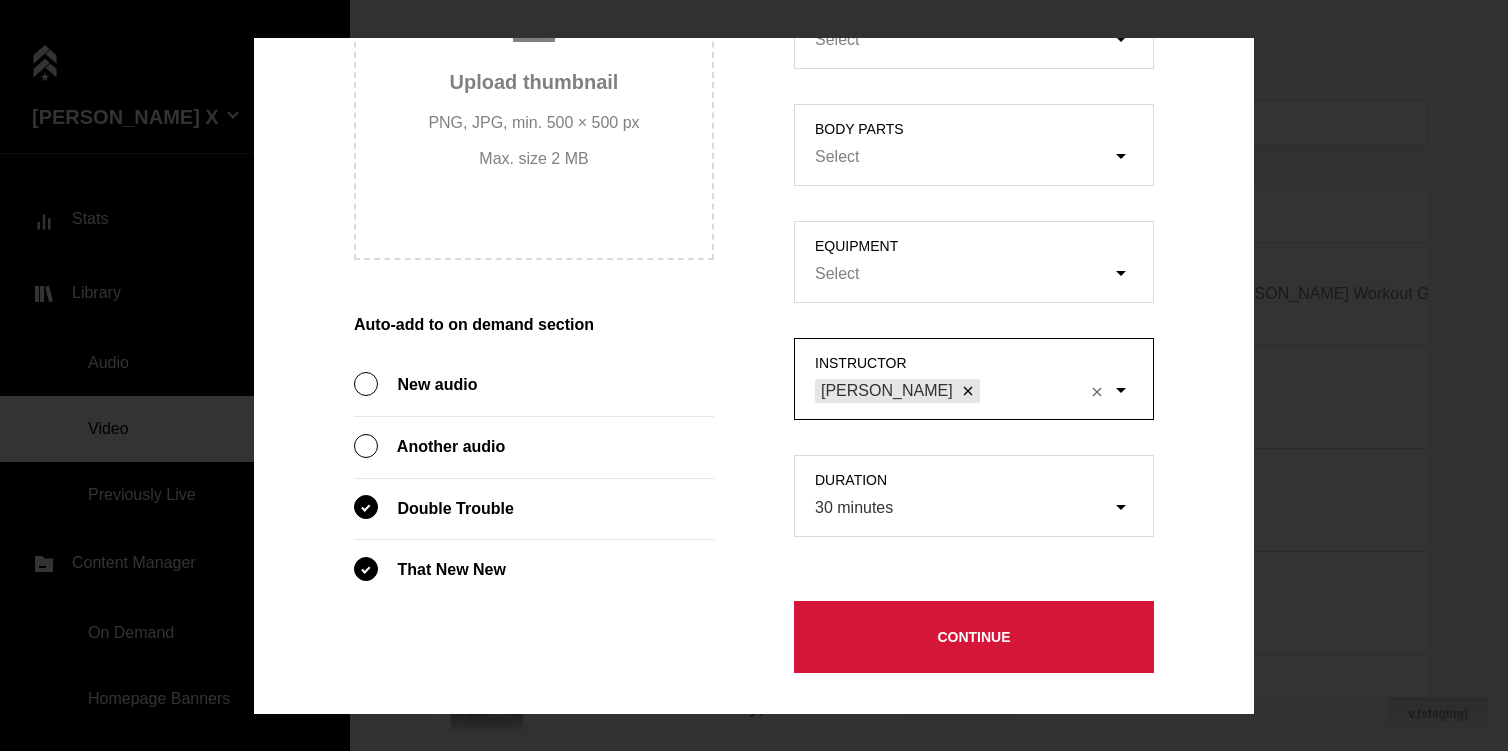 scroll, scrollTop: 509, scrollLeft: 0, axis: vertical 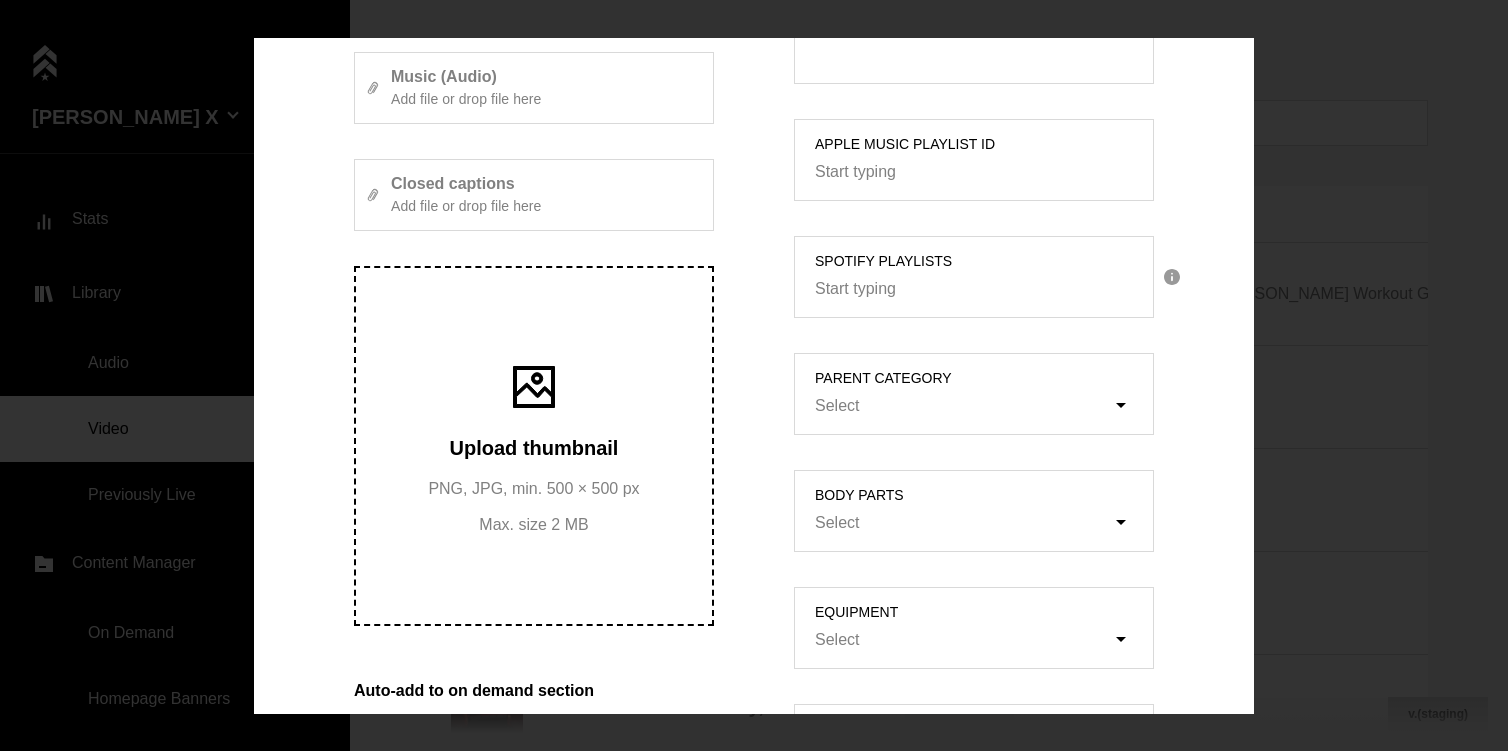 click on "Upload thumbnail" at bounding box center (533, 448) 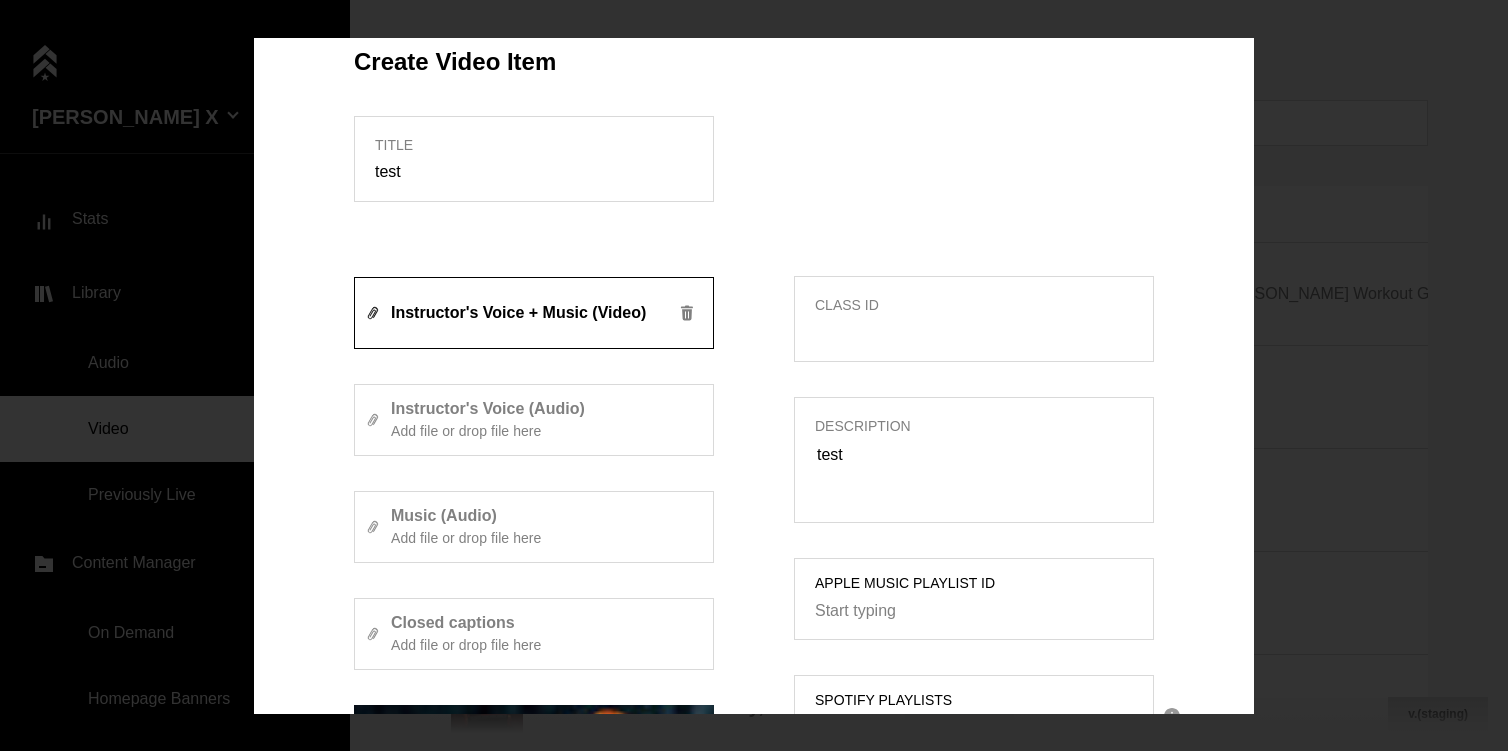 scroll, scrollTop: 46, scrollLeft: 0, axis: vertical 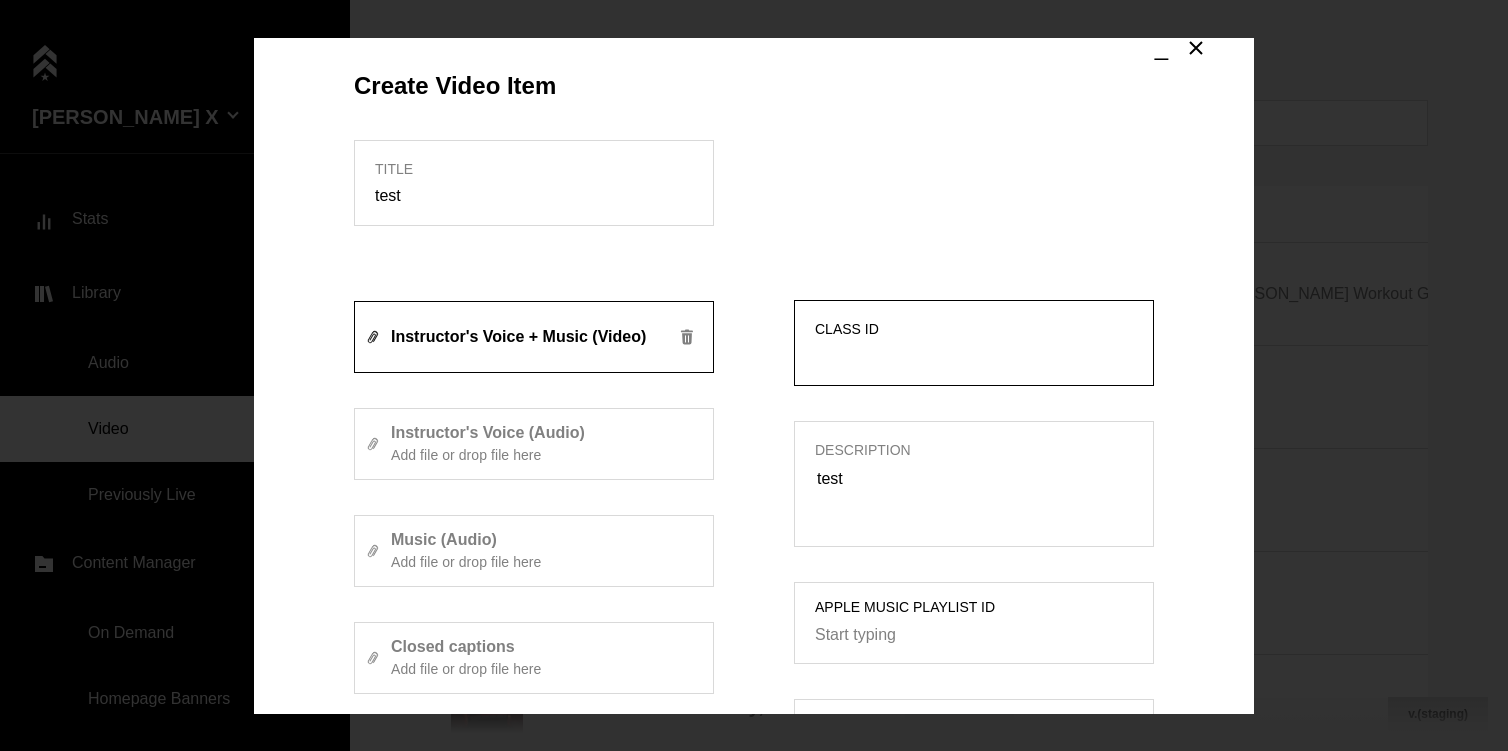 click on "Class ID" at bounding box center (974, 356) 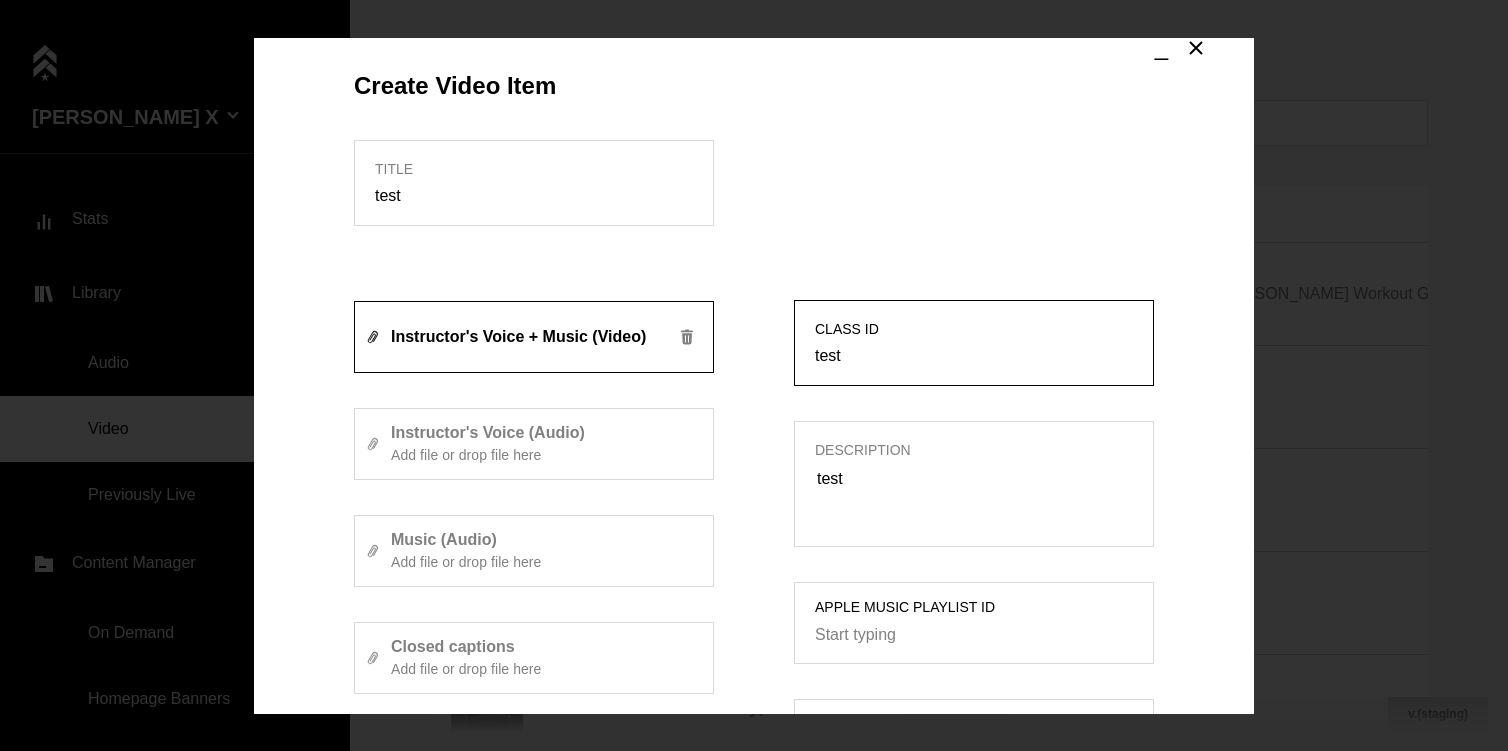 scroll, scrollTop: 913, scrollLeft: 0, axis: vertical 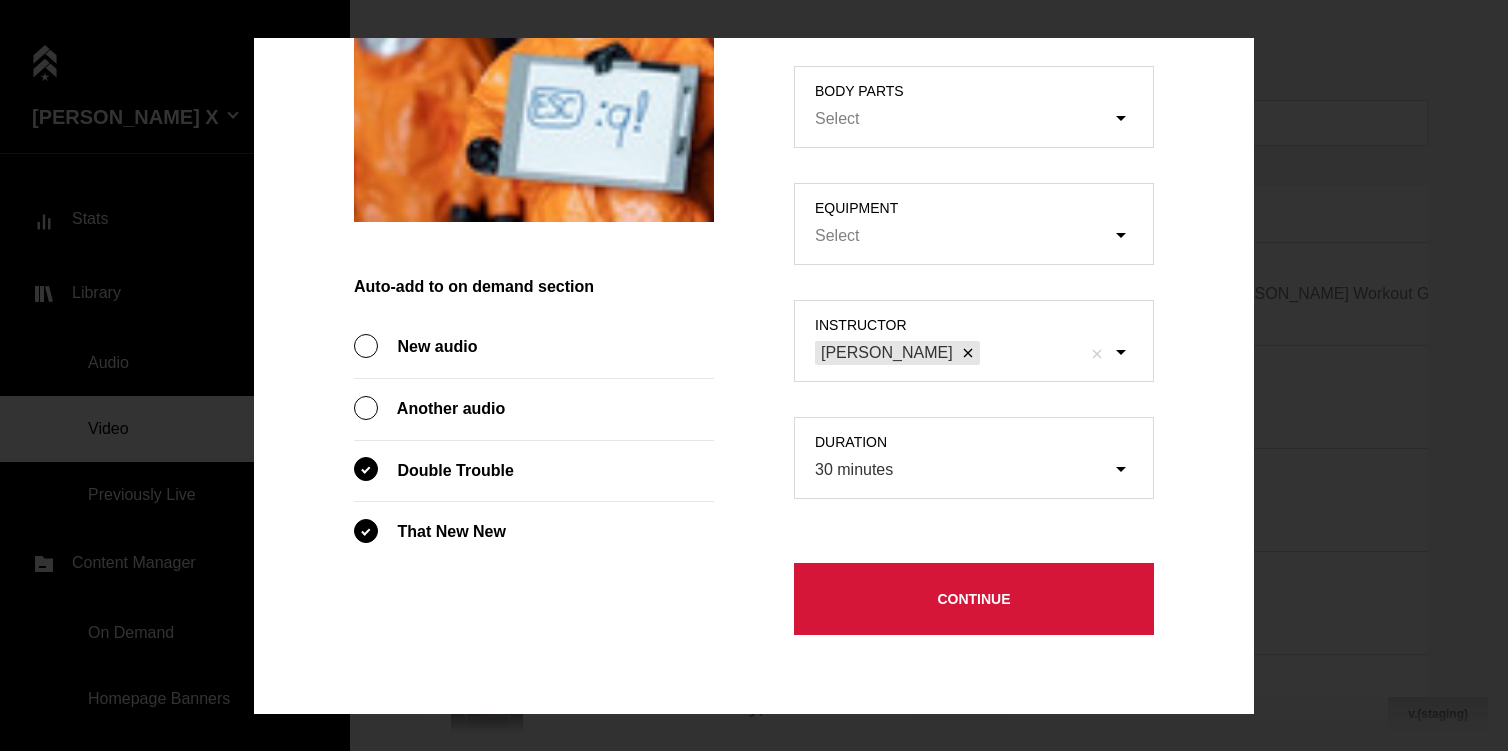 type on "test" 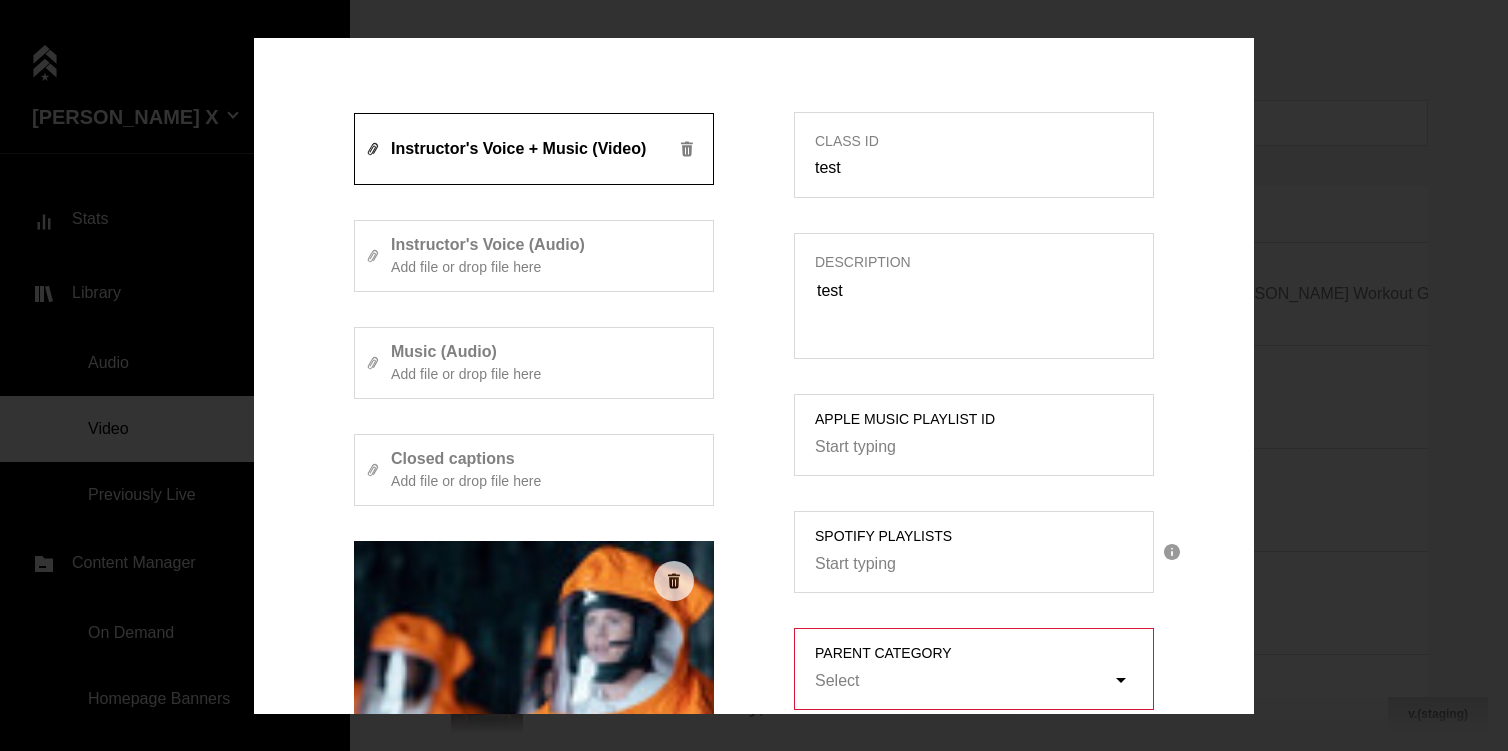 scroll, scrollTop: 0, scrollLeft: 0, axis: both 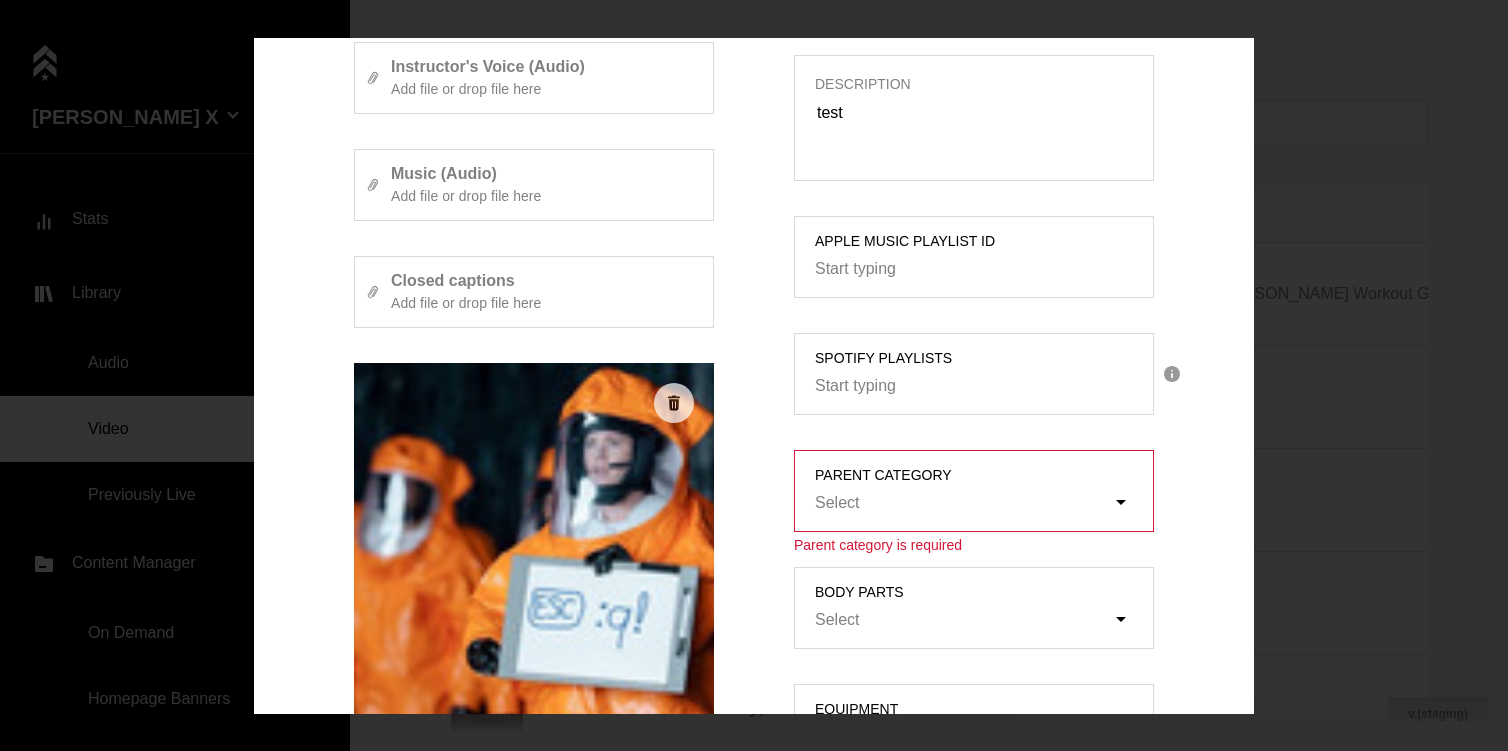 click on "Select" at bounding box center [984, 504] 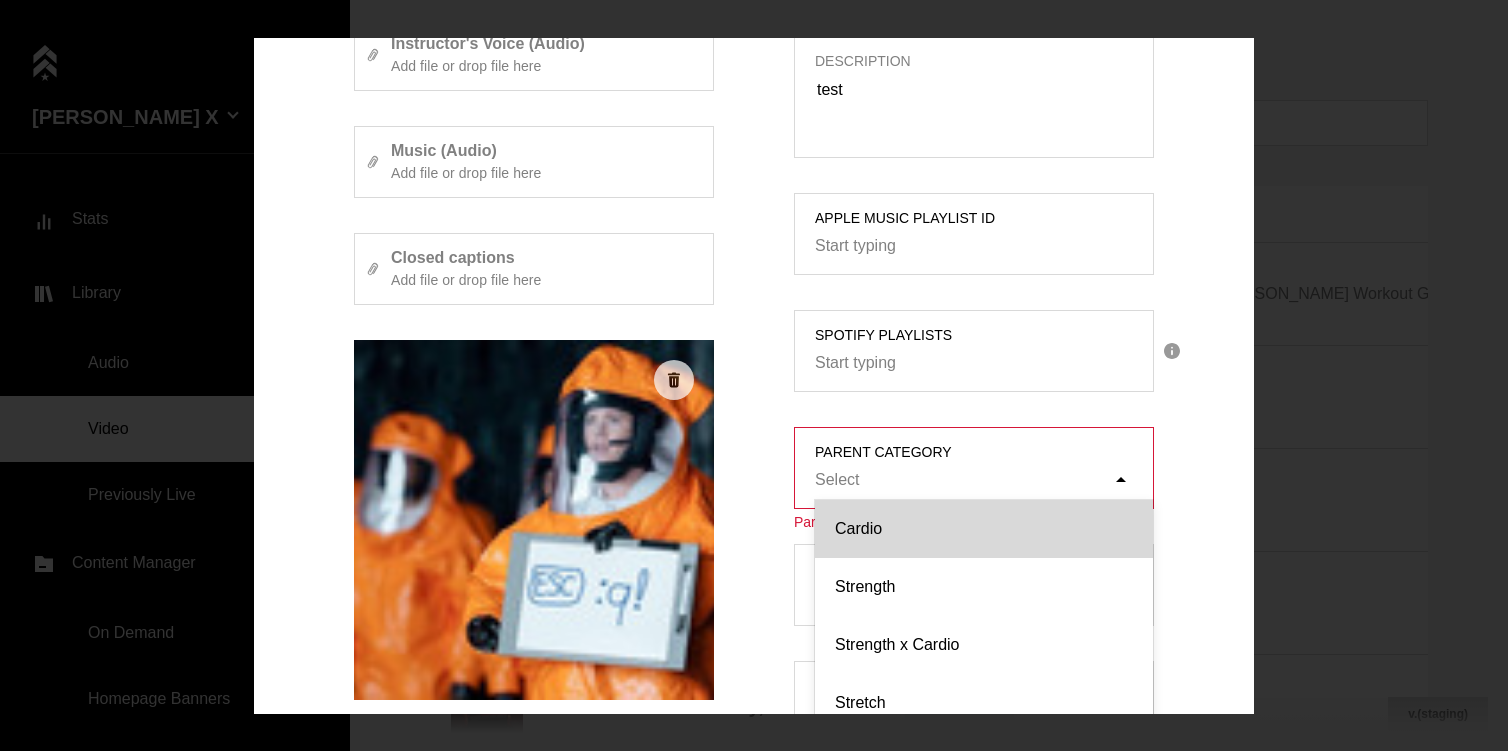 click on "Cardio" at bounding box center [984, 529] 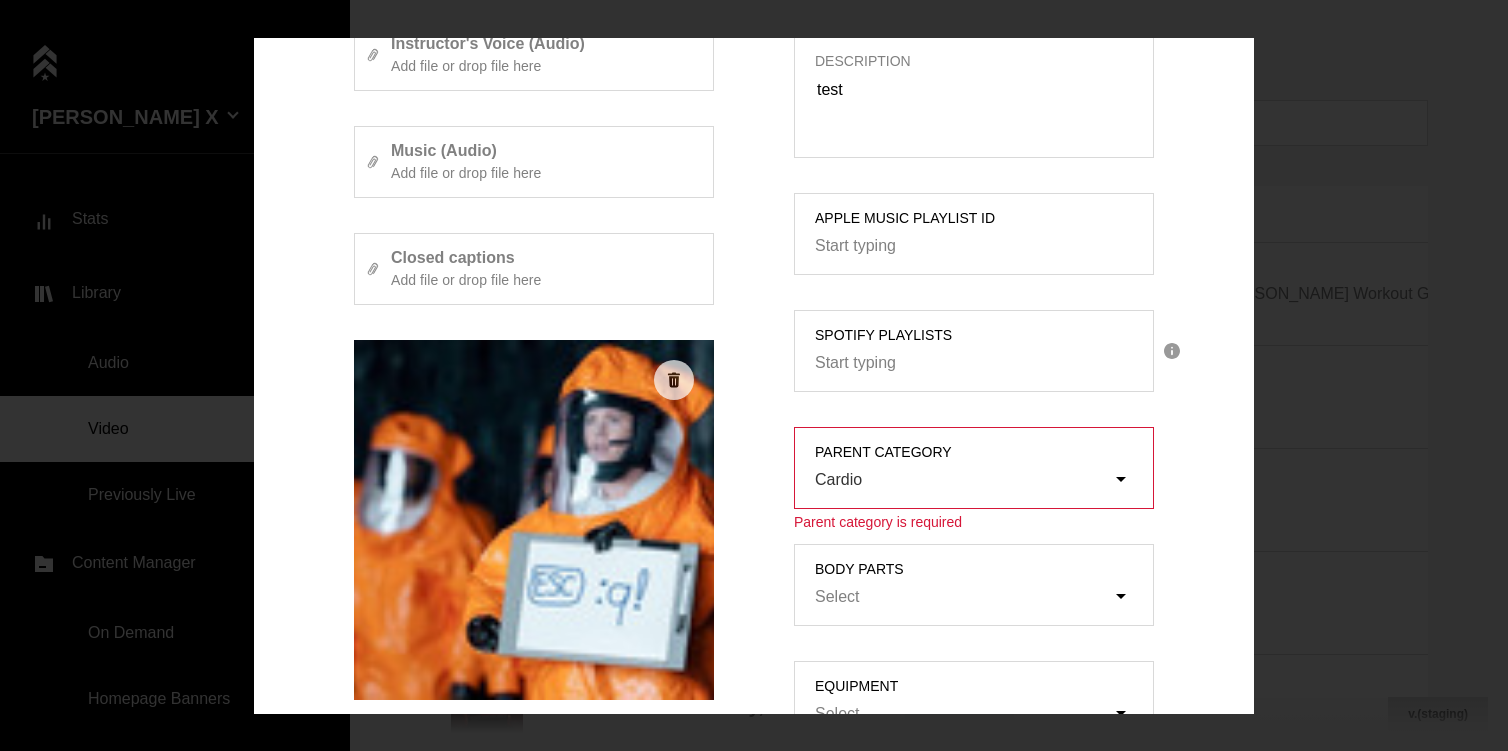 scroll, scrollTop: 913, scrollLeft: 0, axis: vertical 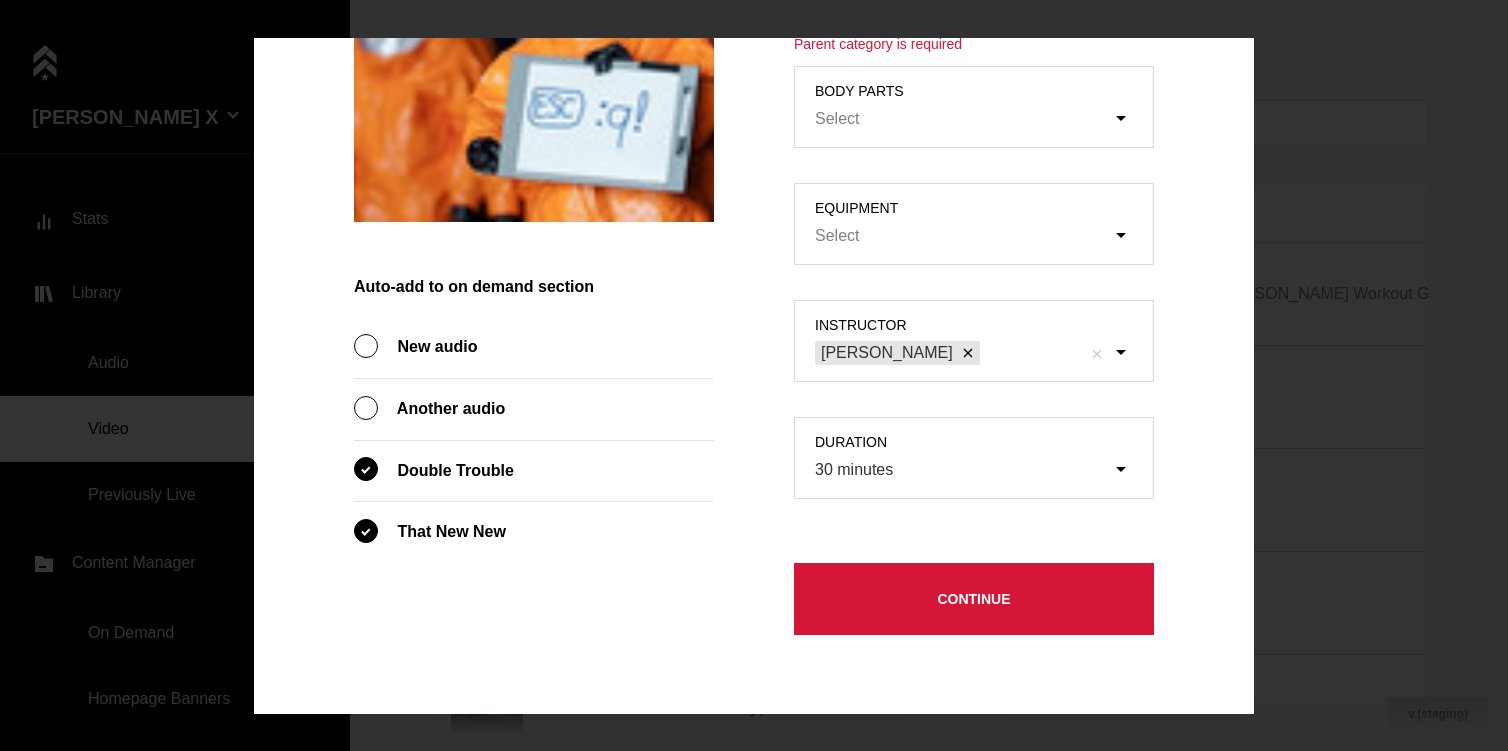 click on "Continue" at bounding box center [974, 599] 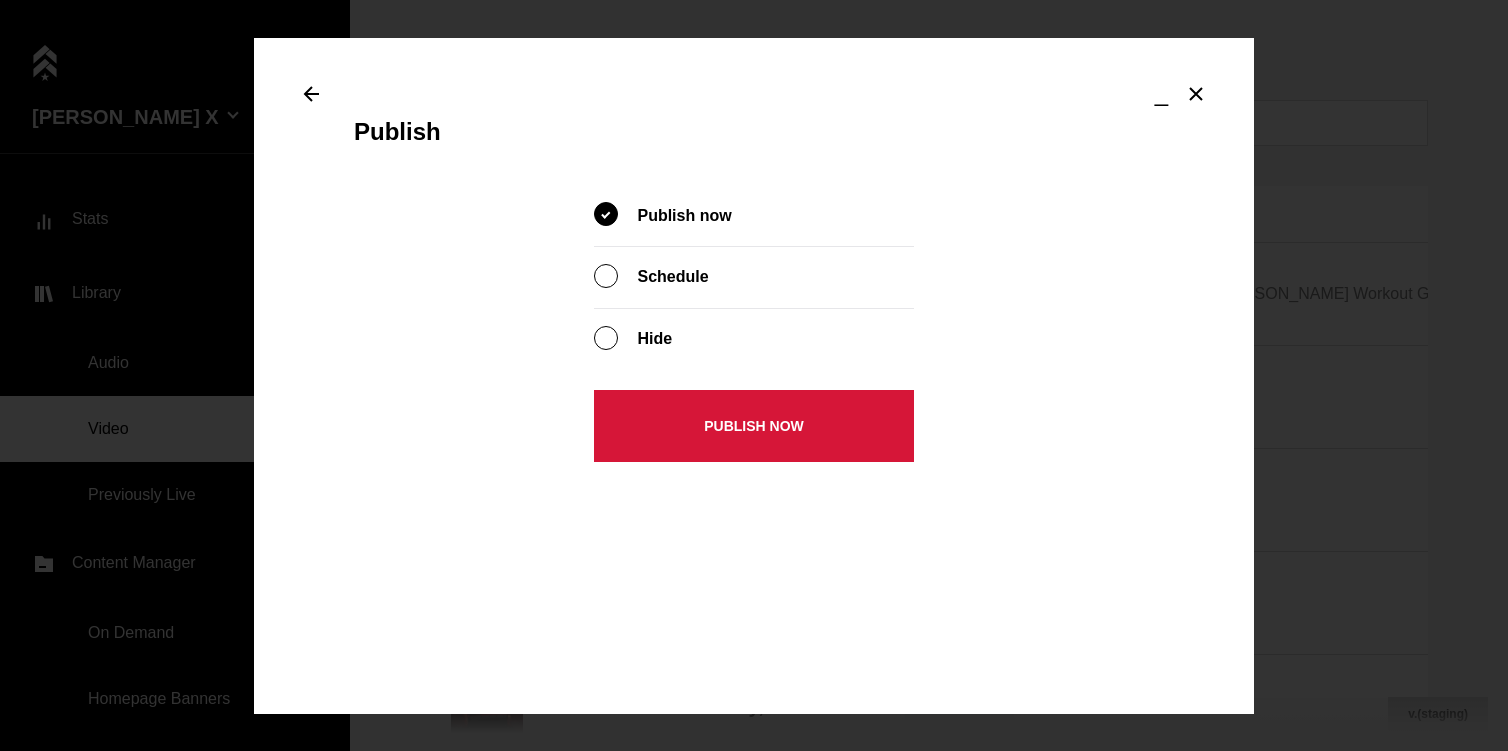 click on "Publish now" at bounding box center [754, 426] 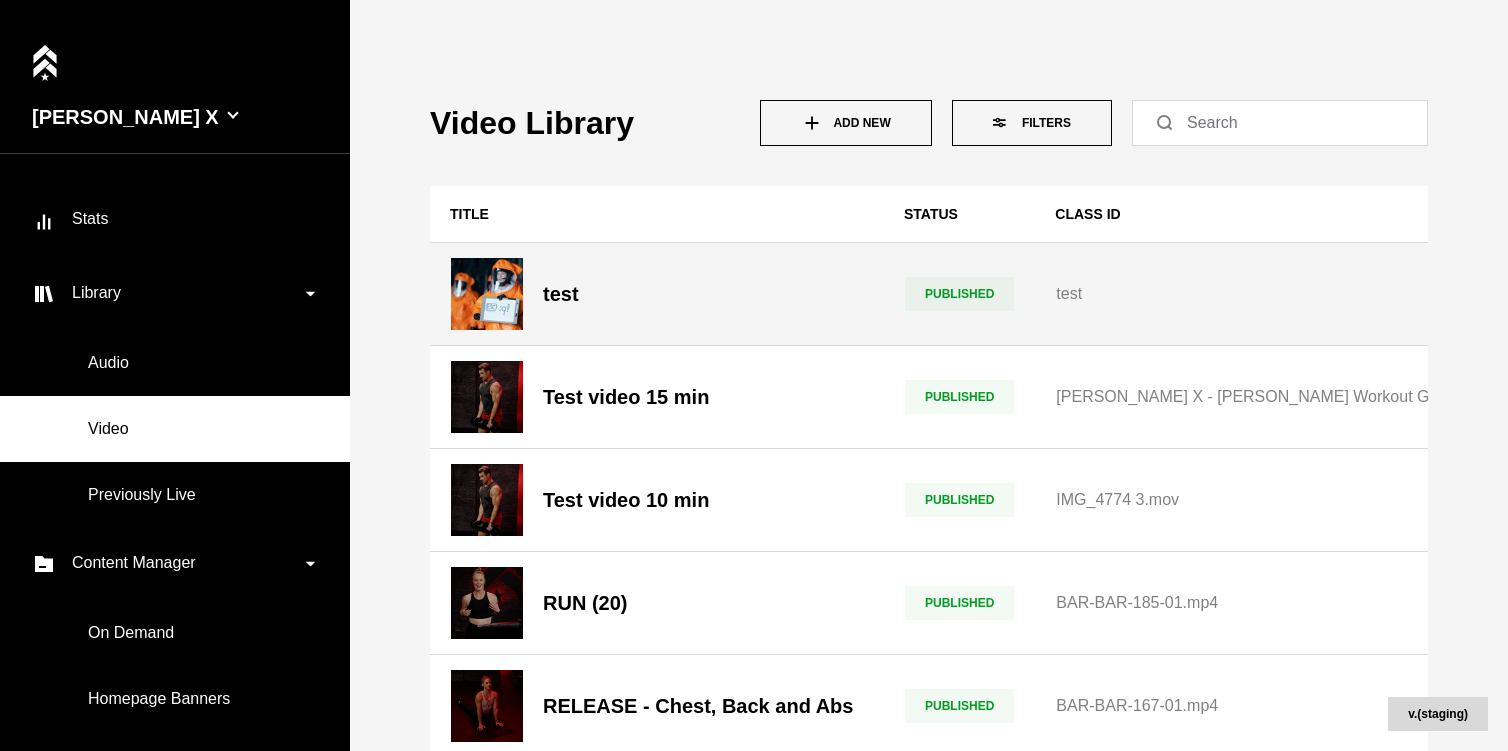 click on "test" at bounding box center [1410, 294] 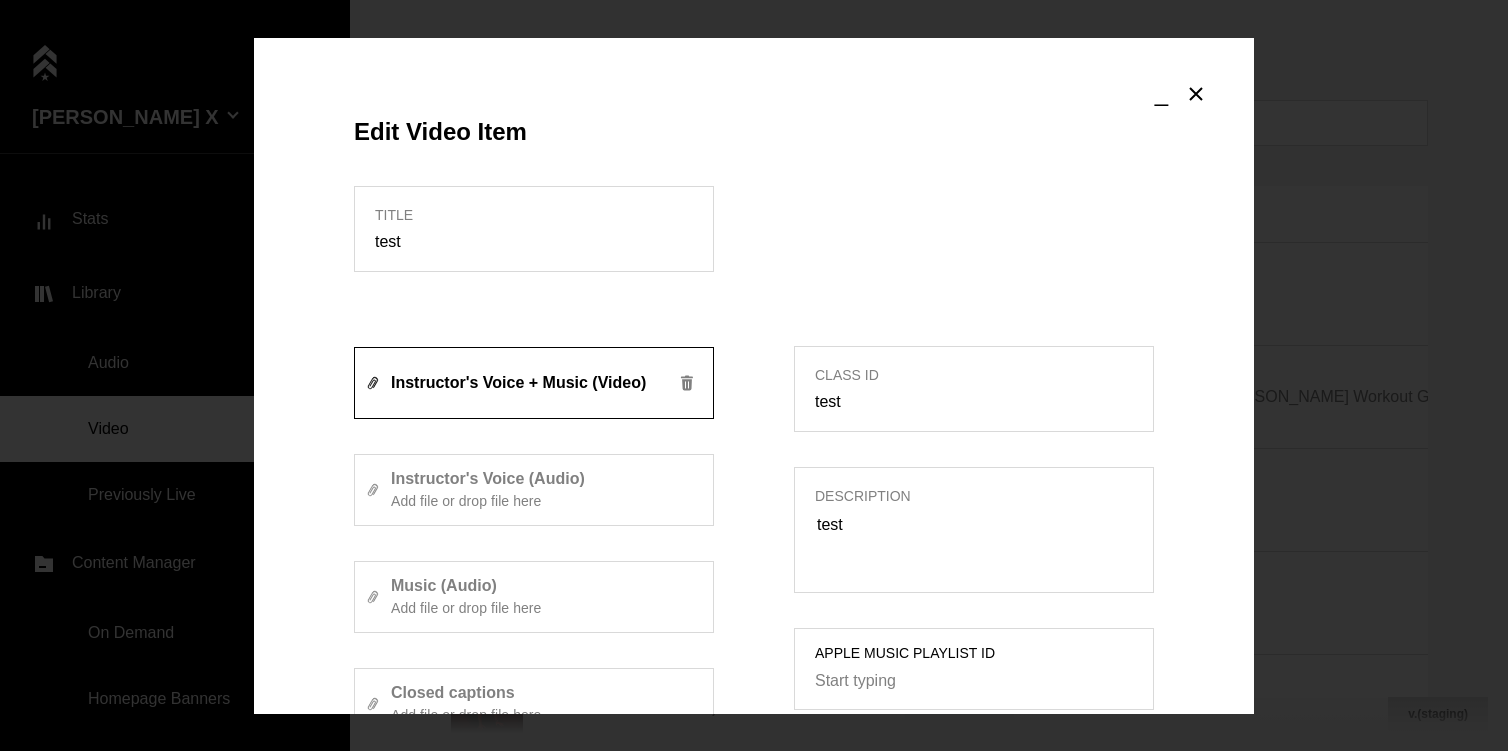 scroll, scrollTop: 913, scrollLeft: 0, axis: vertical 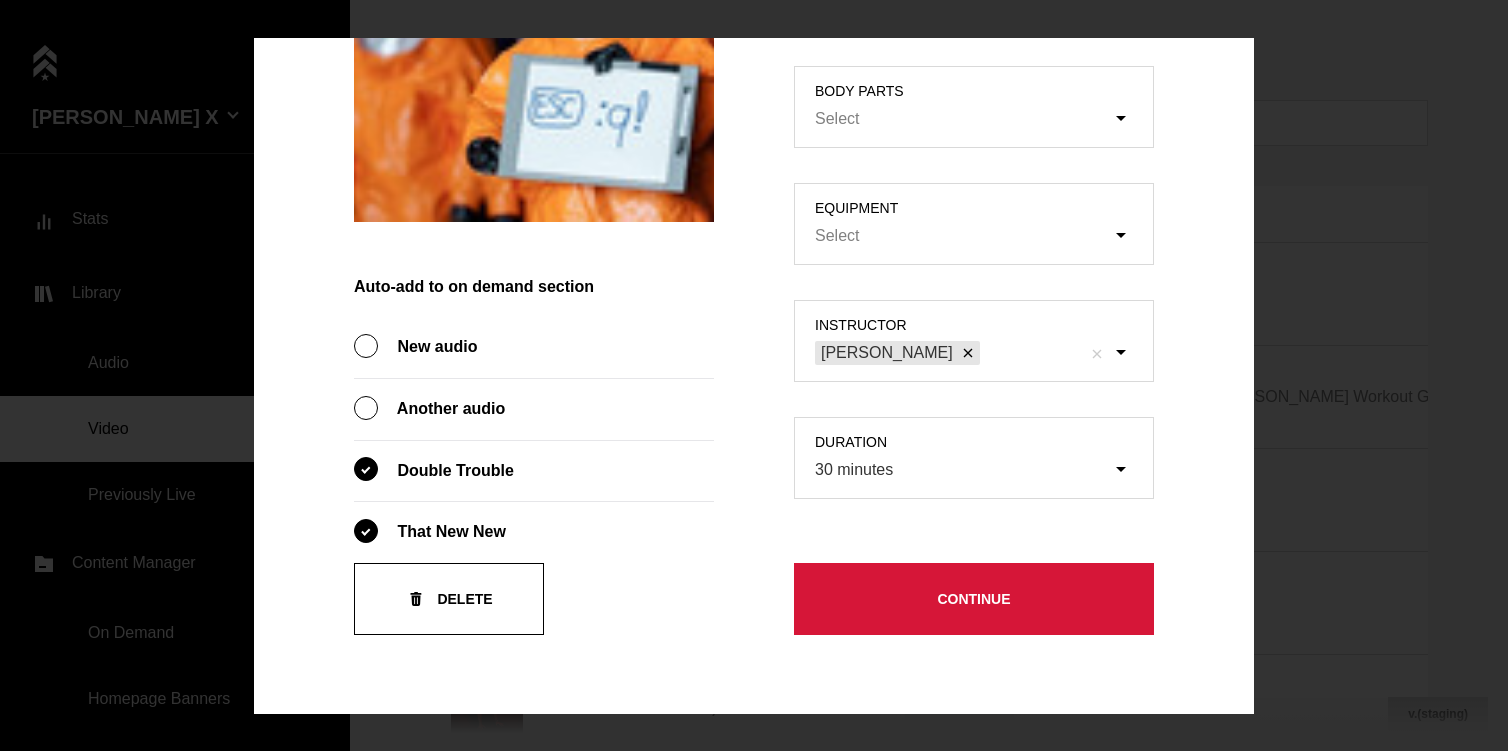 click on "Delete" at bounding box center [449, 599] 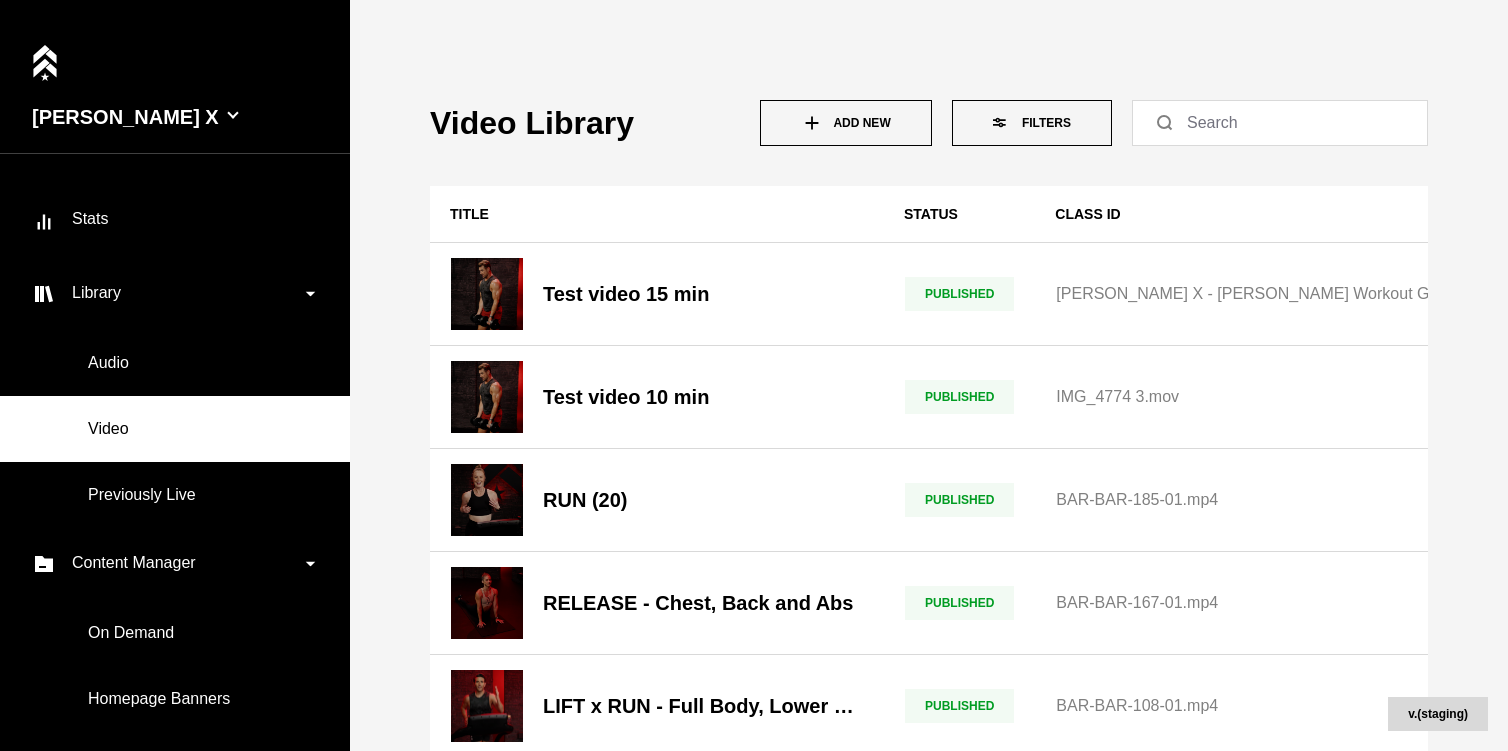 click on "Add New" at bounding box center [846, 123] 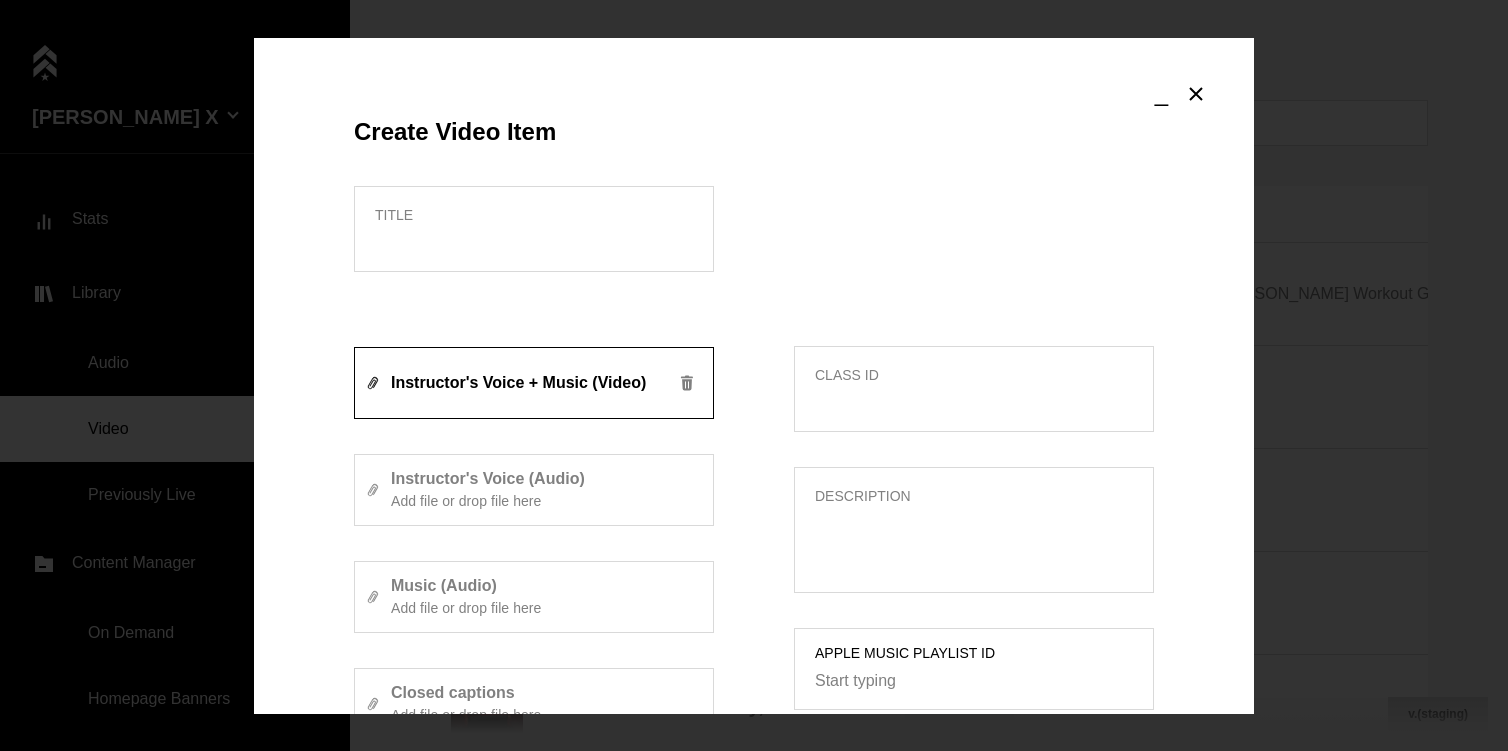 click on "Title" at bounding box center (534, 215) 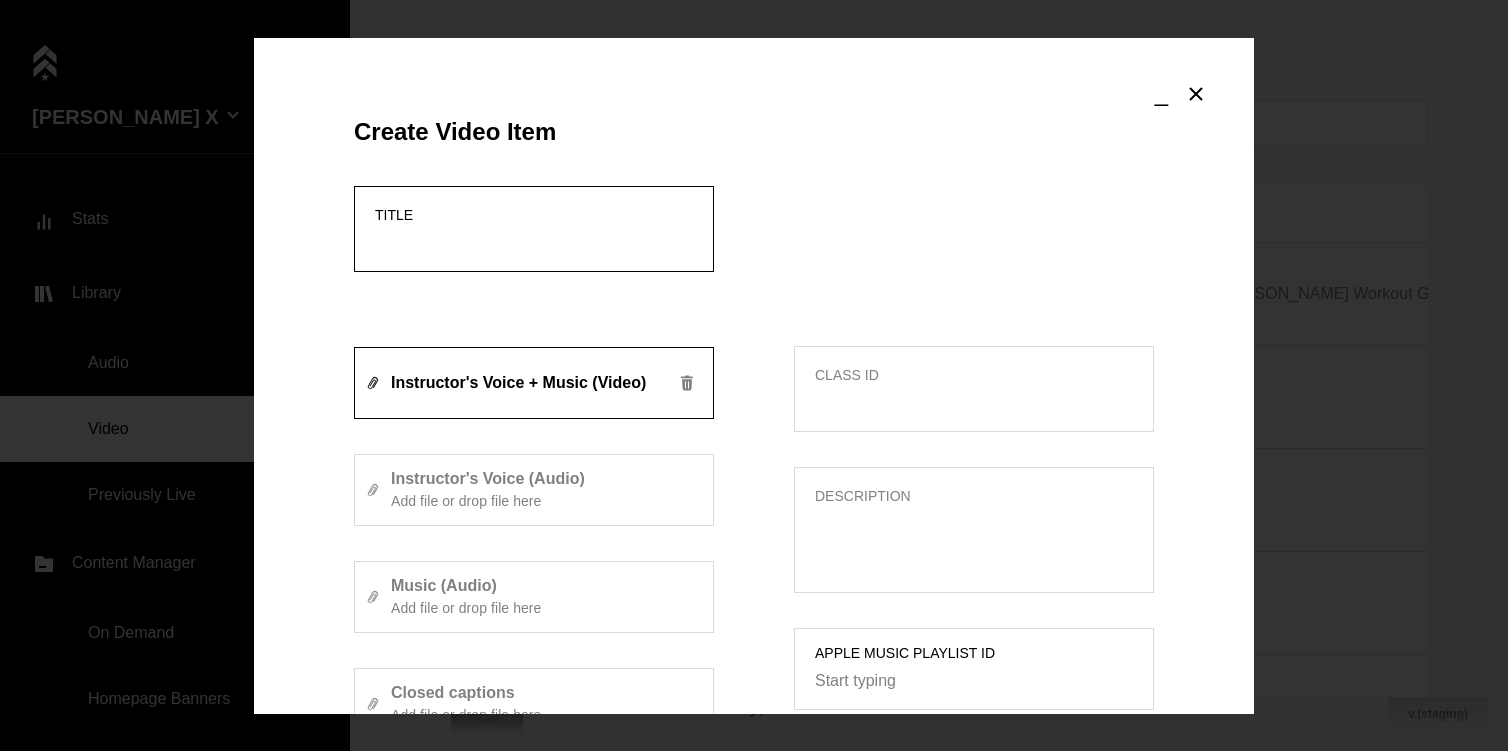 click on "Title" at bounding box center (534, 242) 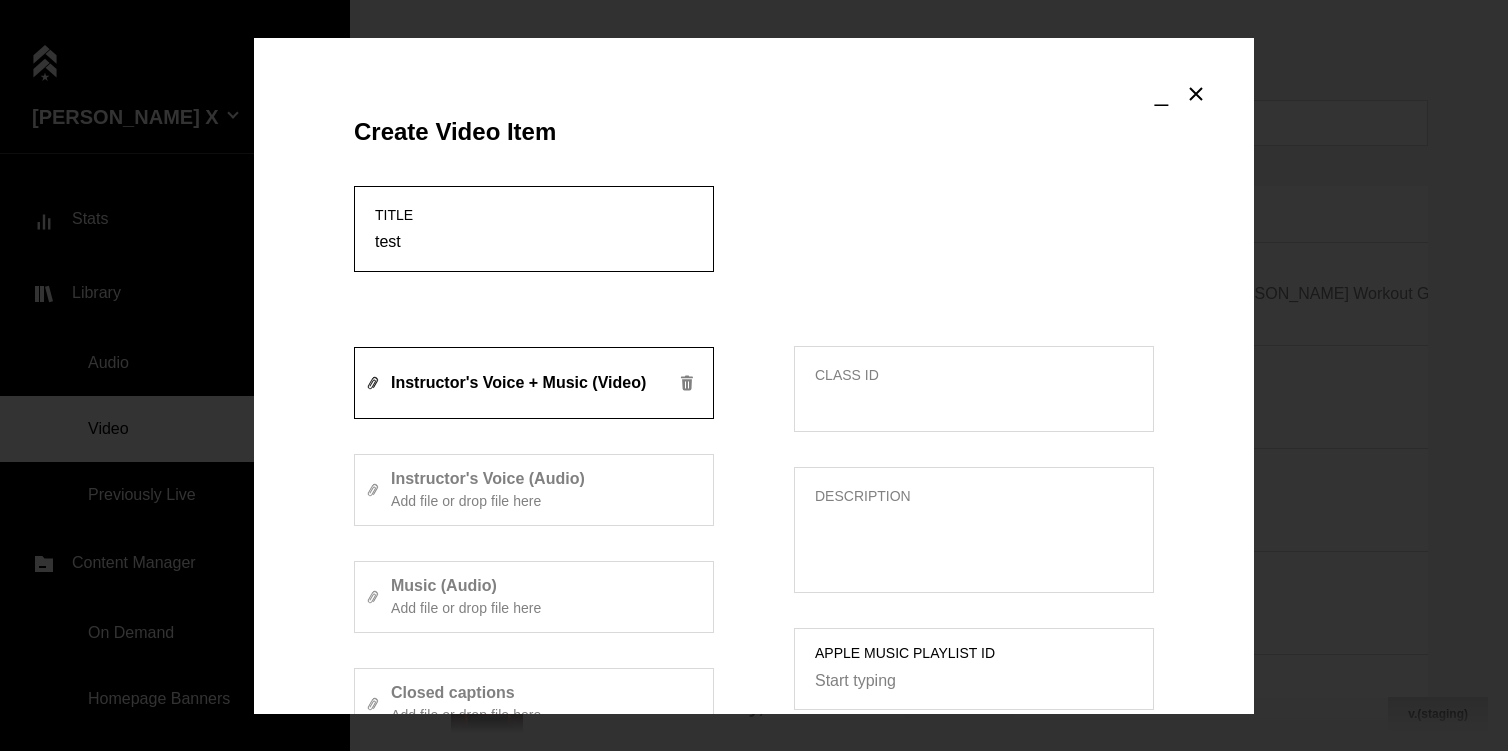 type on "test" 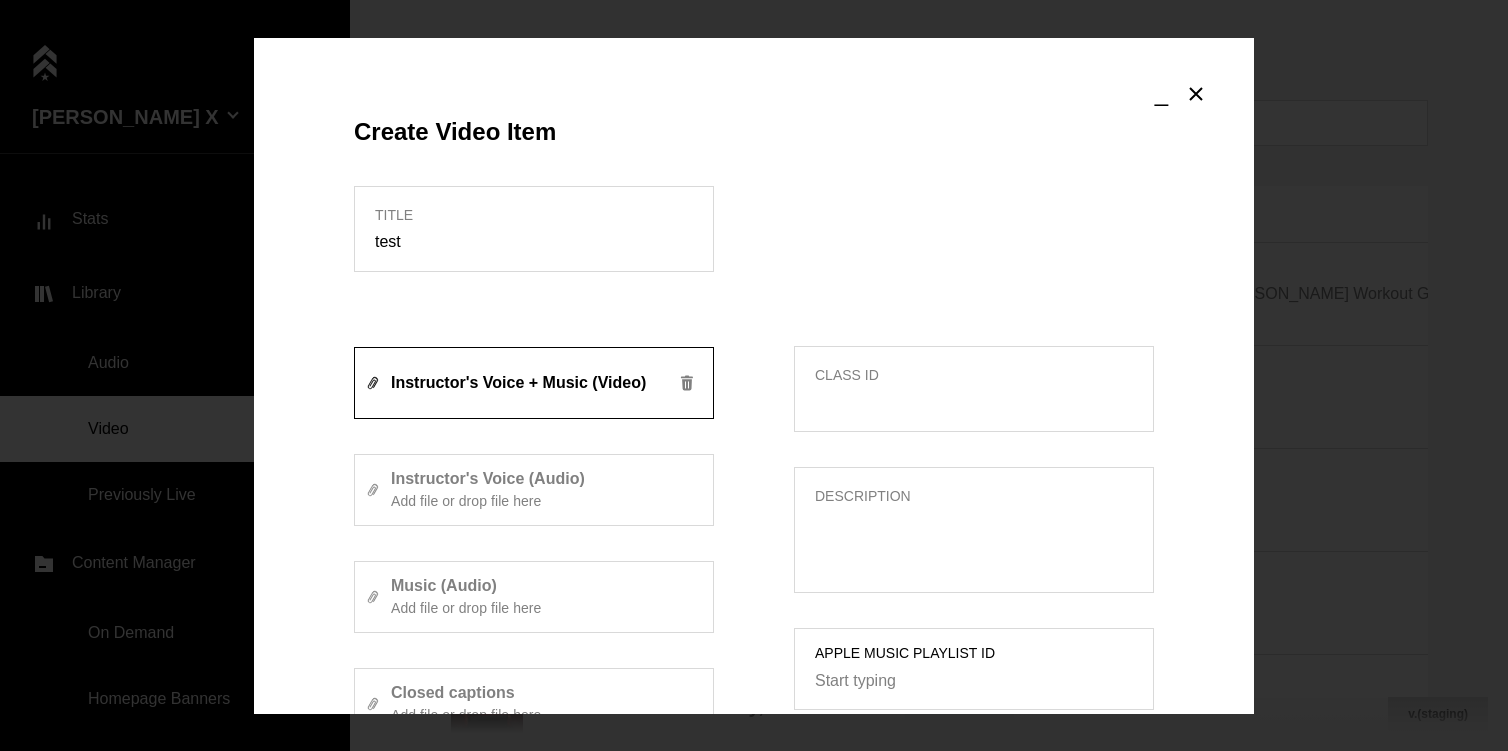 click on "Class ID" at bounding box center [974, 389] 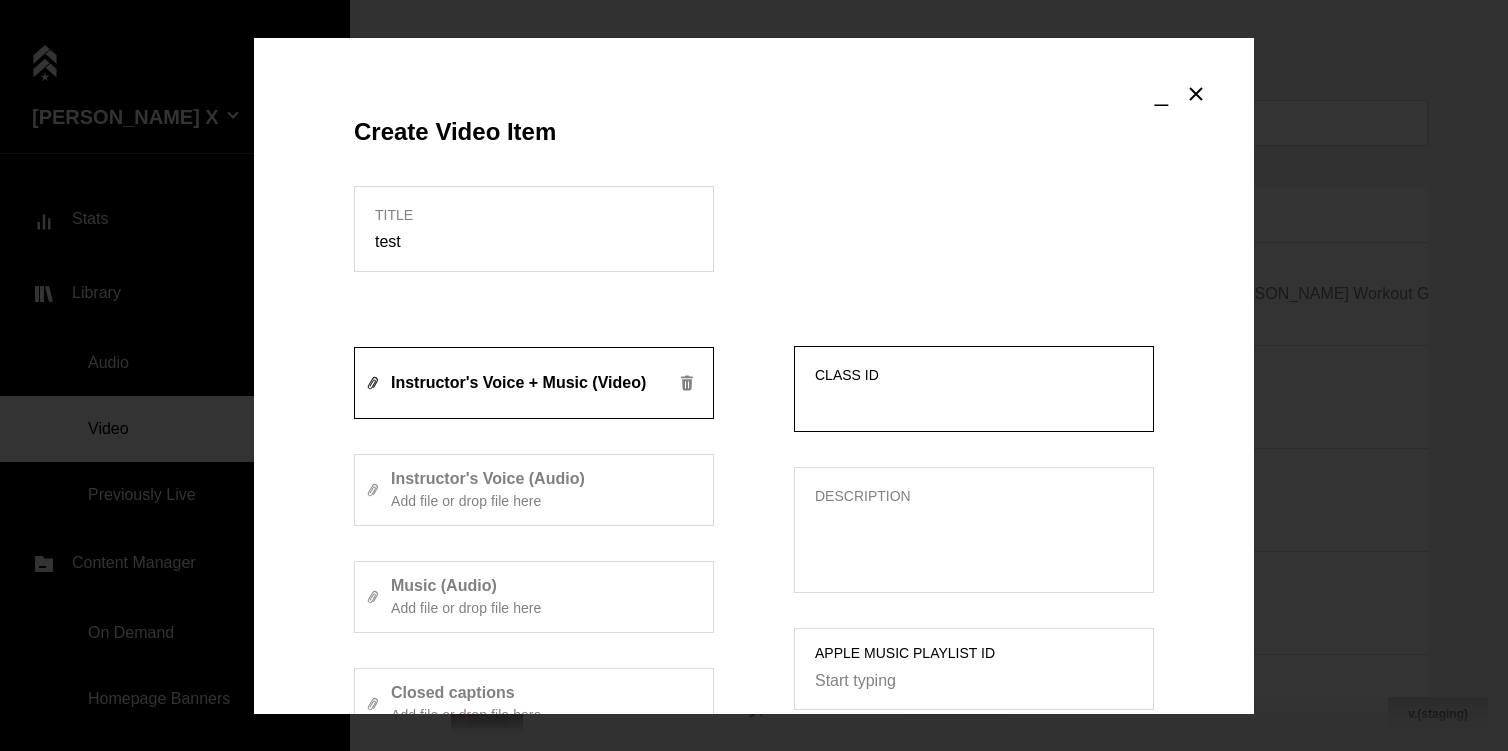 click on "Class ID" at bounding box center (974, 402) 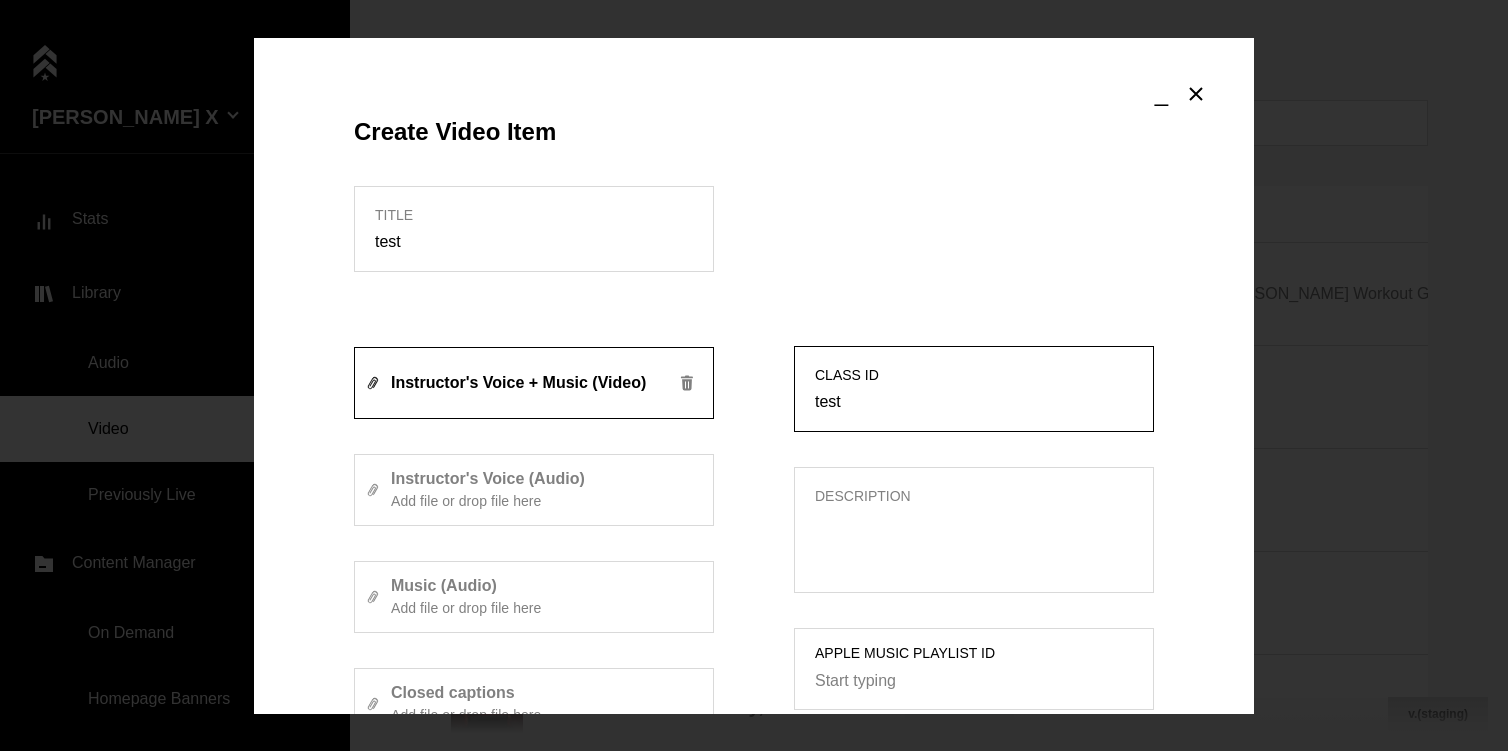 type on "test" 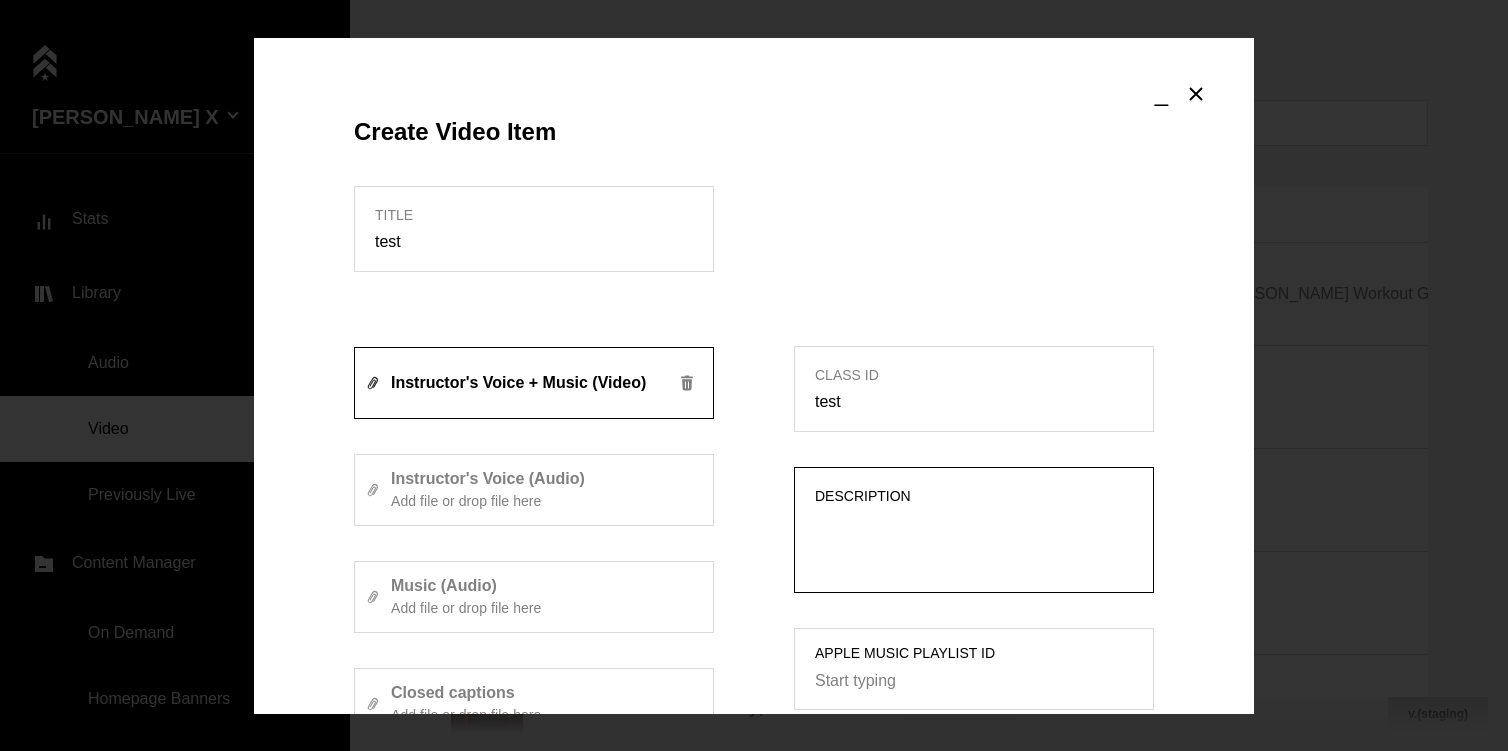 click on "Description" at bounding box center [974, 543] 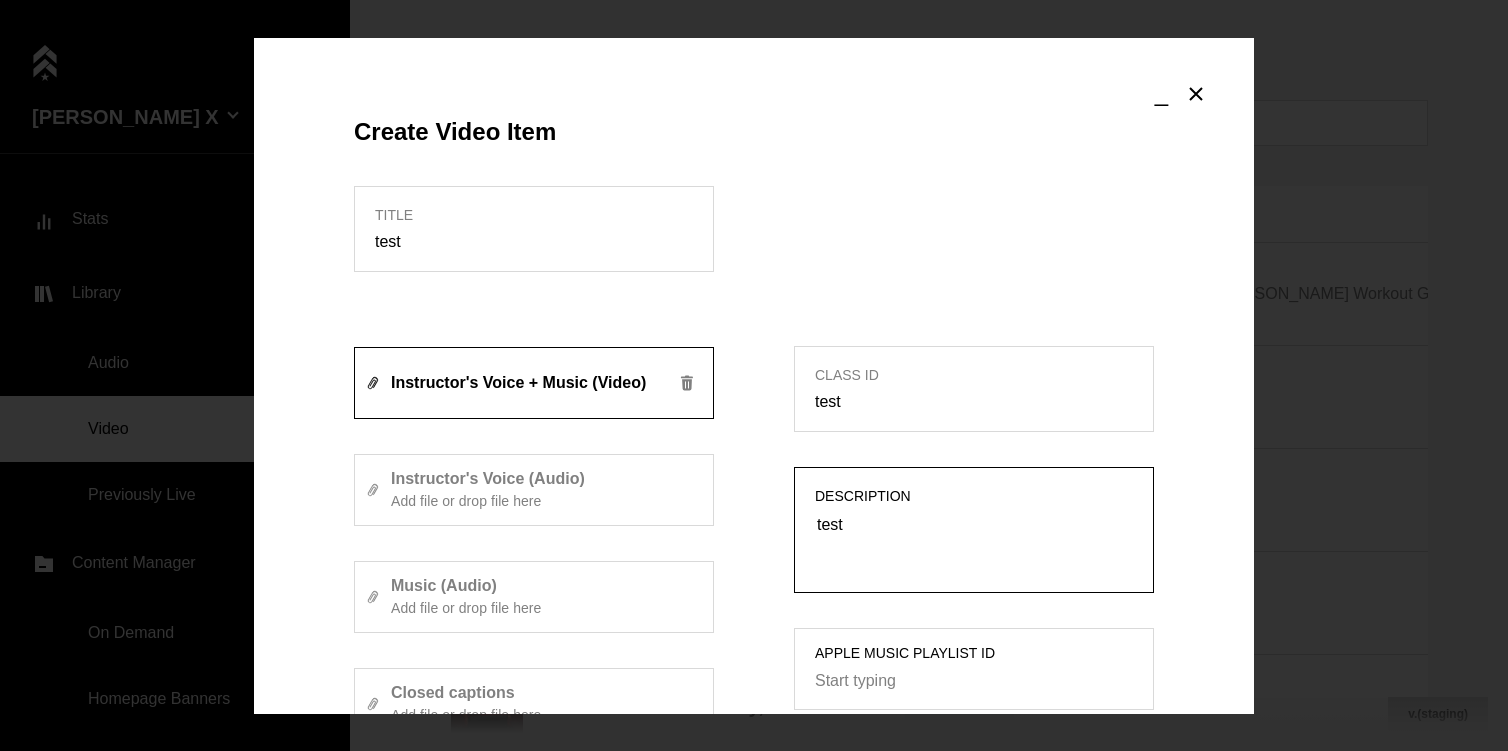 scroll, scrollTop: 407, scrollLeft: 0, axis: vertical 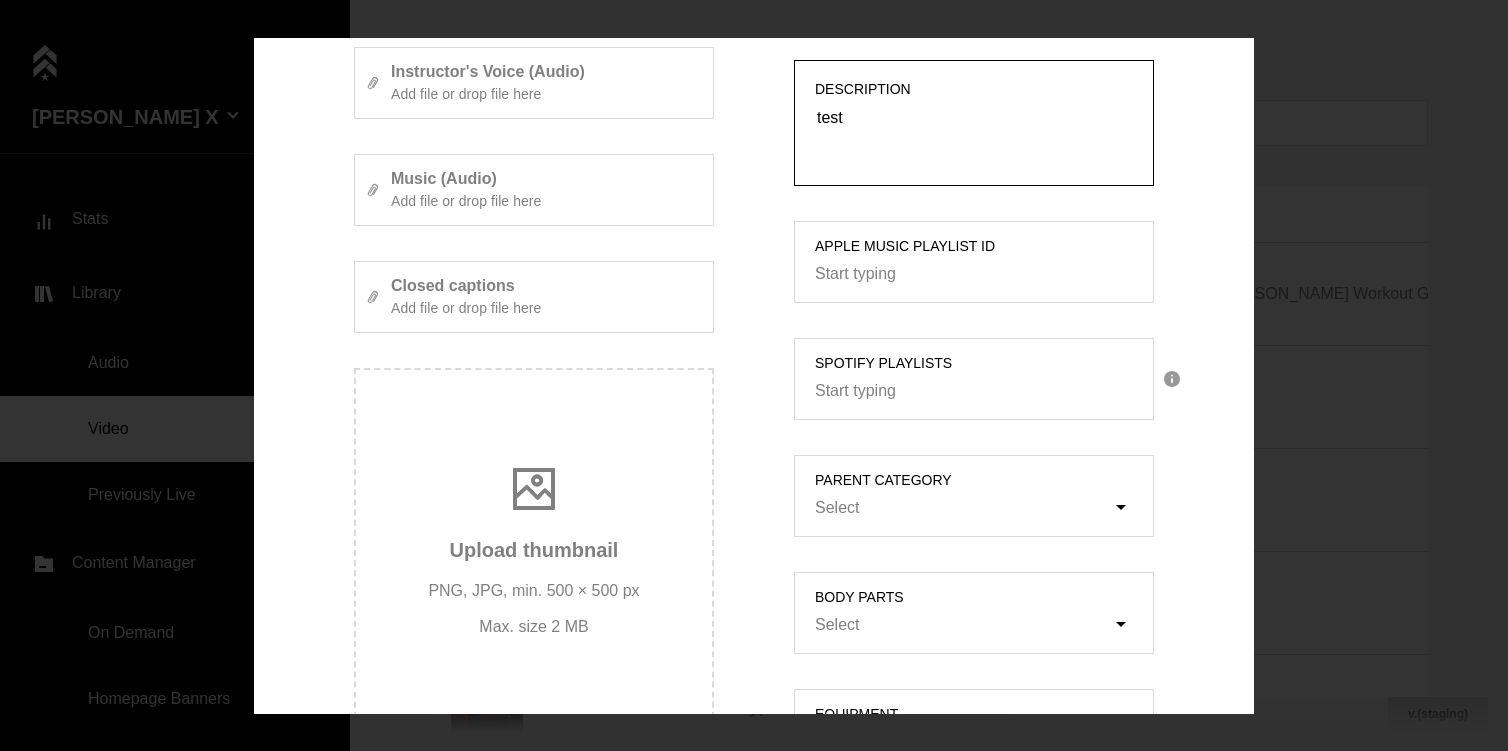 type on "test" 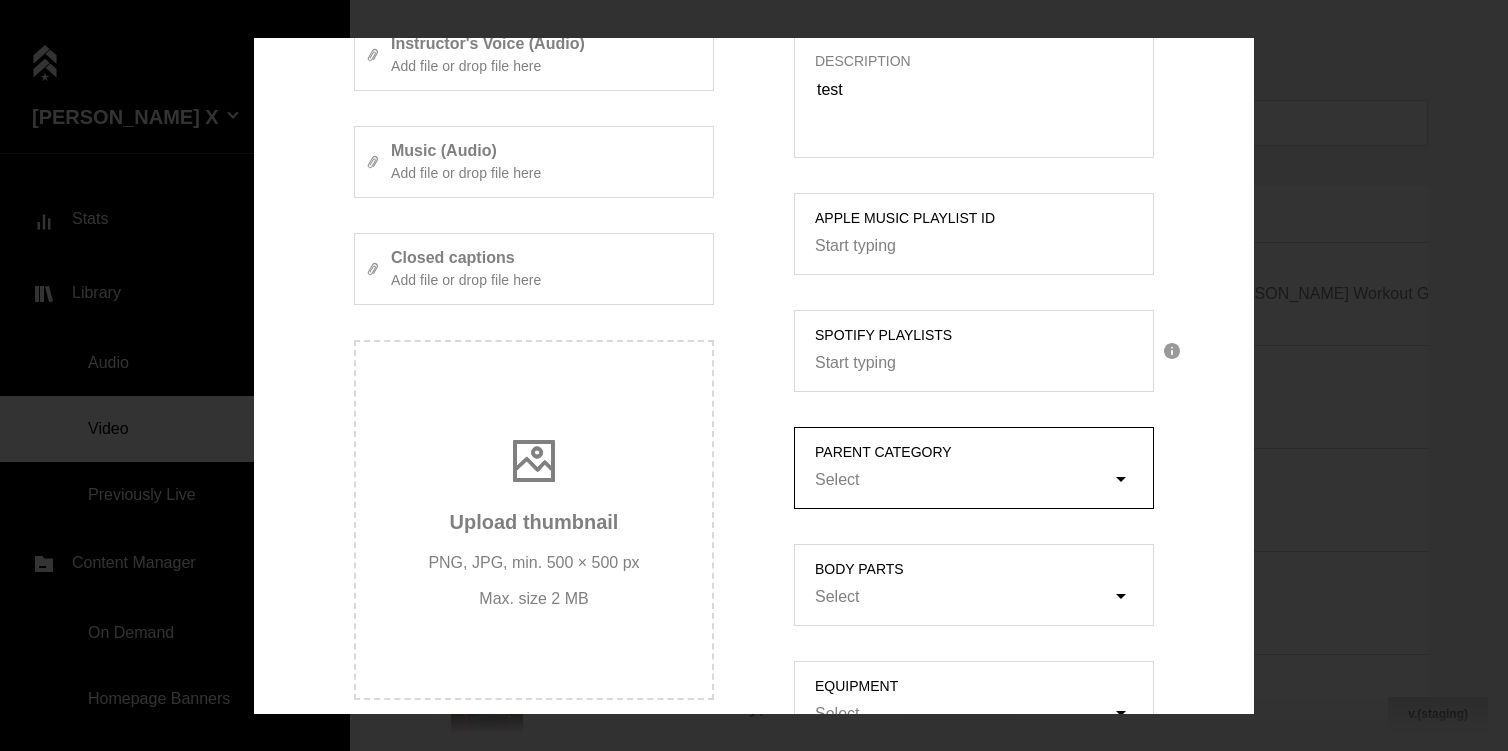 click on "Select" at bounding box center (984, 481) 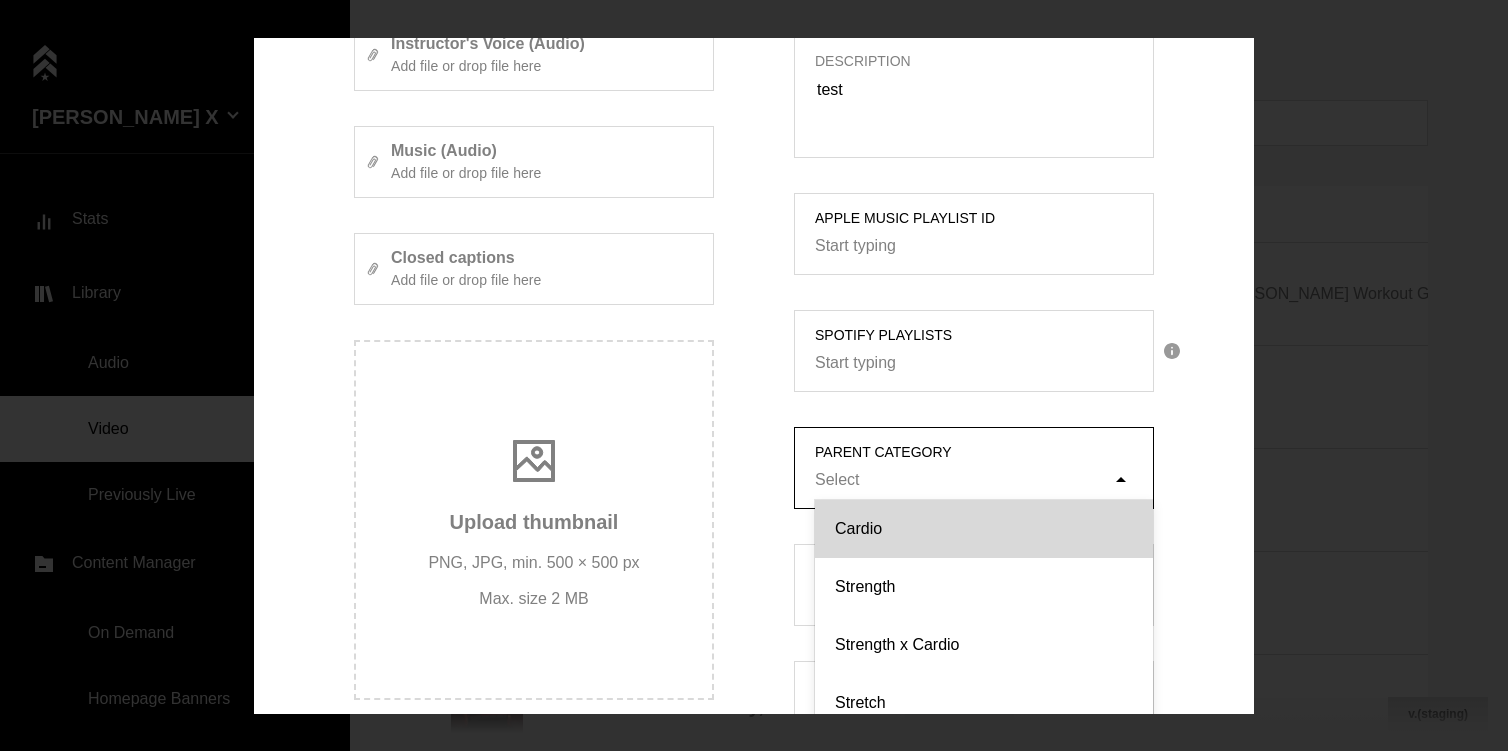 click on "Cardio" at bounding box center (984, 529) 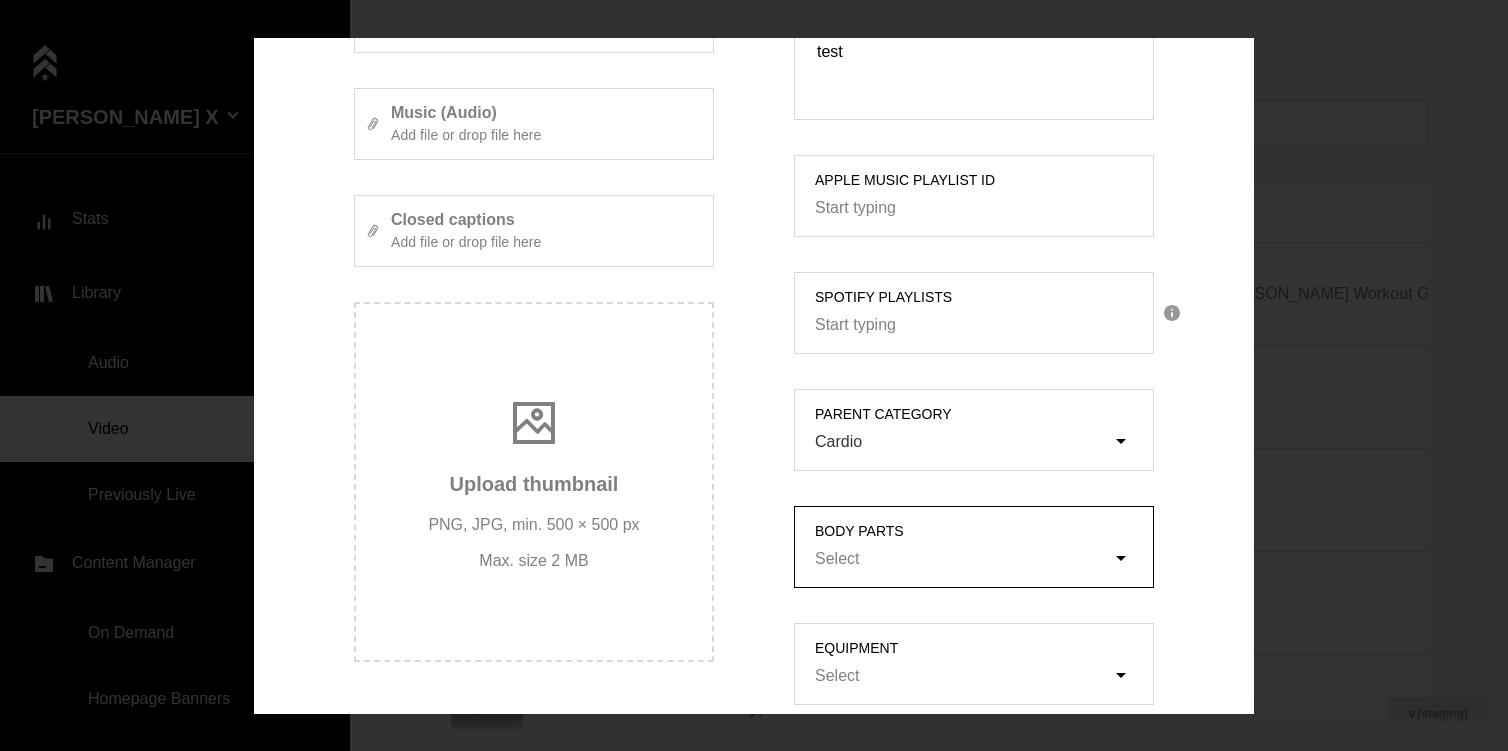 click on "Select" at bounding box center (984, 560) 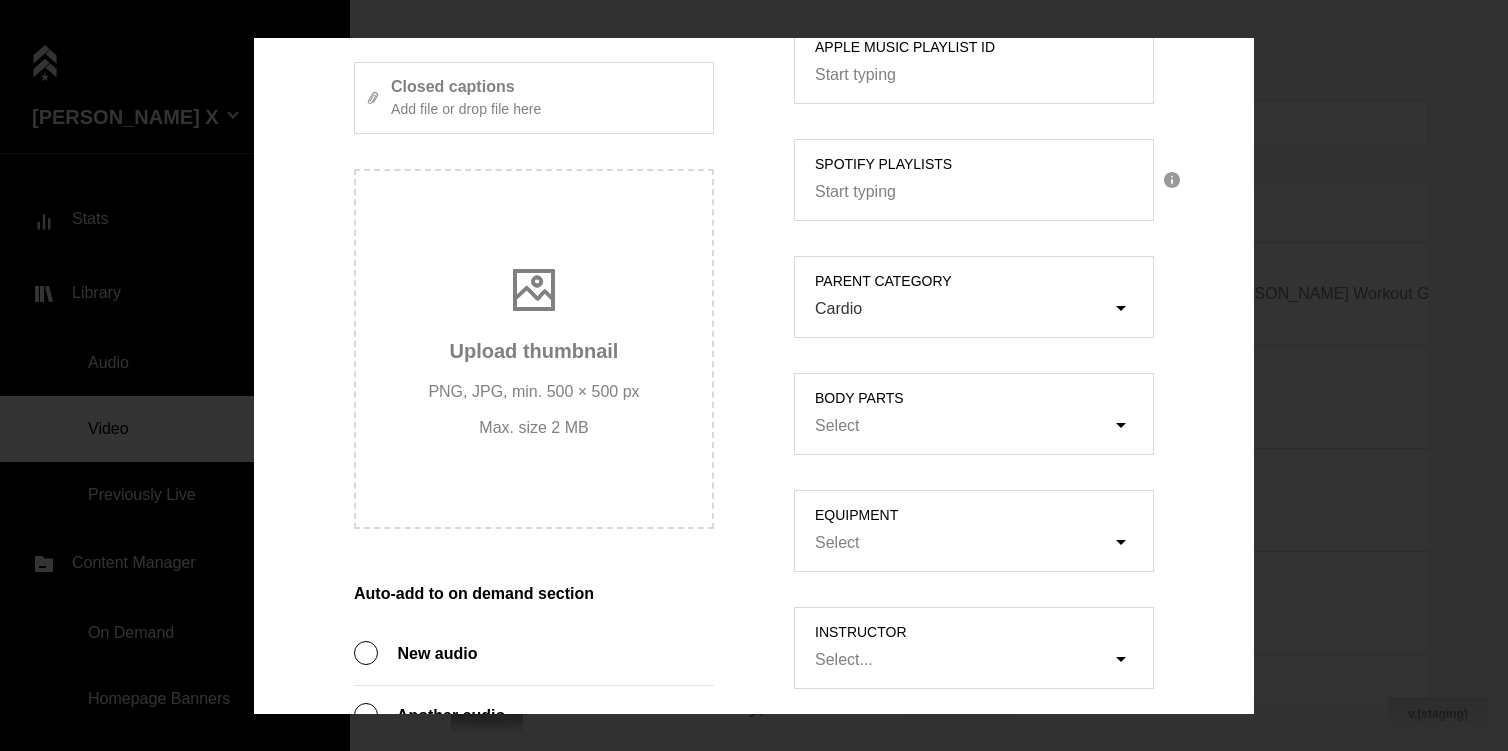 click on "Class ID test Description test Apple Music Playlist ID Start typing Spotify Playlists Start typing parent category Cardio Body parts Select Equipment Select instructor Select... duration Select" at bounding box center [974, 225] 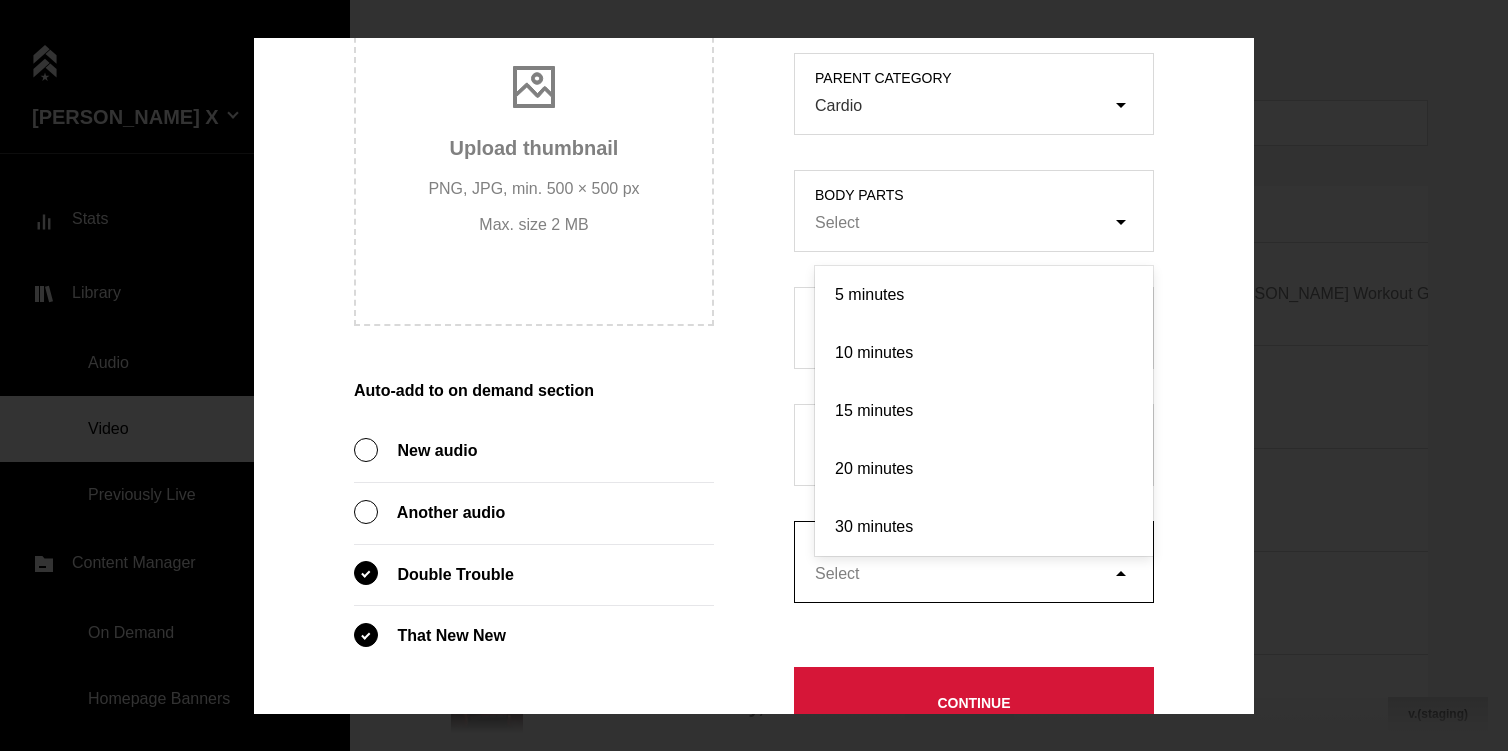 click on "Select" at bounding box center (837, 574) 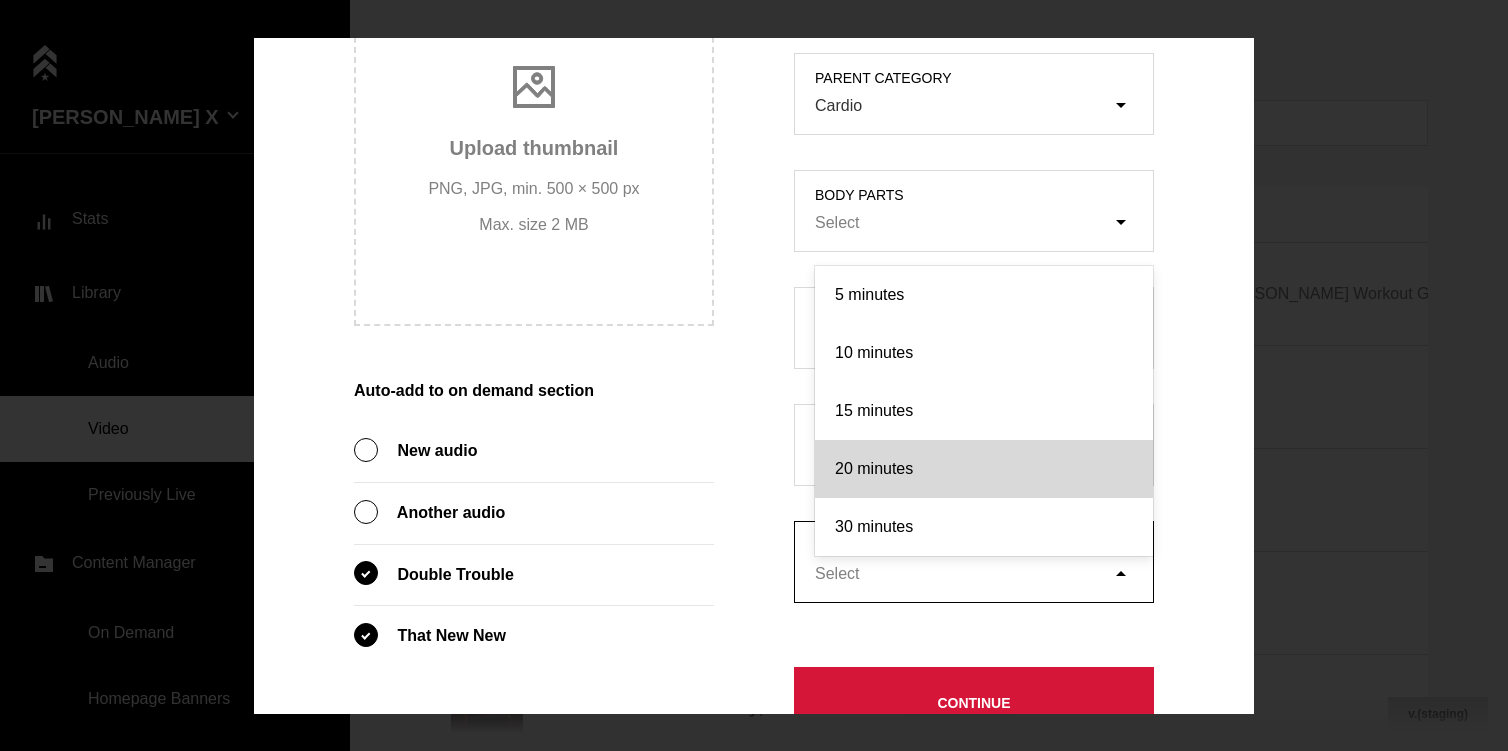 click on "20 minutes" at bounding box center (984, 469) 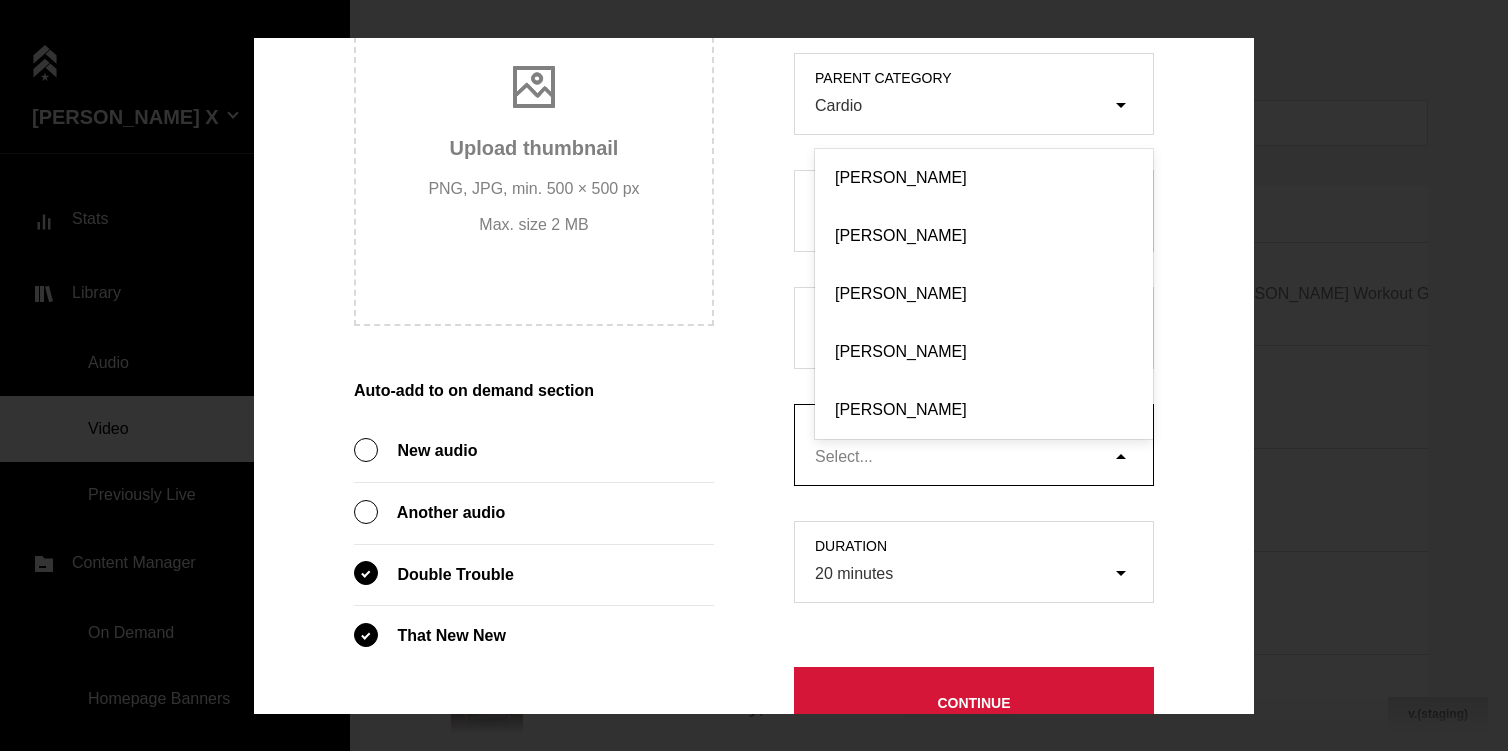 click on "Select..." at bounding box center [984, 458] 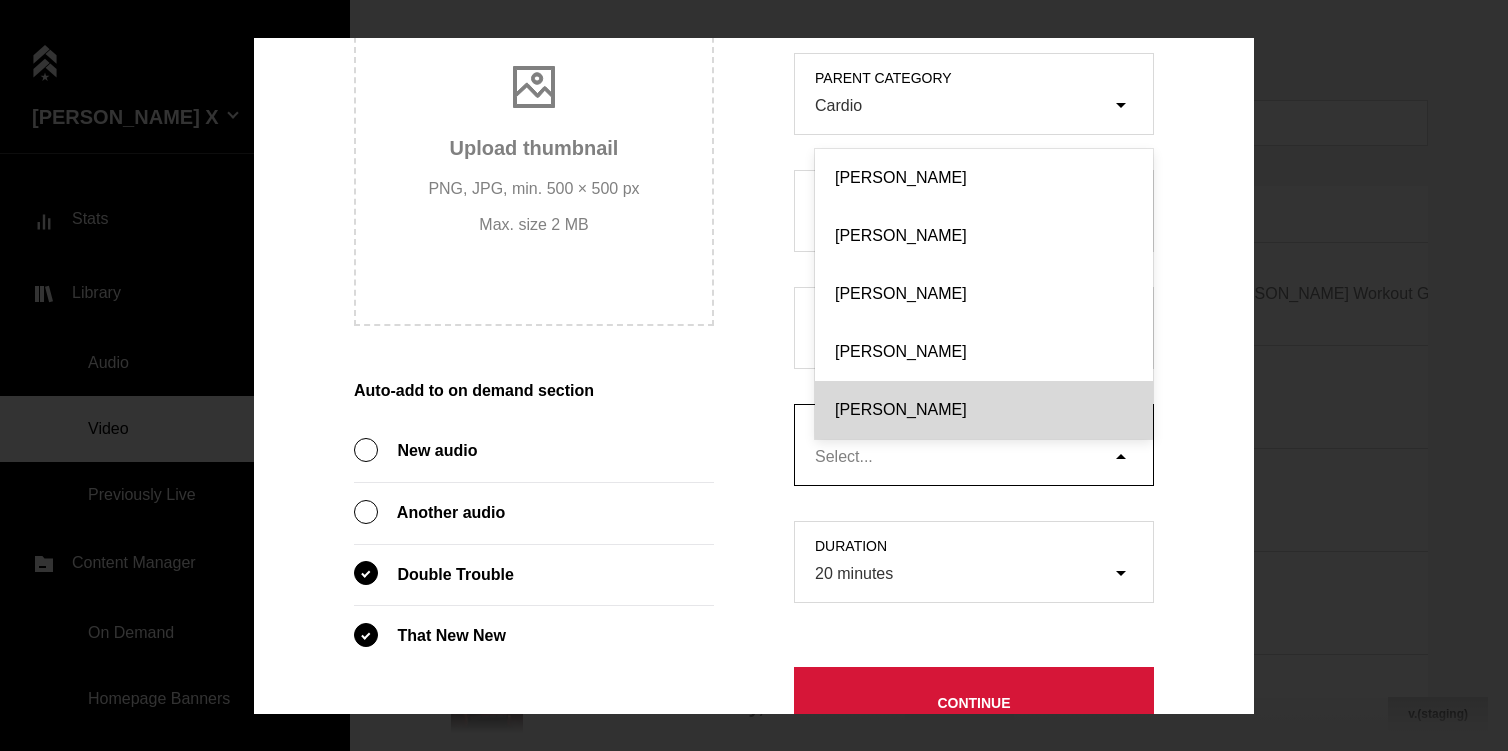 click on "[PERSON_NAME]" at bounding box center (984, 410) 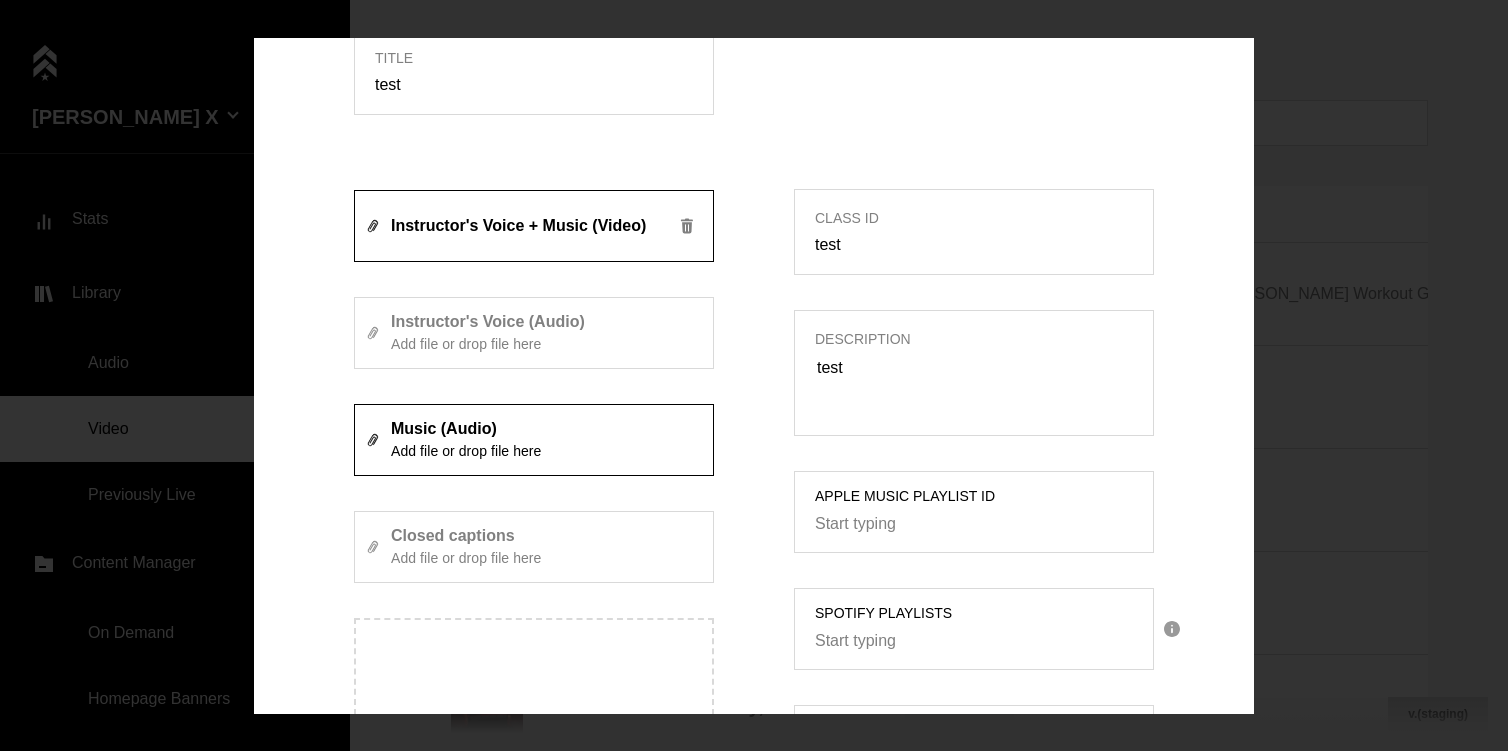 scroll, scrollTop: 568, scrollLeft: 0, axis: vertical 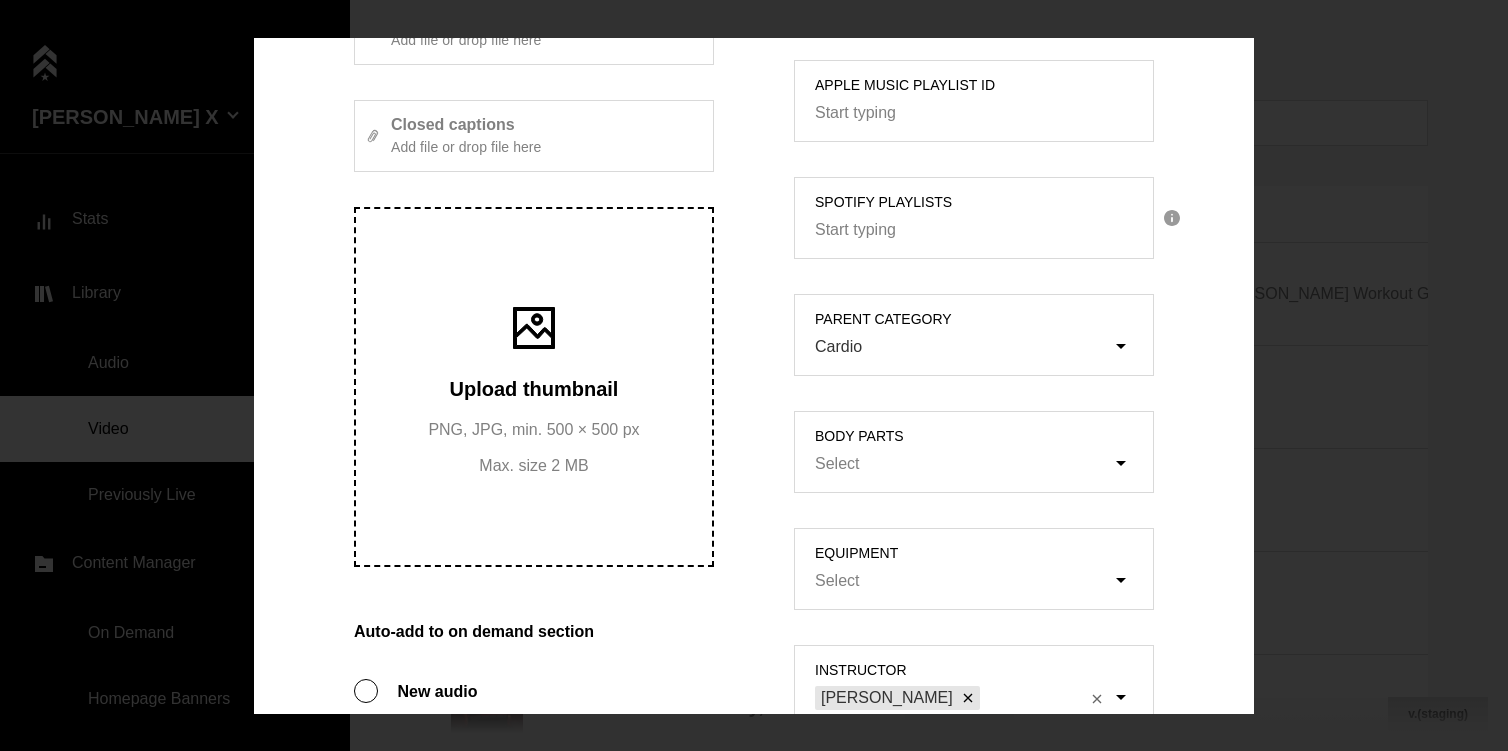 click on "Upload thumbnail PNG, JPG, min. 500 × 500 px Max. size 2 MB" at bounding box center (534, 387) 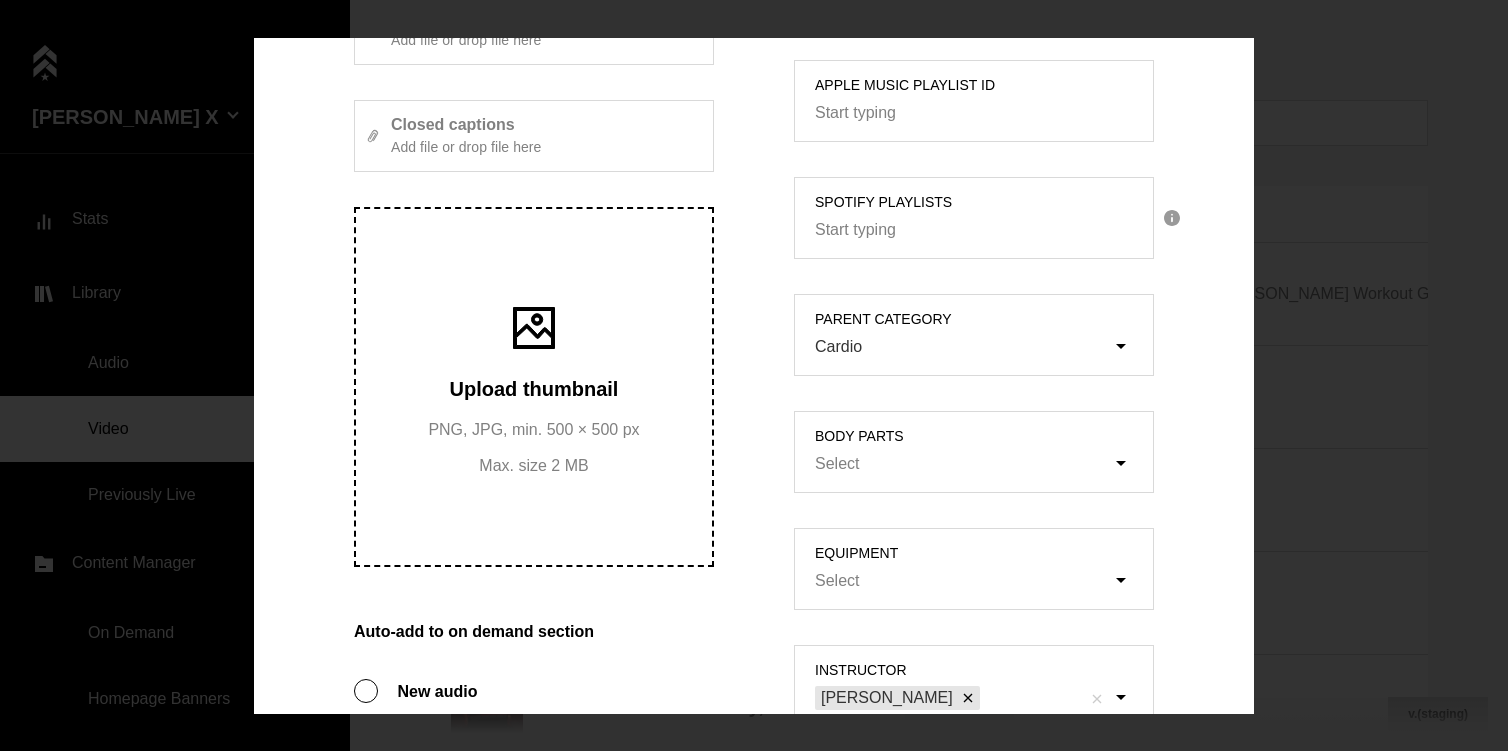 type on "C:\fakepath\image-28.jpeg" 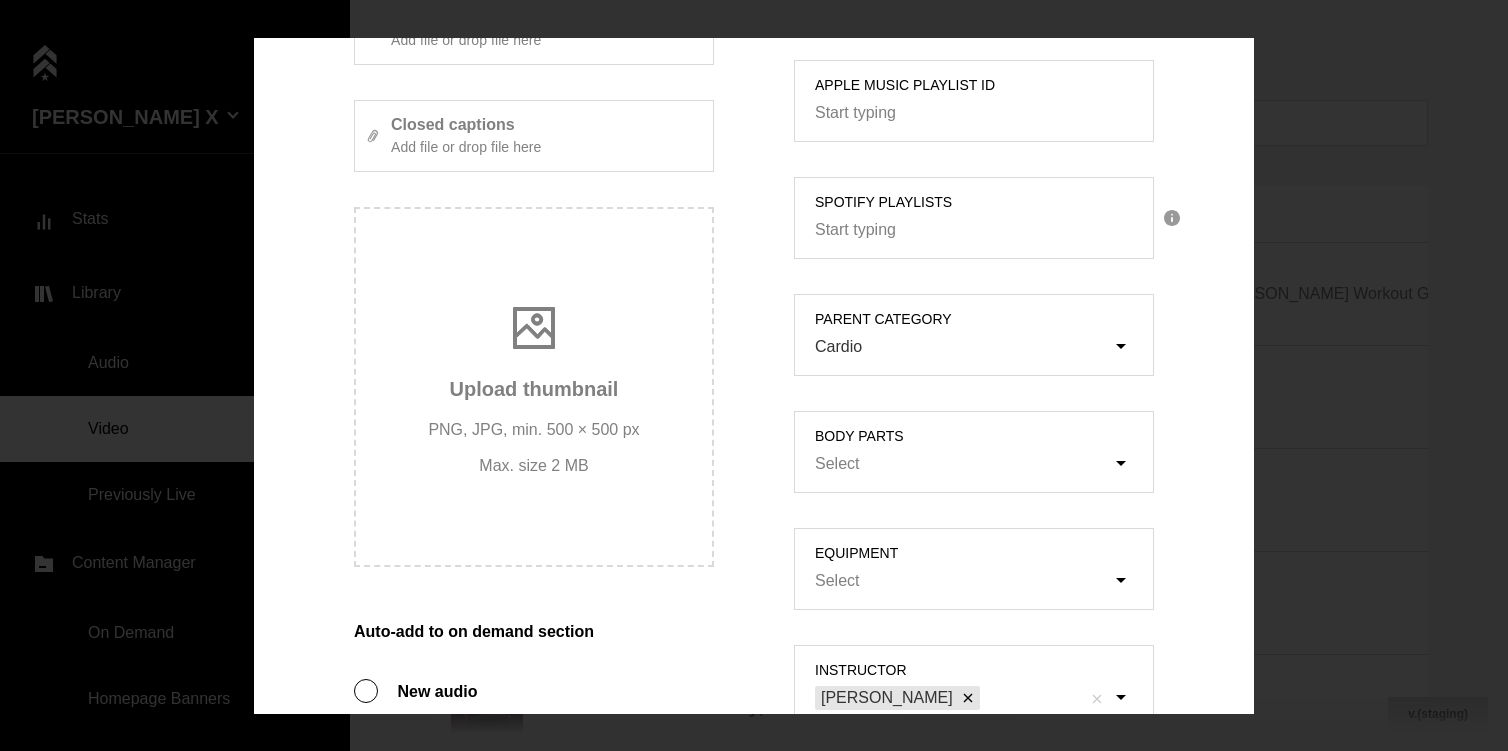 scroll, scrollTop: 913, scrollLeft: 0, axis: vertical 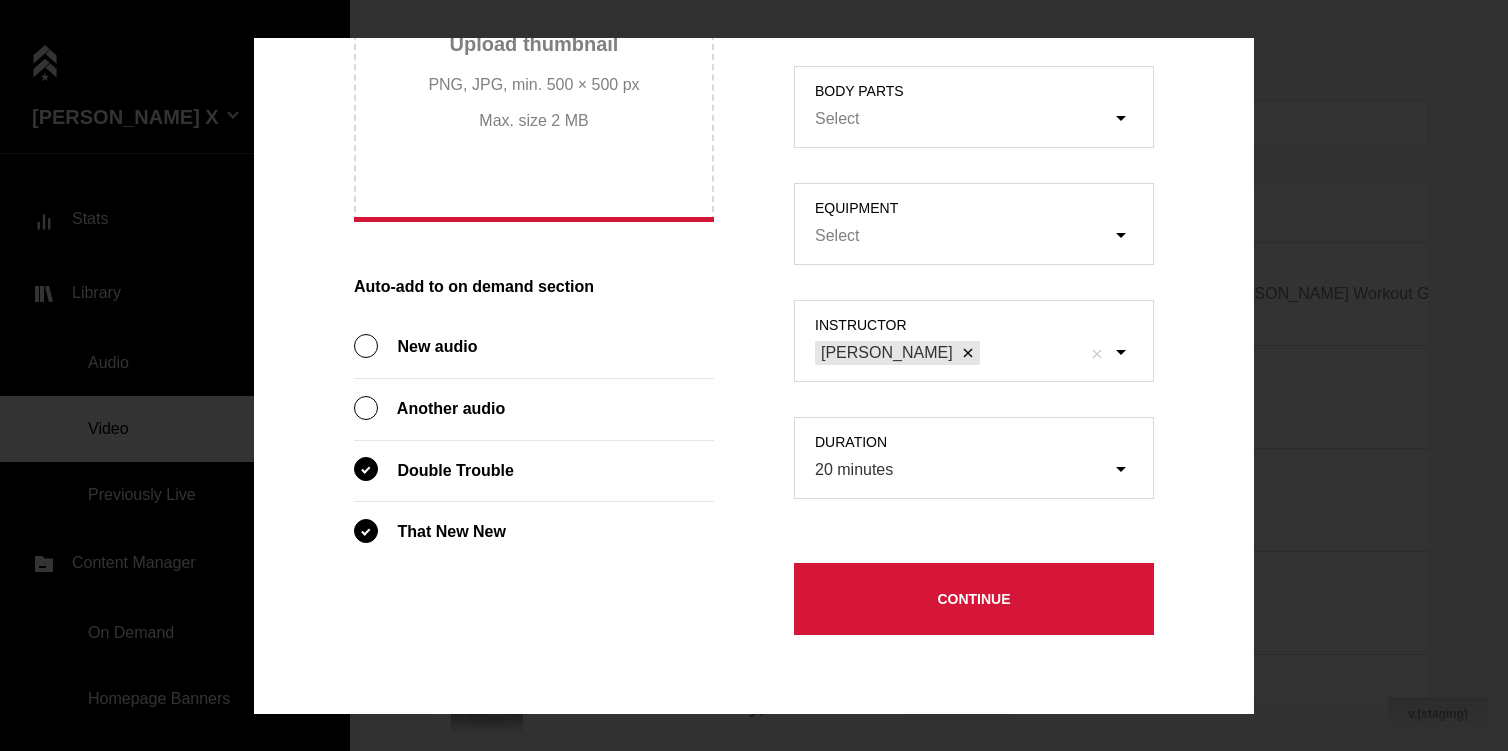 click on "Continue" at bounding box center [974, 599] 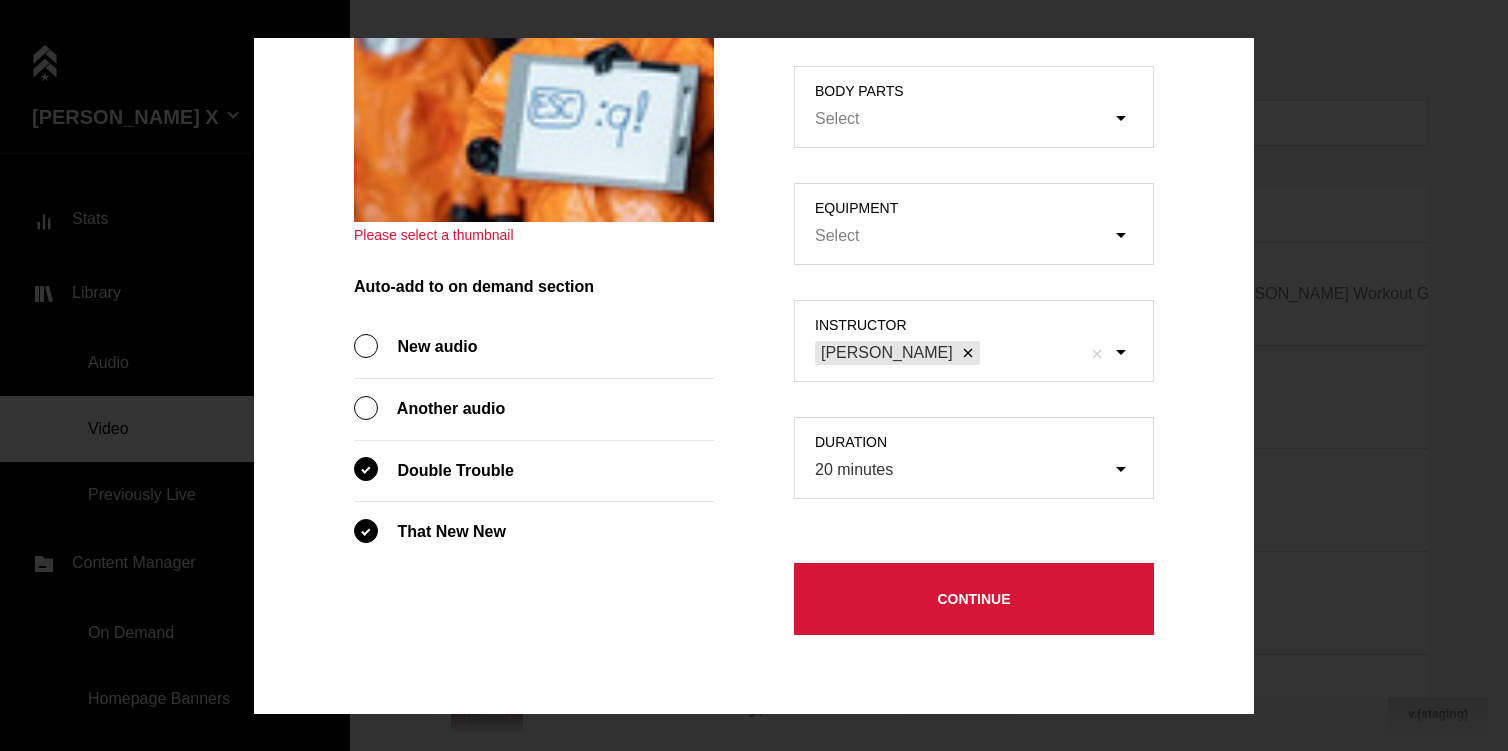 click on "Continue" at bounding box center (974, 599) 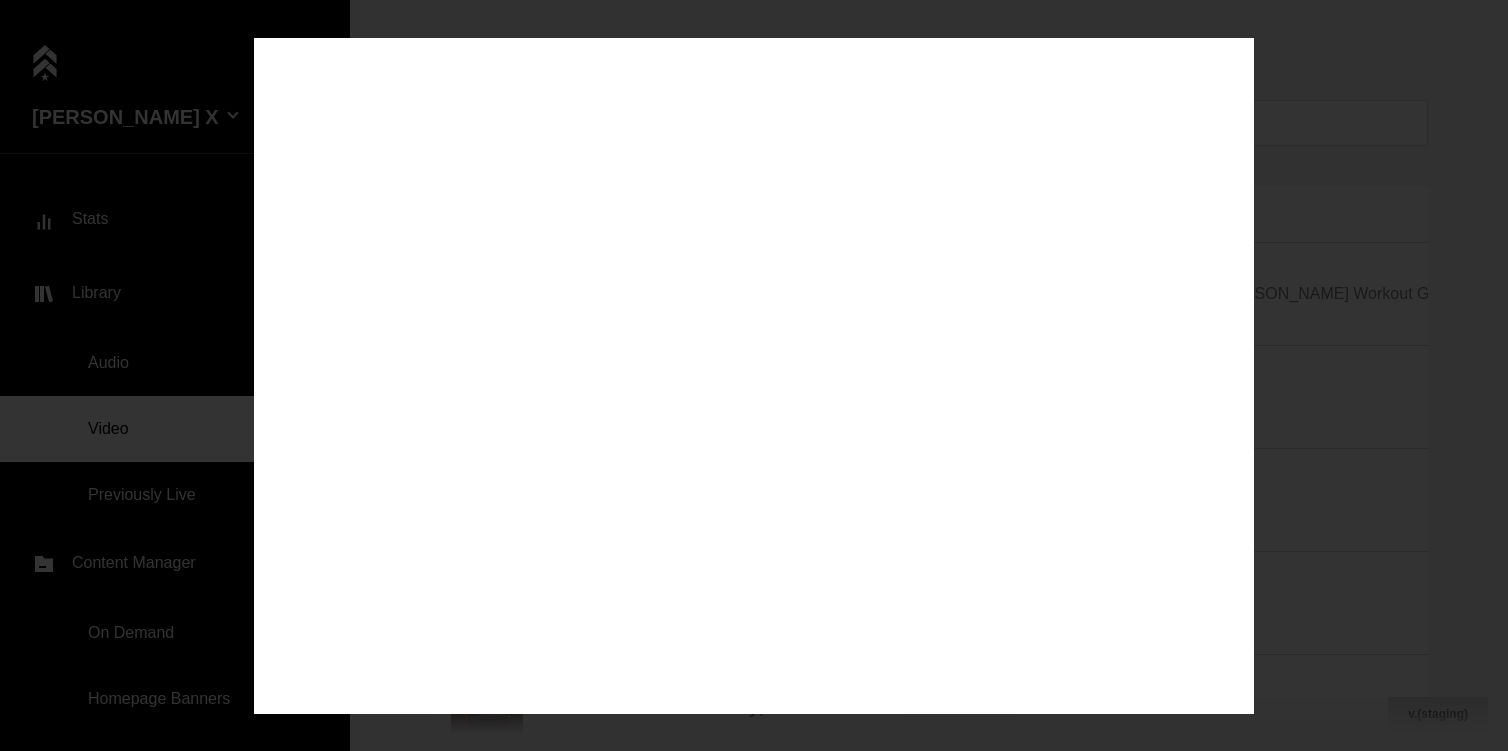 scroll, scrollTop: 0, scrollLeft: 0, axis: both 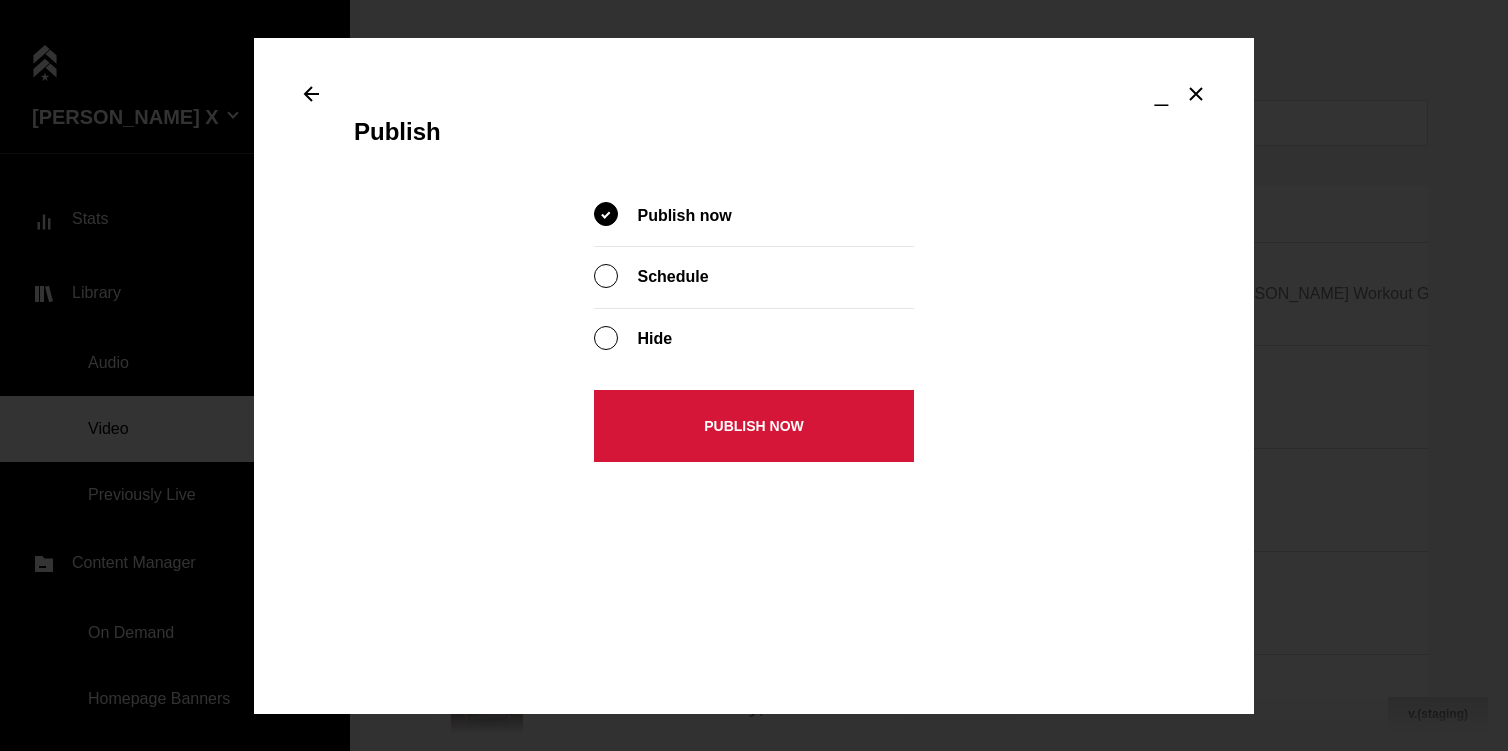 click on "Publish now" at bounding box center [754, 426] 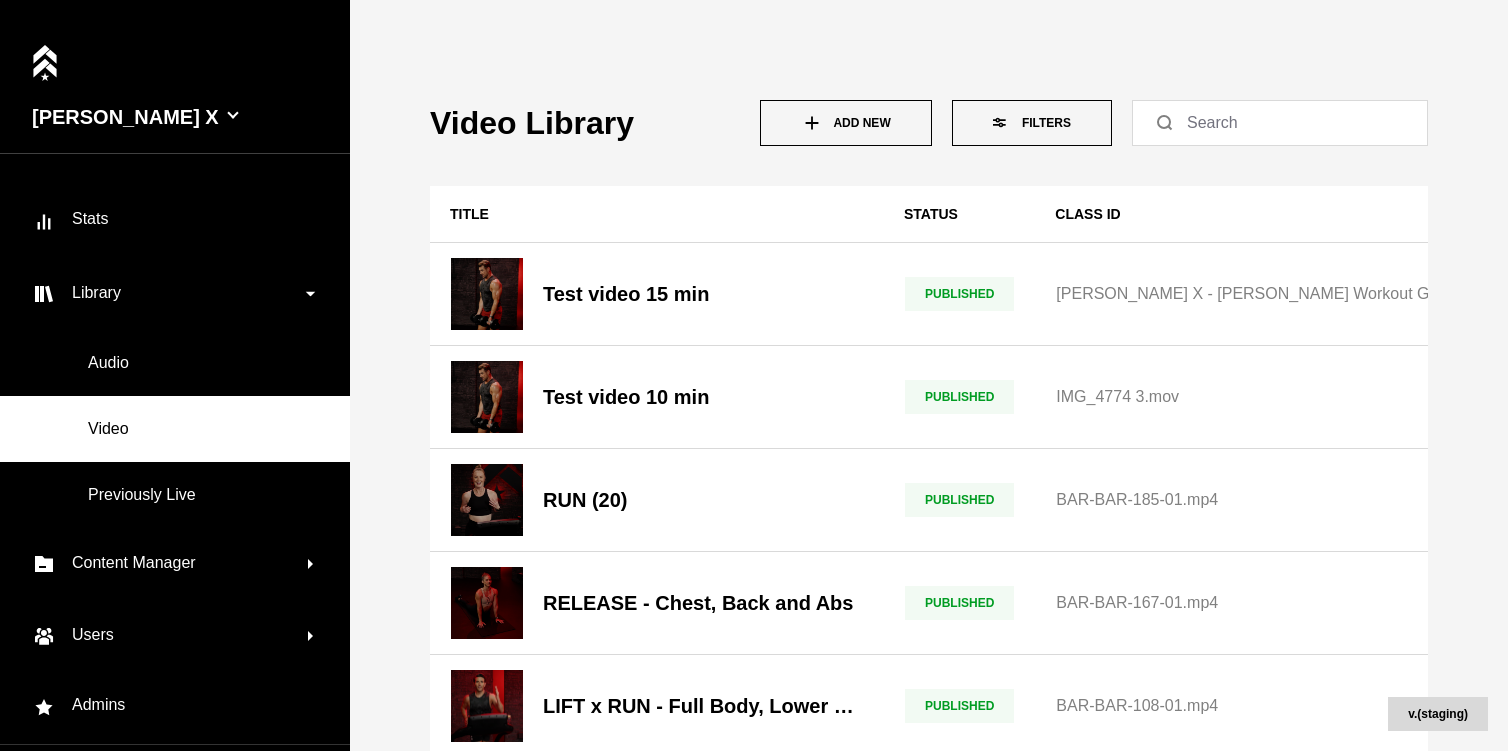click on "Video Library Add New Filters Title Status Class ID Instructor Date of upload CC Duration Test video 15 min PUBLISHED [PERSON_NAME] X -  [PERSON_NAME] Workout Goes Digital in One App - STRV Testimonial.mp4 [PERSON_NAME] [DATE] 9:05 AM (PST)   15  min Test video 10 min PUBLISHED IMG_4774 3.[PERSON_NAME] [DATE] 9:04 AM (PST)   10  min RUN (20) PUBLISHED BAR-BAR-185-01.mp4 [PERSON_NAME] [DATE] 3:45 PM (PST)   20  min RELEASE - Chest, Back and Abs PUBLISHED BAR-BAR-167-01.mp4 [PERSON_NAME] [DATE] 2:54 PM (PST)   5  min LIFT x RUN - Full Body, Lower Focus PUBLISHED BAR-BAR-108-01.mp4 [PERSON_NAME] [DATE] 2:37 PM (PST)   35  min Arms & Abs PUBLISHED BAR-BAR-219 [PERSON_NAME] [DATE] 2:25 PM (PST)   20  min Full Body - Lower Focus PUBLISHED BAR-BAR-220-01.mp4 [PERSON_NAME] [DATE] 9:51 AM (PST)   20  min Holiday Full Body PUBLISHED BAR-BAR-453.mp4 [PERSON_NAME] [DATE] 4:39 AM (PST)   20  min" at bounding box center [929, 375] 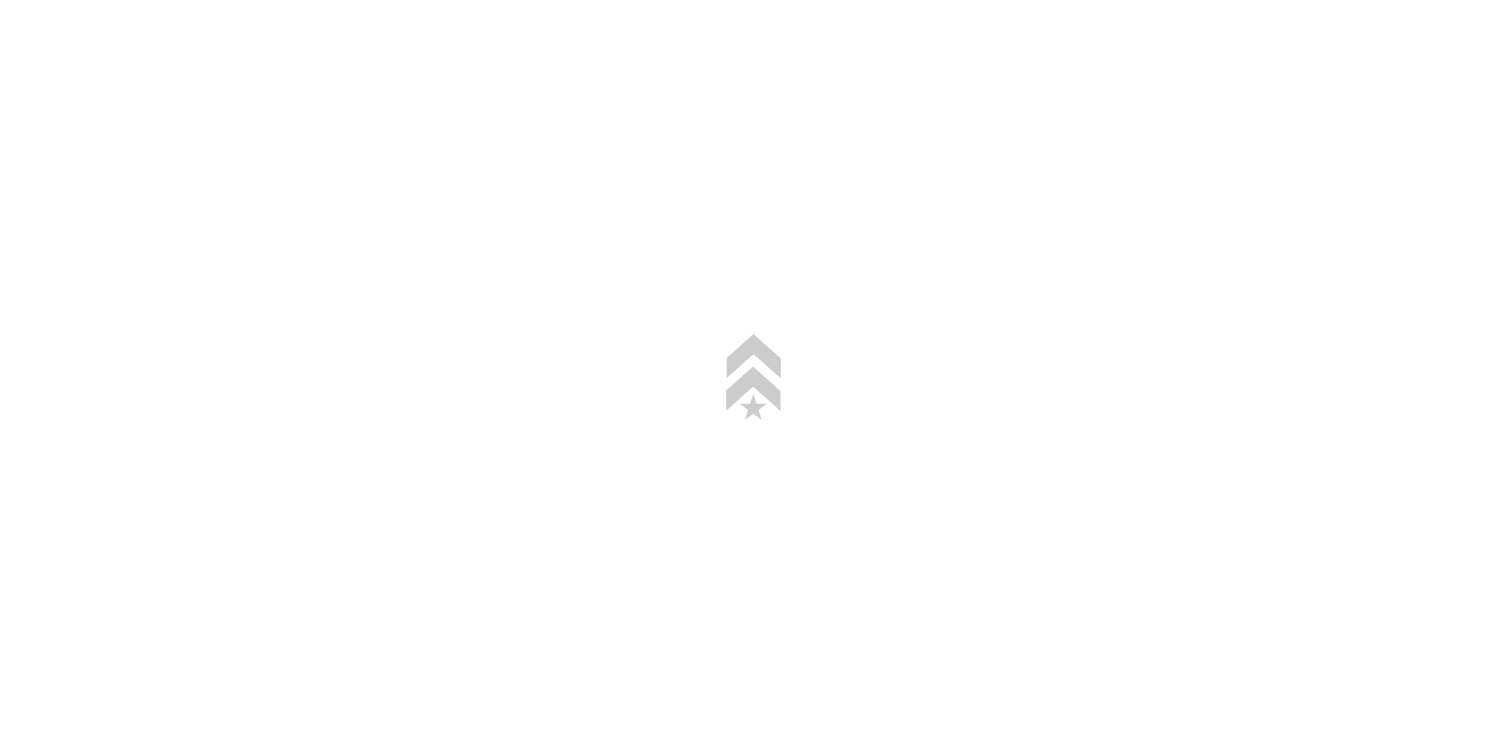 scroll, scrollTop: 0, scrollLeft: 0, axis: both 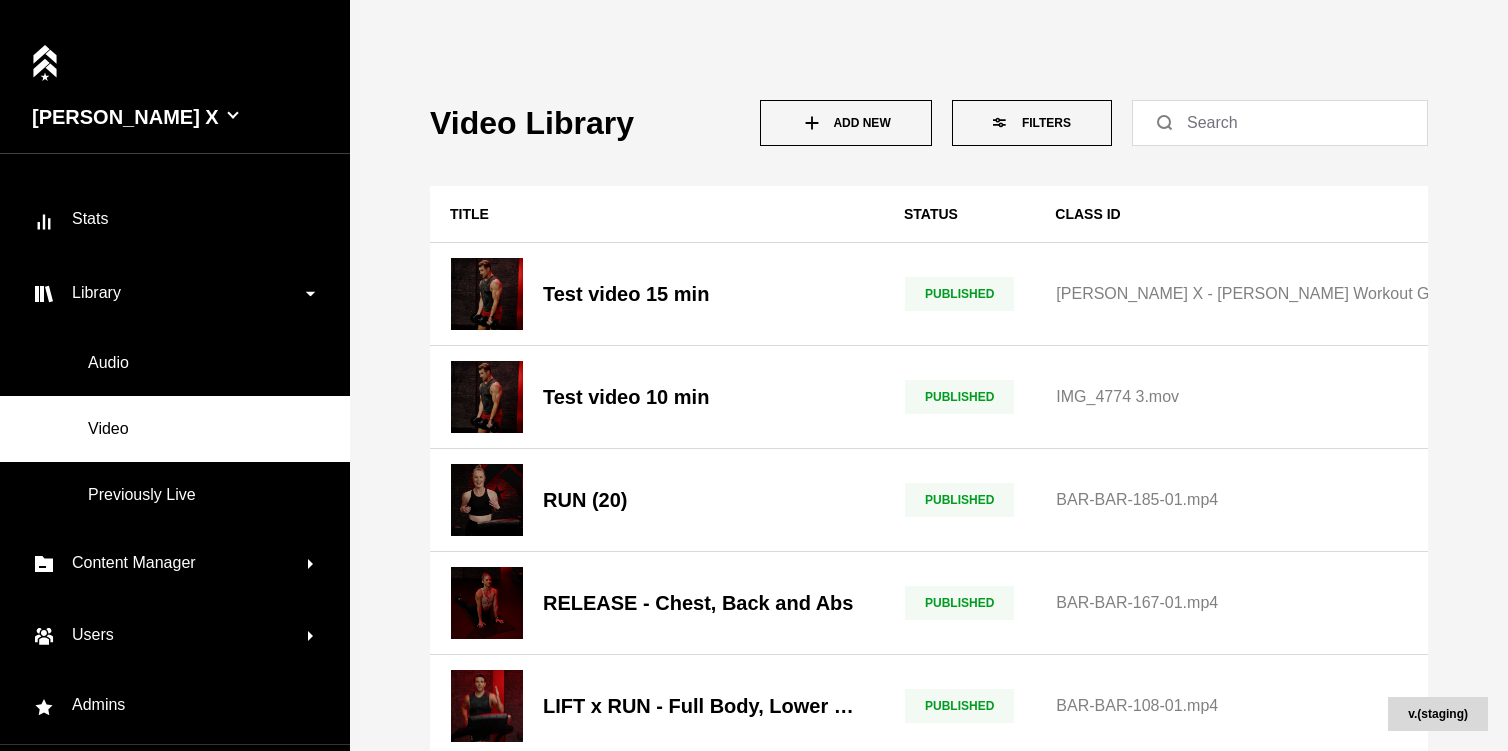 click on "Add New" at bounding box center (846, 123) 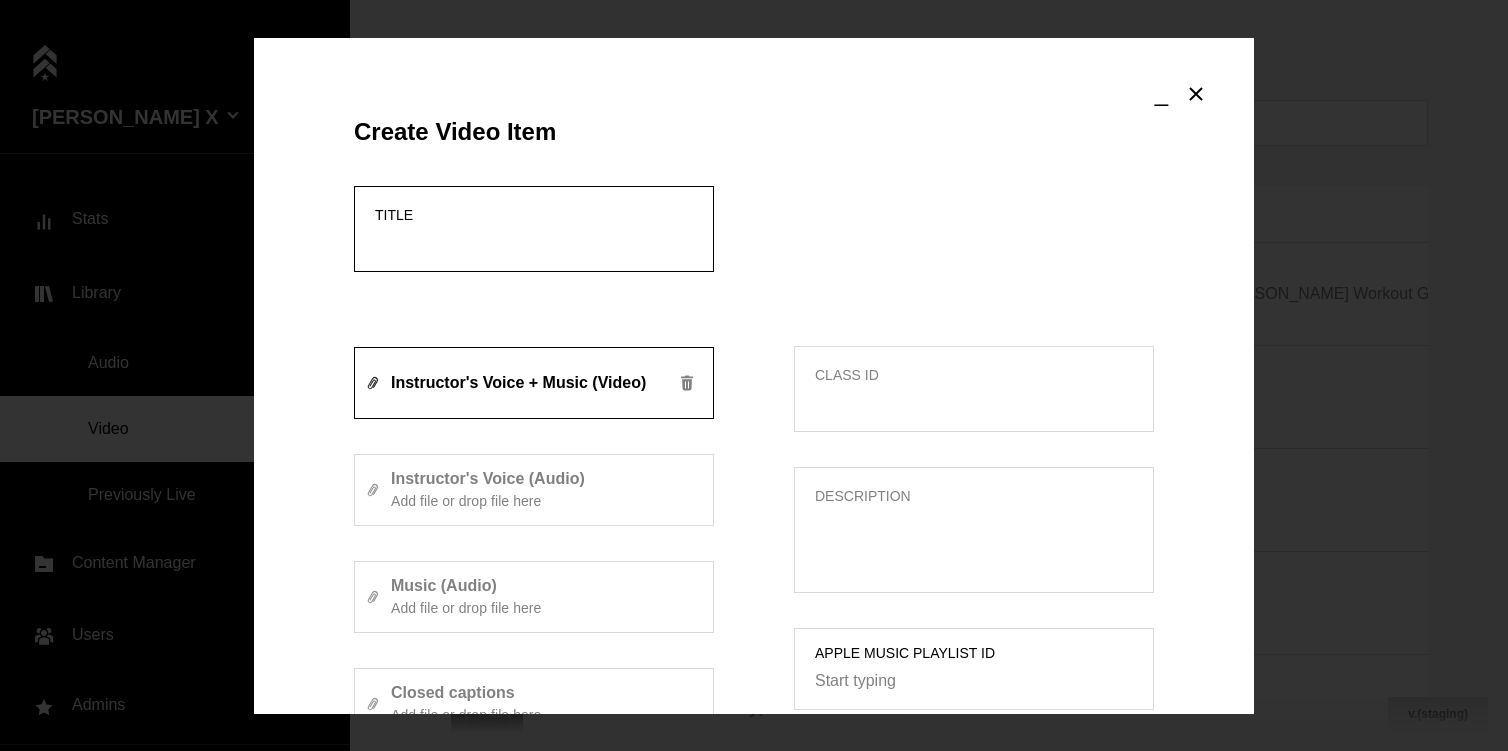 click on "Title" at bounding box center [534, 242] 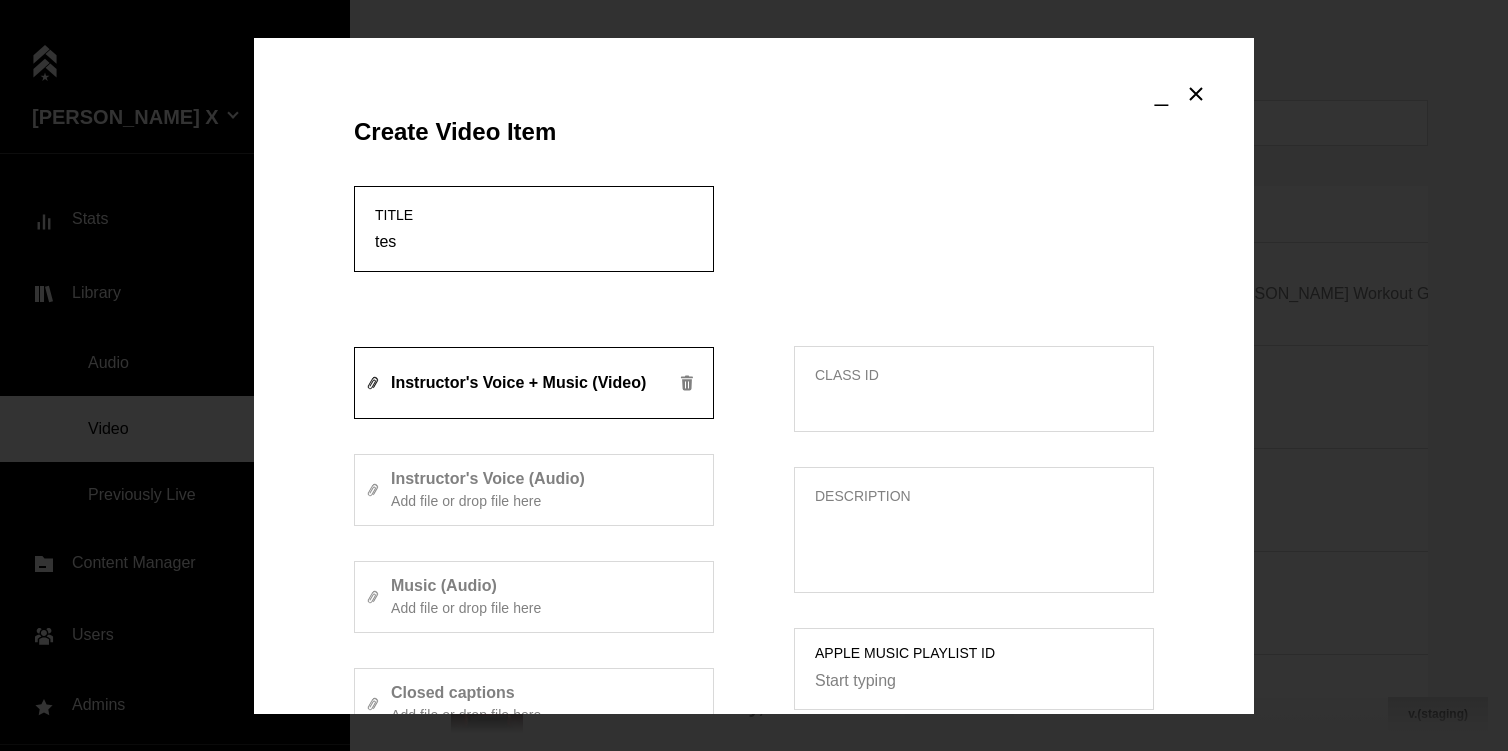 type on "tes" 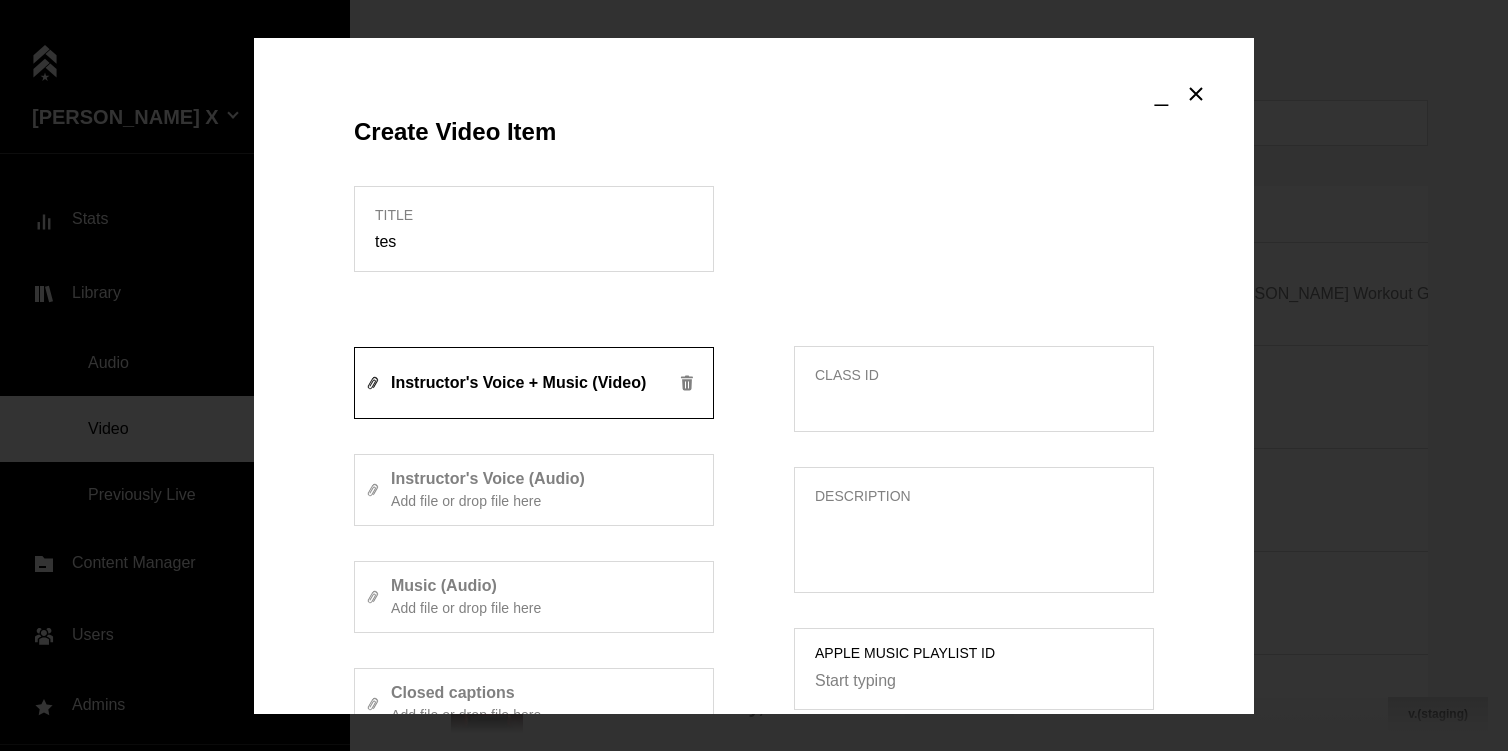 click on "Class ID" at bounding box center (974, 389) 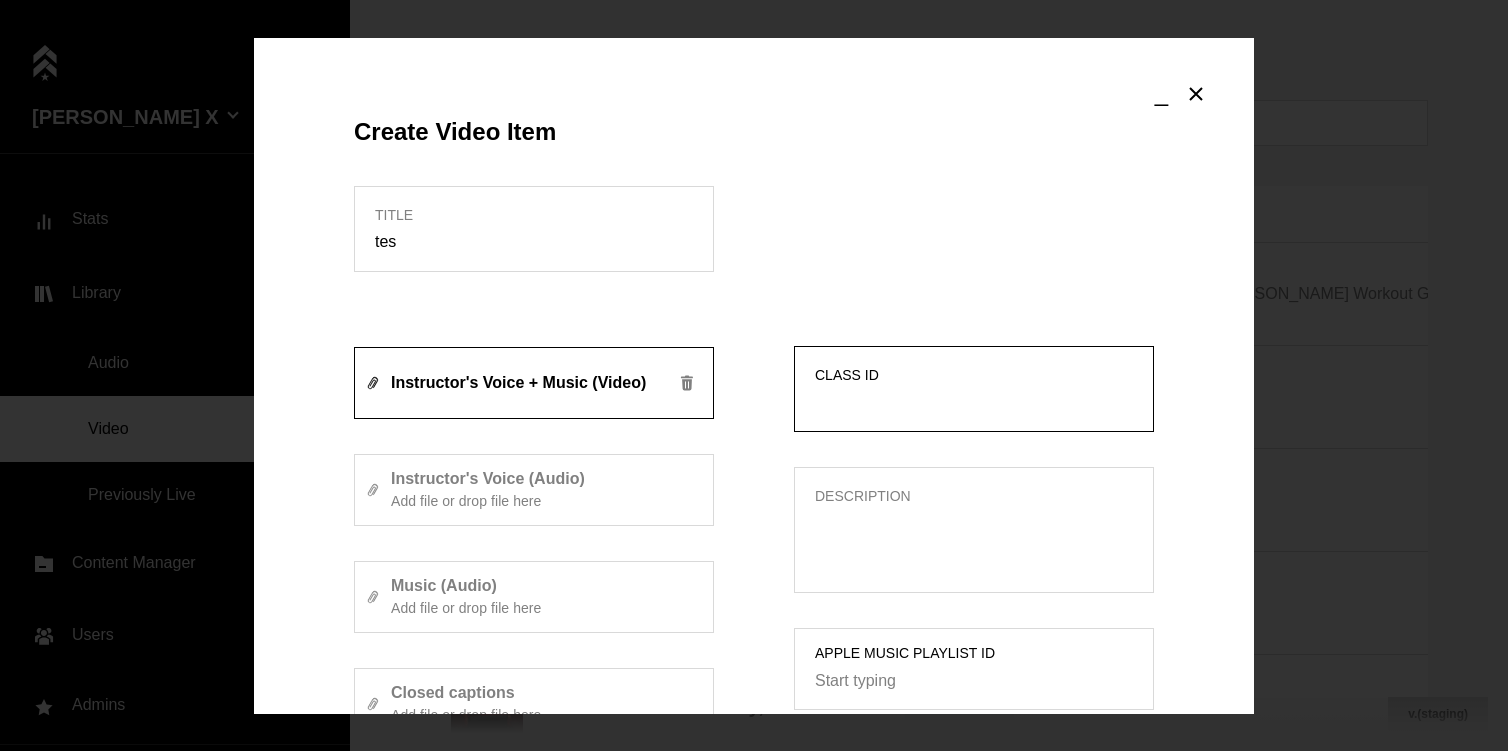 click on "Class ID" at bounding box center [974, 402] 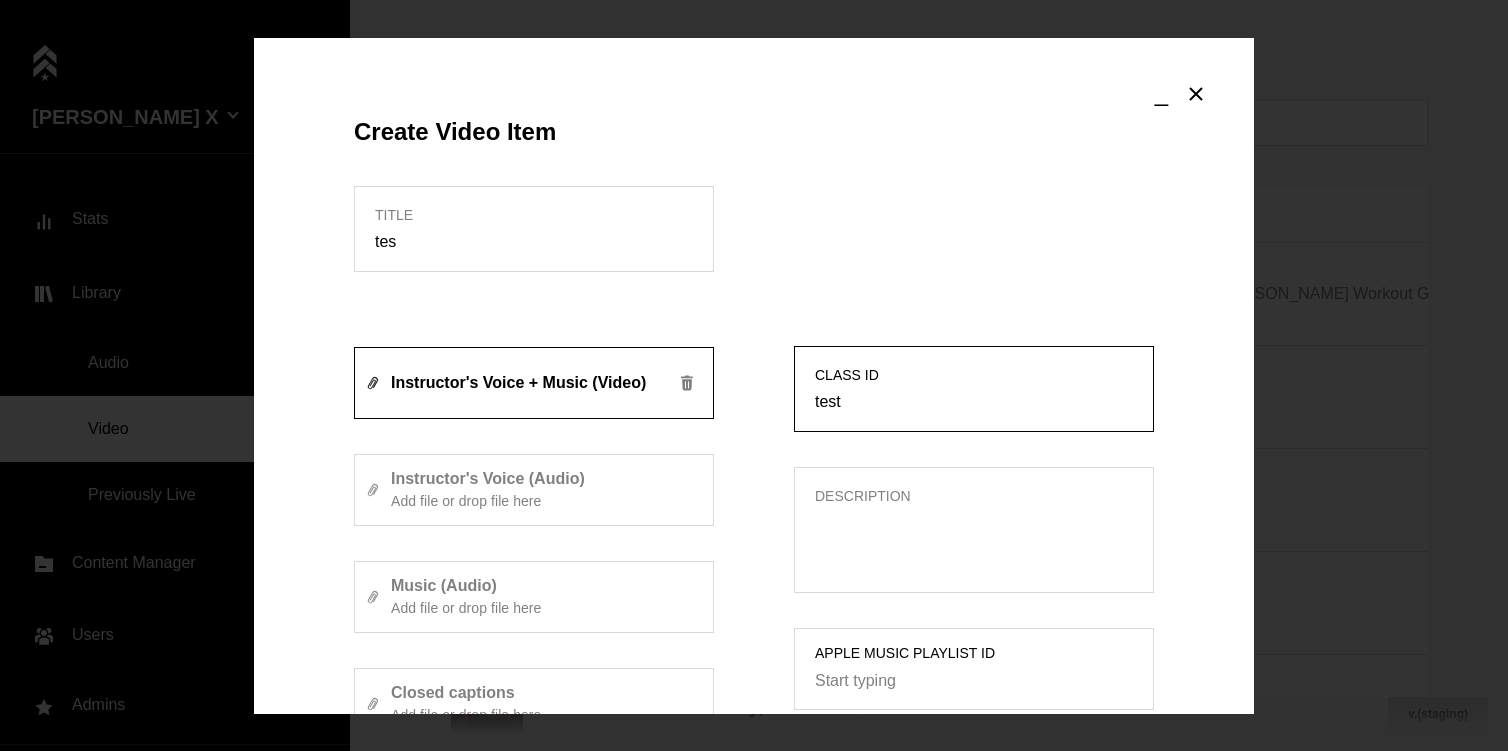 type on "test" 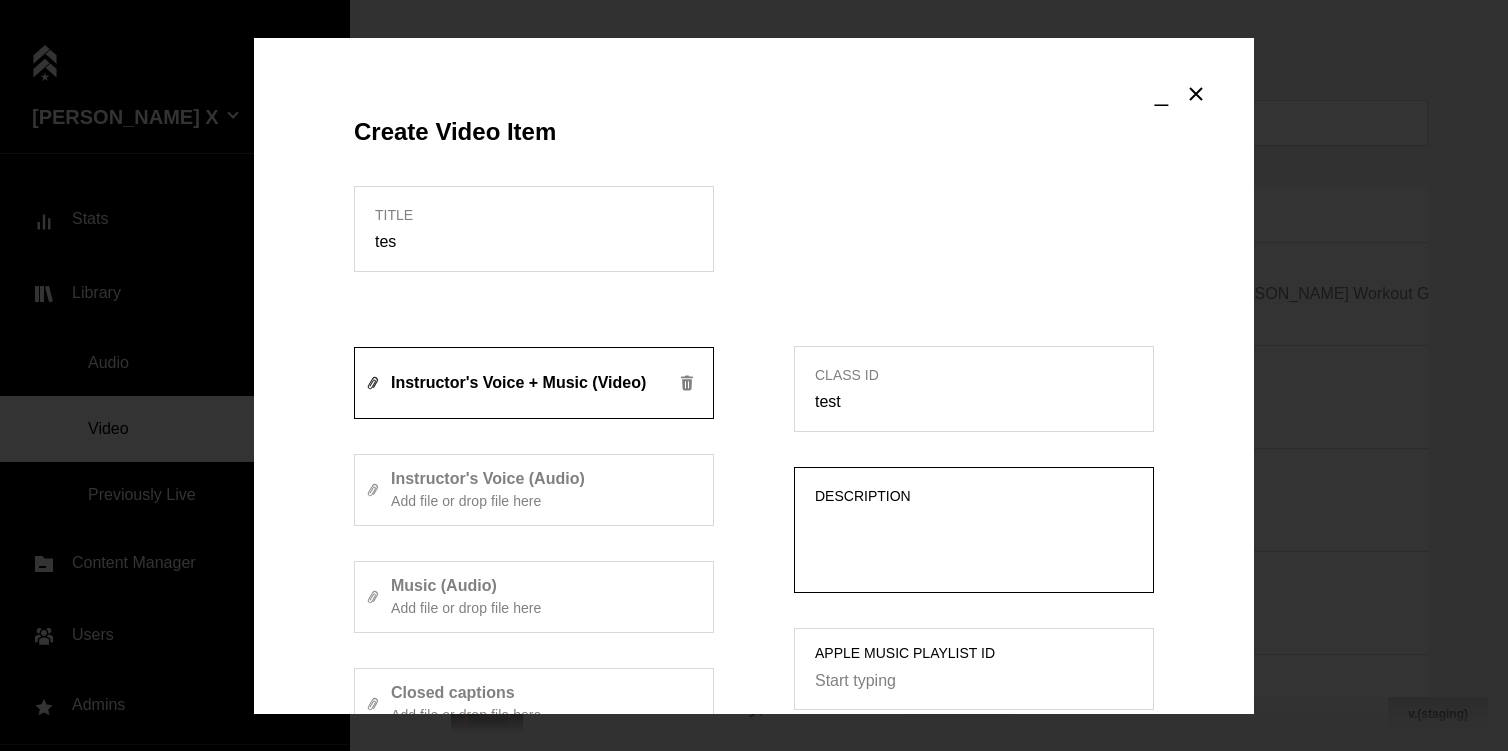 drag, startPoint x: 835, startPoint y: 536, endPoint x: 751, endPoint y: 473, distance: 105 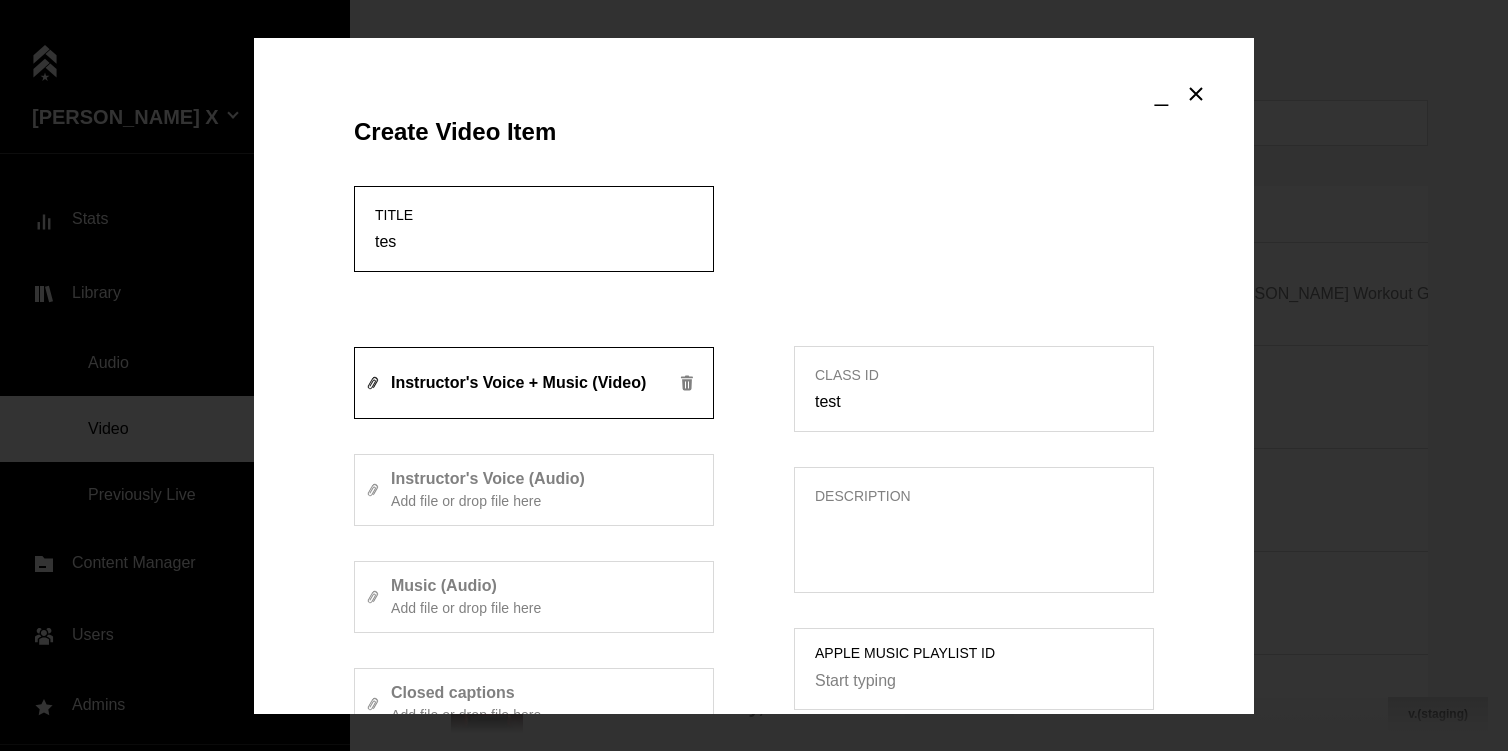 click on "tes" at bounding box center (534, 242) 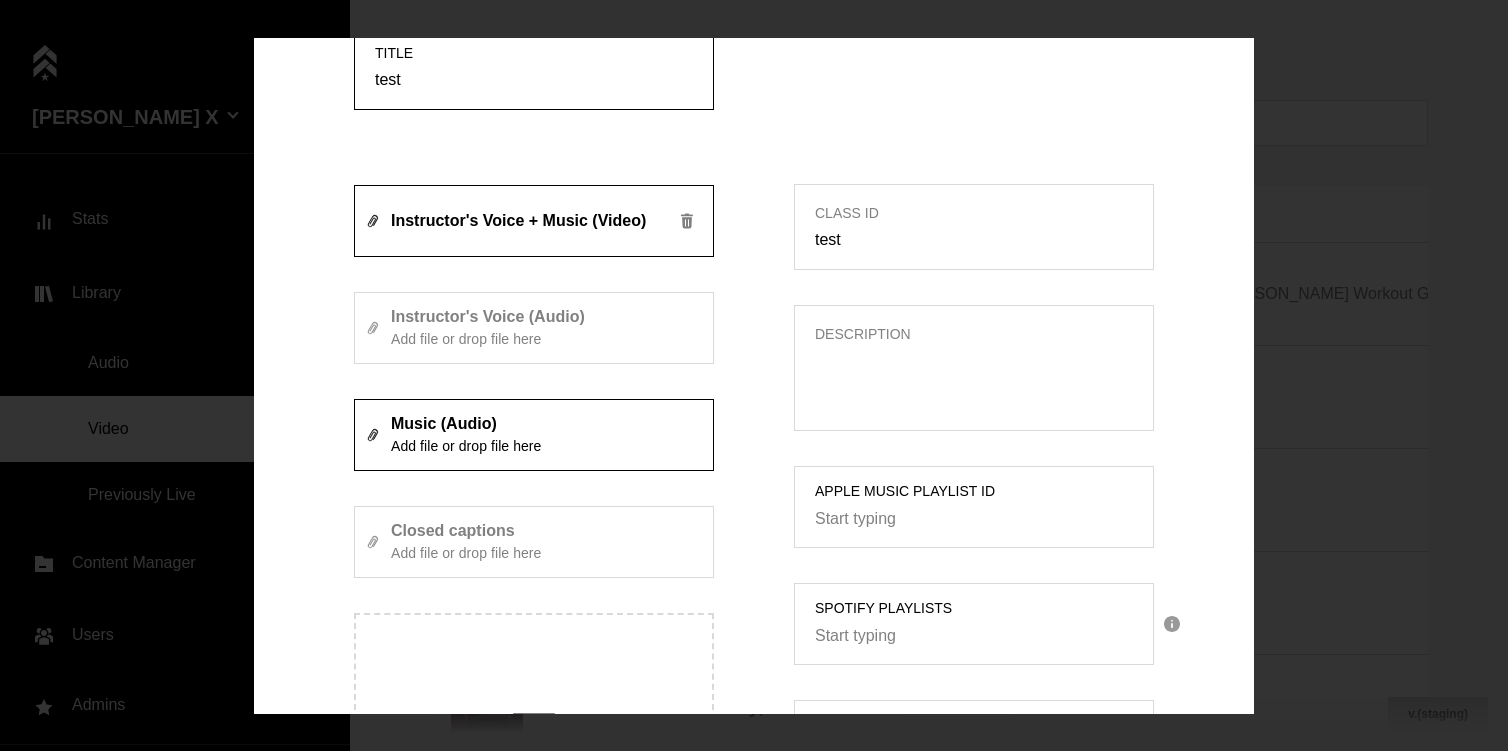 scroll, scrollTop: 351, scrollLeft: 0, axis: vertical 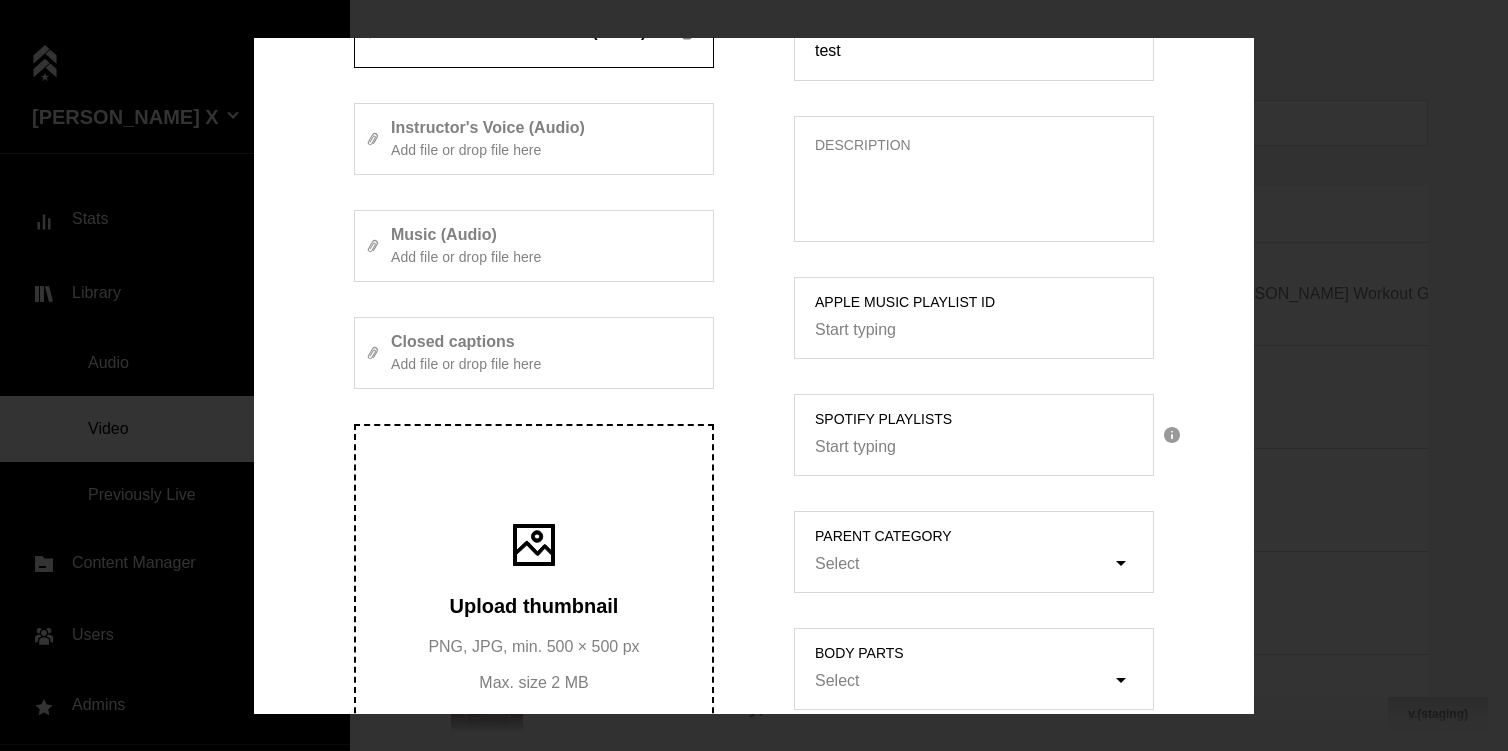 type on "test" 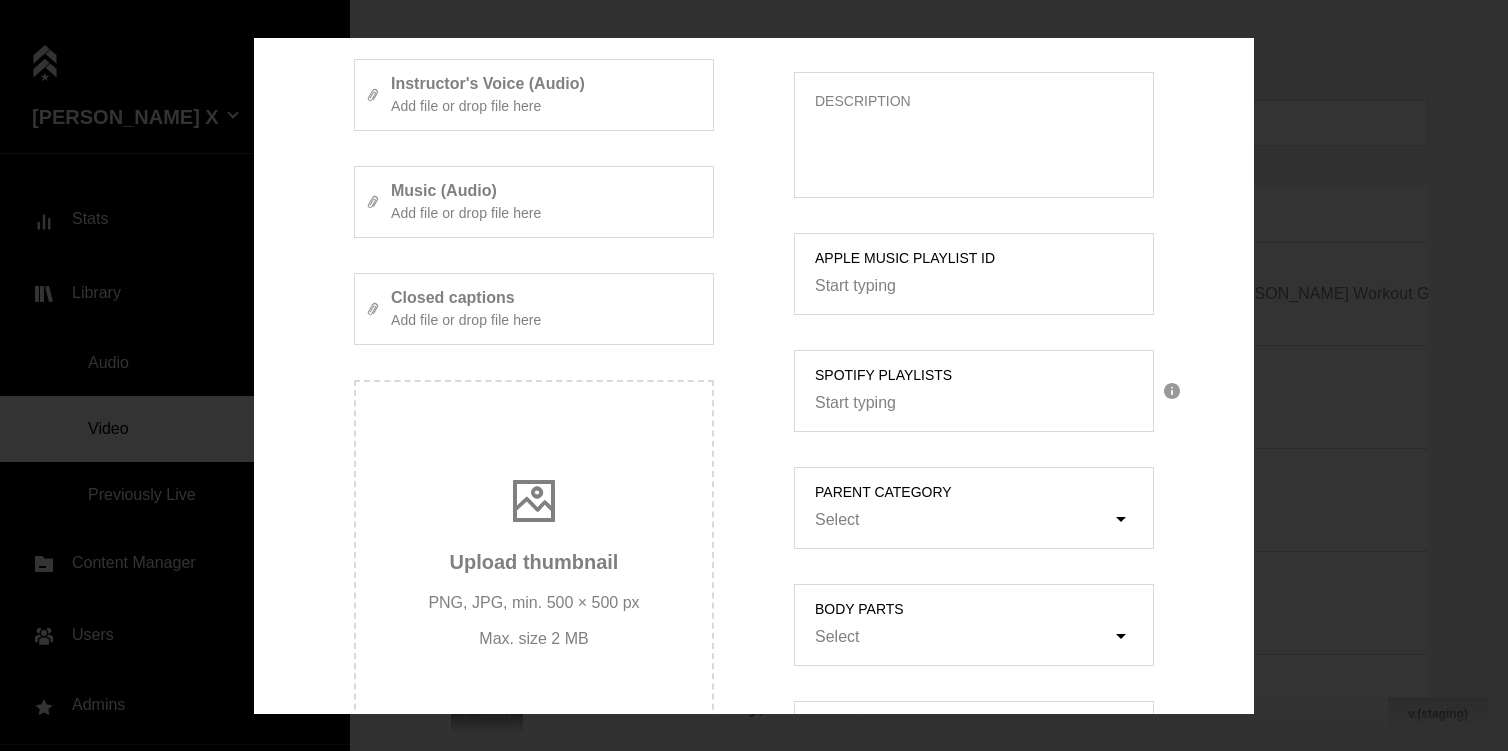 scroll, scrollTop: 791, scrollLeft: 0, axis: vertical 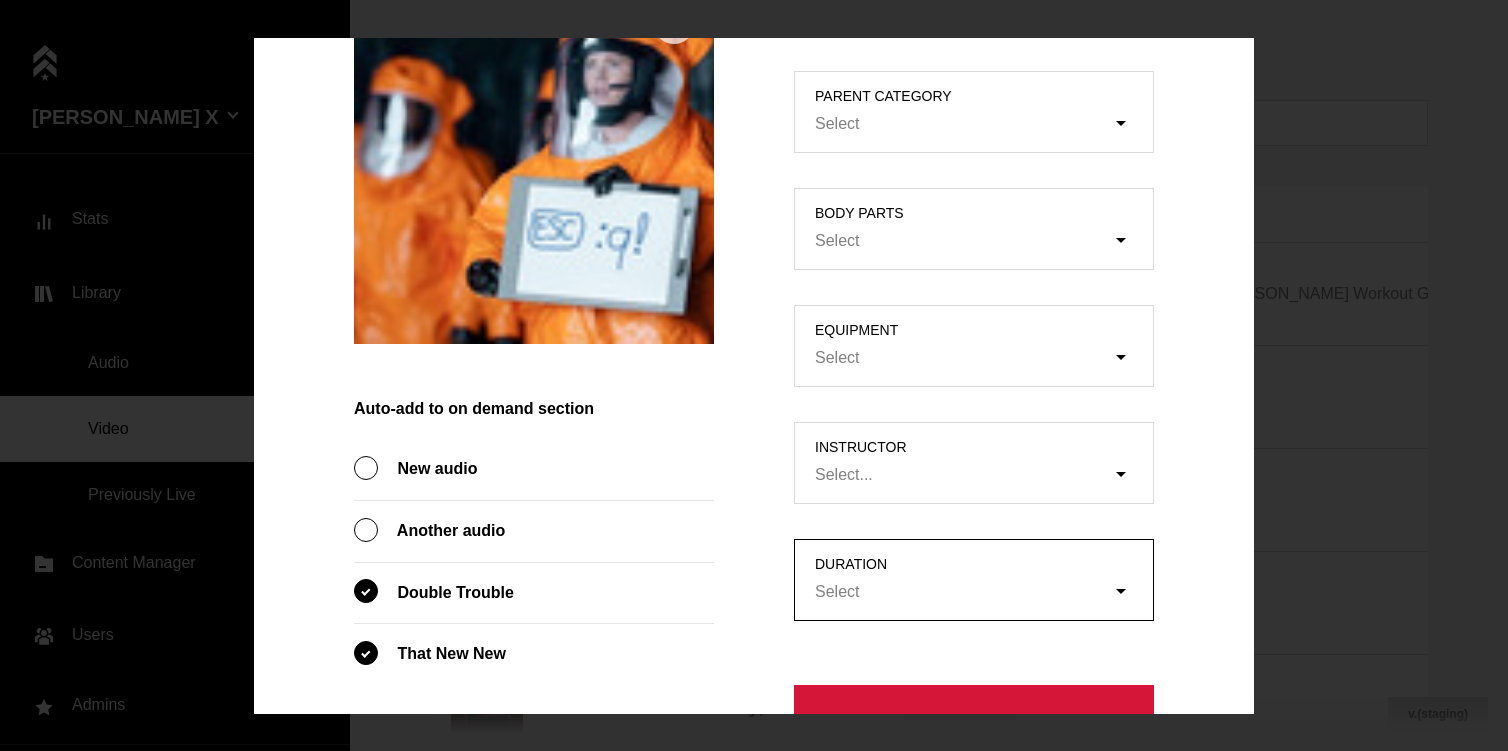 click on "Select" at bounding box center [963, 592] 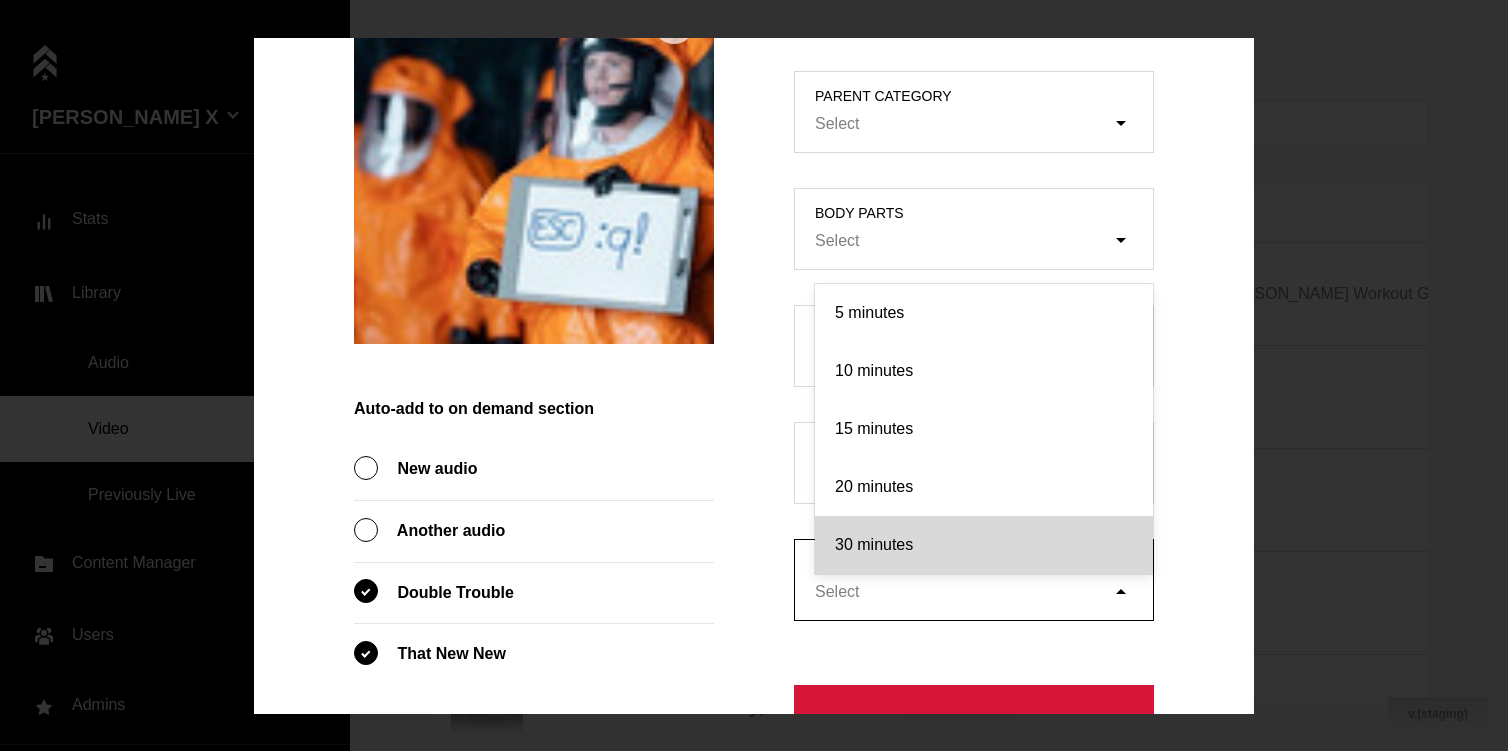 click on "30 minutes" at bounding box center [984, 545] 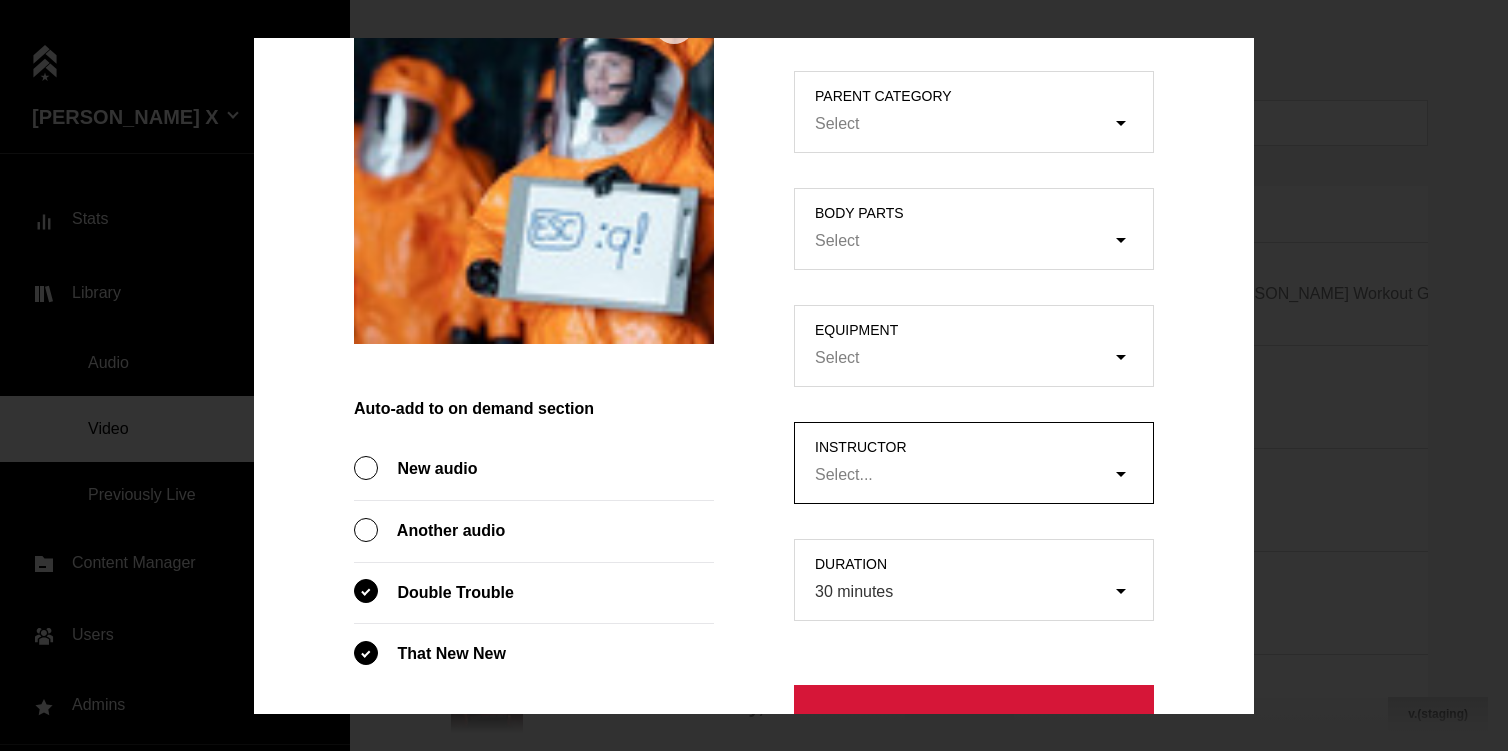 click on "Select..." at bounding box center [984, 476] 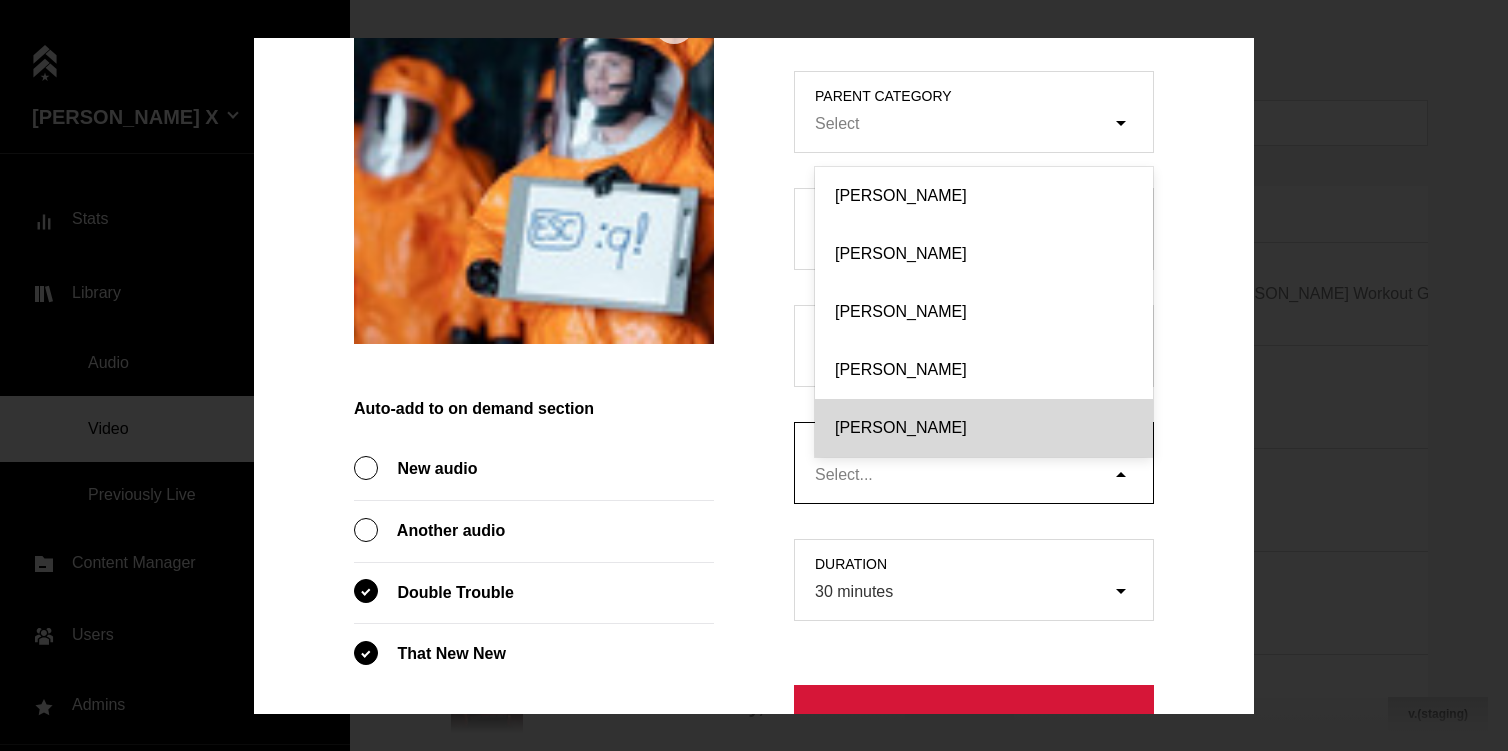 click on "[PERSON_NAME]" at bounding box center [984, 428] 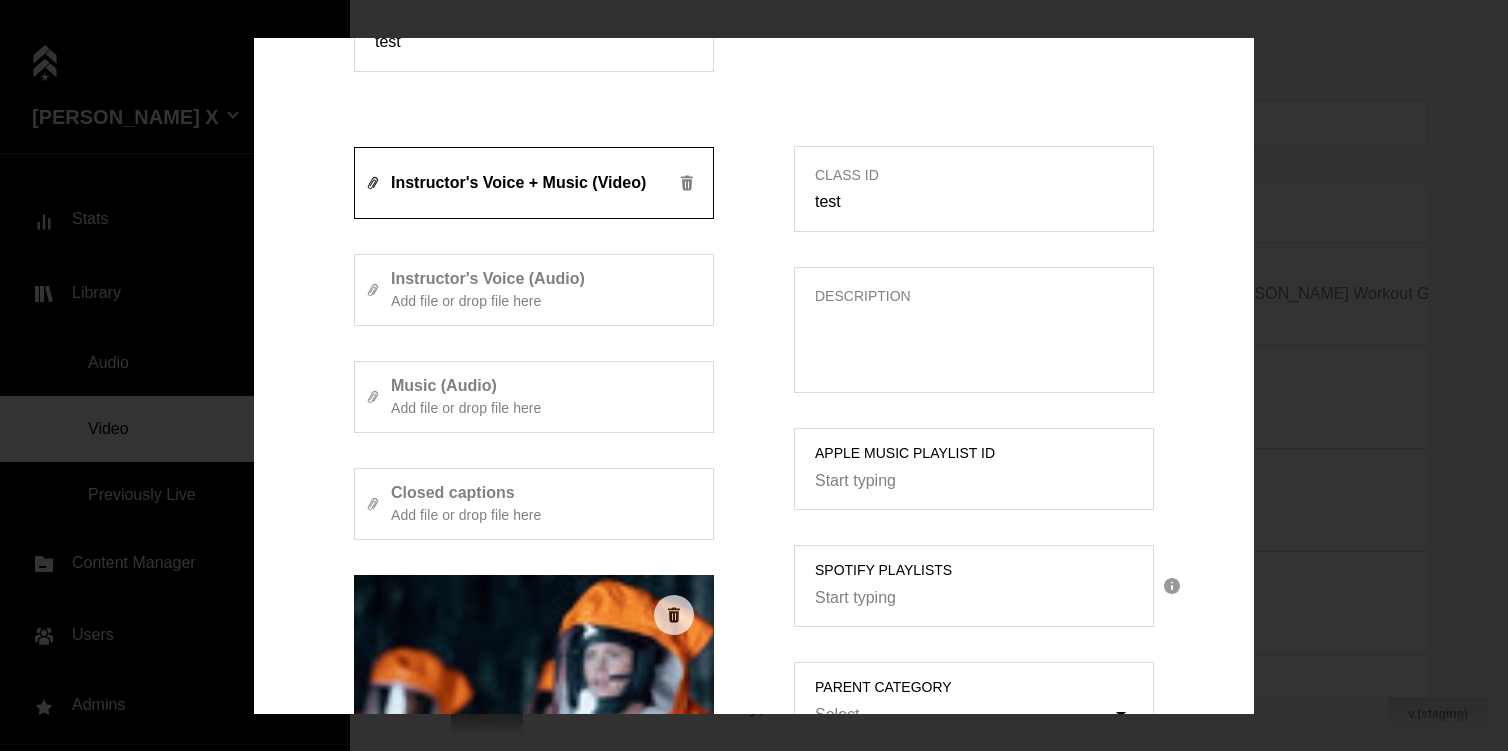 scroll, scrollTop: 587, scrollLeft: 0, axis: vertical 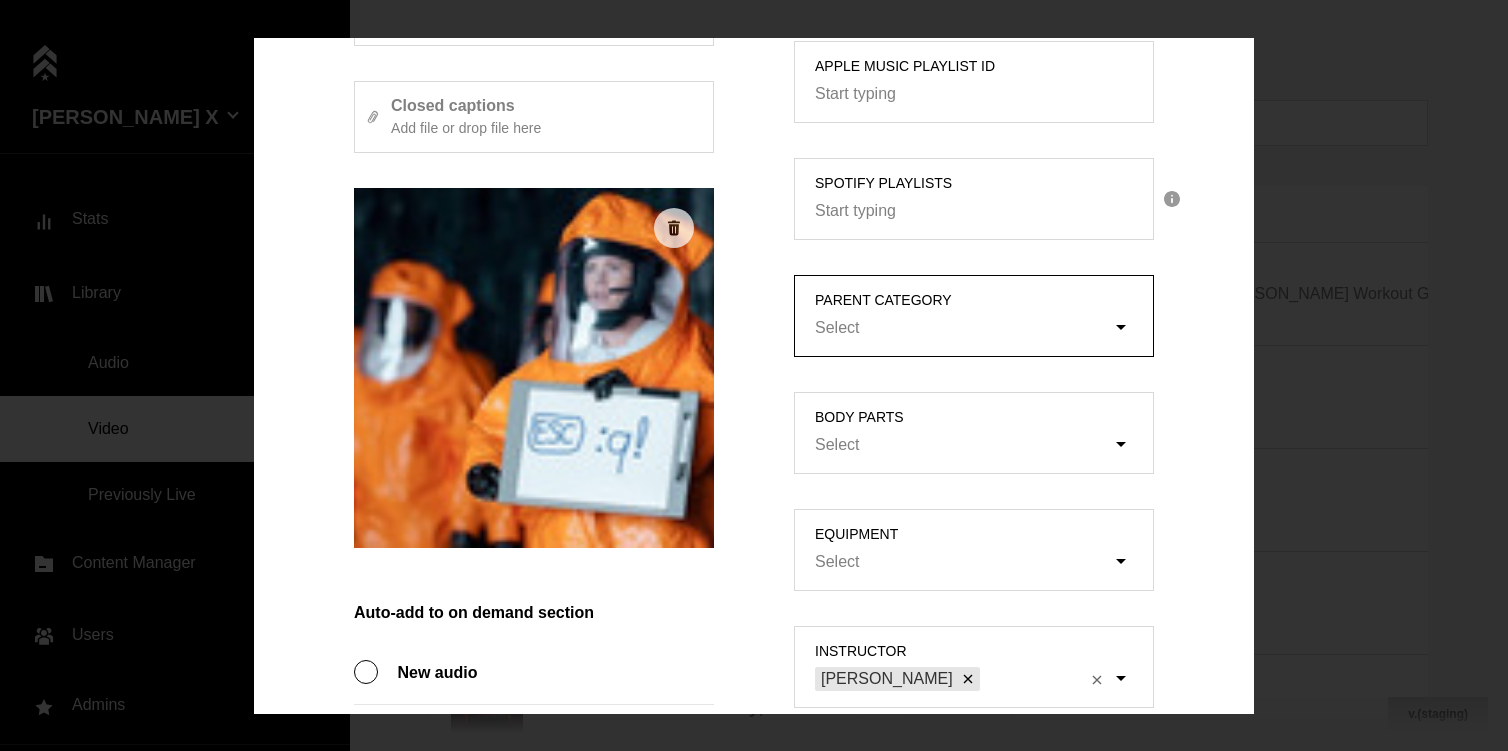 click on "Select" at bounding box center (963, 328) 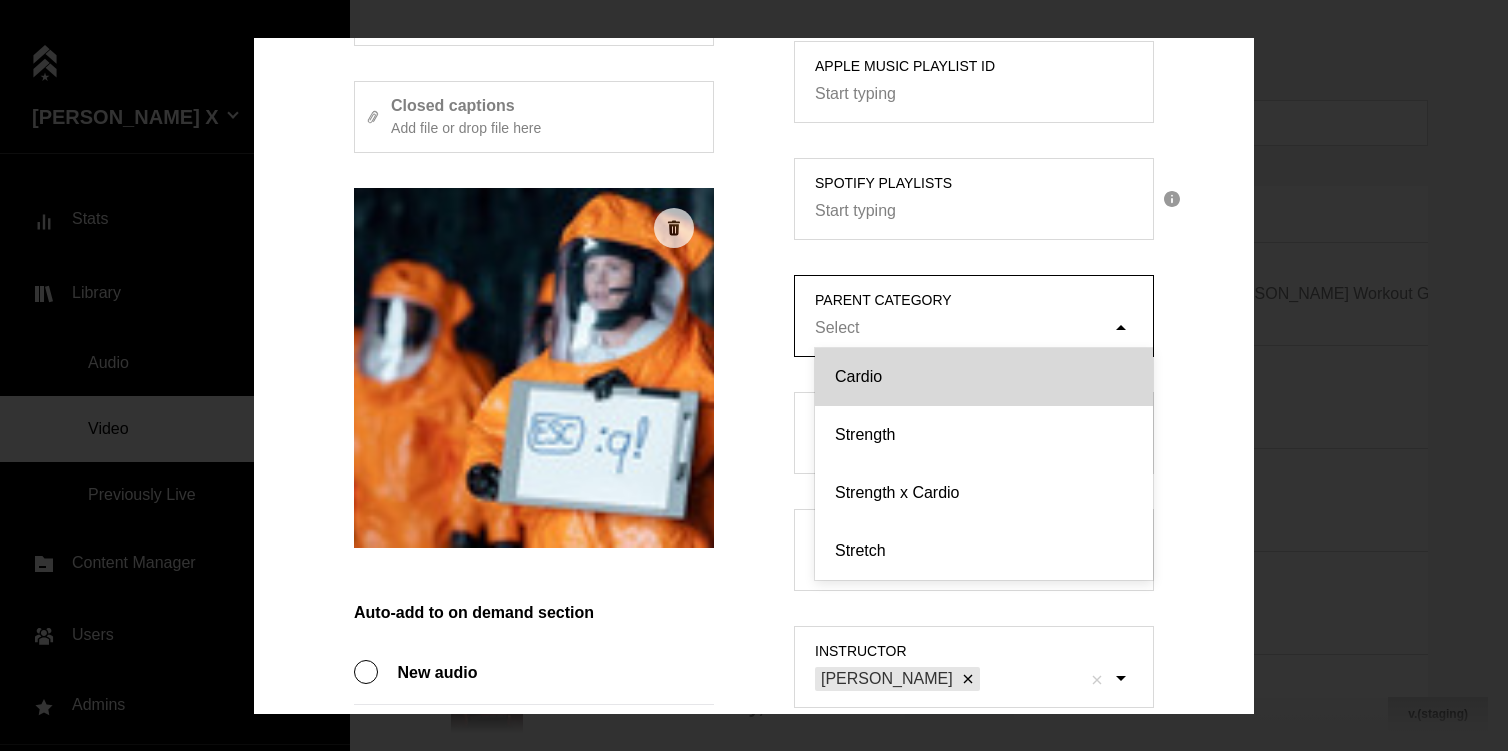 click on "Cardio" at bounding box center (984, 377) 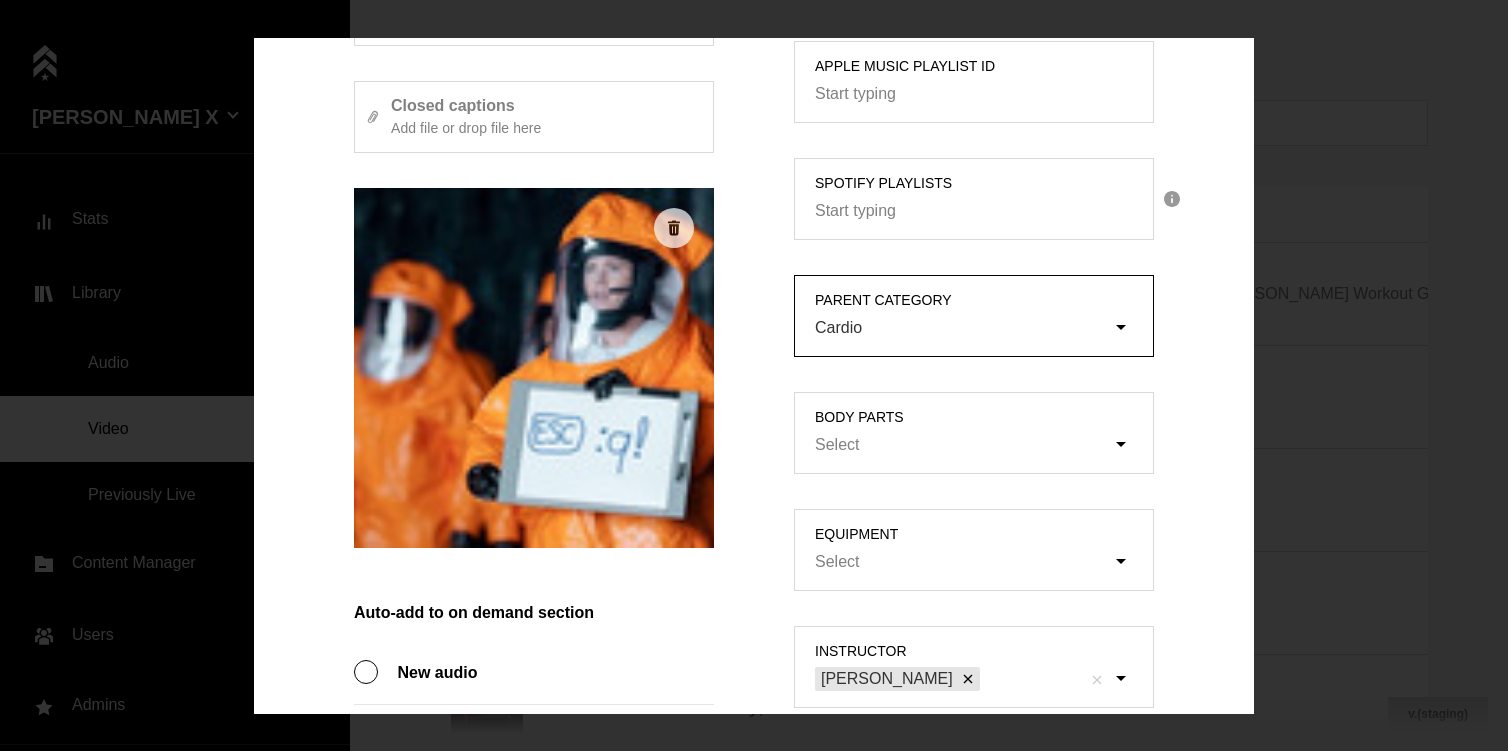 scroll, scrollTop: 143, scrollLeft: 0, axis: vertical 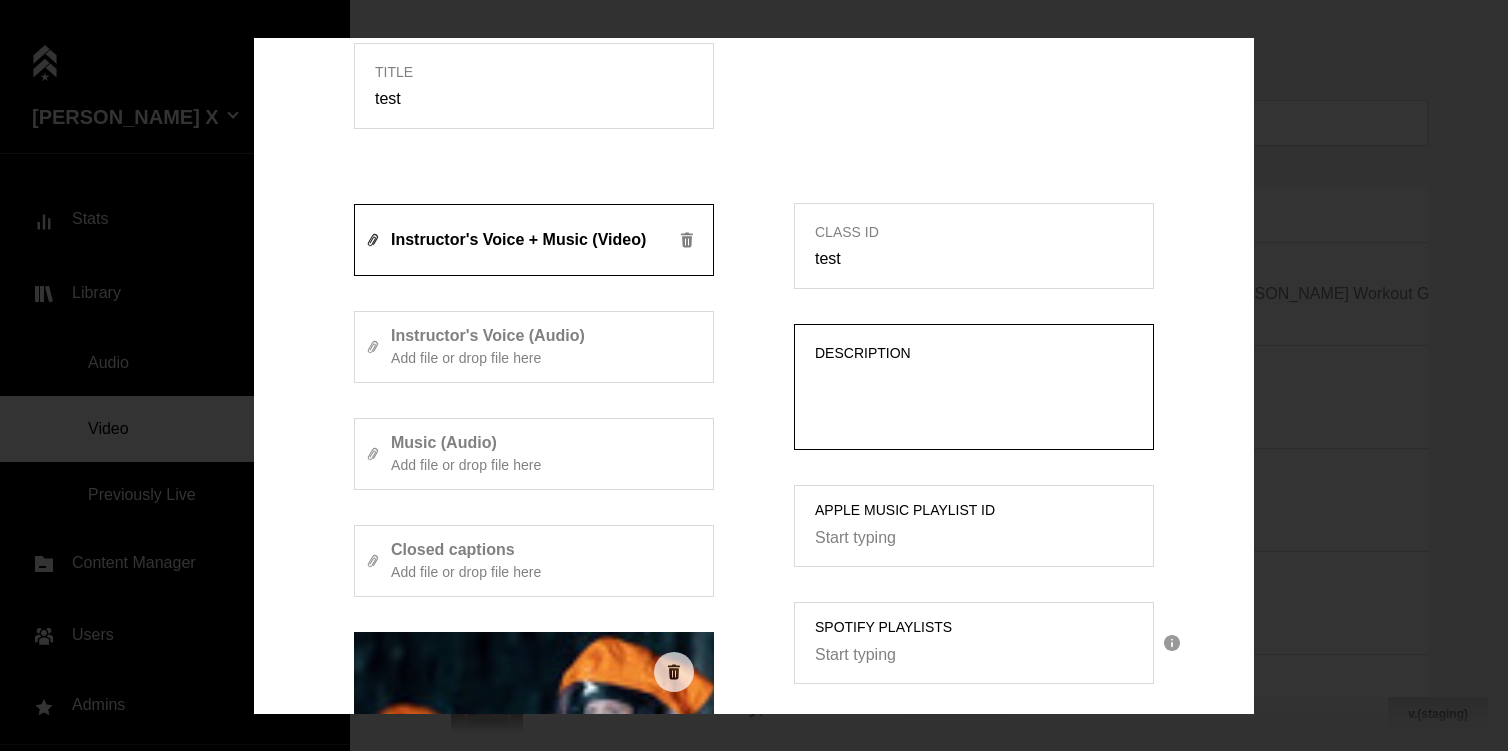 click on "Description" at bounding box center (974, 400) 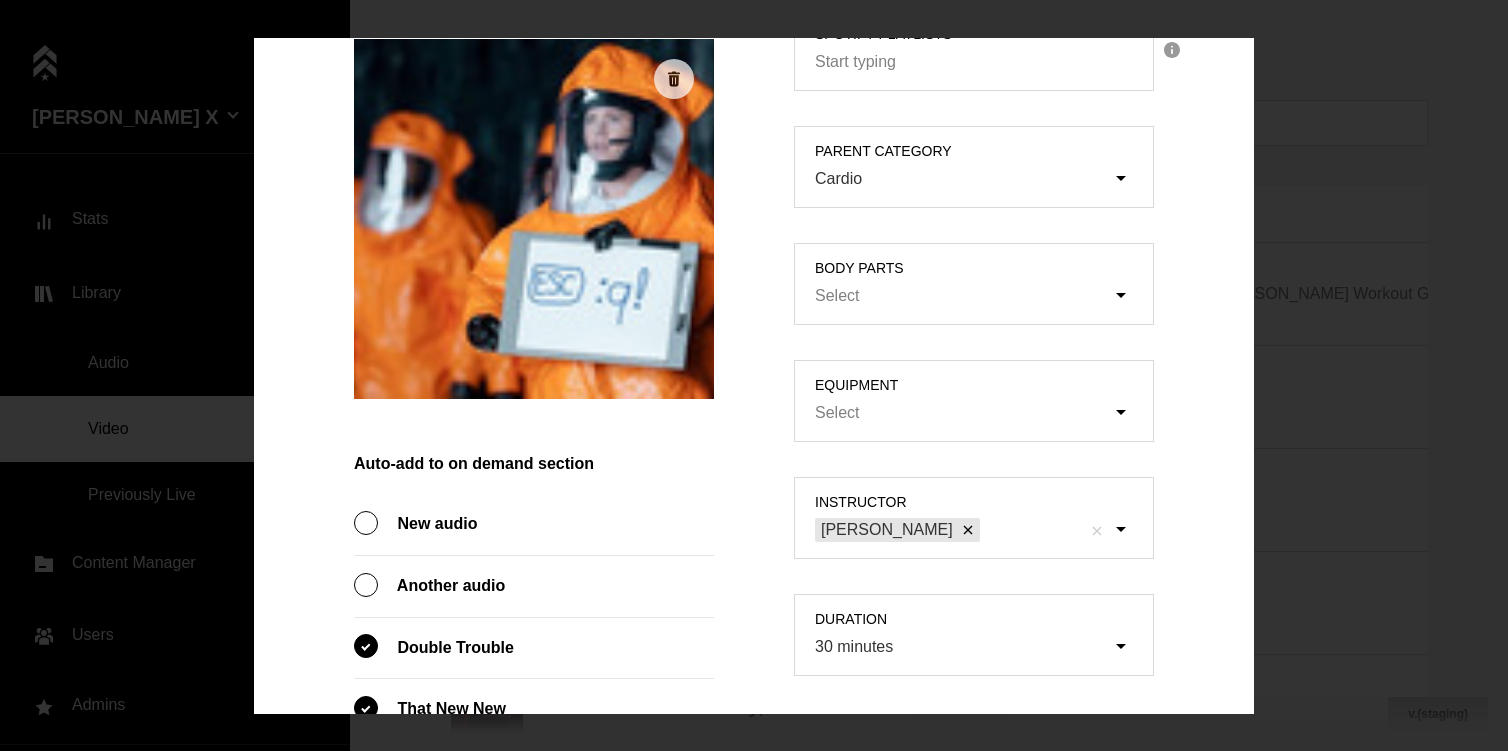 scroll, scrollTop: 913, scrollLeft: 0, axis: vertical 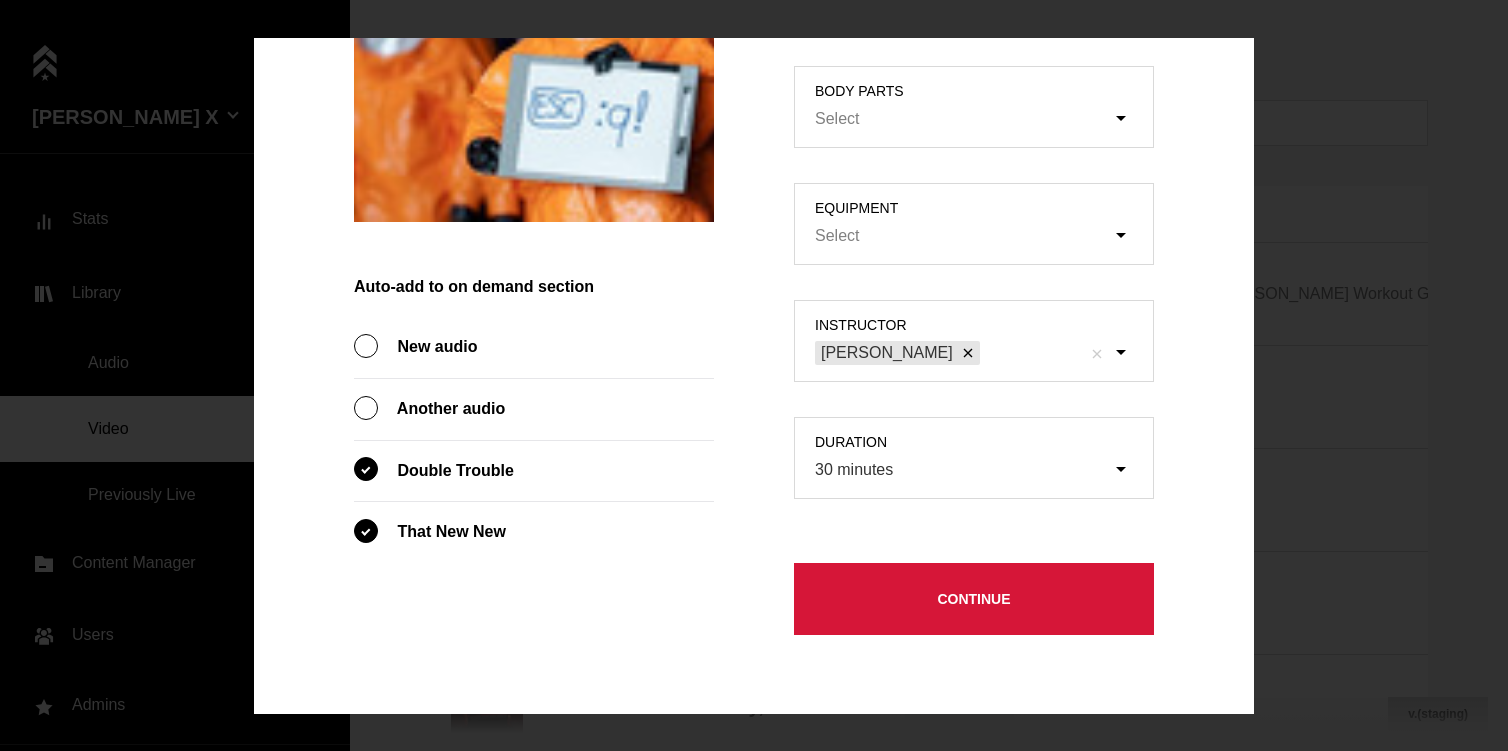 type on "test" 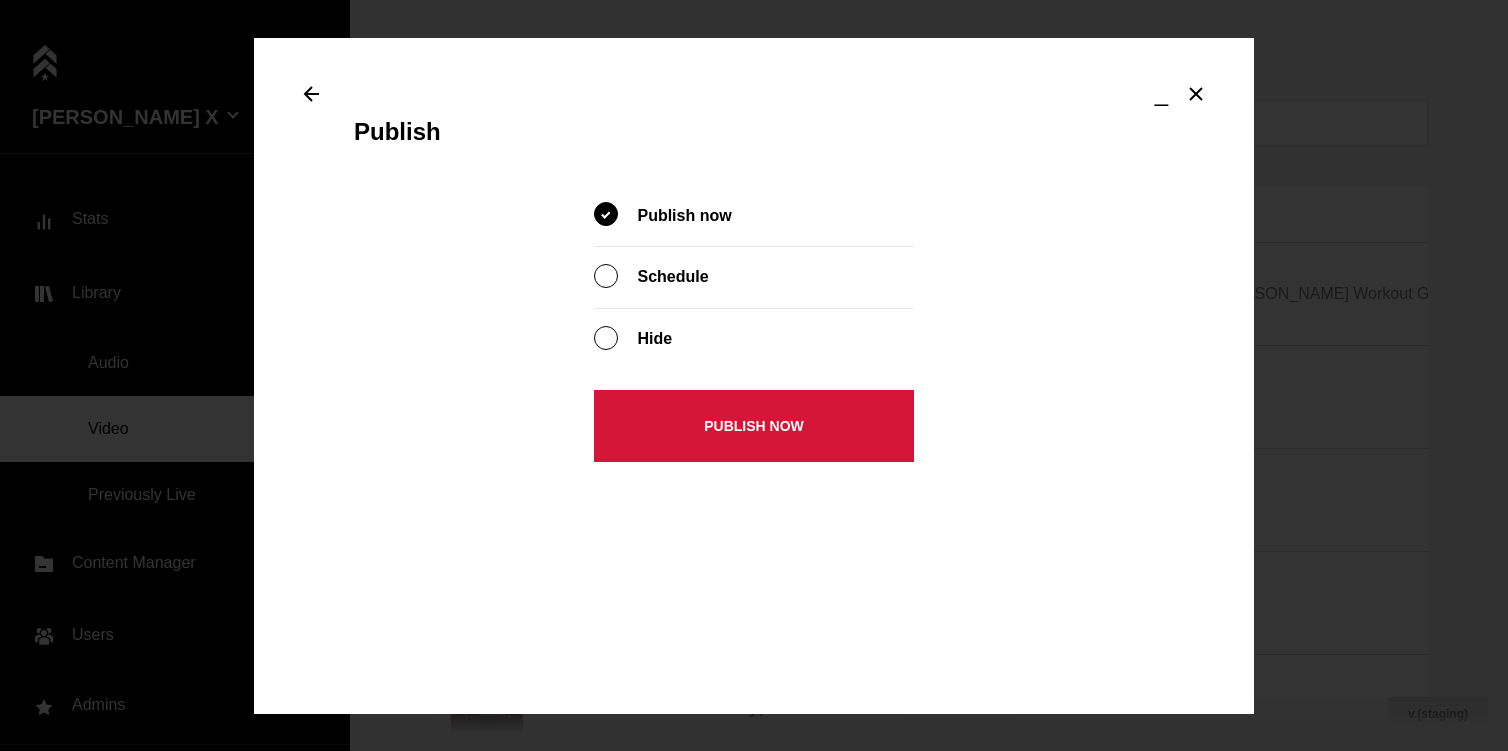 click on "Publish now" at bounding box center (754, 426) 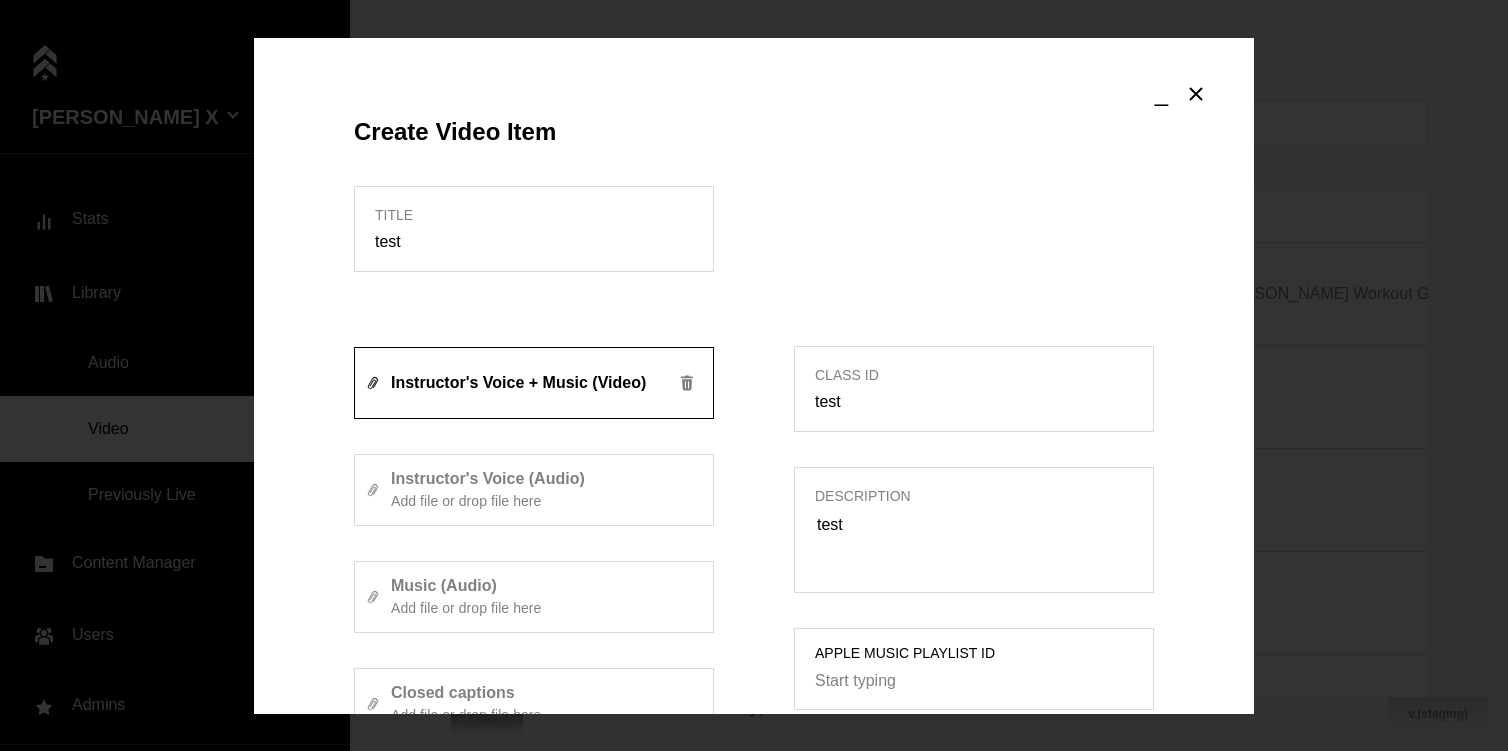 scroll, scrollTop: 913, scrollLeft: 0, axis: vertical 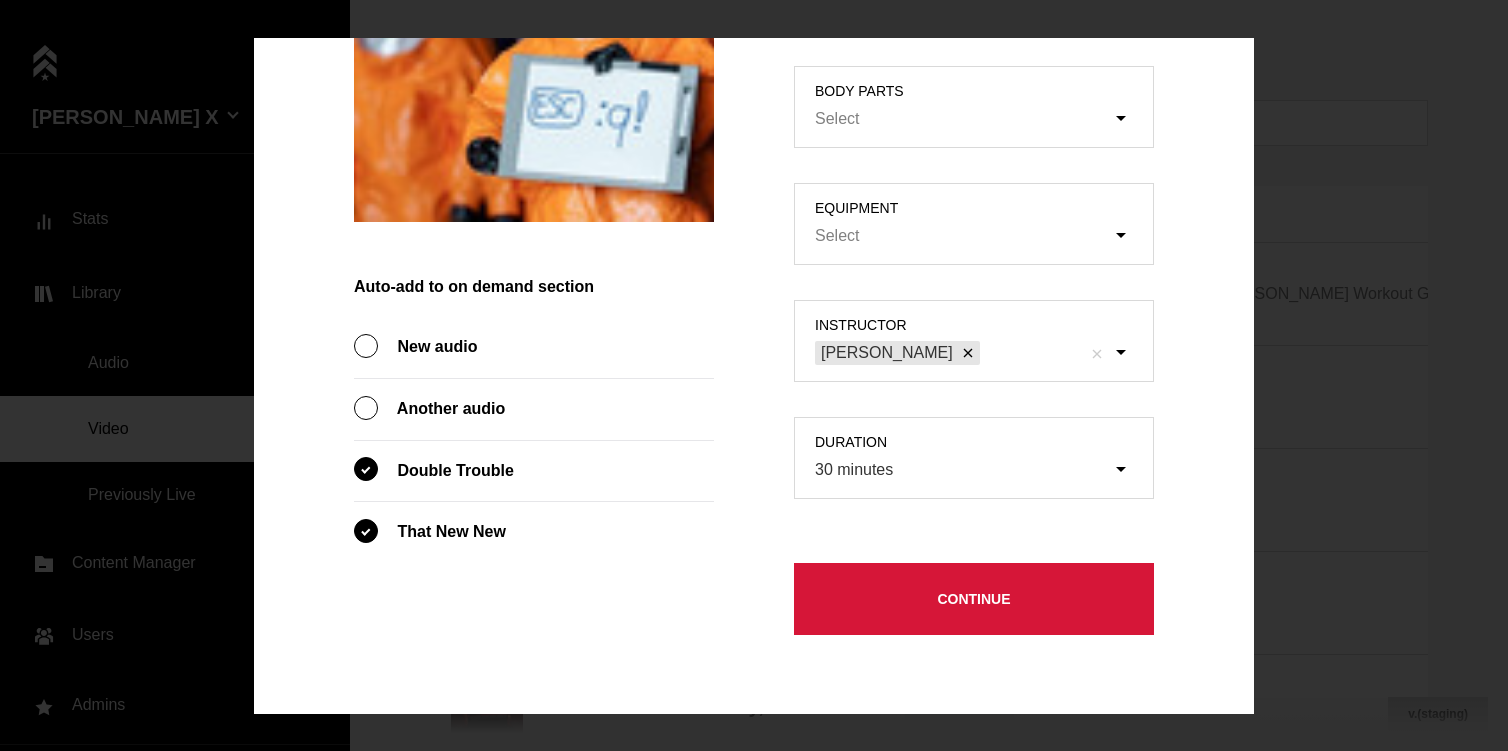 click on "Continue" at bounding box center [974, 599] 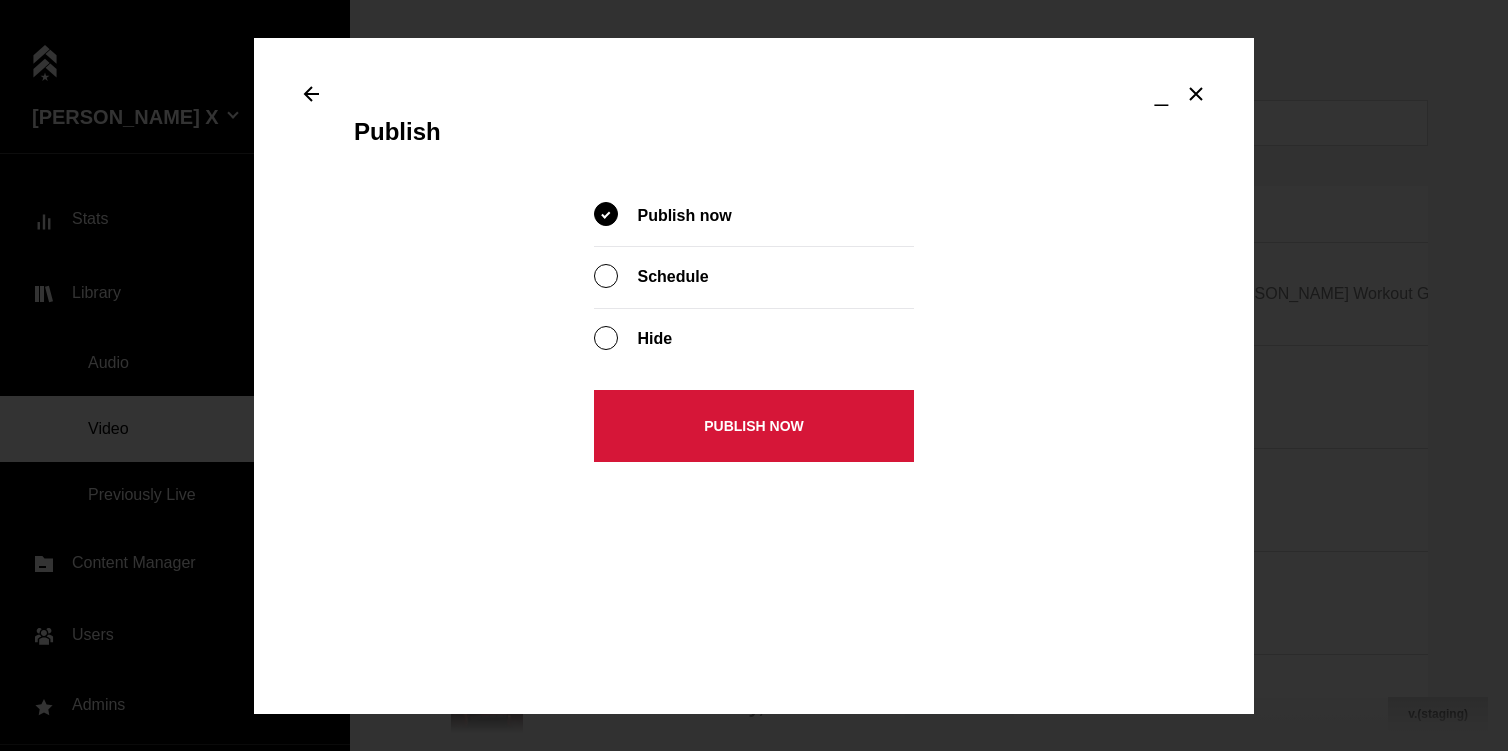 click on "Publish now" at bounding box center (754, 426) 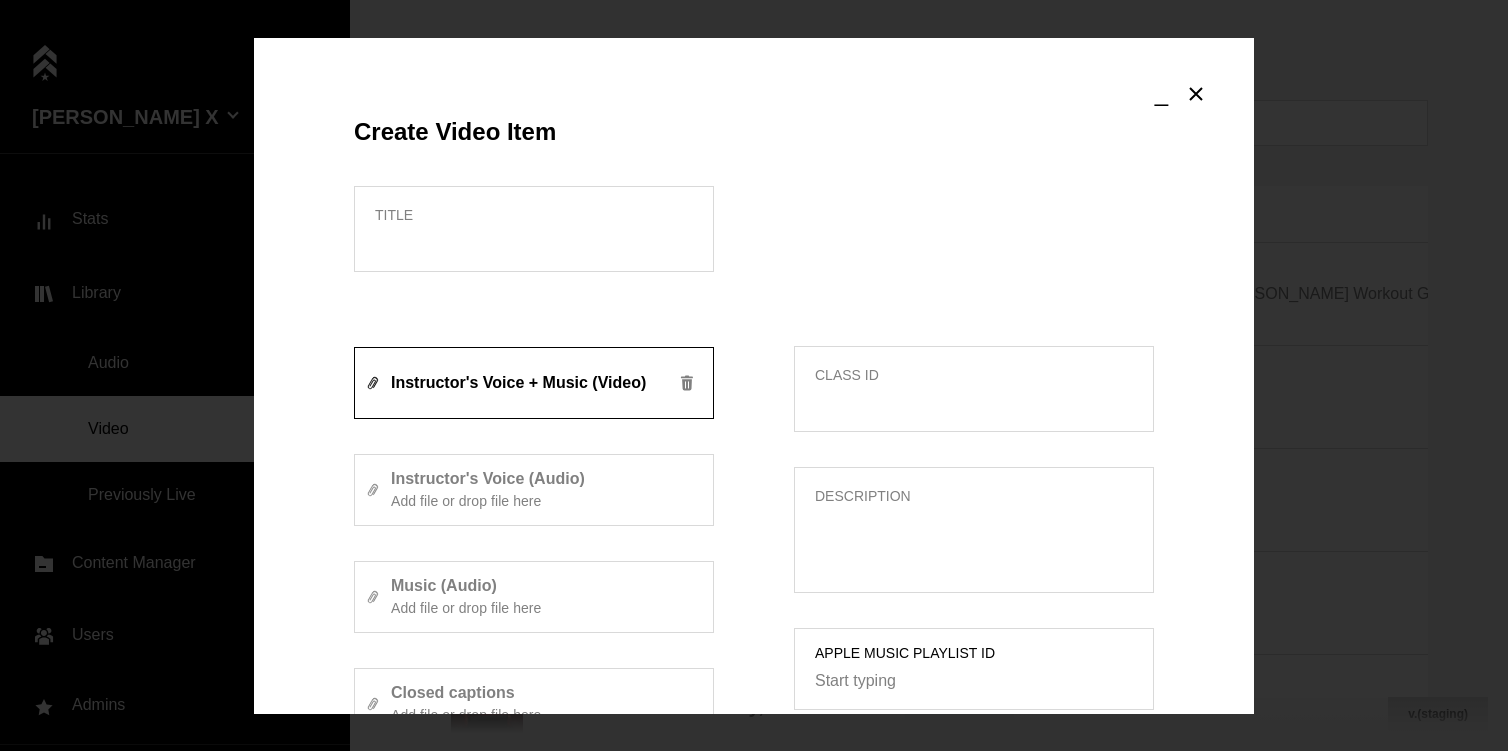 click on "Title" at bounding box center [534, 229] 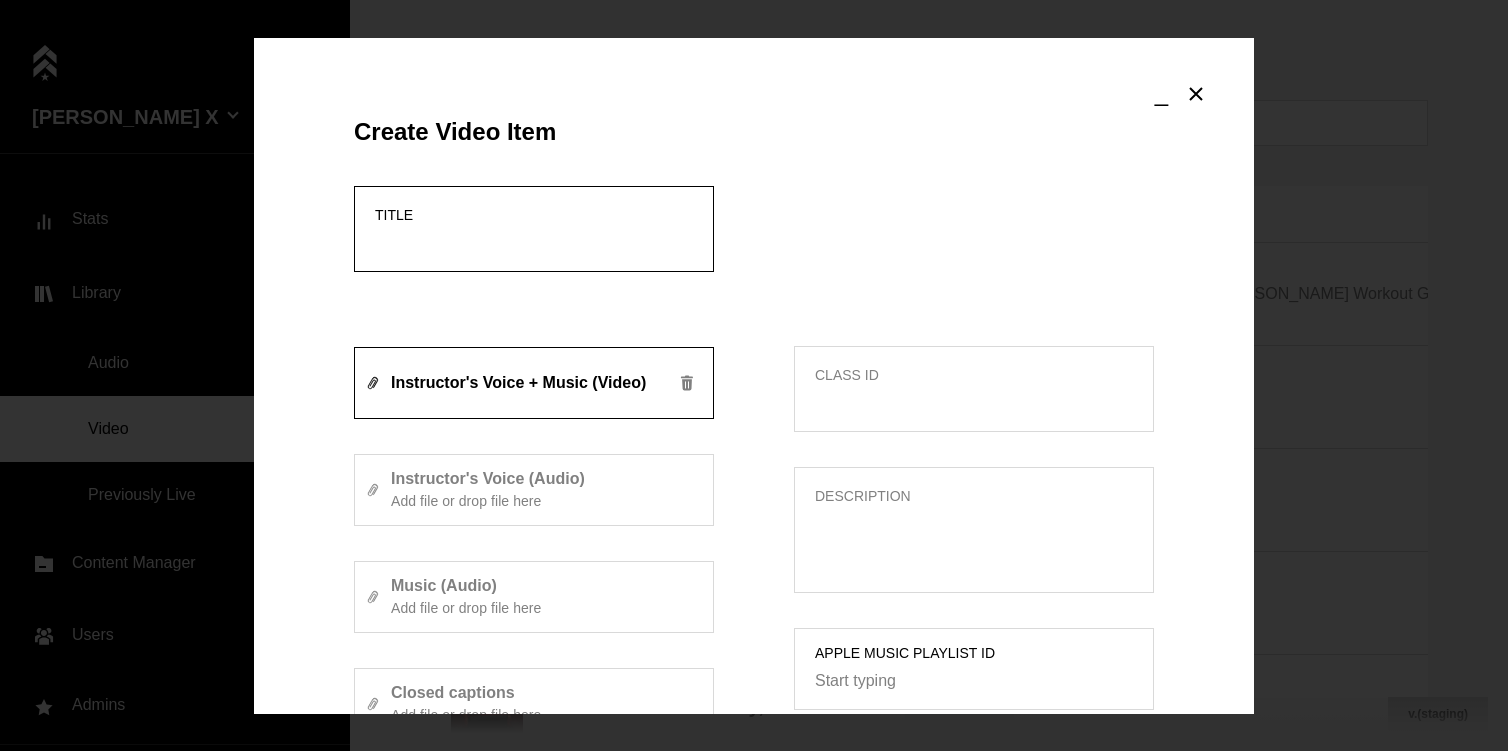 click on "Title" at bounding box center (534, 242) 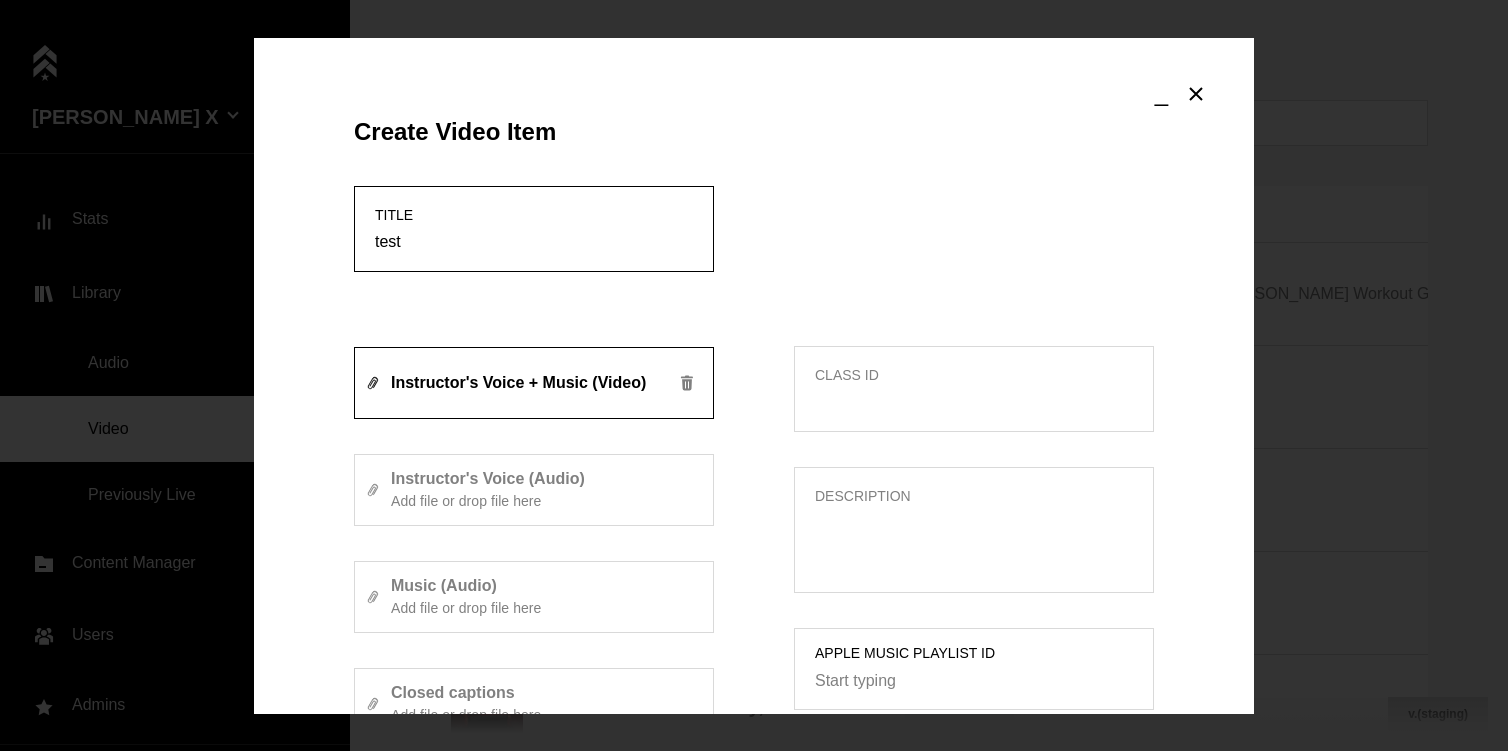 type on "test" 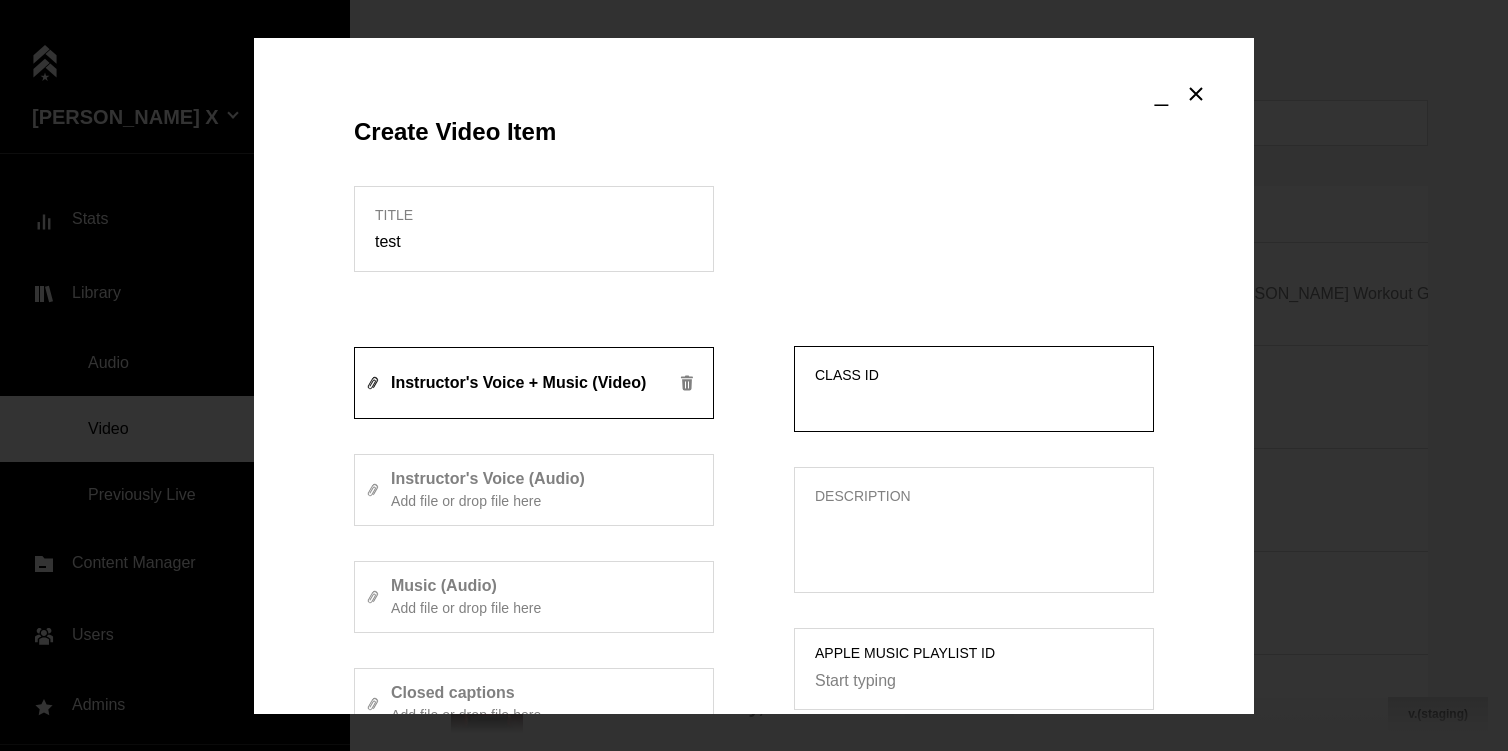click on "Class ID" at bounding box center [974, 402] 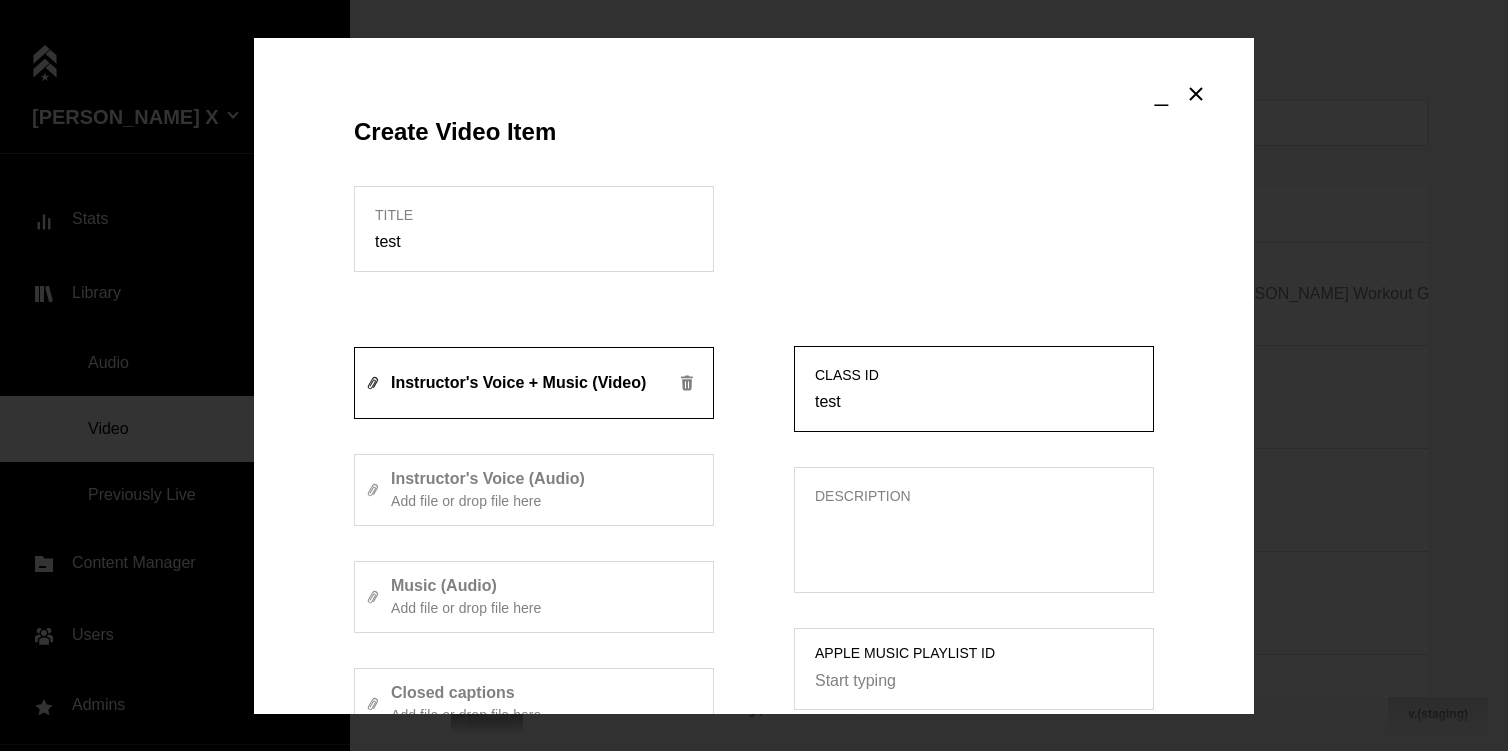 type on "test" 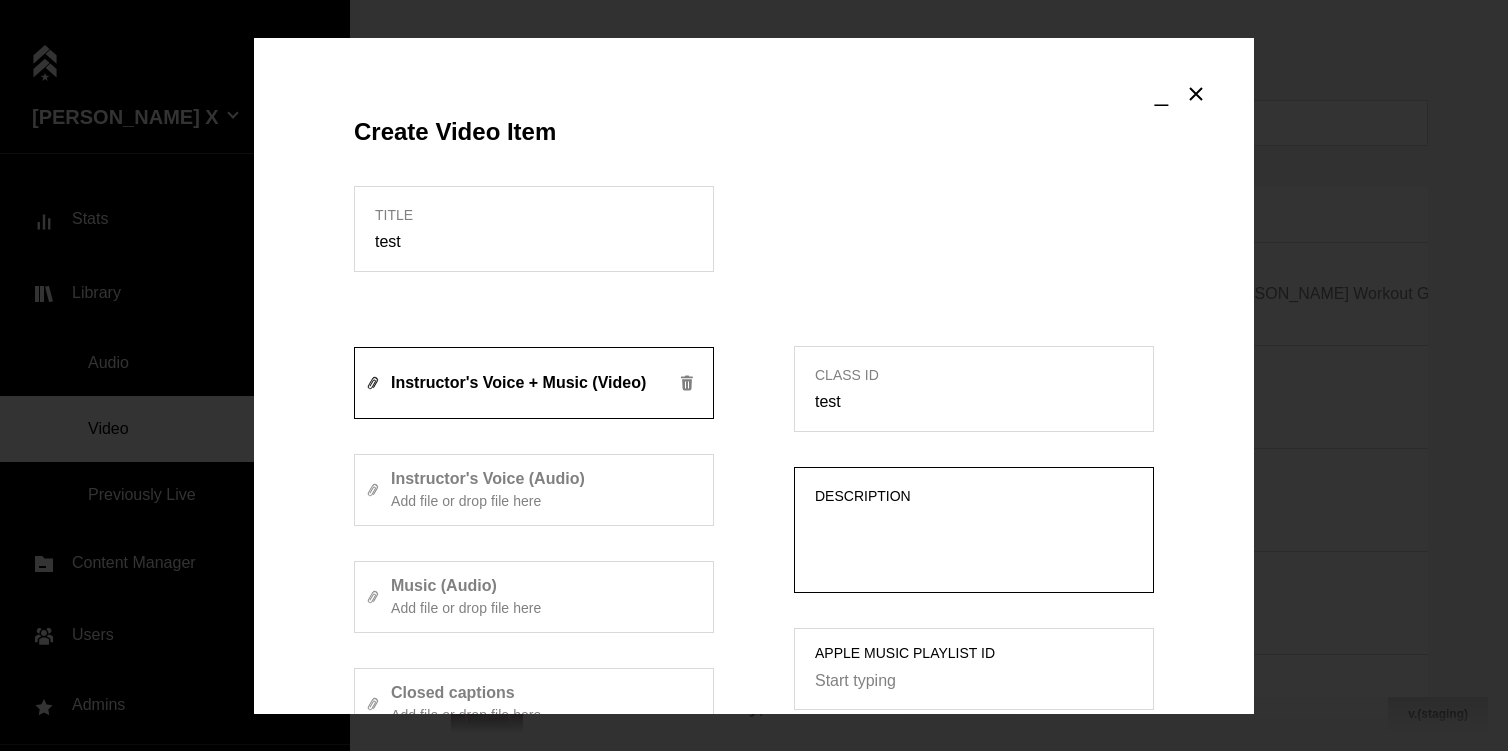 click on "Description" at bounding box center [974, 543] 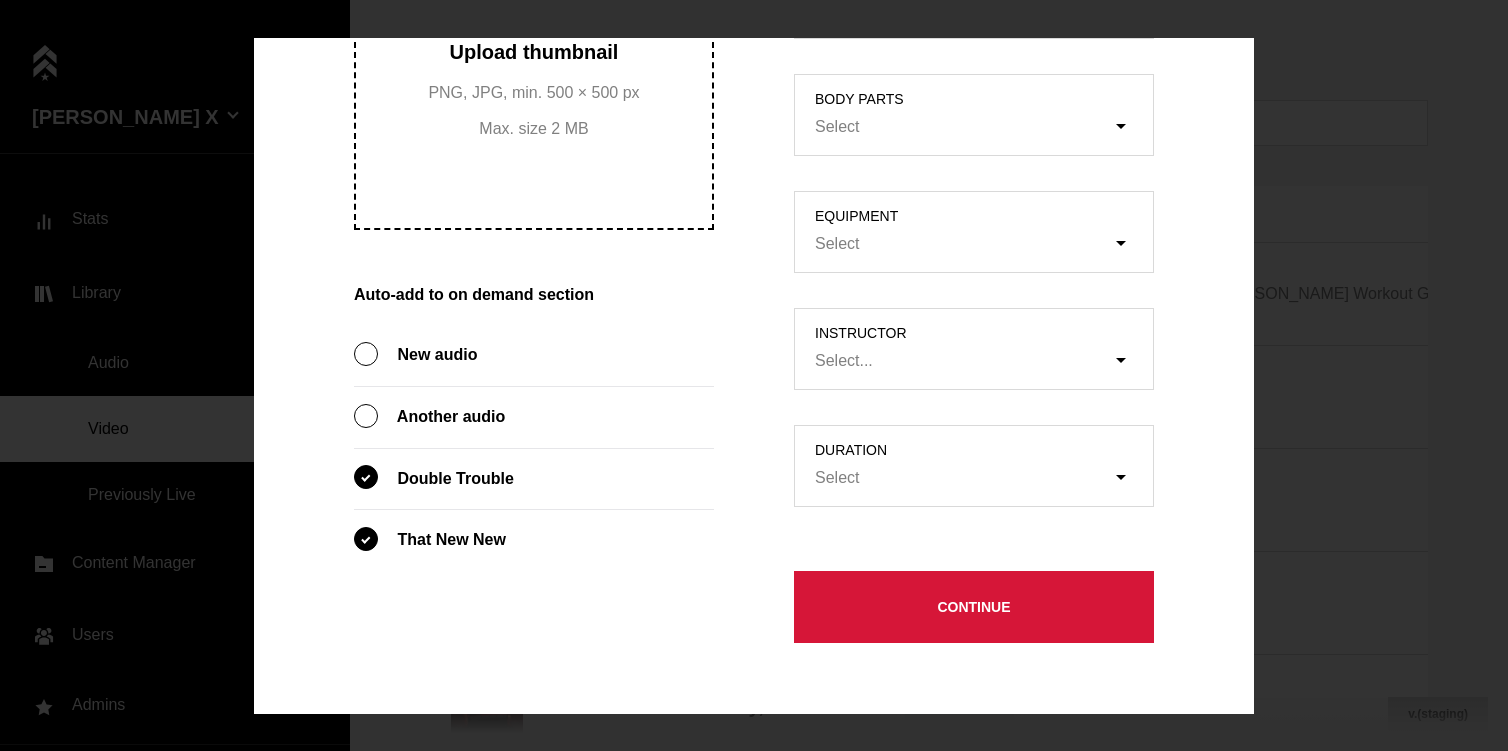 scroll, scrollTop: 517, scrollLeft: 0, axis: vertical 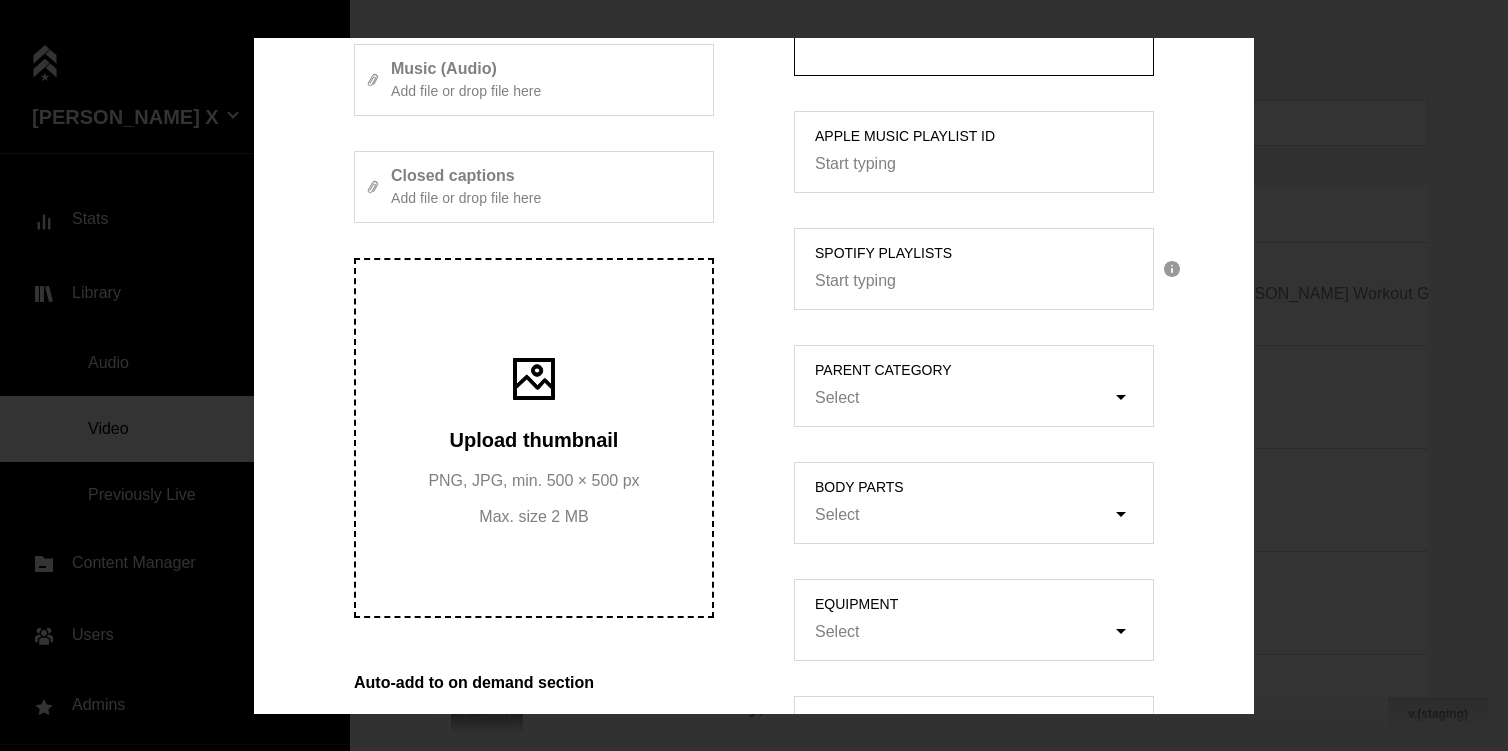 type on "test" 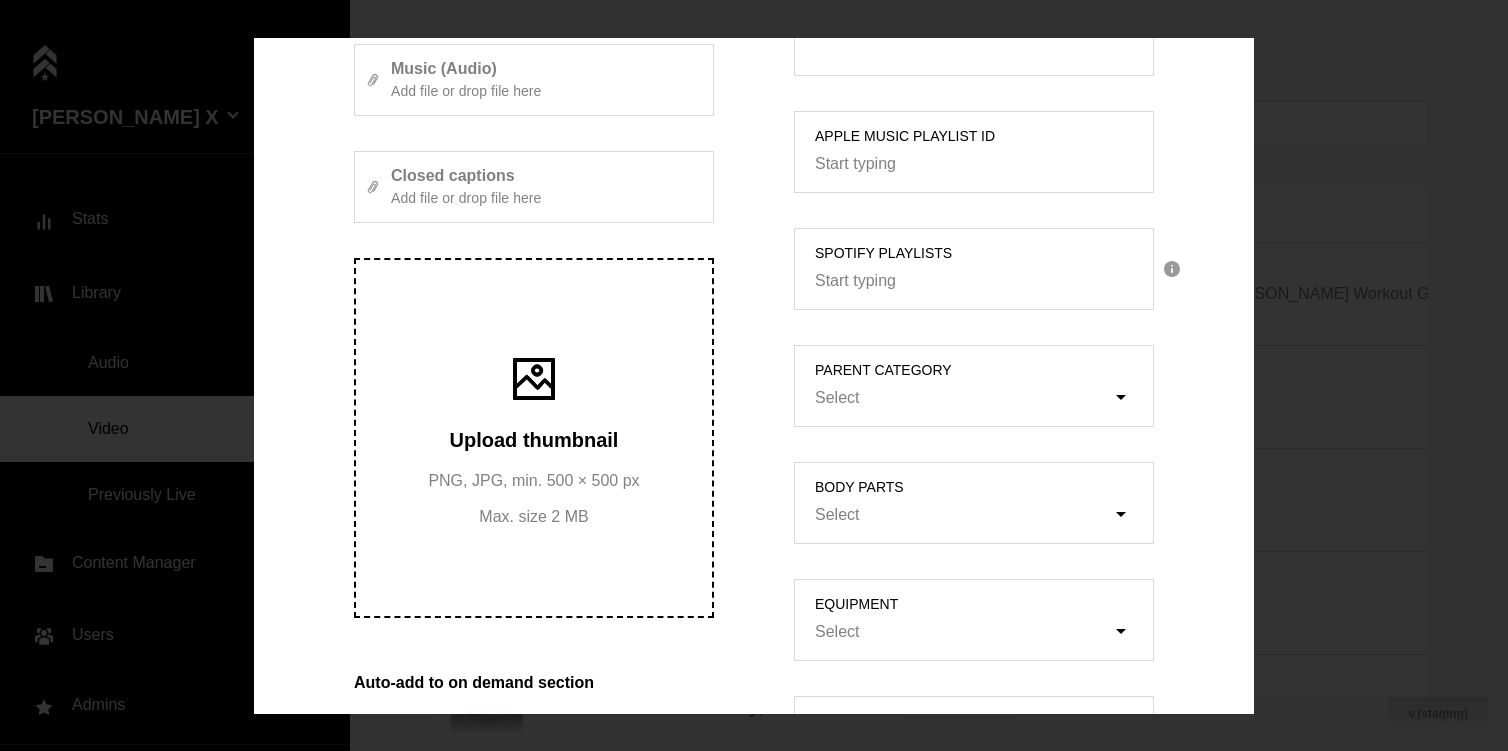 click on "Upload thumbnail" at bounding box center (533, 440) 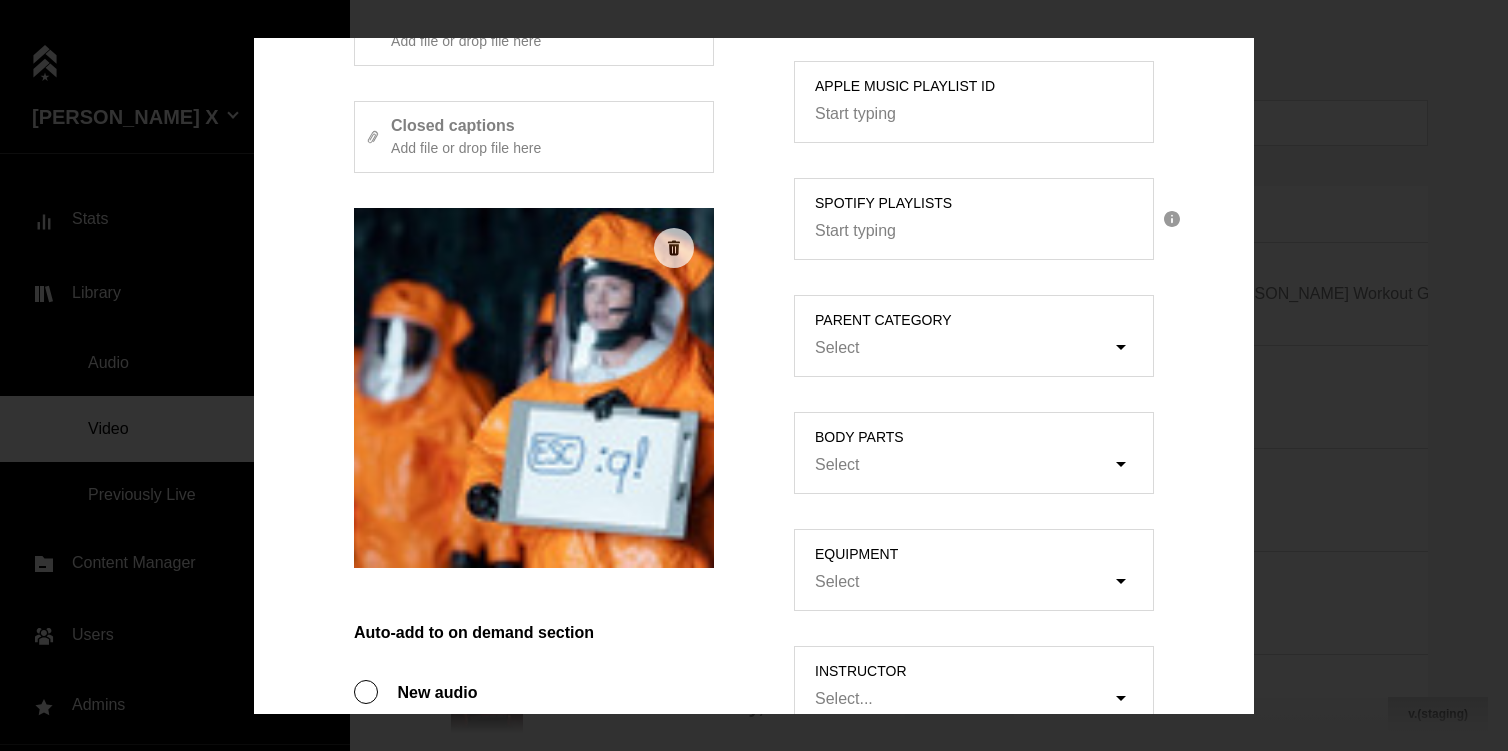 scroll, scrollTop: 913, scrollLeft: 0, axis: vertical 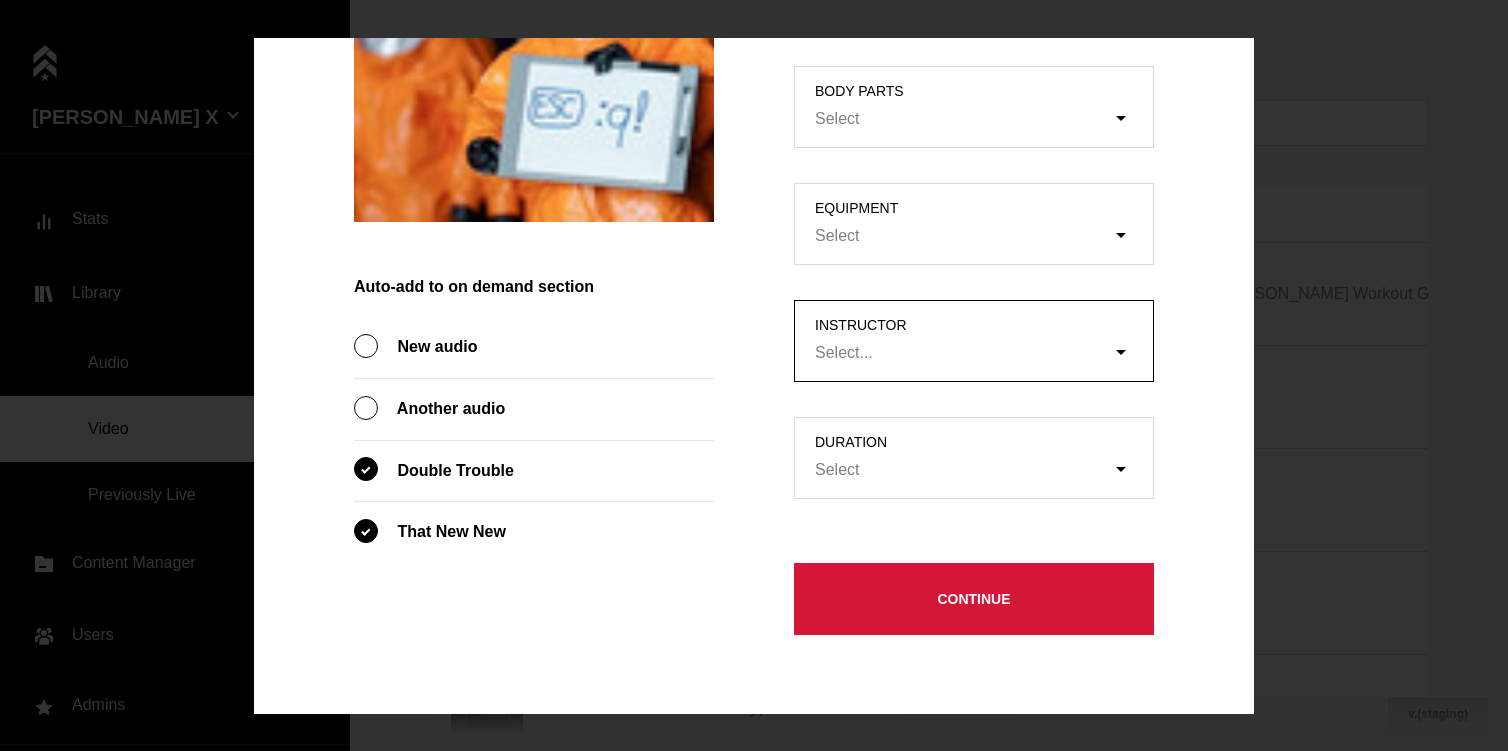 click on "Select..." at bounding box center (963, 353) 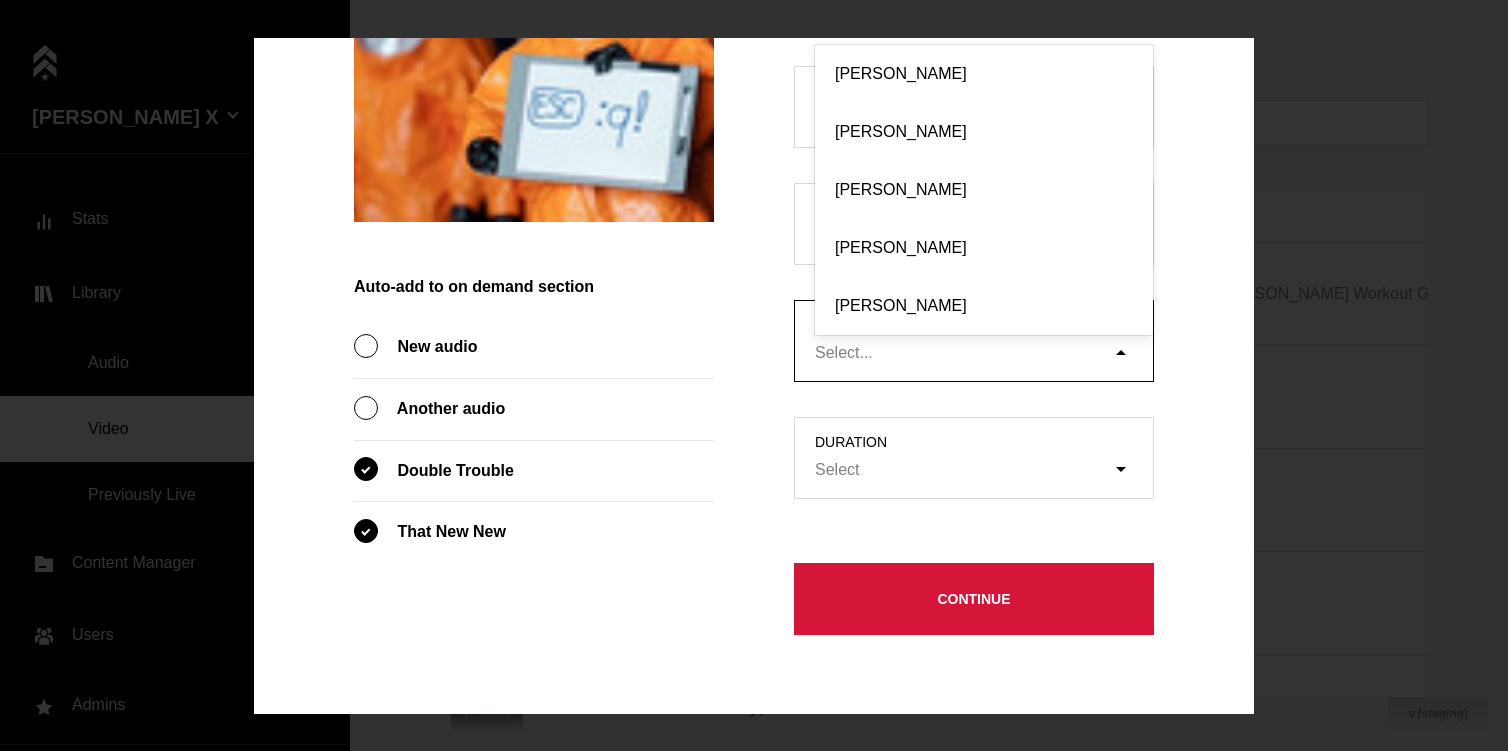 click on "[PERSON_NAME]" at bounding box center (984, 306) 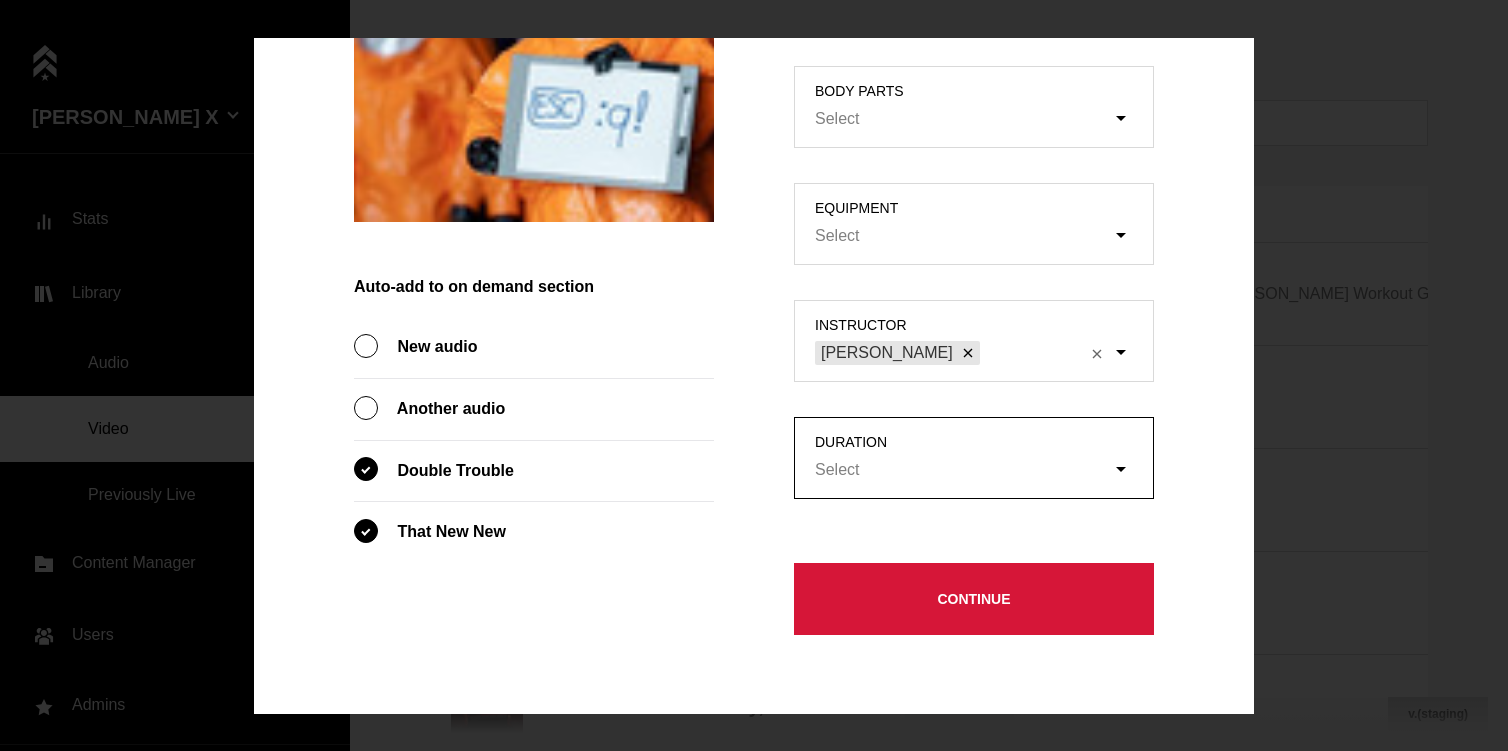 click on "Select" at bounding box center (984, 471) 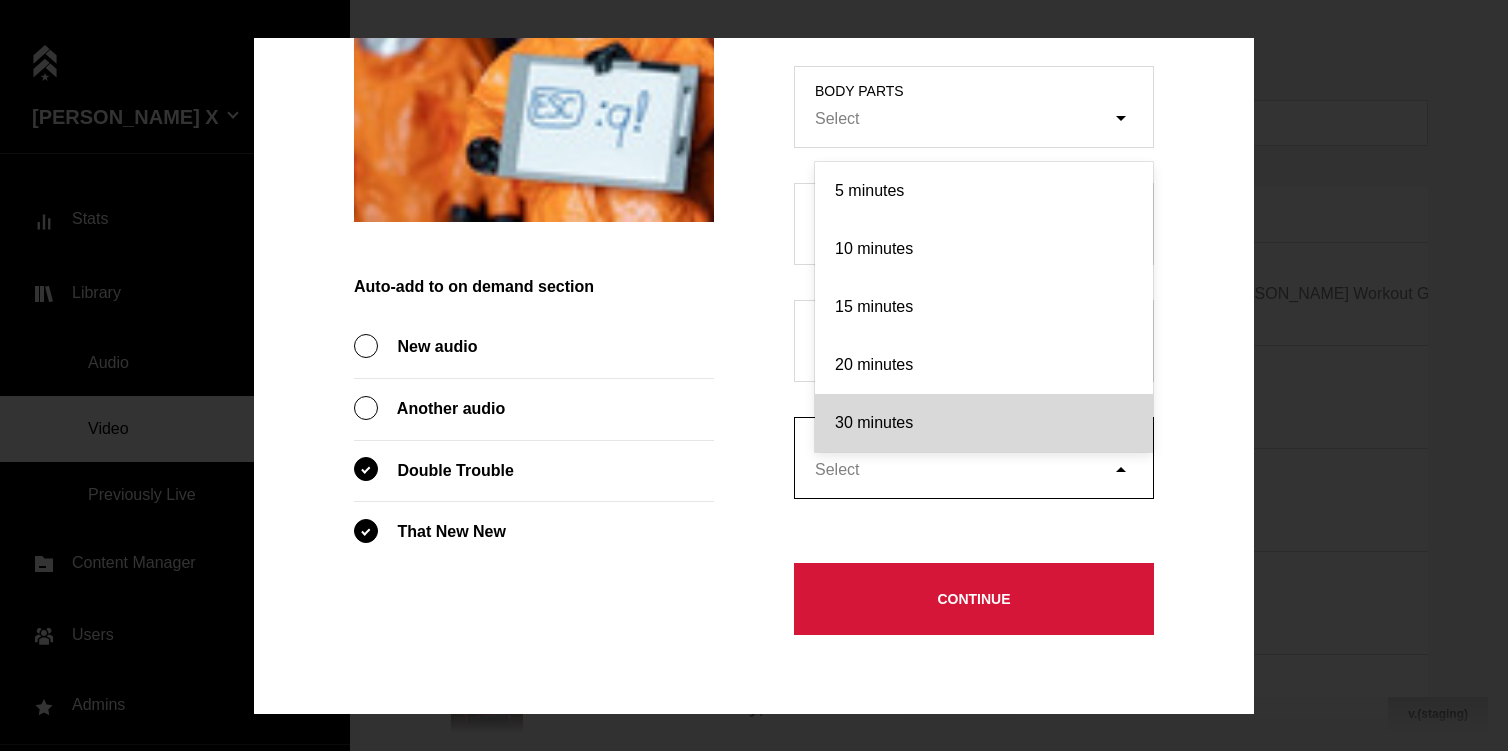 click on "30 minutes" at bounding box center [984, 423] 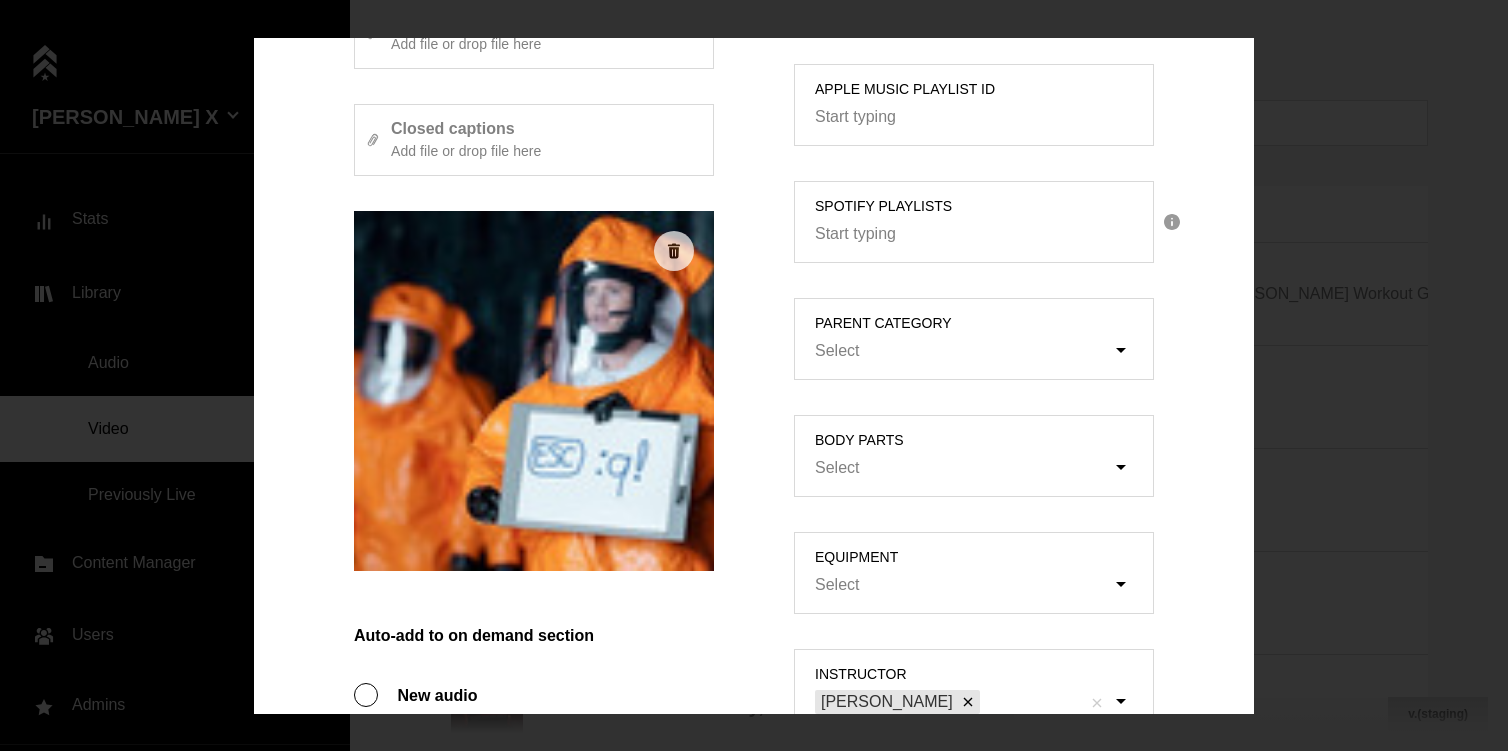 scroll, scrollTop: 495, scrollLeft: 0, axis: vertical 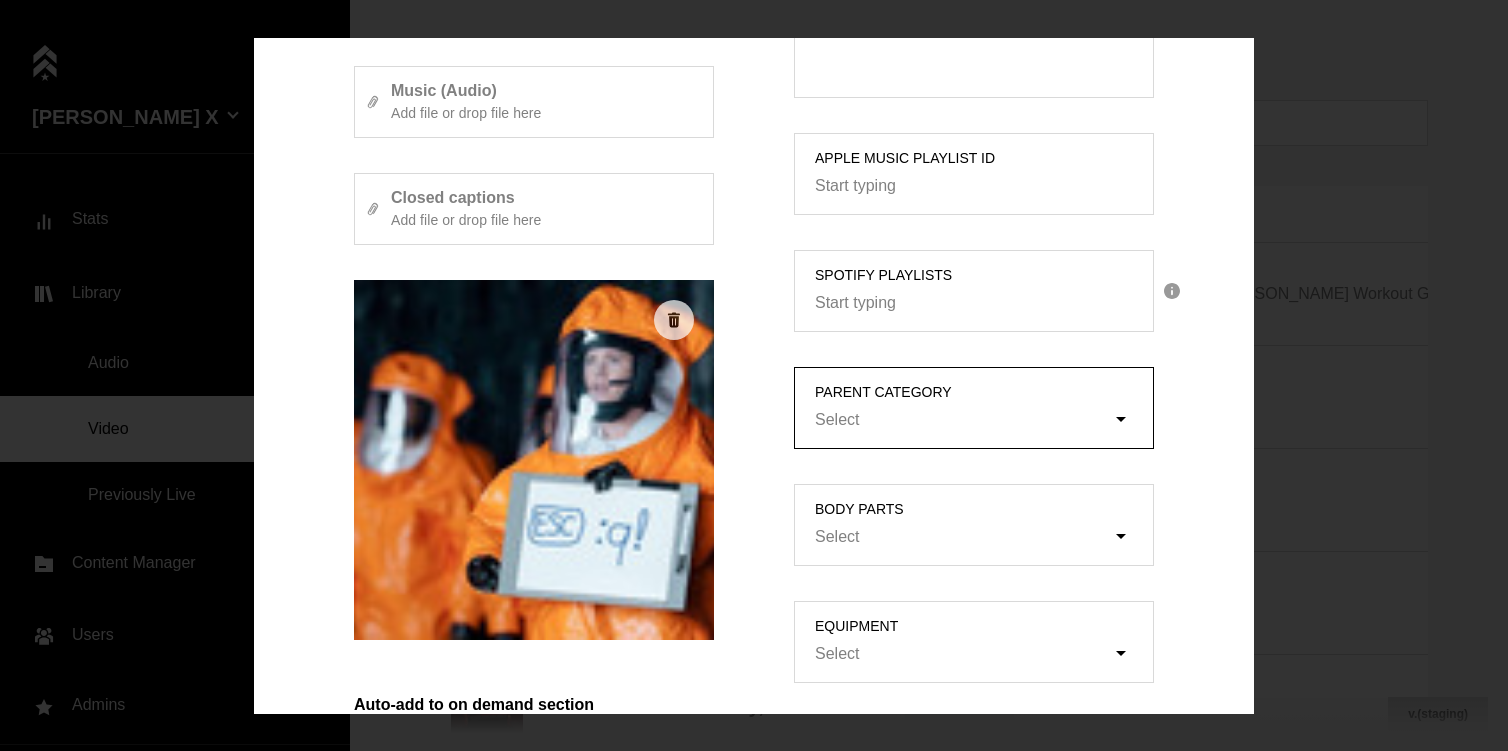 click on "Select" at bounding box center [963, 420] 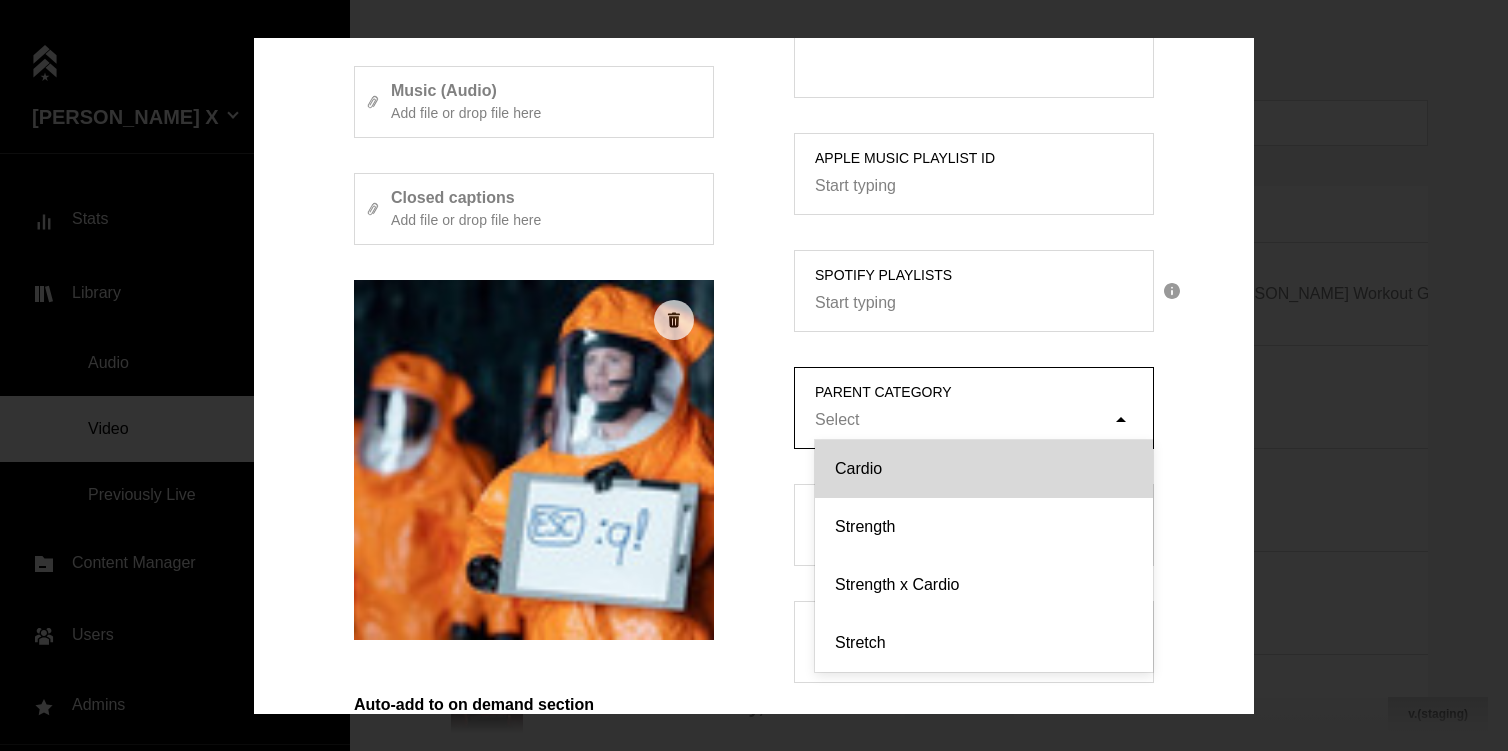 click on "Cardio" at bounding box center (984, 469) 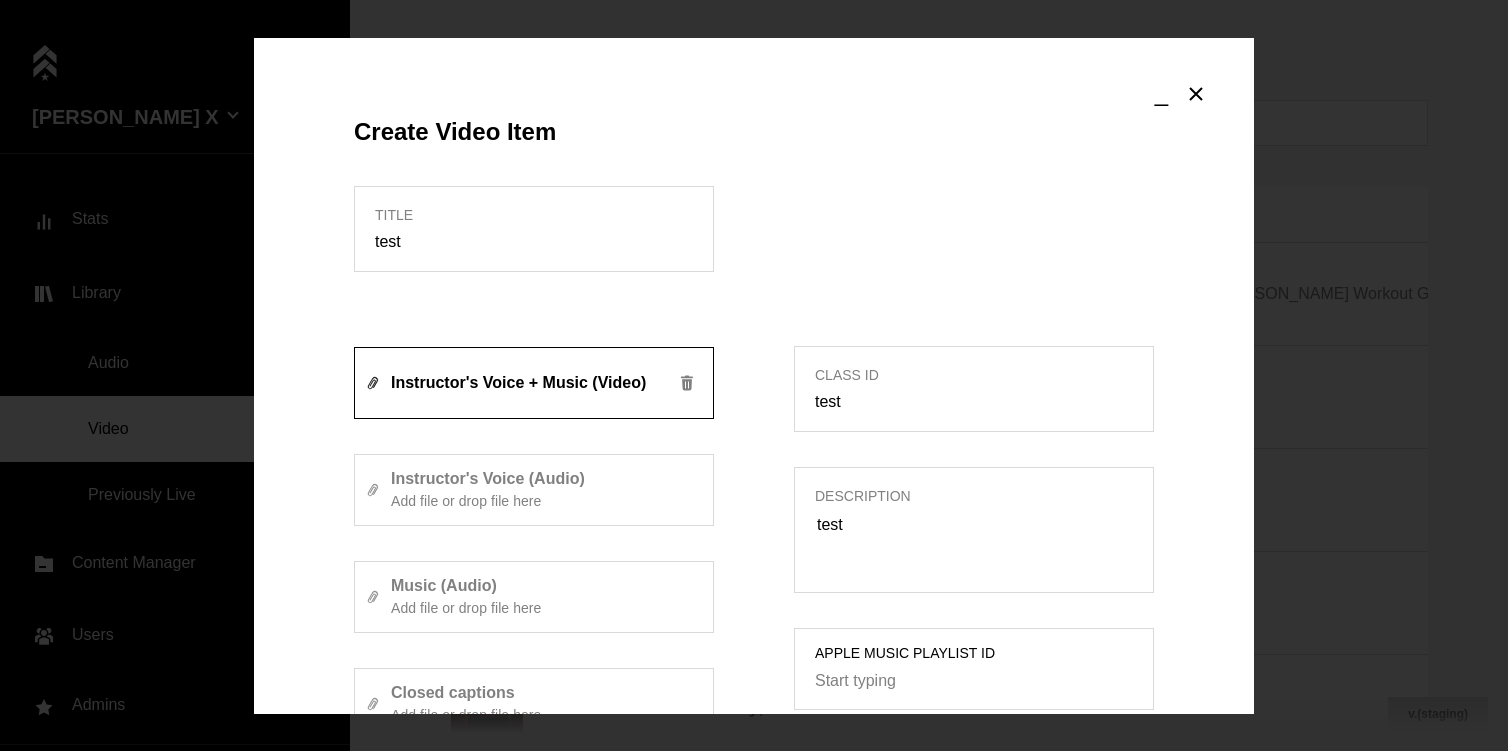 scroll, scrollTop: 913, scrollLeft: 0, axis: vertical 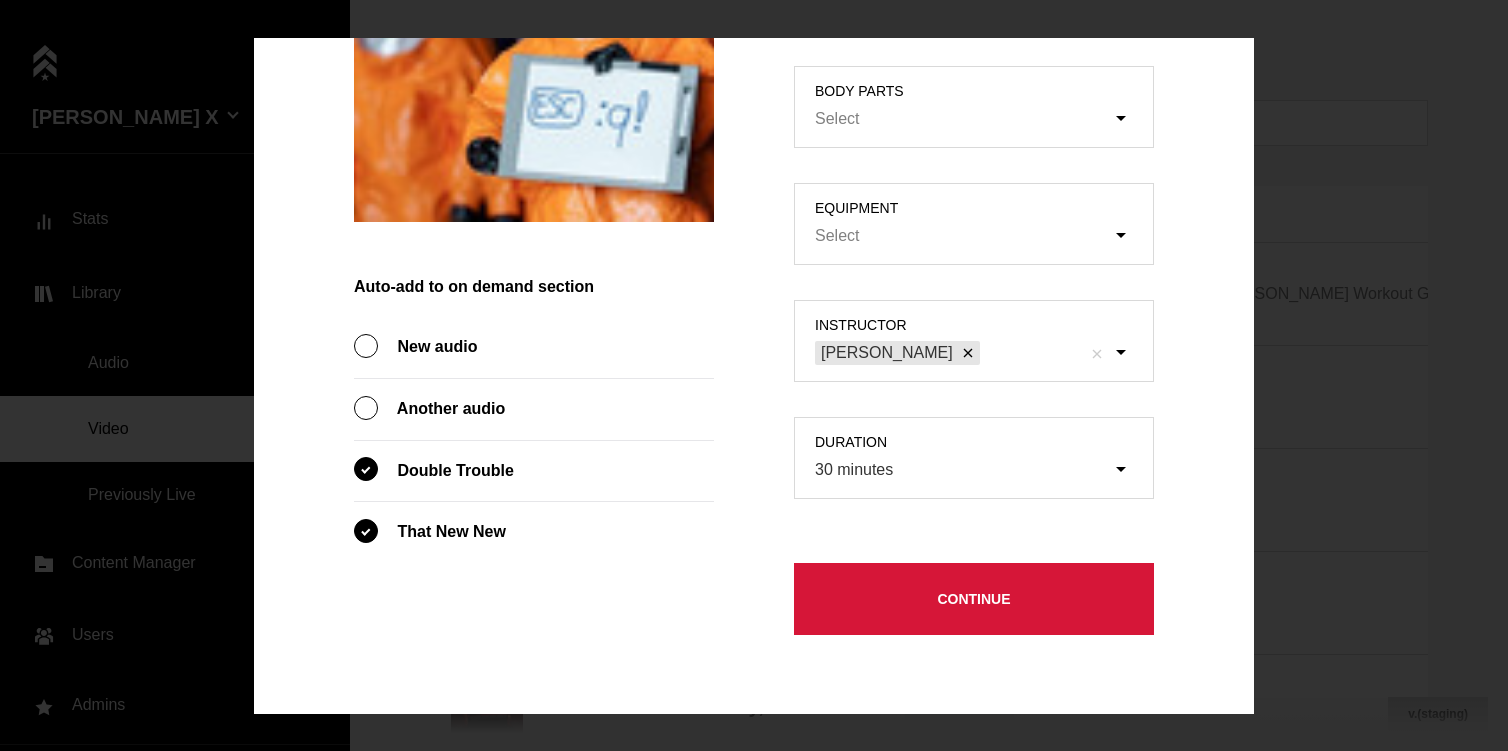 click on "Continue" at bounding box center (974, 599) 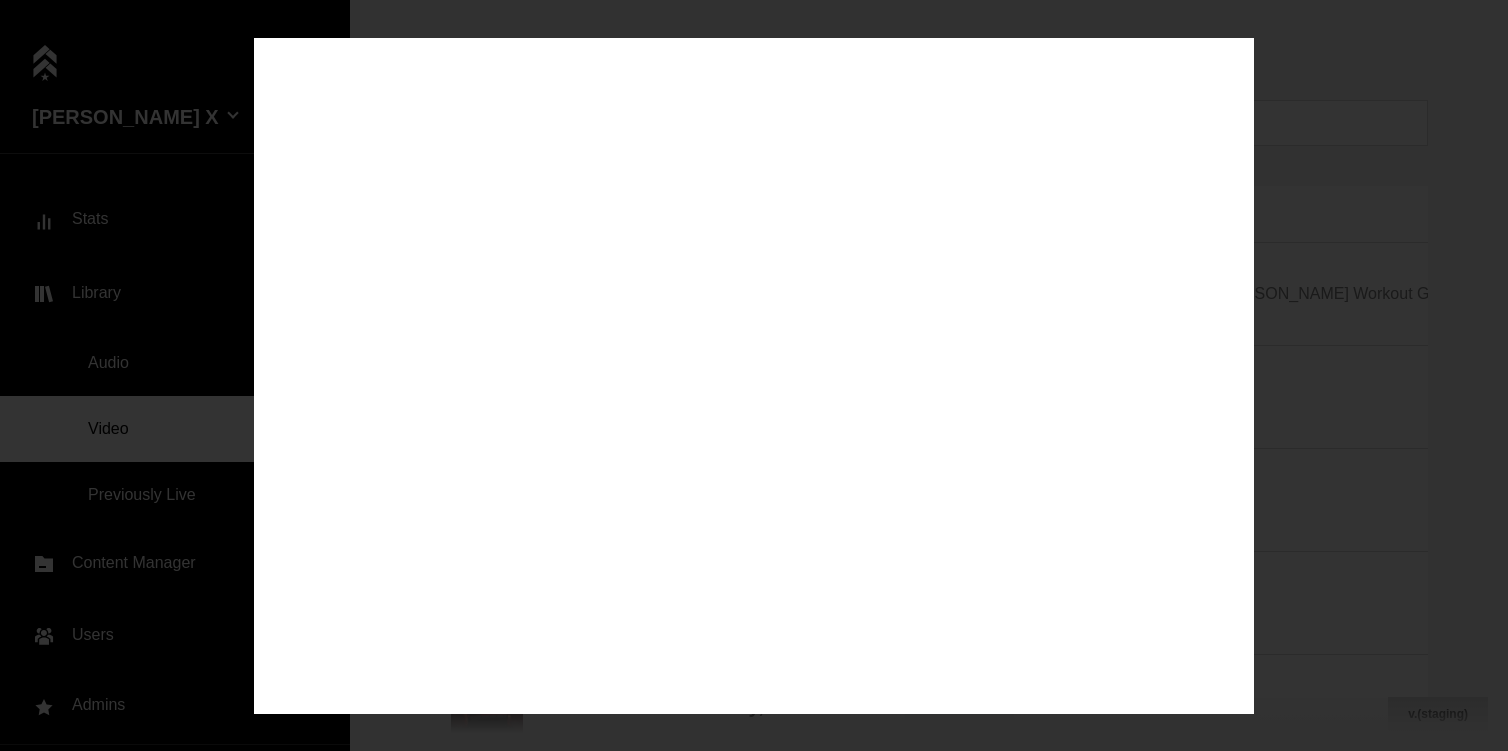 scroll, scrollTop: 0, scrollLeft: 0, axis: both 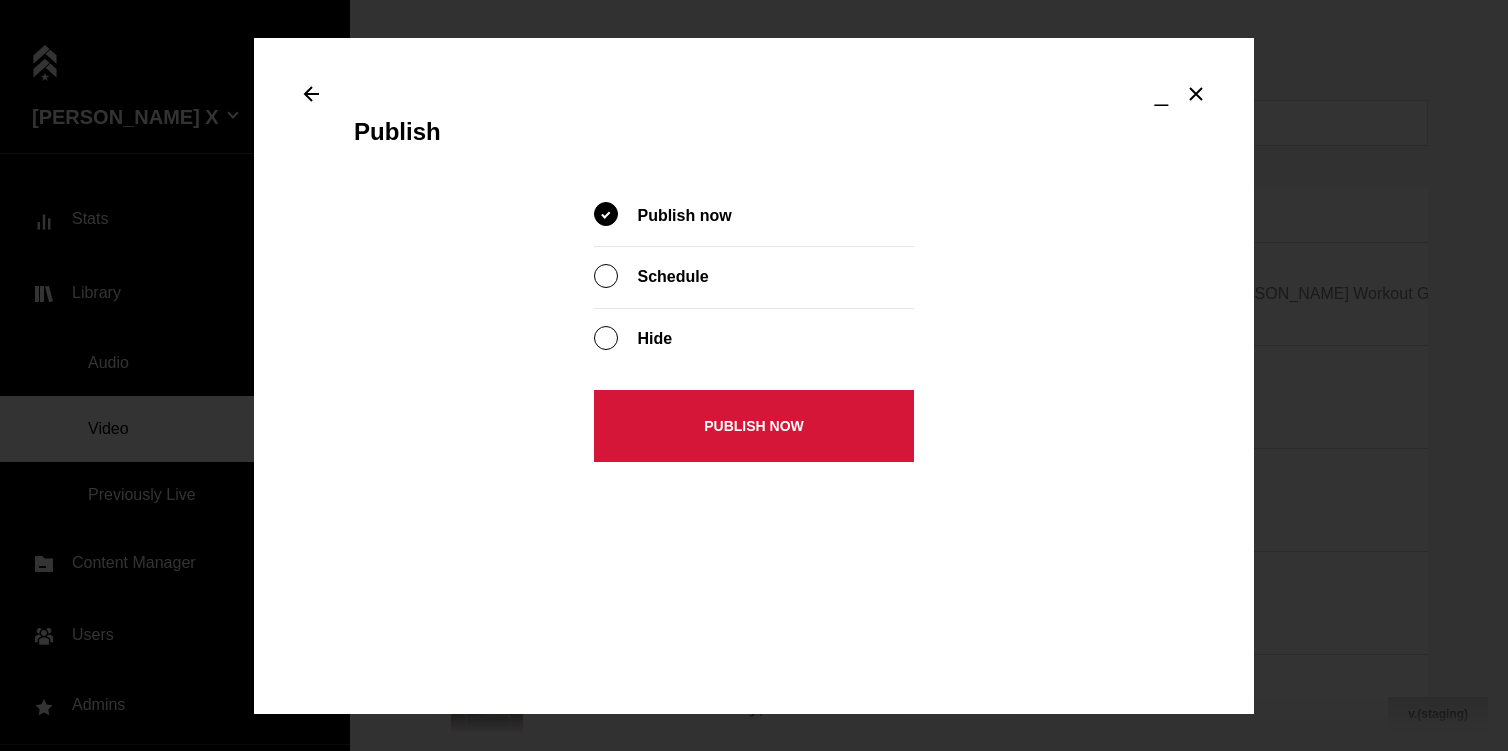 click on "Publish now" at bounding box center (754, 426) 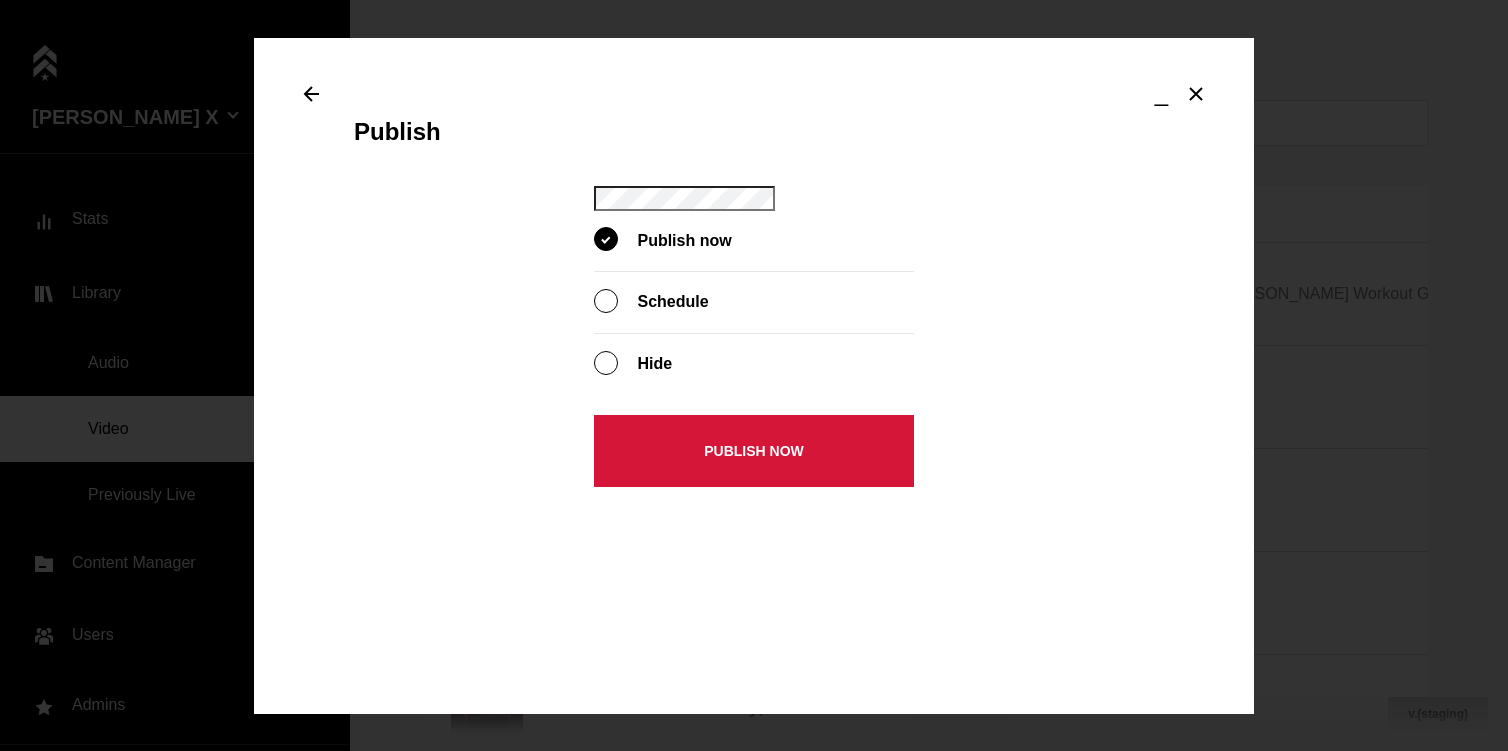 click 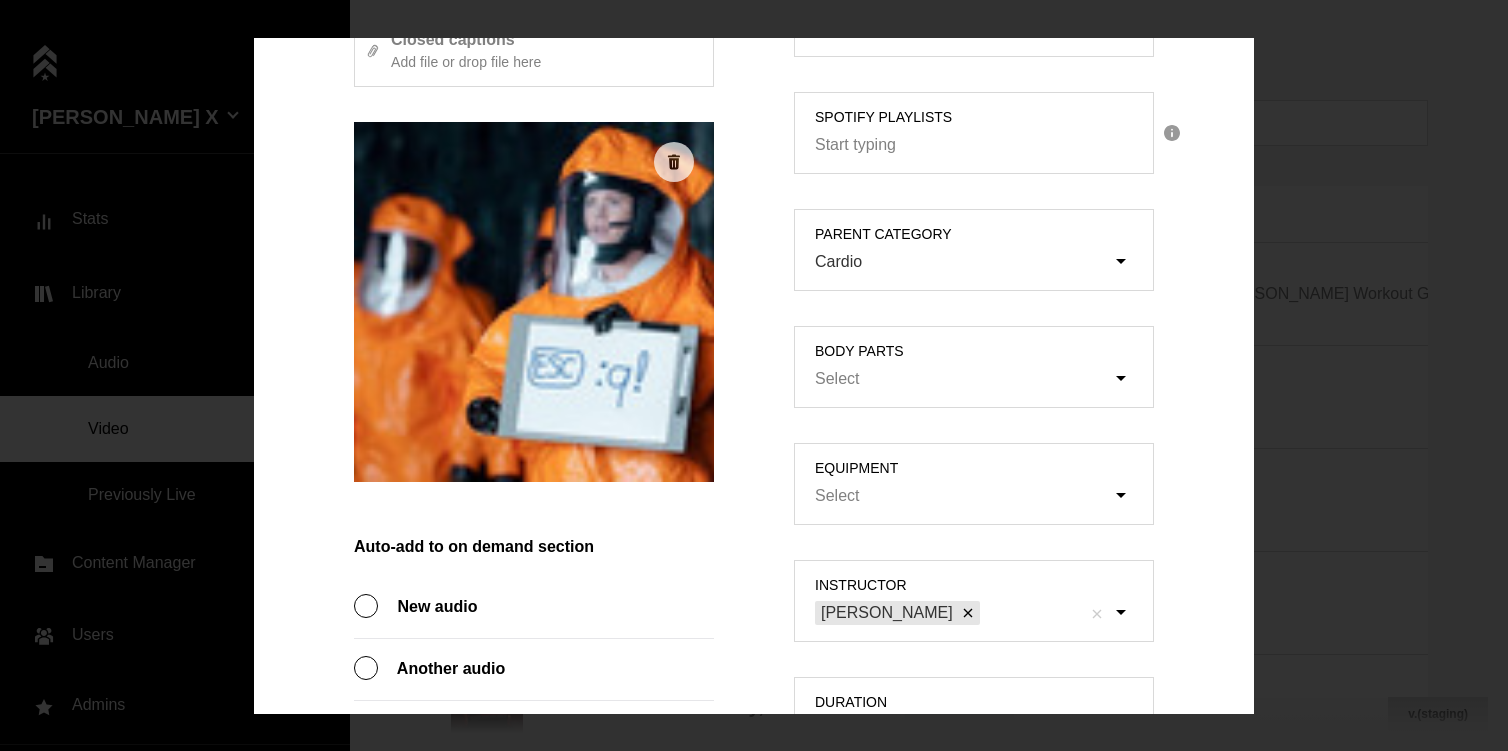 scroll, scrollTop: 913, scrollLeft: 0, axis: vertical 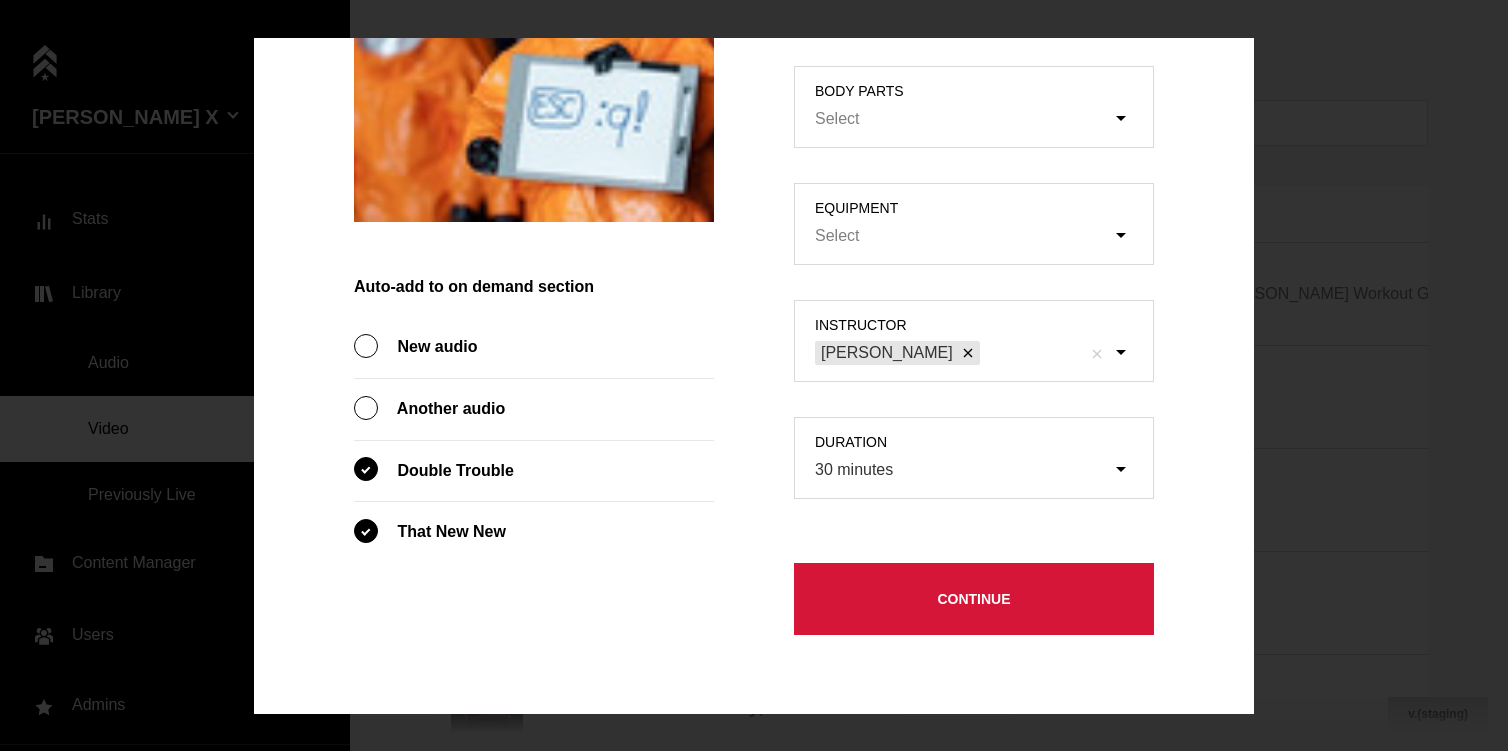 click on "Continue" at bounding box center [974, 599] 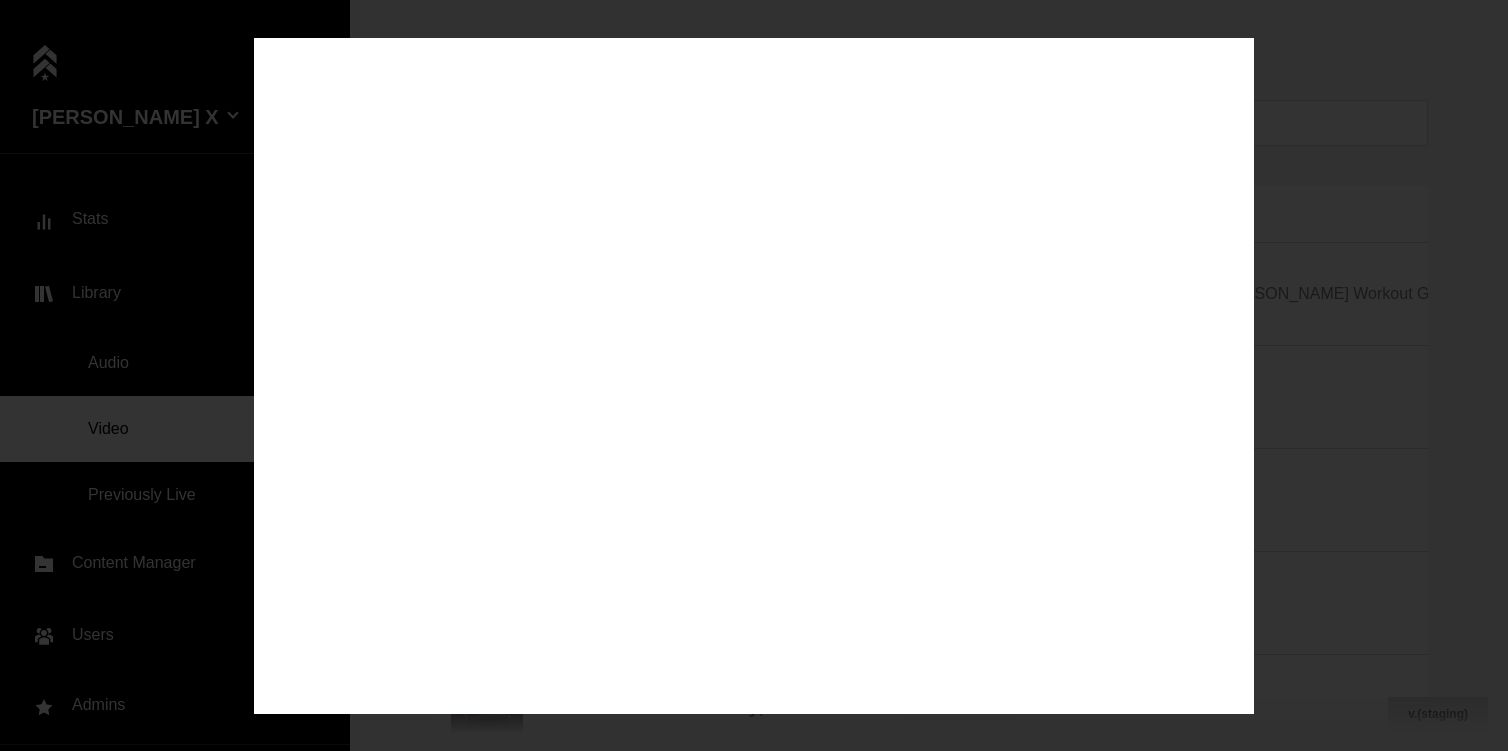 scroll, scrollTop: 0, scrollLeft: 0, axis: both 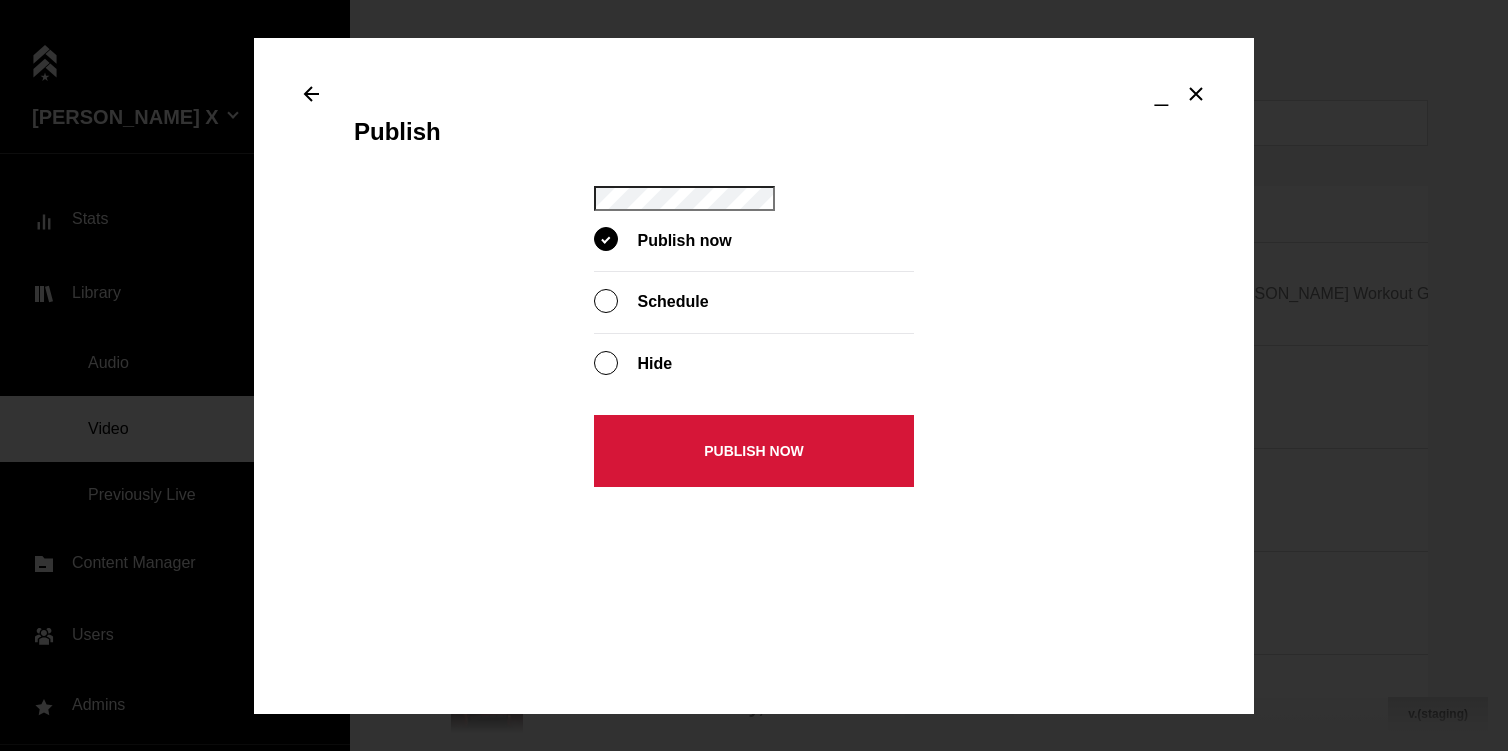 click on "Publish   Publish now   Schedule   Hide Publish now" at bounding box center [754, 833] 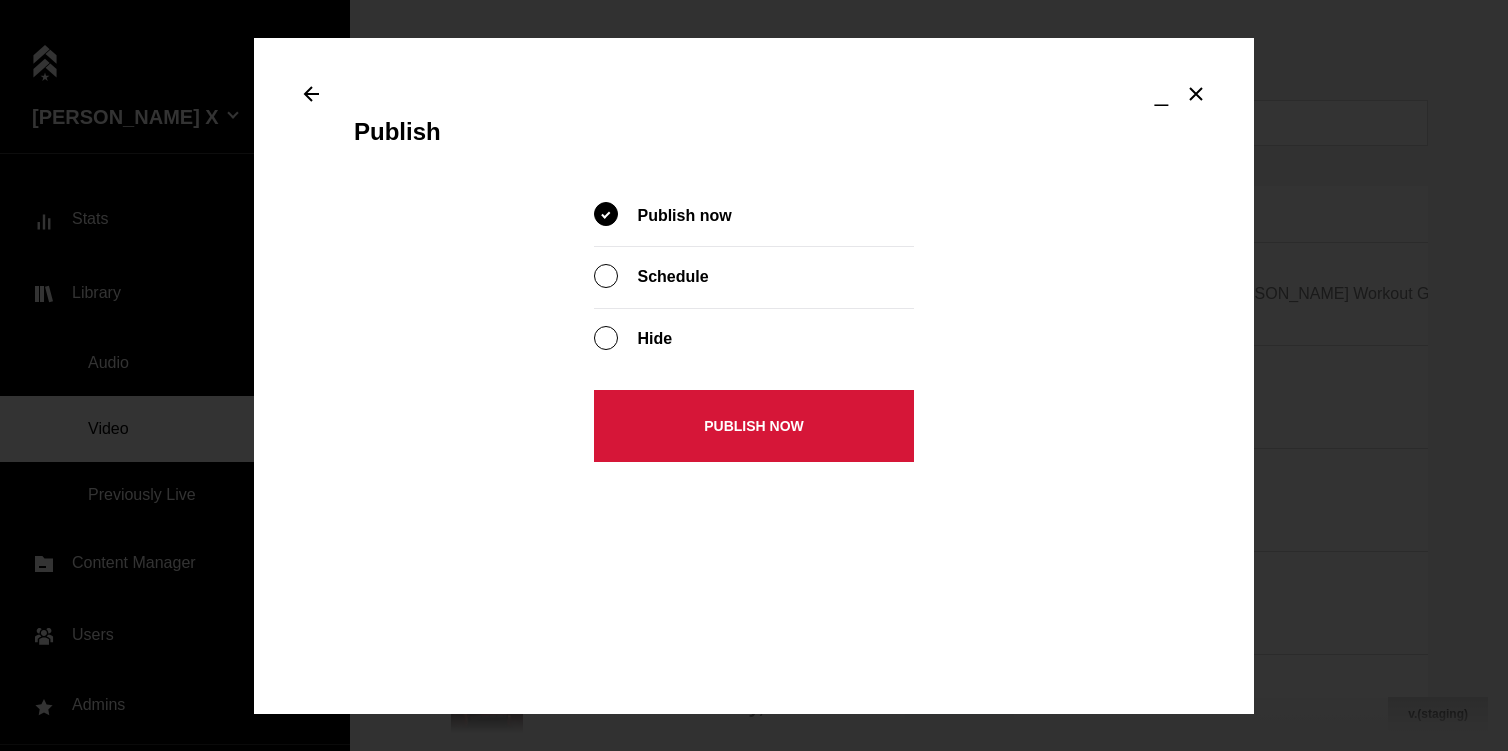click on "Publish now" at bounding box center (754, 426) 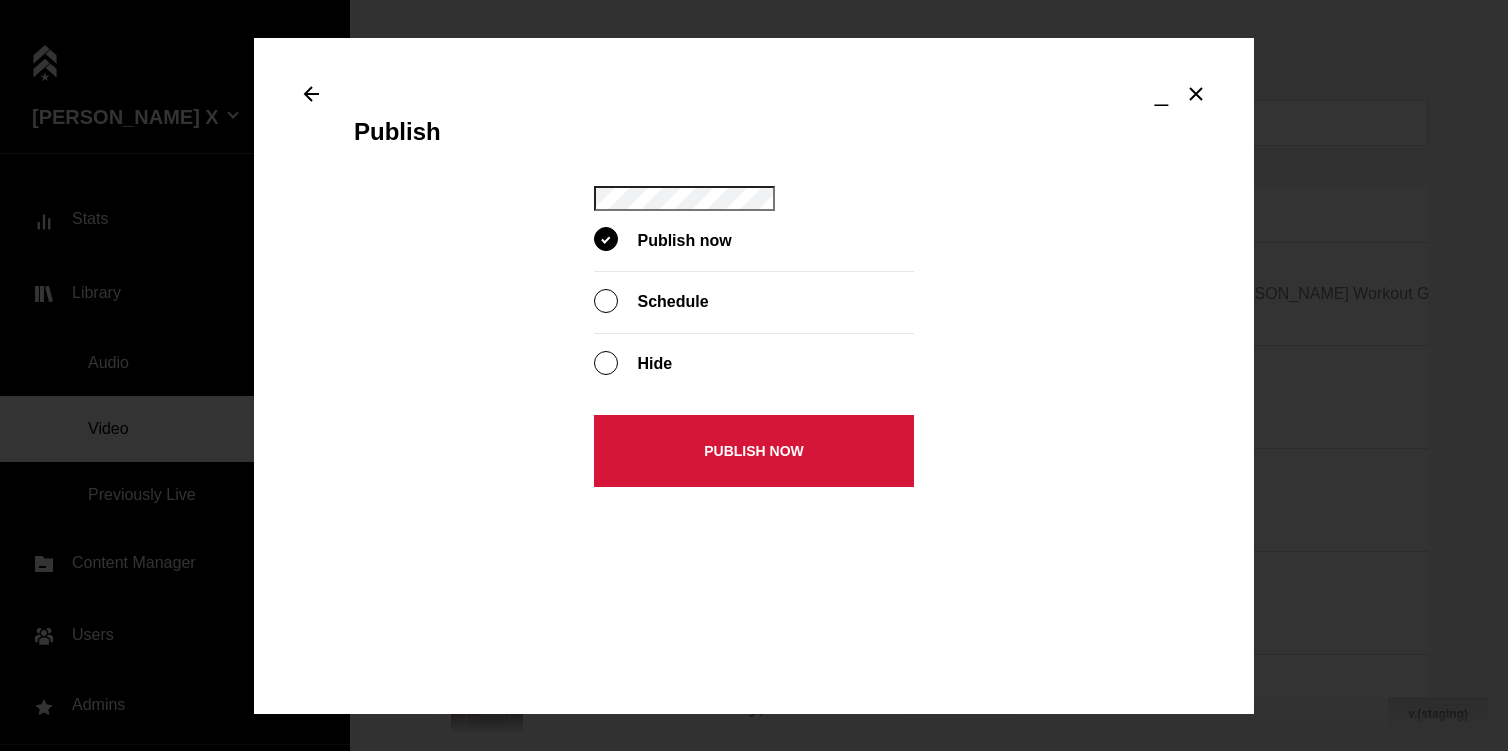 click on "Publish now" at bounding box center [754, 451] 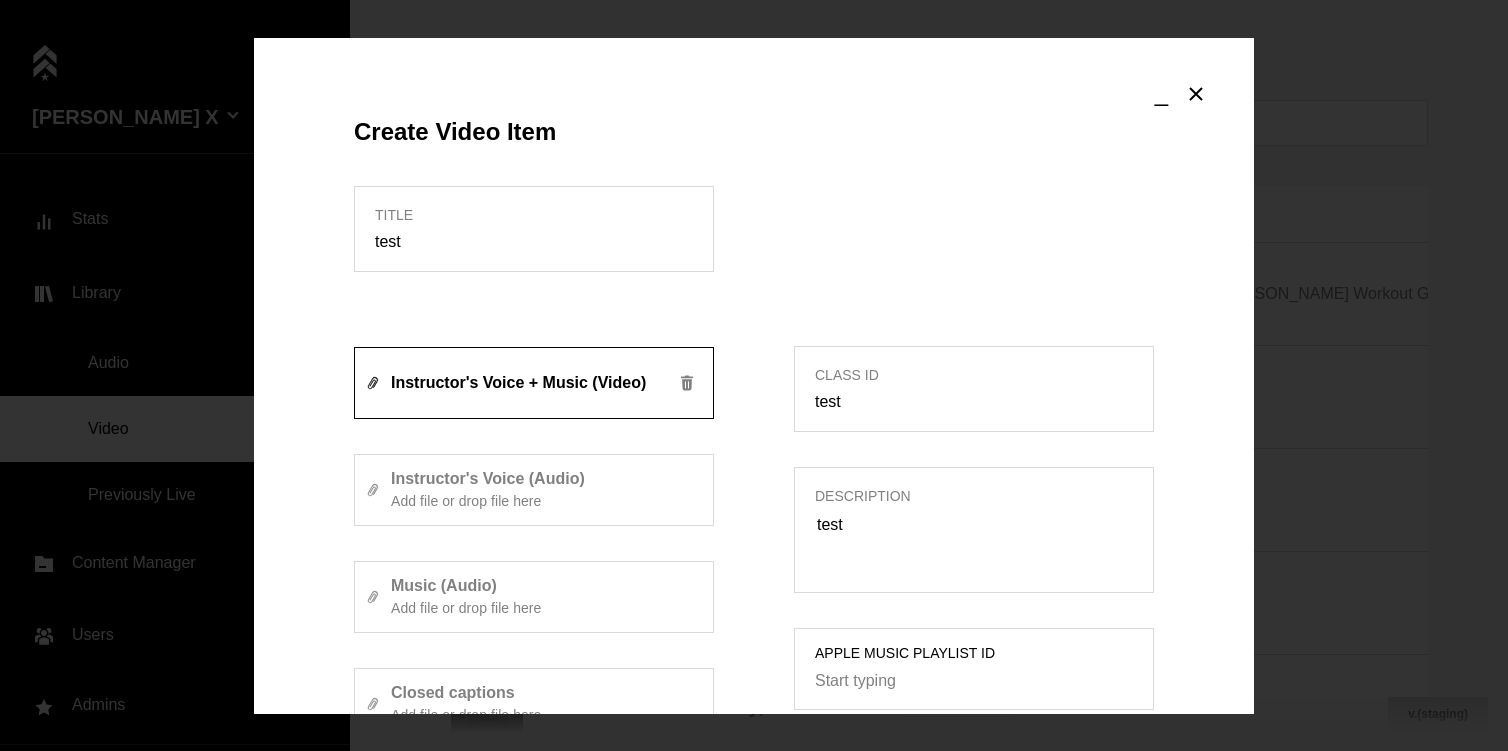 scroll, scrollTop: 913, scrollLeft: 0, axis: vertical 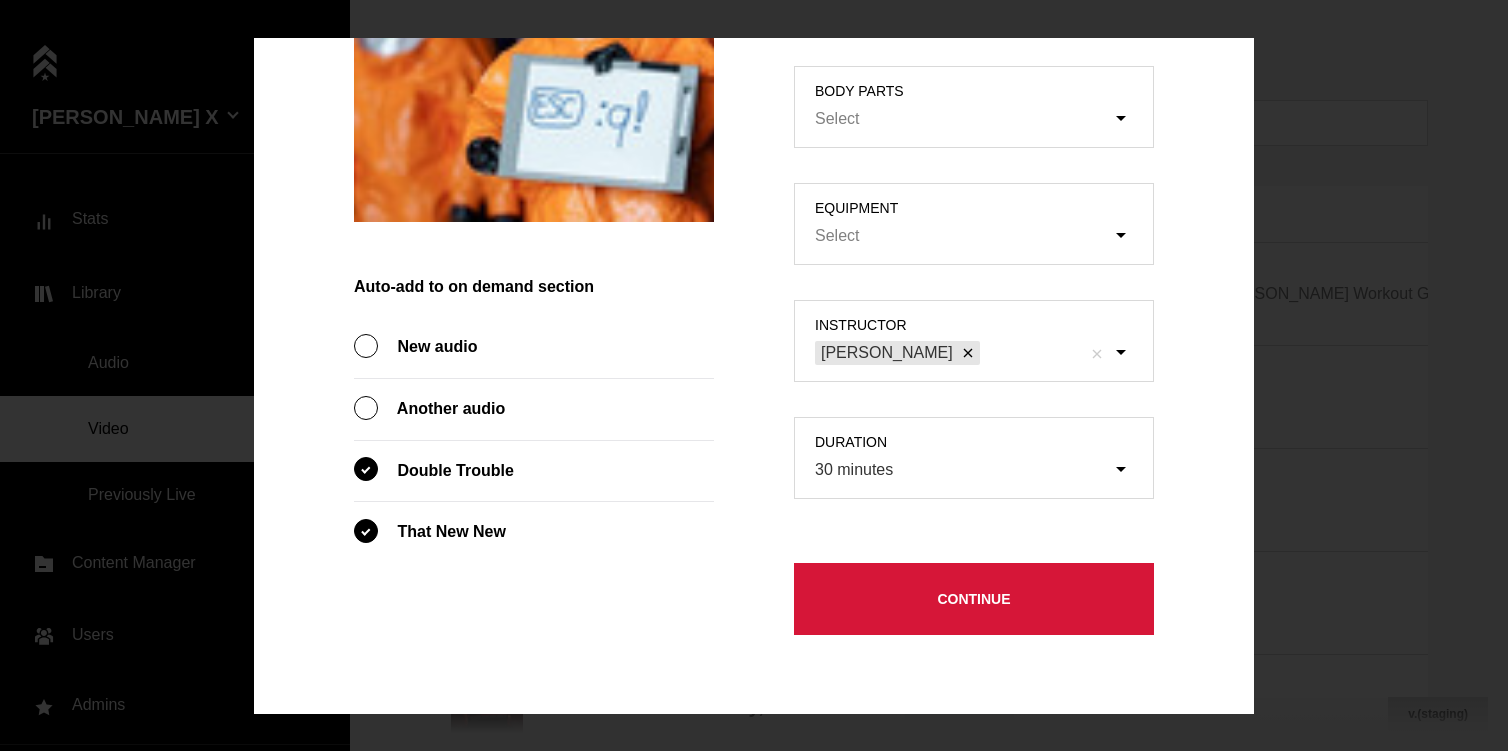 click on "Continue" at bounding box center [974, 599] 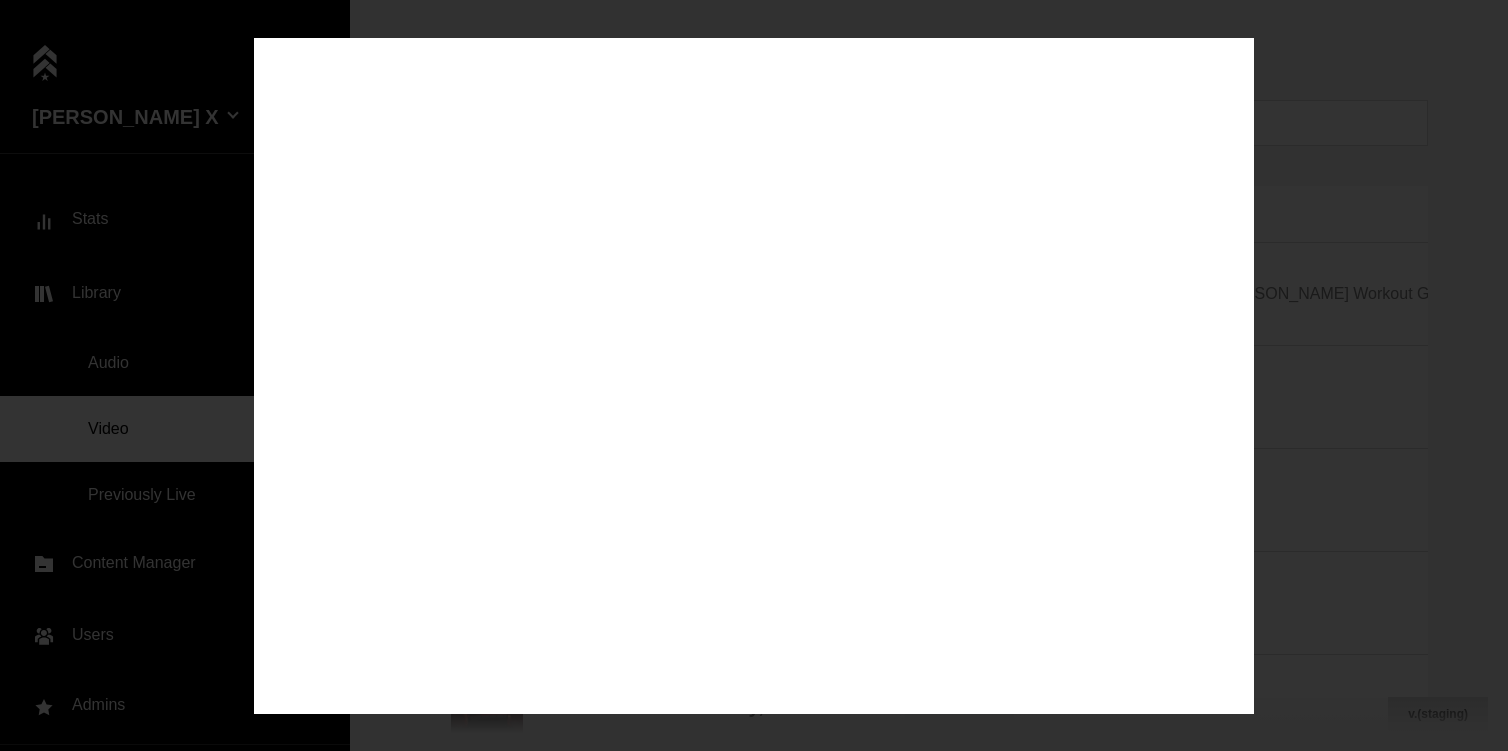 scroll, scrollTop: 0, scrollLeft: 0, axis: both 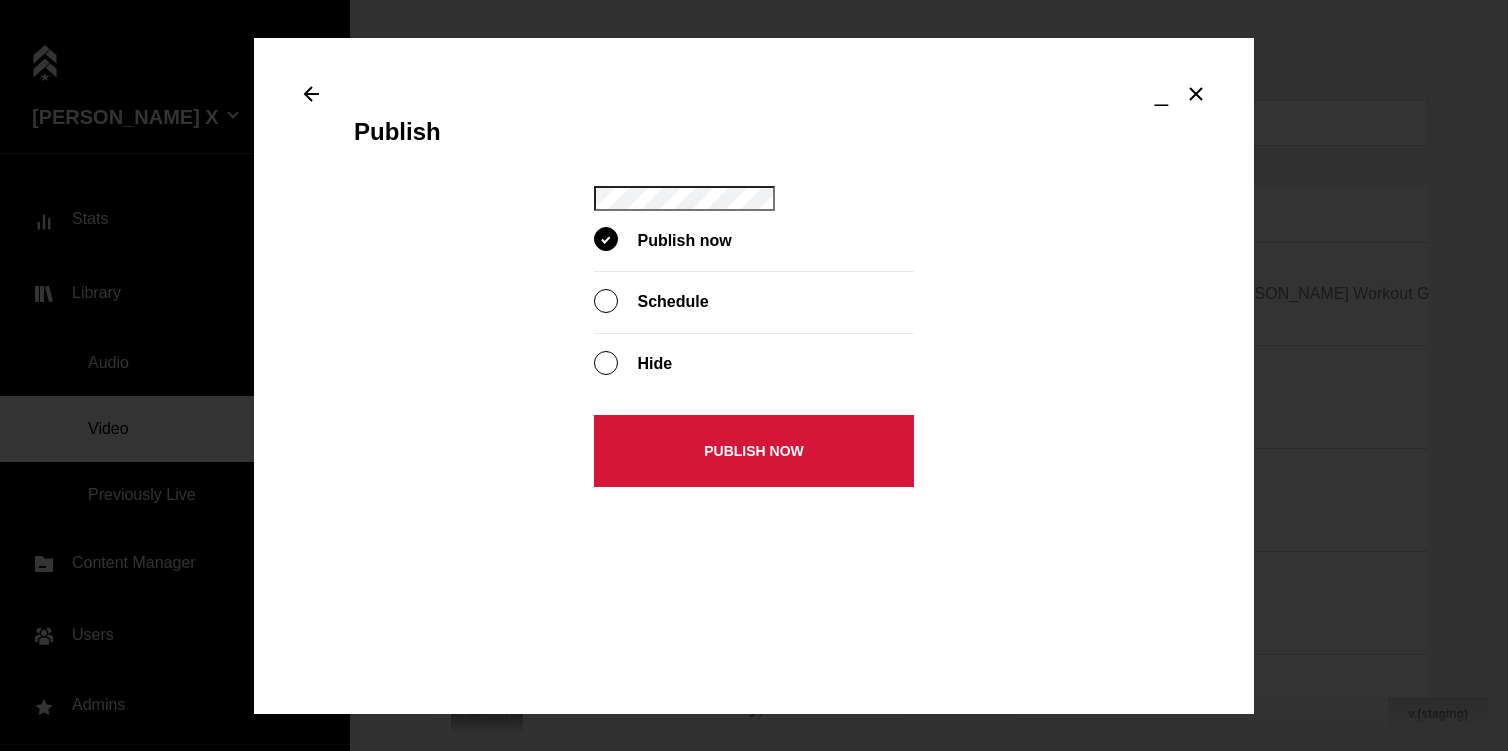 click on "Publish now" at bounding box center [0, 0] 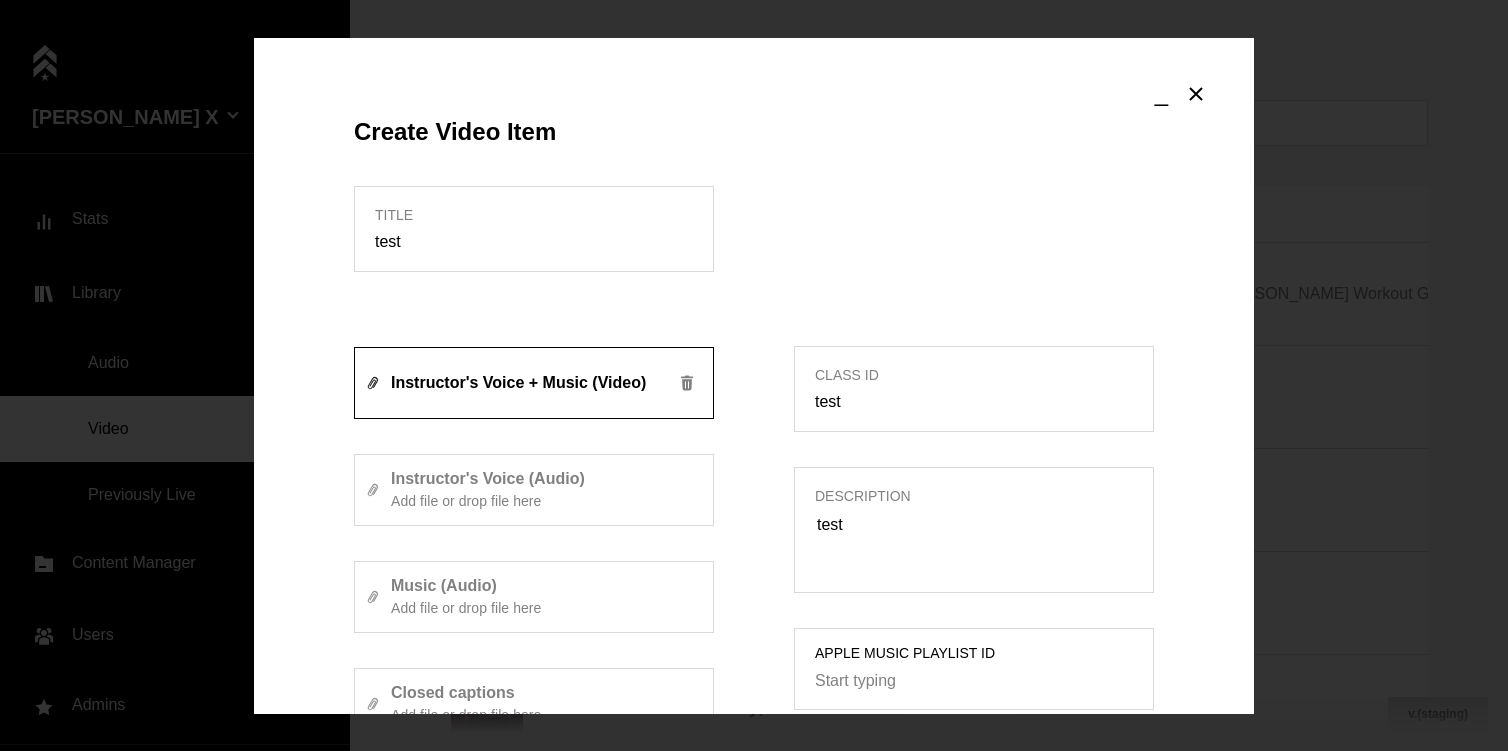 scroll, scrollTop: 913, scrollLeft: 0, axis: vertical 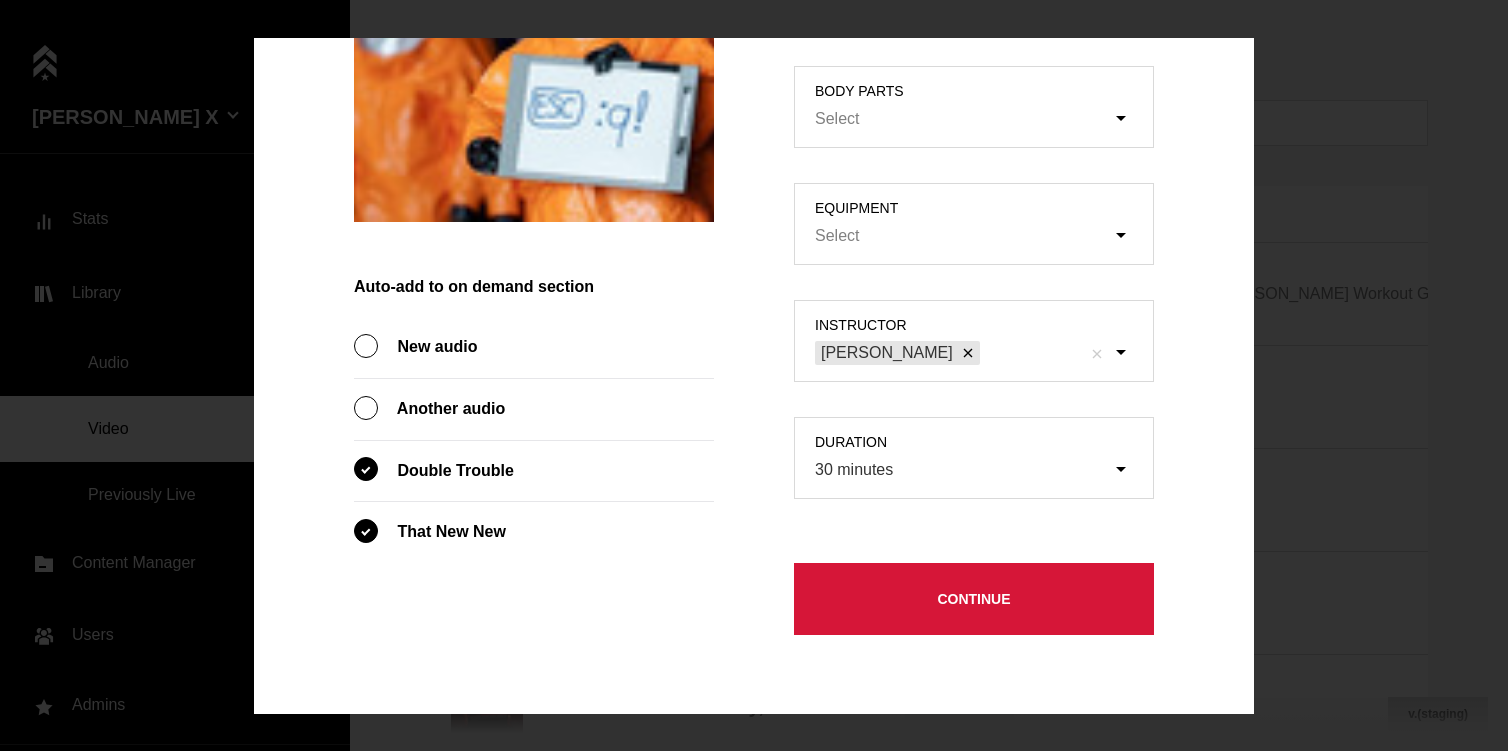 click on "Continue" at bounding box center [974, 599] 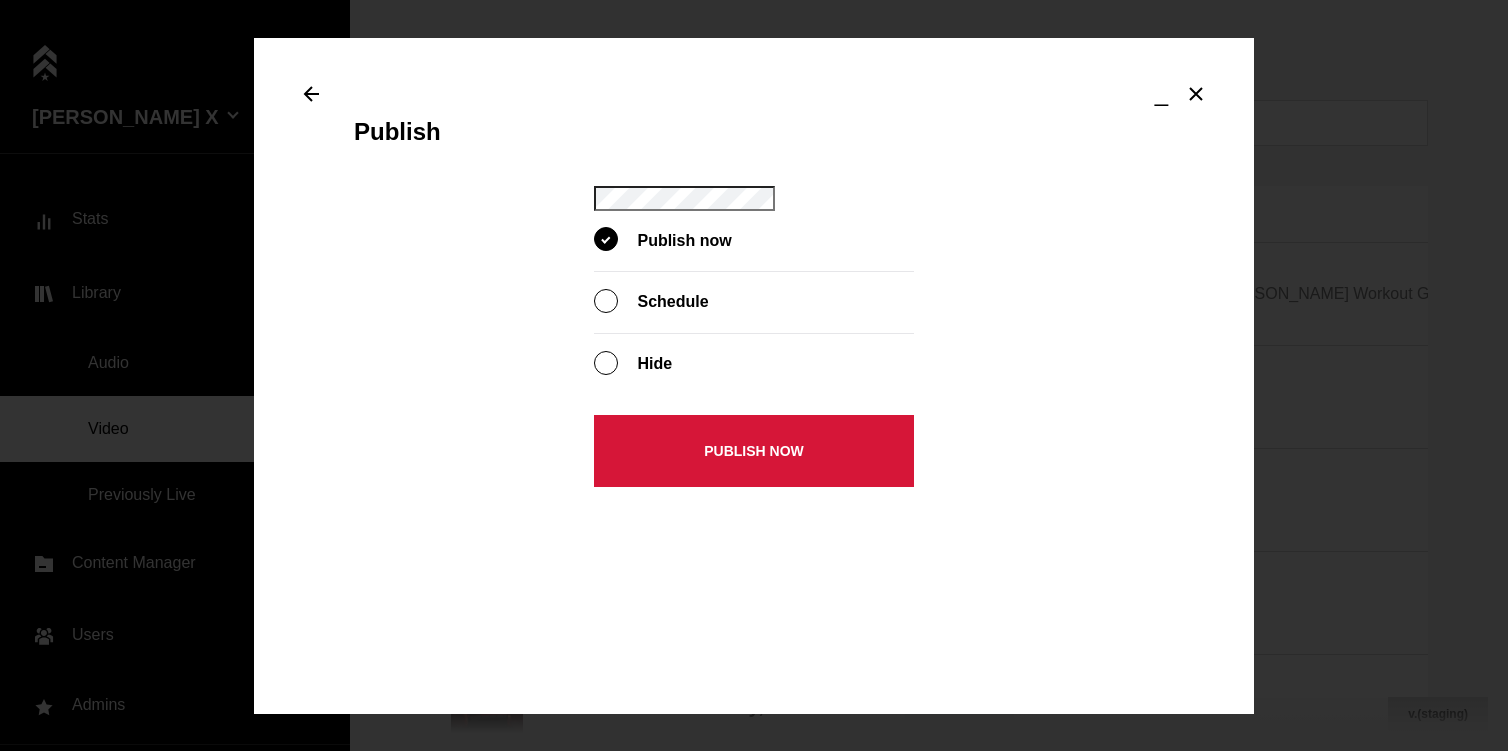 click on "Publish   Publish now   Schedule   Hide Publish now" at bounding box center [754, 833] 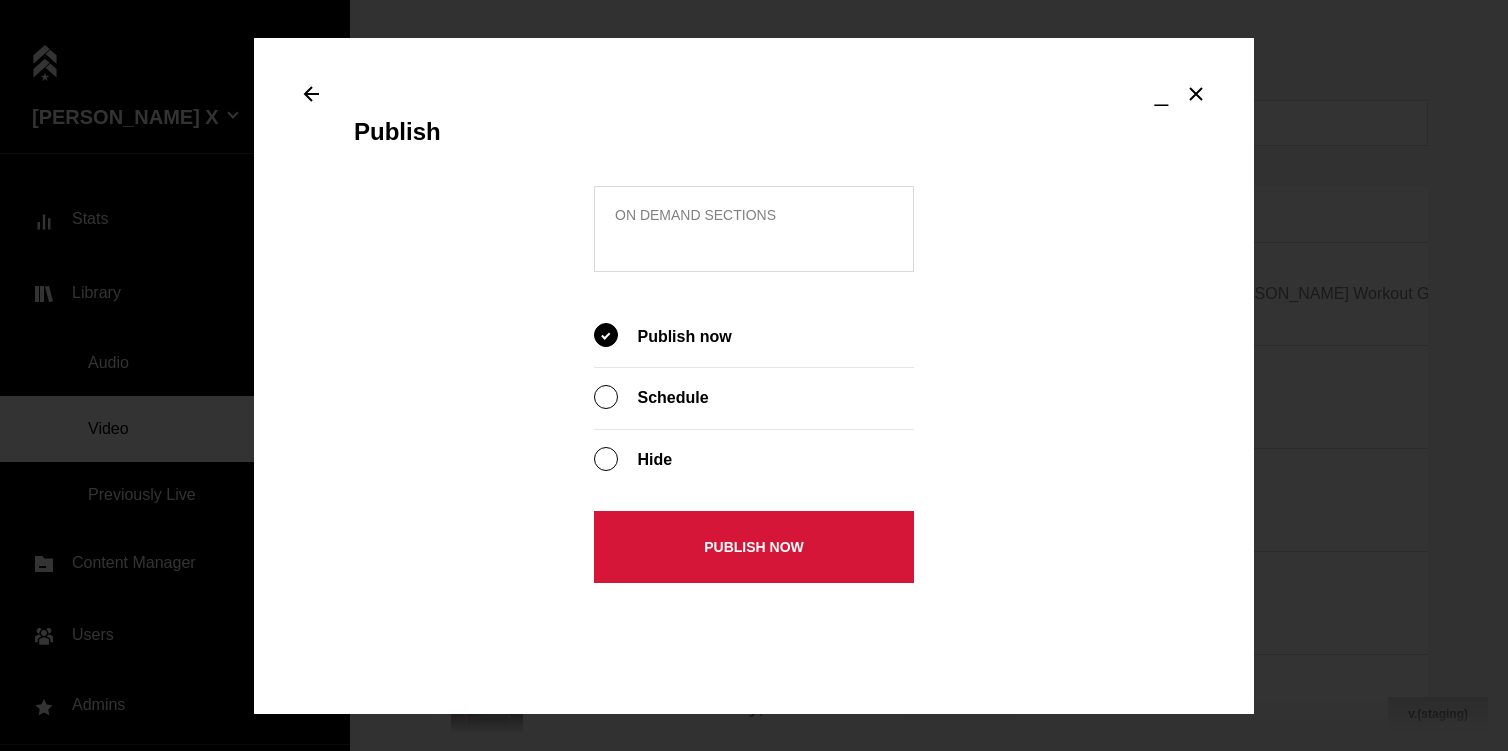 click 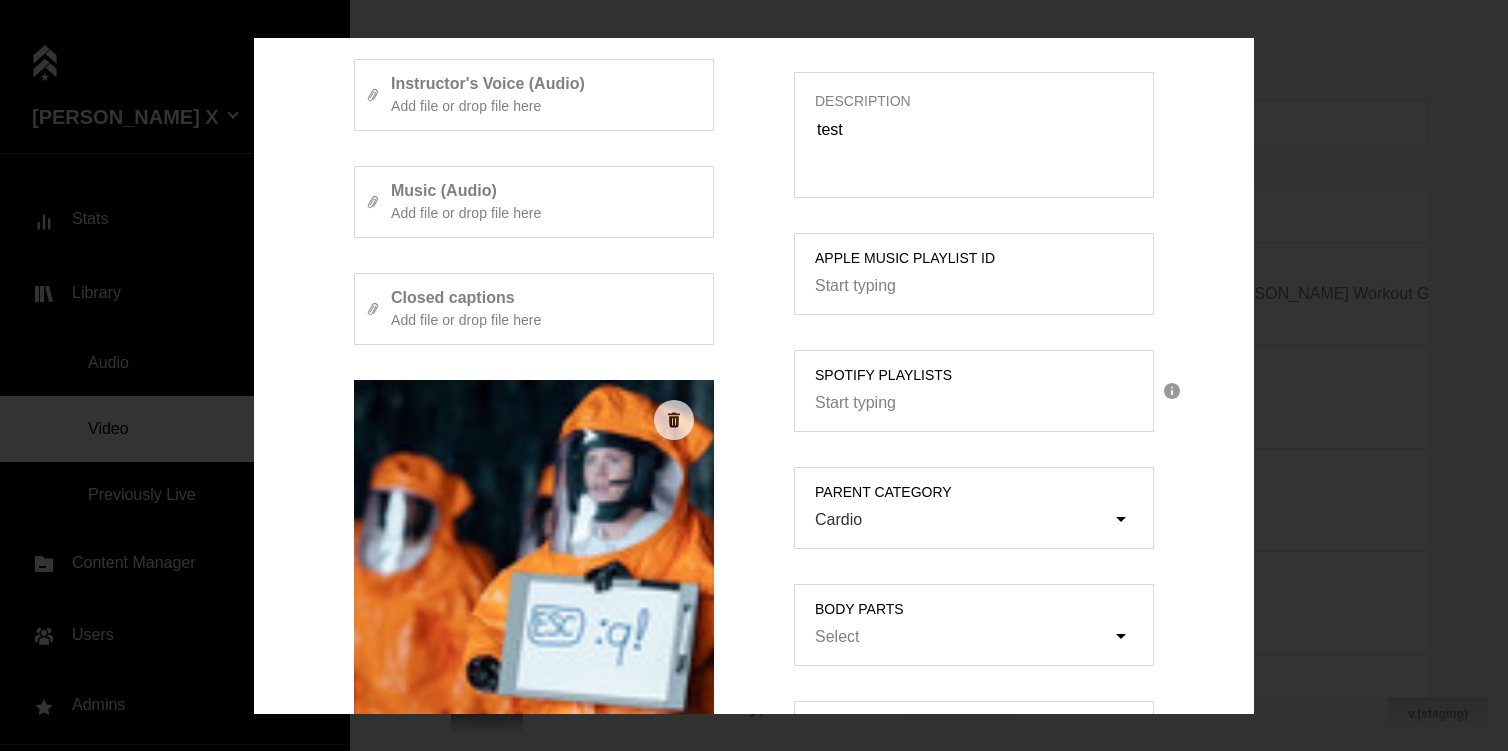 scroll, scrollTop: 913, scrollLeft: 0, axis: vertical 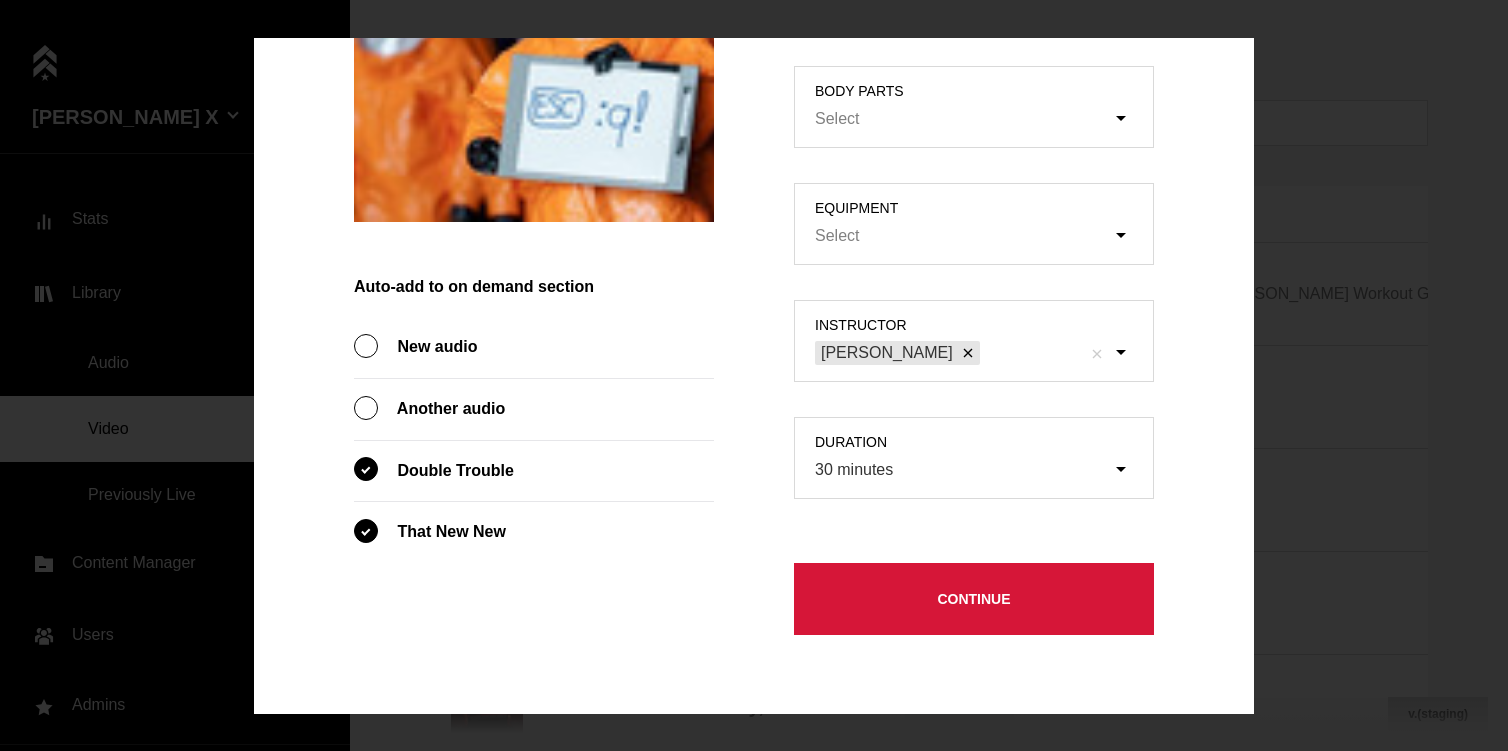 click on "Continue" at bounding box center (974, 599) 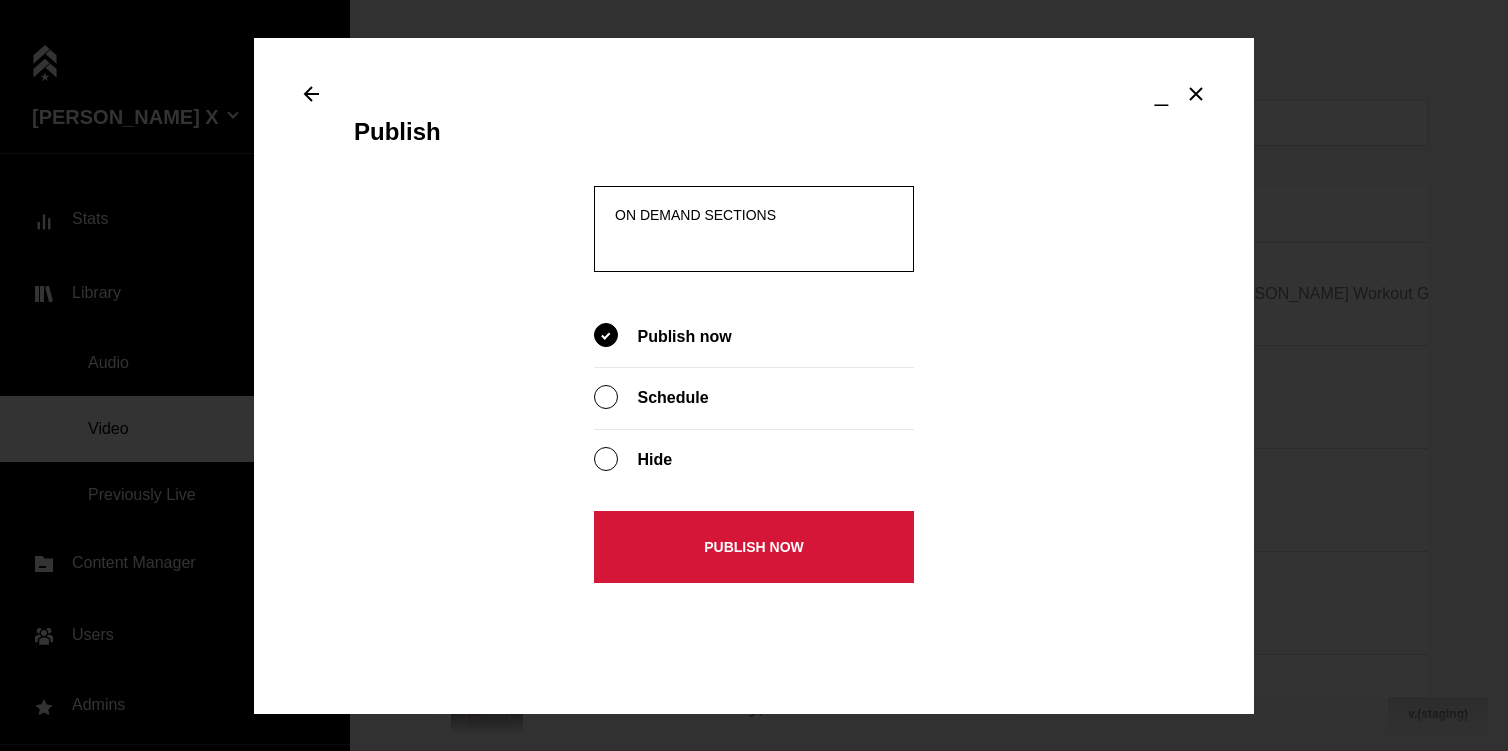 click on "On demand sections" at bounding box center [754, 242] 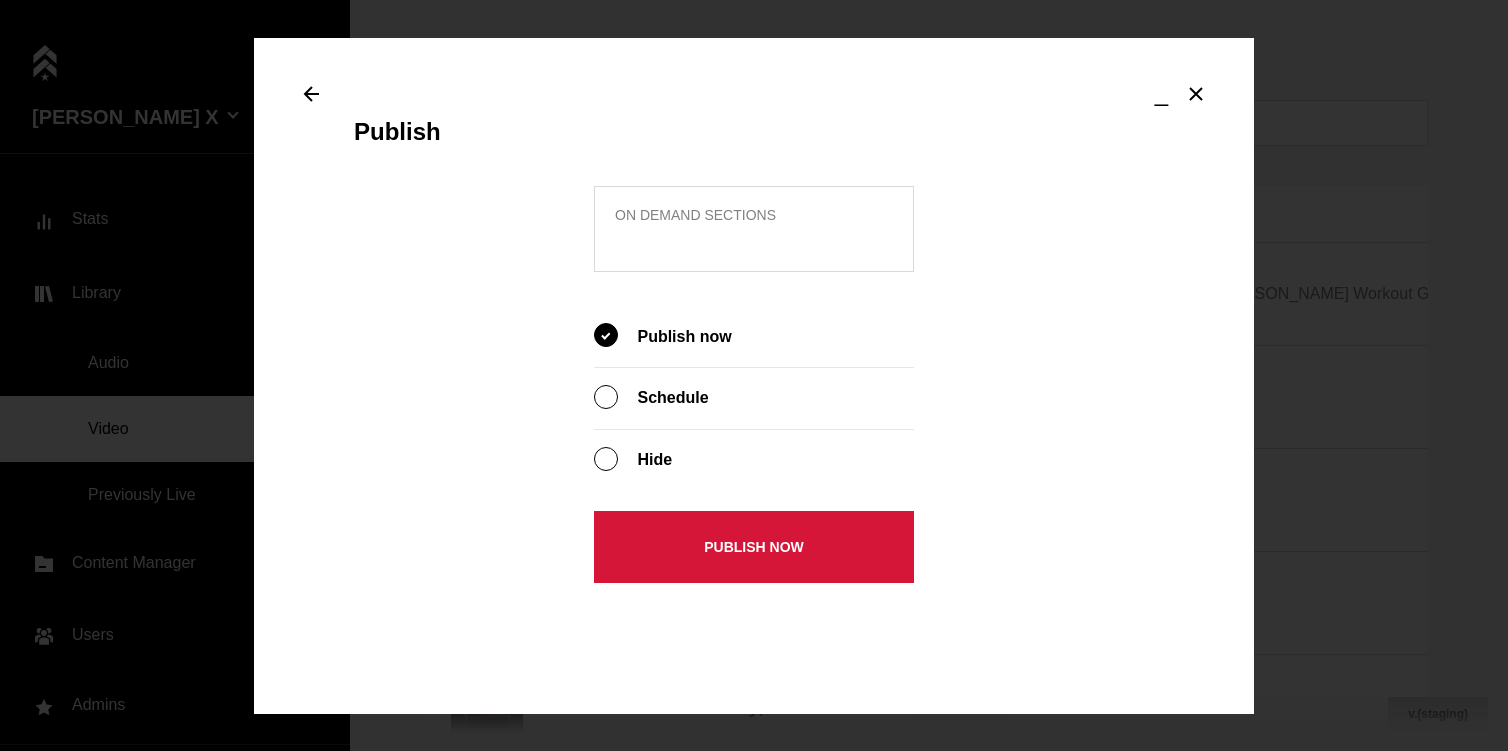 click 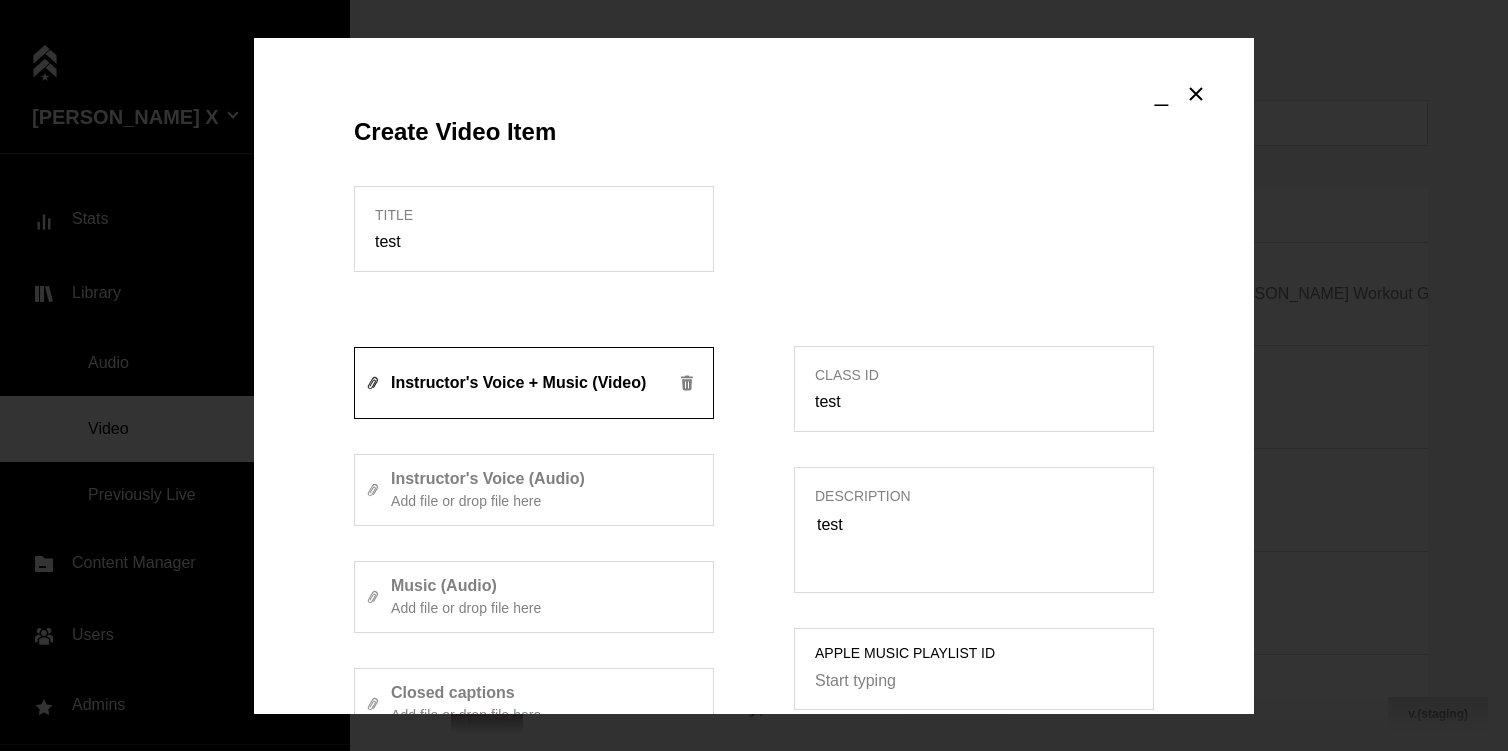 scroll, scrollTop: 913, scrollLeft: 0, axis: vertical 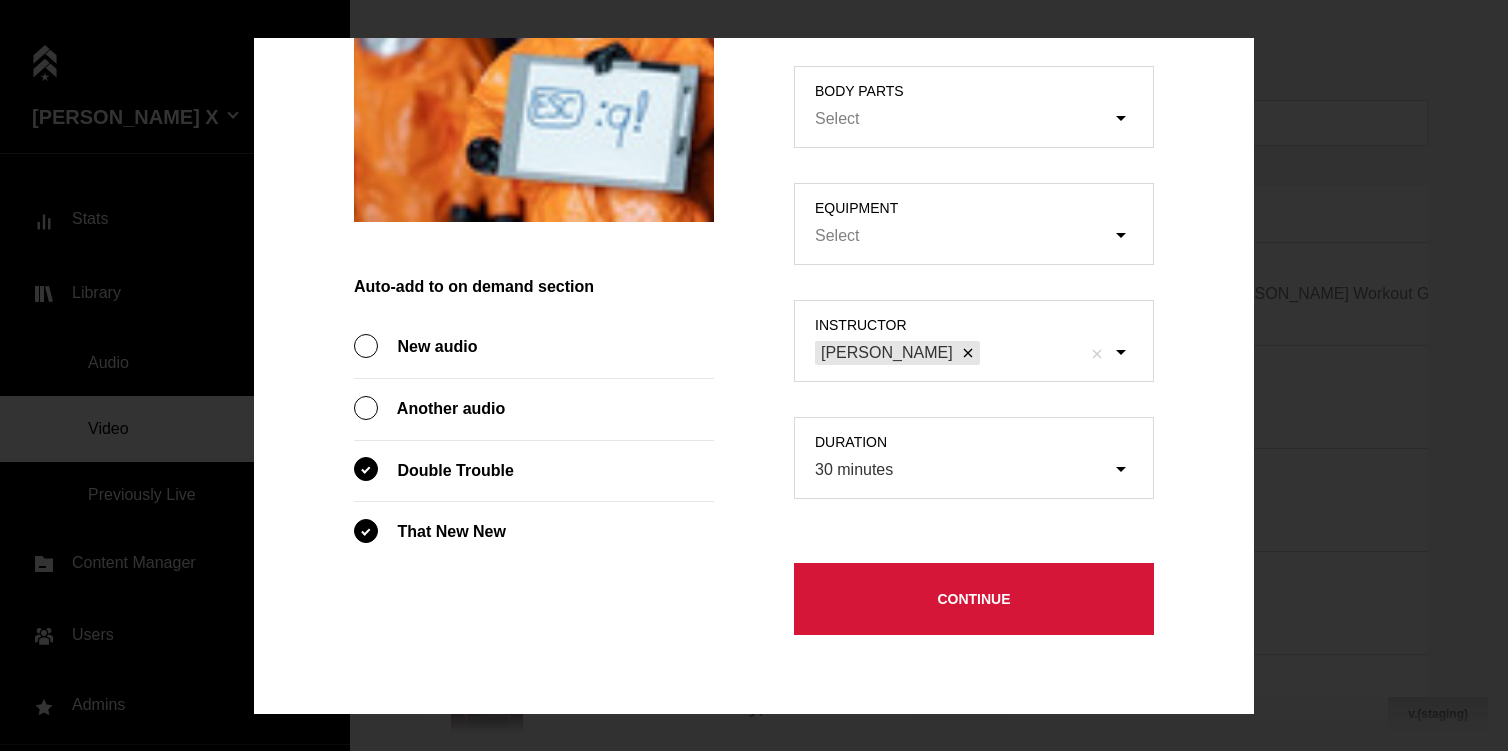 click on "Continue" at bounding box center (974, 599) 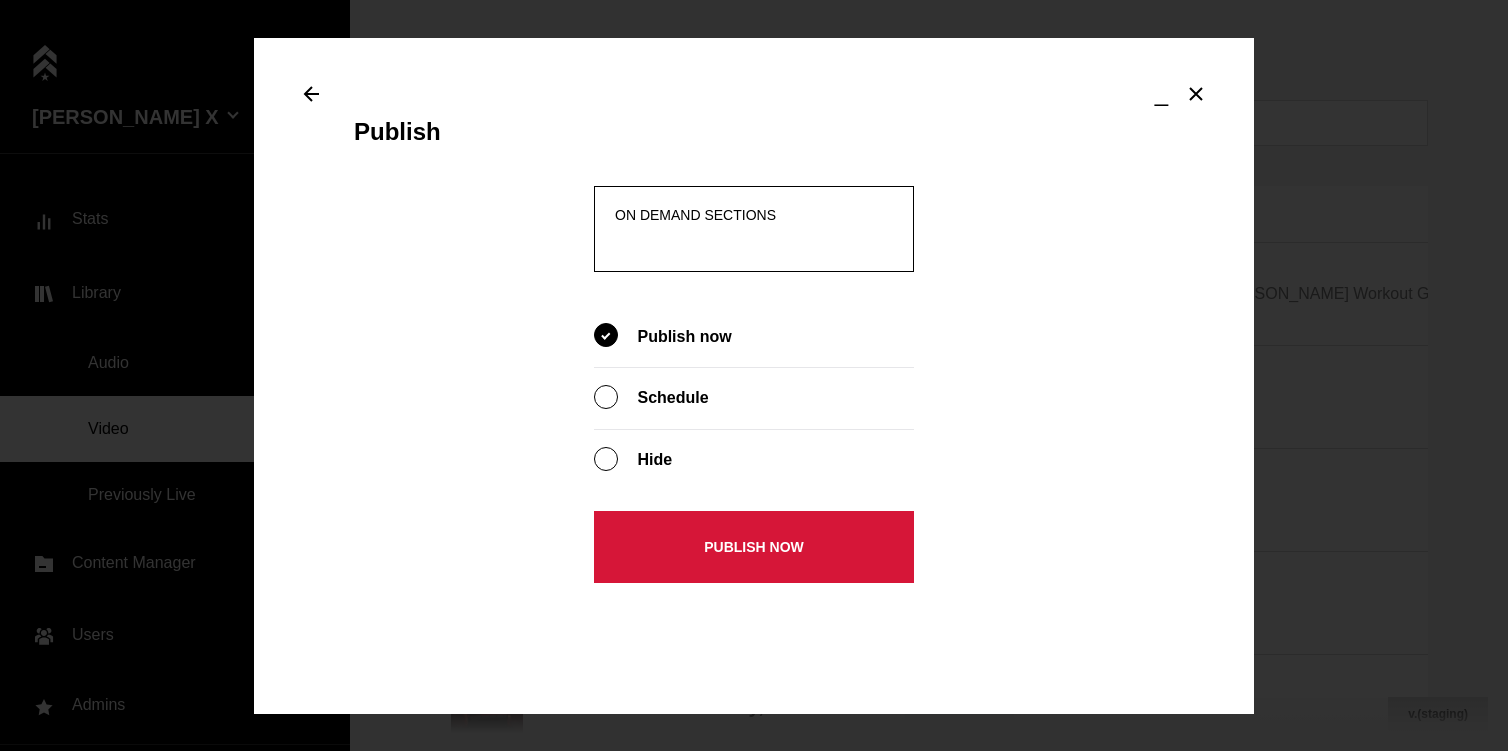click on "On demand sections" at bounding box center (754, 242) 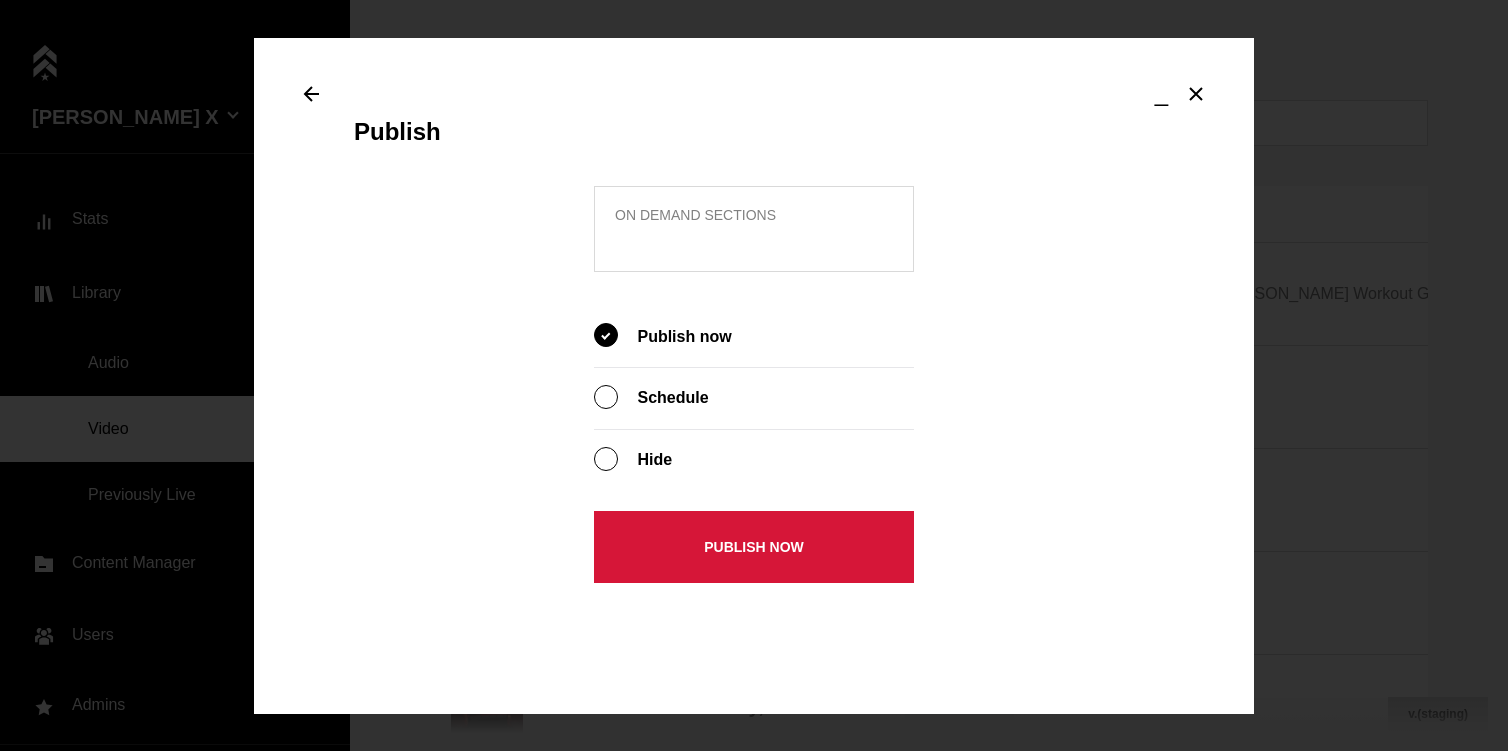 click 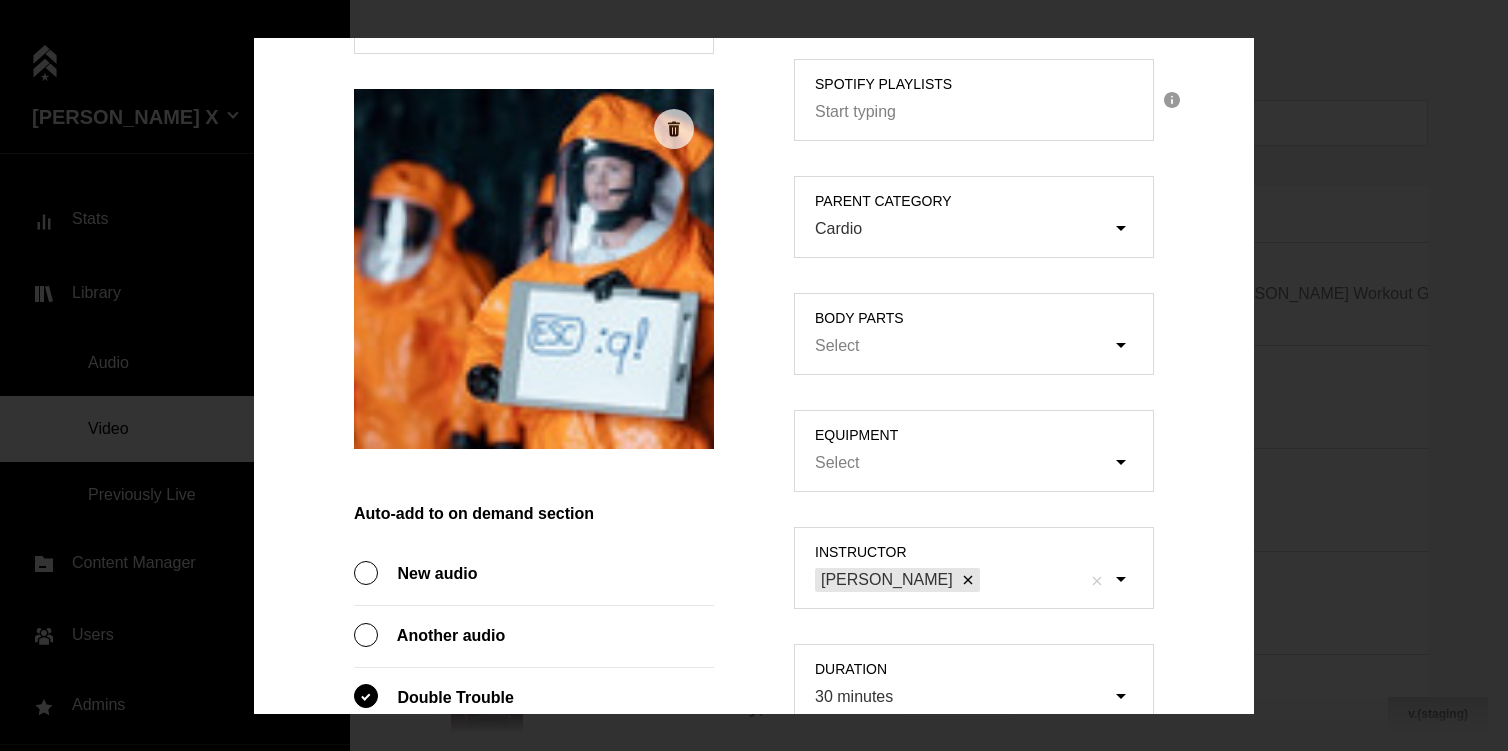 scroll, scrollTop: 913, scrollLeft: 0, axis: vertical 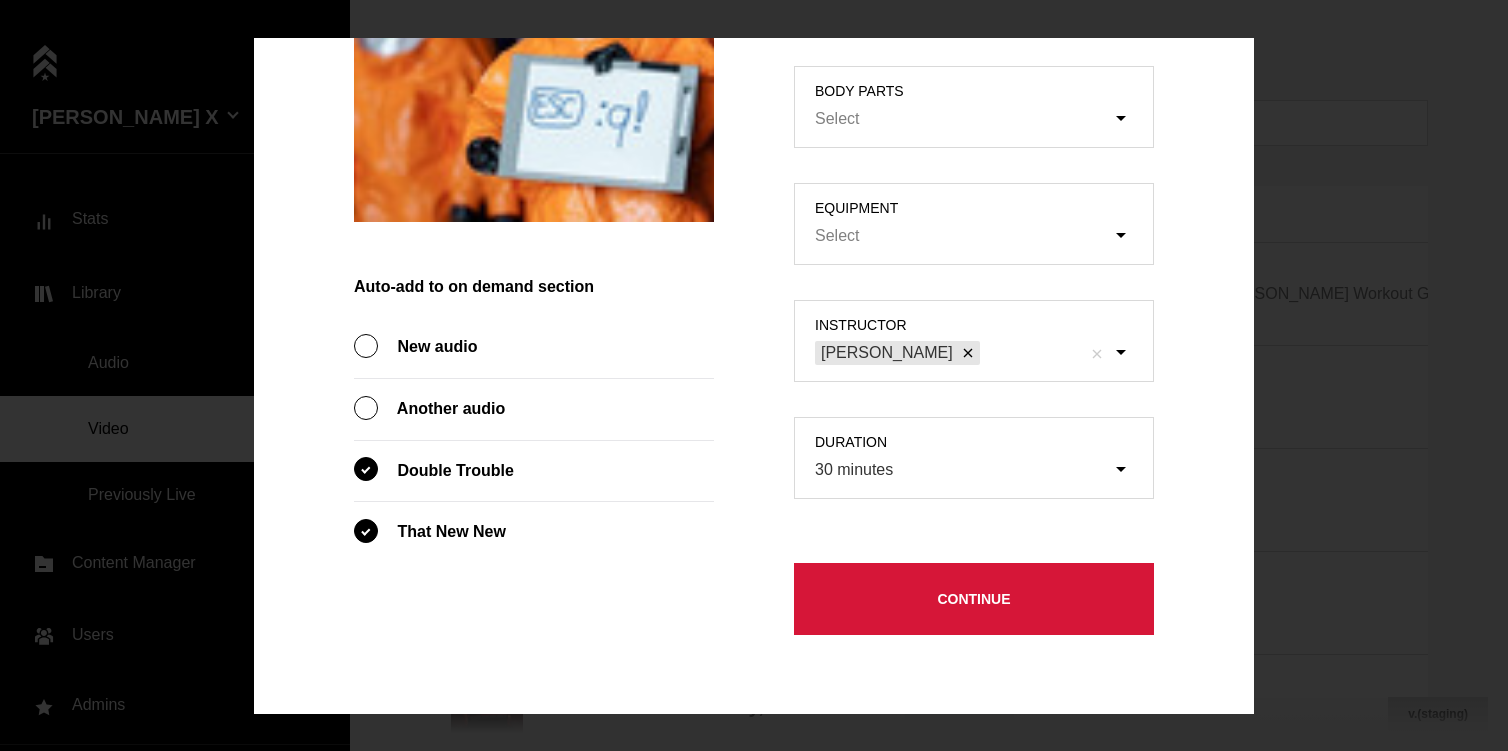 click on "Continue" at bounding box center [974, 599] 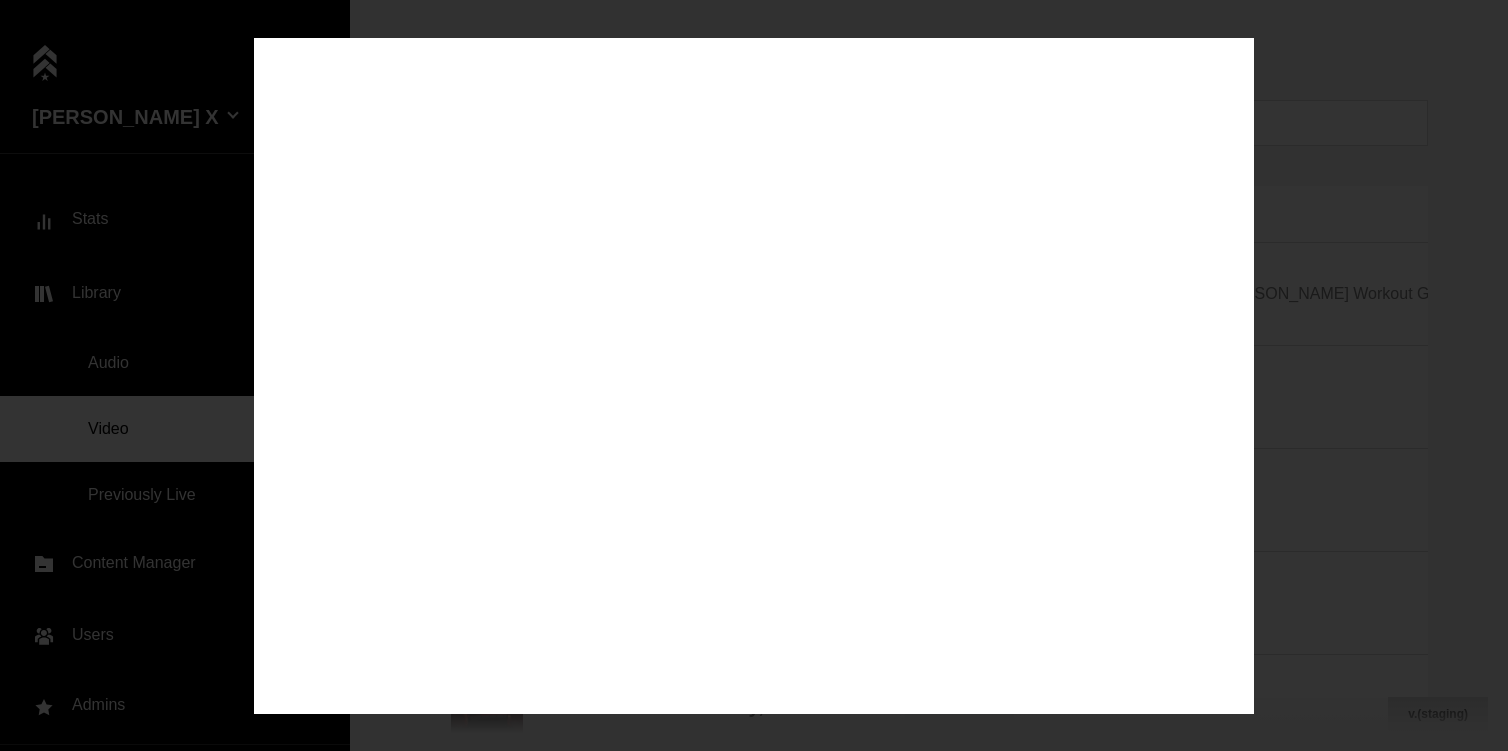 scroll, scrollTop: 0, scrollLeft: 0, axis: both 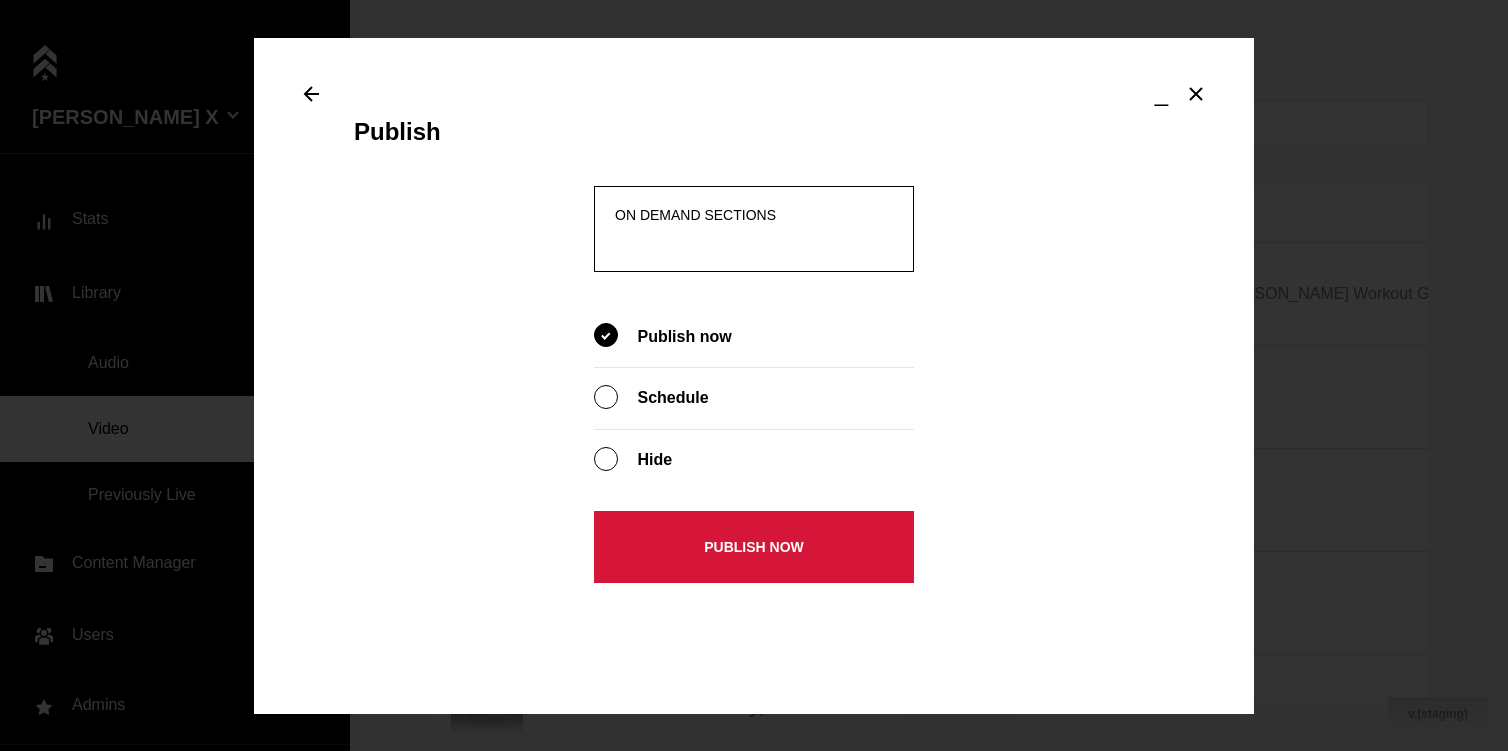 click on "On demand sections" at bounding box center (754, 242) 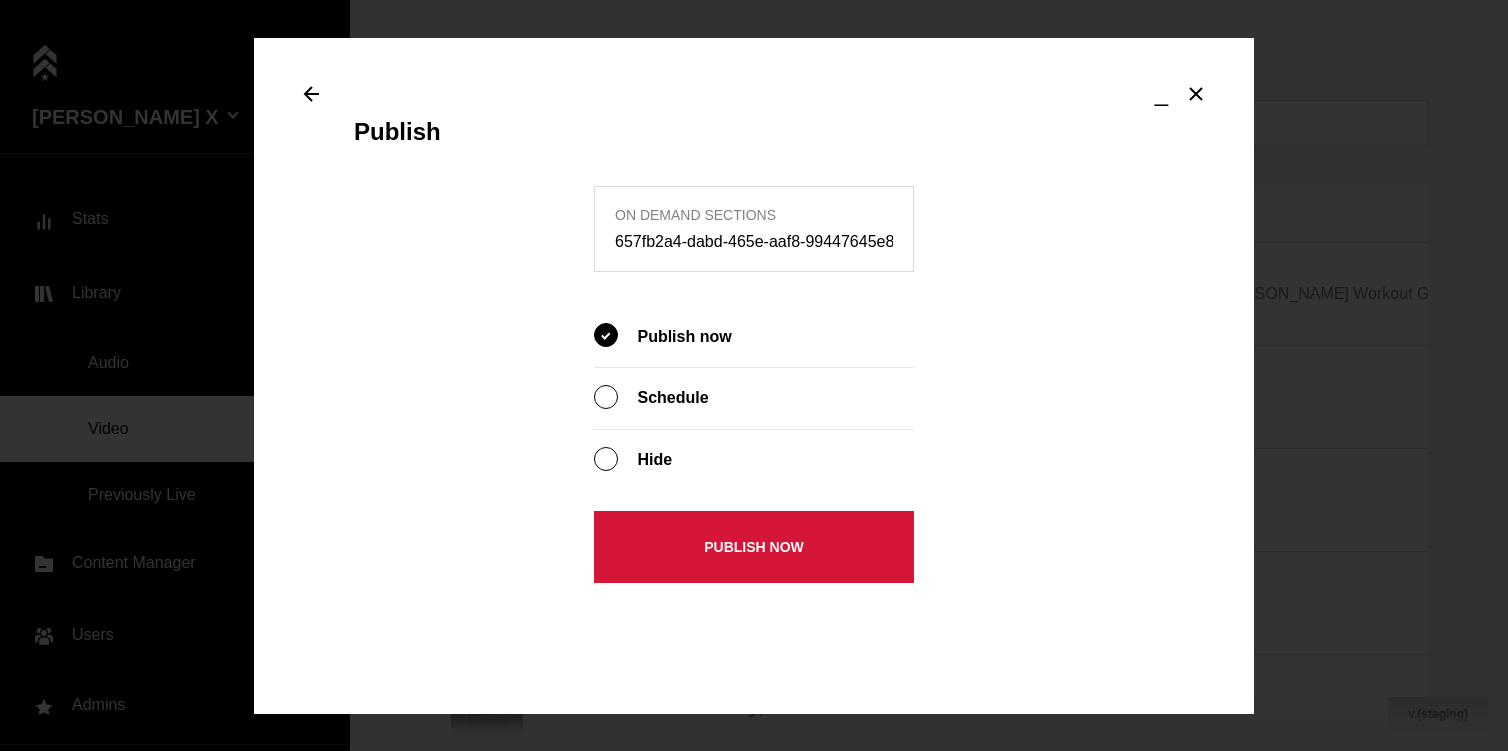 drag, startPoint x: 655, startPoint y: 255, endPoint x: 753, endPoint y: 239, distance: 99.29753 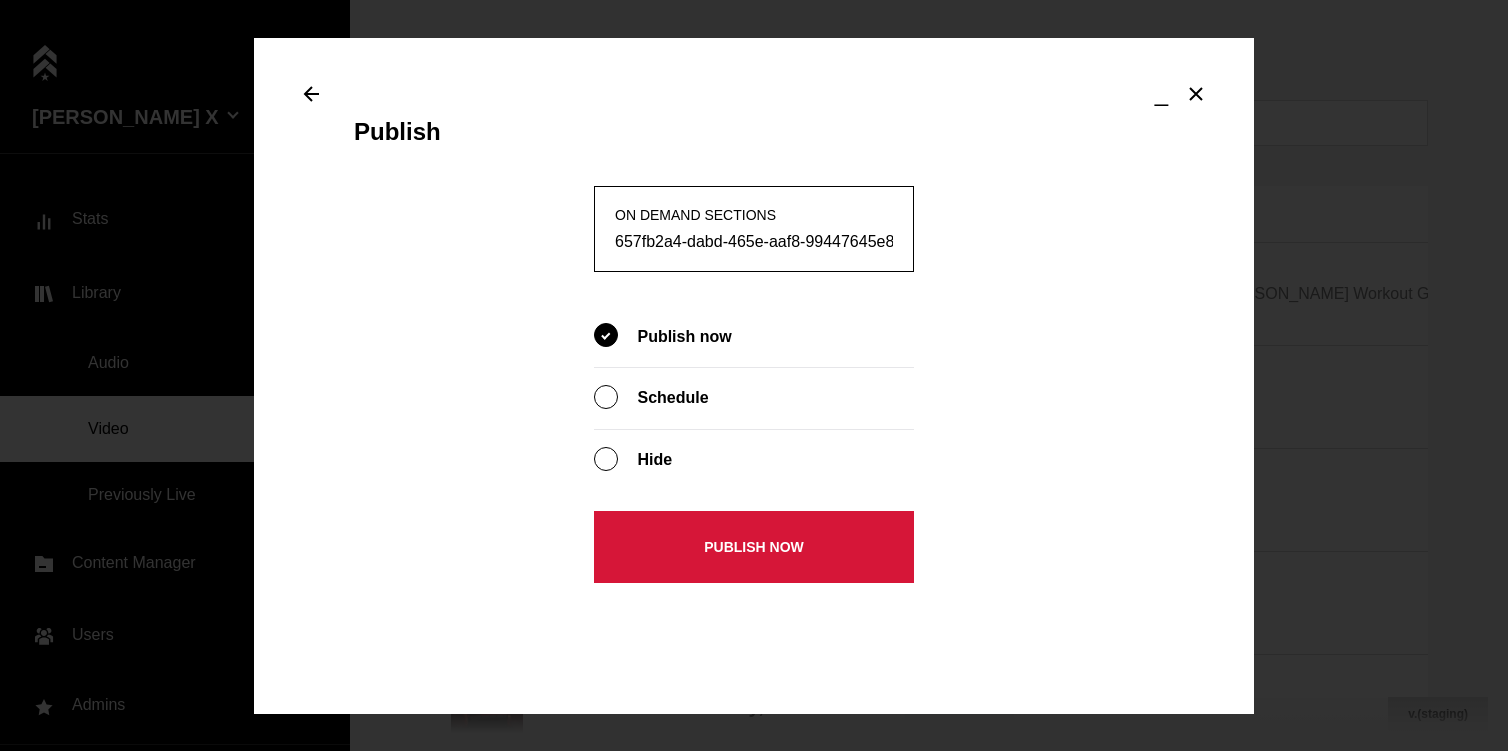 scroll, scrollTop: 0, scrollLeft: 347, axis: horizontal 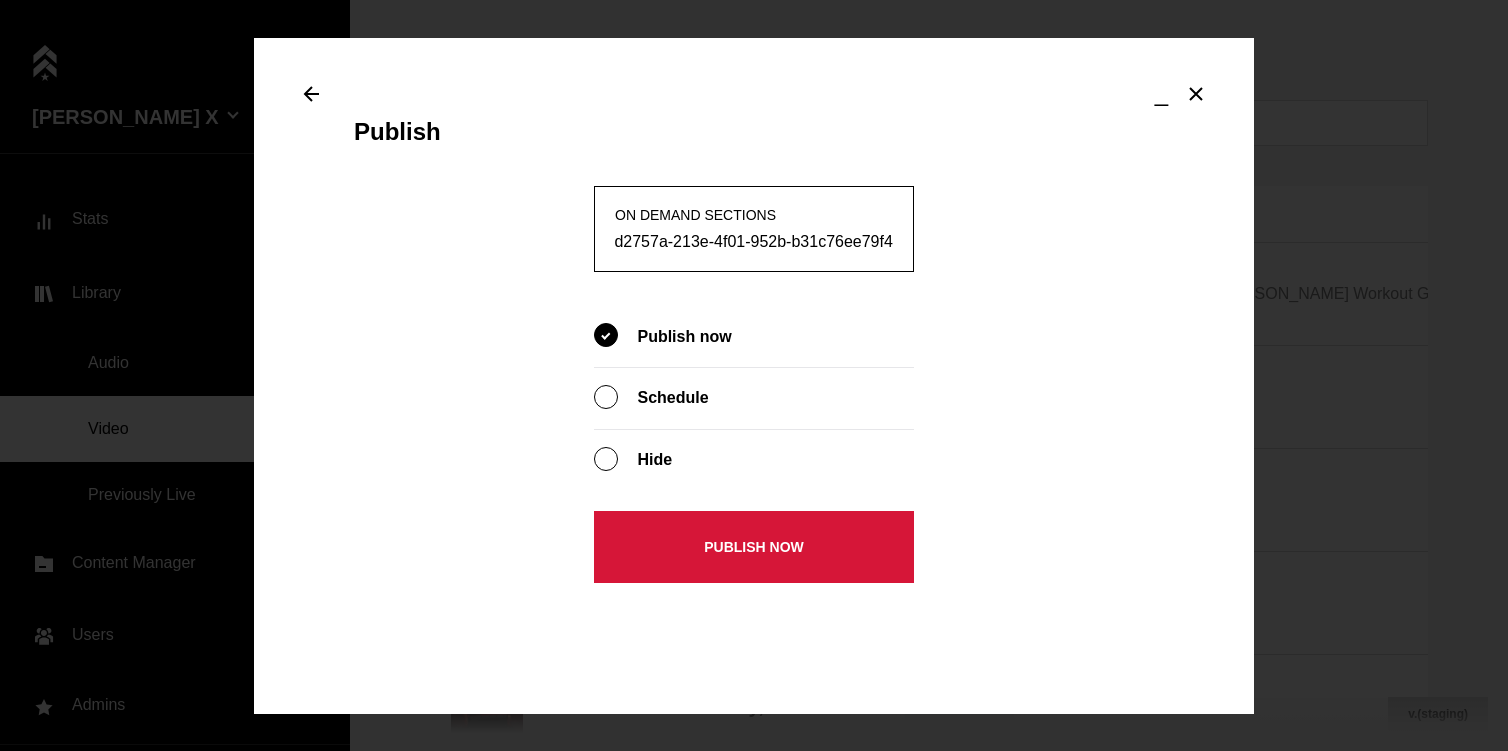 drag, startPoint x: 677, startPoint y: 241, endPoint x: 851, endPoint y: 231, distance: 174.28712 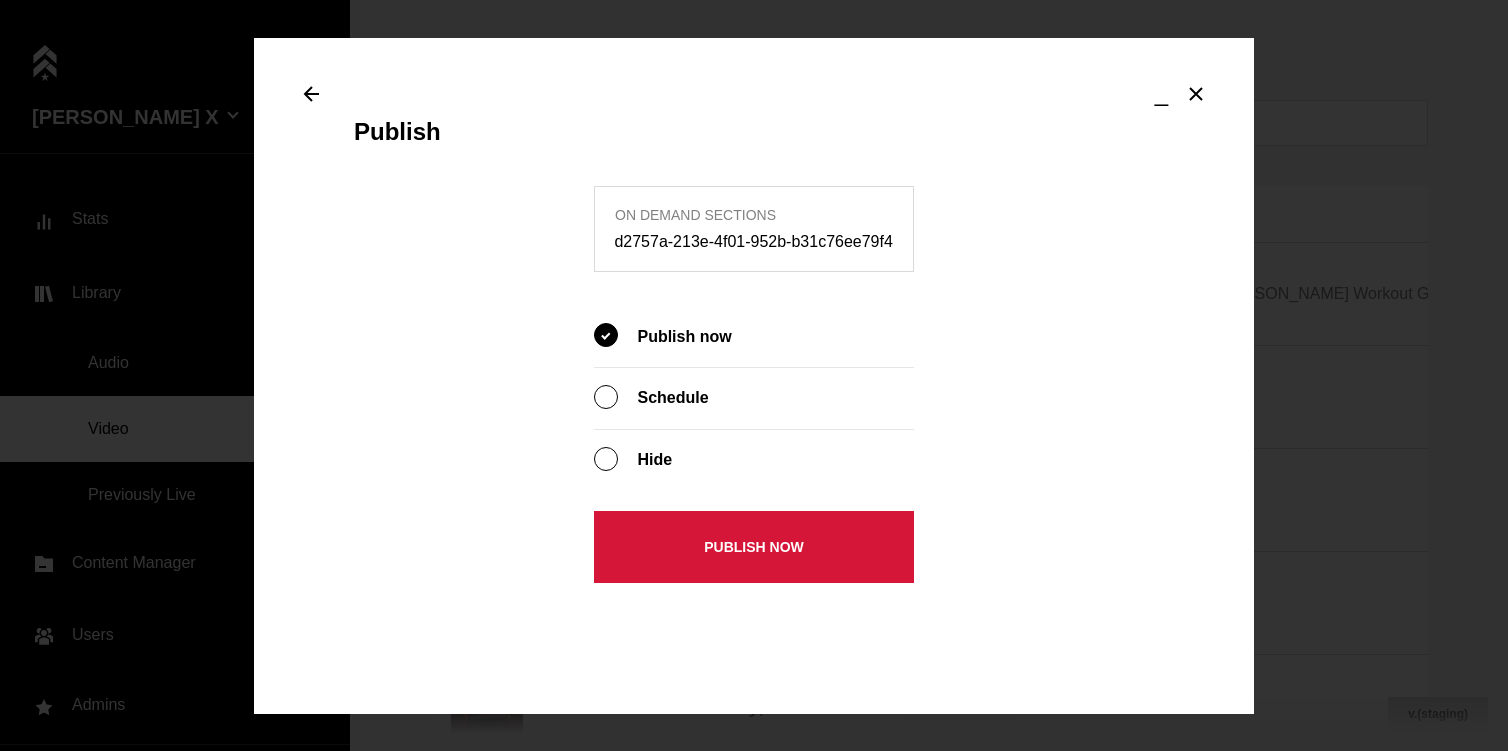 scroll, scrollTop: 0, scrollLeft: 0, axis: both 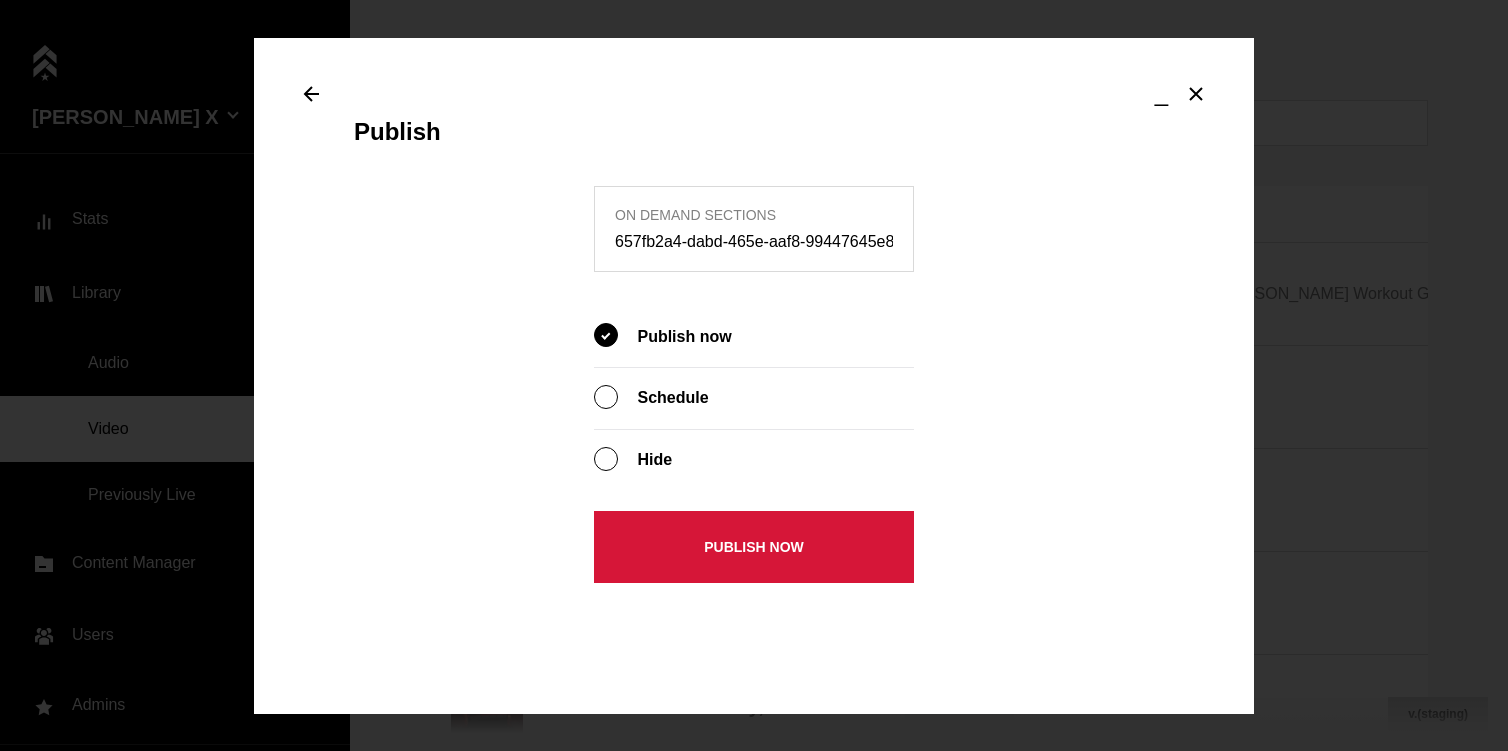 type on "["657fb2a4-dabd-465e-aaf8-99447645e890","13d2757a-213e-4f01-952b-b31c76ee79f4"]" 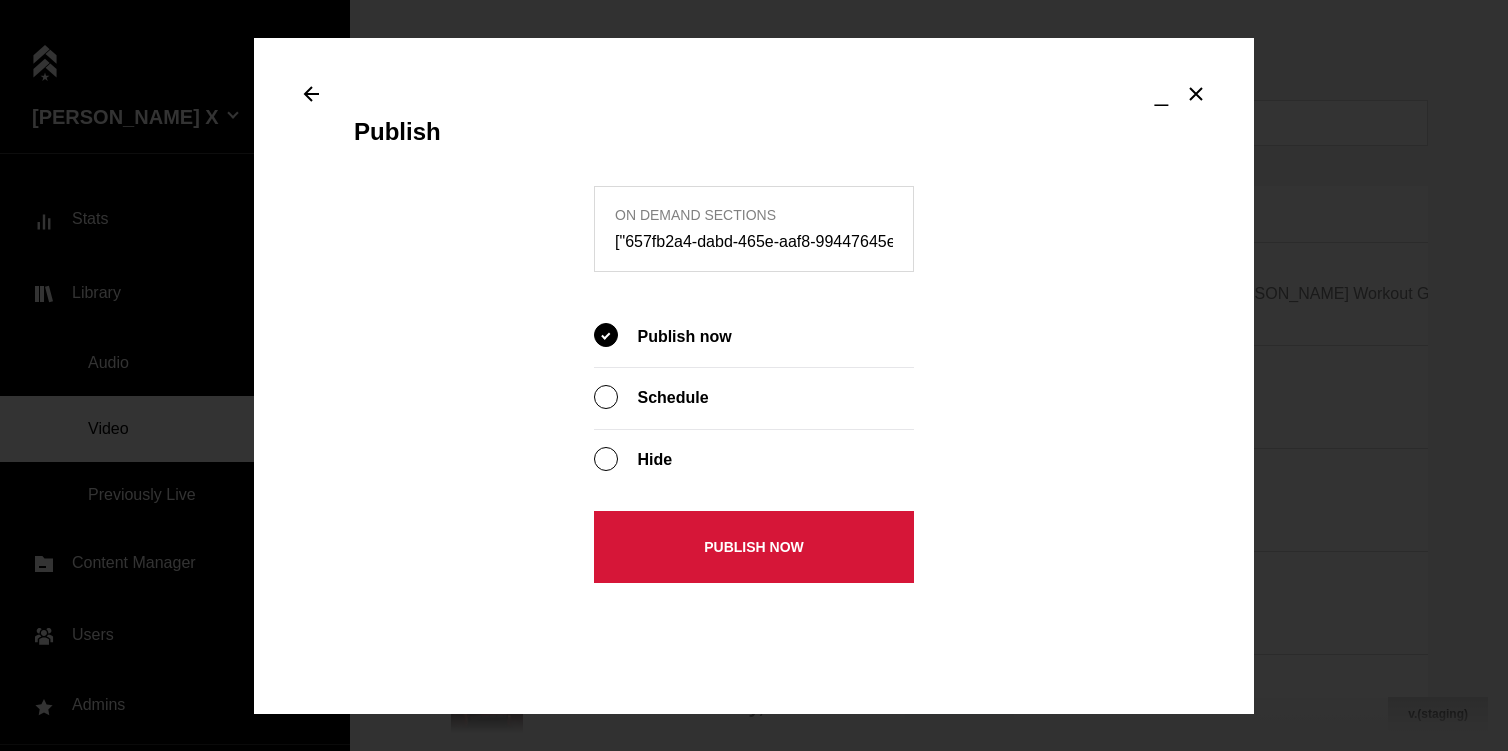 click on "Publish now" at bounding box center [754, 547] 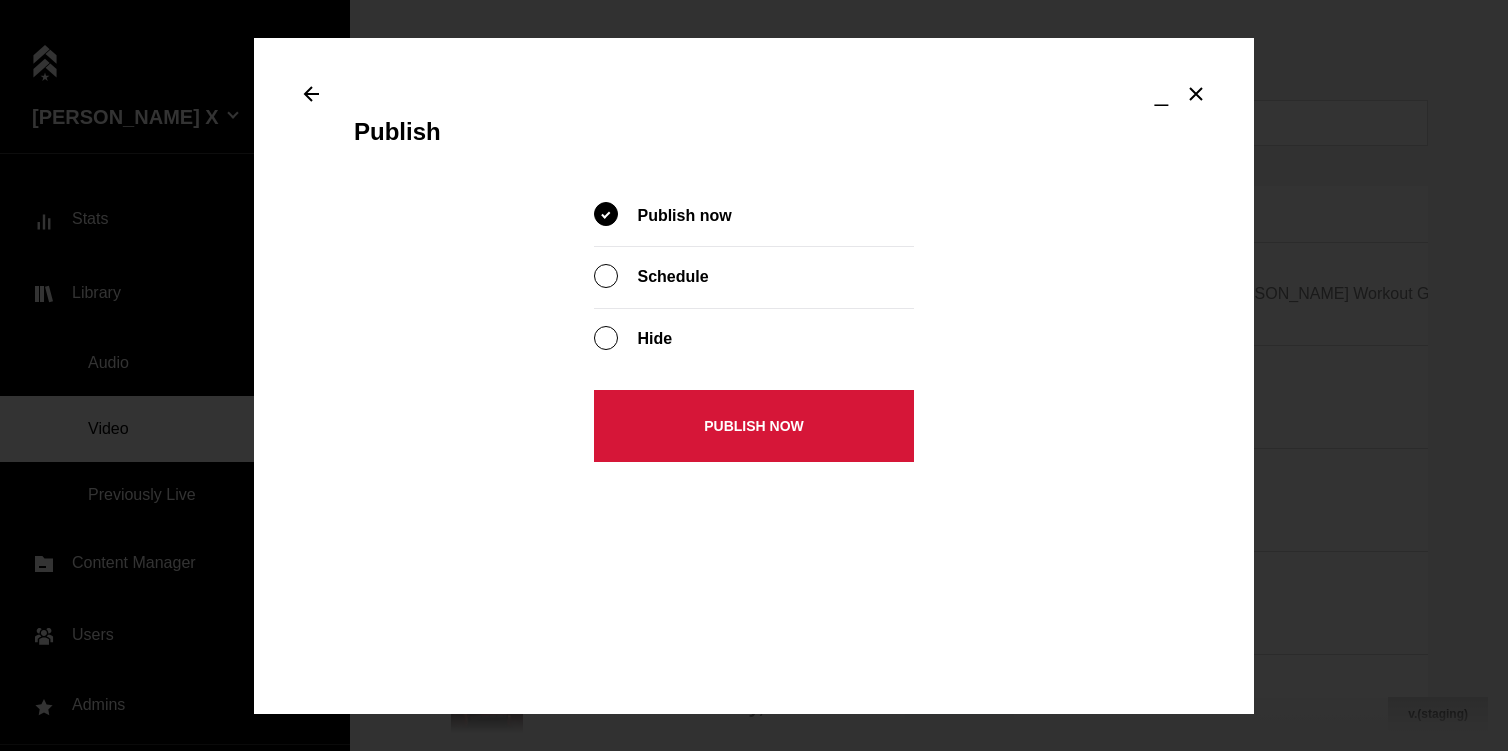 click on "Publish now" at bounding box center [754, 426] 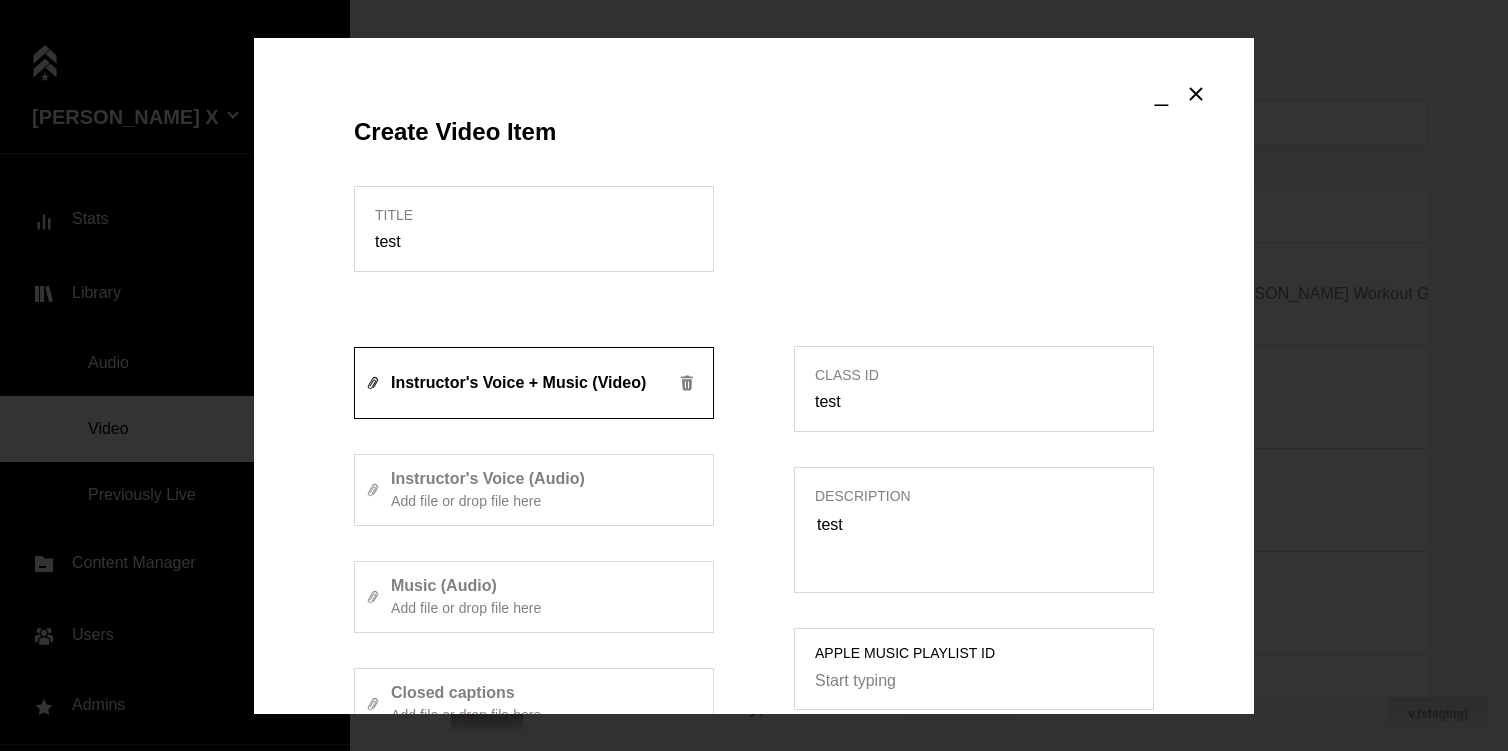 scroll, scrollTop: 913, scrollLeft: 0, axis: vertical 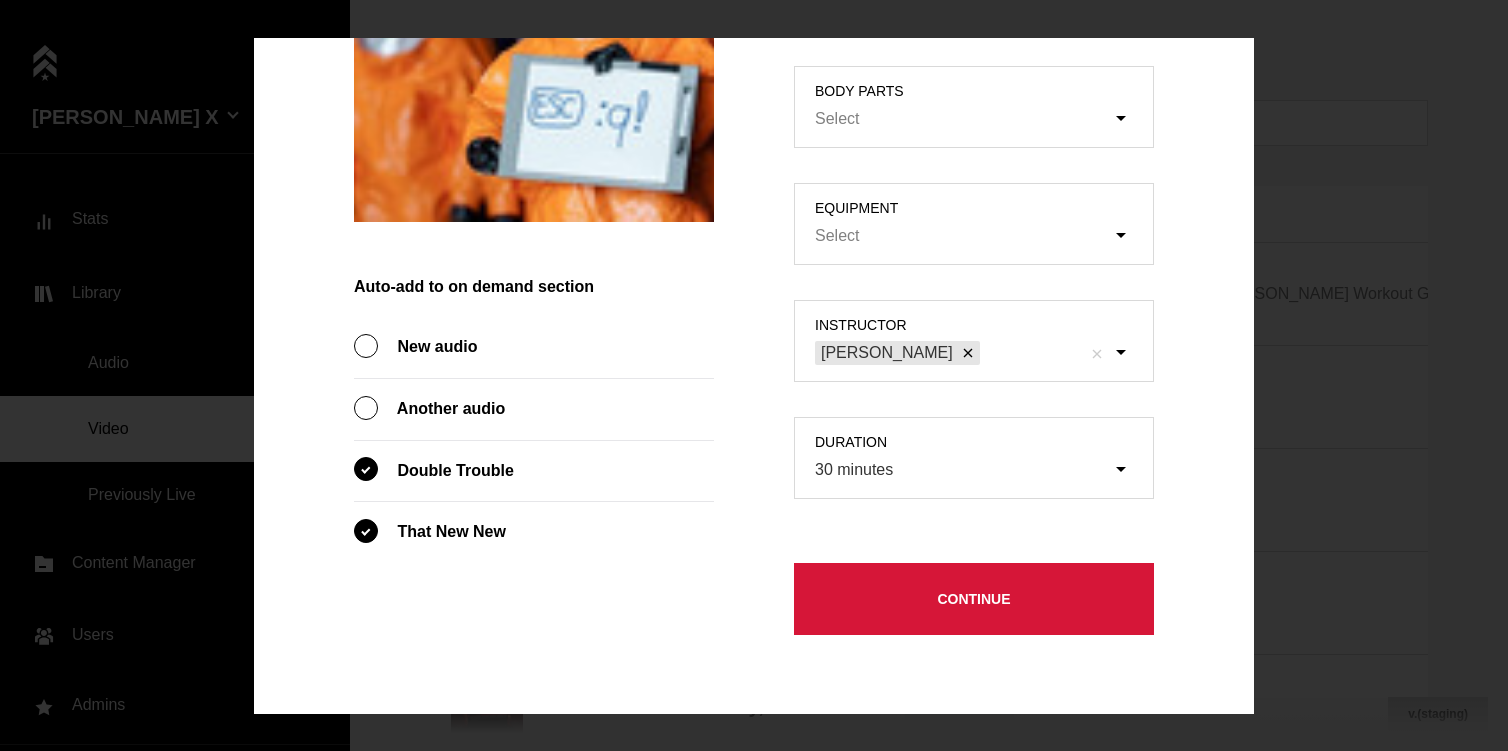 click on "Continue" at bounding box center [974, 599] 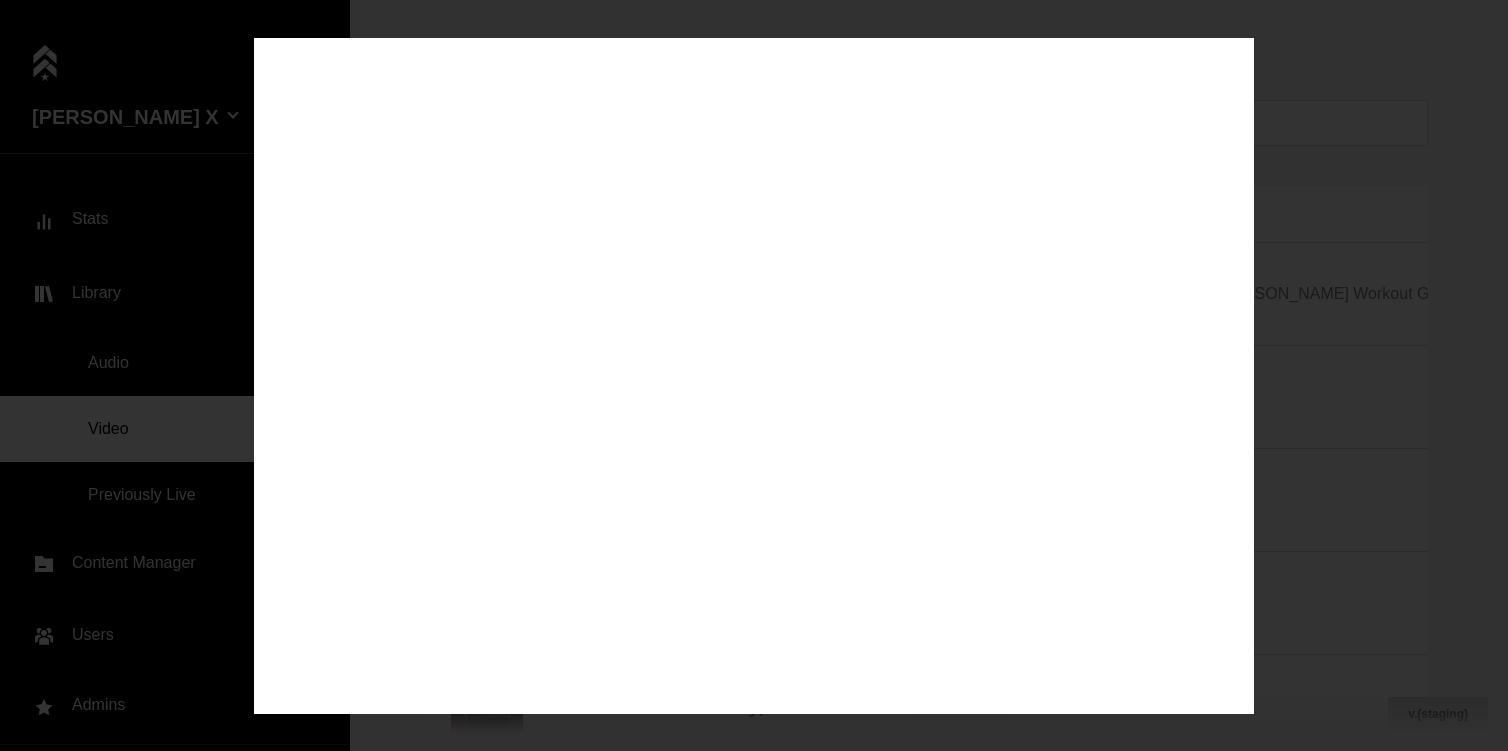 scroll, scrollTop: 0, scrollLeft: 0, axis: both 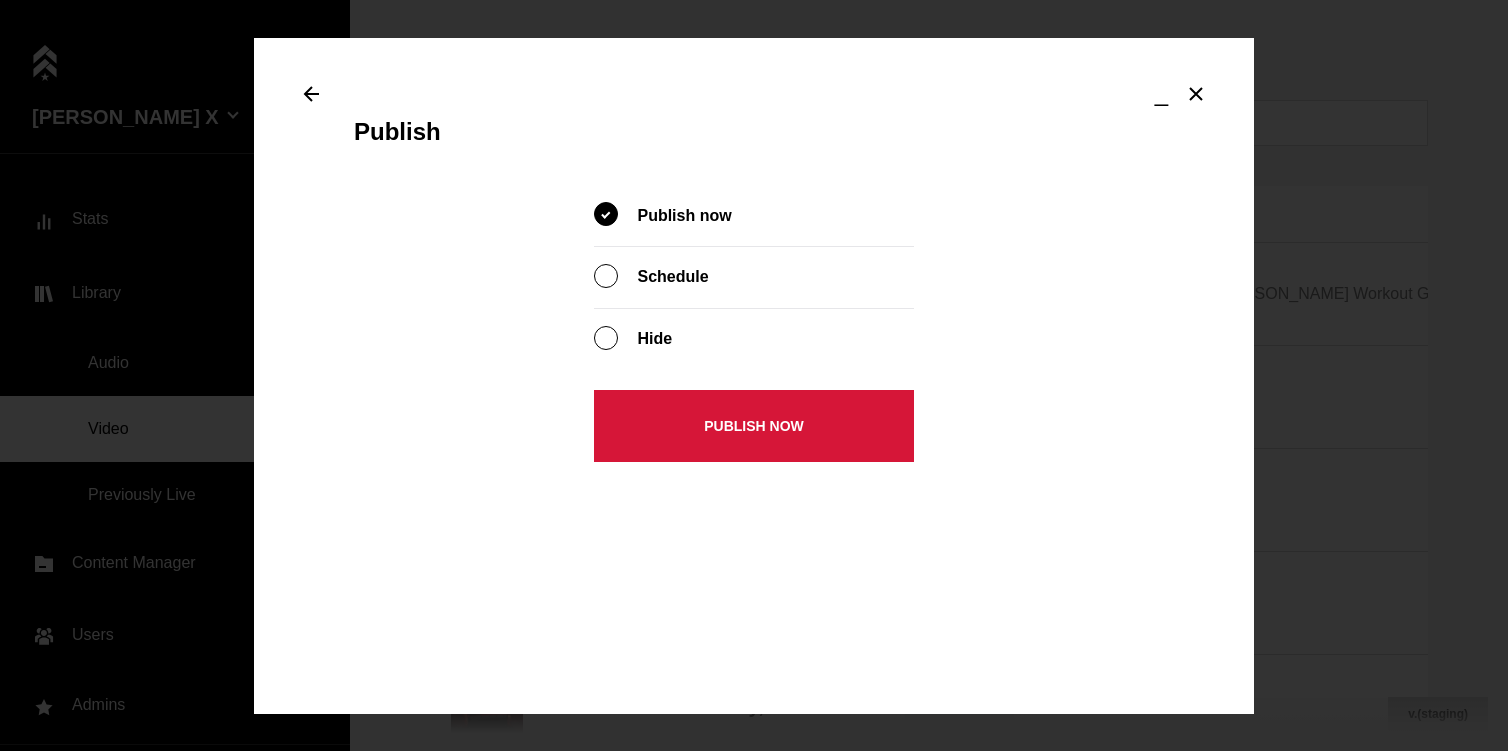 click on "Publish now" at bounding box center (0, 0) 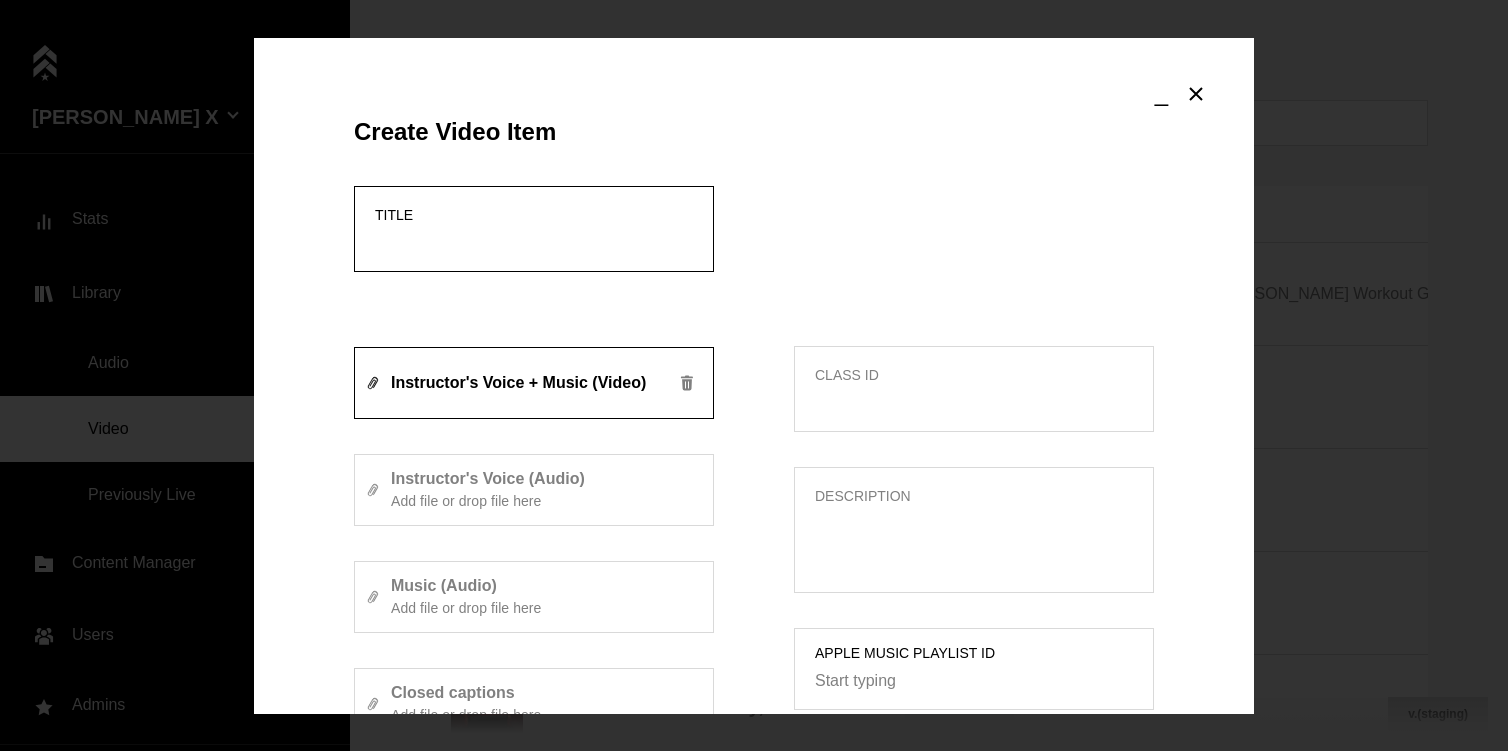 click on "Title" at bounding box center (534, 242) 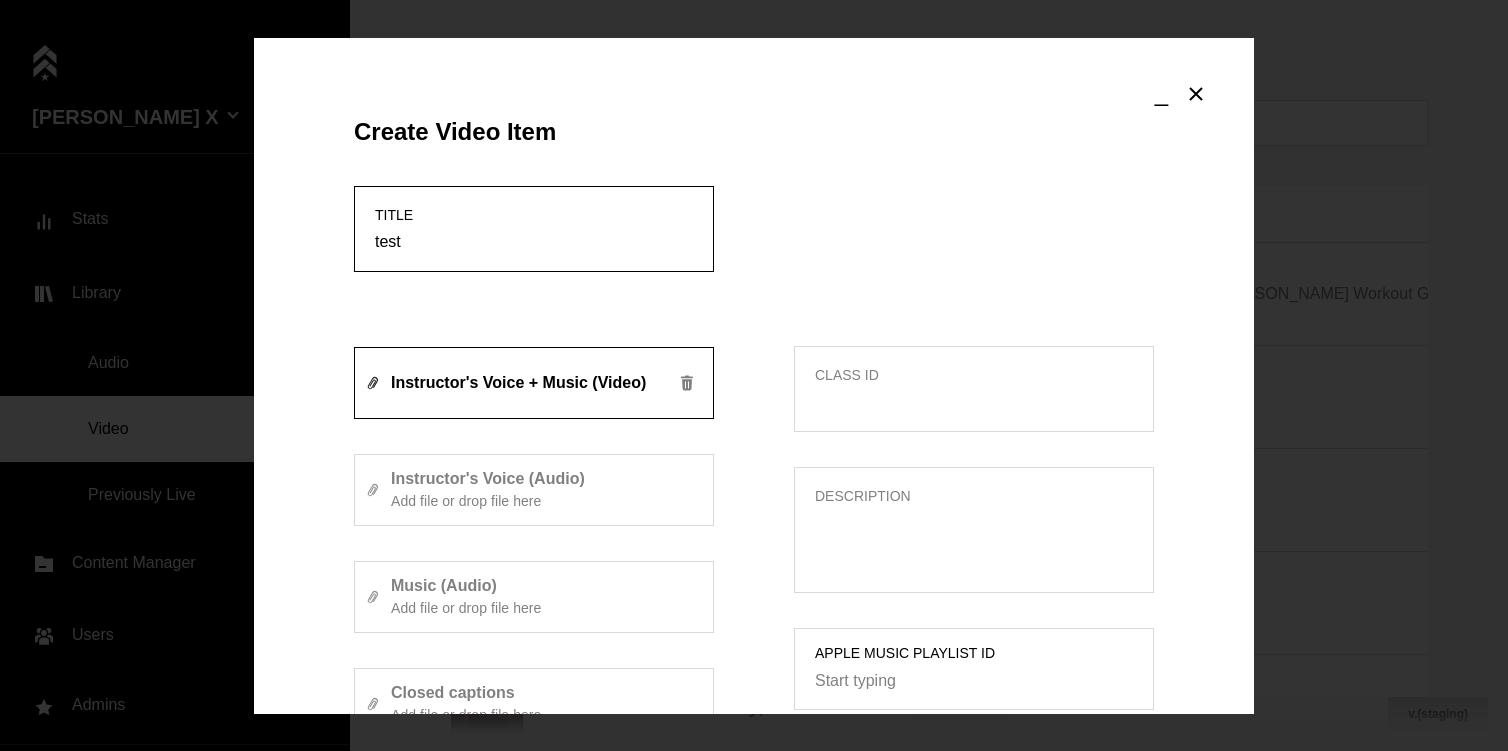 type on "test" 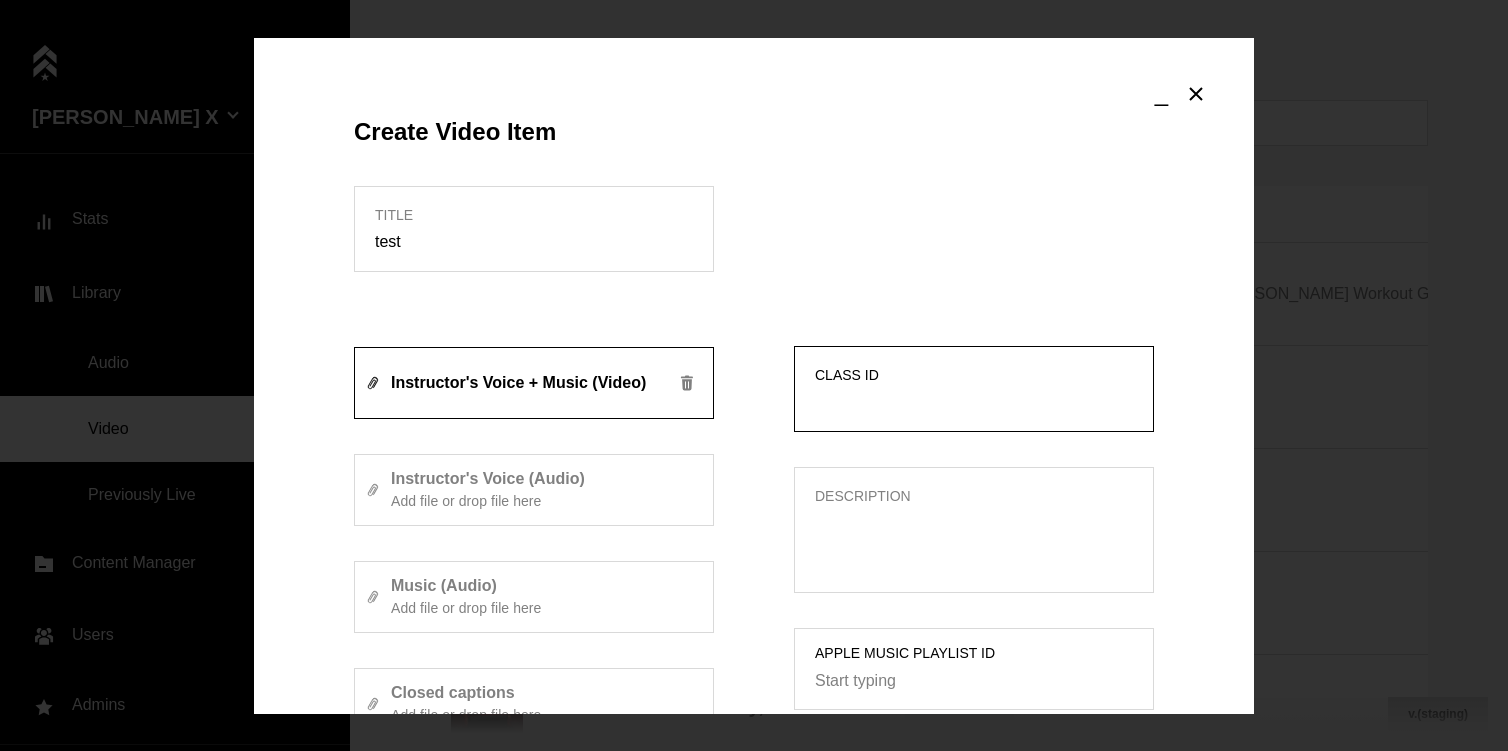 click on "Class ID" at bounding box center [974, 402] 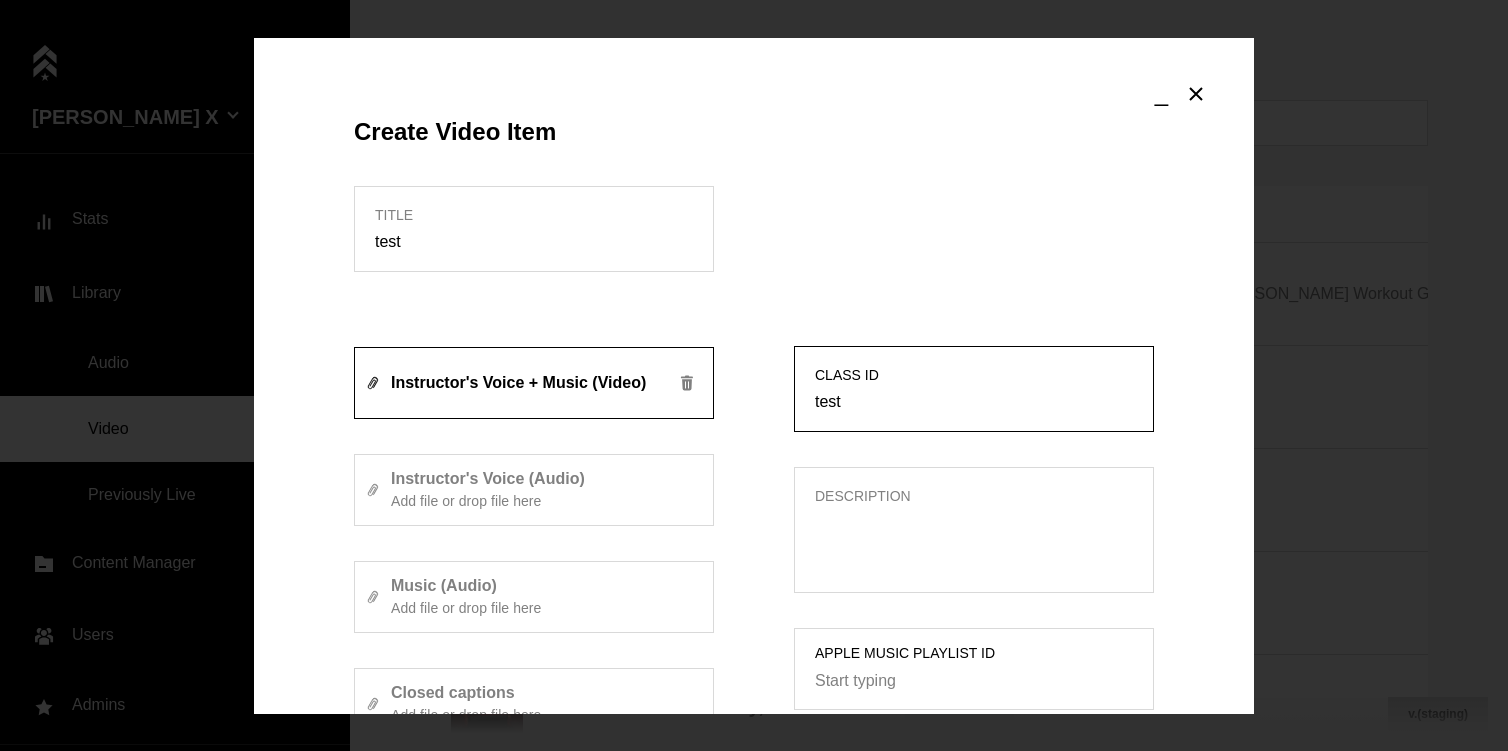 type on "test" 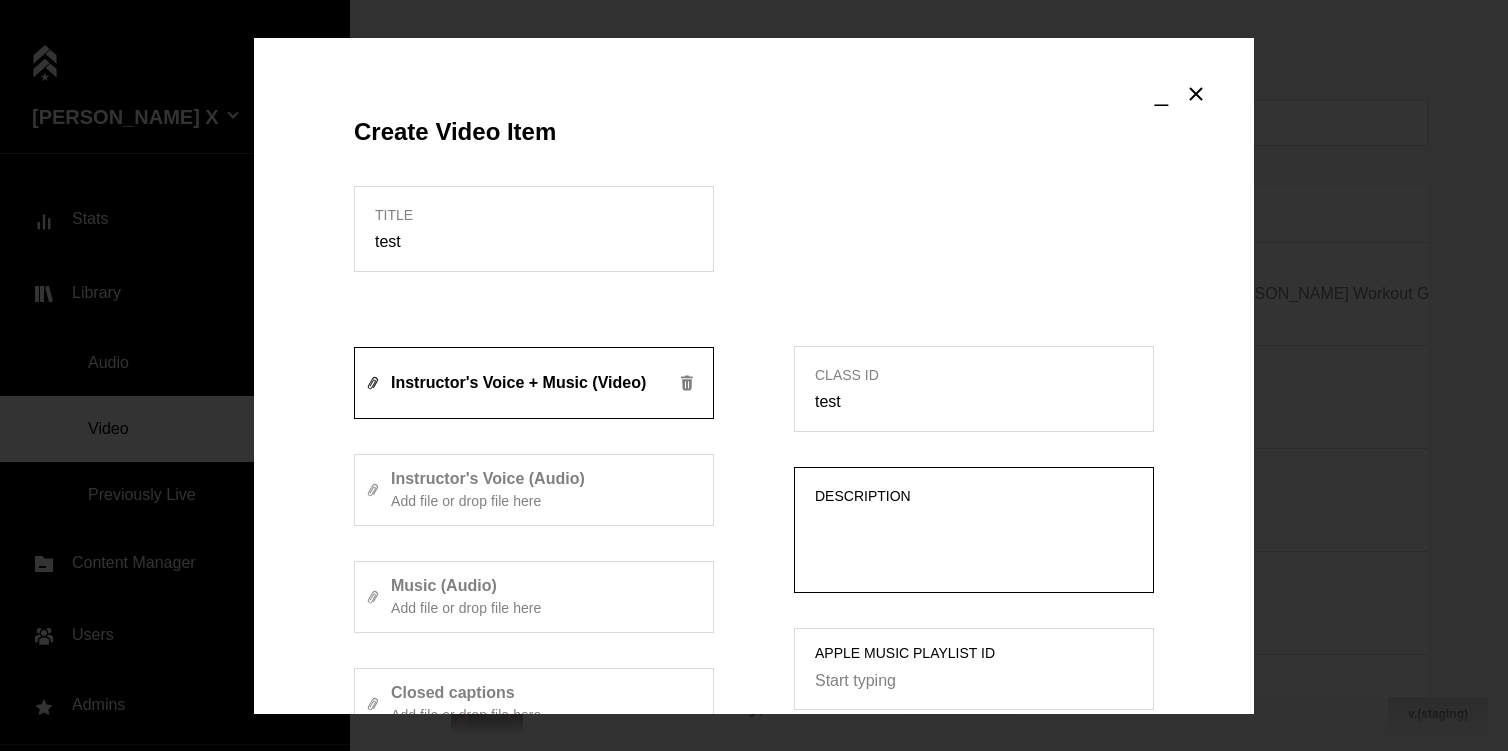 click on "Description" at bounding box center (974, 543) 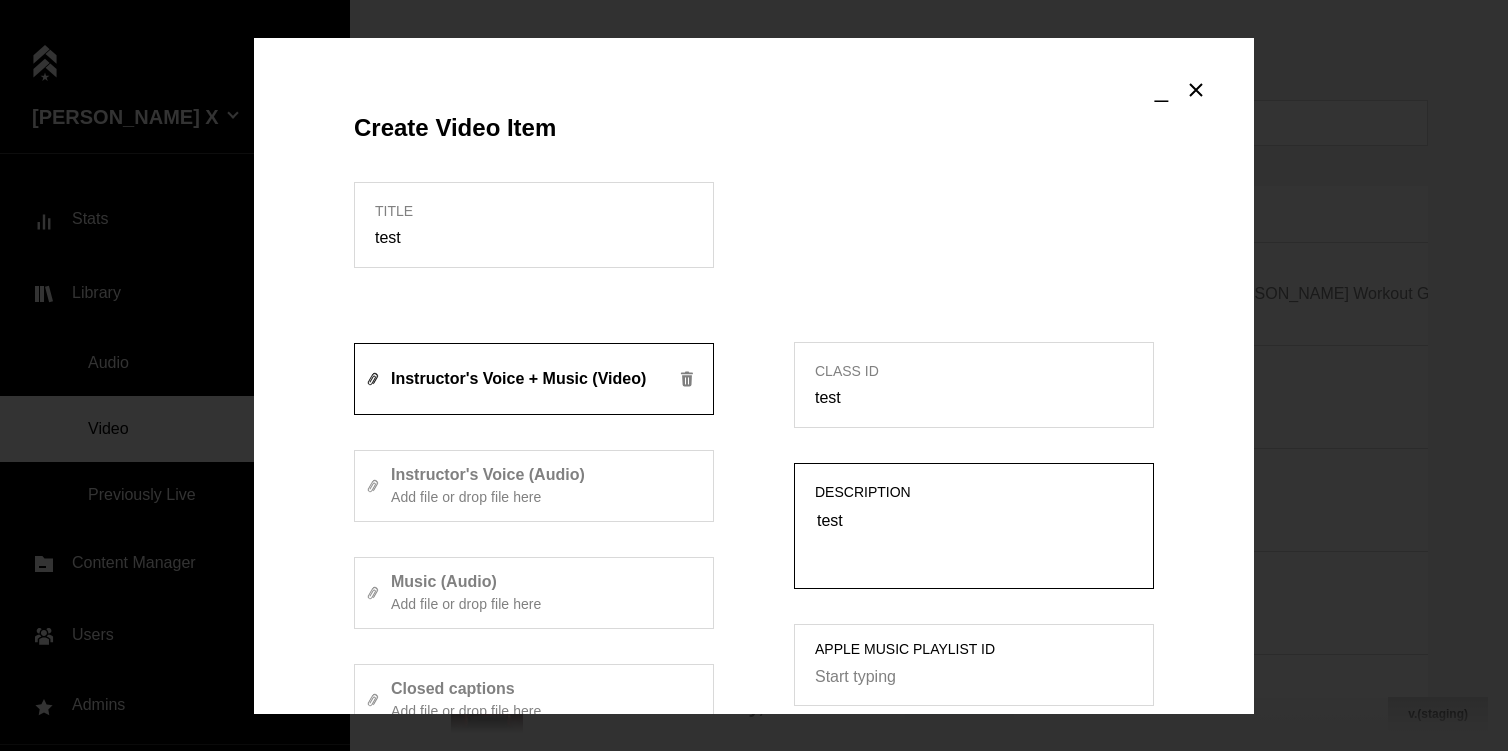 scroll, scrollTop: 223, scrollLeft: 0, axis: vertical 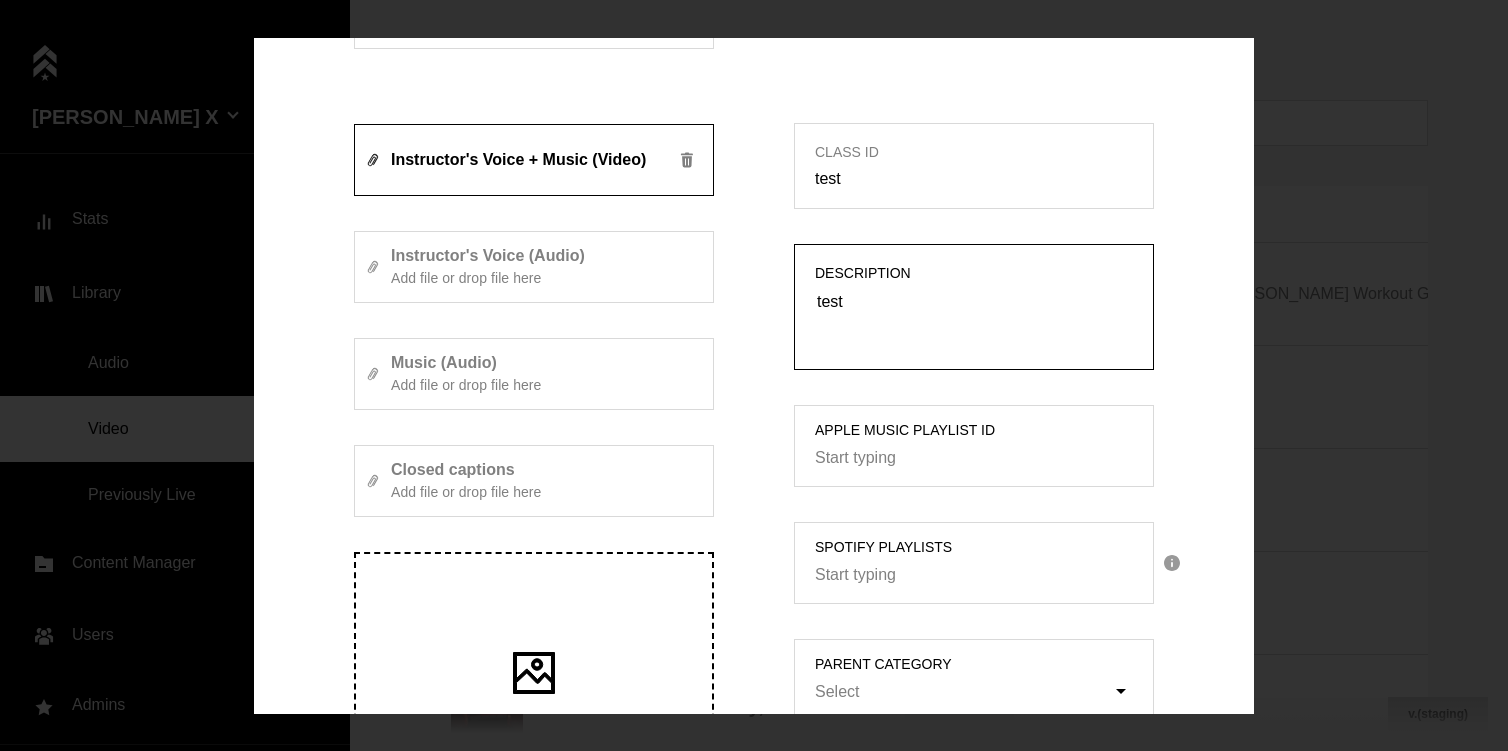 type on "test" 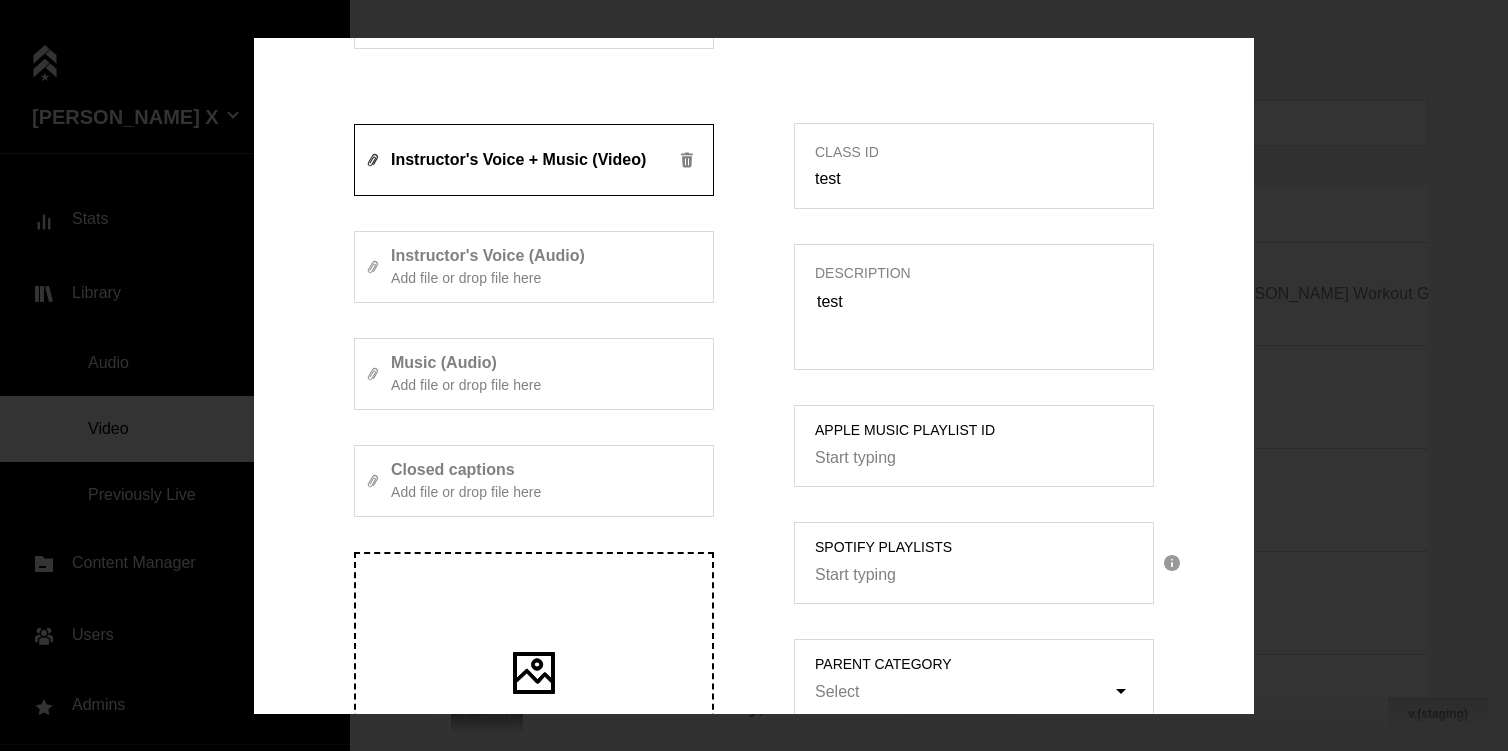 click 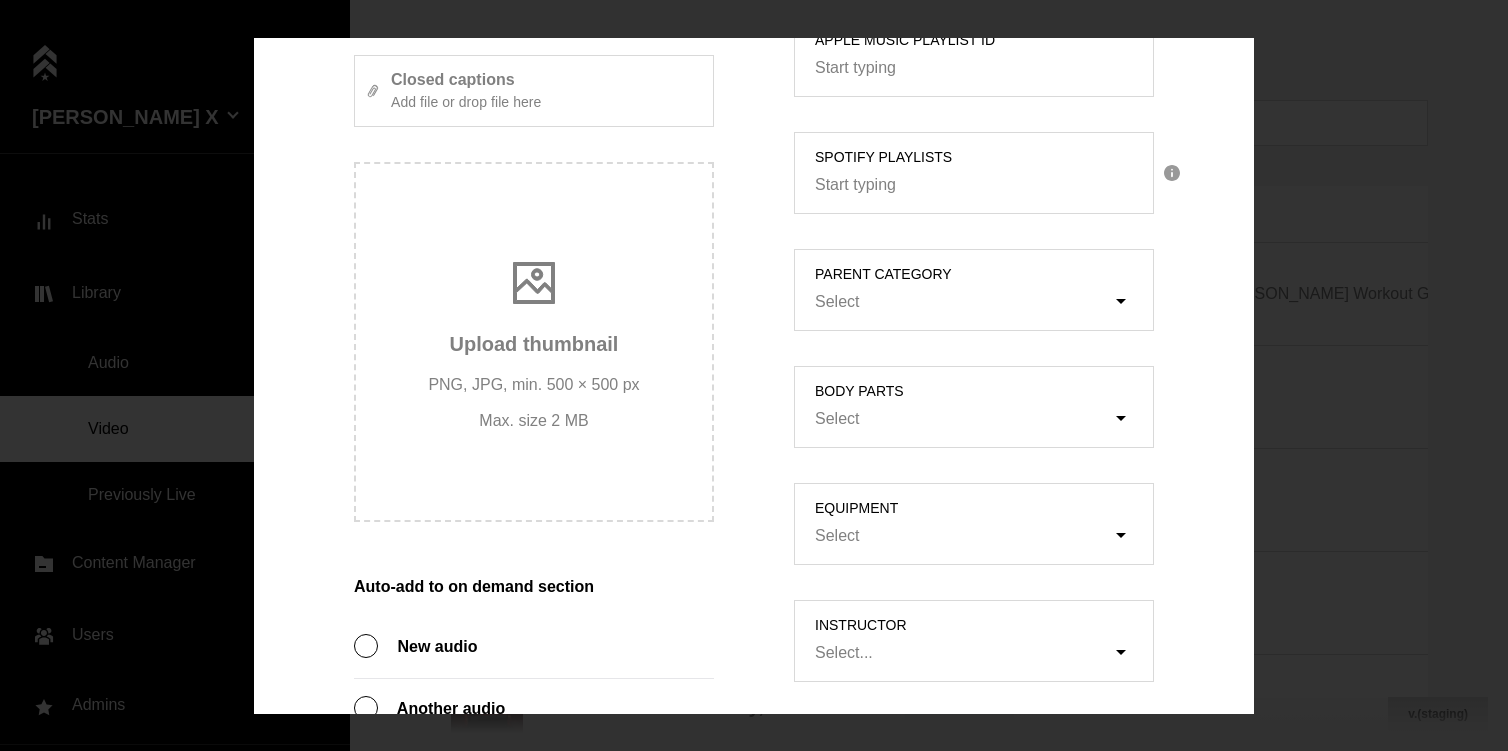 scroll, scrollTop: 809, scrollLeft: 0, axis: vertical 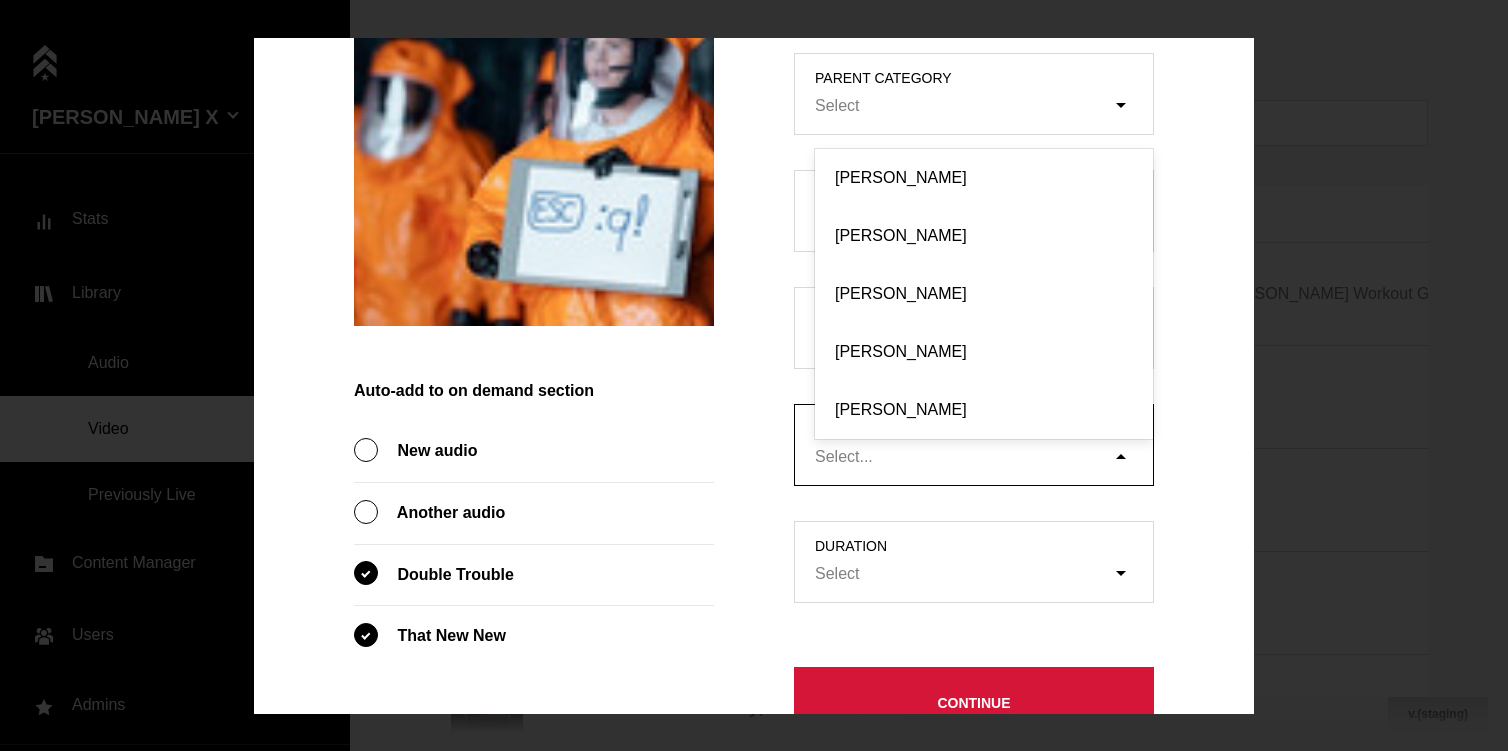 click on "Select..." at bounding box center (963, 457) 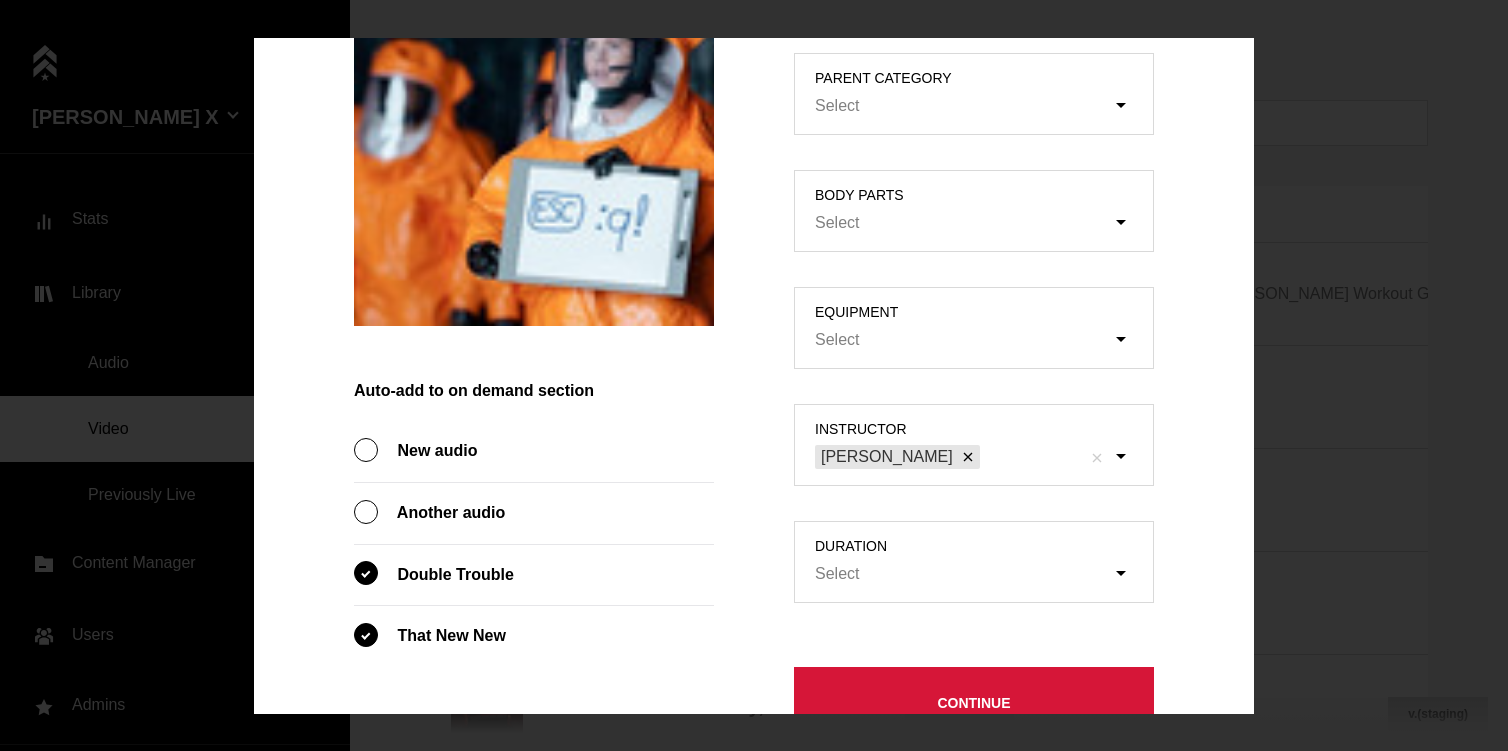 click on "duration Select" at bounding box center (974, 562) 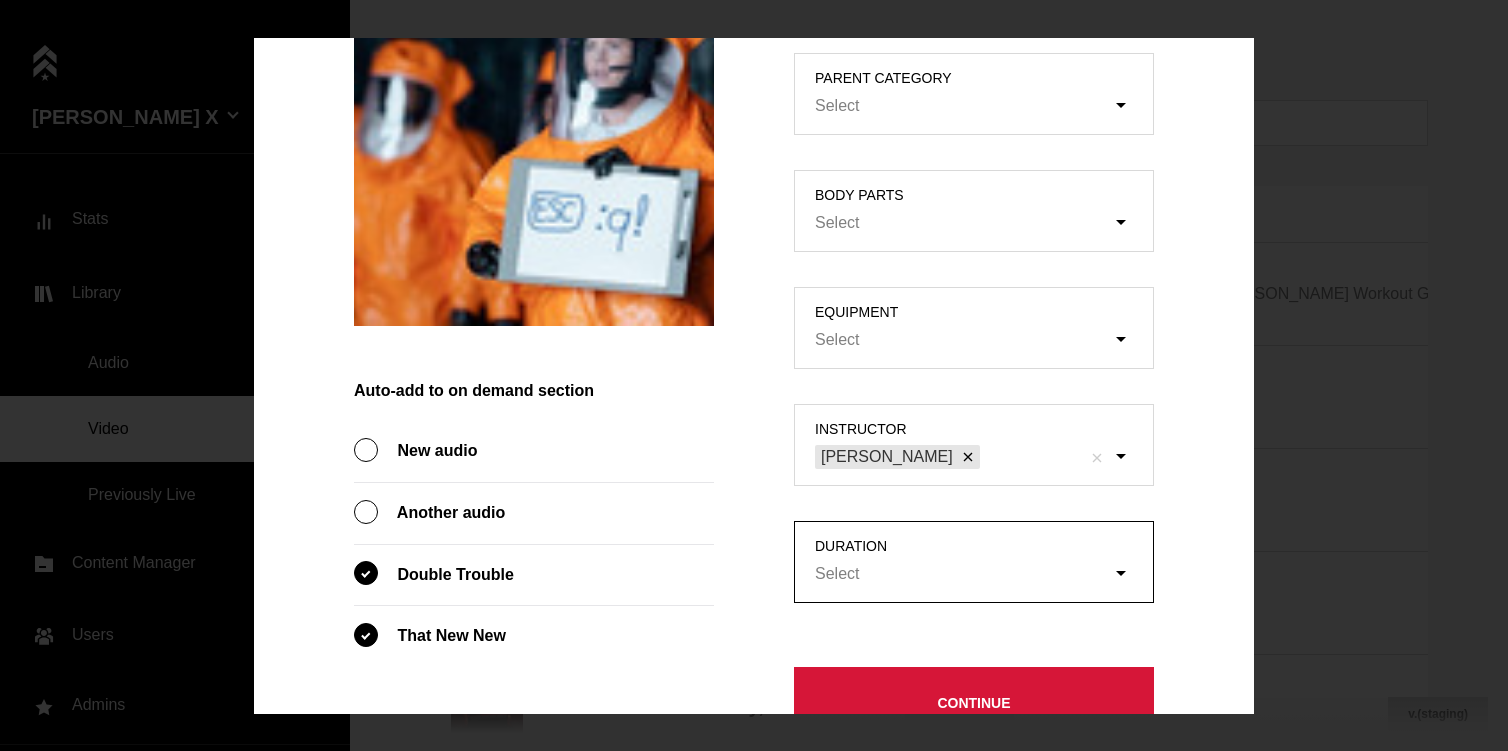 click on "duration Select" at bounding box center [714, 574] 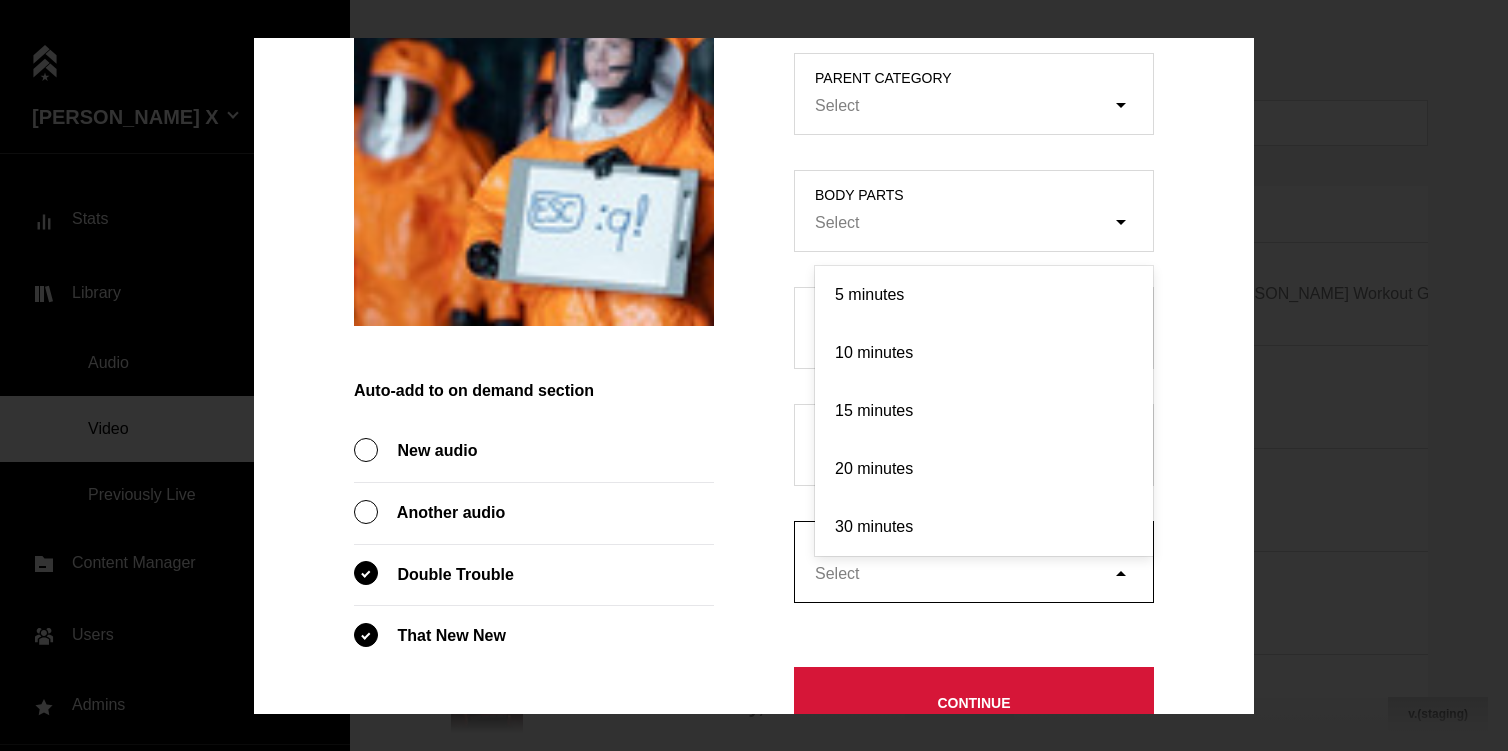 click on "Select" at bounding box center (984, 575) 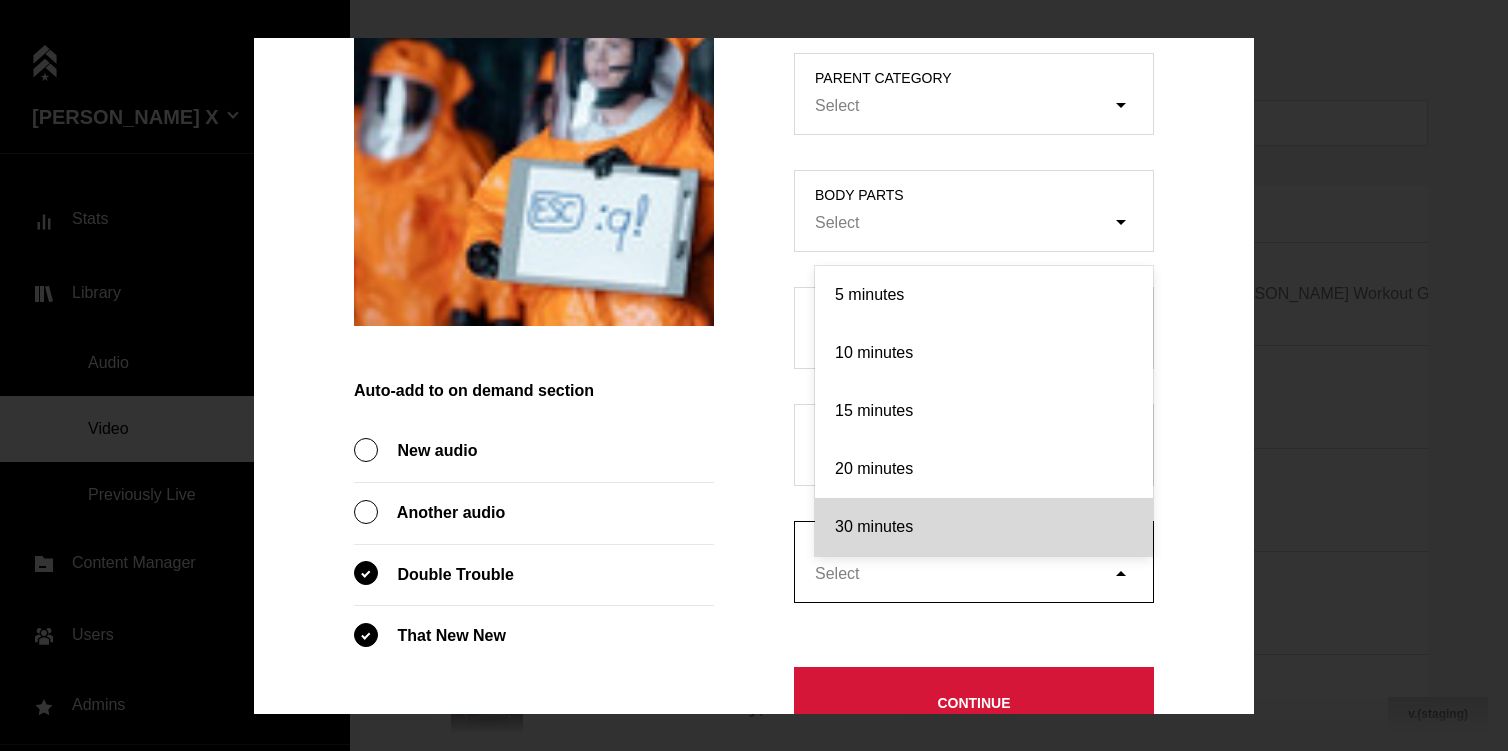 click on "30 minutes" at bounding box center (984, 527) 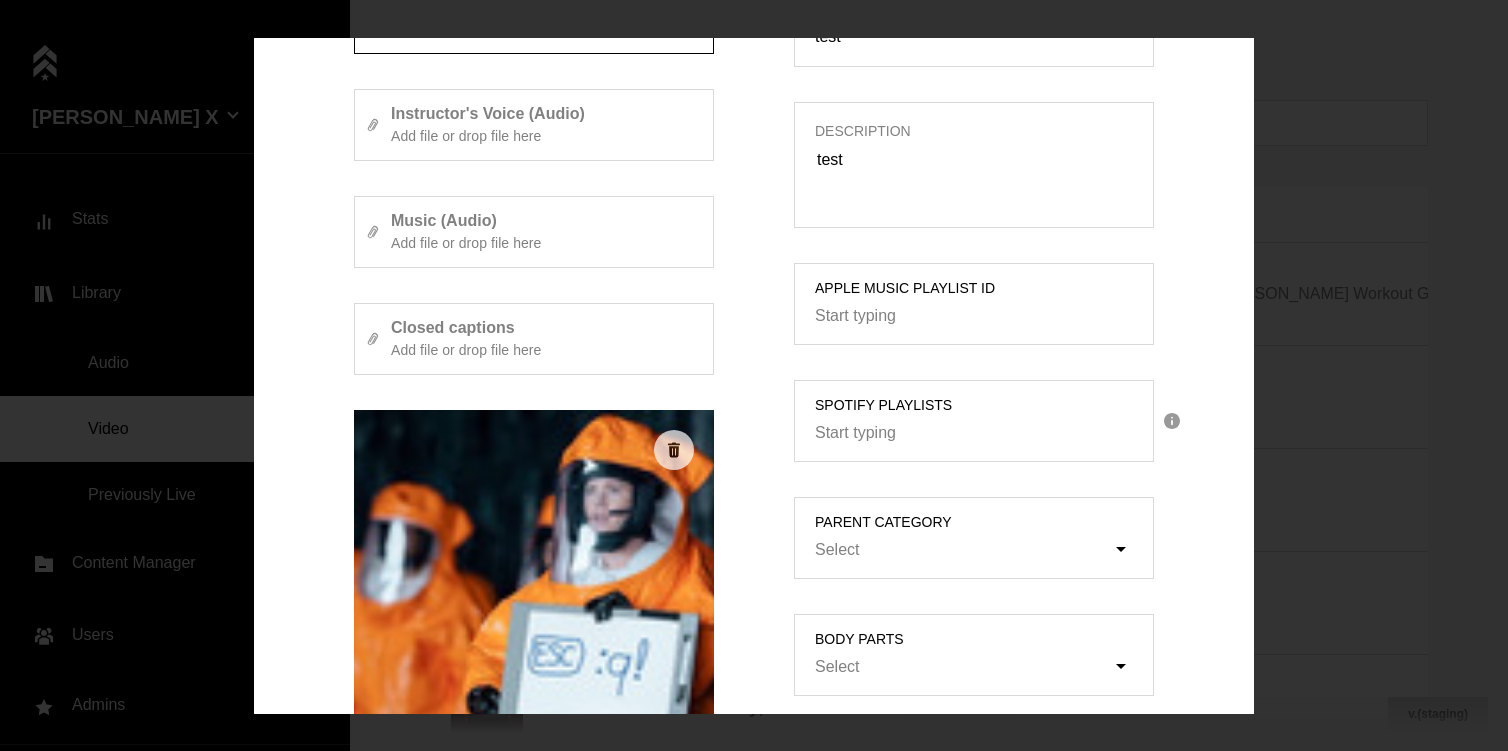 click on "parent category" at bounding box center (984, 522) 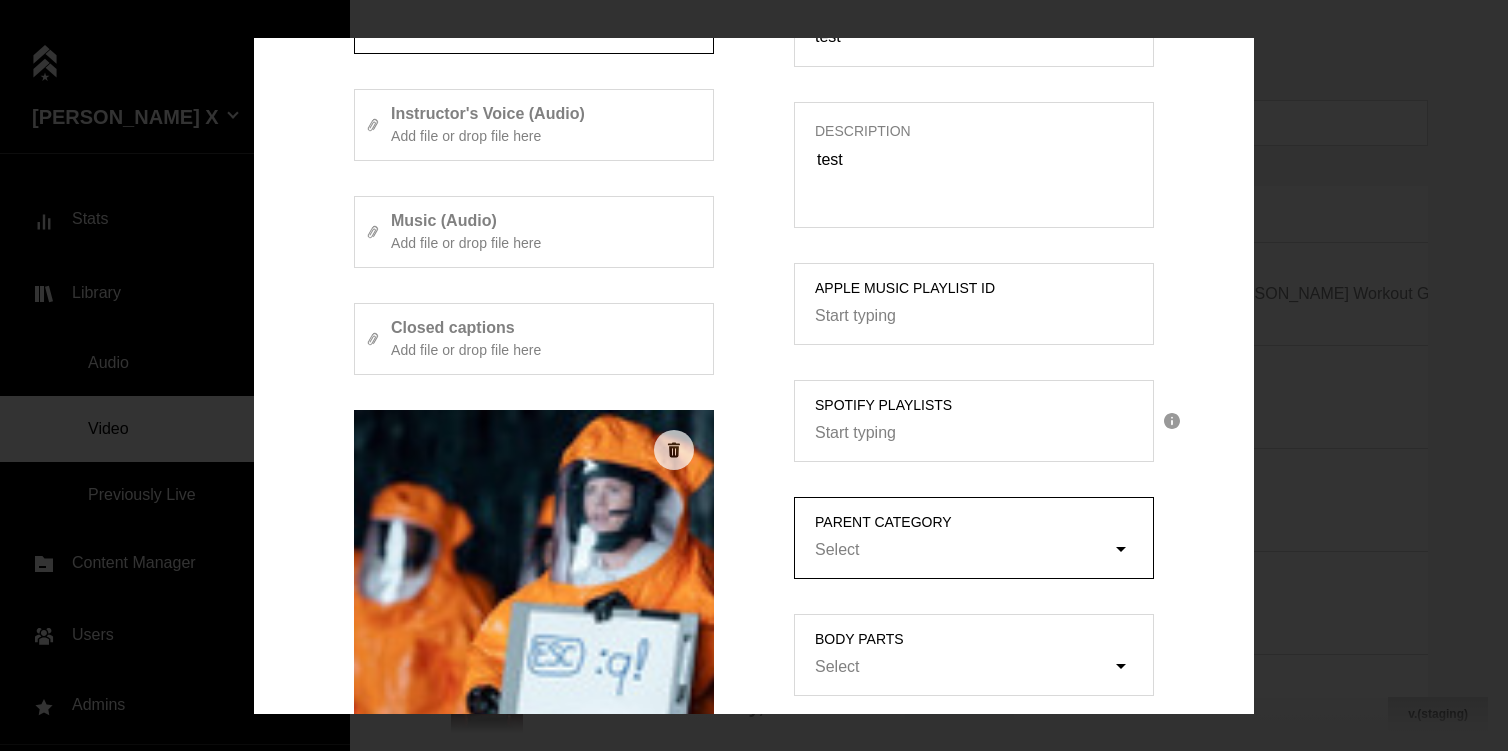 click on "parent category Select" at bounding box center [714, 550] 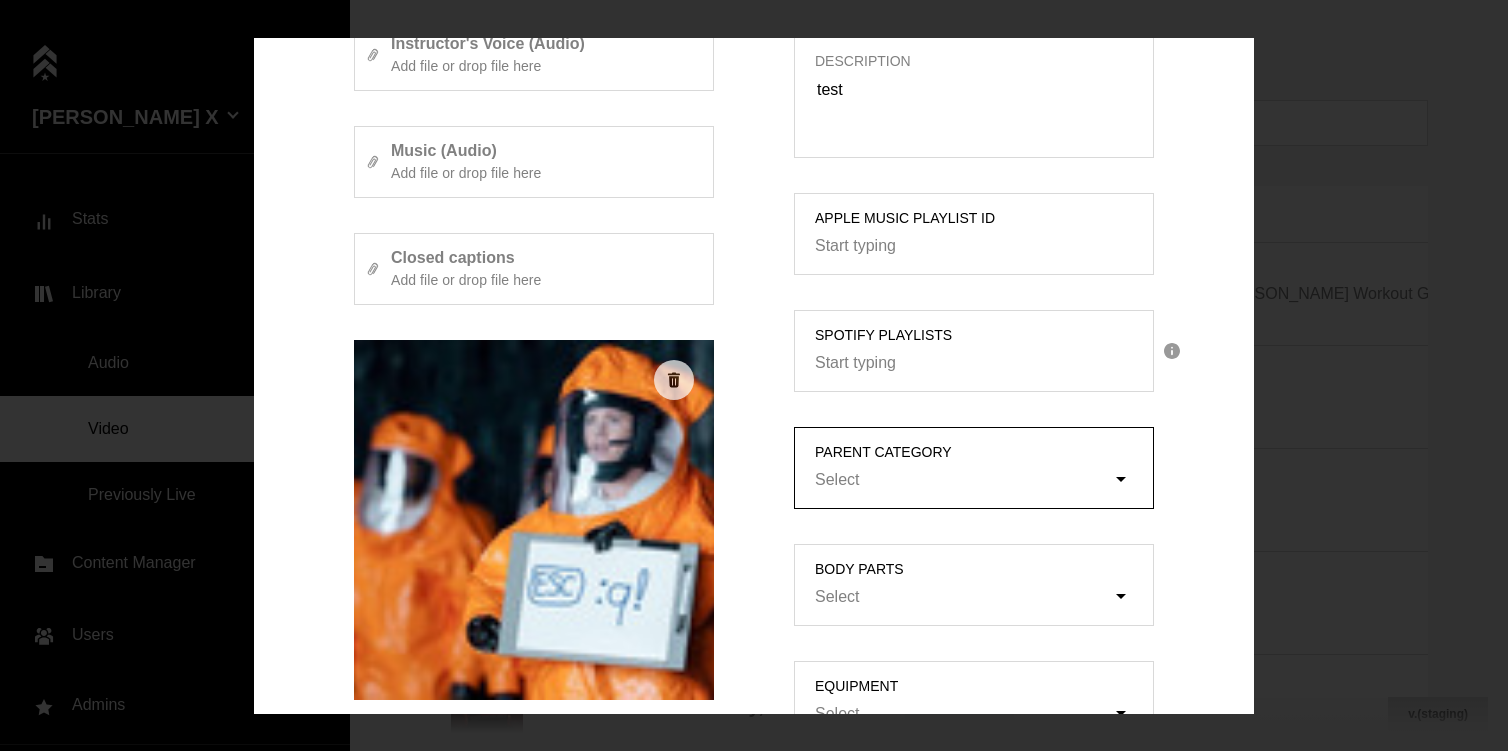 click on "0 results available. Select is focused , press Down to open the menu,  Select" at bounding box center (984, 481) 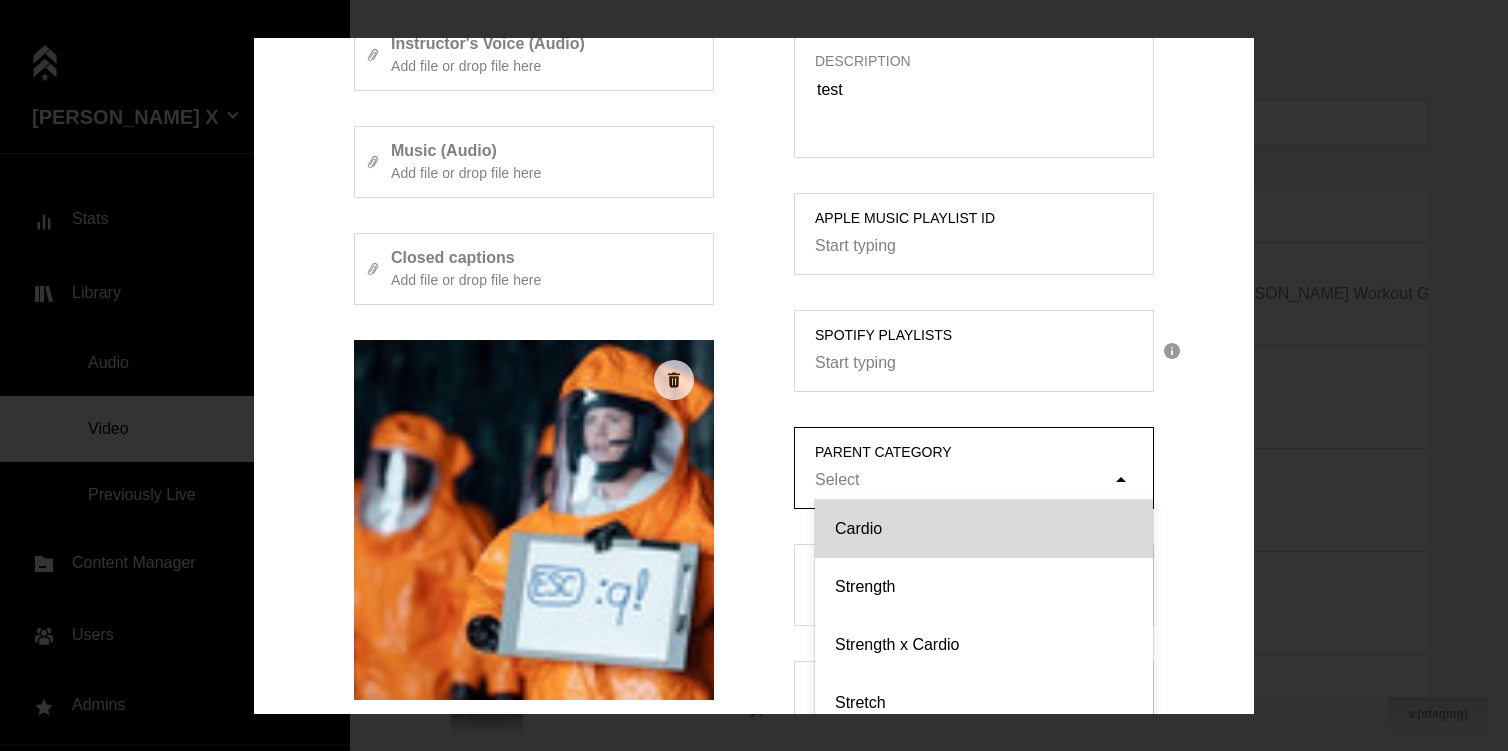 click on "Cardio" at bounding box center [984, 529] 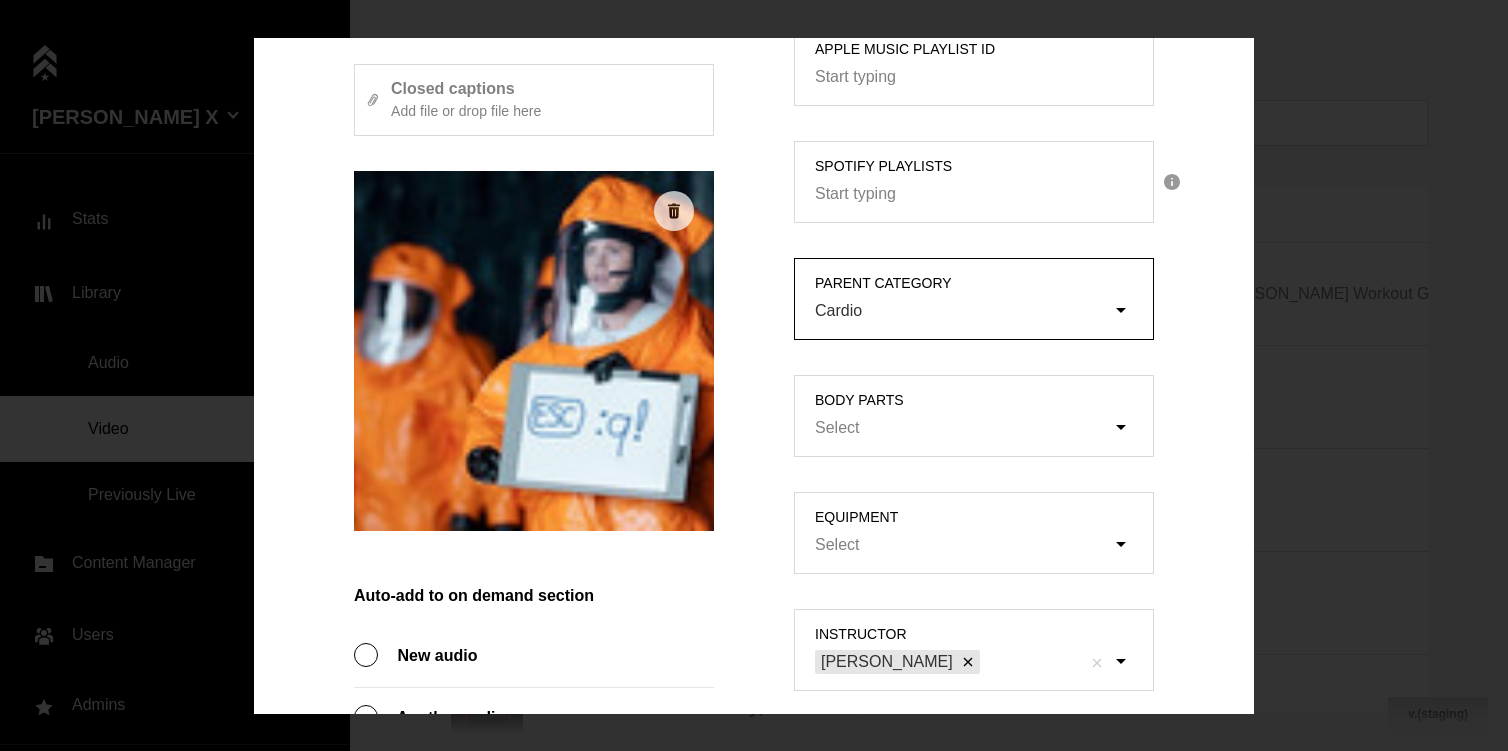scroll, scrollTop: 913, scrollLeft: 0, axis: vertical 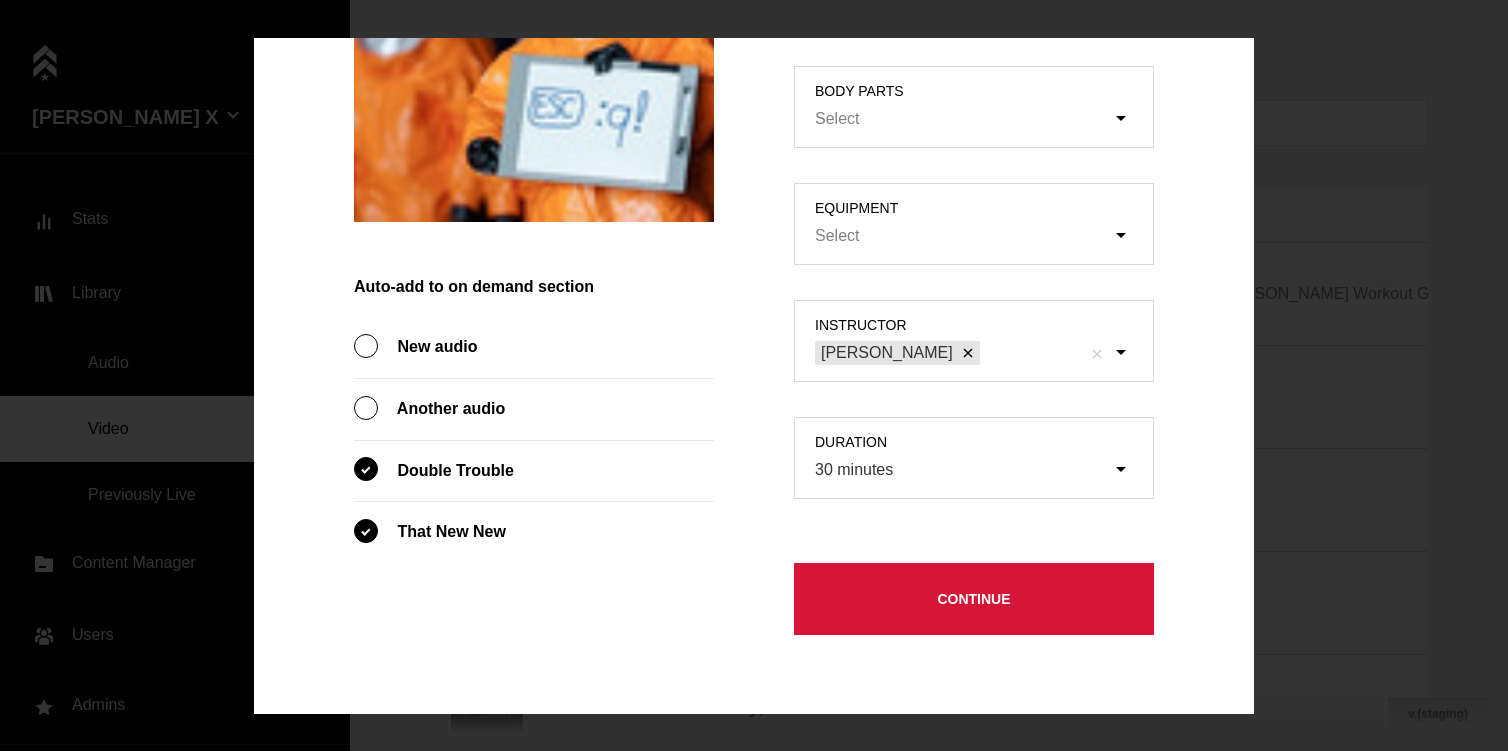 click on "Continue" at bounding box center (974, 599) 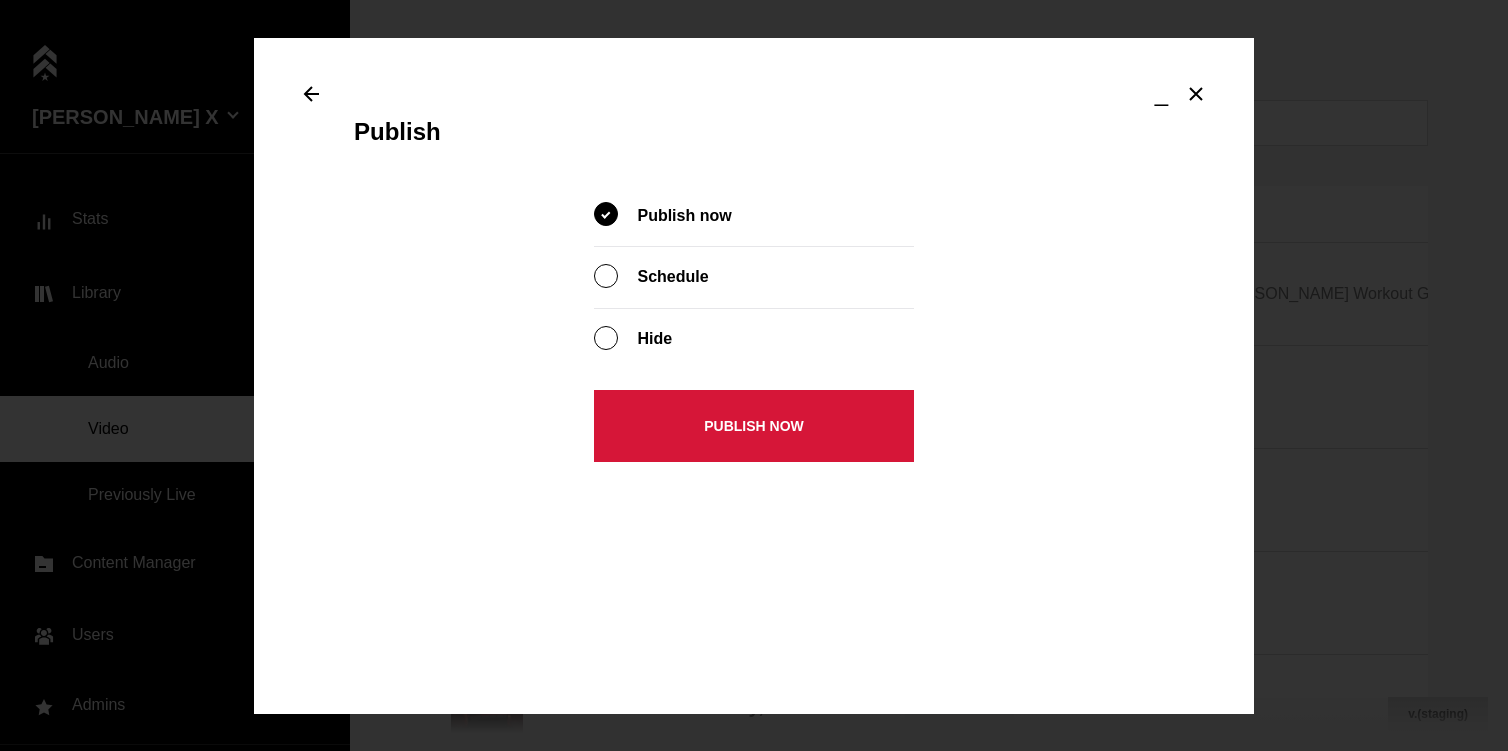 click on "Publish now" at bounding box center (0, 0) 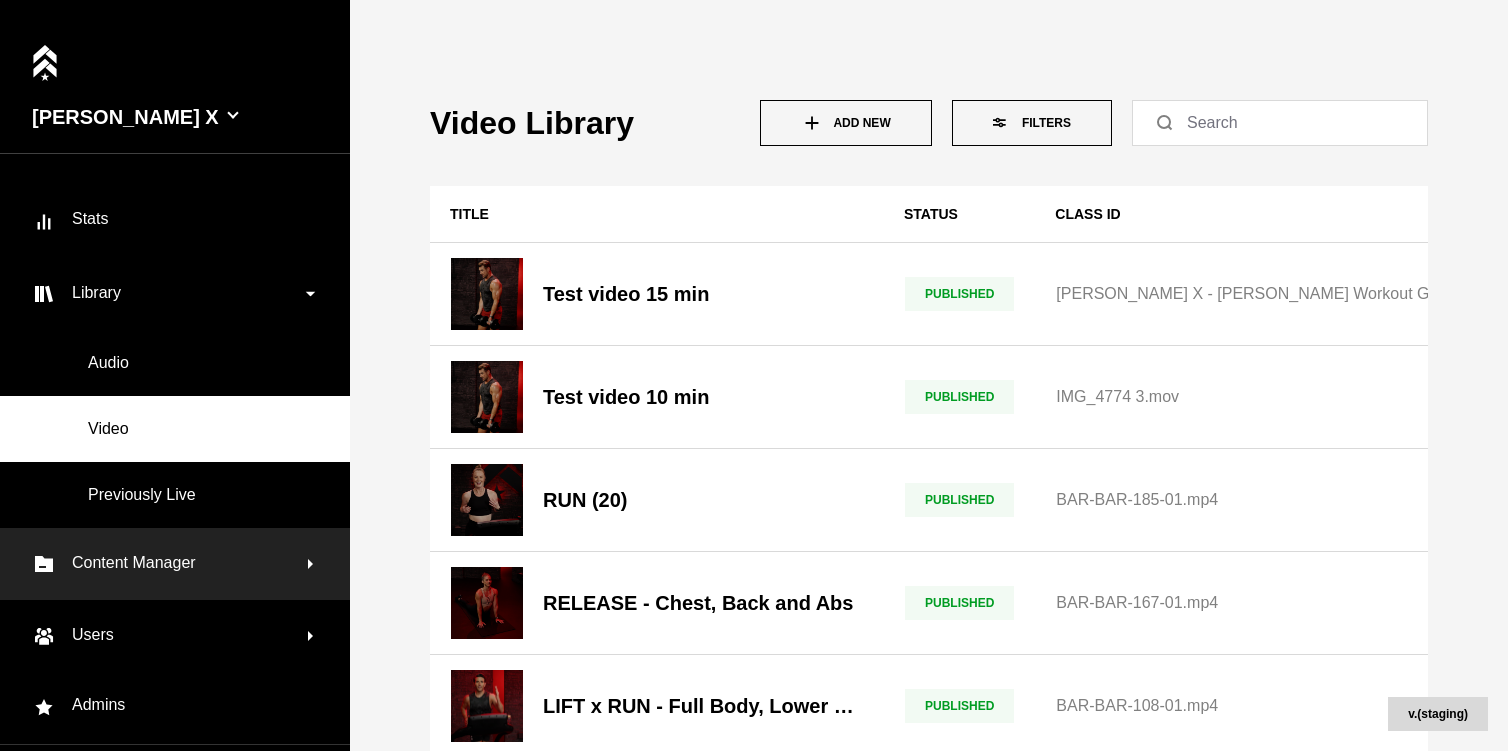 click on "Content Manager" at bounding box center (170, 564) 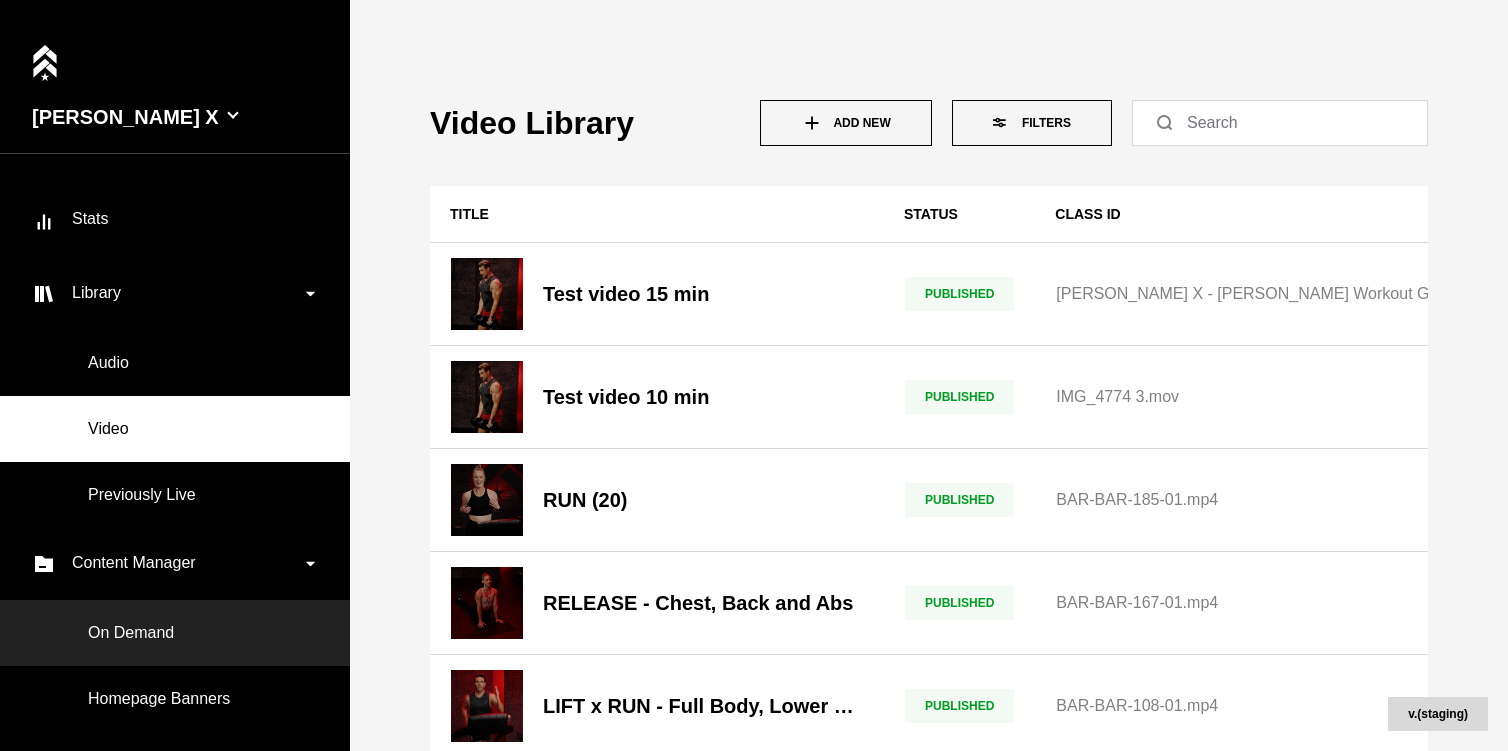 click on "On Demand" at bounding box center (175, 633) 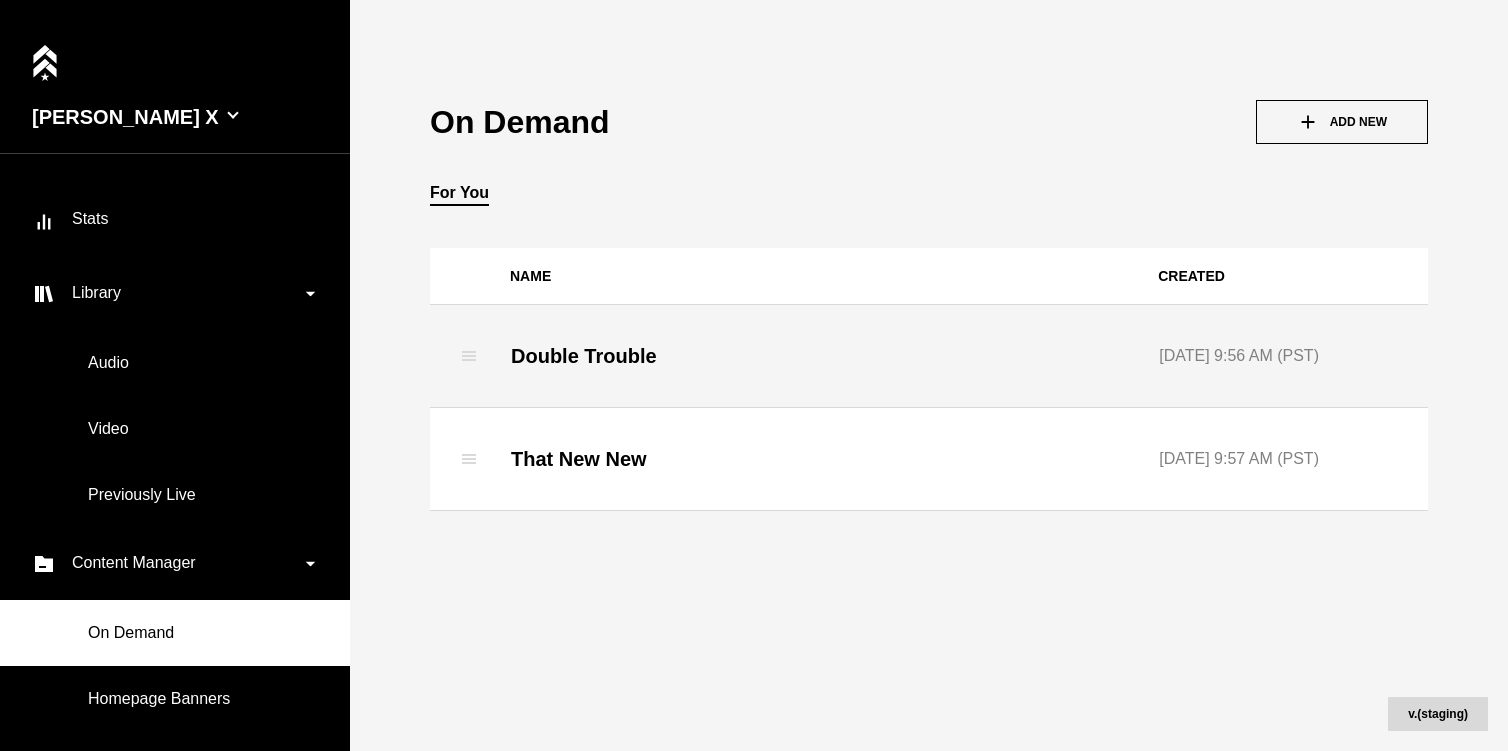 click on "Double Trouble" at bounding box center [584, 356] 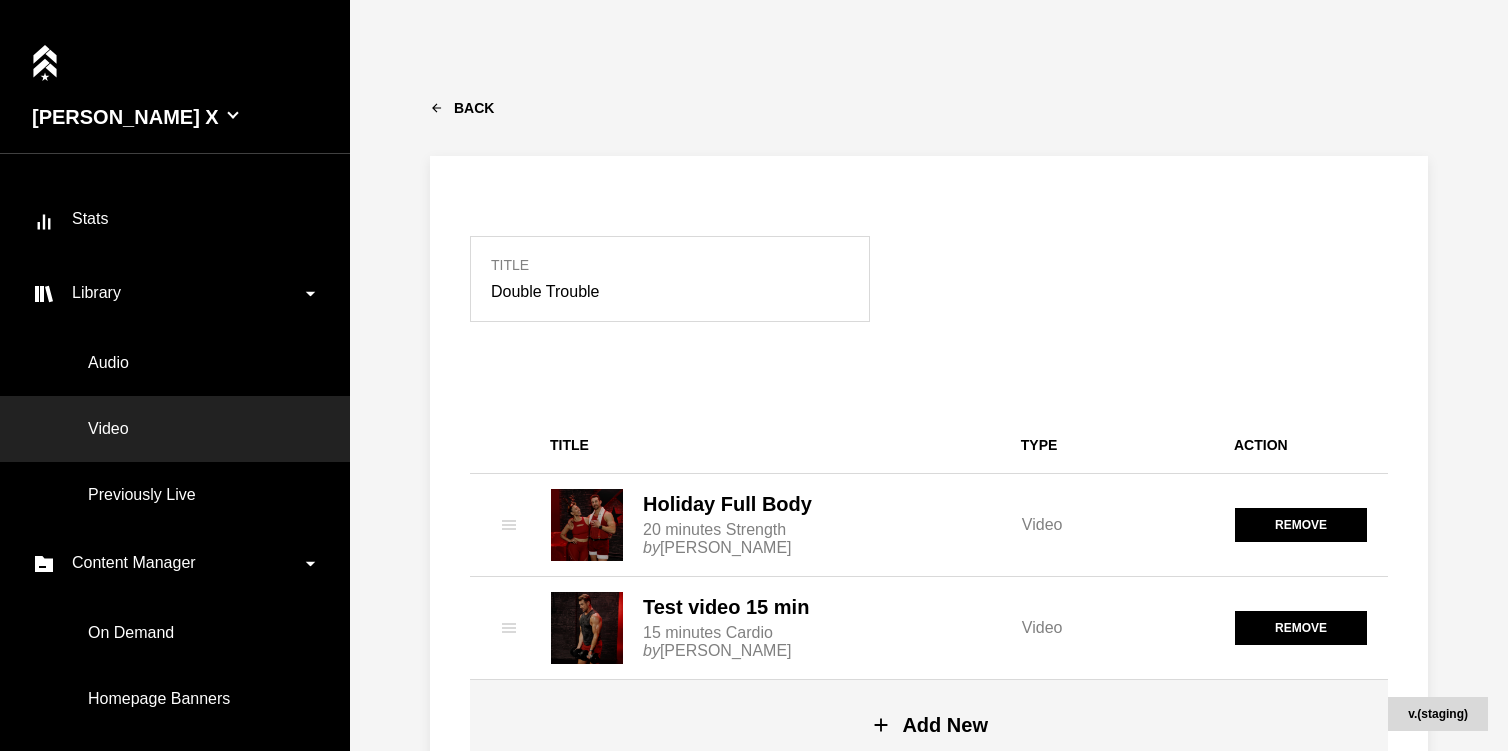 click on "Video" at bounding box center (175, 429) 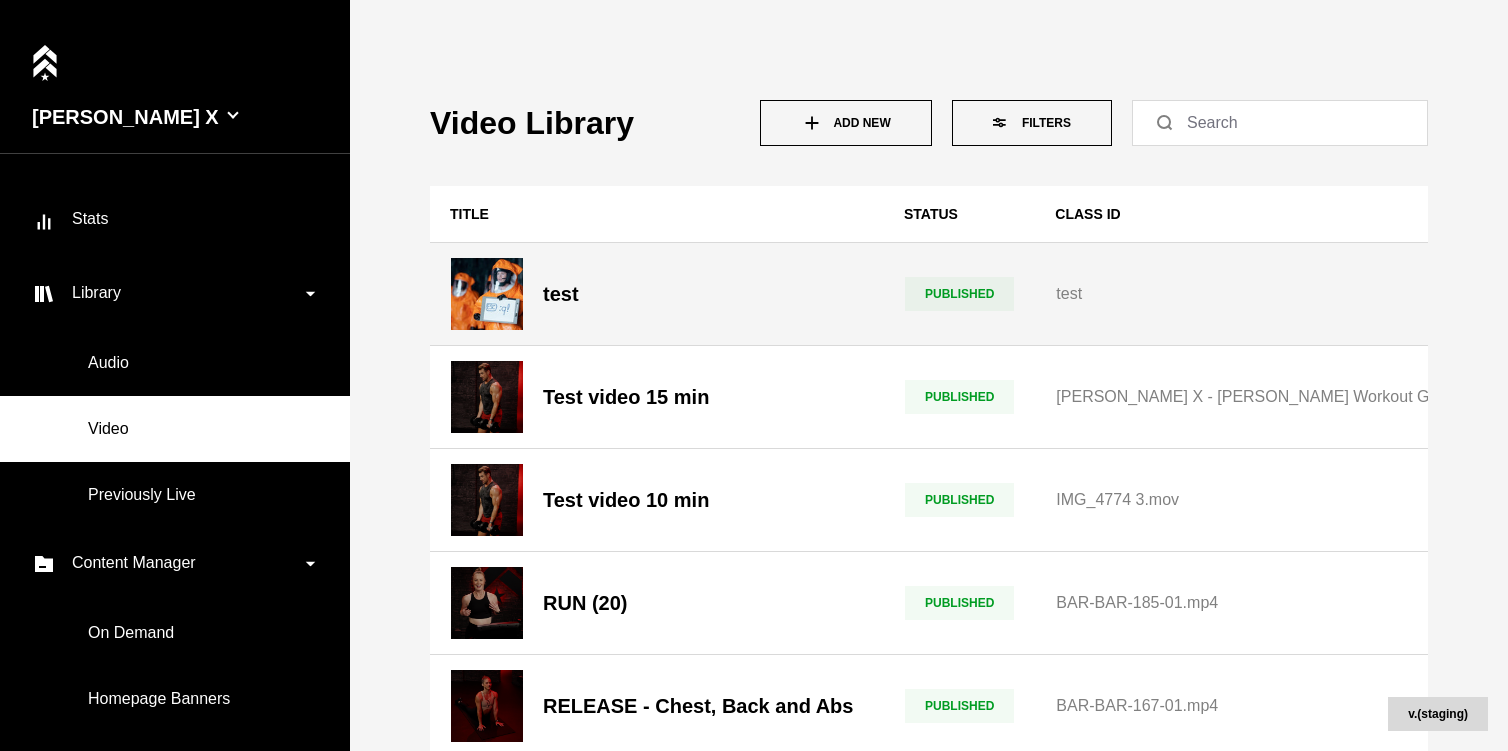 click on "test" at bounding box center [657, 294] 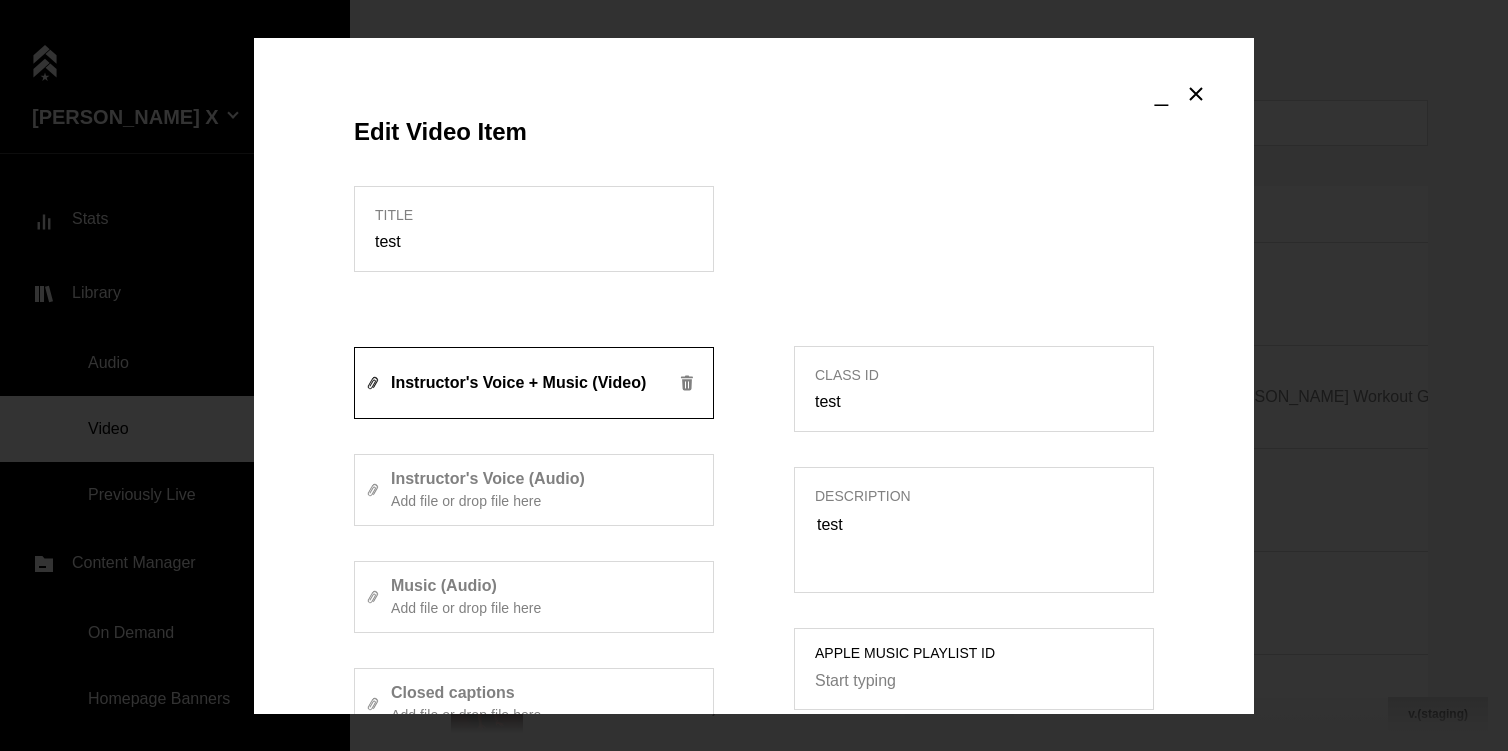 scroll, scrollTop: 913, scrollLeft: 0, axis: vertical 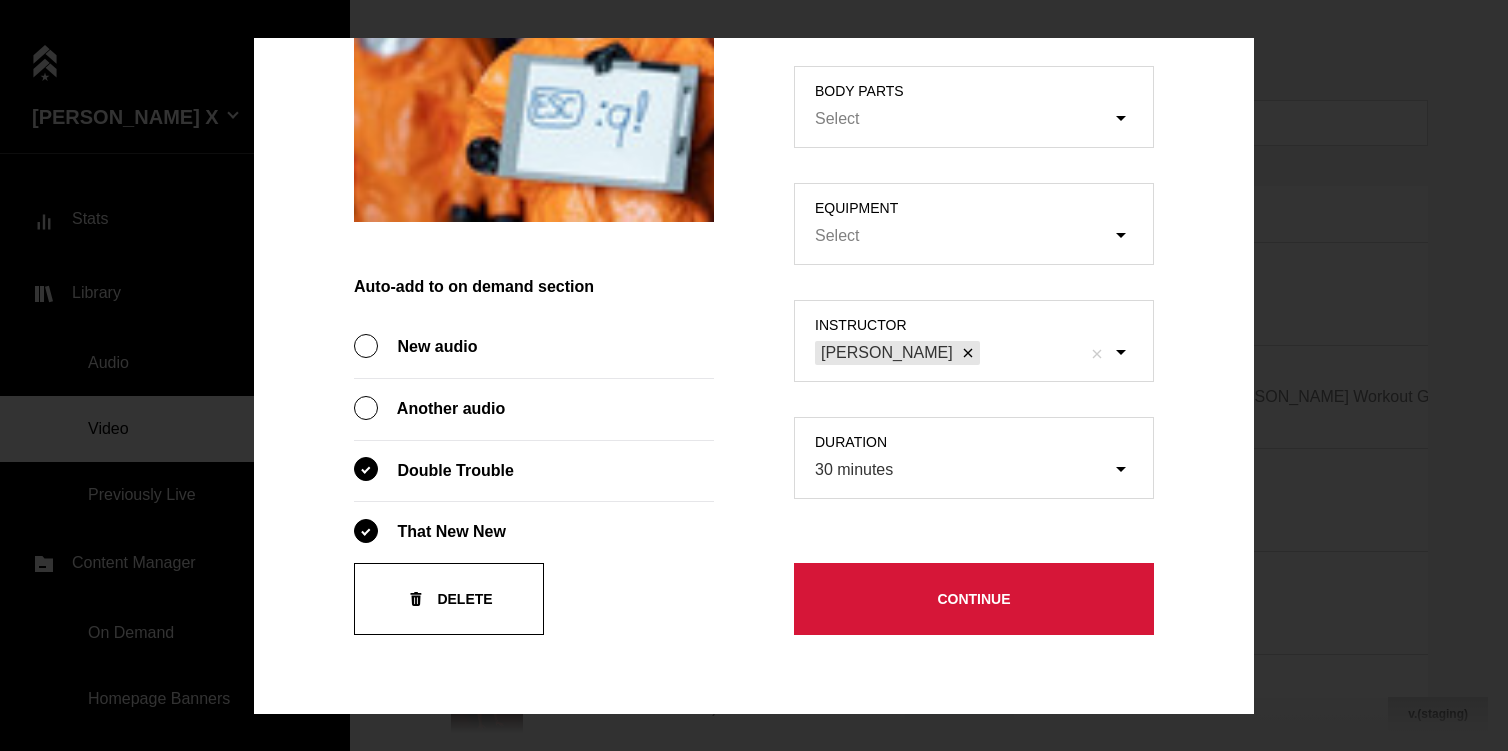 click on "Delete" at bounding box center [449, 599] 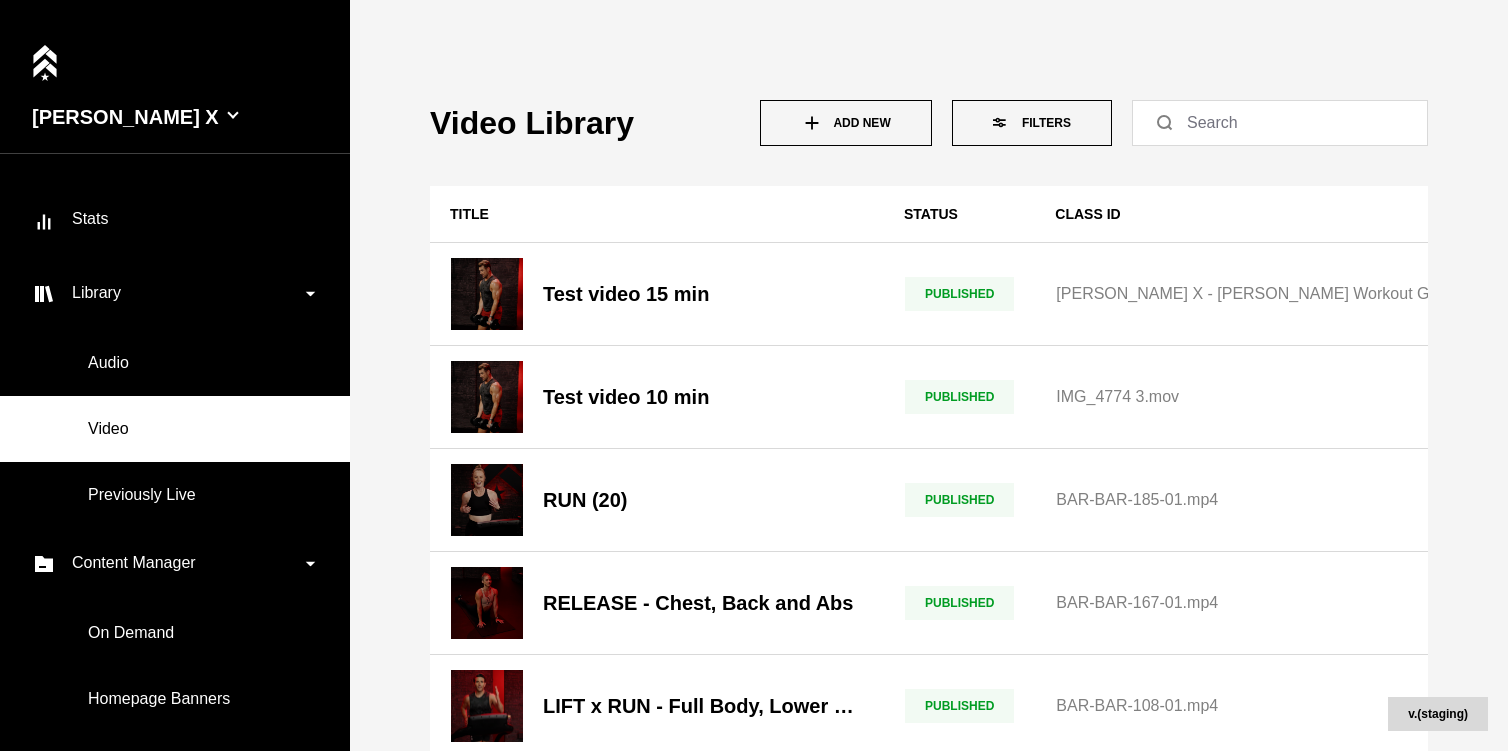 click on "Add New" at bounding box center [846, 123] 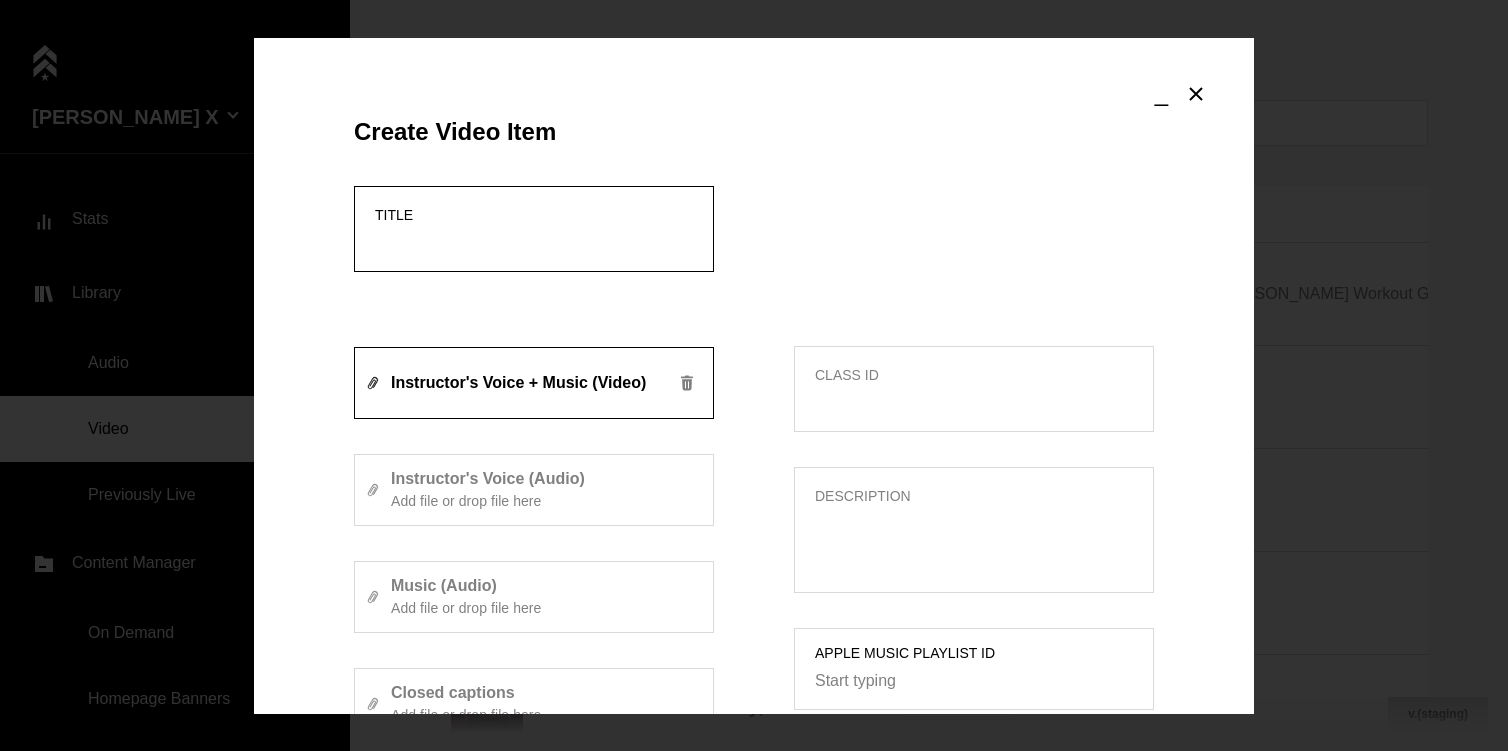 click on "Title" at bounding box center [534, 242] 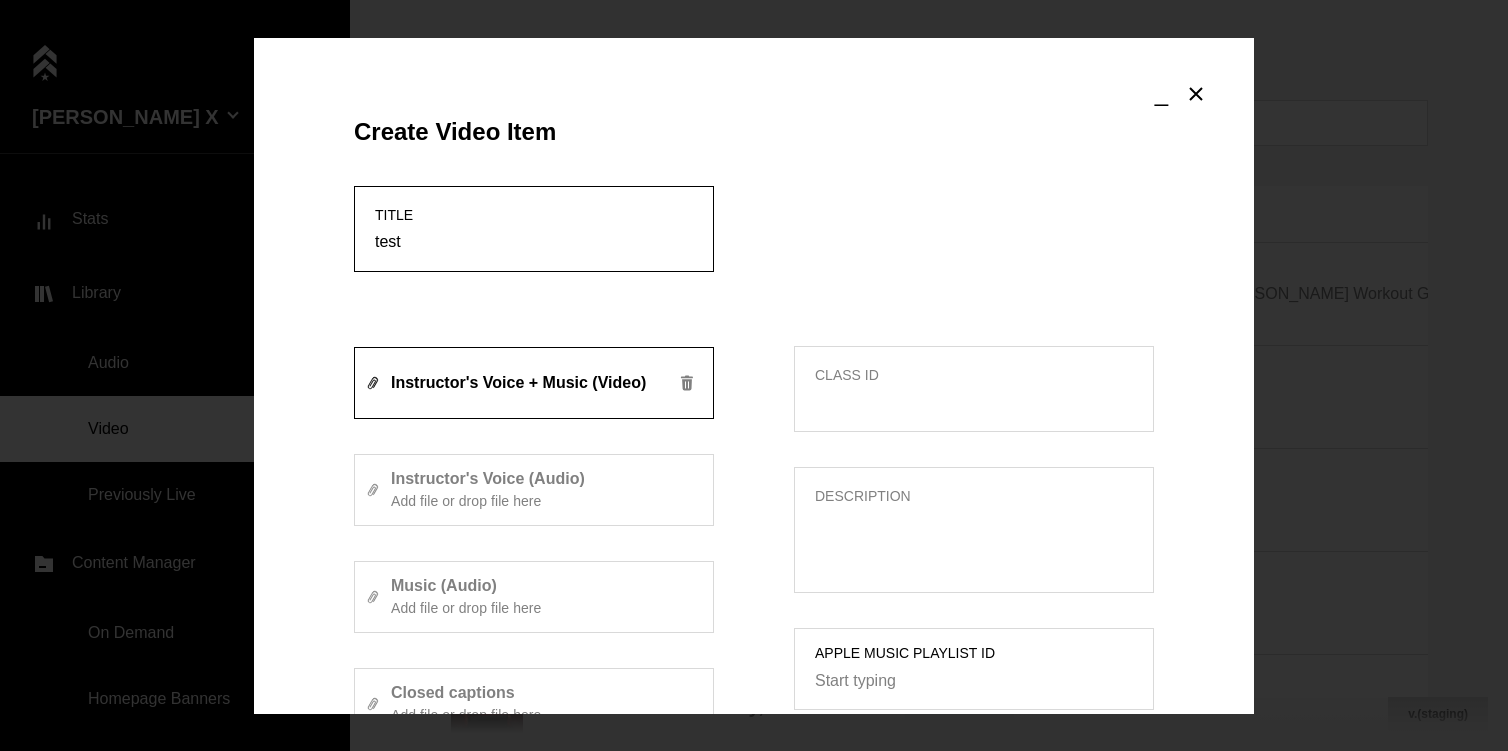 type on "test" 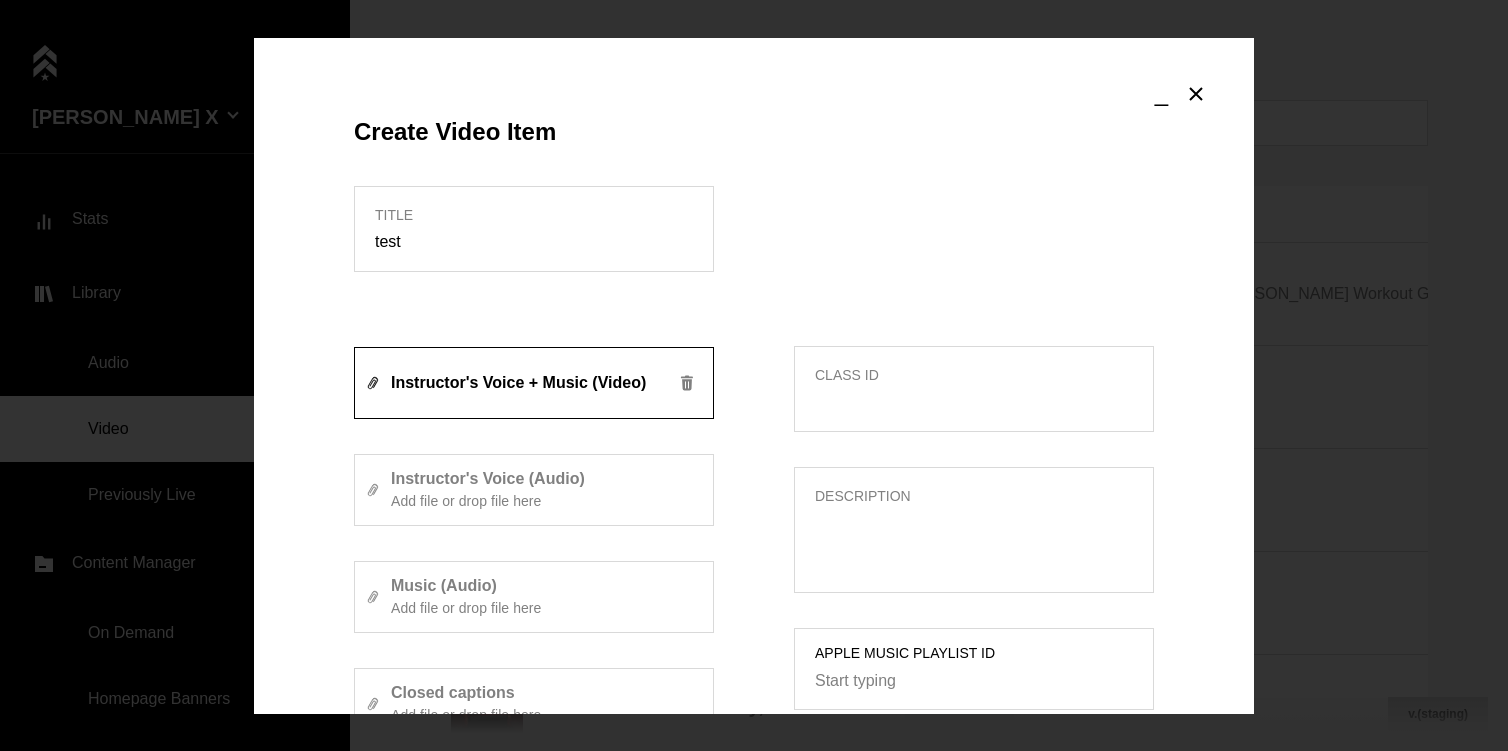 click on "Class ID" at bounding box center [974, 389] 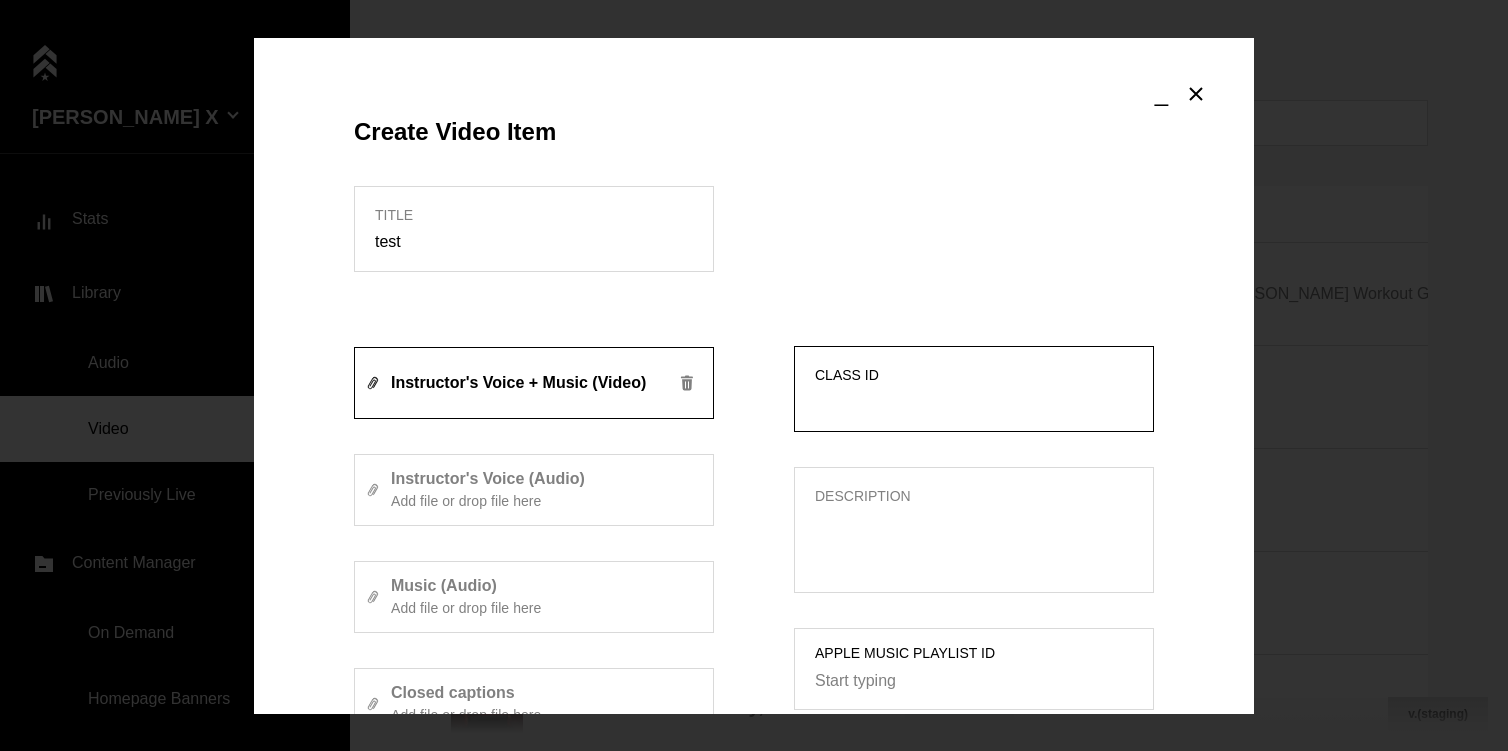 click on "Class ID" at bounding box center [974, 402] 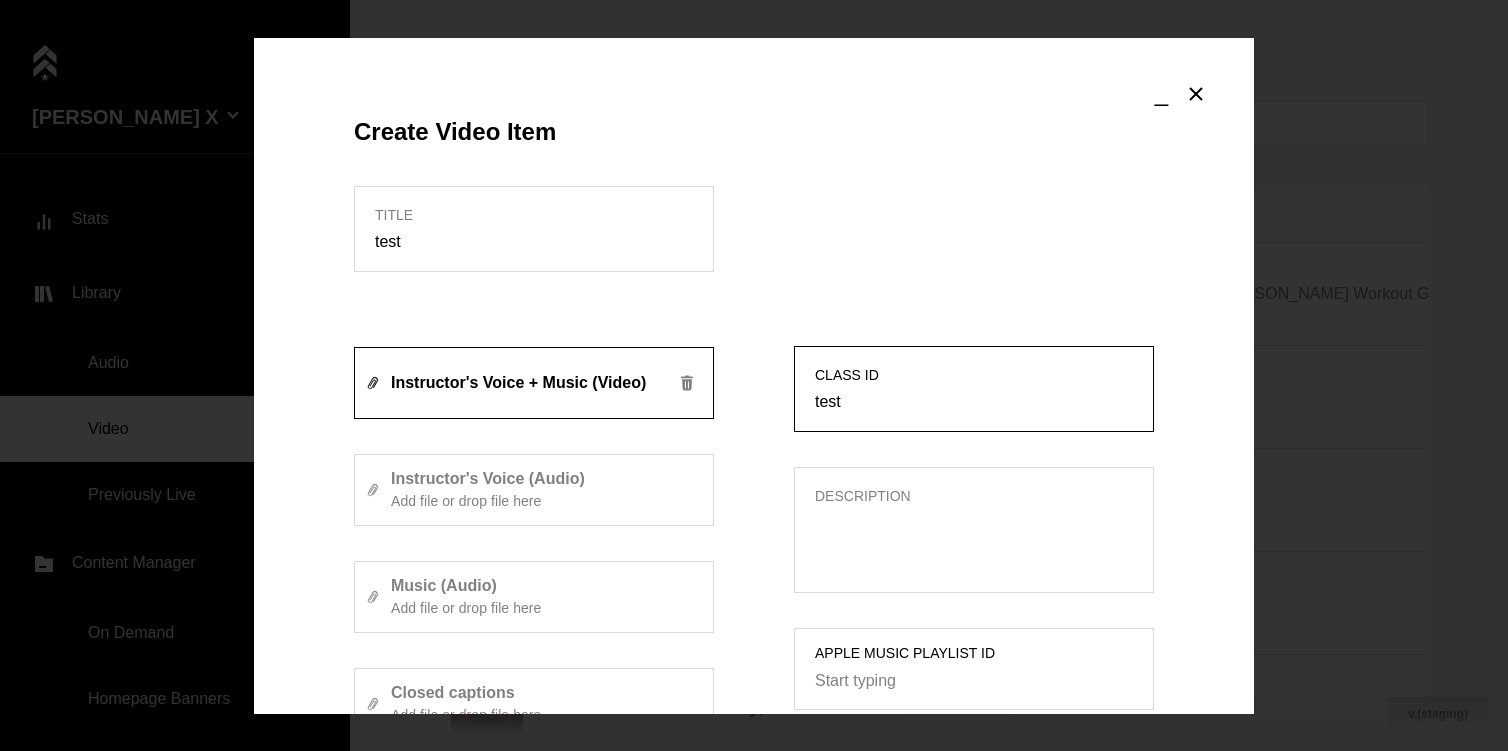 type on "test" 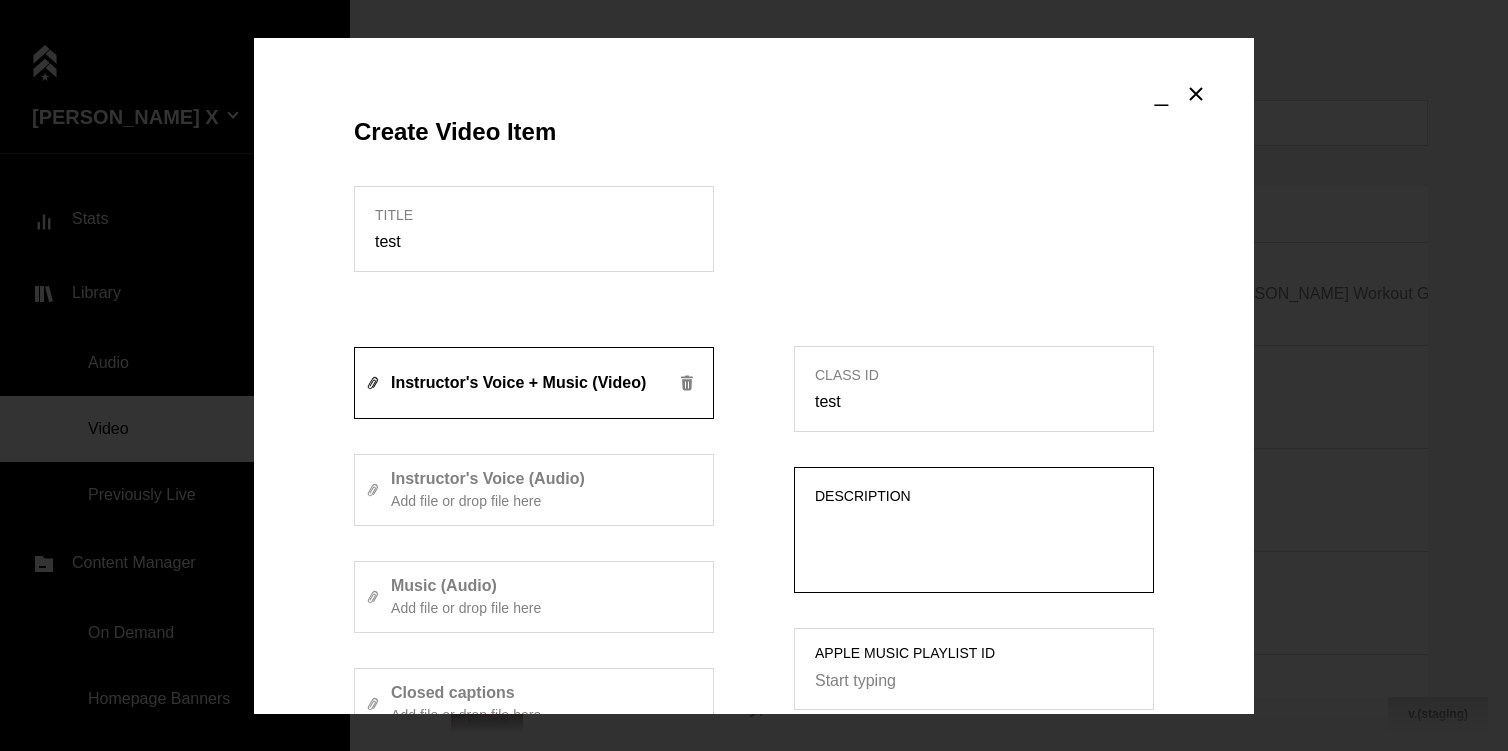 click on "Description" at bounding box center [974, 543] 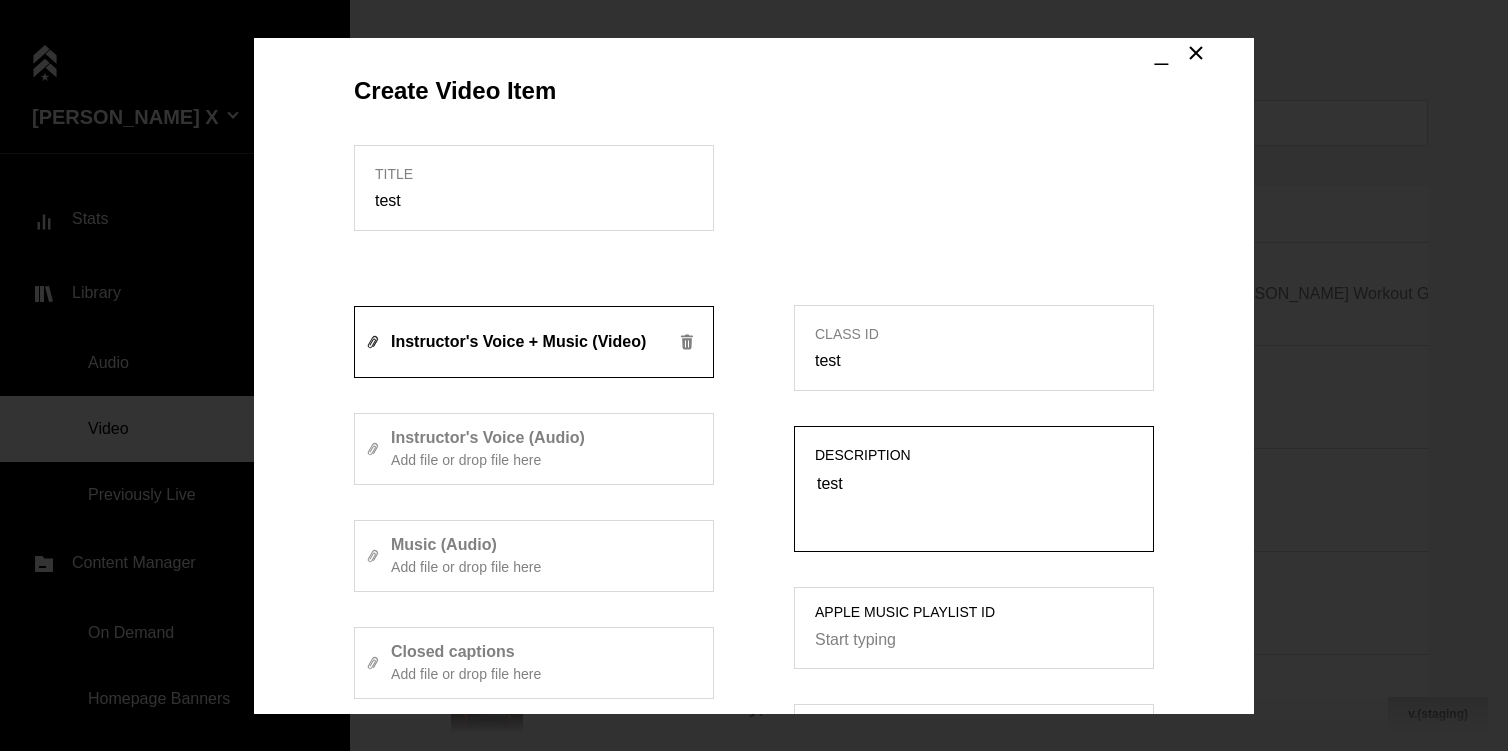 scroll, scrollTop: 470, scrollLeft: 0, axis: vertical 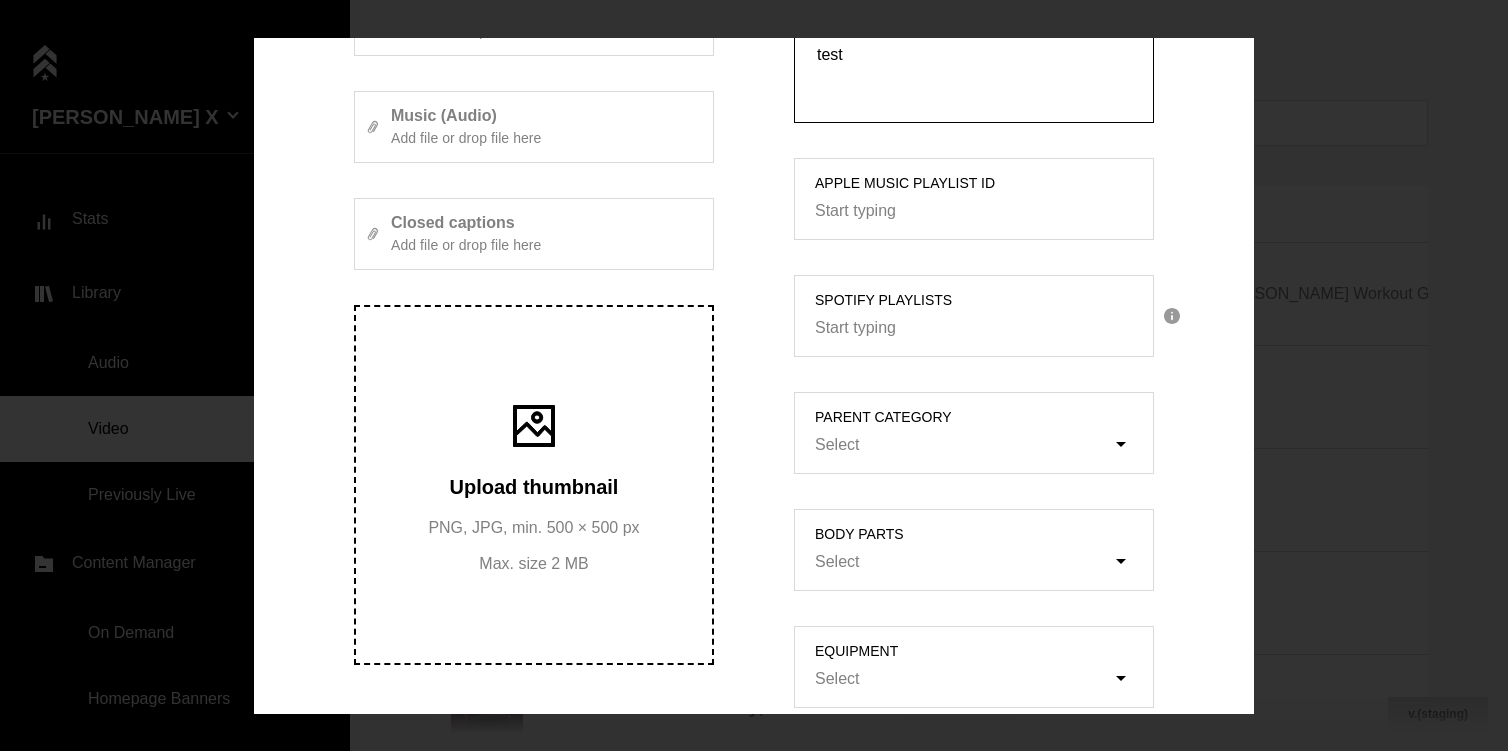 type on "test" 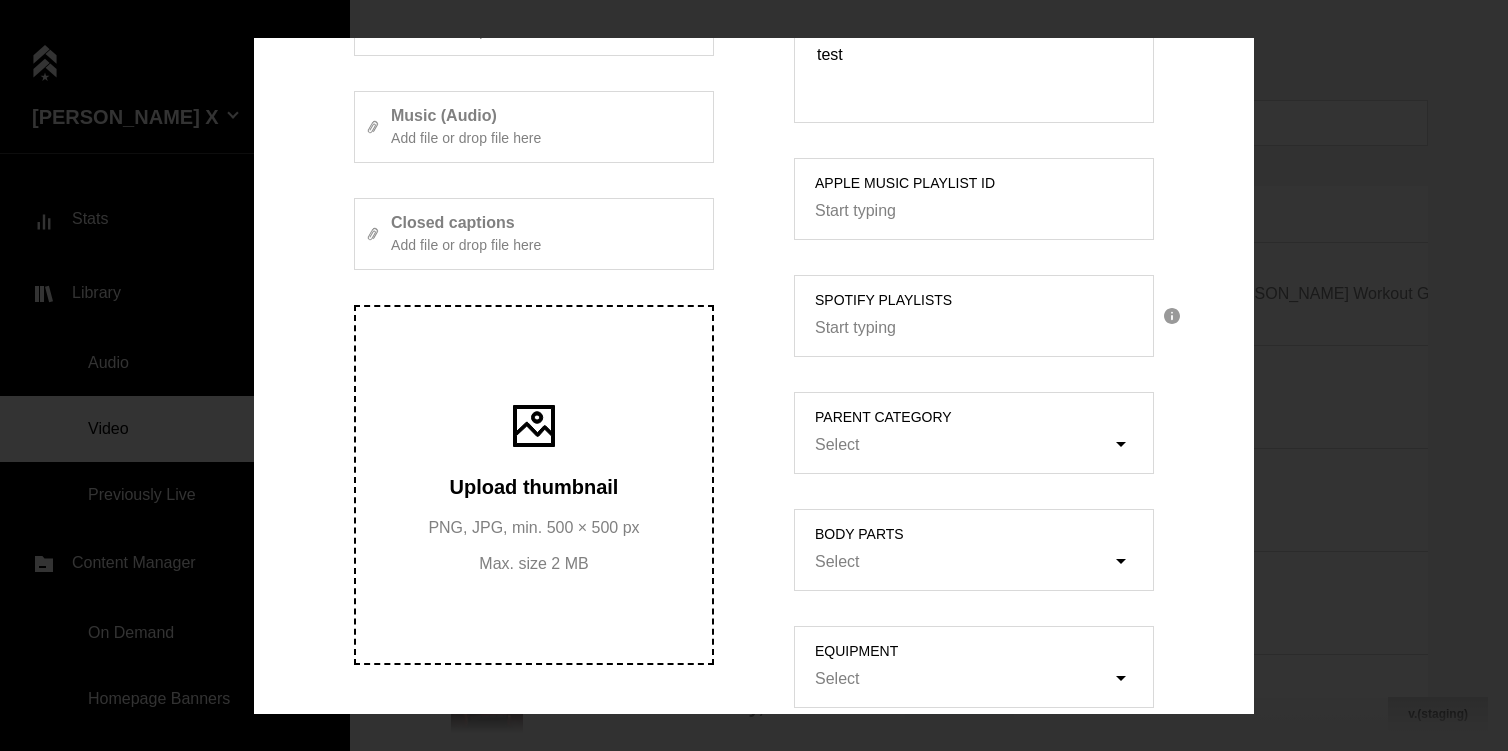 click on "Upload thumbnail PNG, JPG, min. 500 × 500 px Max. size 2 MB" at bounding box center (533, 484) 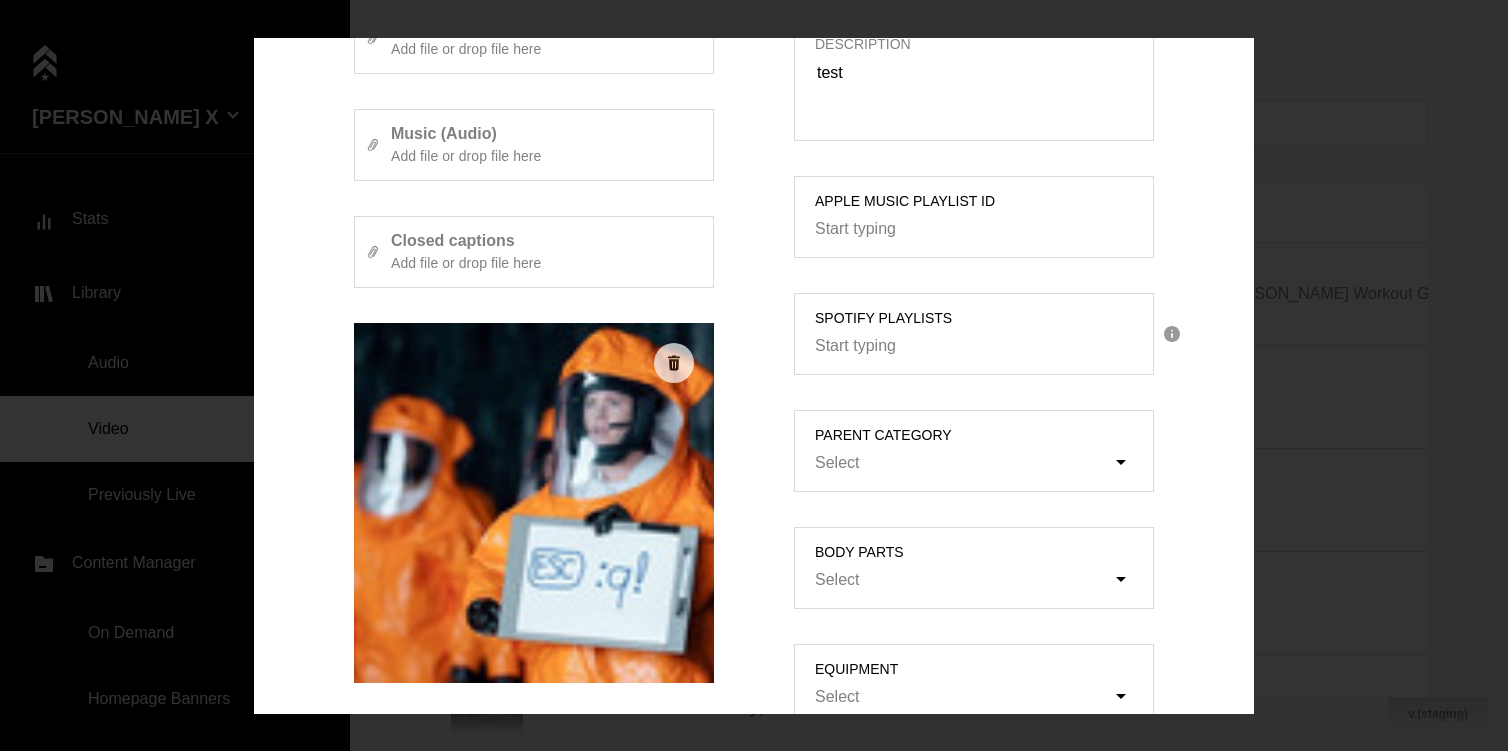 scroll, scrollTop: 913, scrollLeft: 0, axis: vertical 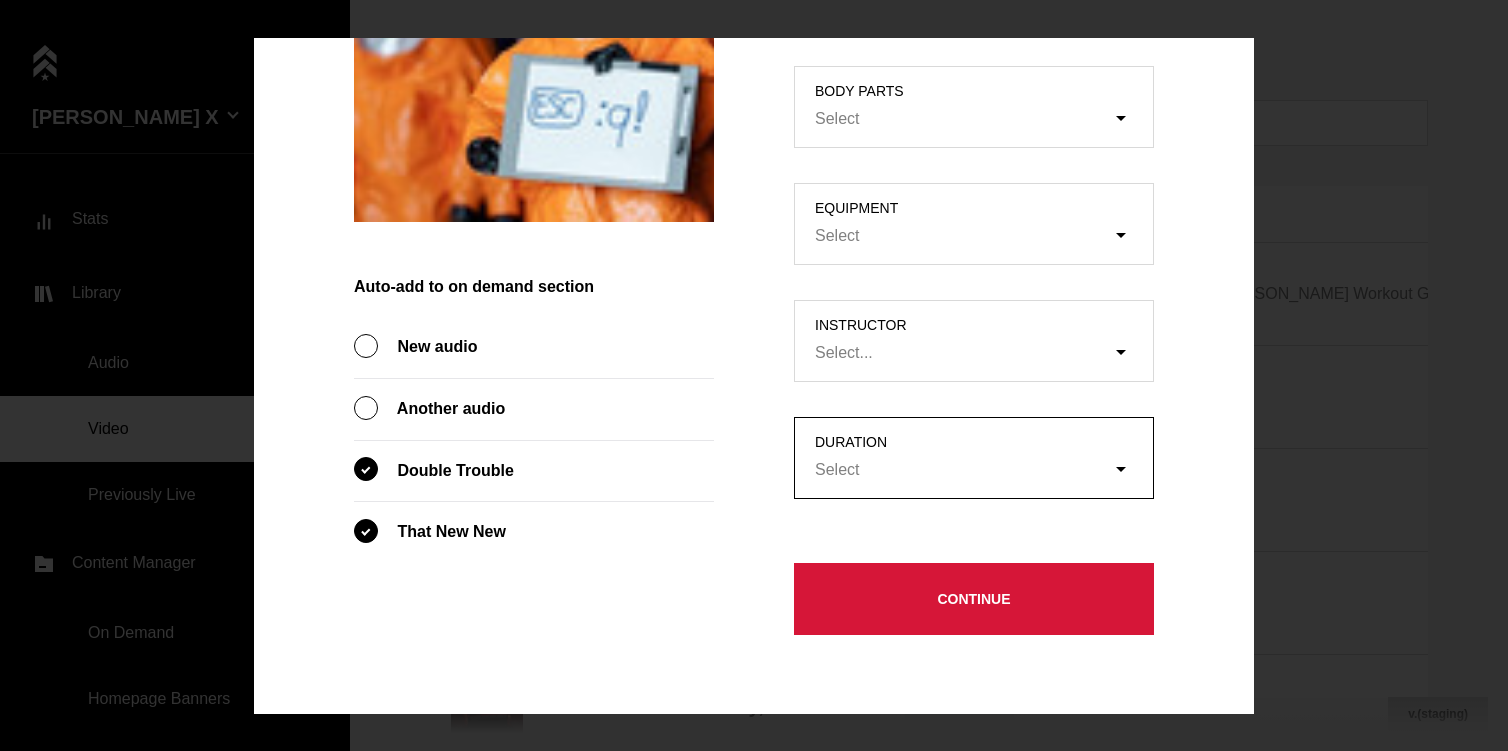click on "Select" at bounding box center (984, 471) 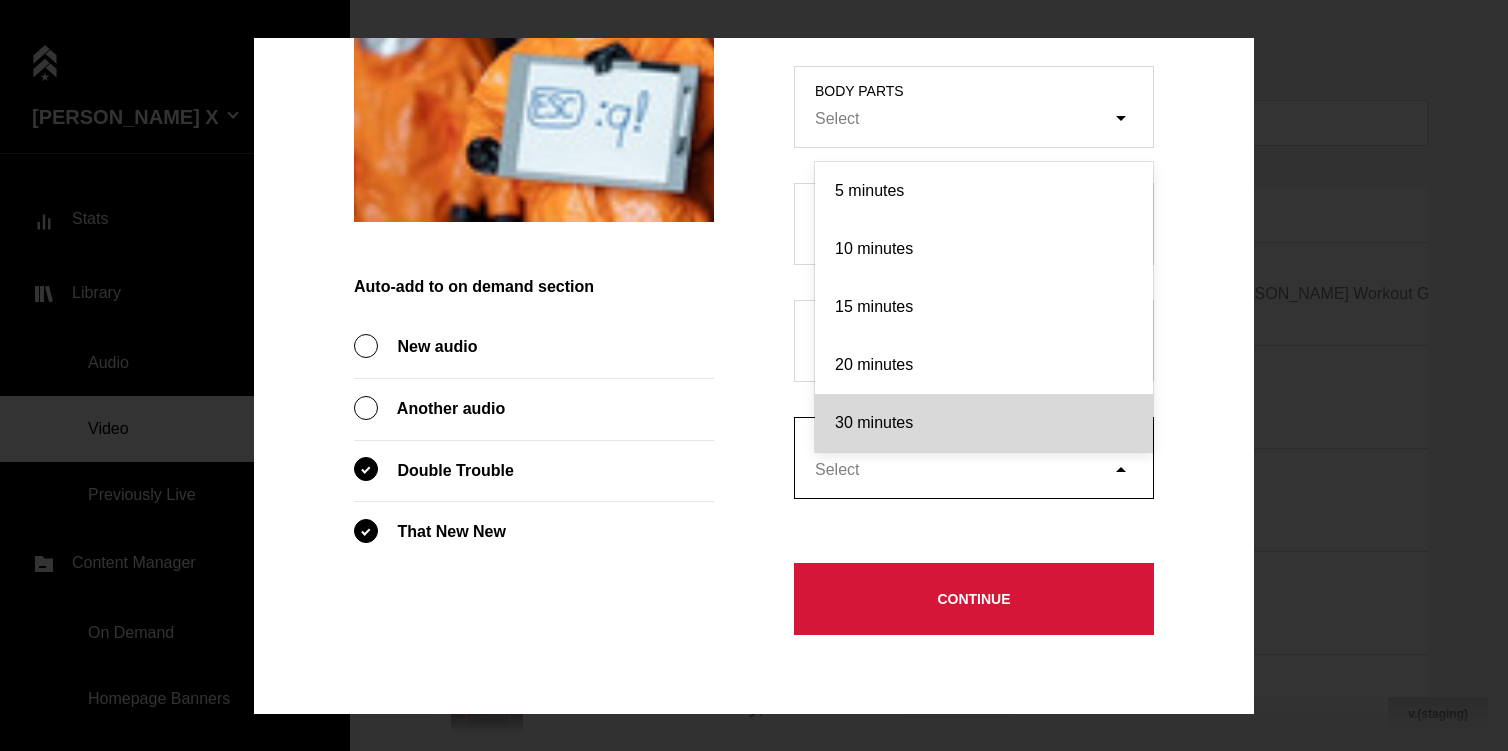 click on "30 minutes" at bounding box center [984, 423] 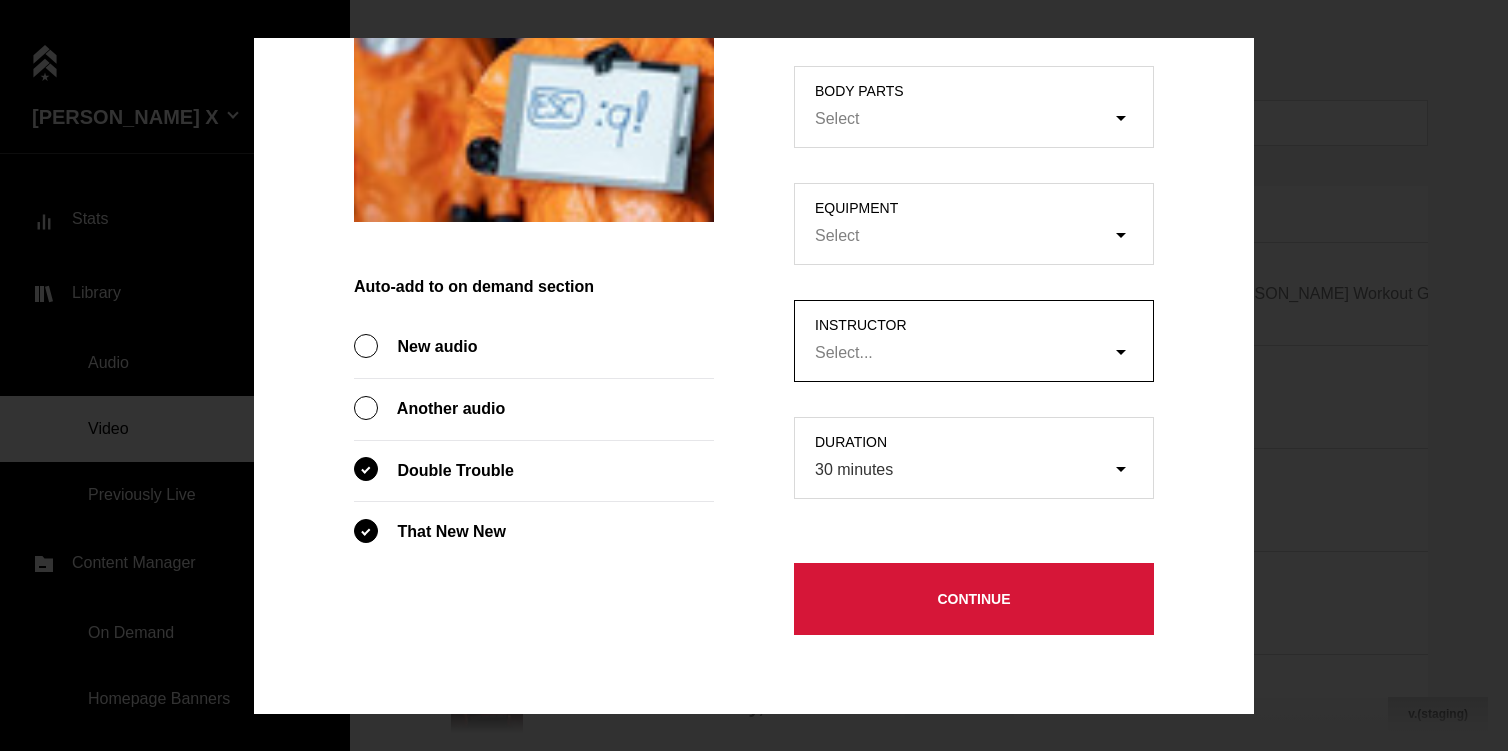 click on "Select..." at bounding box center (963, 353) 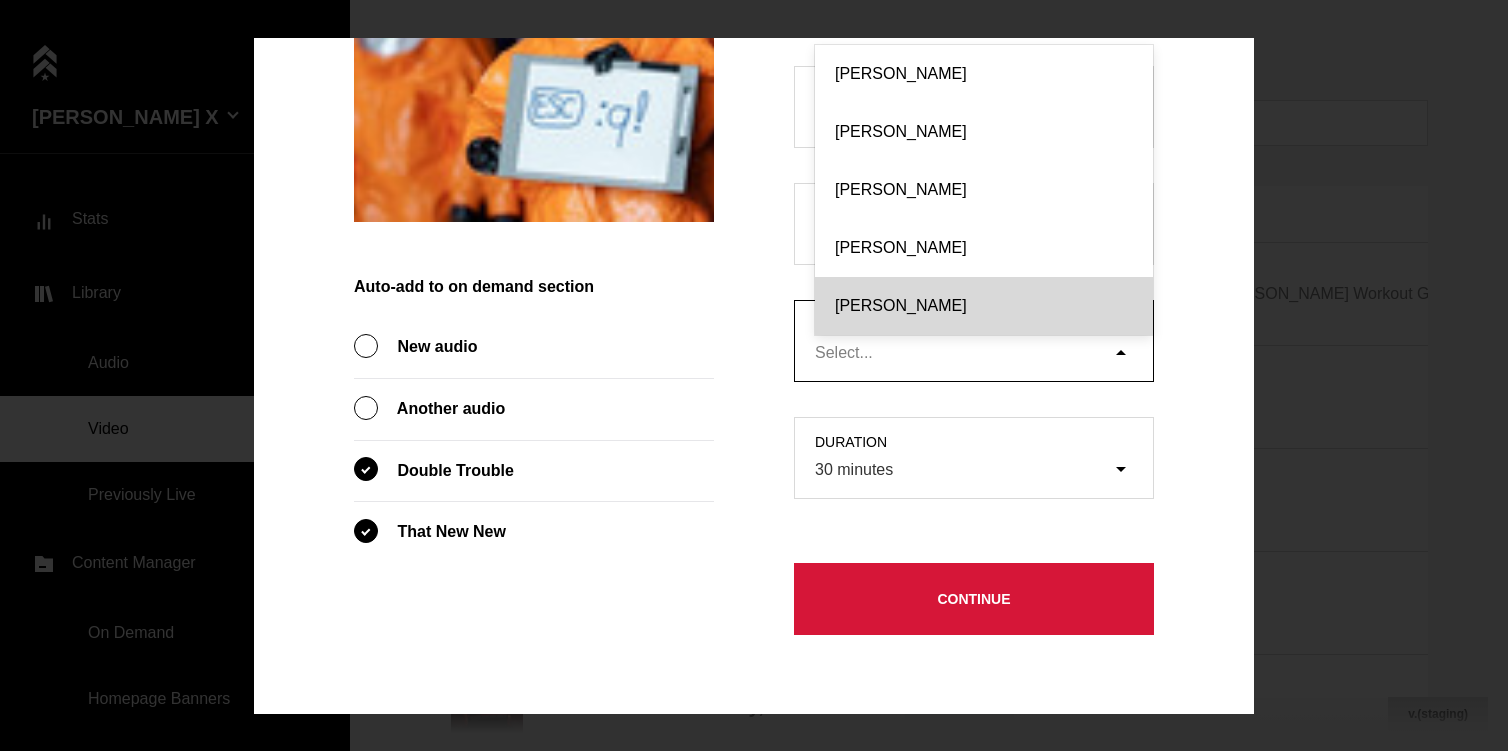 click on "[PERSON_NAME]" at bounding box center [984, 306] 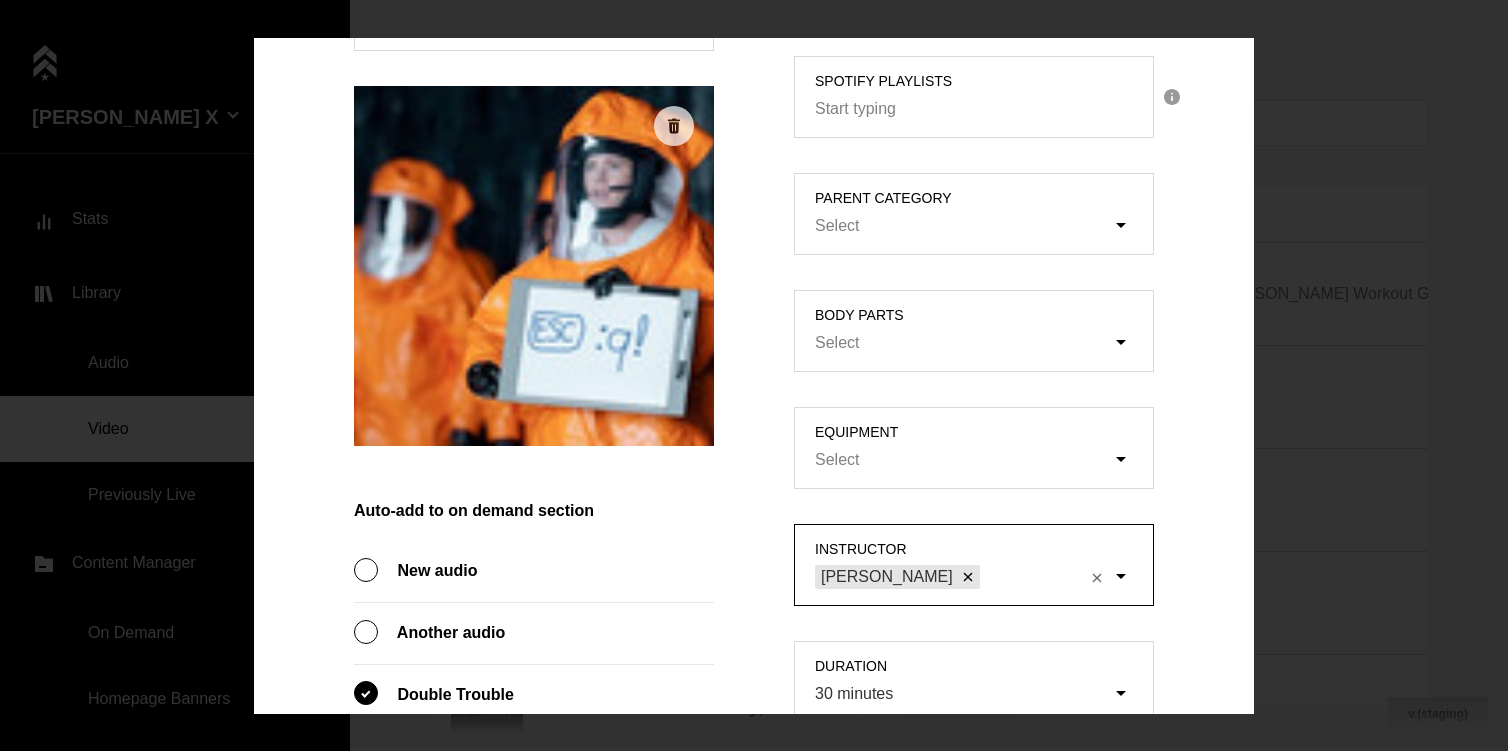 scroll, scrollTop: 658, scrollLeft: 0, axis: vertical 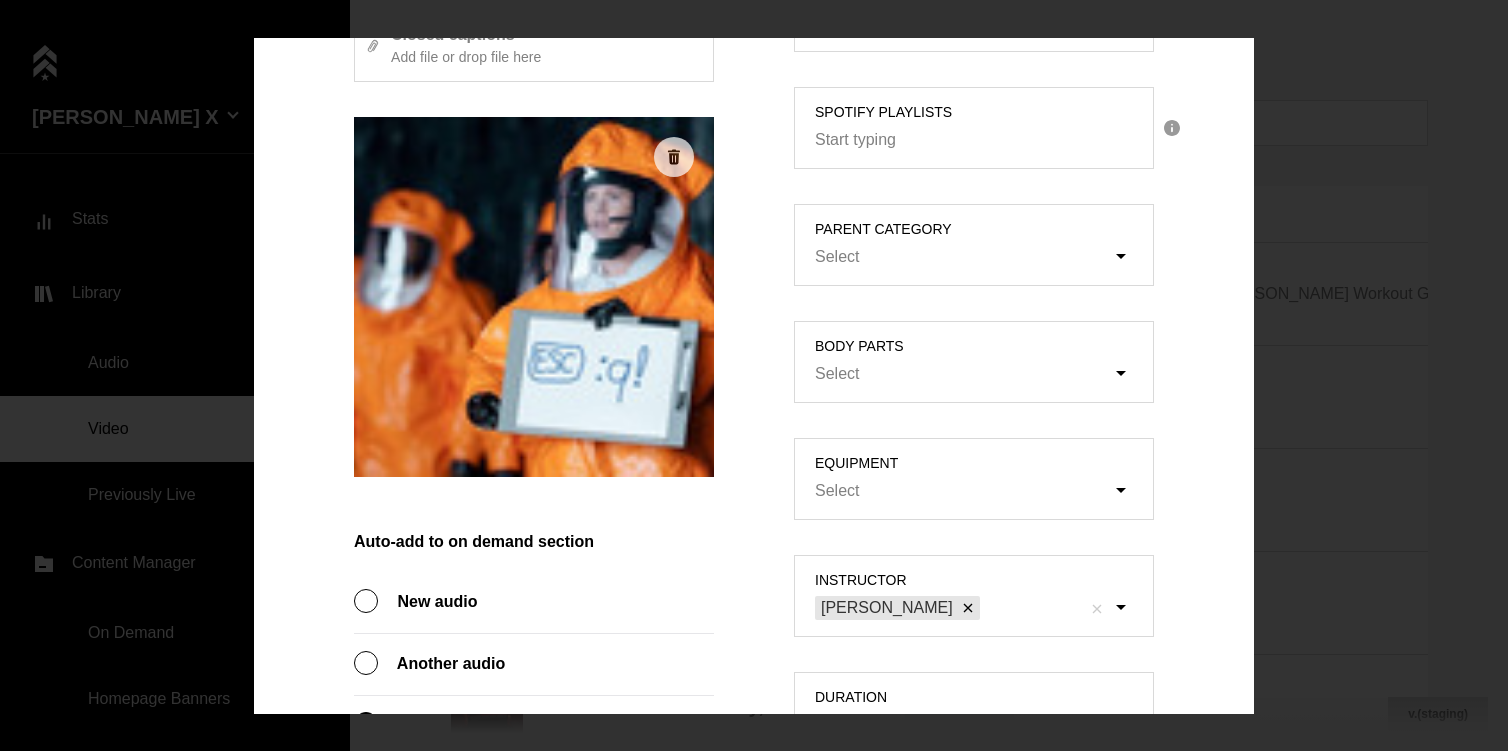 click on "Body parts Select" at bounding box center [974, 362] 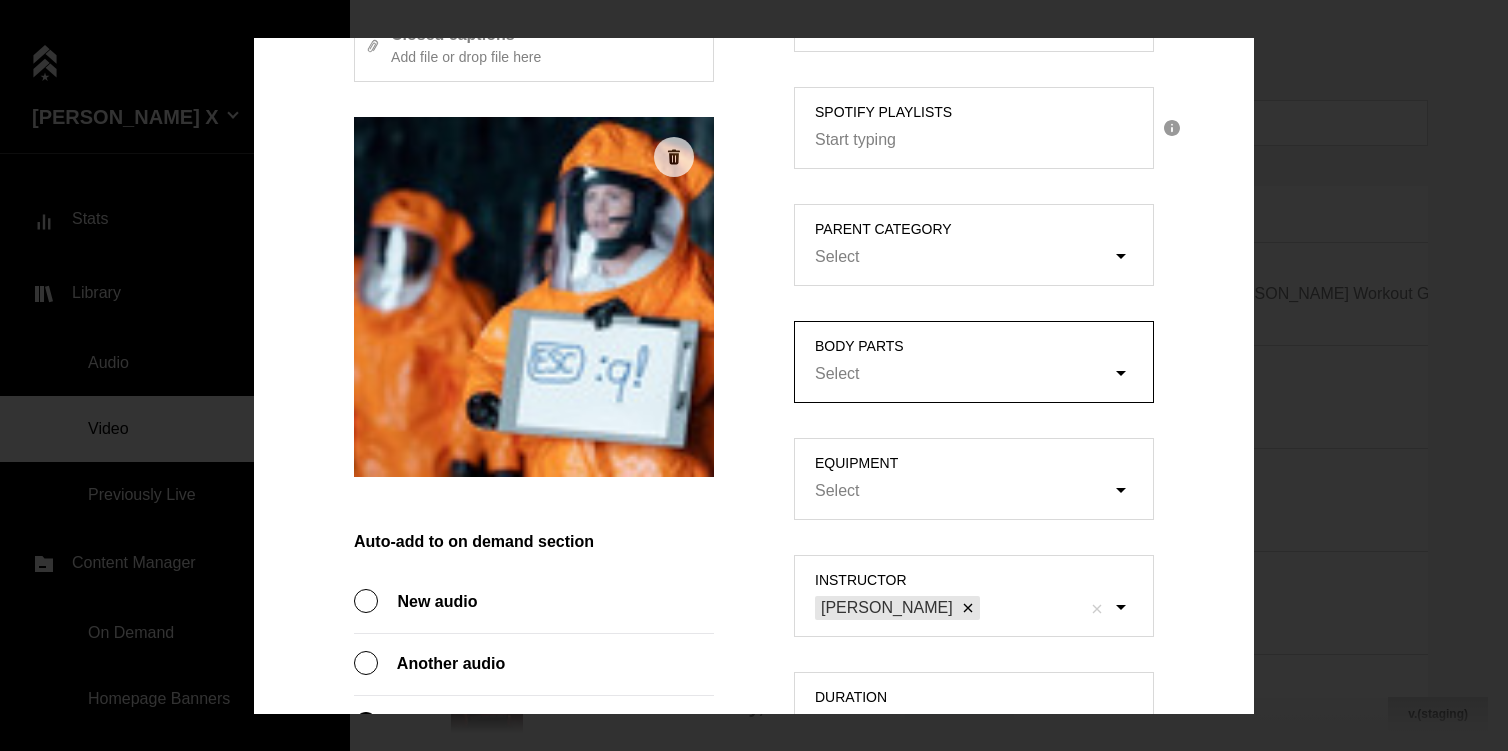 click on "Select" at bounding box center (837, 374) 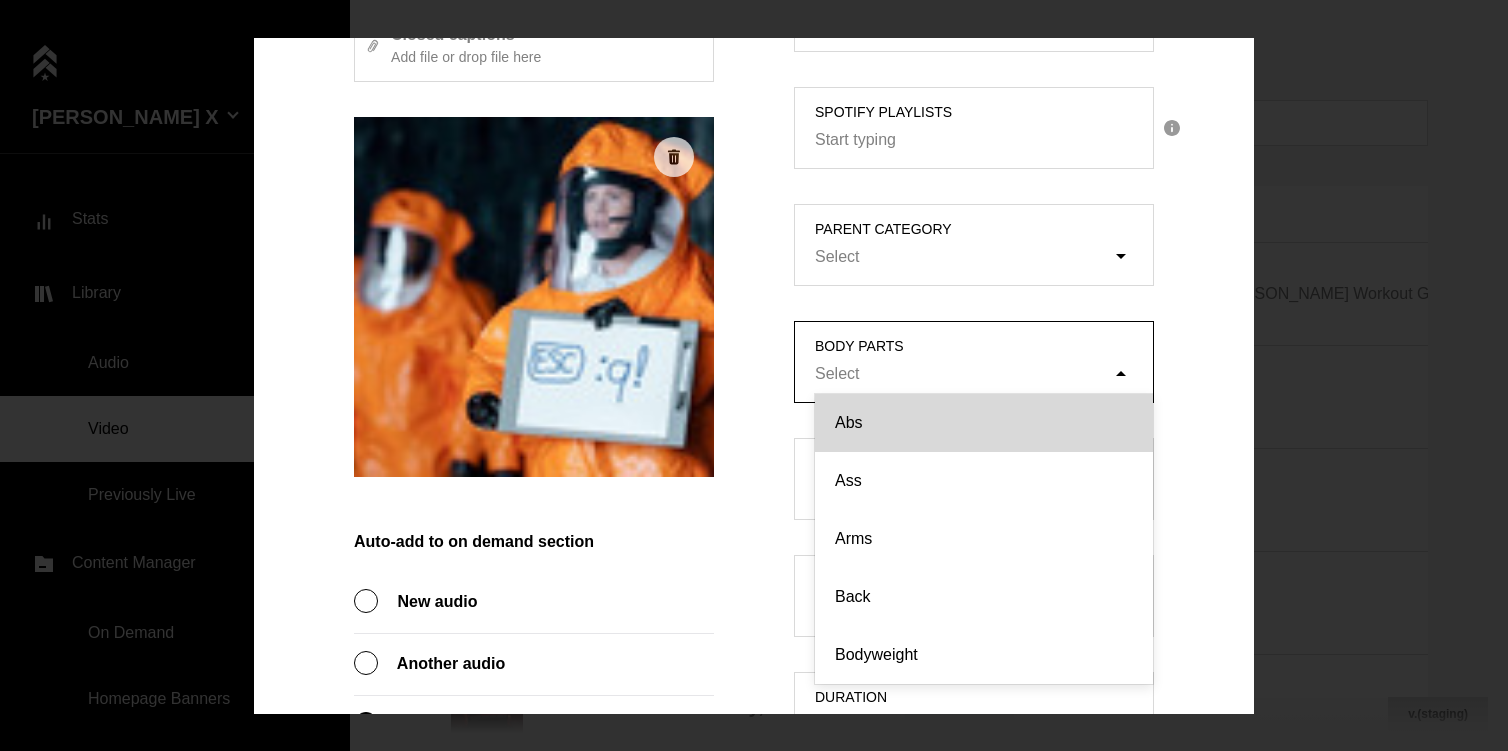 click on "Abs" at bounding box center (984, 423) 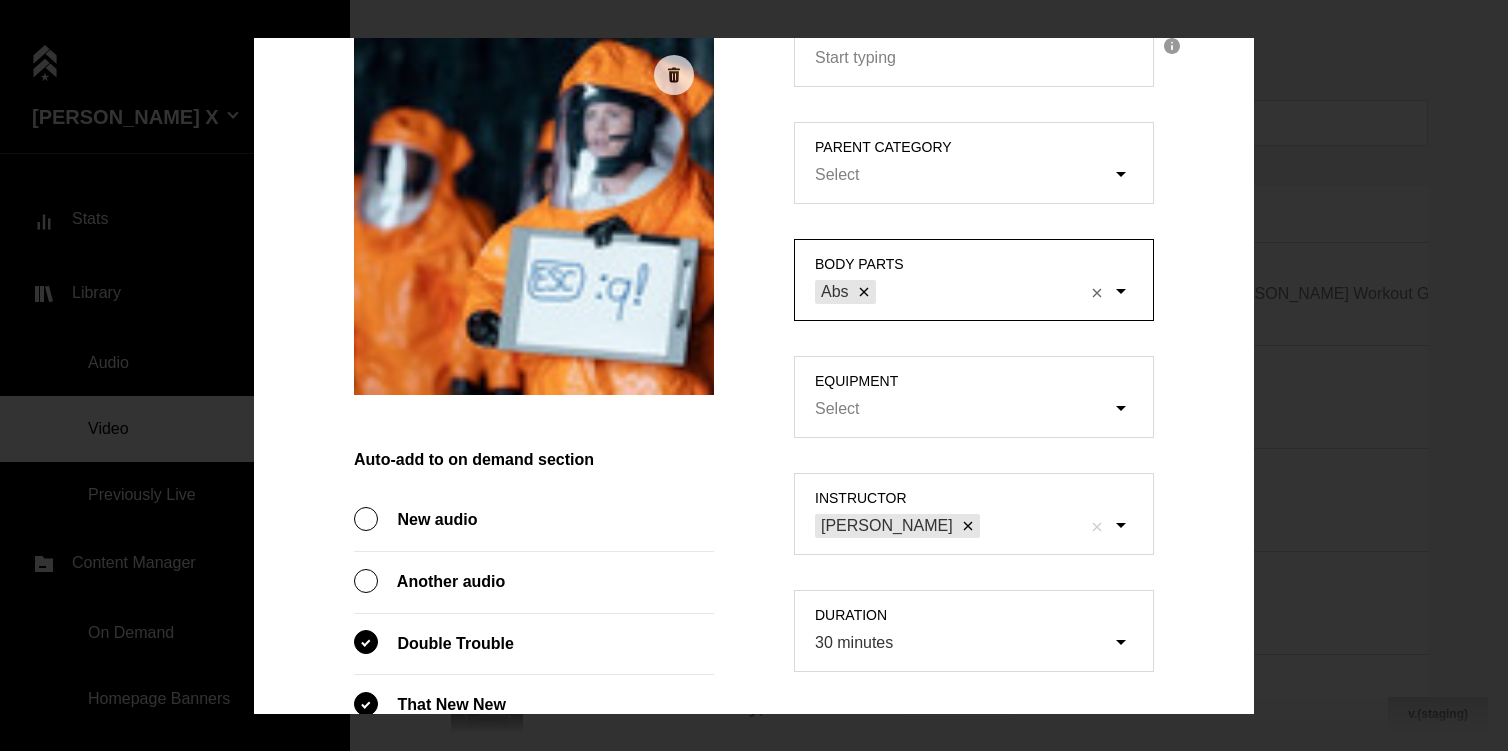 scroll, scrollTop: 913, scrollLeft: 0, axis: vertical 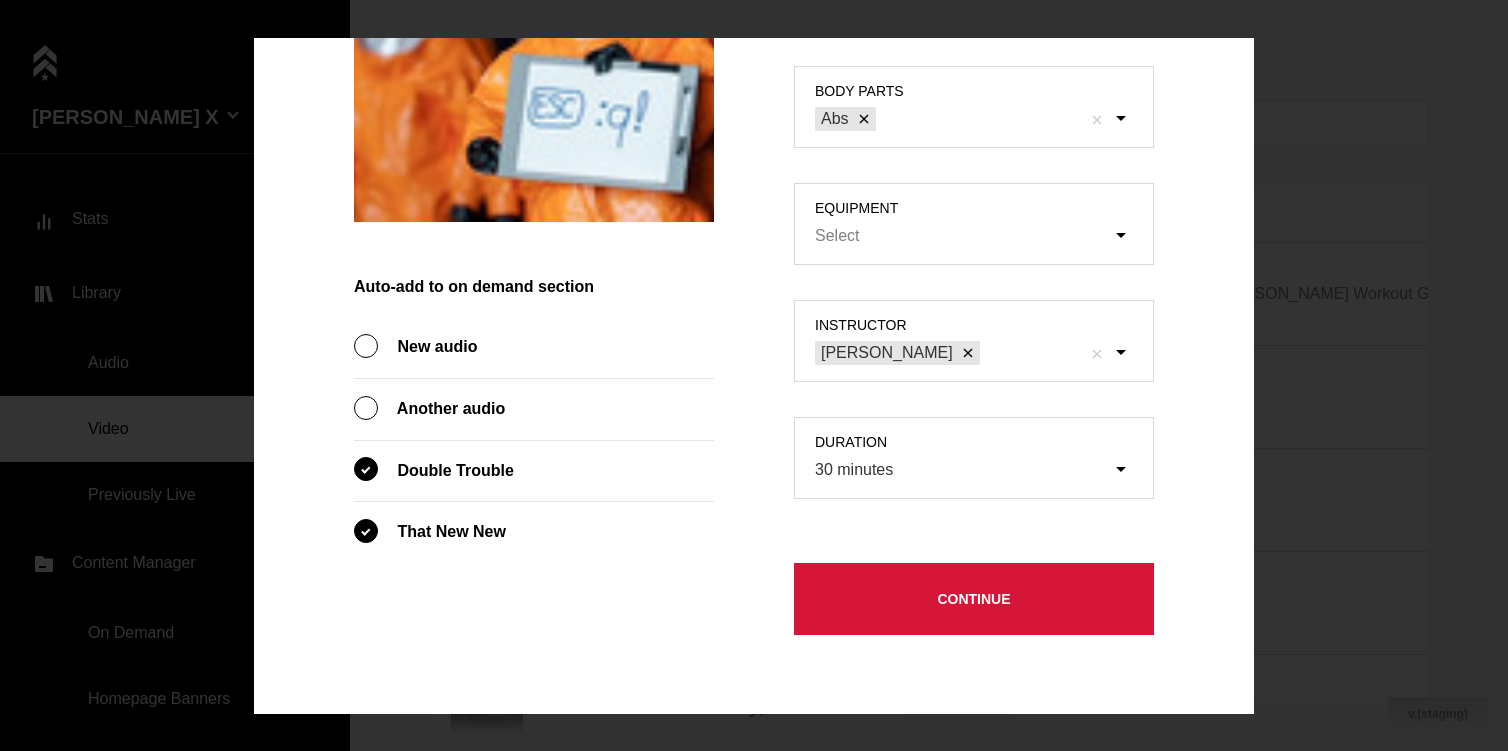 click on "Continue" at bounding box center (974, 599) 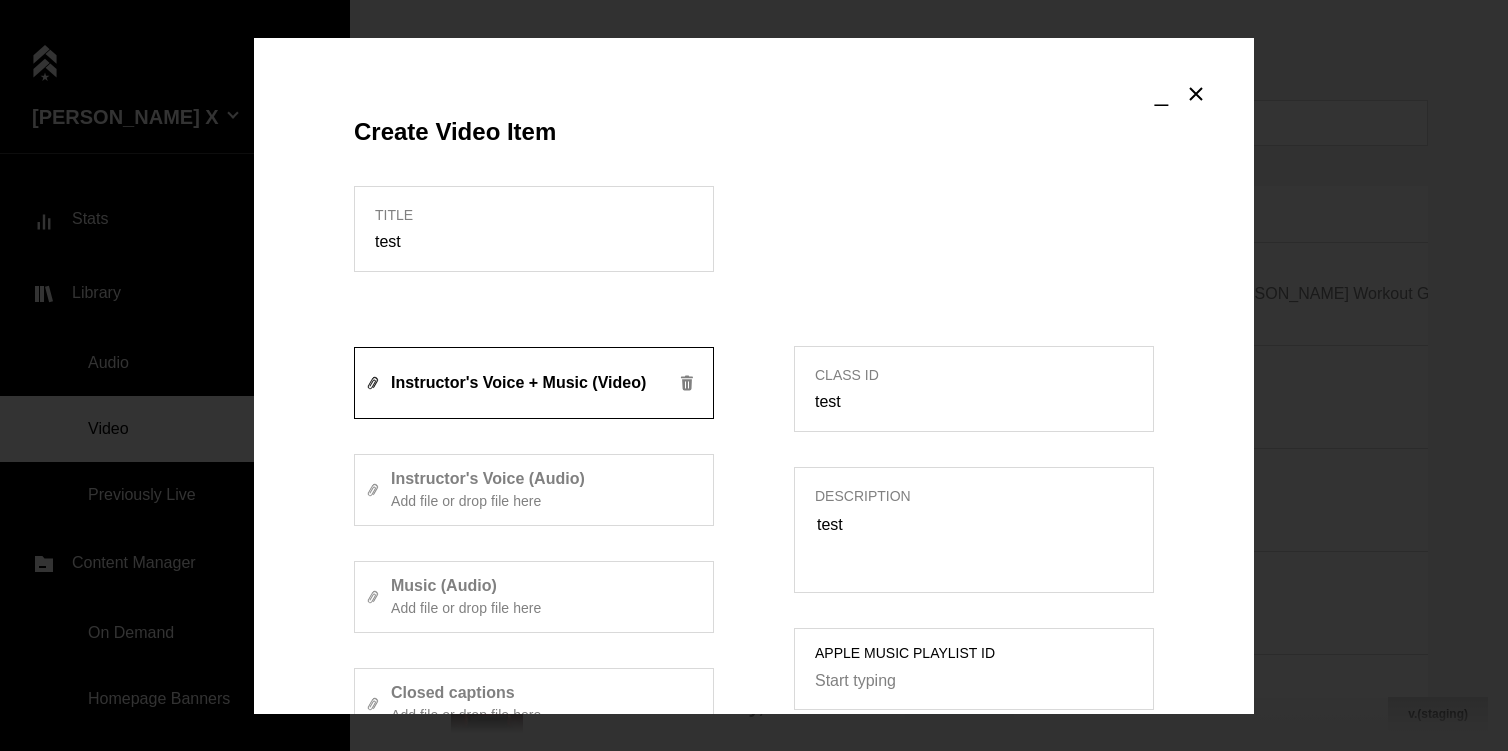 scroll, scrollTop: 434, scrollLeft: 0, axis: vertical 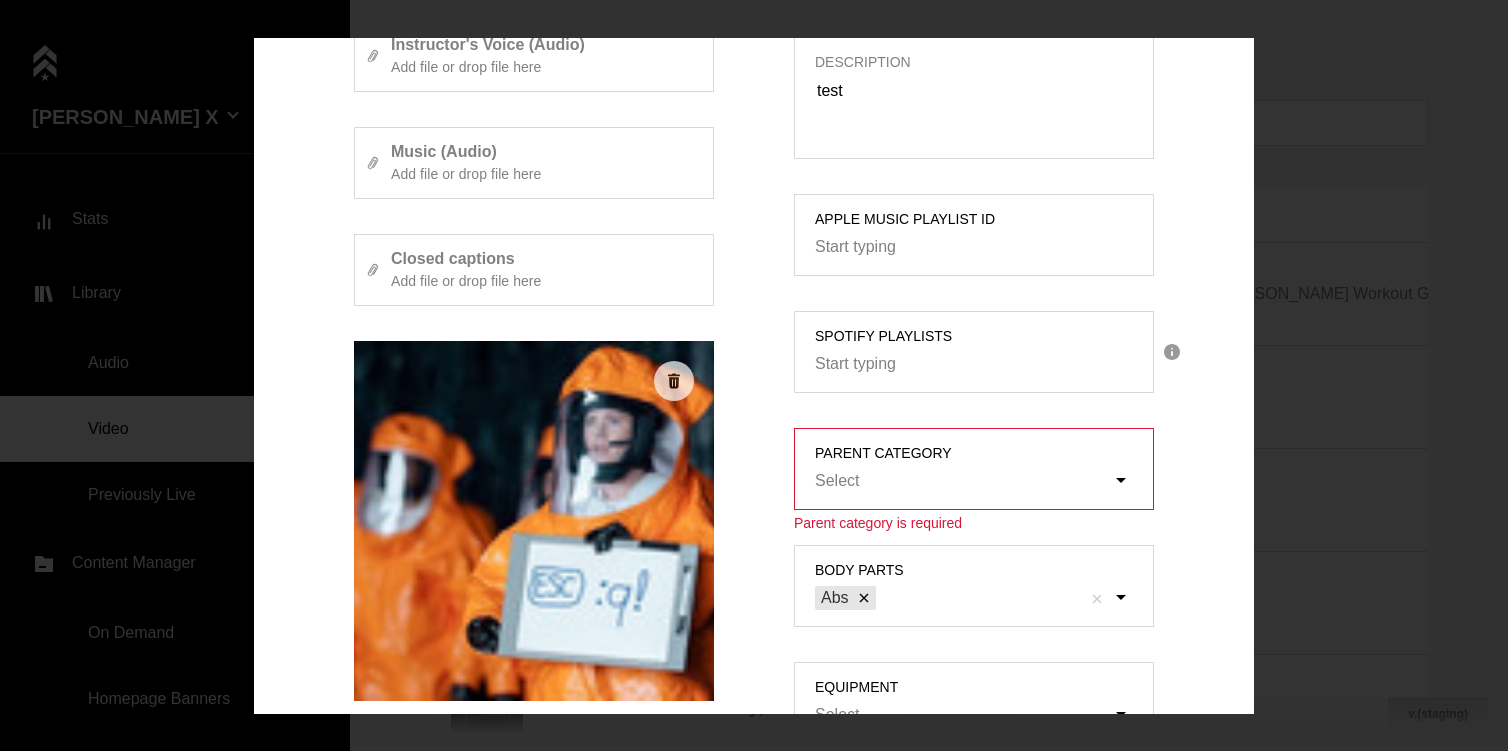 click on "Select" at bounding box center [837, 481] 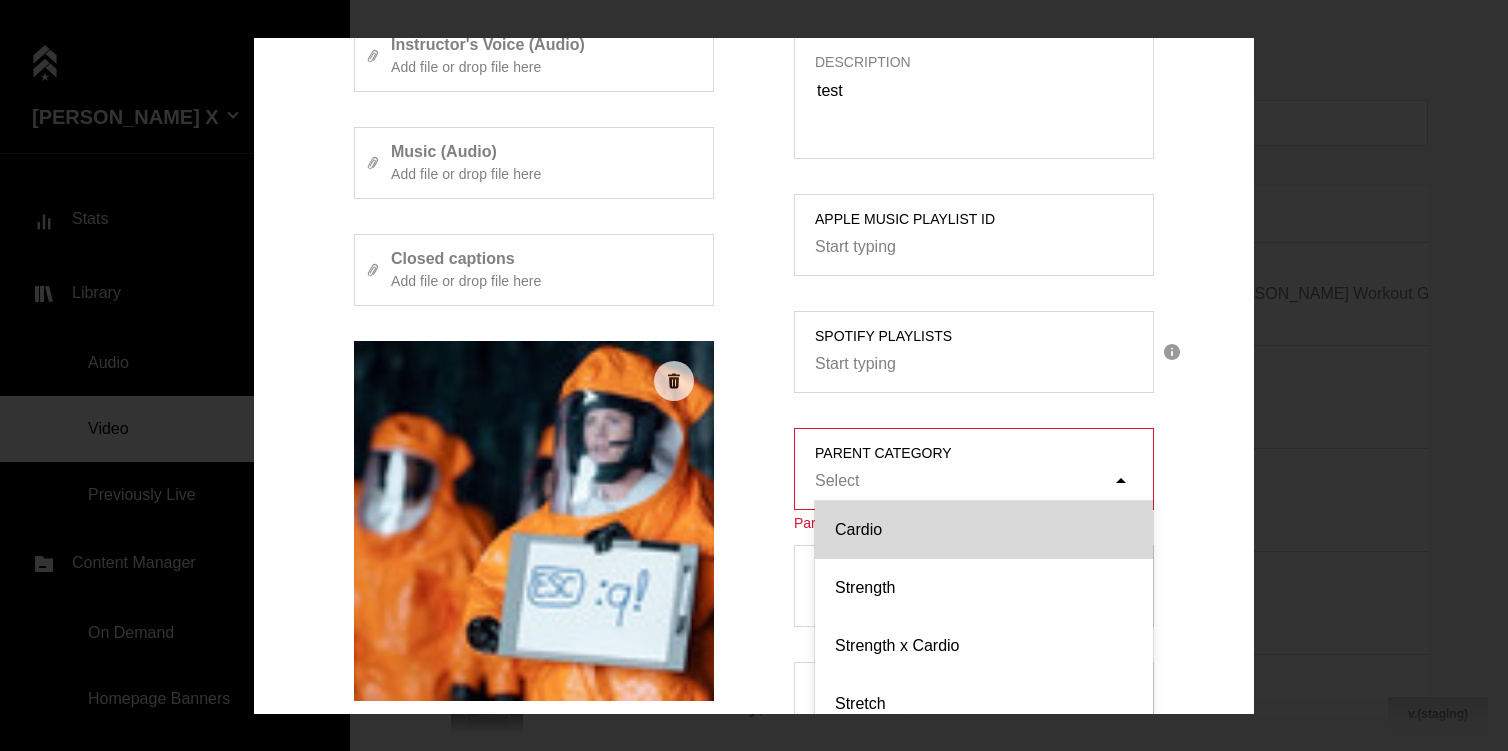 click on "Cardio" at bounding box center (984, 530) 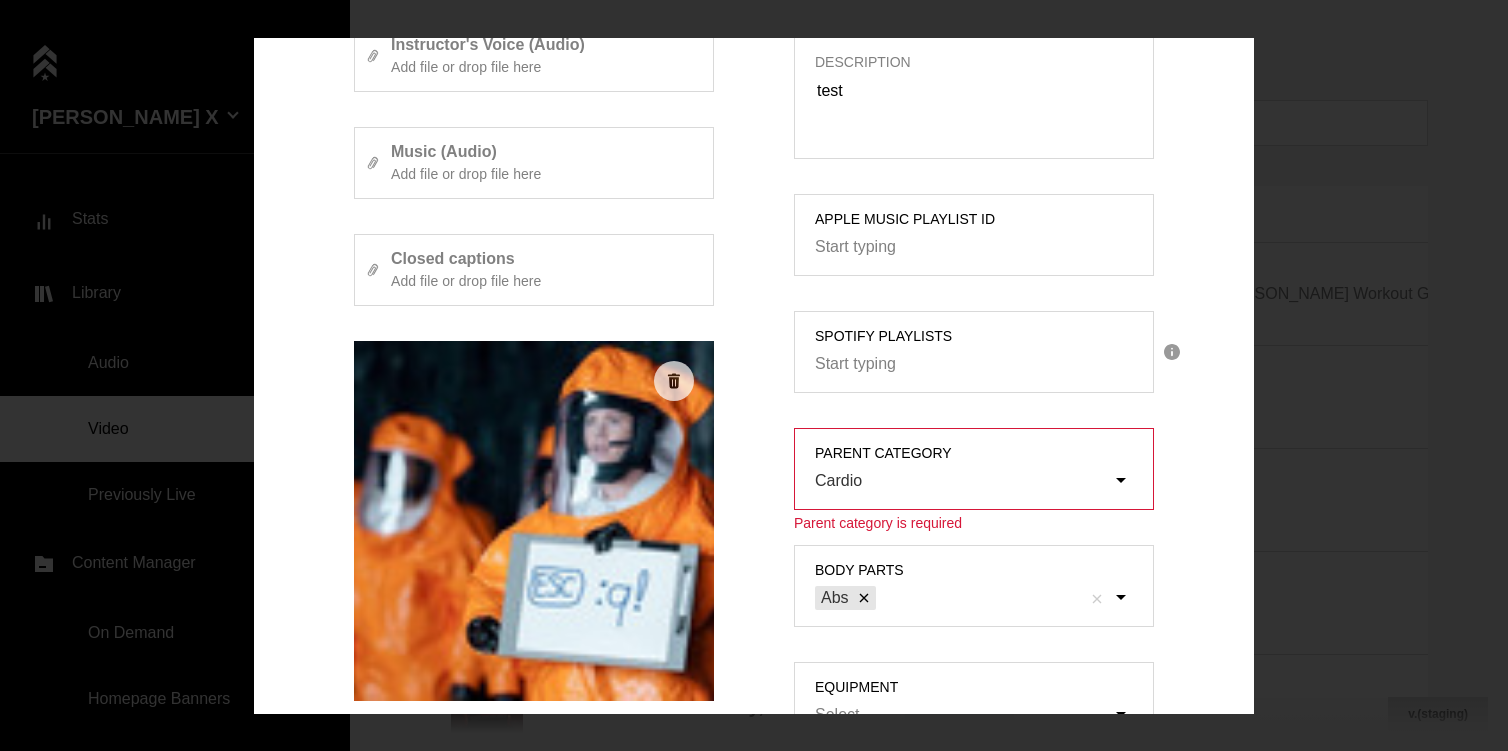 scroll, scrollTop: 913, scrollLeft: 0, axis: vertical 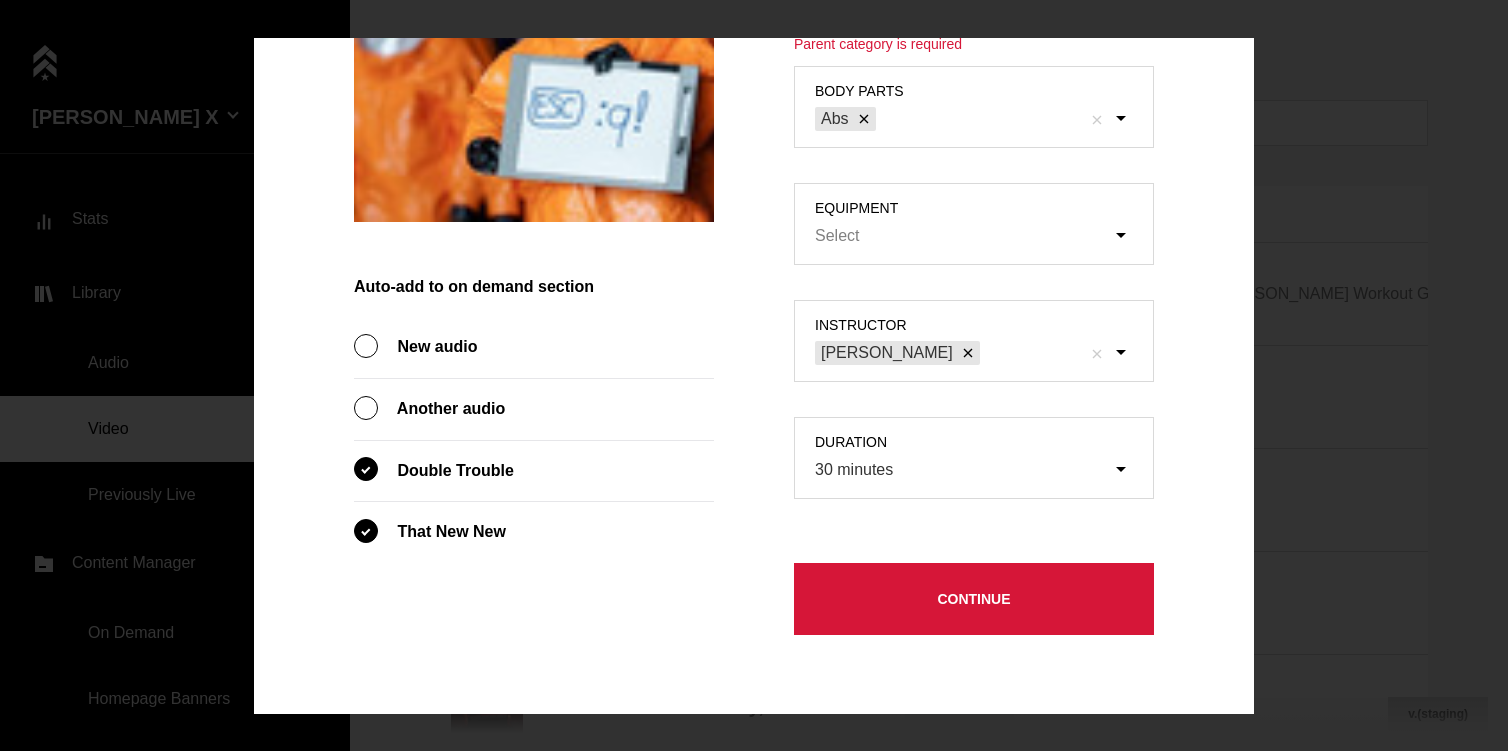 click on "Continue" at bounding box center (974, 599) 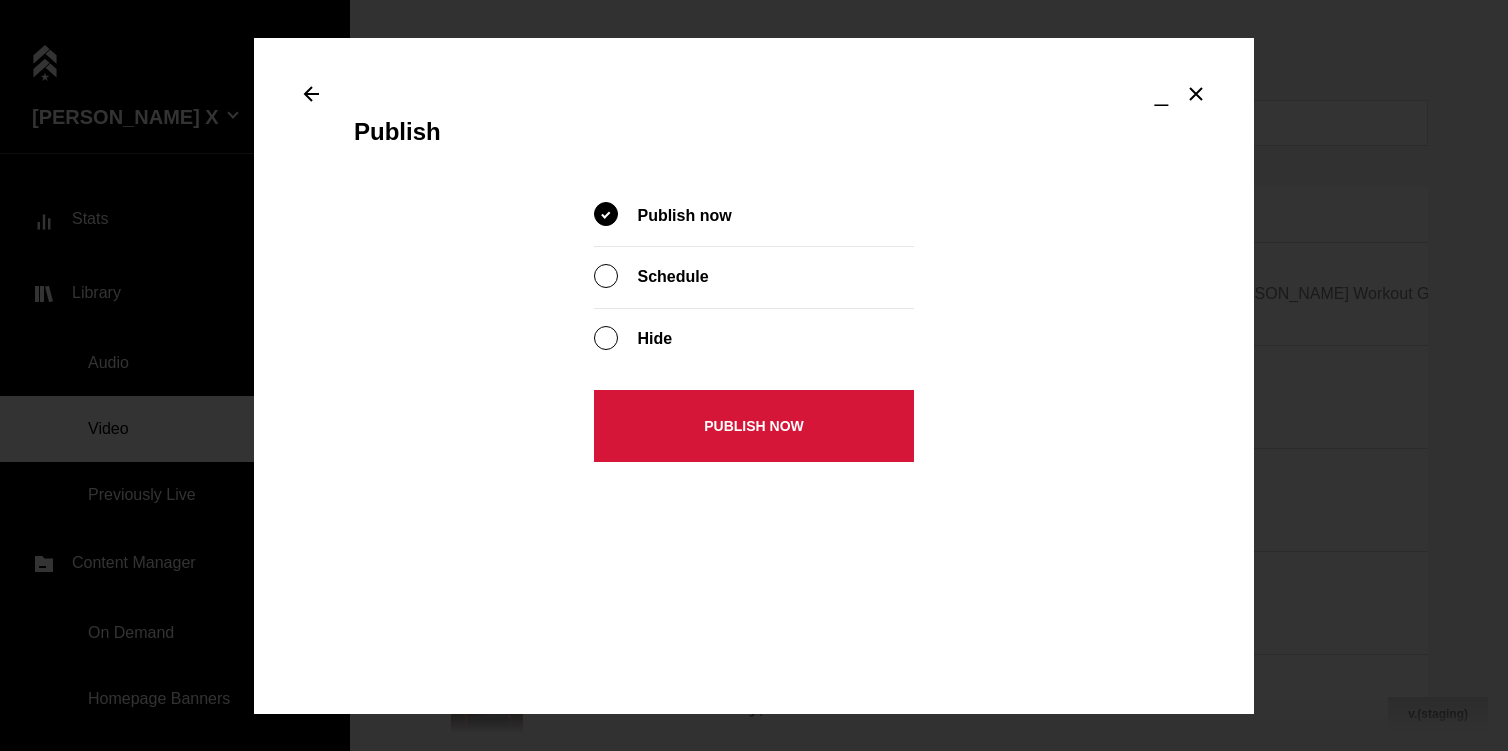 click on "Publish now" at bounding box center (754, 426) 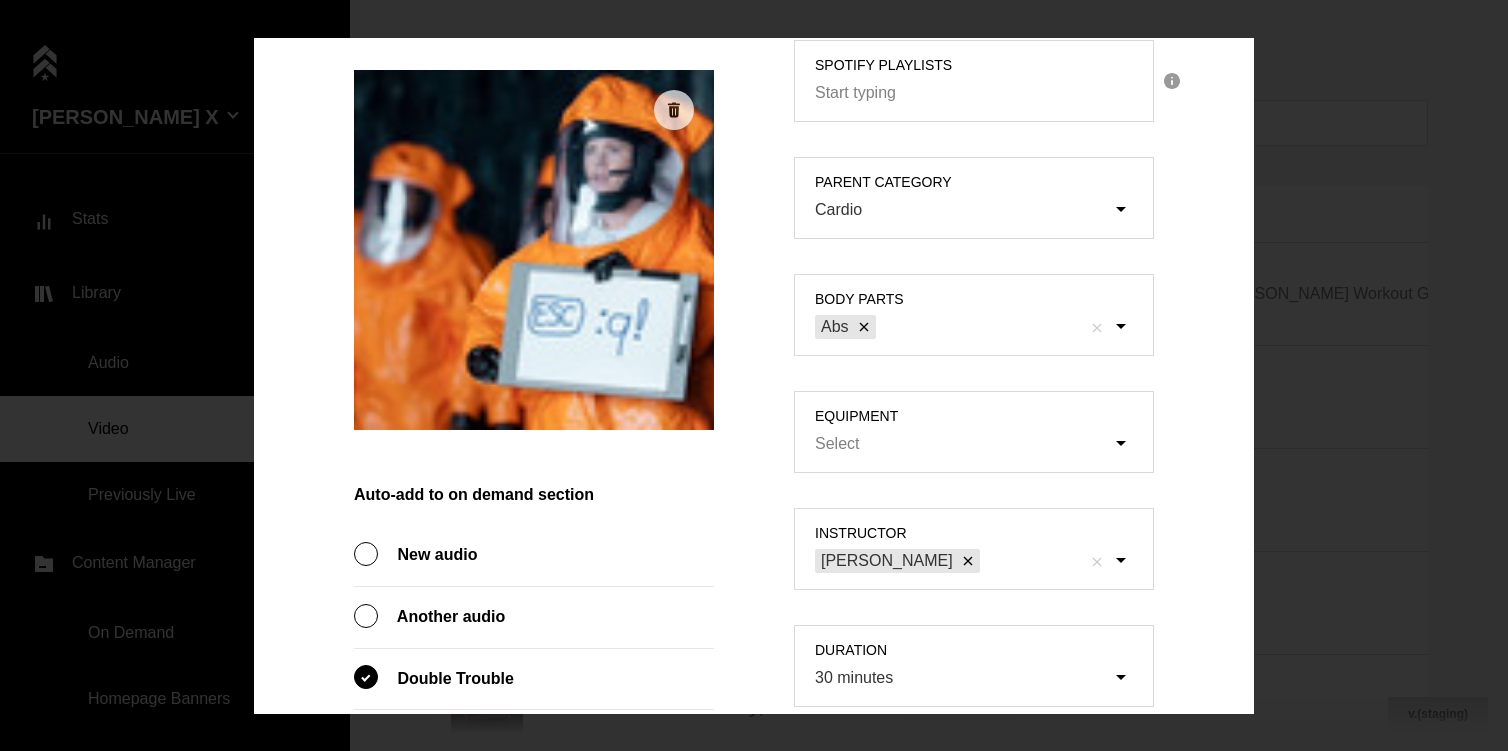 scroll, scrollTop: 913, scrollLeft: 0, axis: vertical 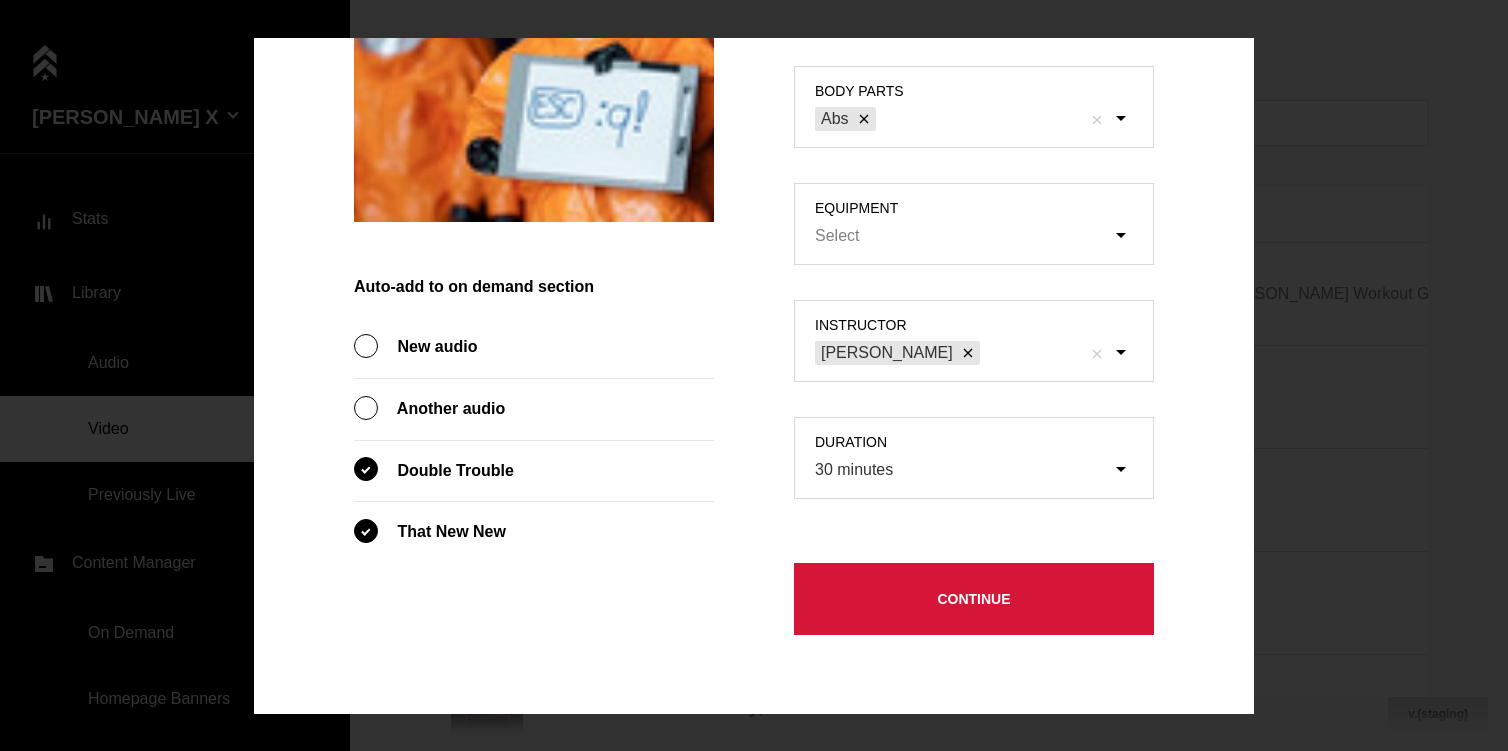 click on "Continue" at bounding box center [974, 599] 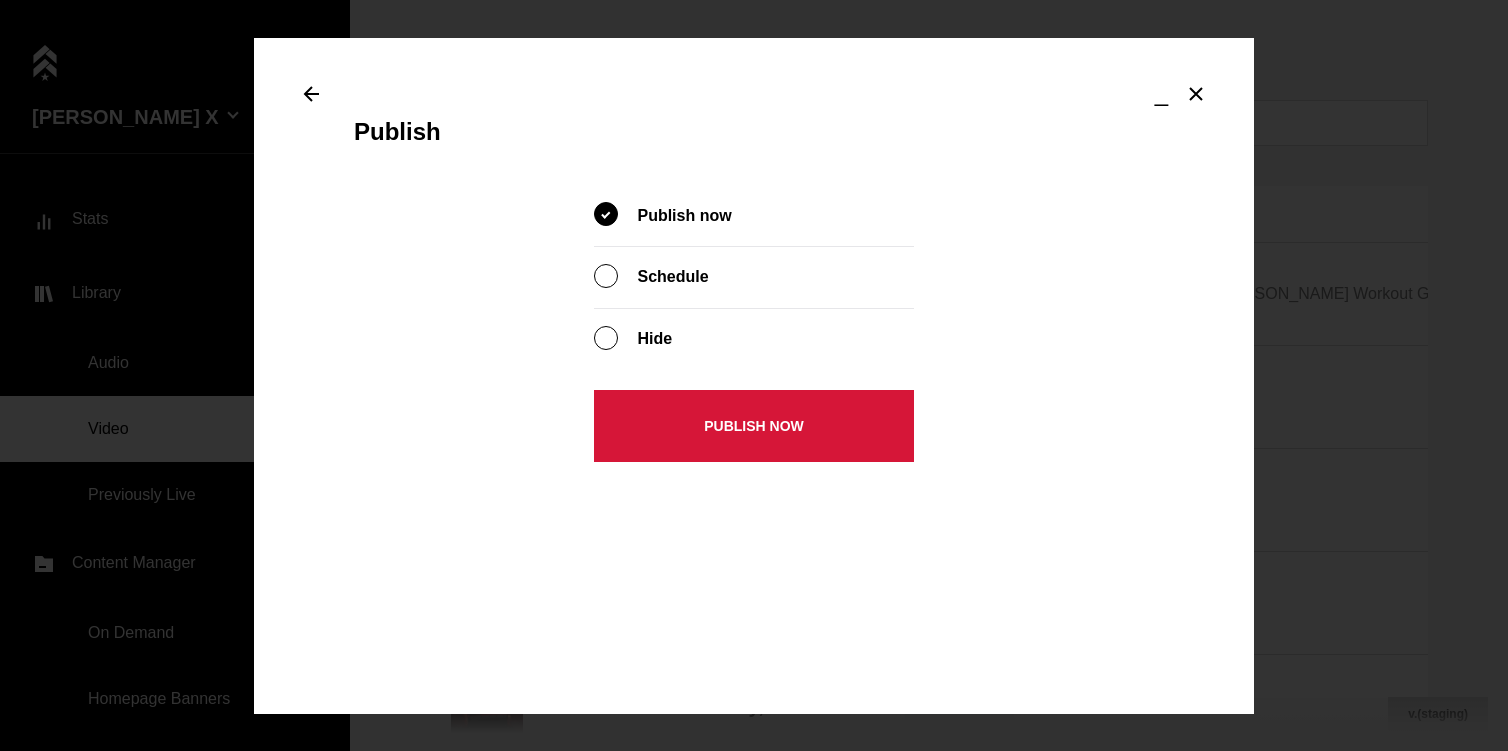 click on "Publish now" at bounding box center (754, 426) 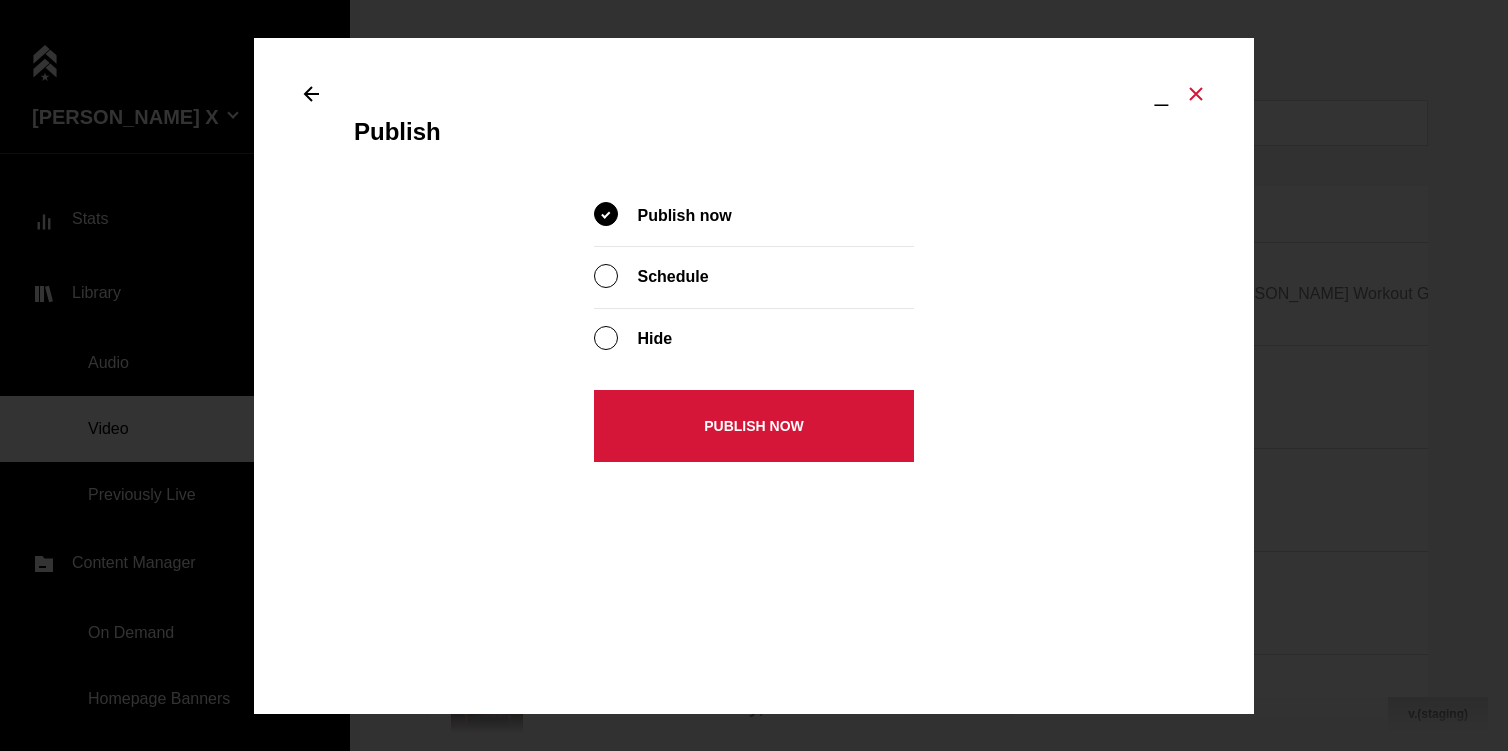 click 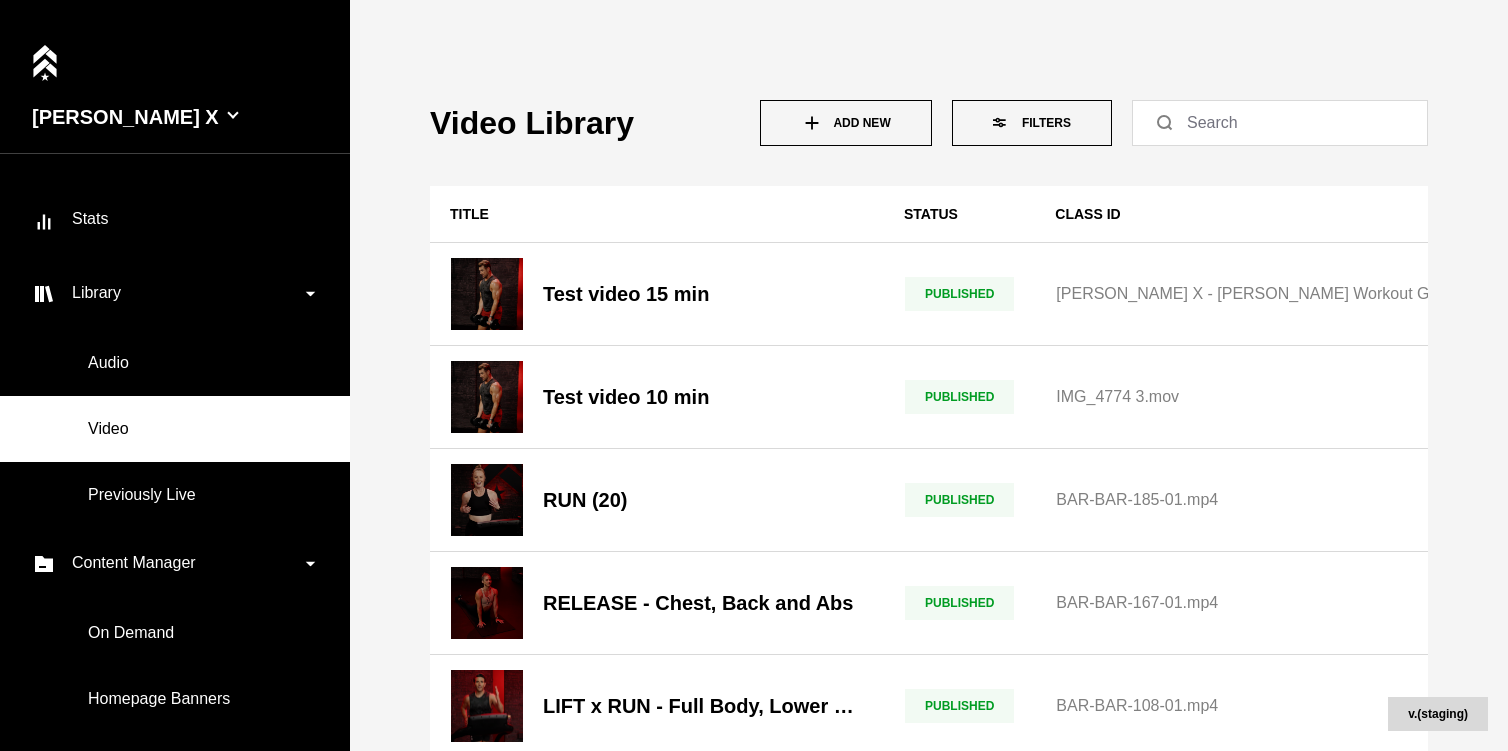 click on "Add New" at bounding box center (846, 123) 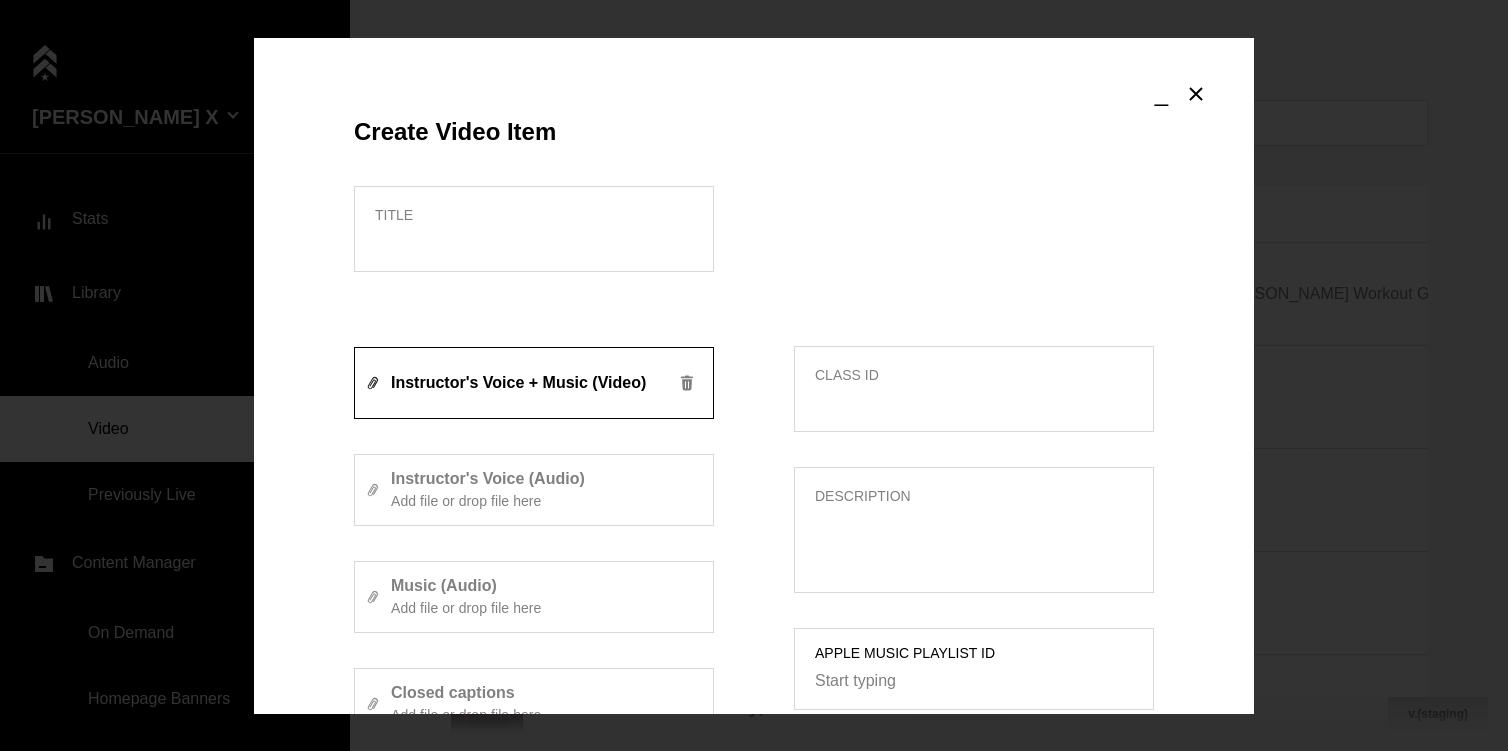 click on "Title" at bounding box center [534, 229] 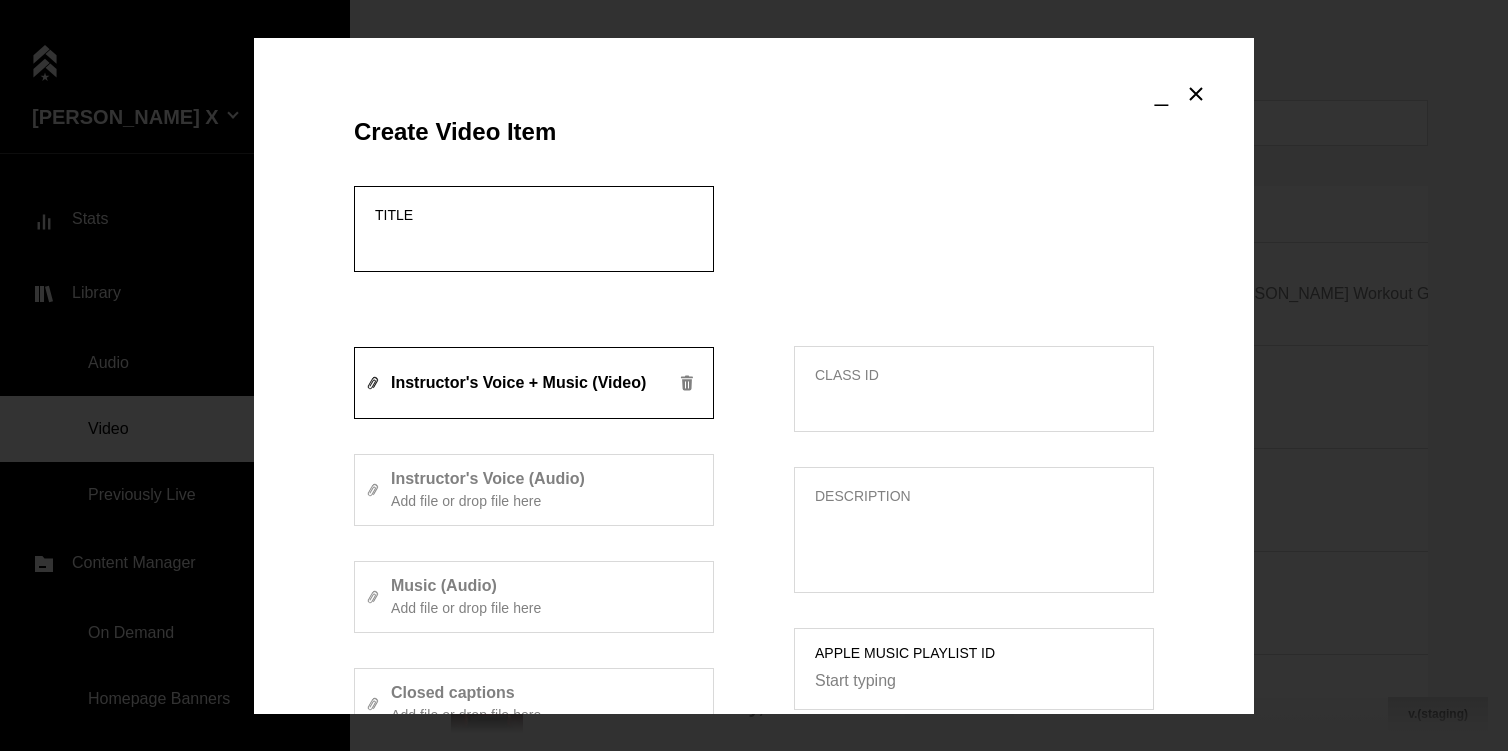 click on "Title" at bounding box center [534, 242] 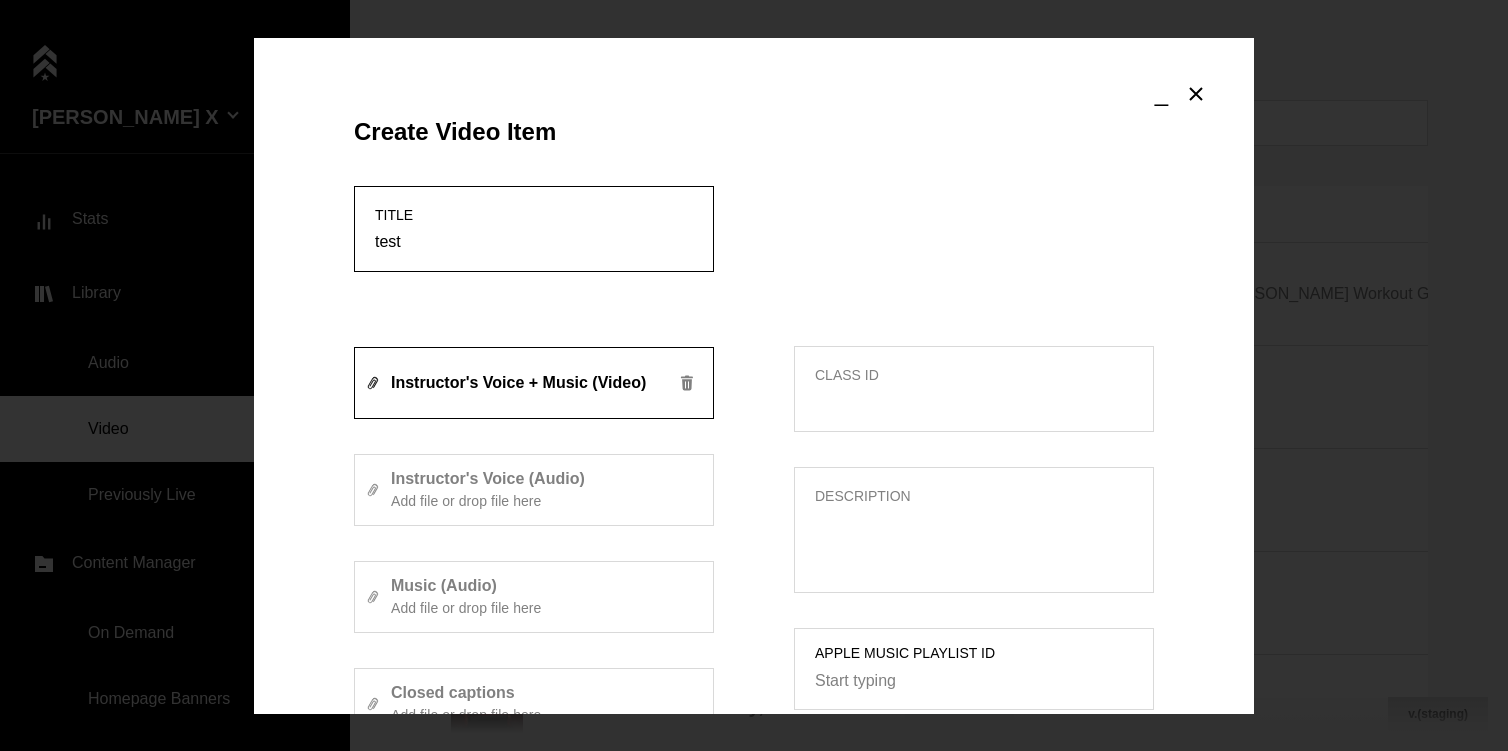 type on "test" 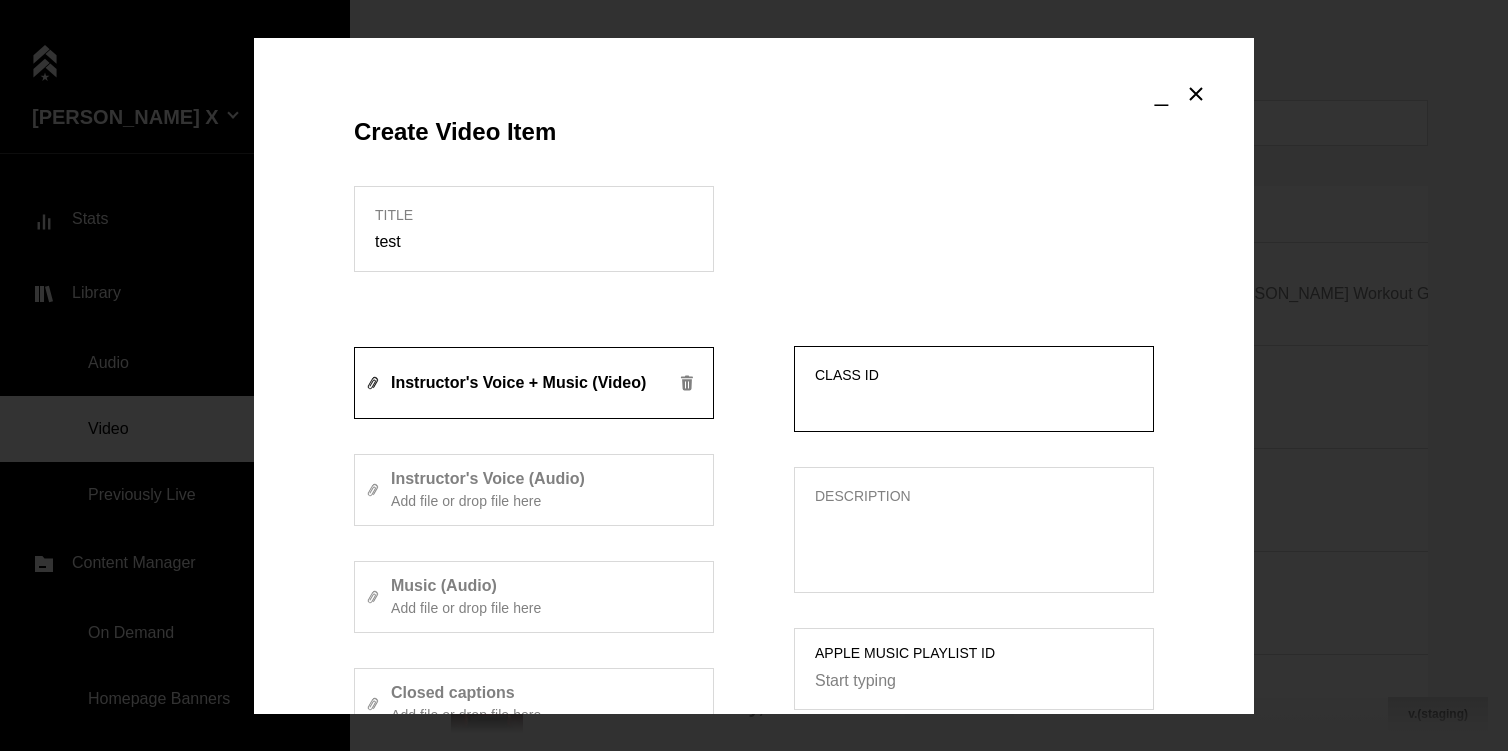 click on "Class ID" at bounding box center (974, 402) 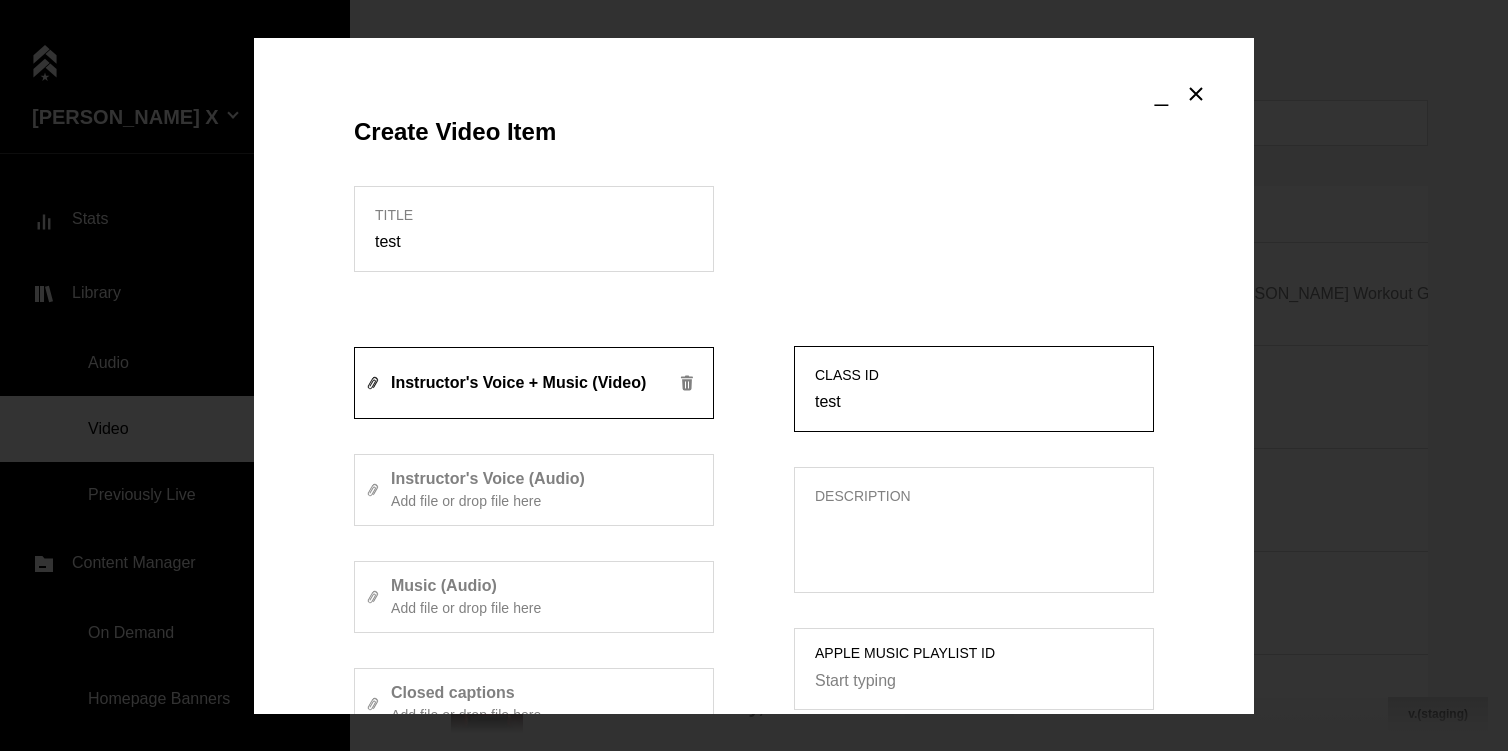 type on "test" 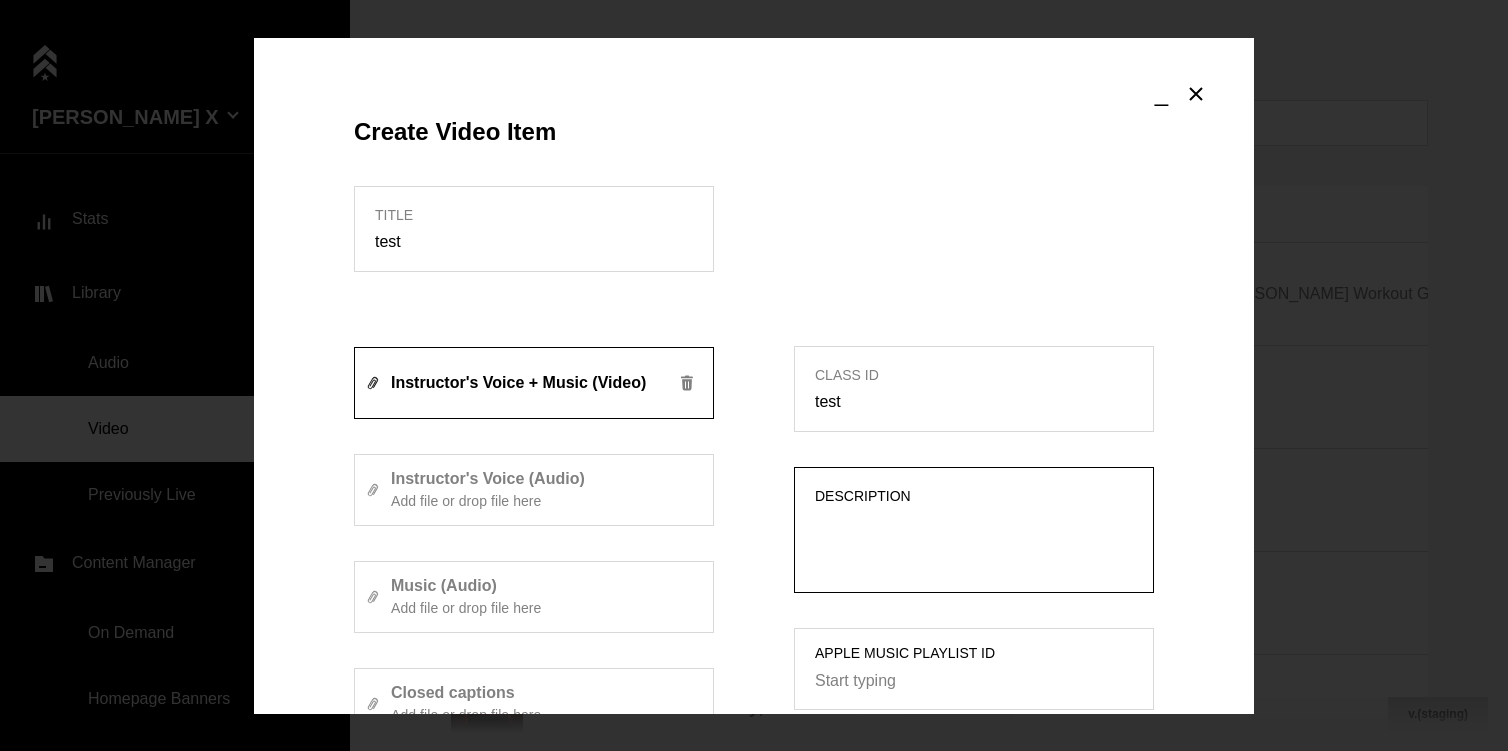 click on "Description" at bounding box center [974, 543] 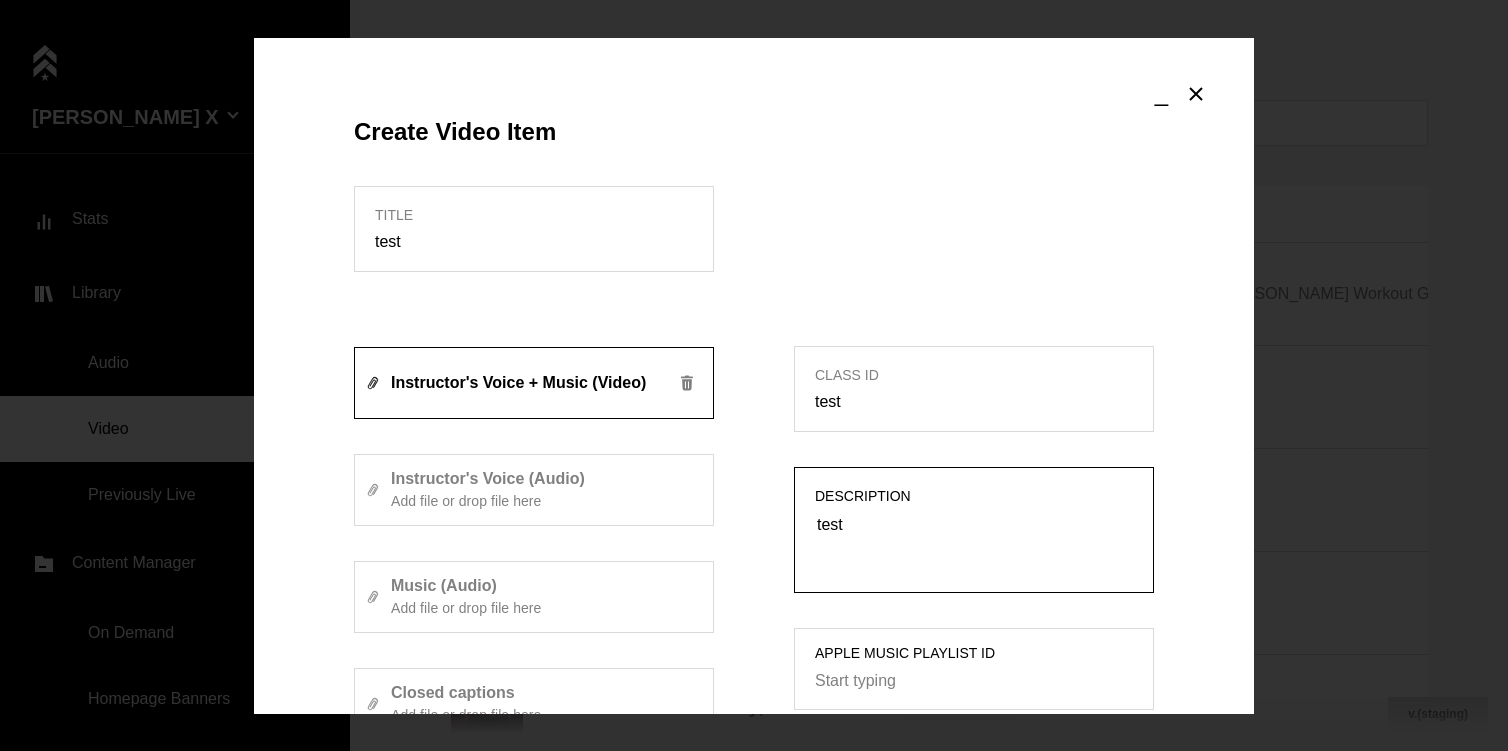 scroll, scrollTop: 413, scrollLeft: 0, axis: vertical 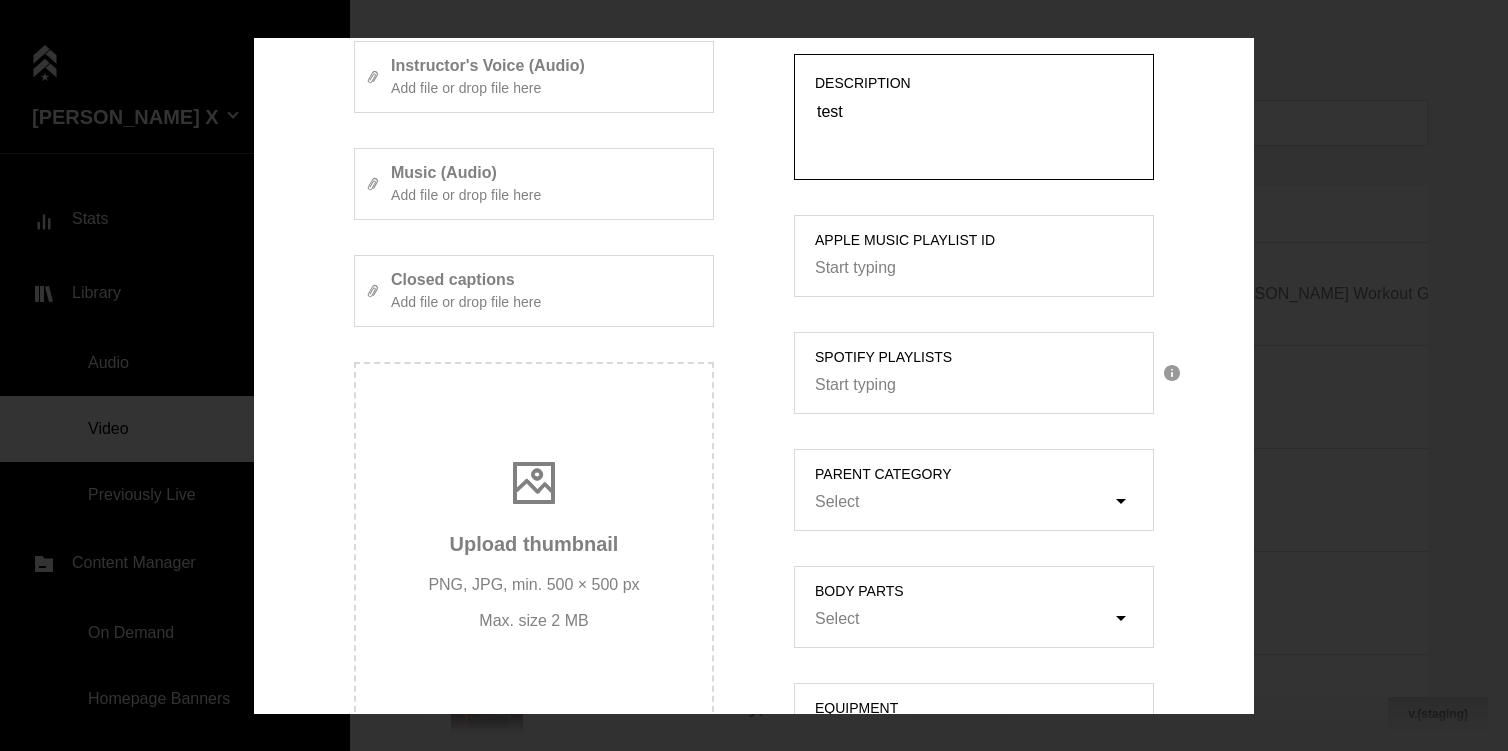 type on "test" 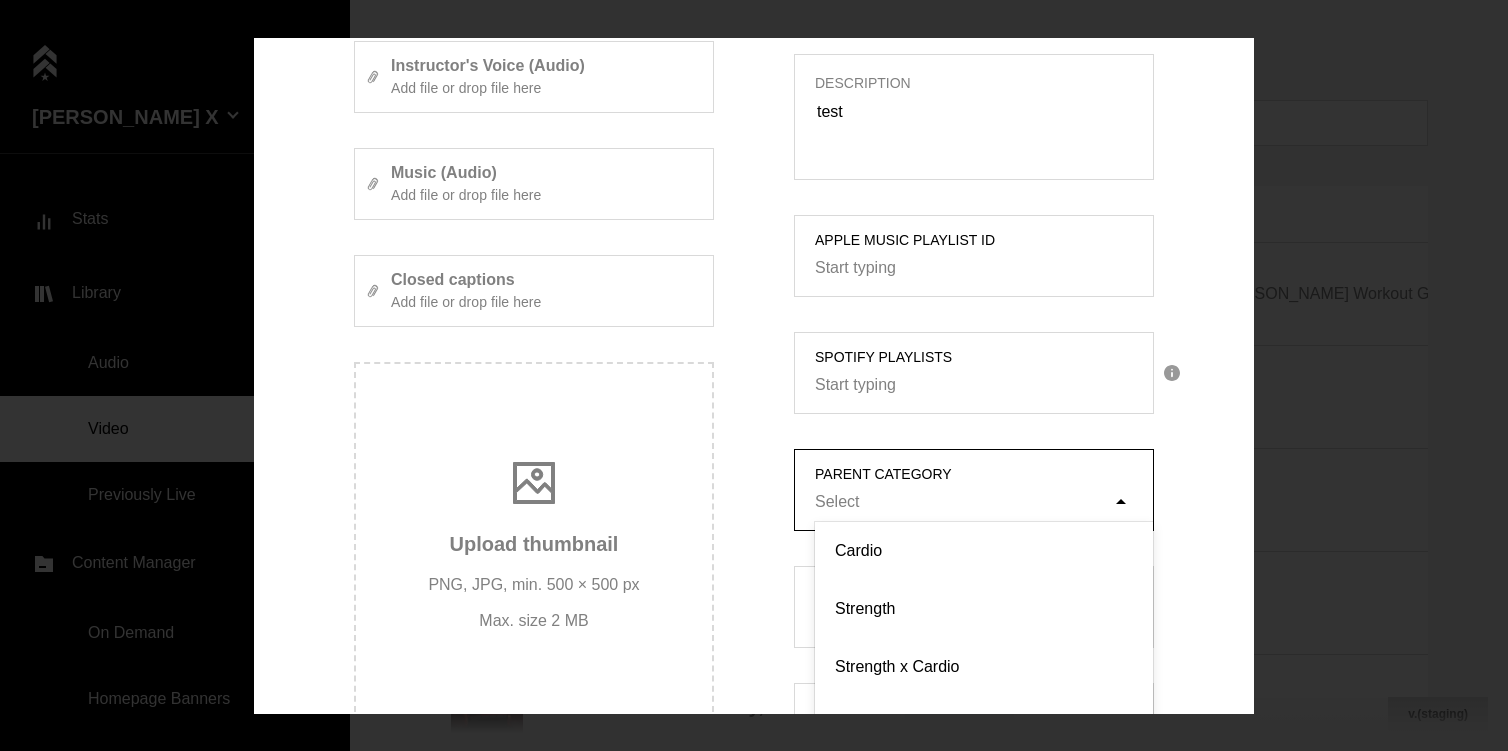 click on "option Cardio focused, 1 of 4. 4 results available. Use Up and Down to choose options, press Enter to select the currently focused option, press Escape to exit the menu, press Tab to select the option and exit the menu. Select Cardio Strength Strength x Cardio Stretch" at bounding box center (984, 503) 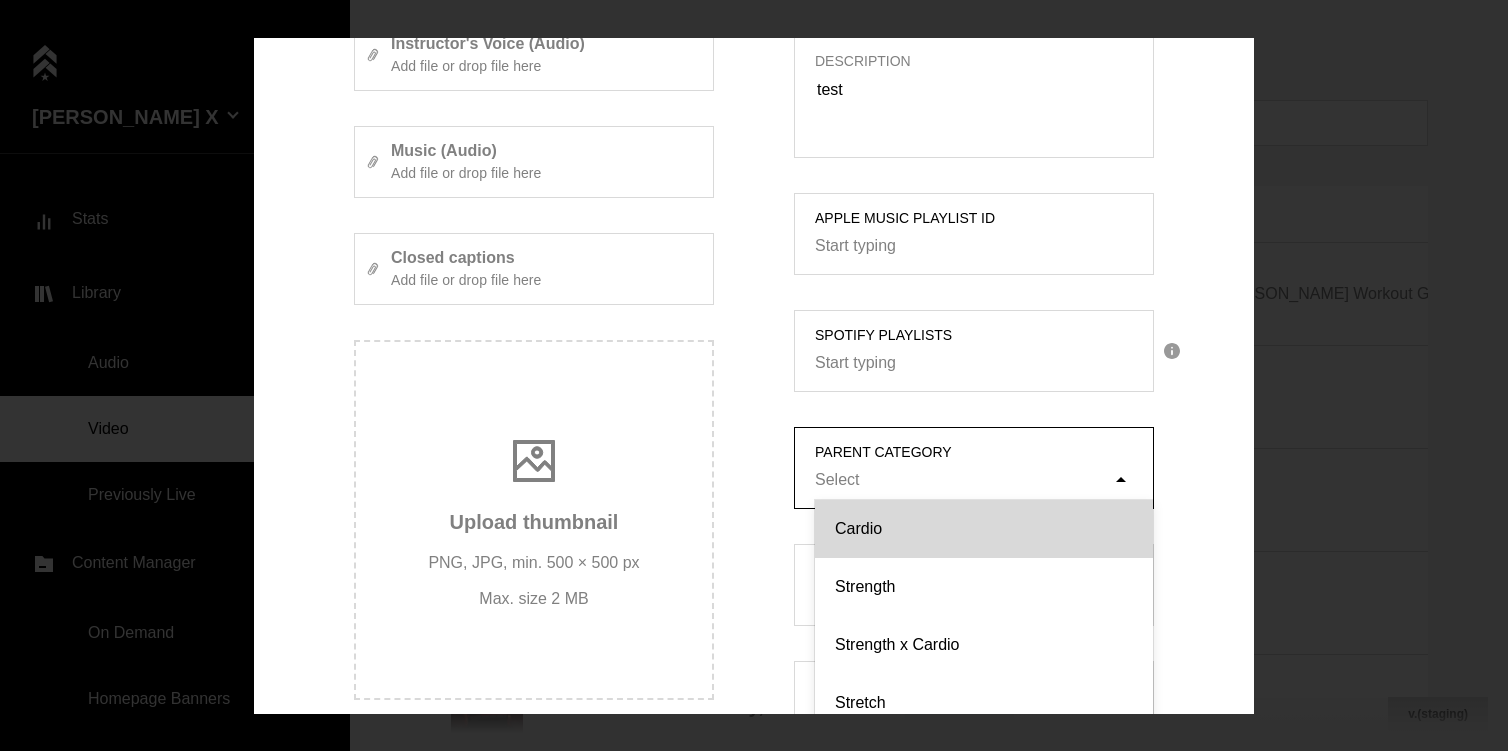 click on "Cardio" at bounding box center (984, 529) 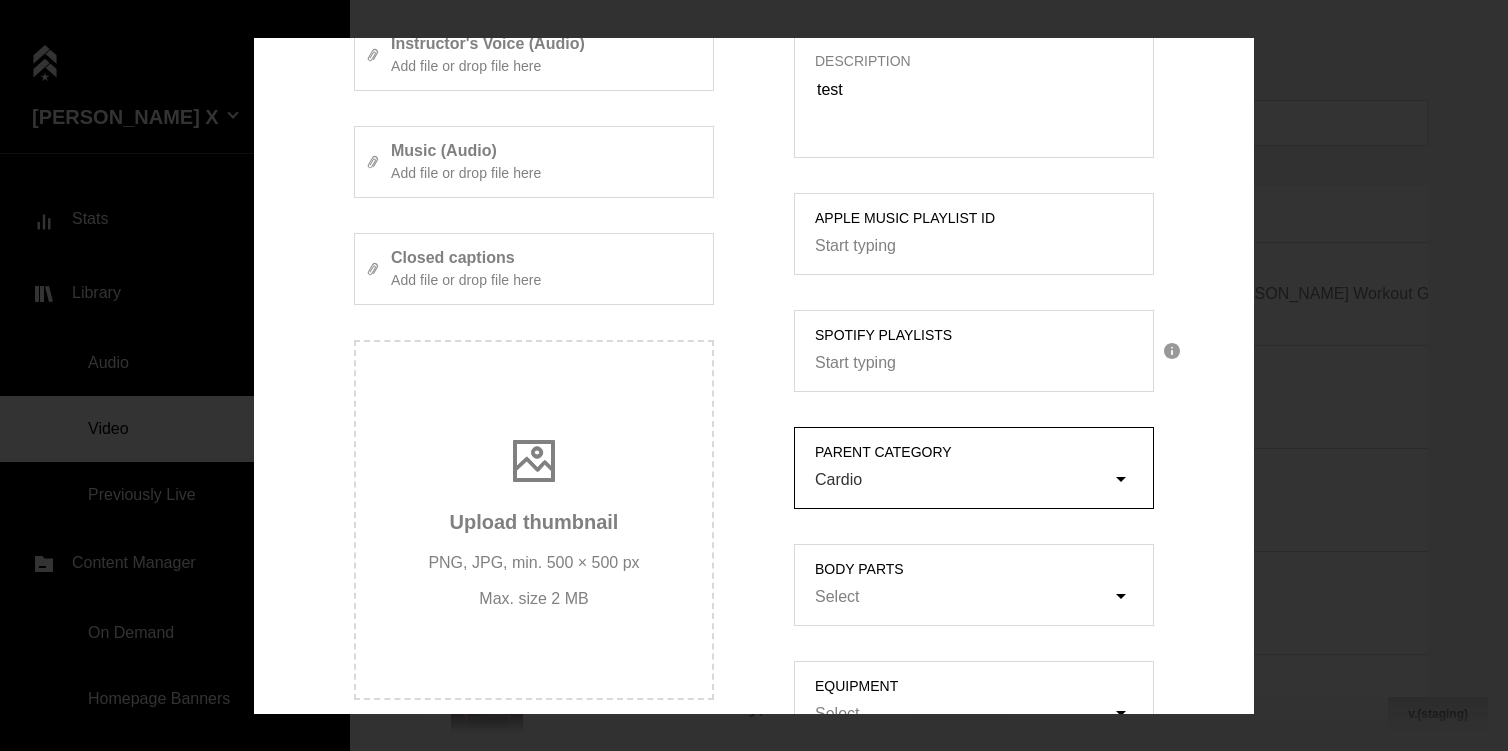 scroll, scrollTop: 846, scrollLeft: 0, axis: vertical 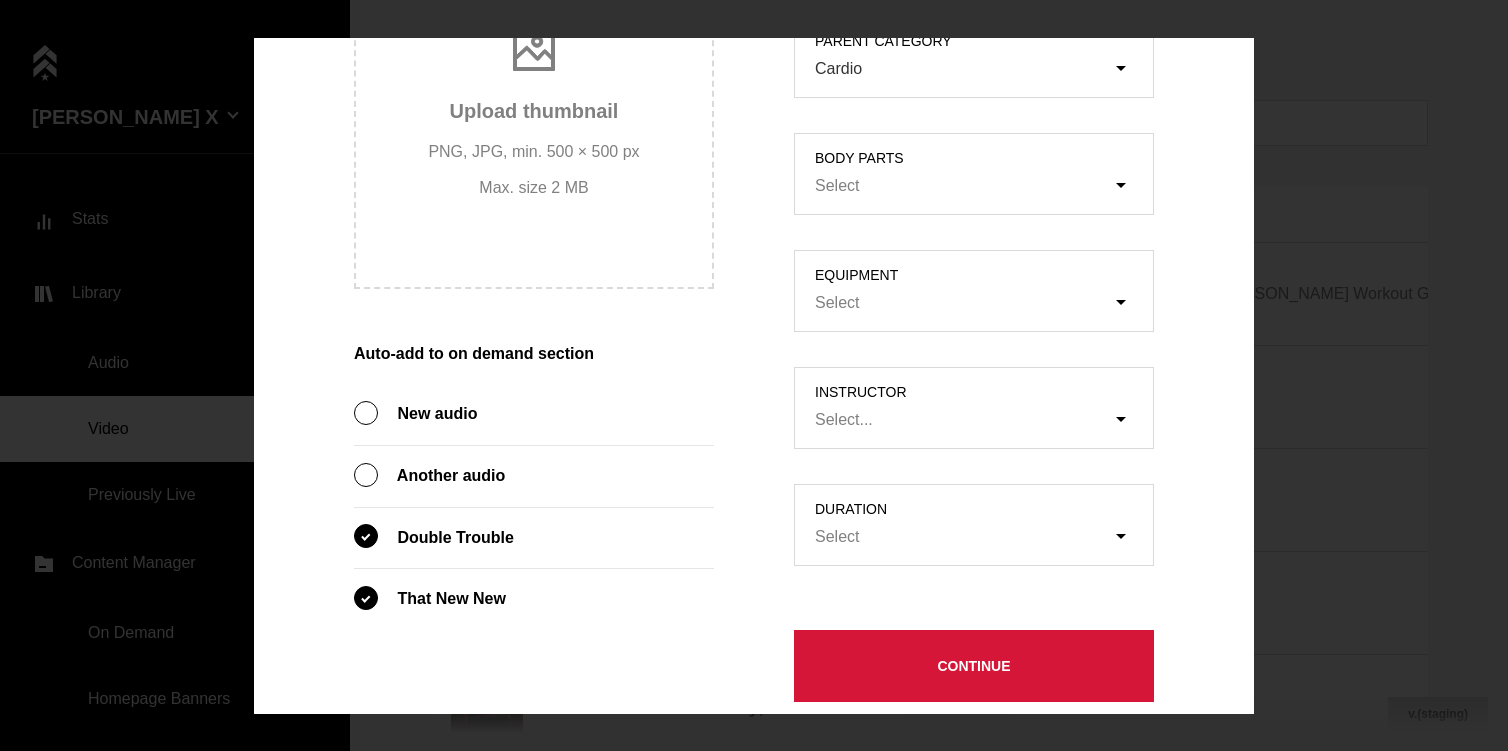click on "duration" at bounding box center (984, 509) 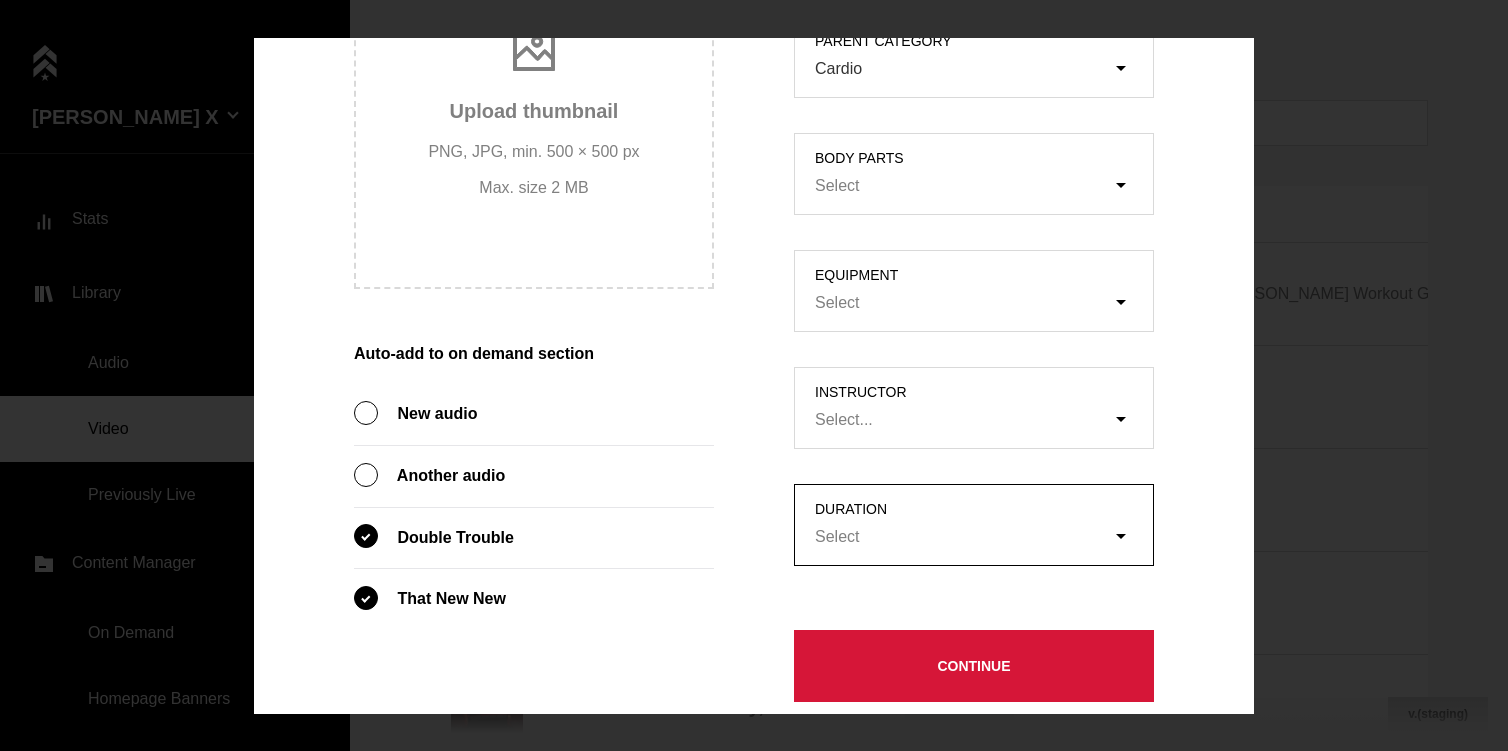 click on "duration Select" at bounding box center (714, 537) 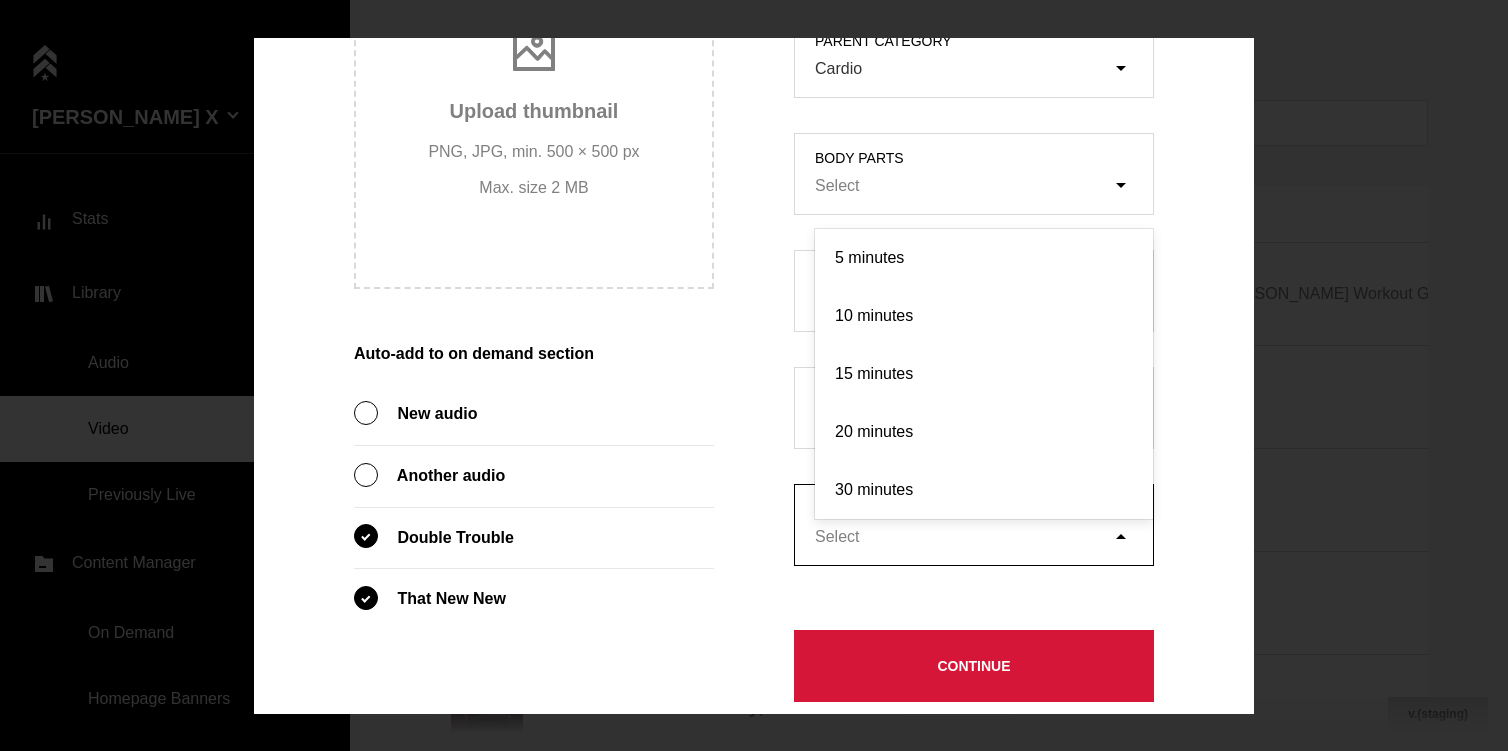 click on "20 minutes" at bounding box center [984, 432] 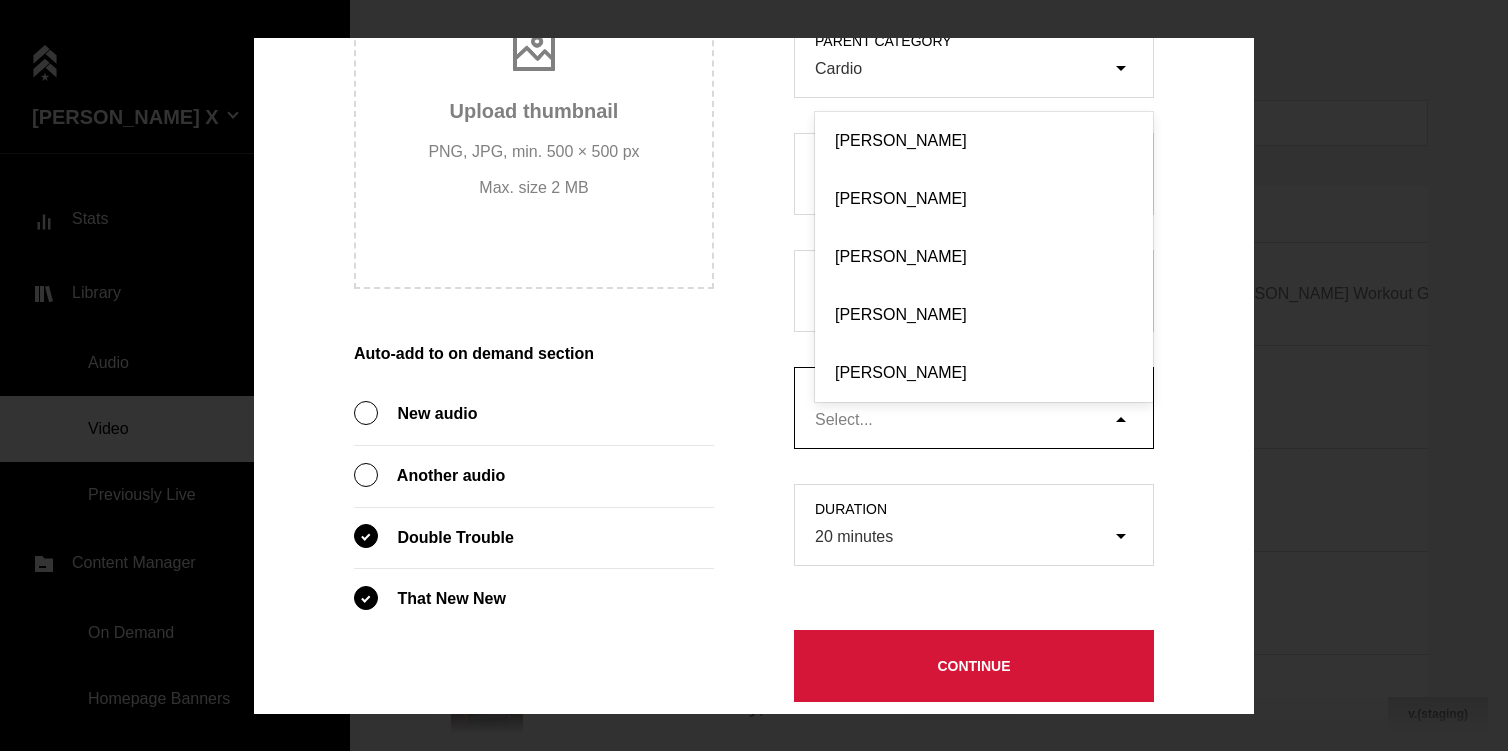 click on "Select..." at bounding box center (844, 420) 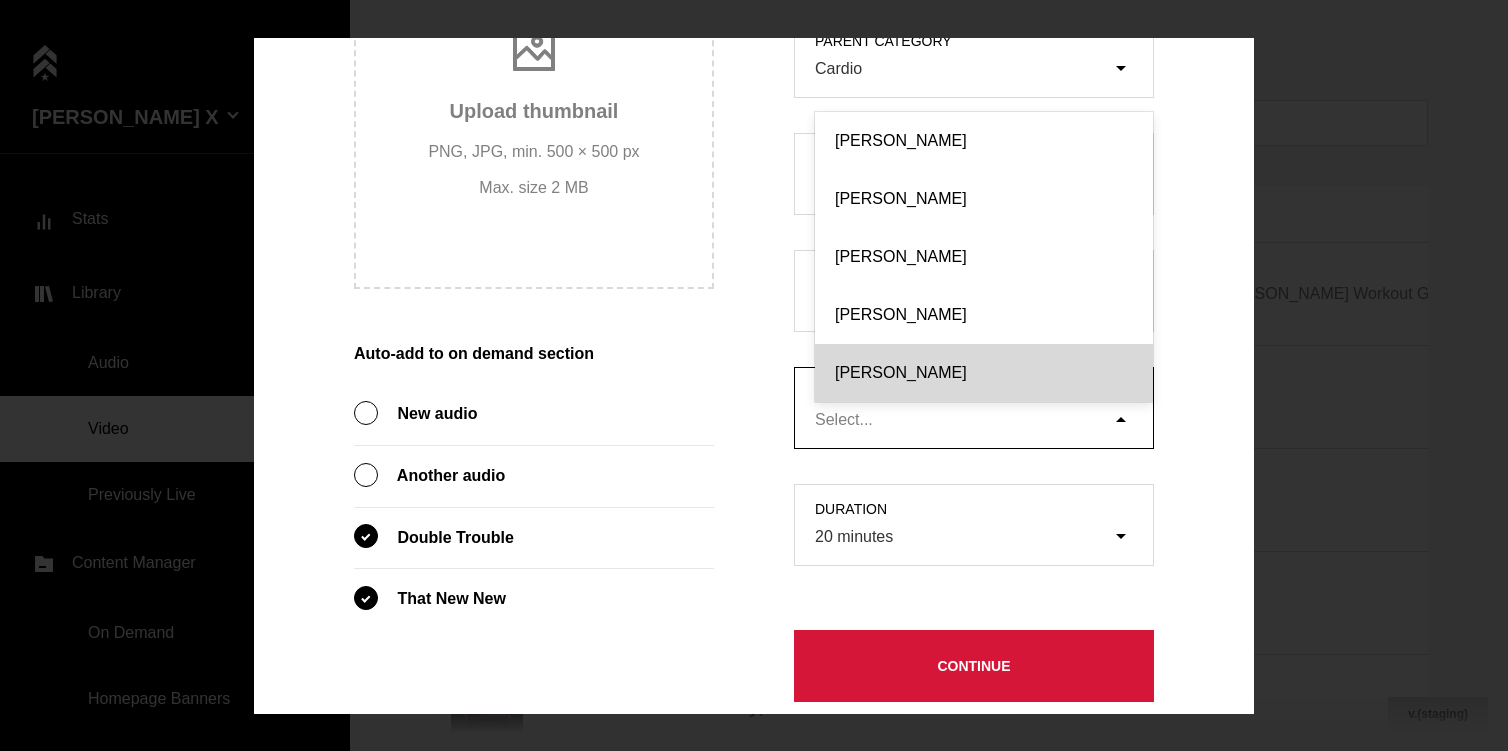 click on "[PERSON_NAME]" at bounding box center [984, 373] 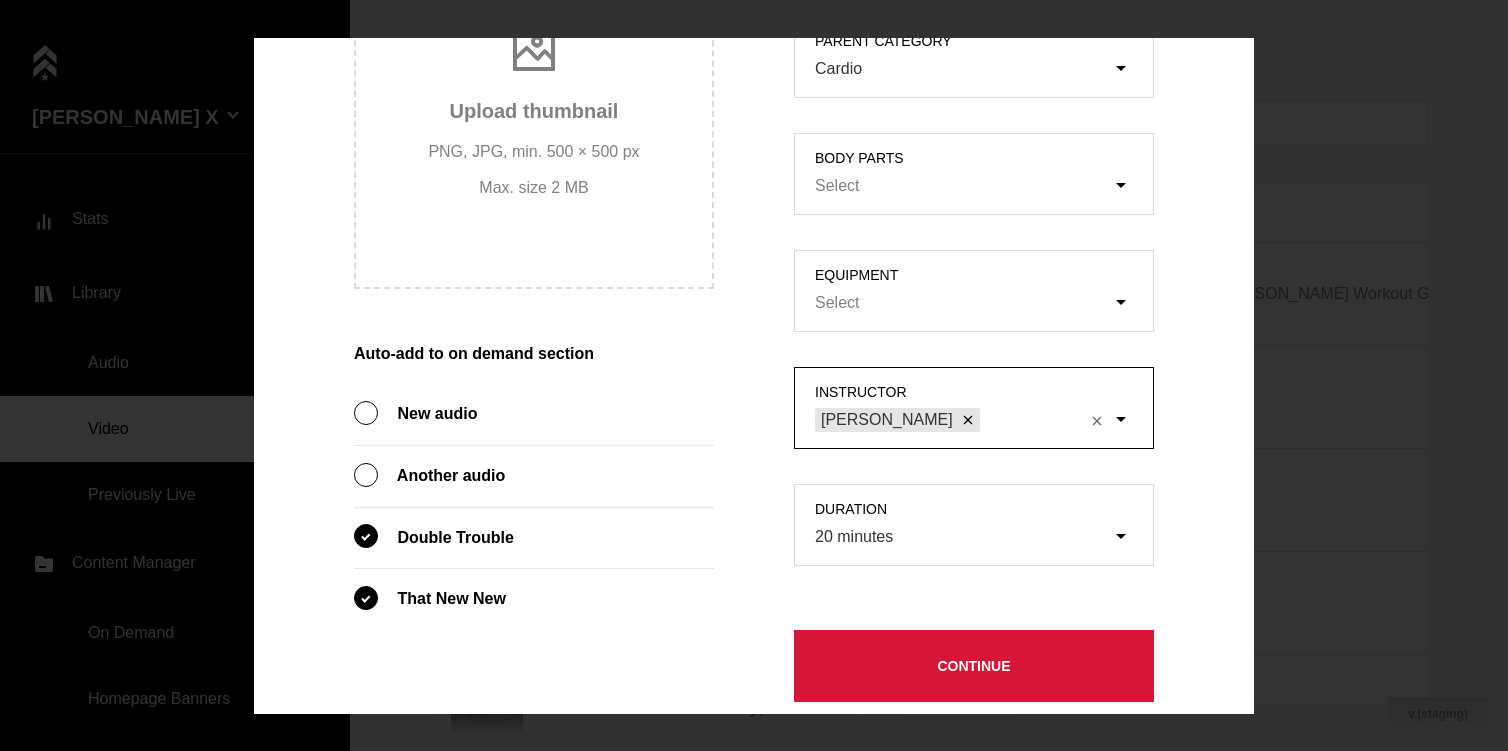 scroll, scrollTop: 805, scrollLeft: 0, axis: vertical 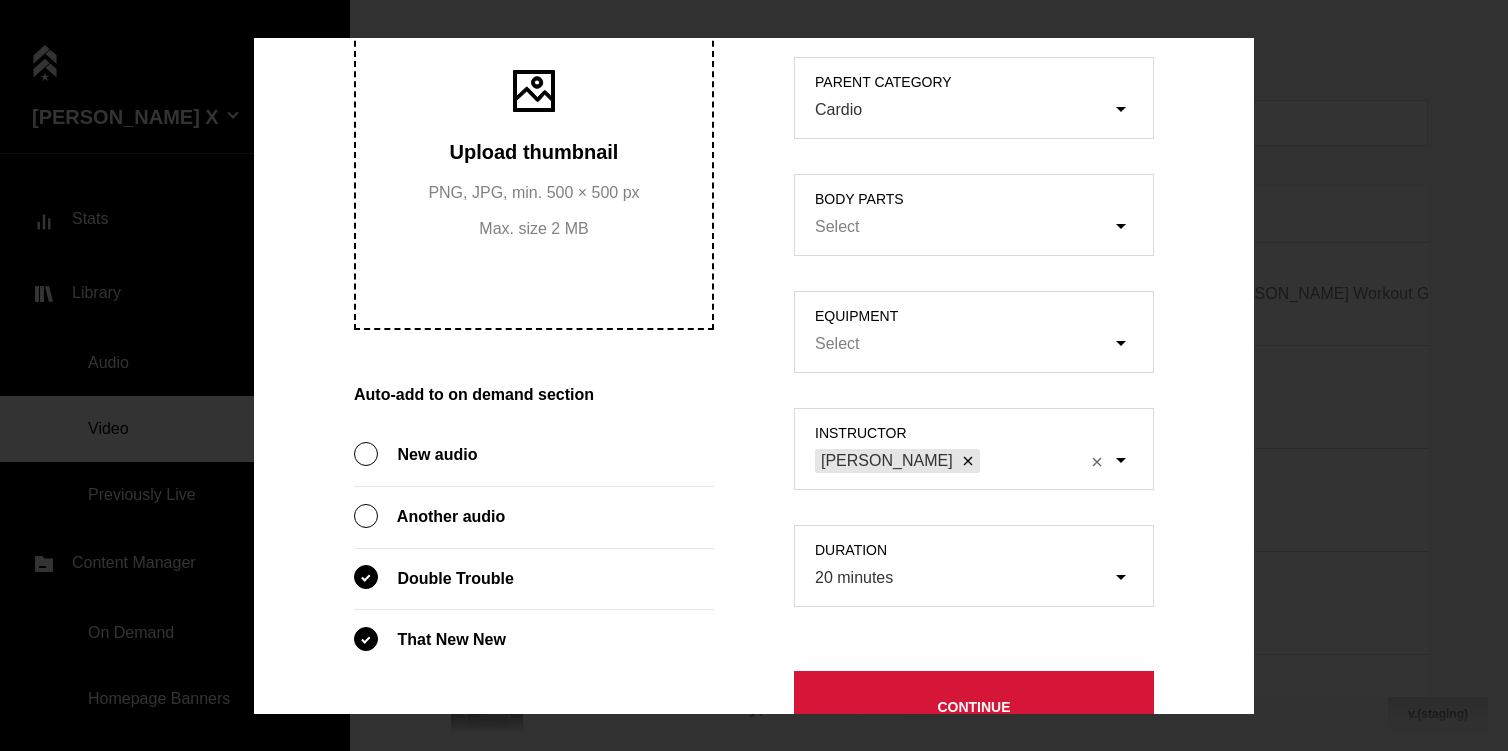 click on "Upload thumbnail PNG, JPG, min. 500 × 500 px Max. size 2 MB" at bounding box center [534, 150] 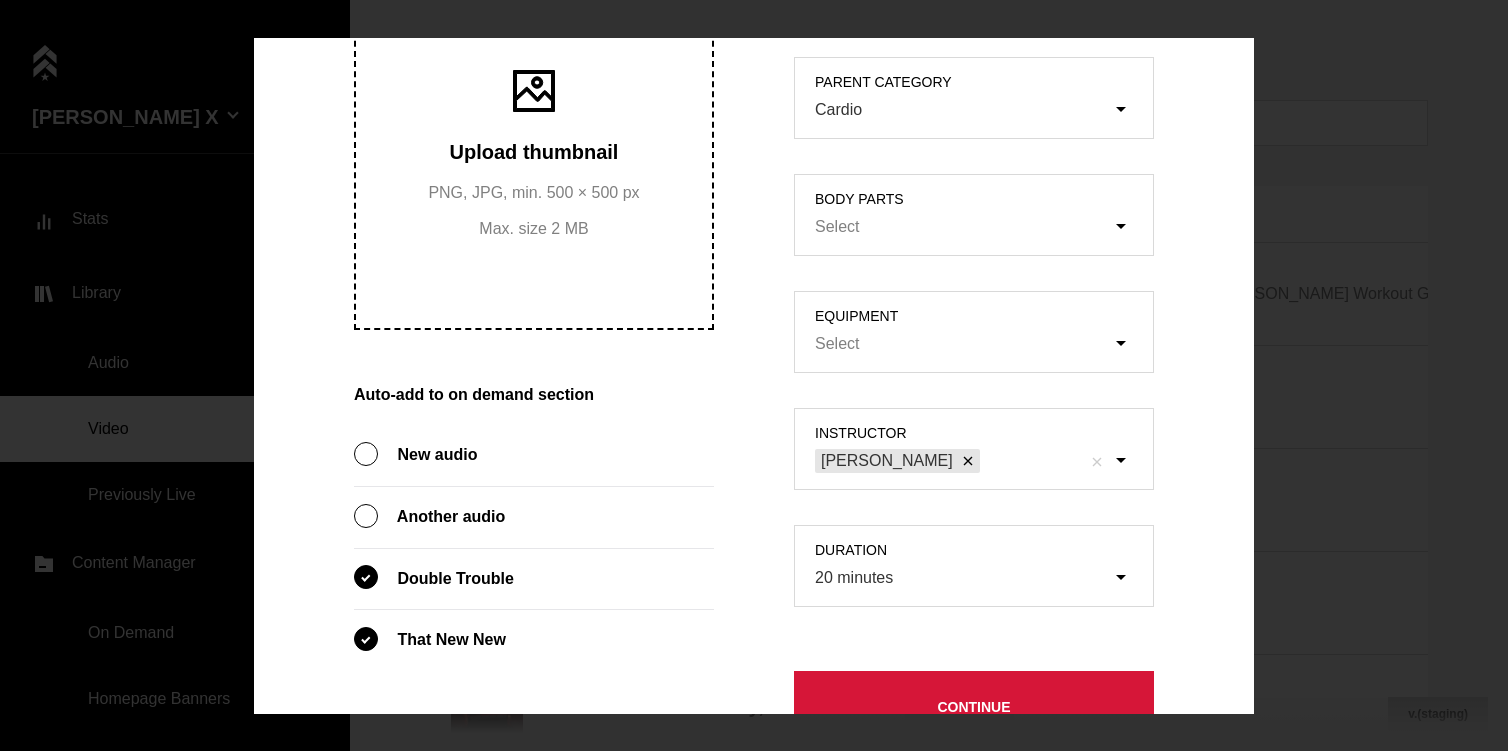 type on "C:\fakepath\image-28.jpeg" 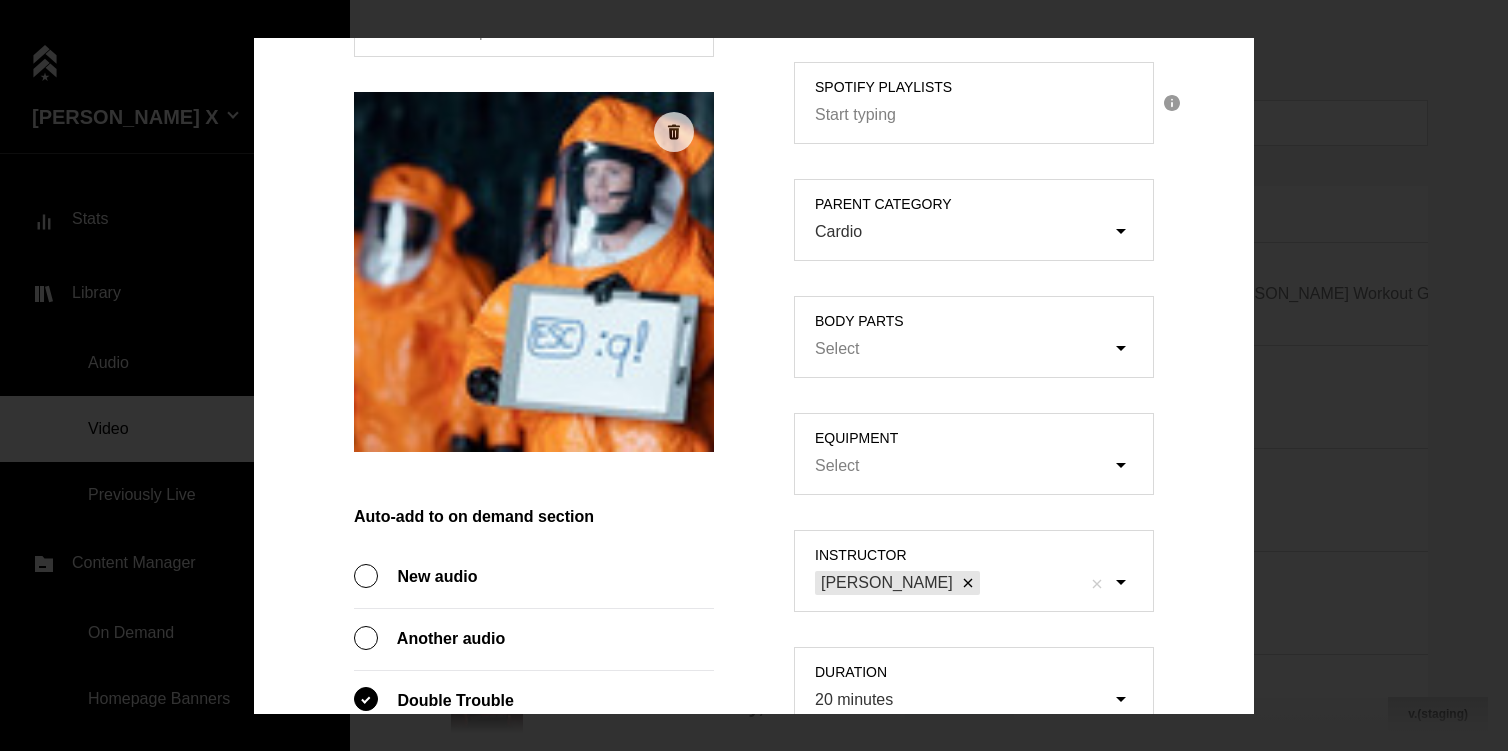 scroll, scrollTop: 913, scrollLeft: 0, axis: vertical 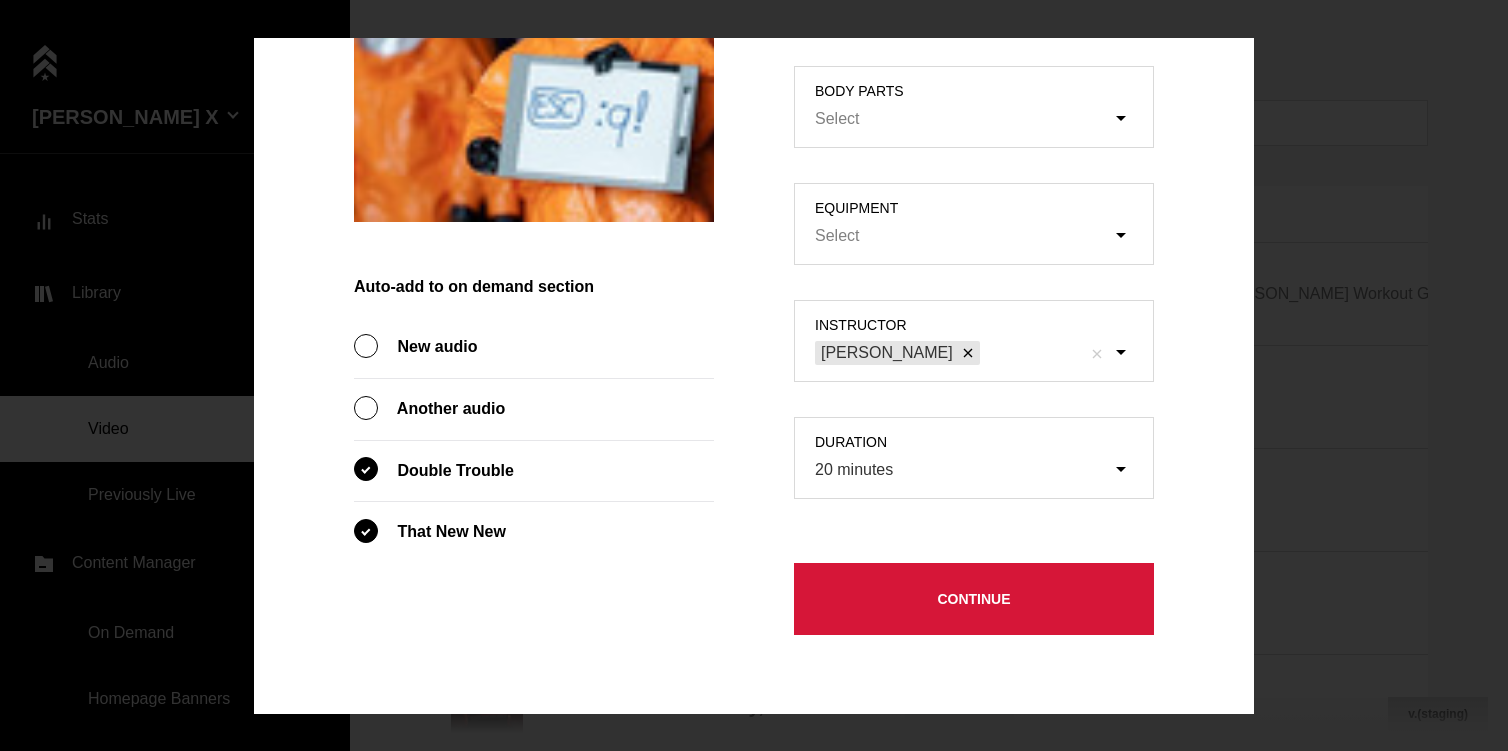 click on "Continue" at bounding box center [974, 599] 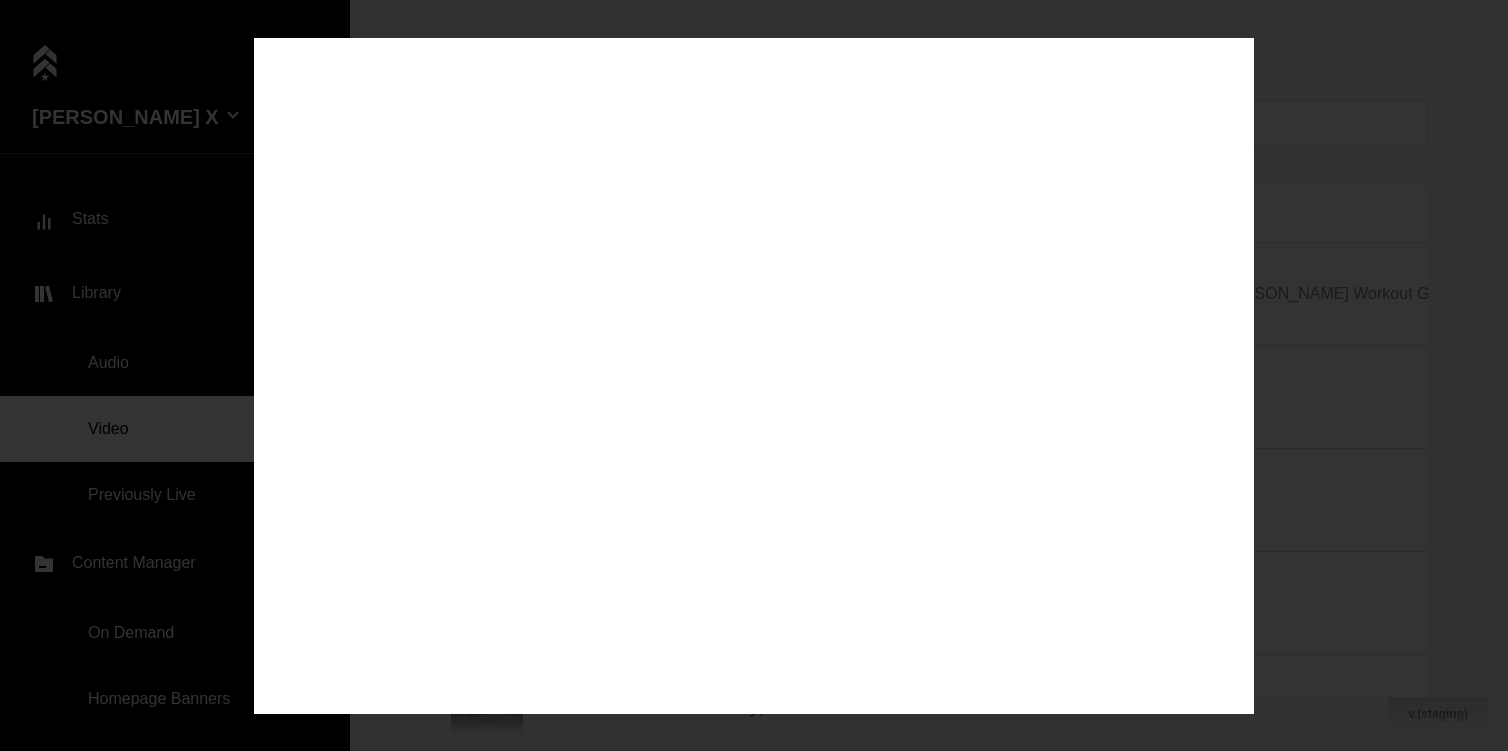 scroll, scrollTop: 0, scrollLeft: 0, axis: both 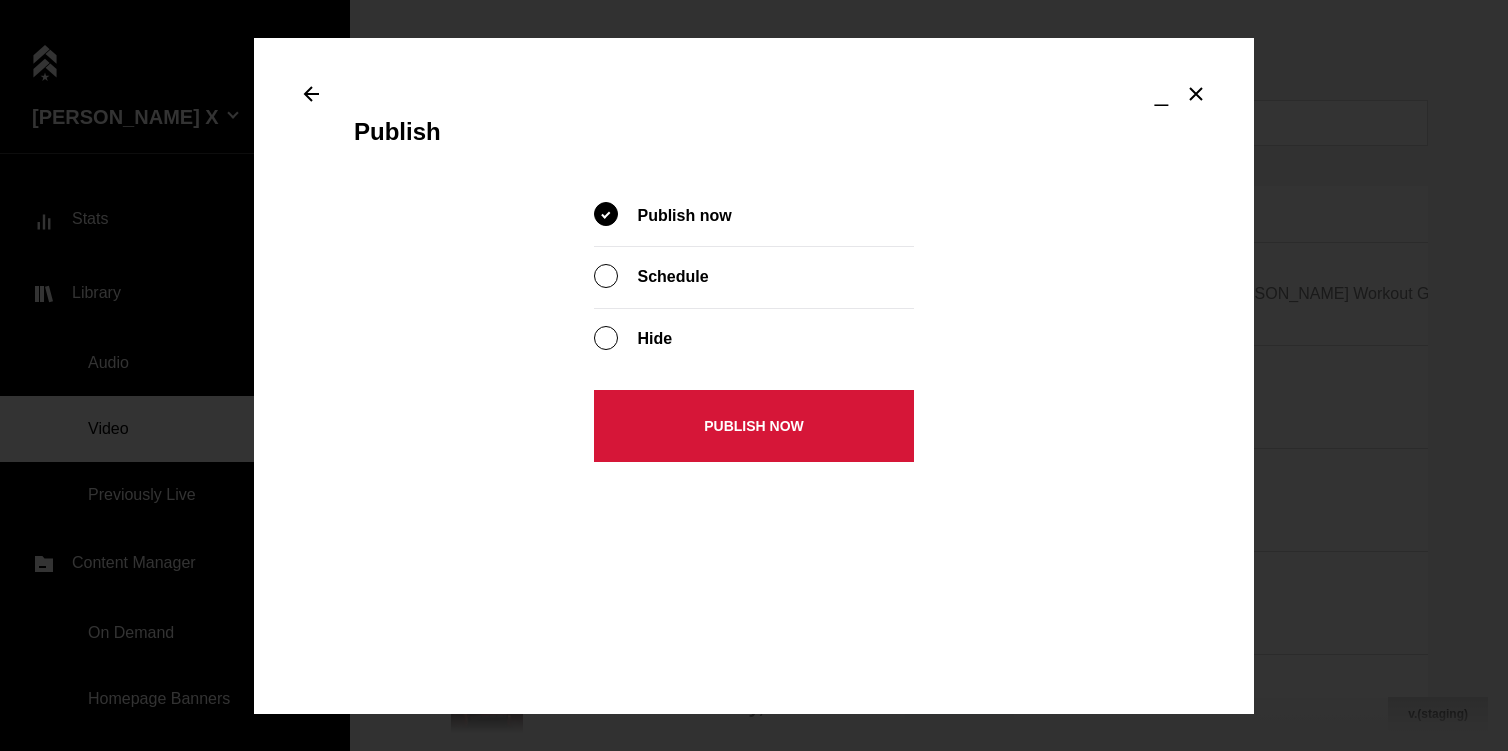 click on "Publish now" at bounding box center (754, 426) 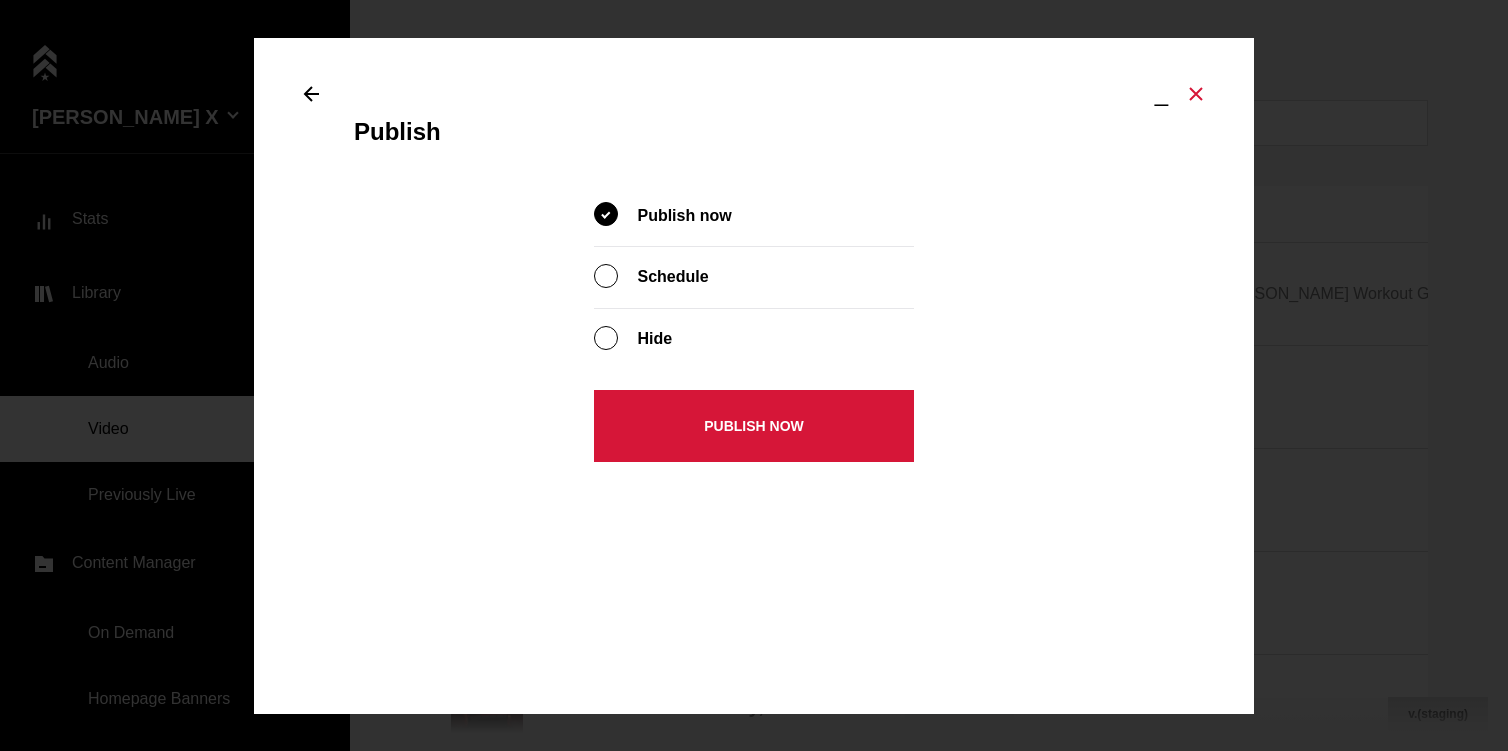 click at bounding box center [1196, 93] 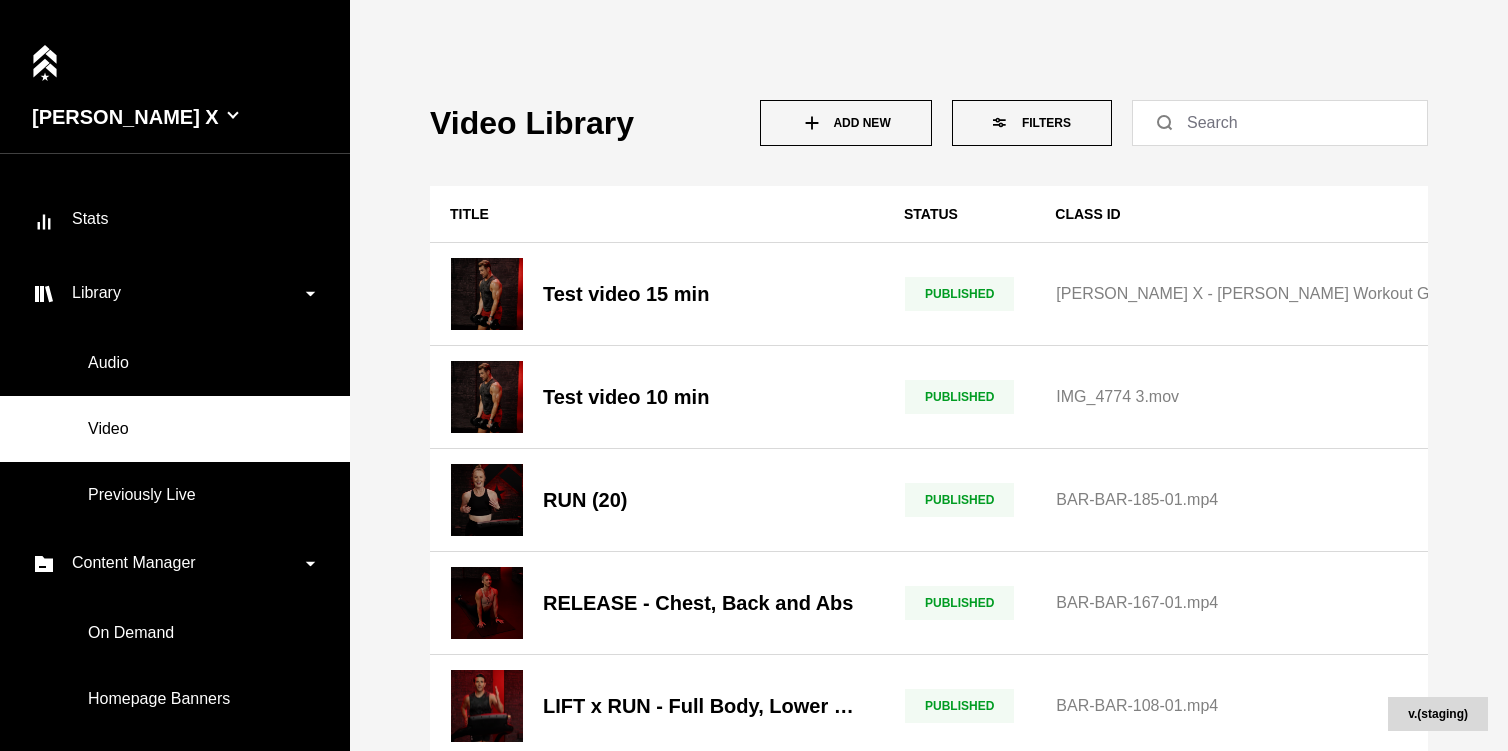 click on "Add New" at bounding box center [846, 123] 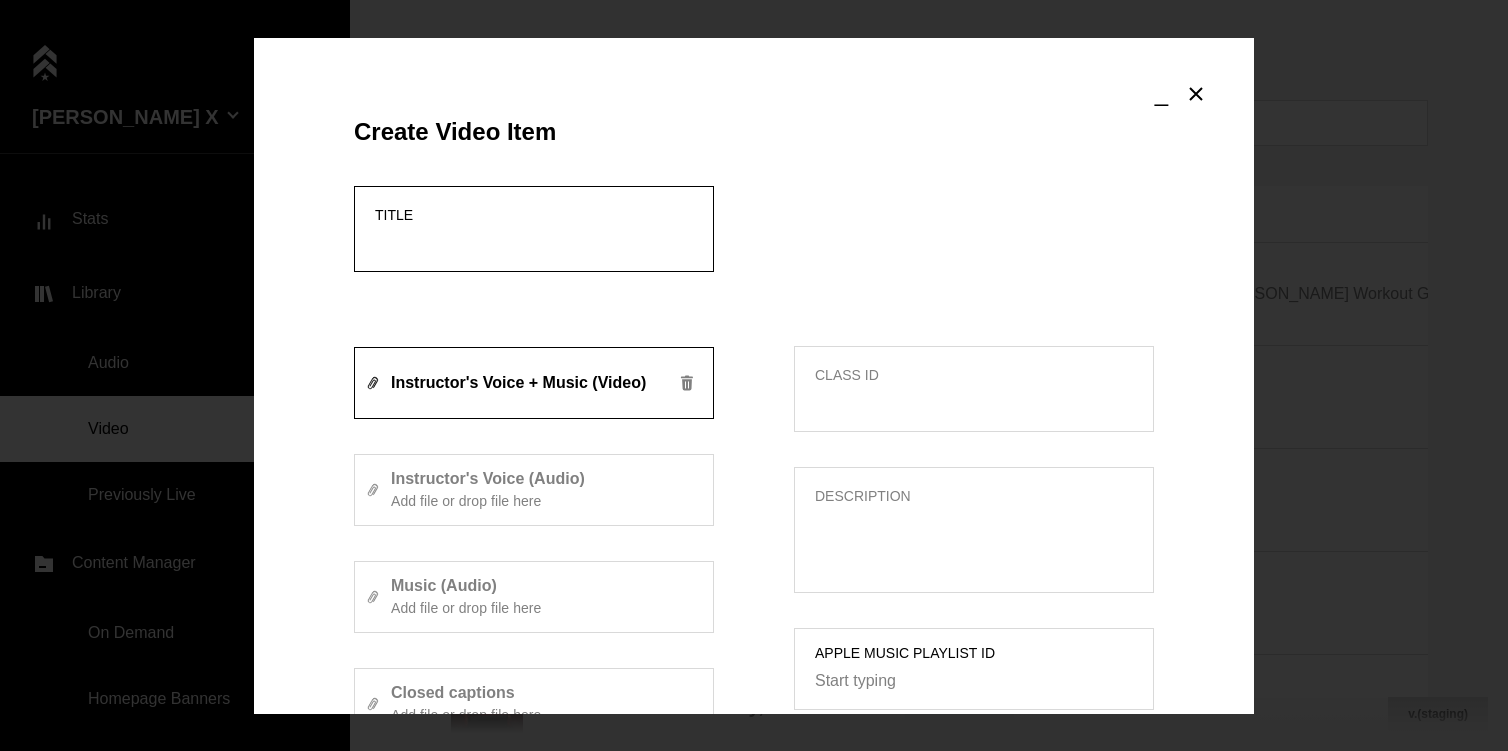 click on "Title" at bounding box center [534, 242] 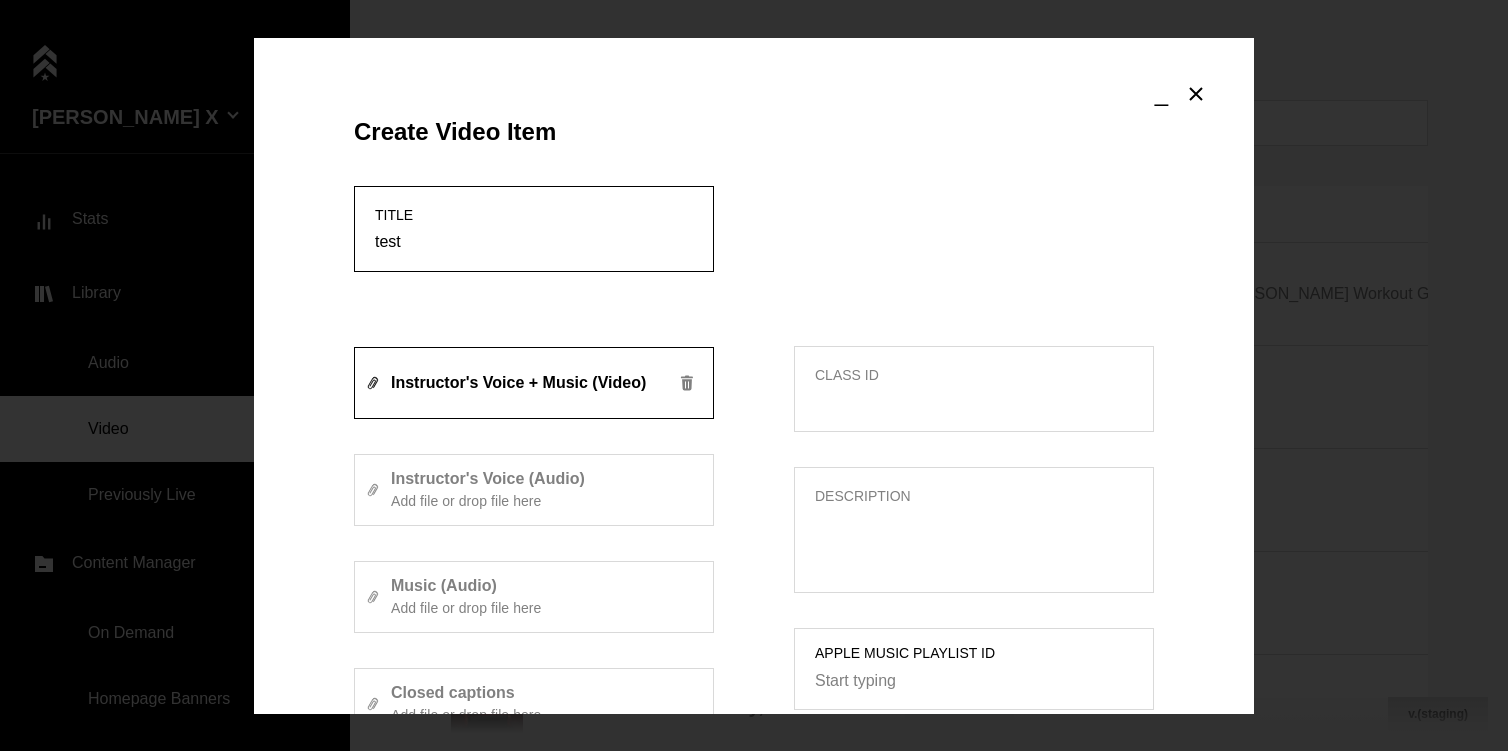 type on "test" 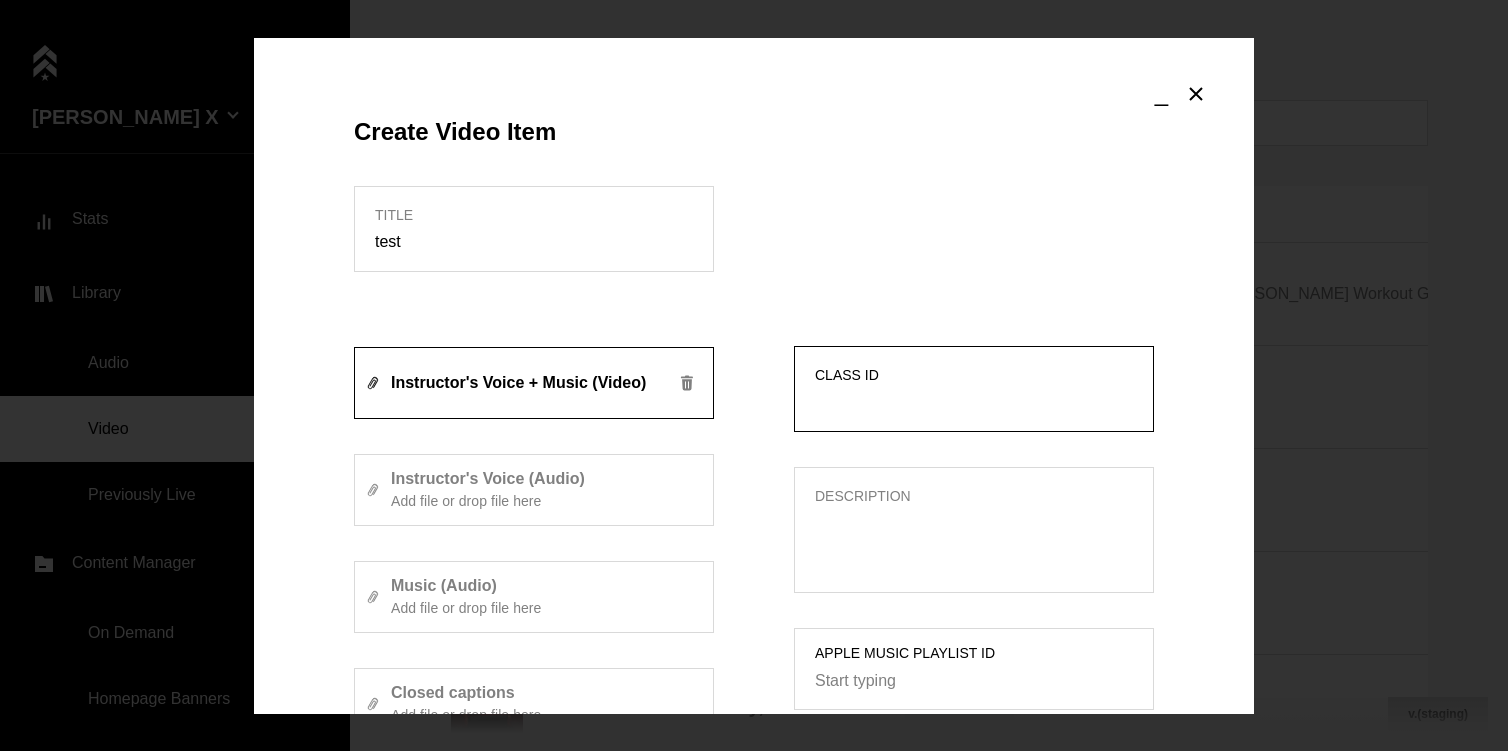 click on "Class ID" at bounding box center (974, 402) 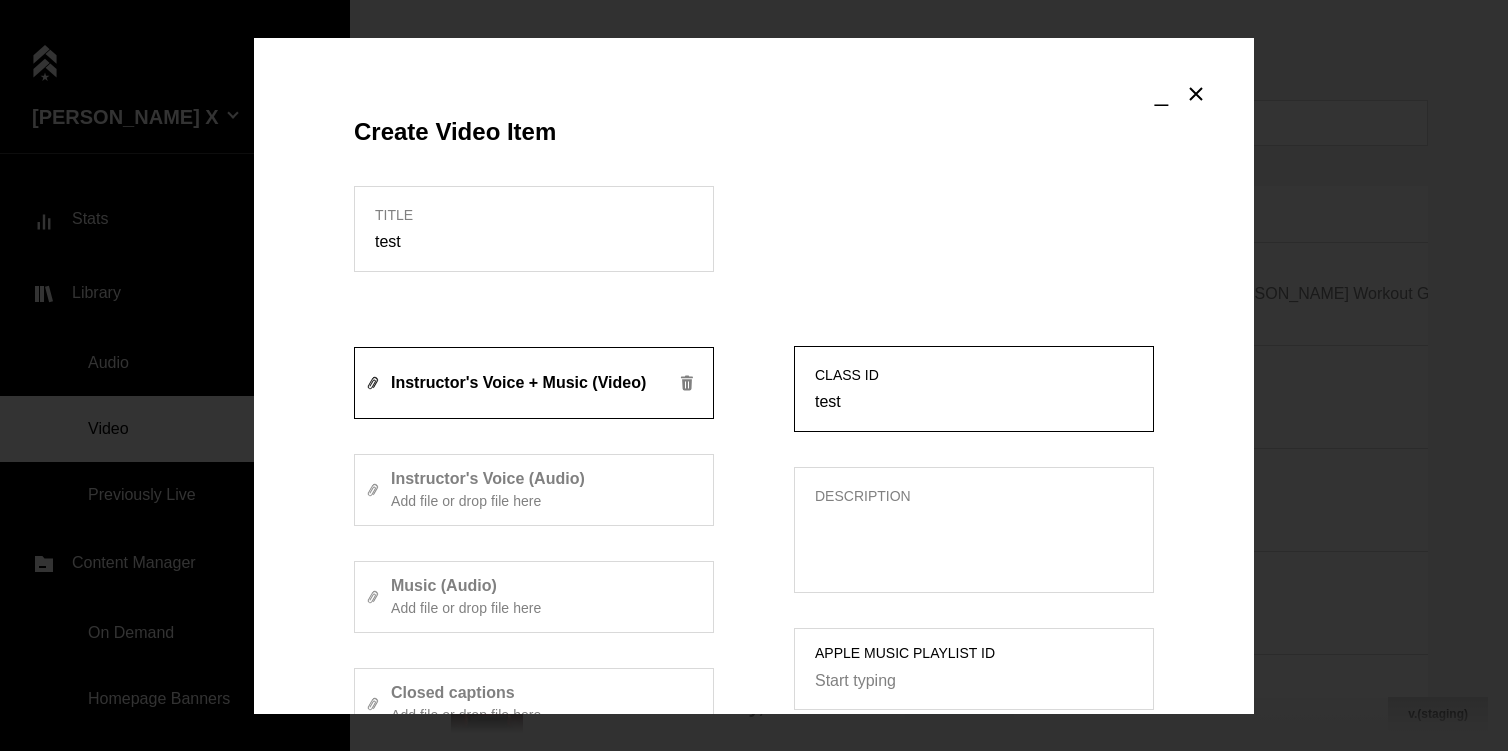 type on "test" 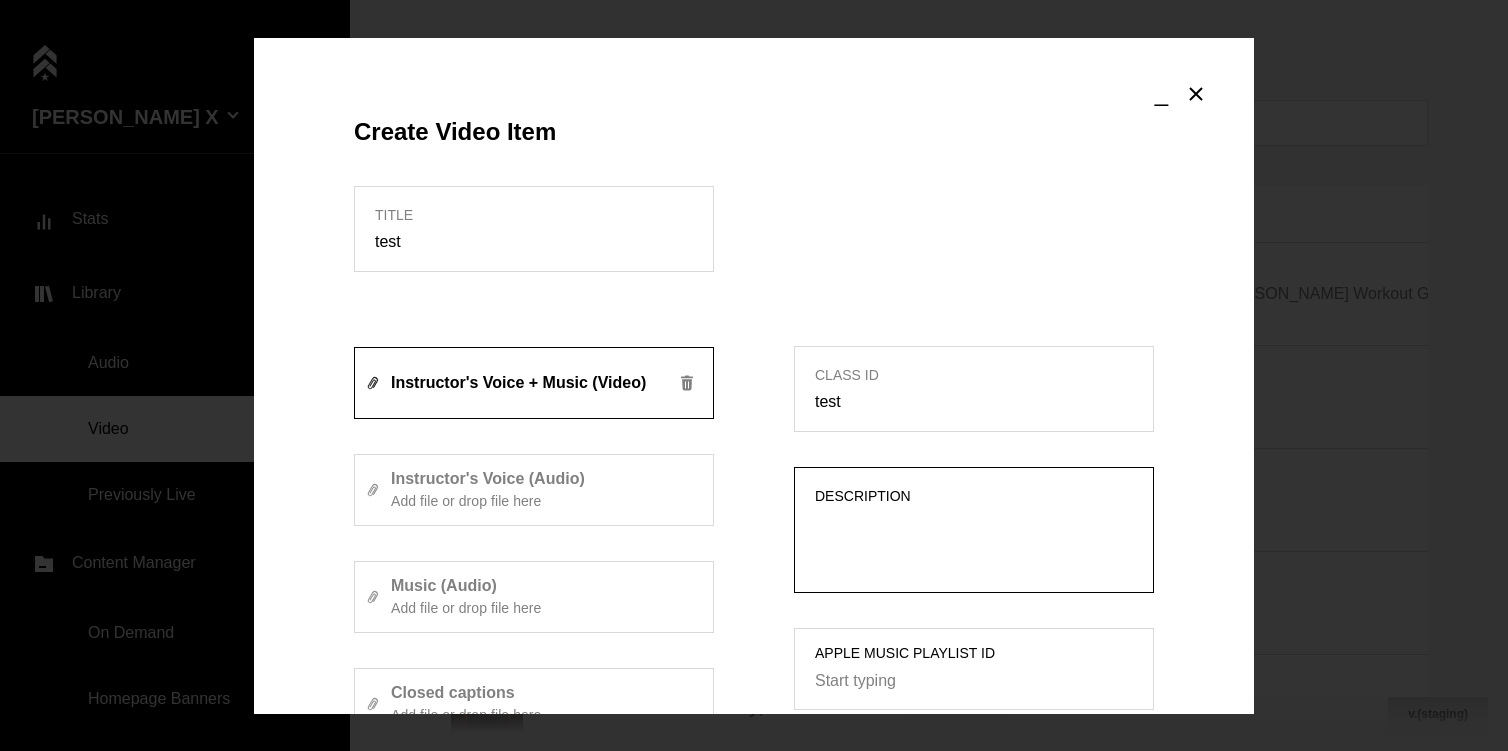 click on "Description" at bounding box center (974, 543) 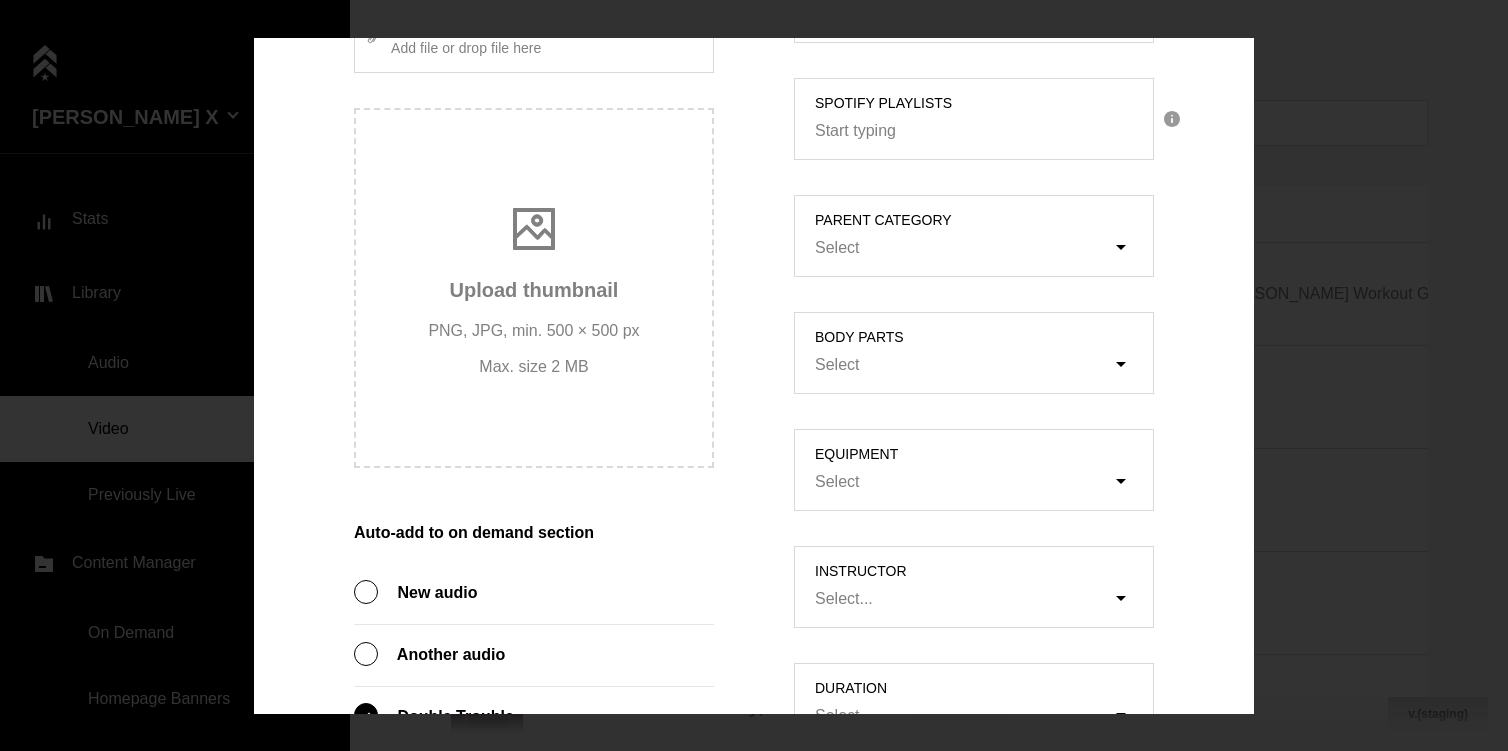 scroll, scrollTop: 671, scrollLeft: 0, axis: vertical 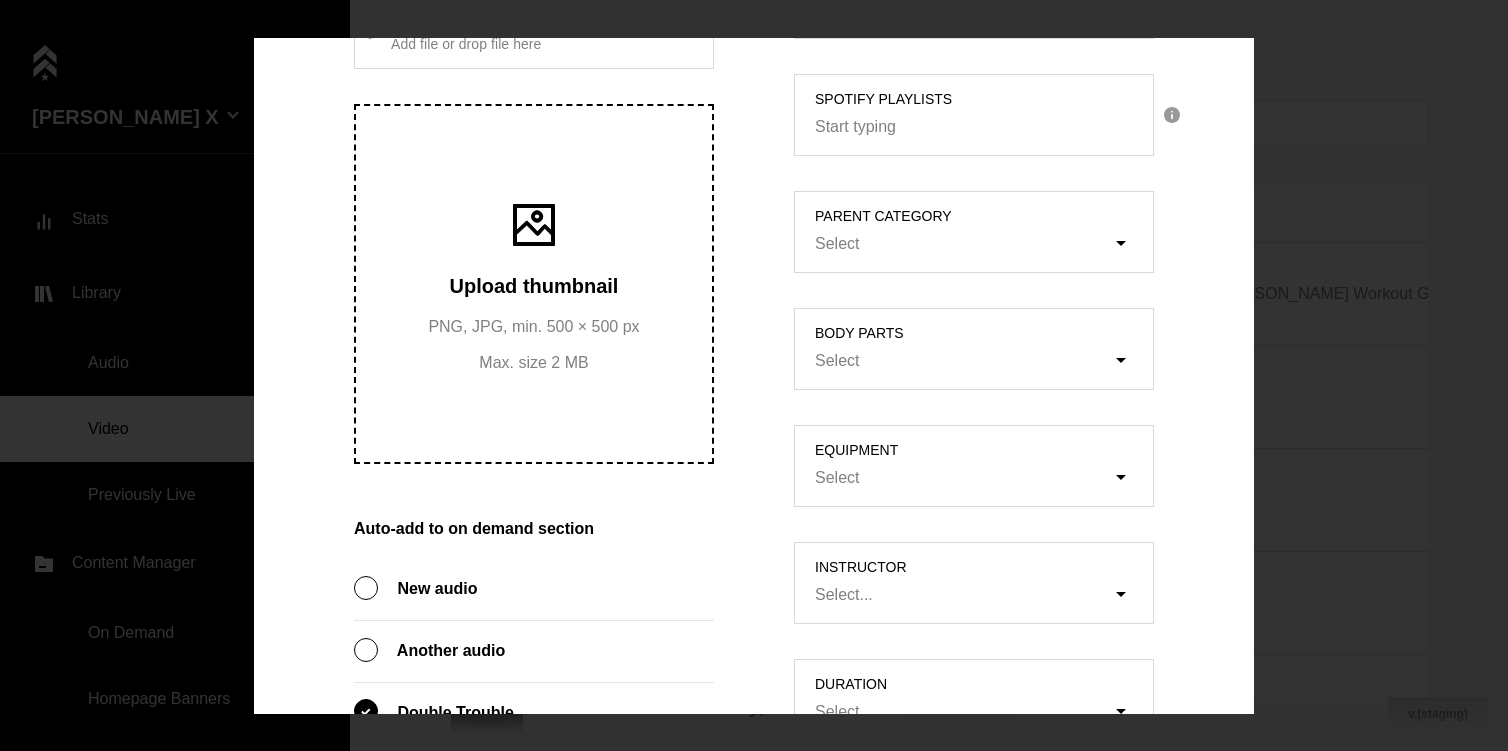 type on "test" 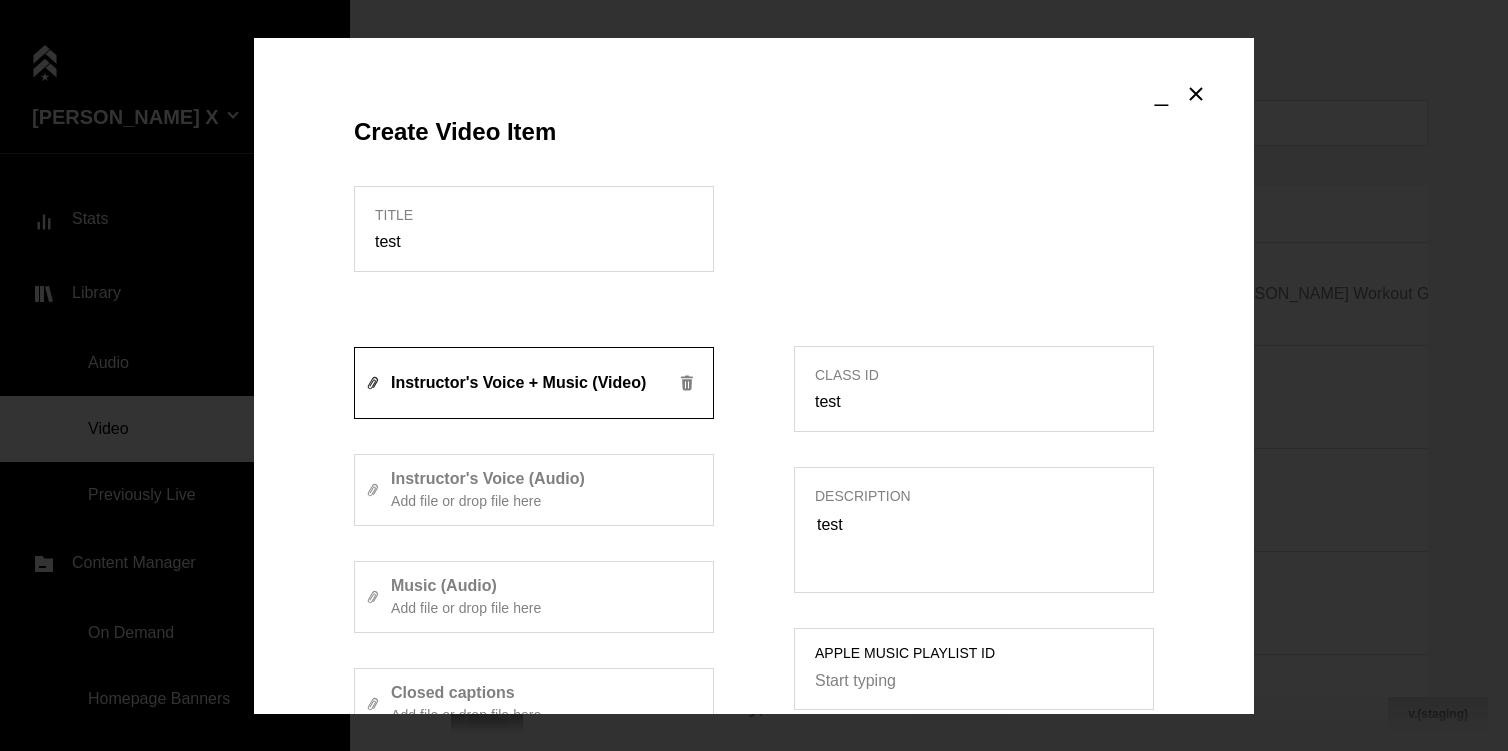 scroll, scrollTop: 410, scrollLeft: 0, axis: vertical 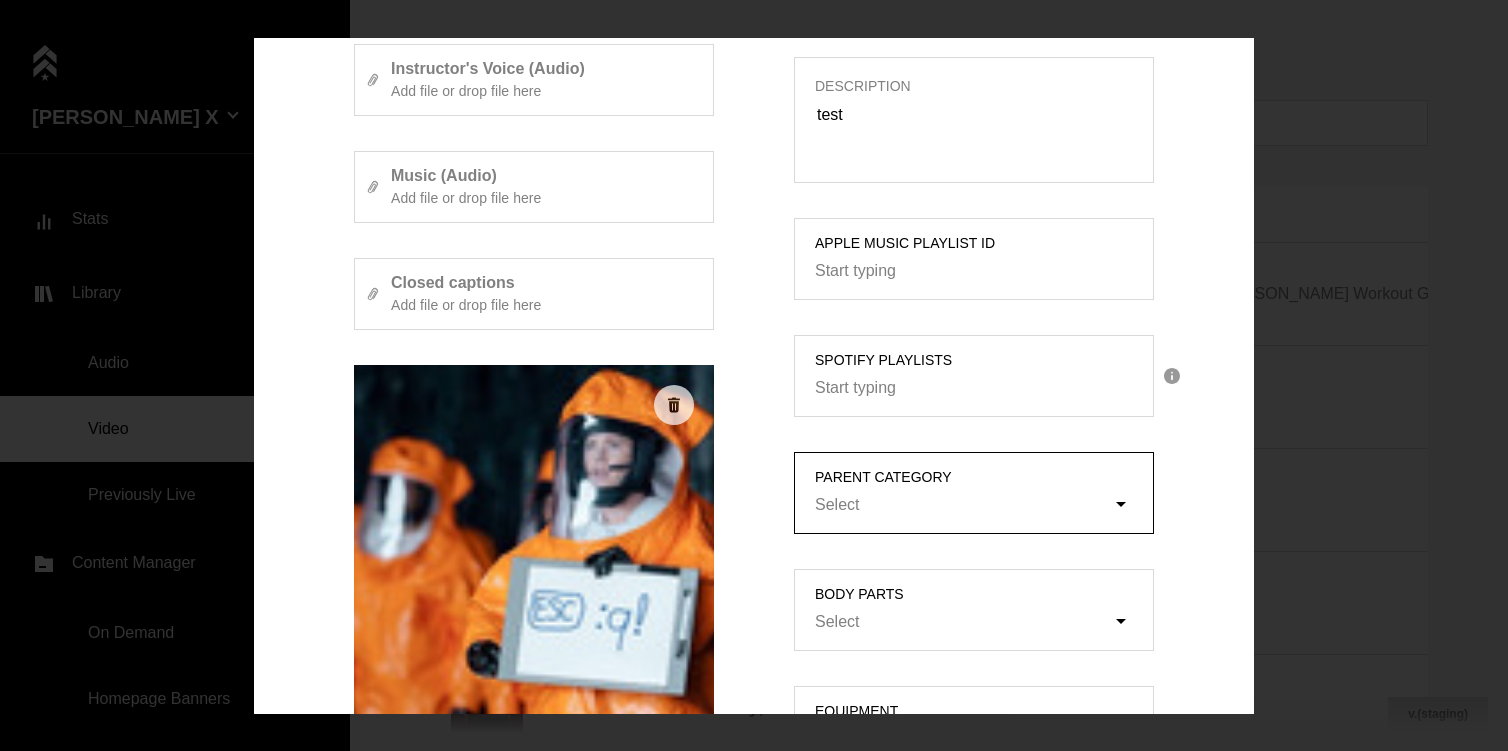 click on "Select" at bounding box center [984, 506] 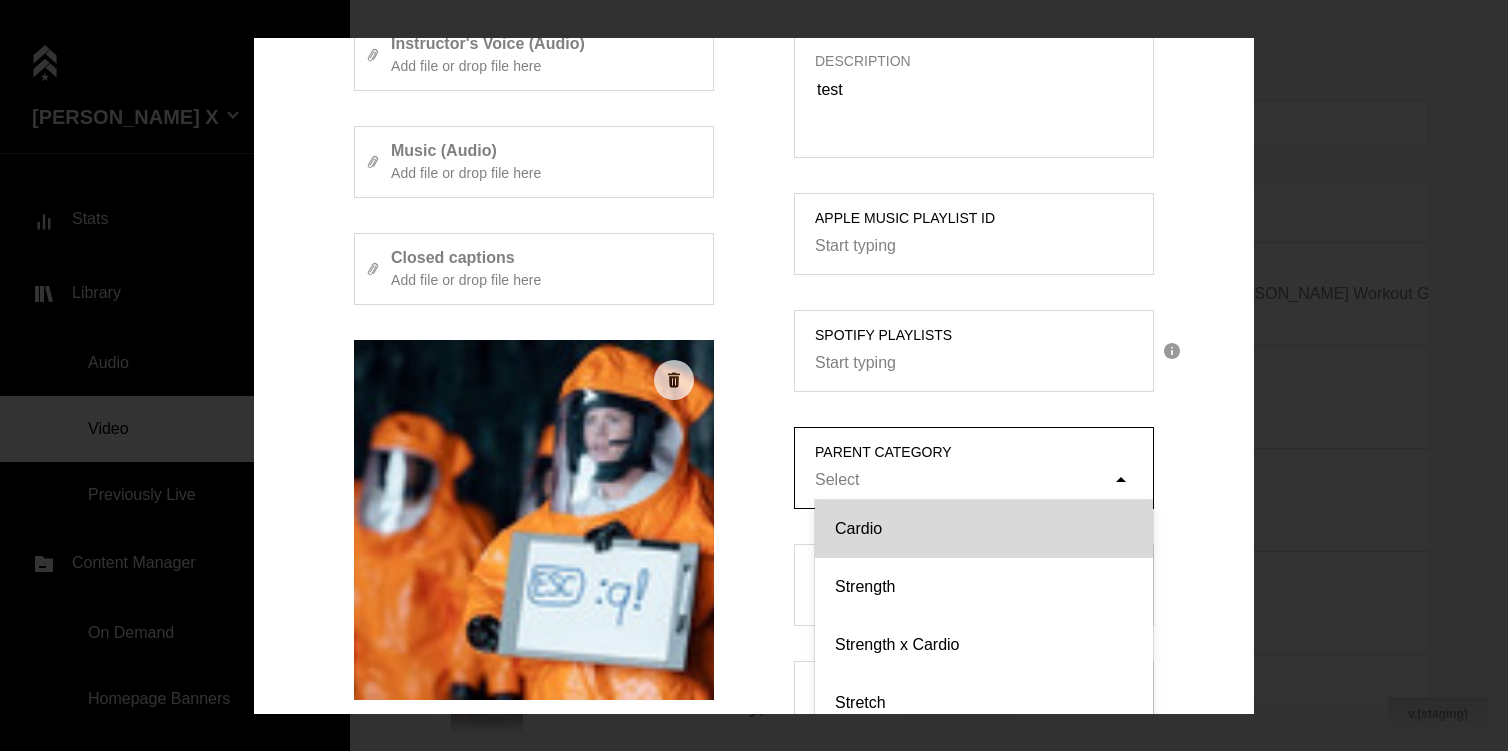 click on "Cardio" at bounding box center (984, 529) 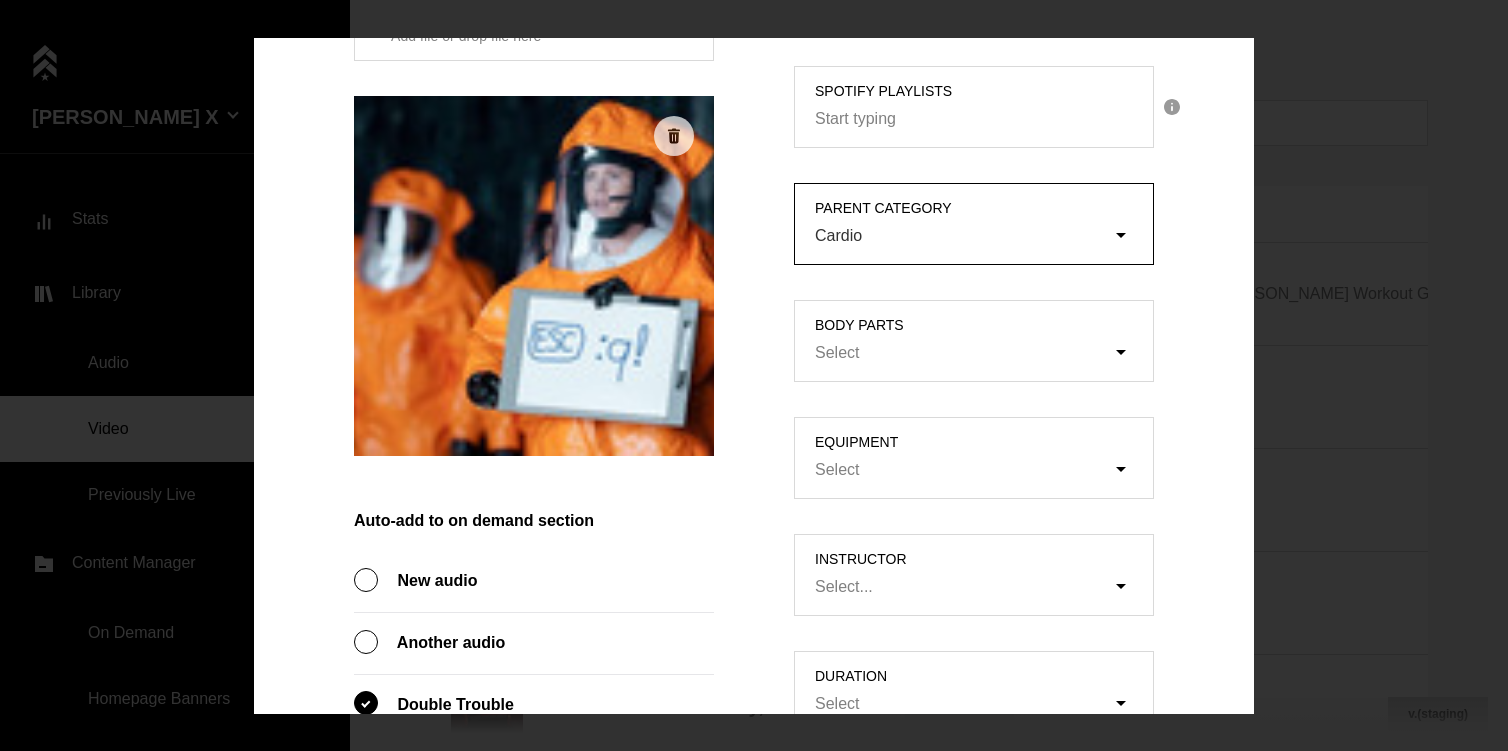 scroll, scrollTop: 755, scrollLeft: 0, axis: vertical 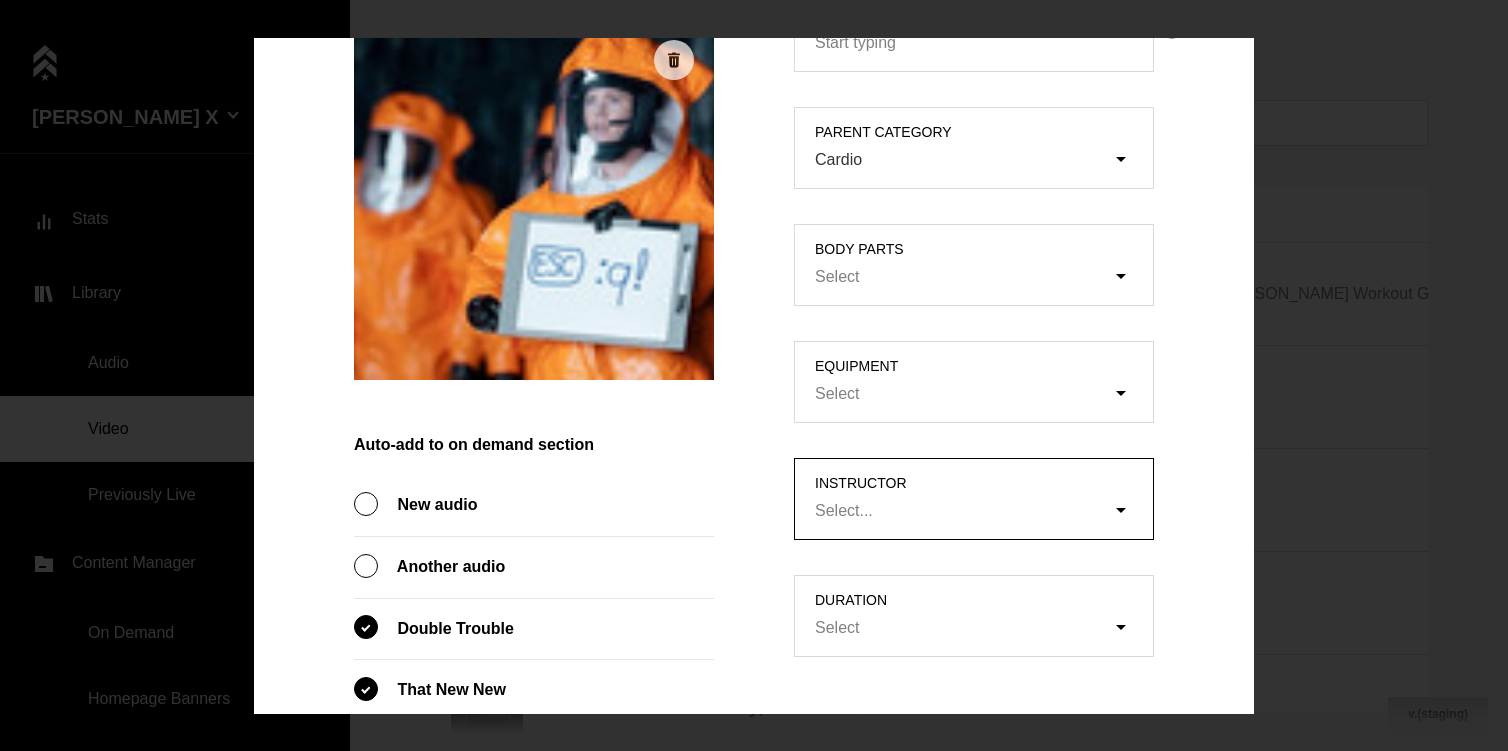 click on "Select..." at bounding box center [963, 511] 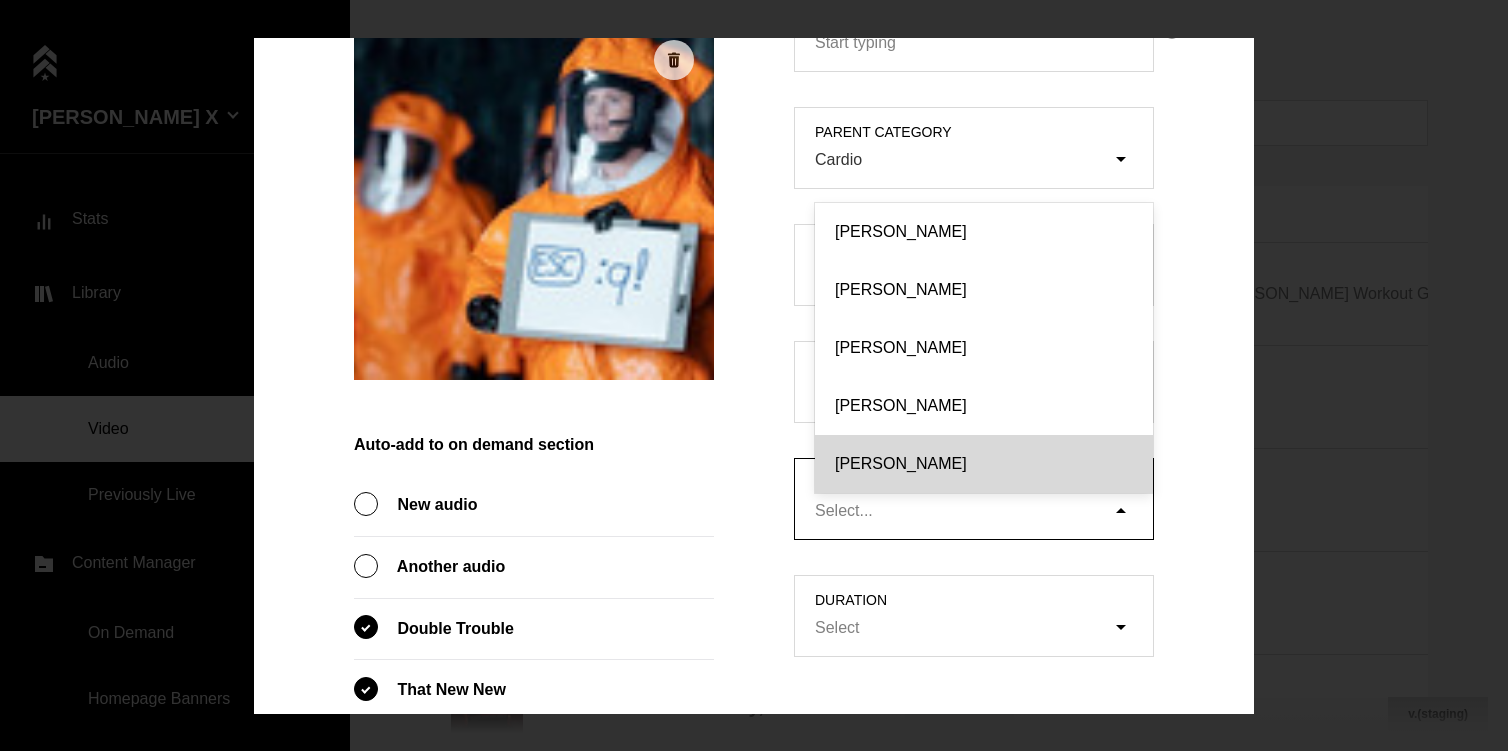 click on "[PERSON_NAME]" at bounding box center [984, 464] 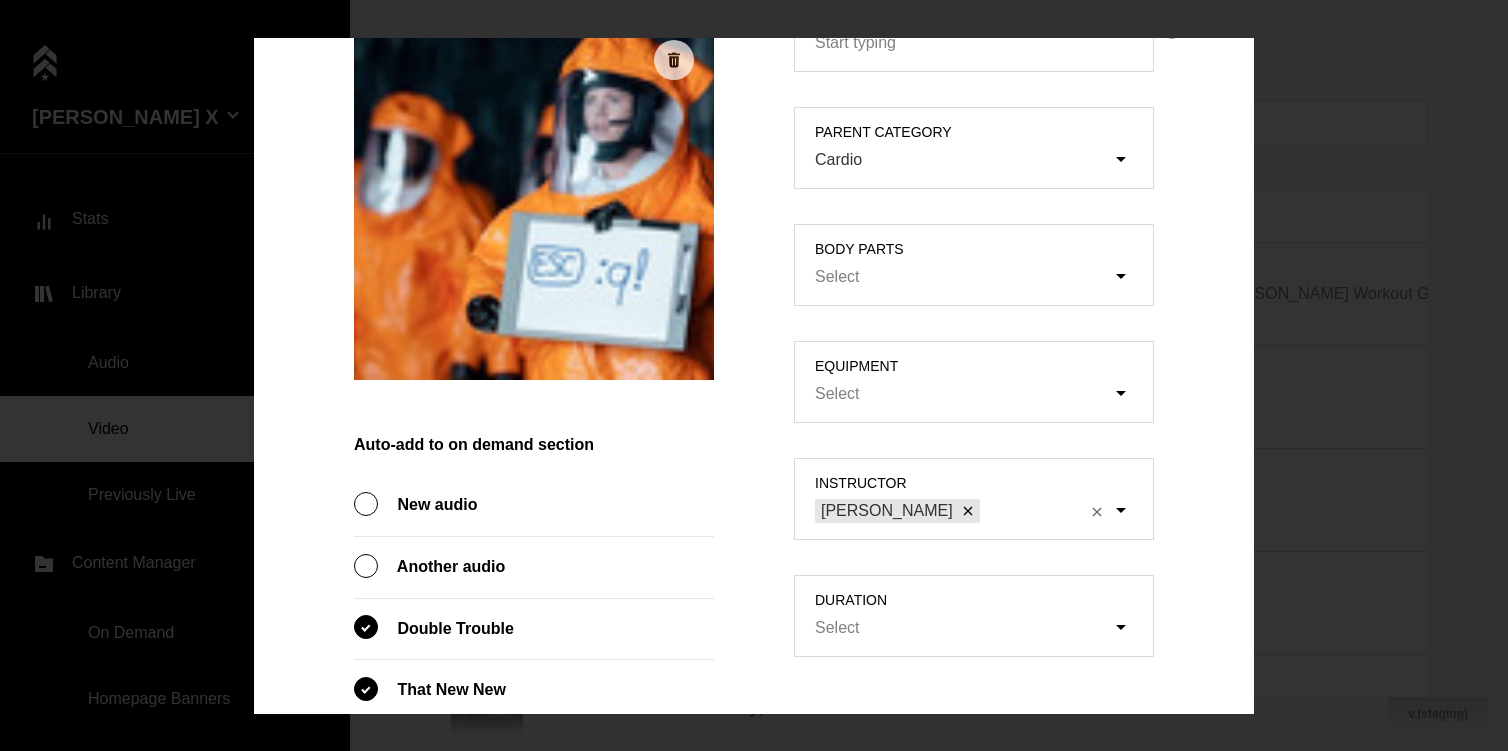 click on "duration Select" at bounding box center (974, 616) 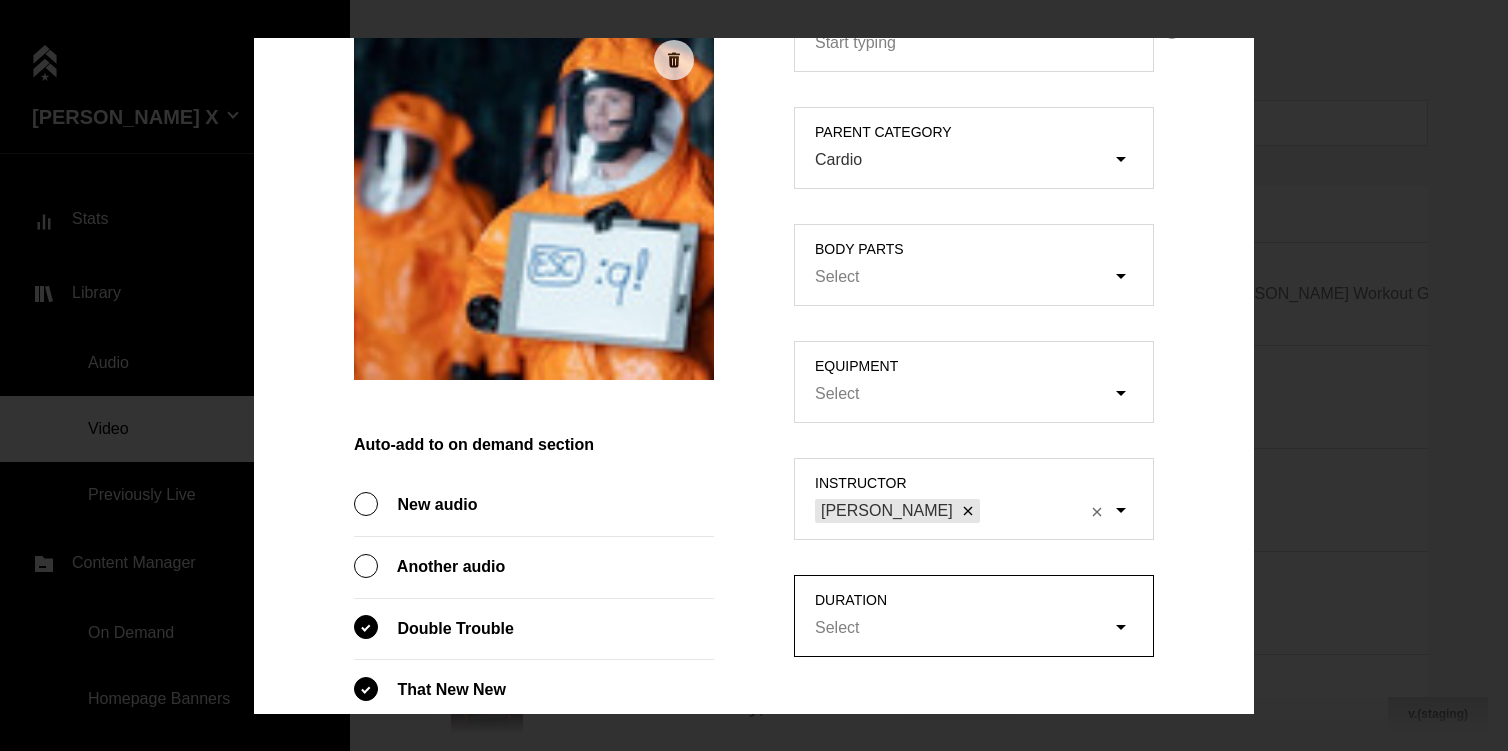 click on "duration Select" at bounding box center [714, 628] 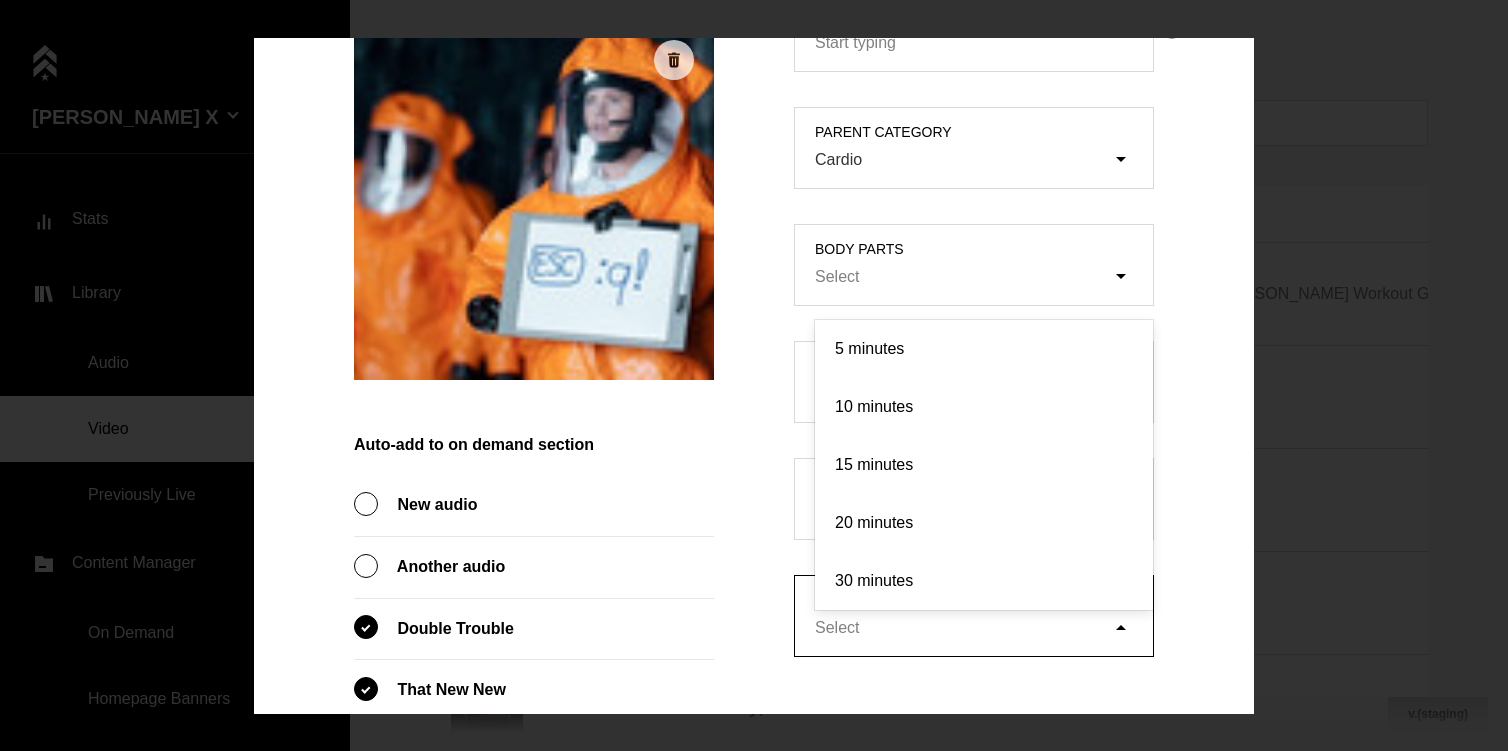 click on "Select" at bounding box center (984, 629) 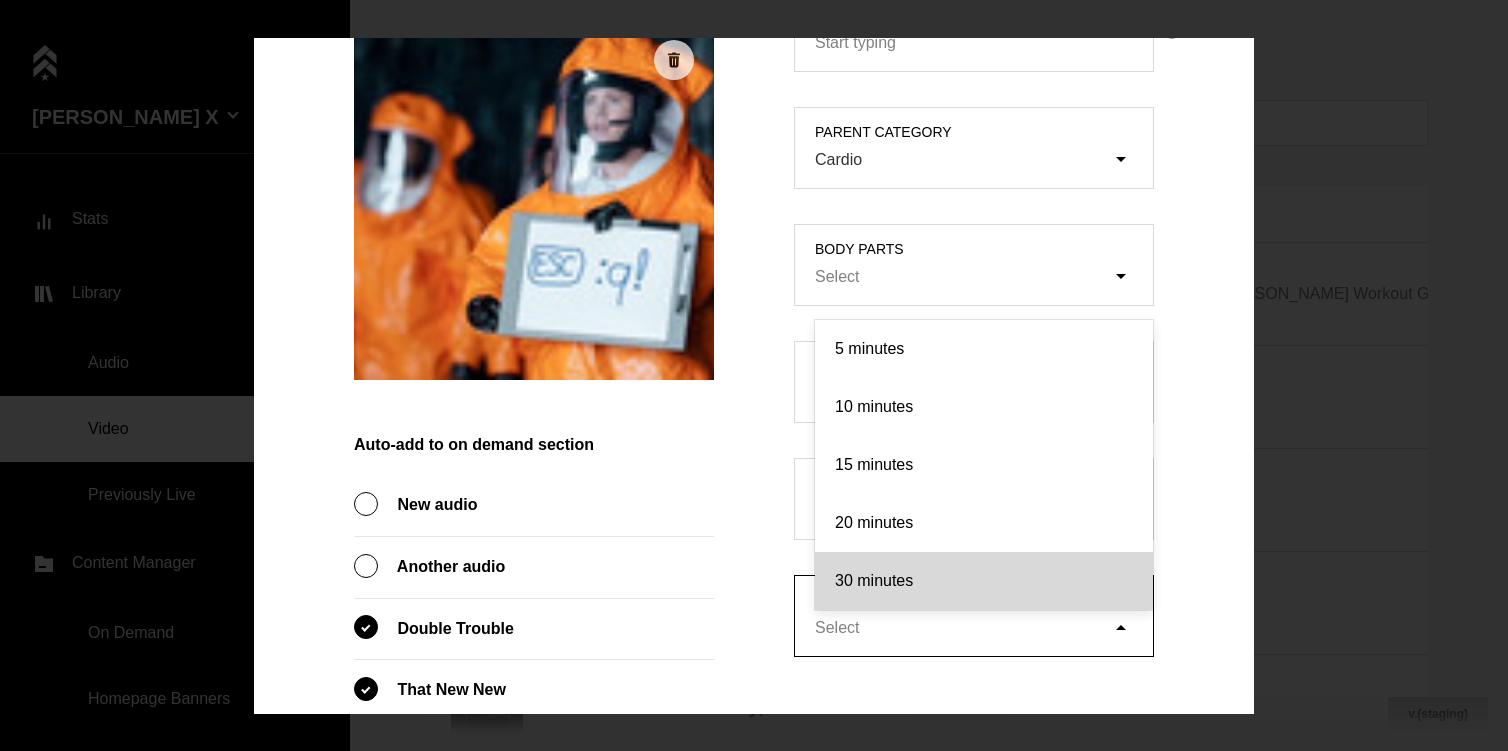 click on "30 minutes" at bounding box center [984, 581] 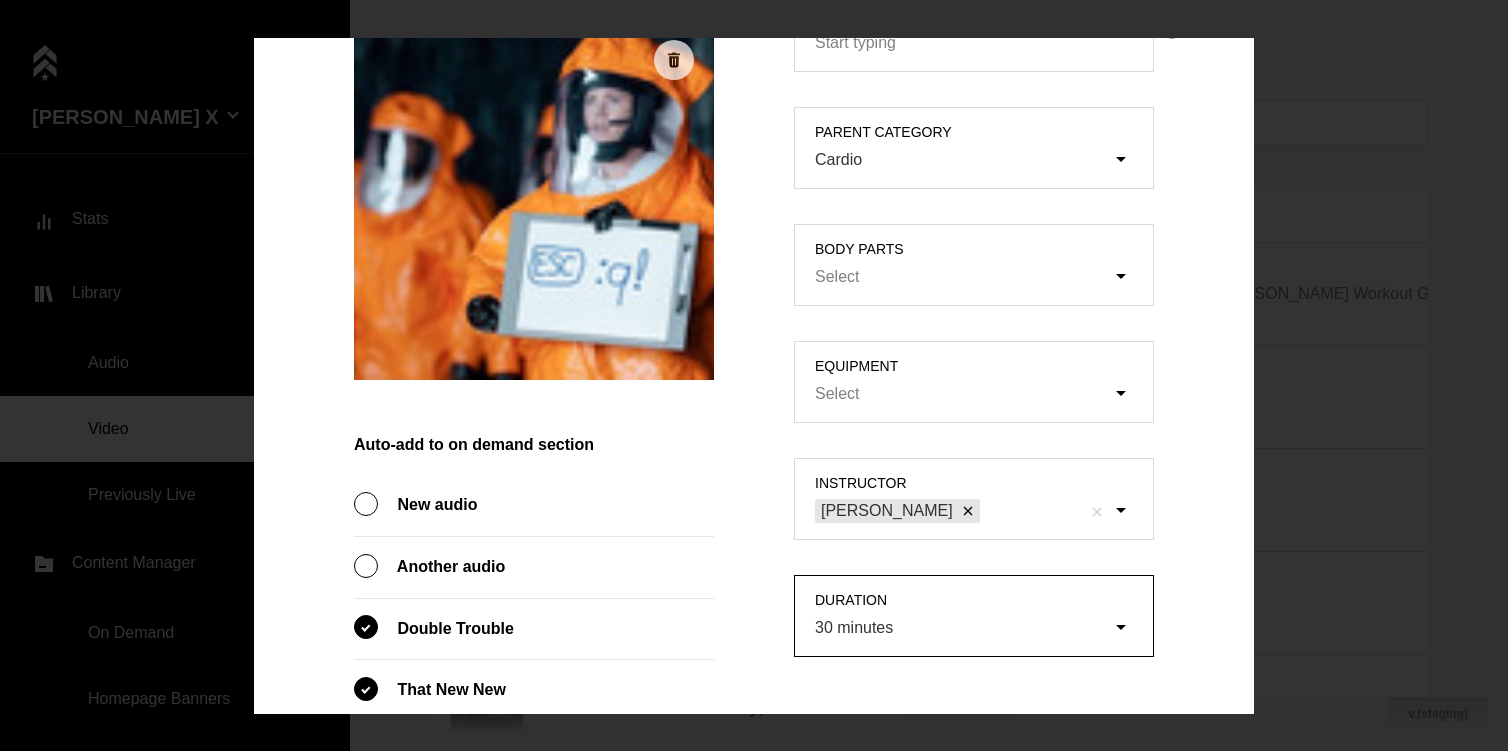 scroll, scrollTop: 913, scrollLeft: 0, axis: vertical 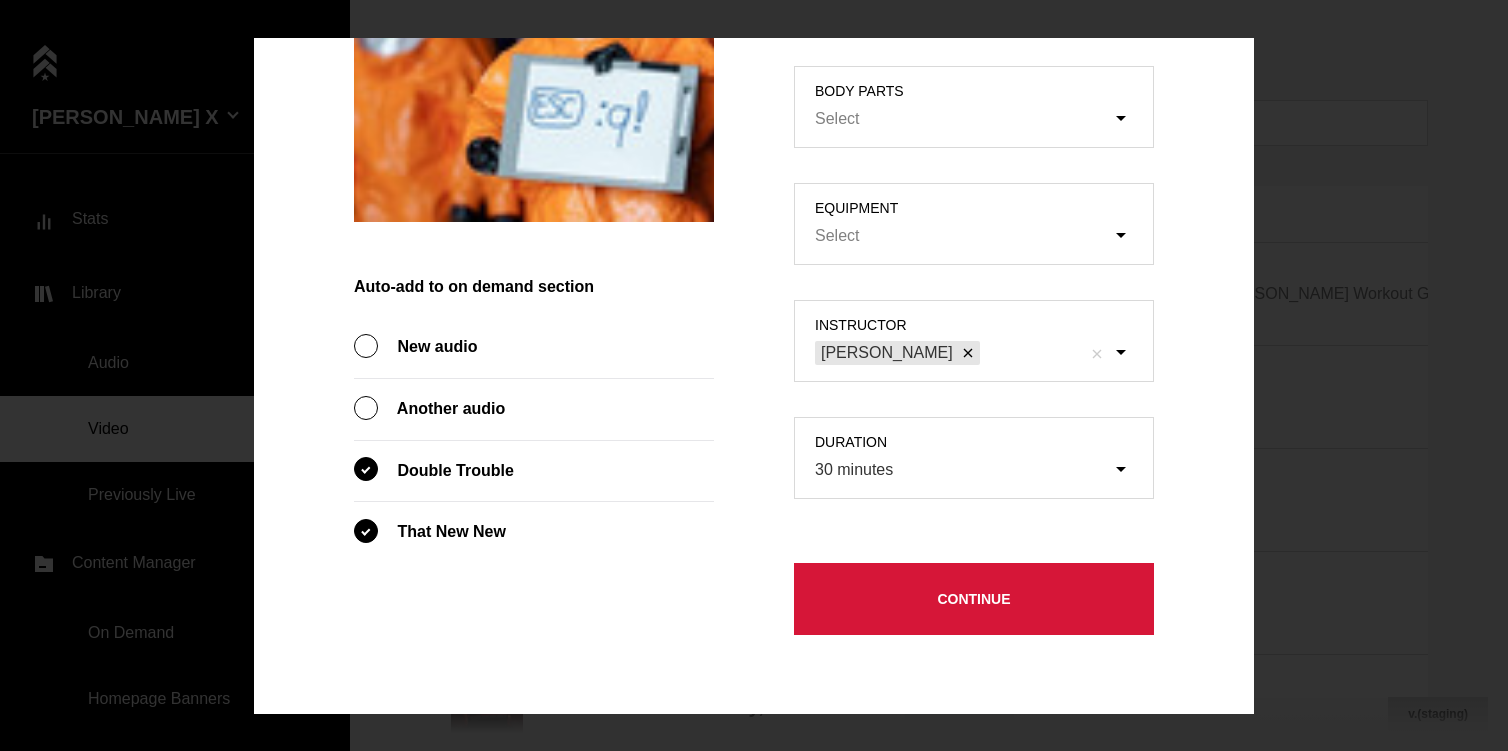 click on "Continue" at bounding box center (974, 599) 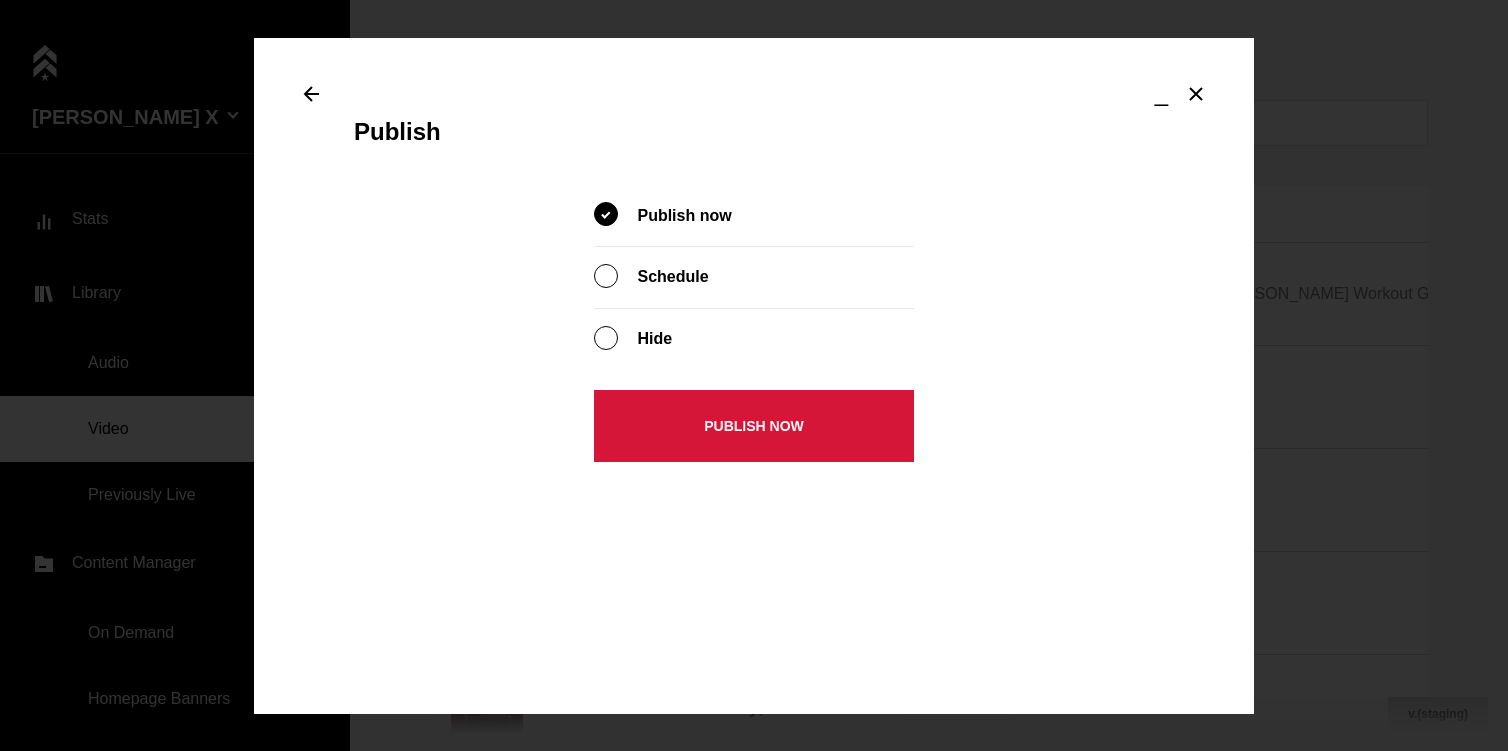 click on "Publish now" at bounding box center [754, 426] 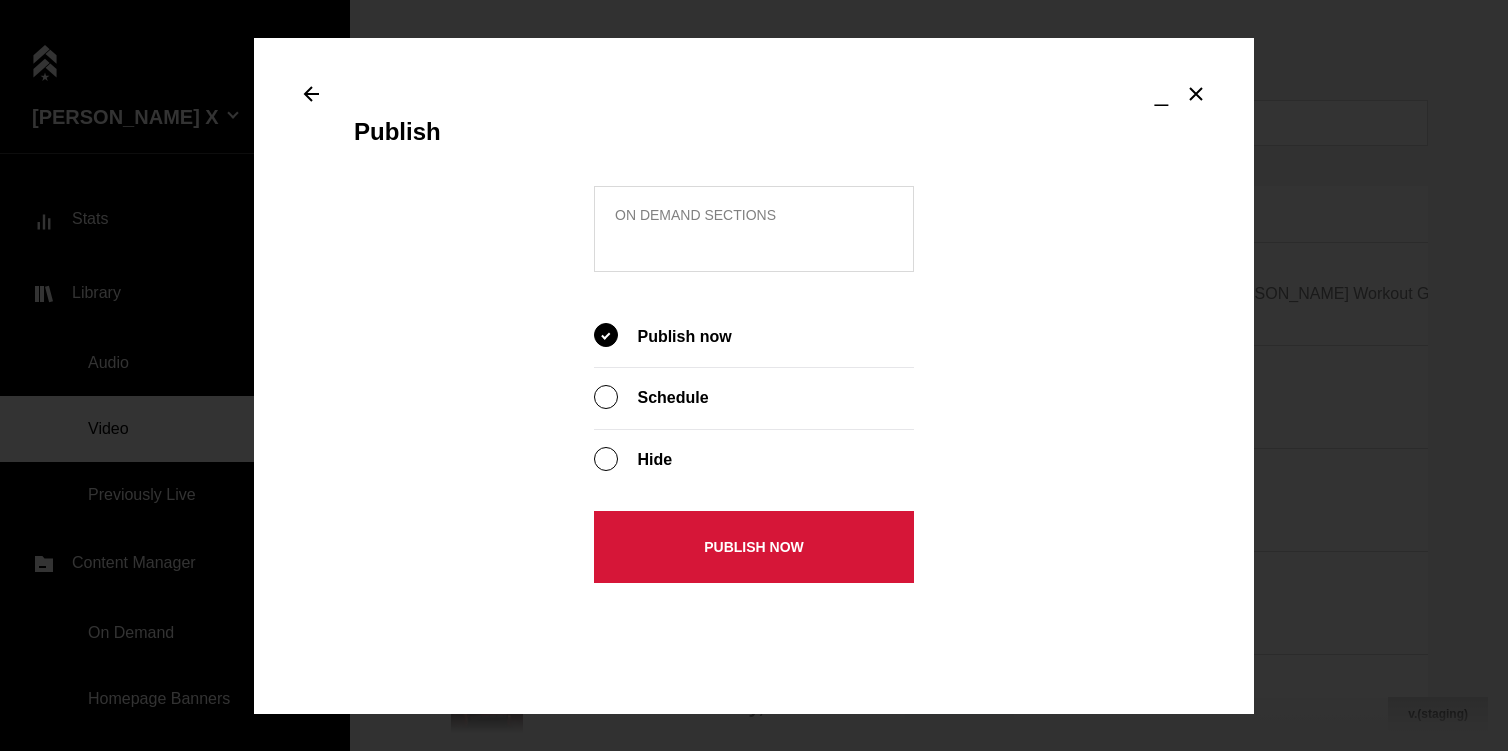 click at bounding box center (312, 93) 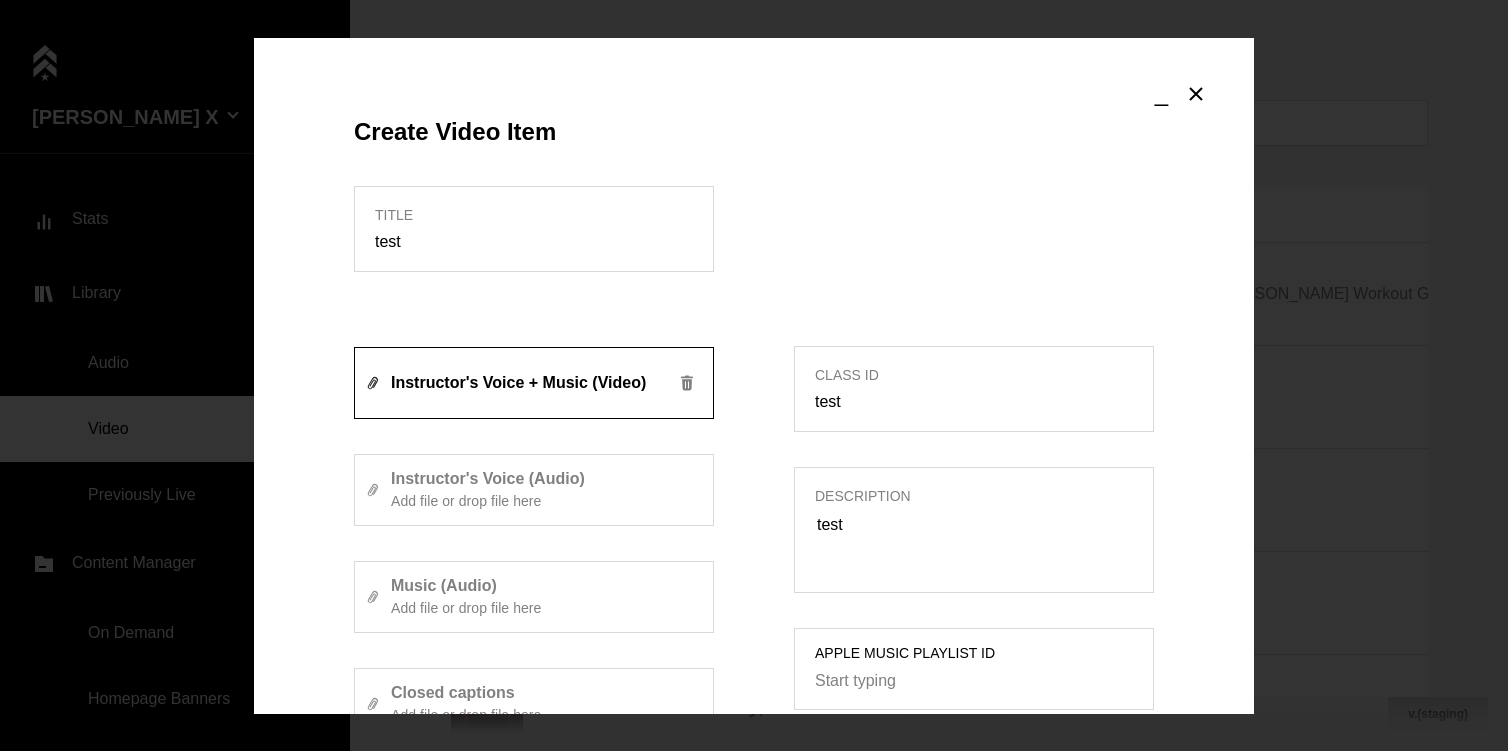 scroll, scrollTop: 913, scrollLeft: 0, axis: vertical 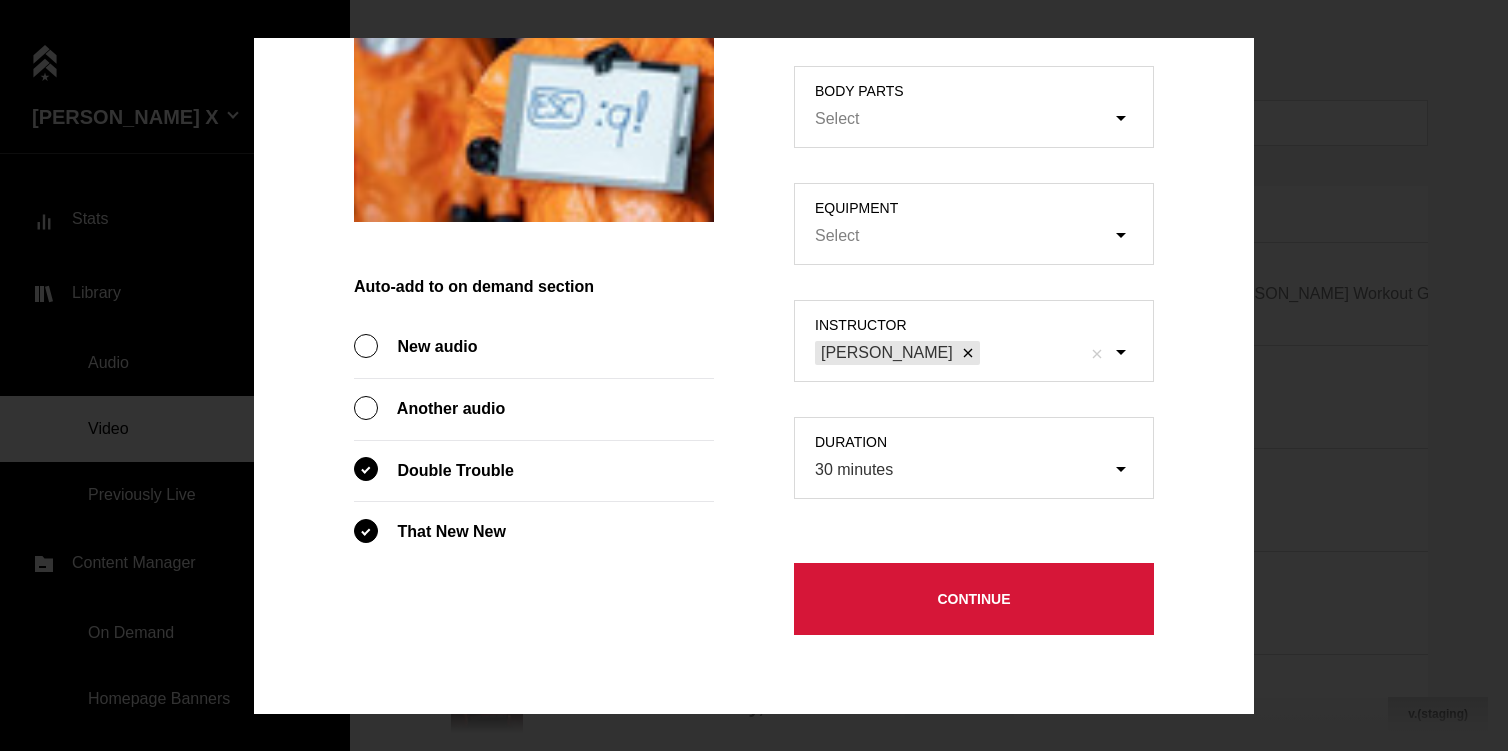 drag, startPoint x: 959, startPoint y: 614, endPoint x: 960, endPoint y: 602, distance: 12.0415945 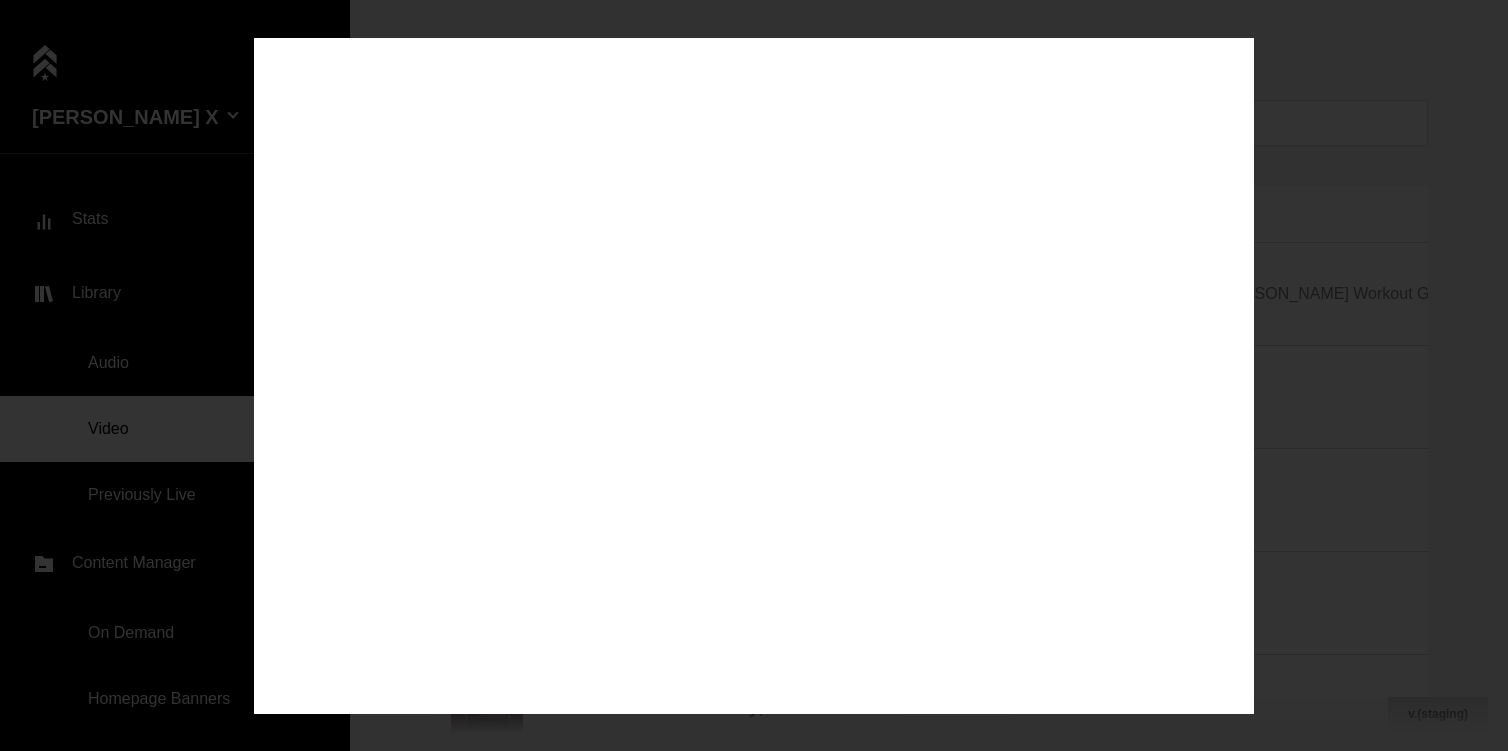 scroll, scrollTop: 0, scrollLeft: 0, axis: both 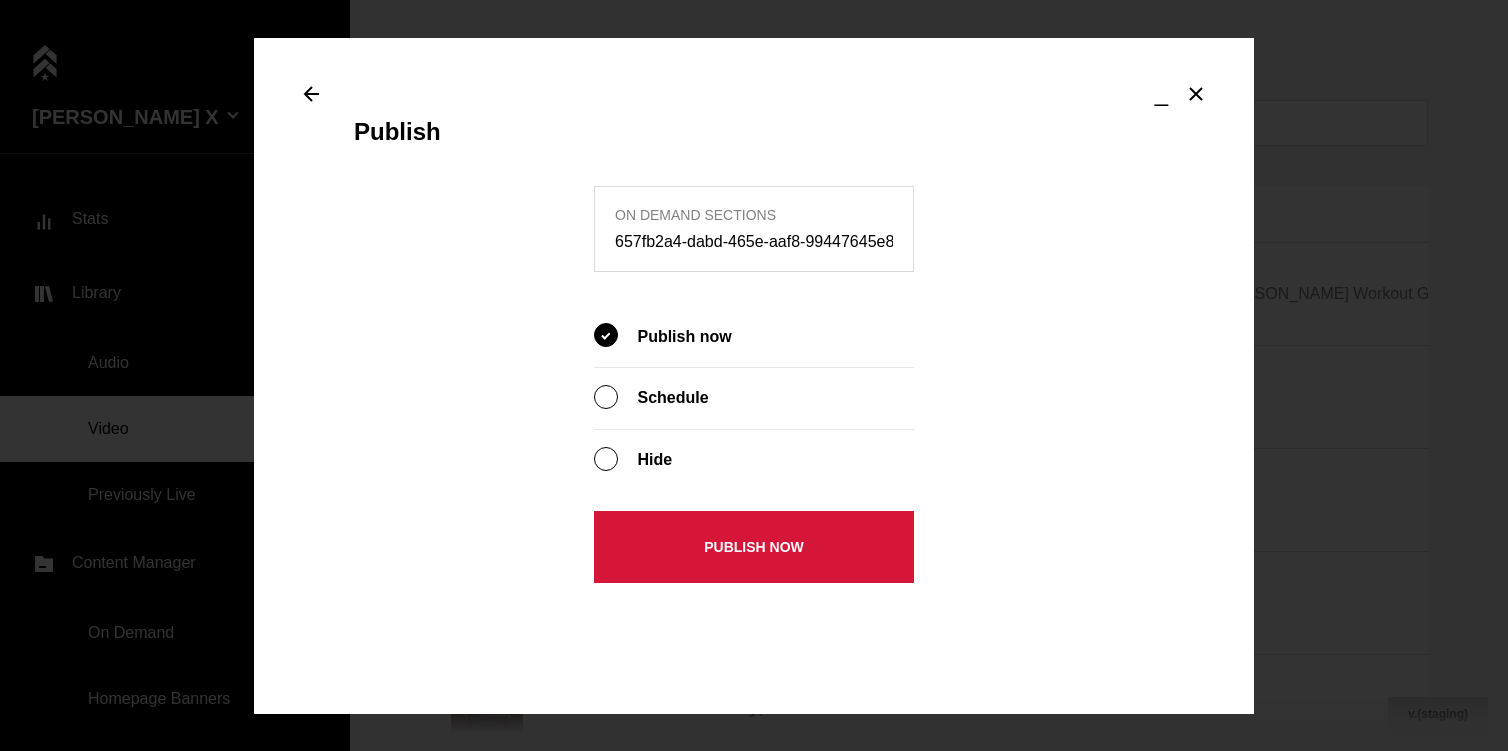 click on "Publish now" at bounding box center (754, 547) 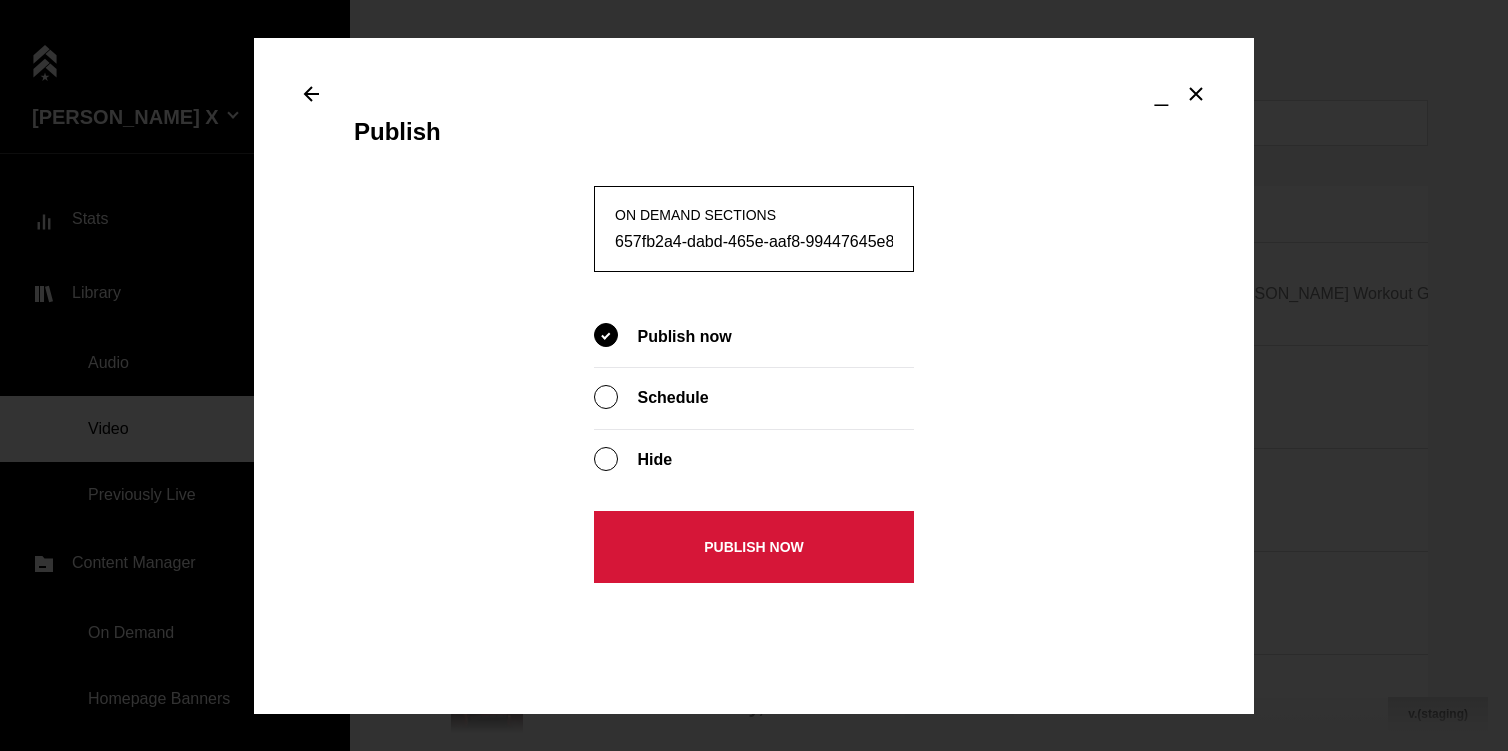 scroll, scrollTop: 0, scrollLeft: 347, axis: horizontal 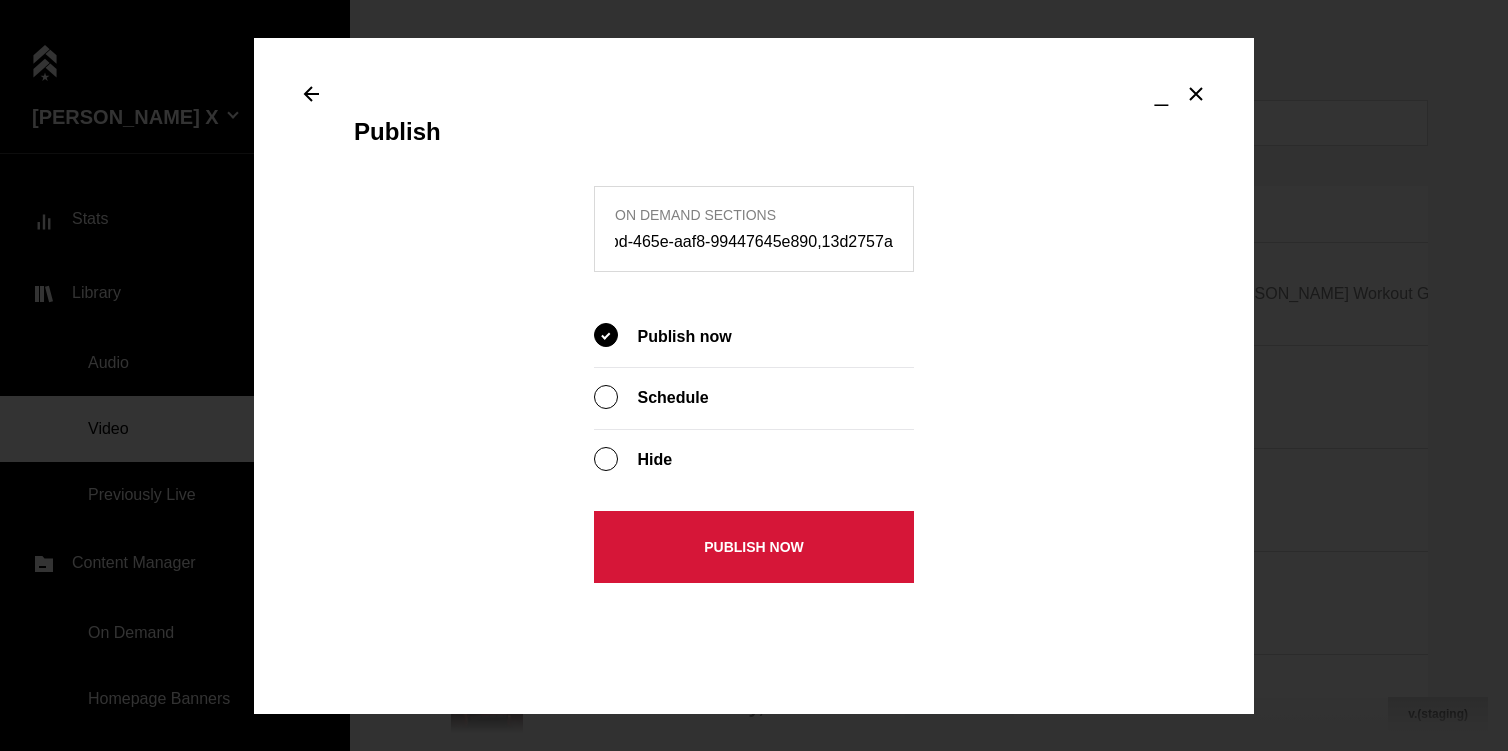 click on "Publish now" at bounding box center [754, 547] 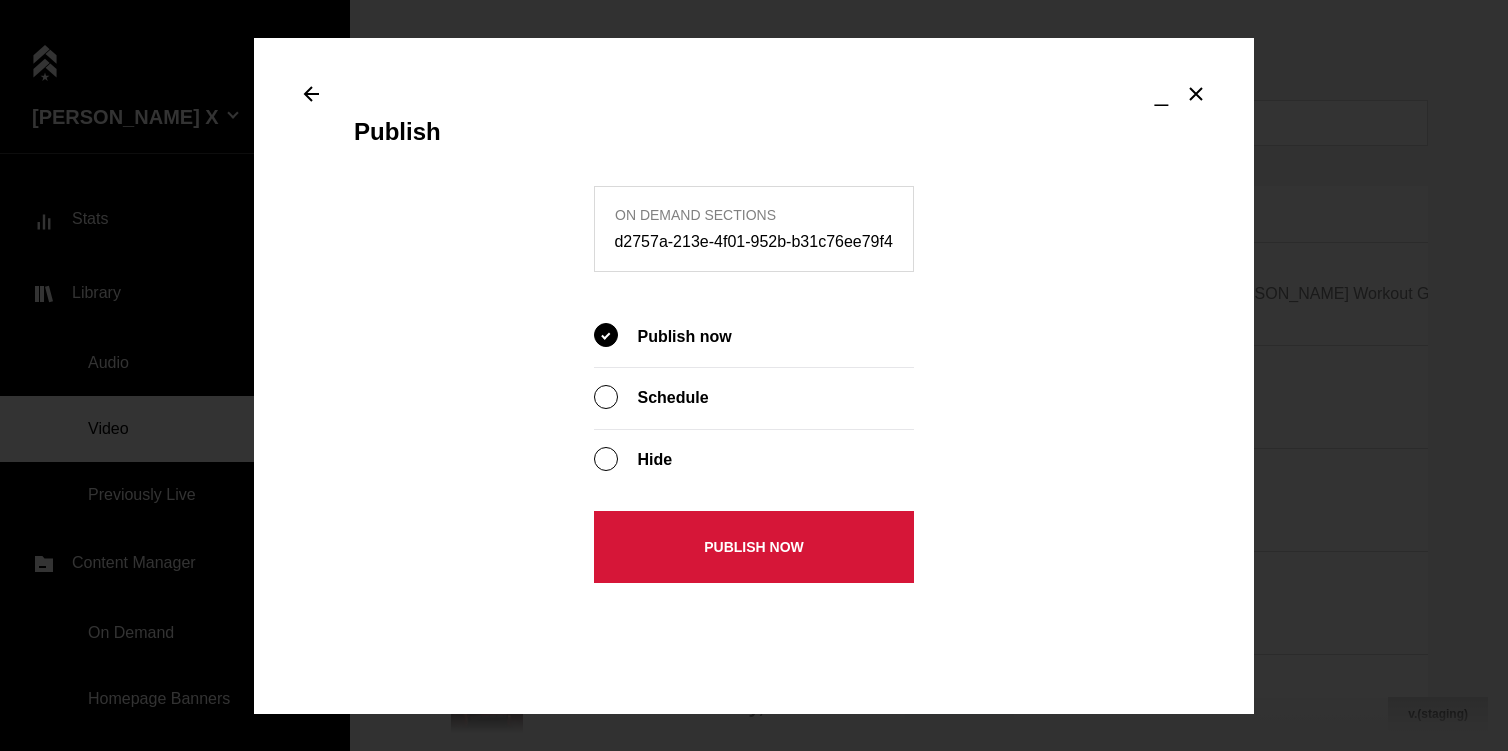 scroll, scrollTop: 0, scrollLeft: 0, axis: both 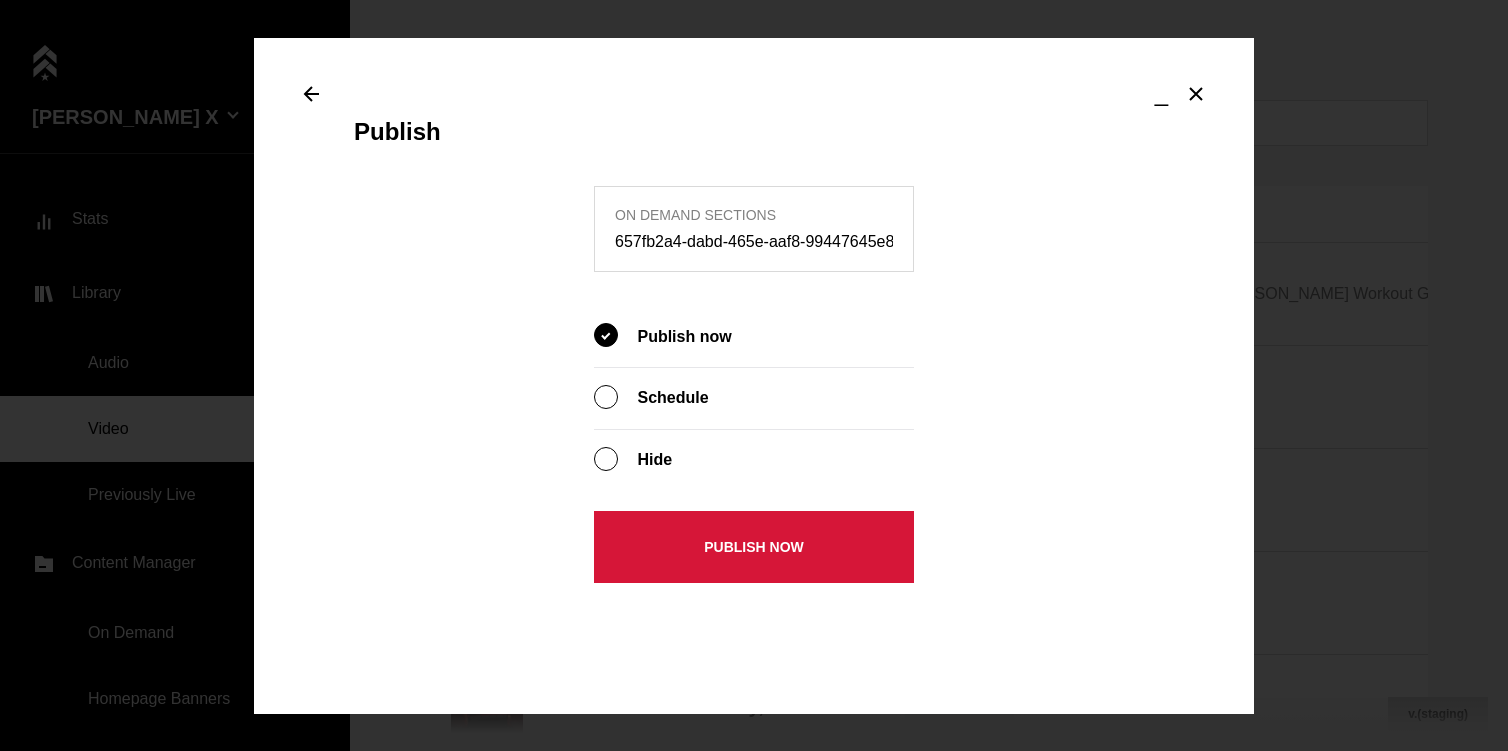 click on "Publish now" at bounding box center [754, 547] 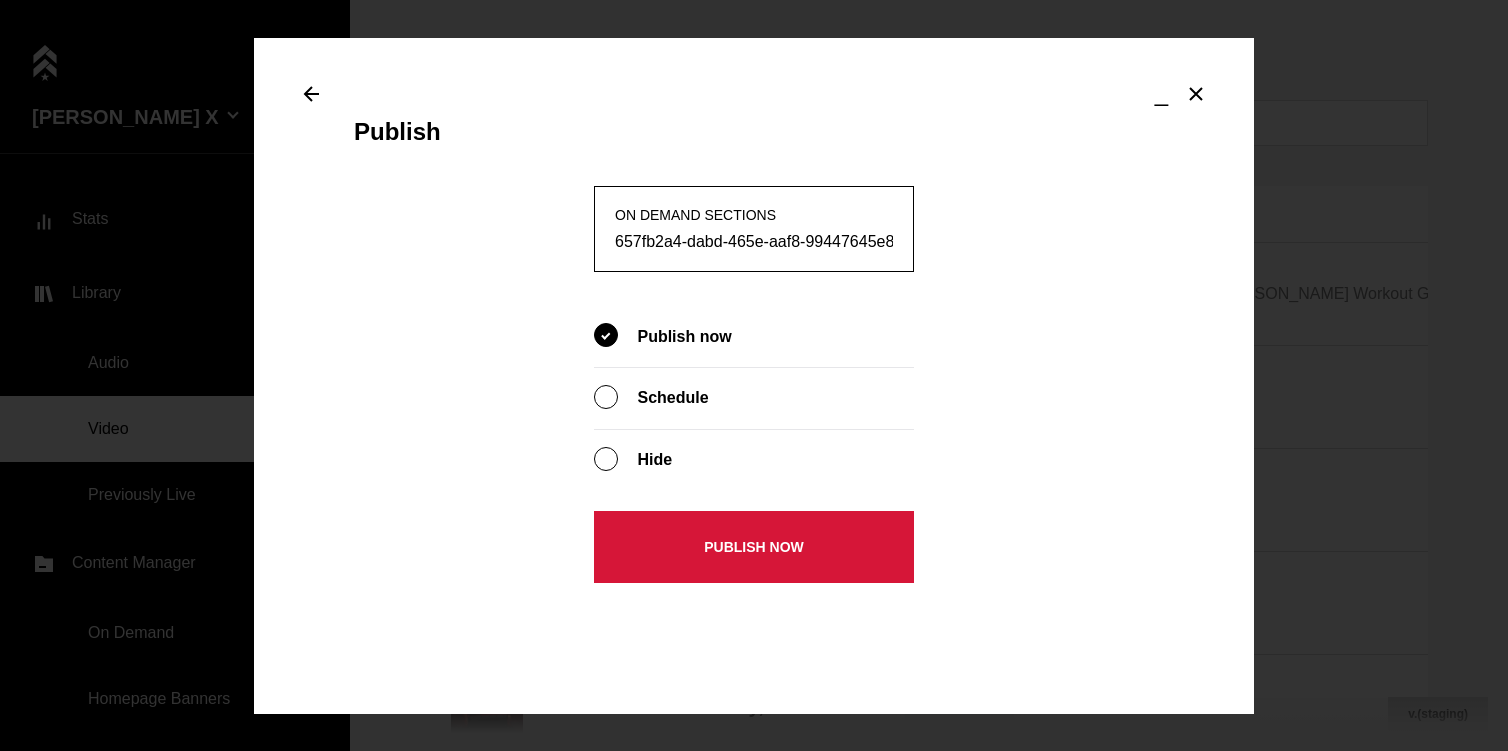 scroll, scrollTop: 0, scrollLeft: 347, axis: horizontal 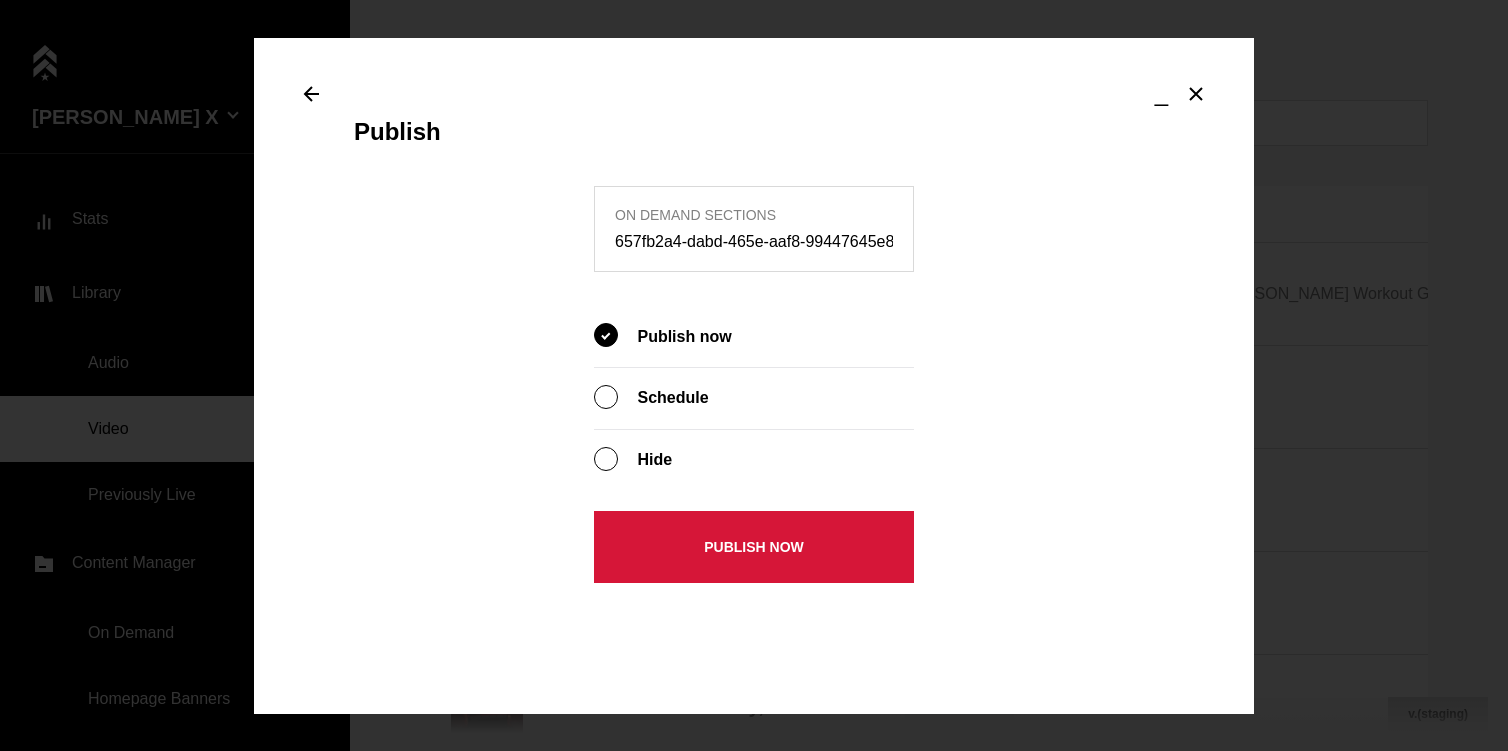 click 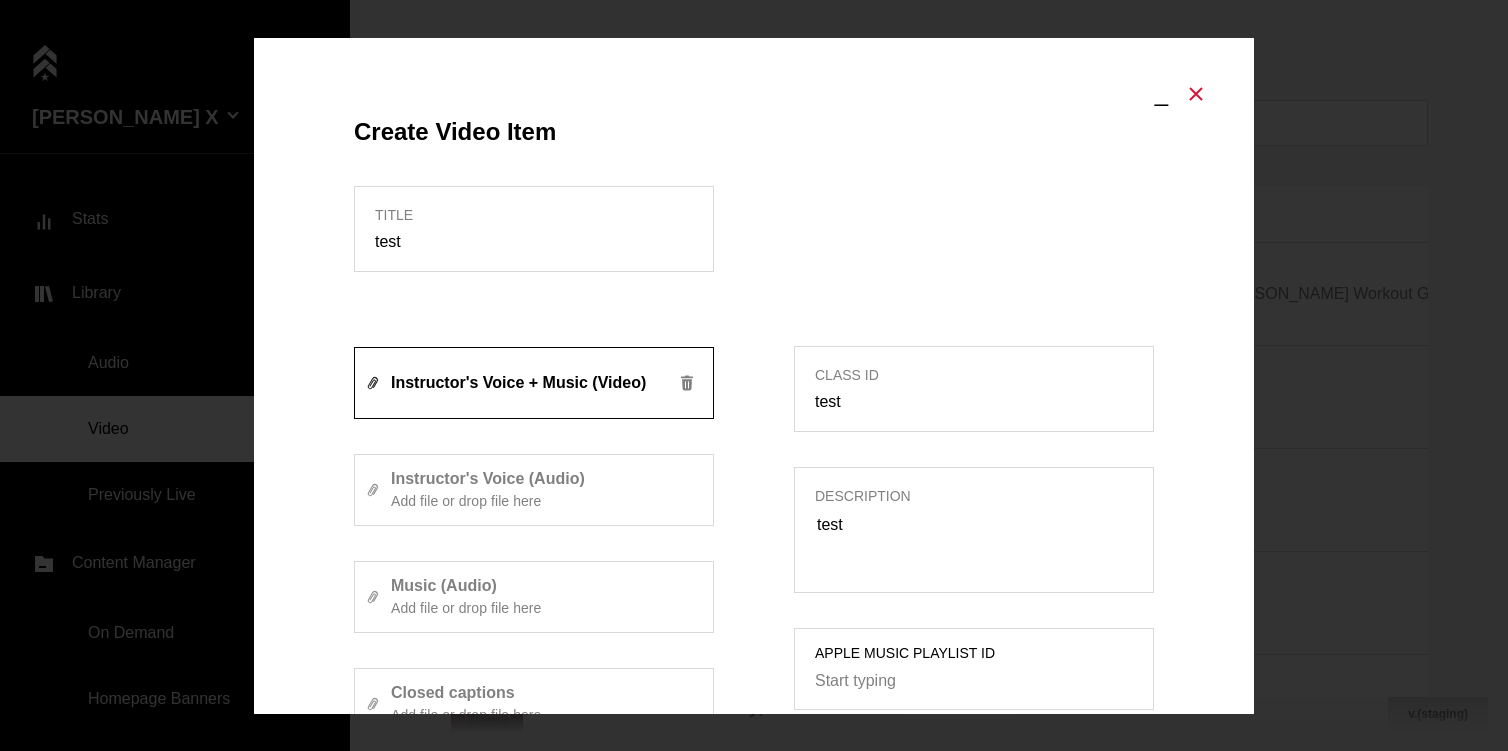 click 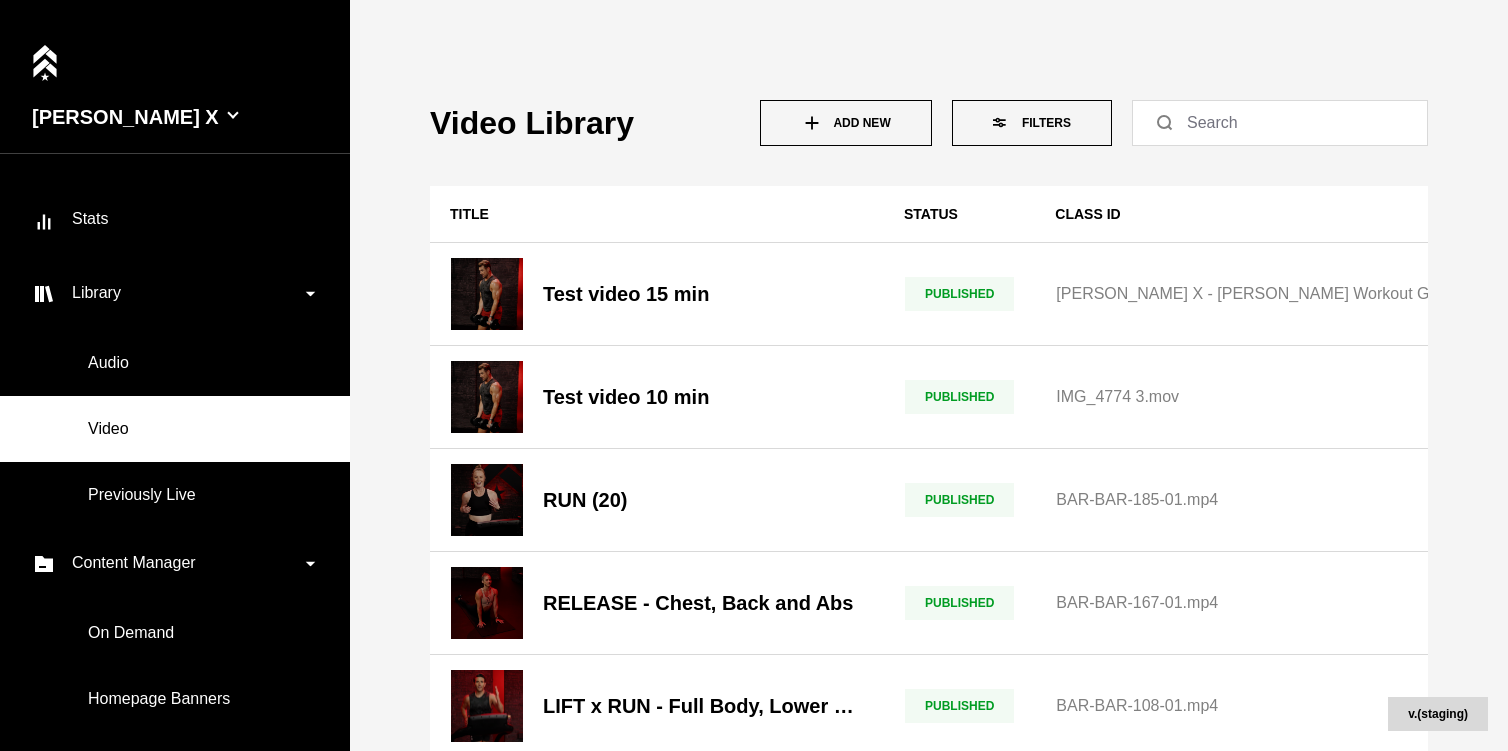 click on "Video Library Add New Filters Title Status Class ID Instructor Date of upload CC Duration Test video 15 min PUBLISHED [PERSON_NAME] X -  [PERSON_NAME] Workout Goes Digital in One App - STRV Testimonial.mp4 [PERSON_NAME] [DATE] 9:05 AM (PST)   15  min Test video 10 min PUBLISHED IMG_4774 3.[PERSON_NAME] [DATE] 9:04 AM (PST)   10  min RUN (20) PUBLISHED BAR-BAR-185-01.mp4 [PERSON_NAME] [DATE] 3:45 PM (PST)   20  min RELEASE - Chest, Back and Abs PUBLISHED BAR-BAR-167-01.mp4 [PERSON_NAME] [DATE] 2:54 PM (PST)   5  min LIFT x RUN - Full Body, Lower Focus PUBLISHED BAR-BAR-108-01.mp4 [PERSON_NAME] [DATE] 2:37 PM (PST)   35  min Arms & Abs PUBLISHED BAR-BAR-219 [PERSON_NAME] [DATE] 2:25 PM (PST)   20  min Full Body - Lower Focus PUBLISHED BAR-BAR-220-01.mp4 [PERSON_NAME] [DATE] 9:51 AM (PST)   20  min Holiday Full Body PUBLISHED BAR-BAR-453.mp4 [PERSON_NAME] [DATE] 4:39 AM (PST)   20  min" at bounding box center (929, 375) 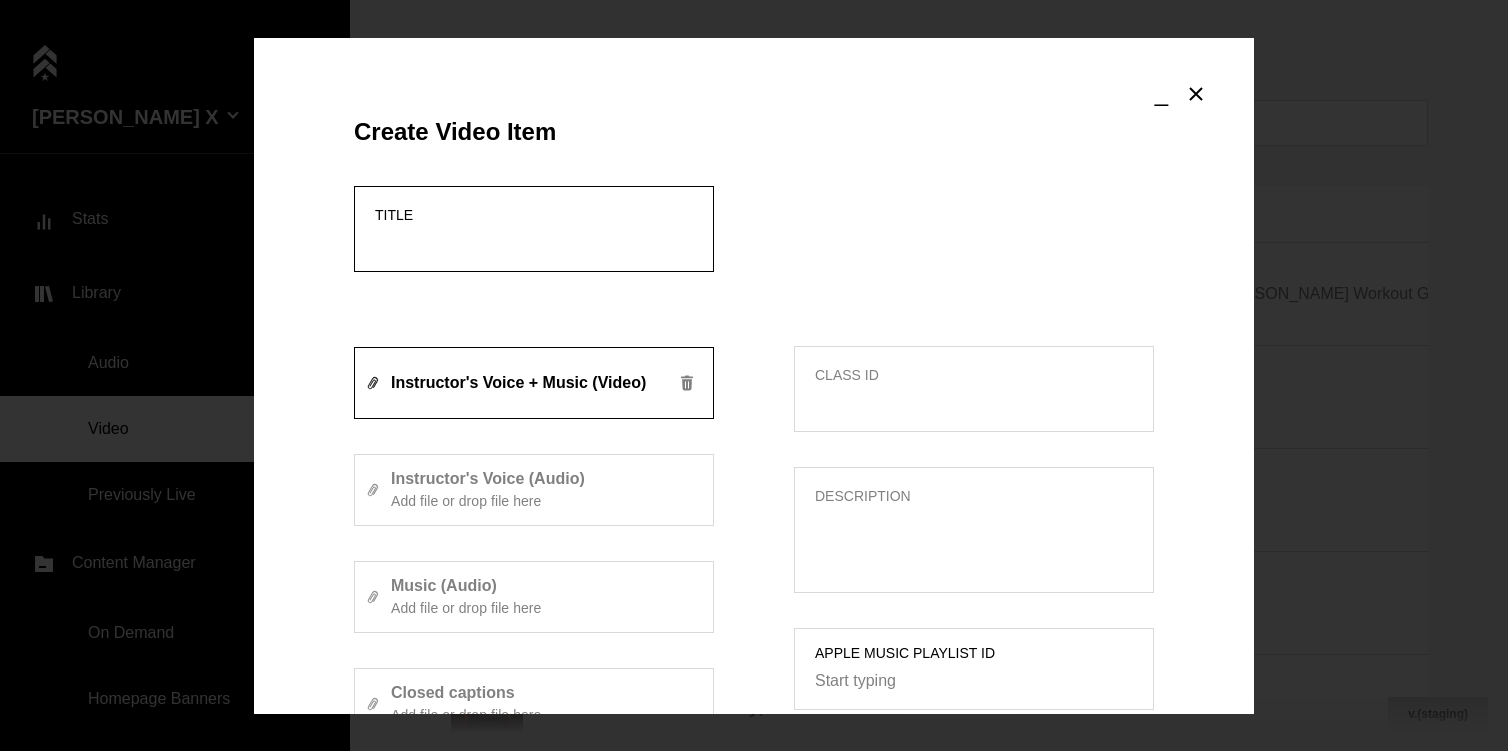 drag, startPoint x: 590, startPoint y: 237, endPoint x: 598, endPoint y: 247, distance: 12.806249 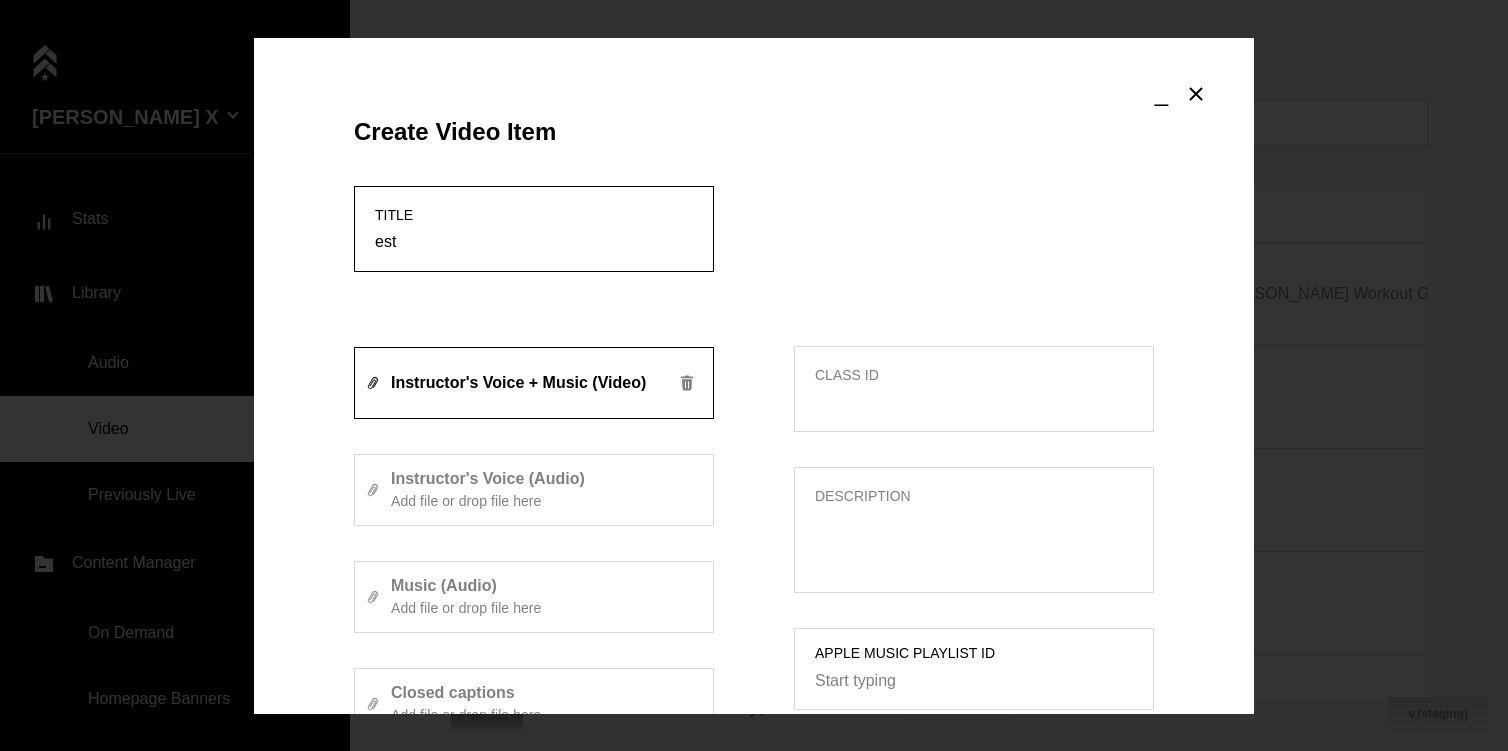 type on "est" 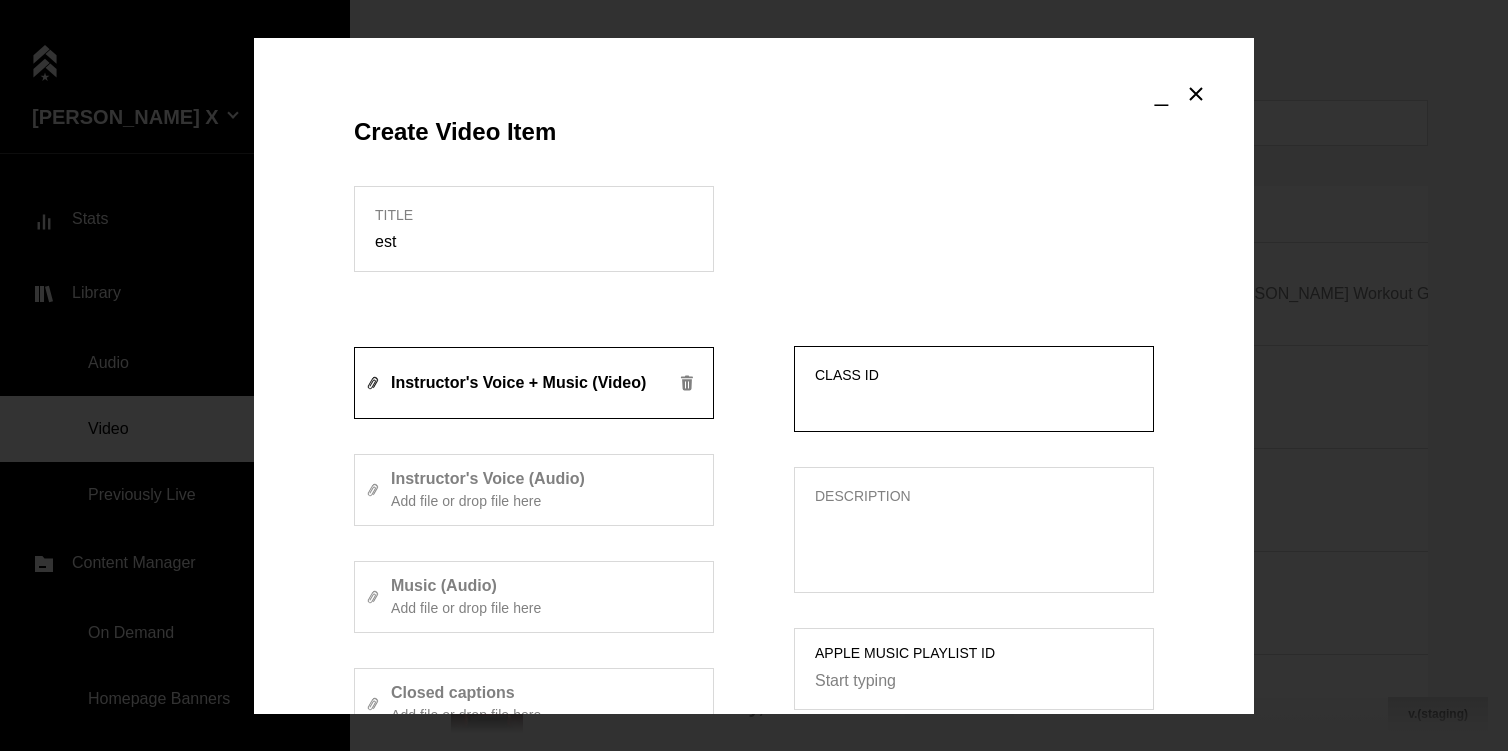 click on "Class ID" at bounding box center (974, 402) 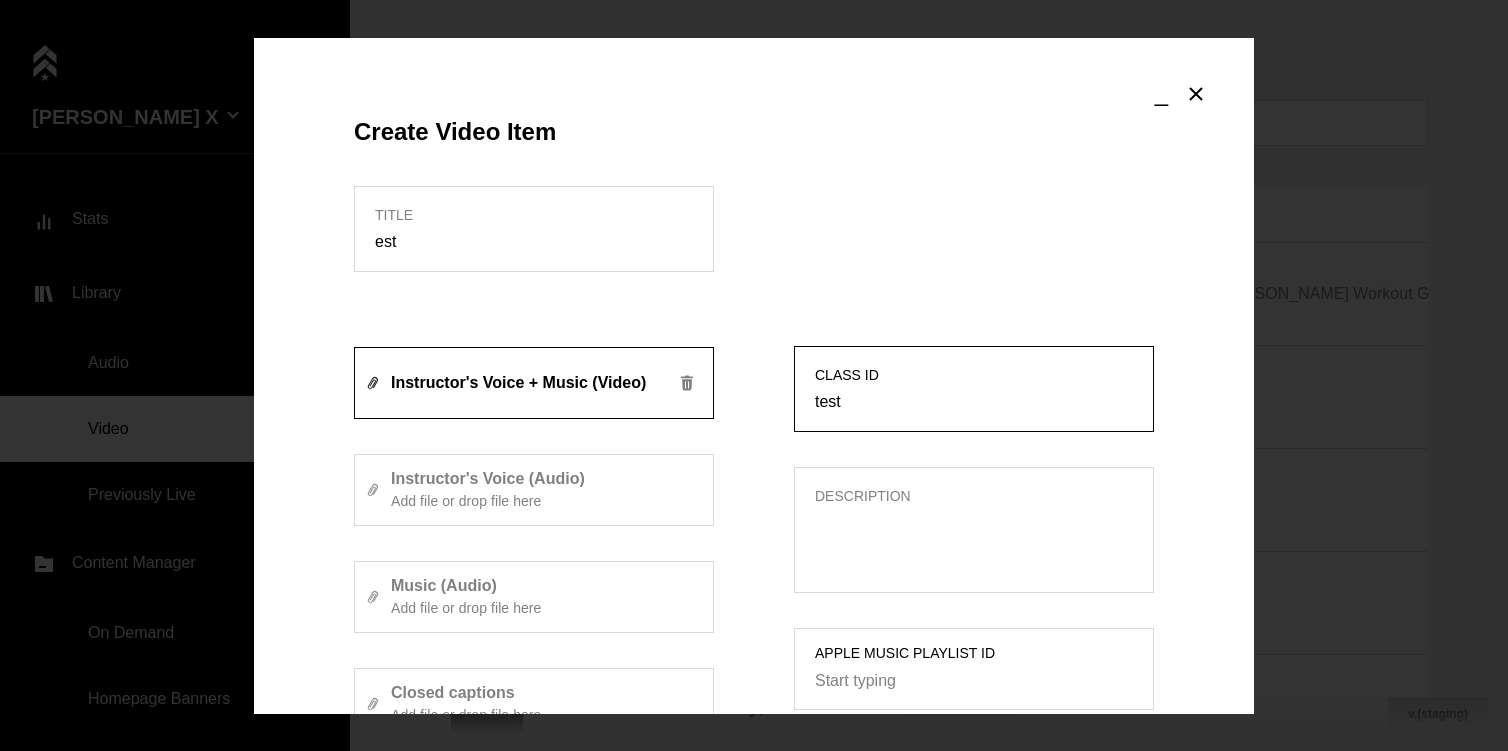type on "test" 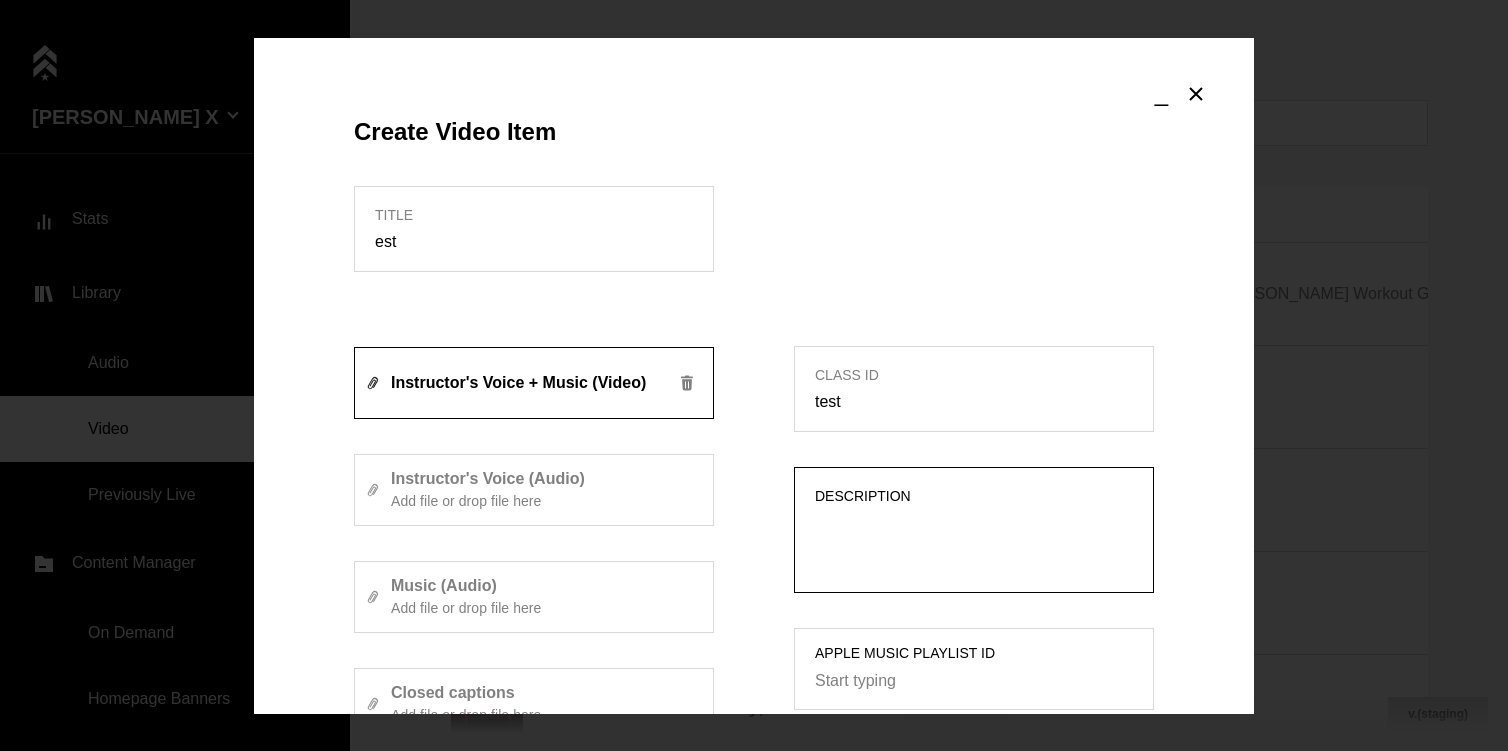 click on "Description" at bounding box center (974, 543) 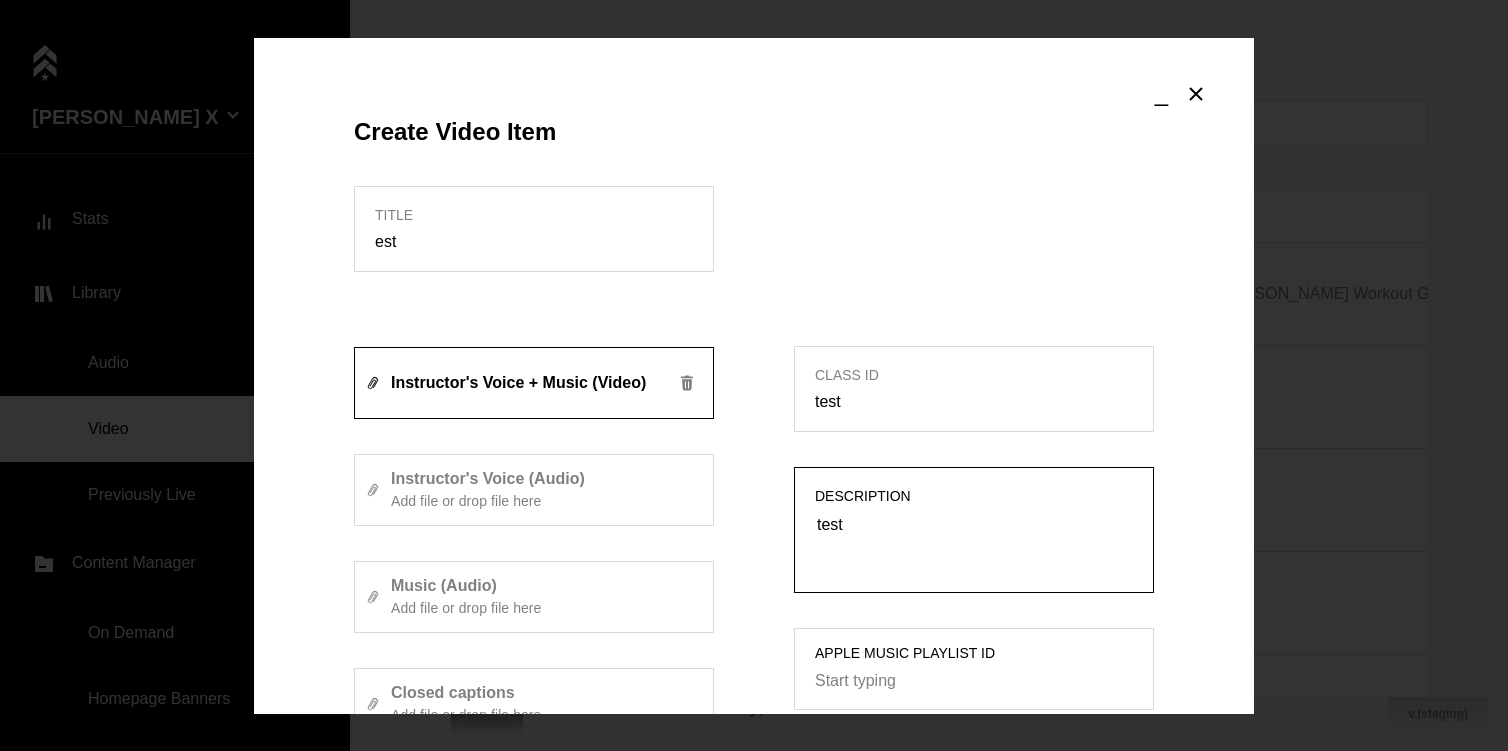 scroll, scrollTop: 449, scrollLeft: 0, axis: vertical 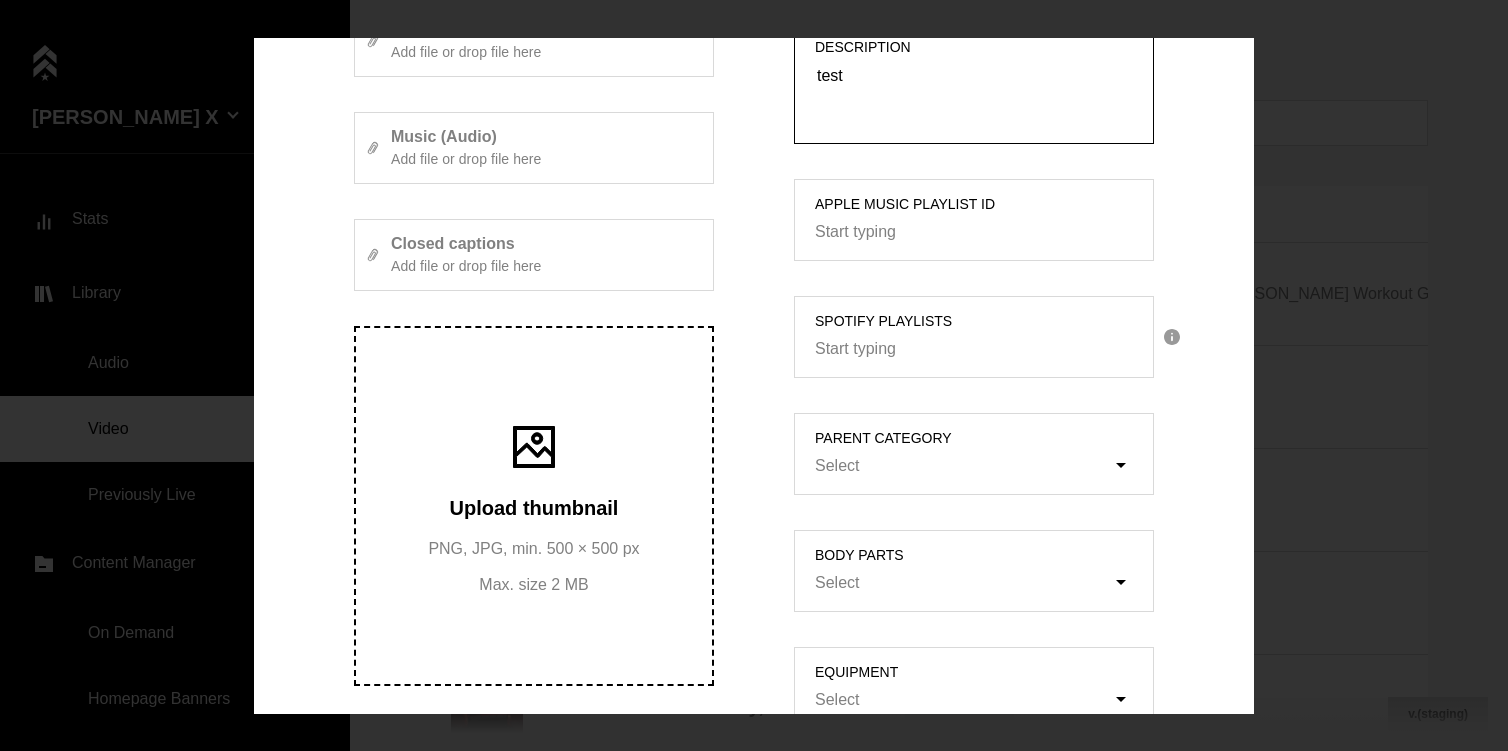 type on "test" 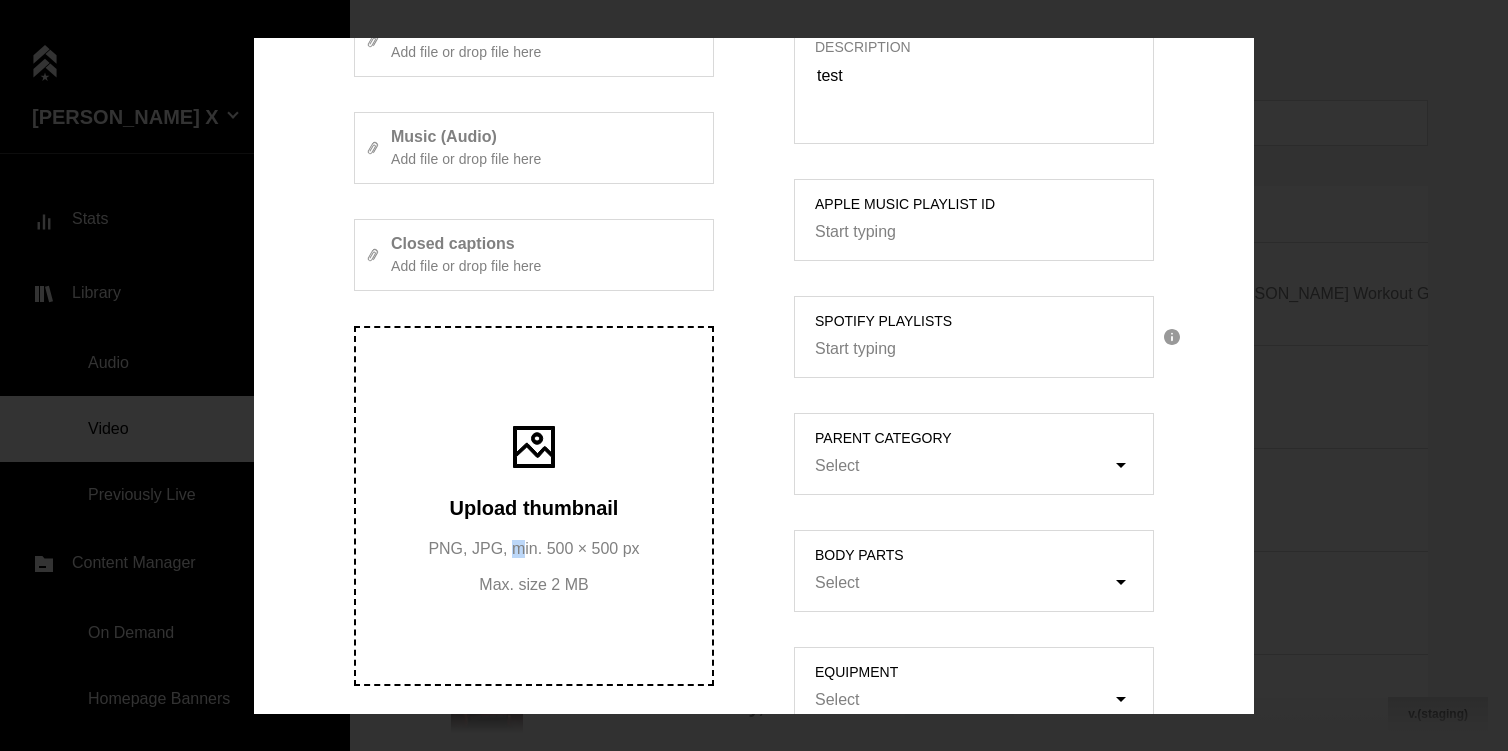 click on "PNG, JPG, min. 500 × 500 px" at bounding box center [533, 549] 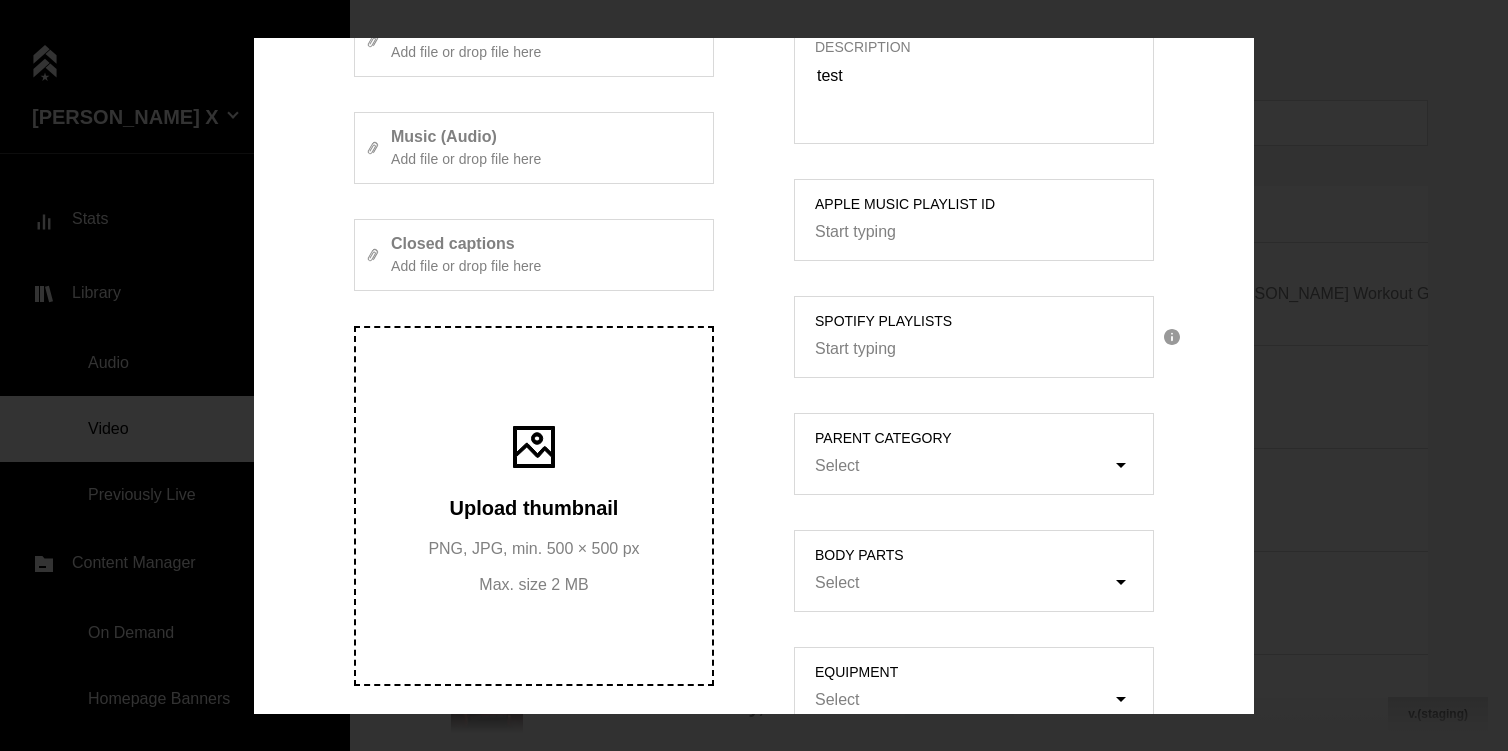 click on "Upload thumbnail PNG, JPG, min. 500 × 500 px Max. size 2 MB" at bounding box center (534, 506) 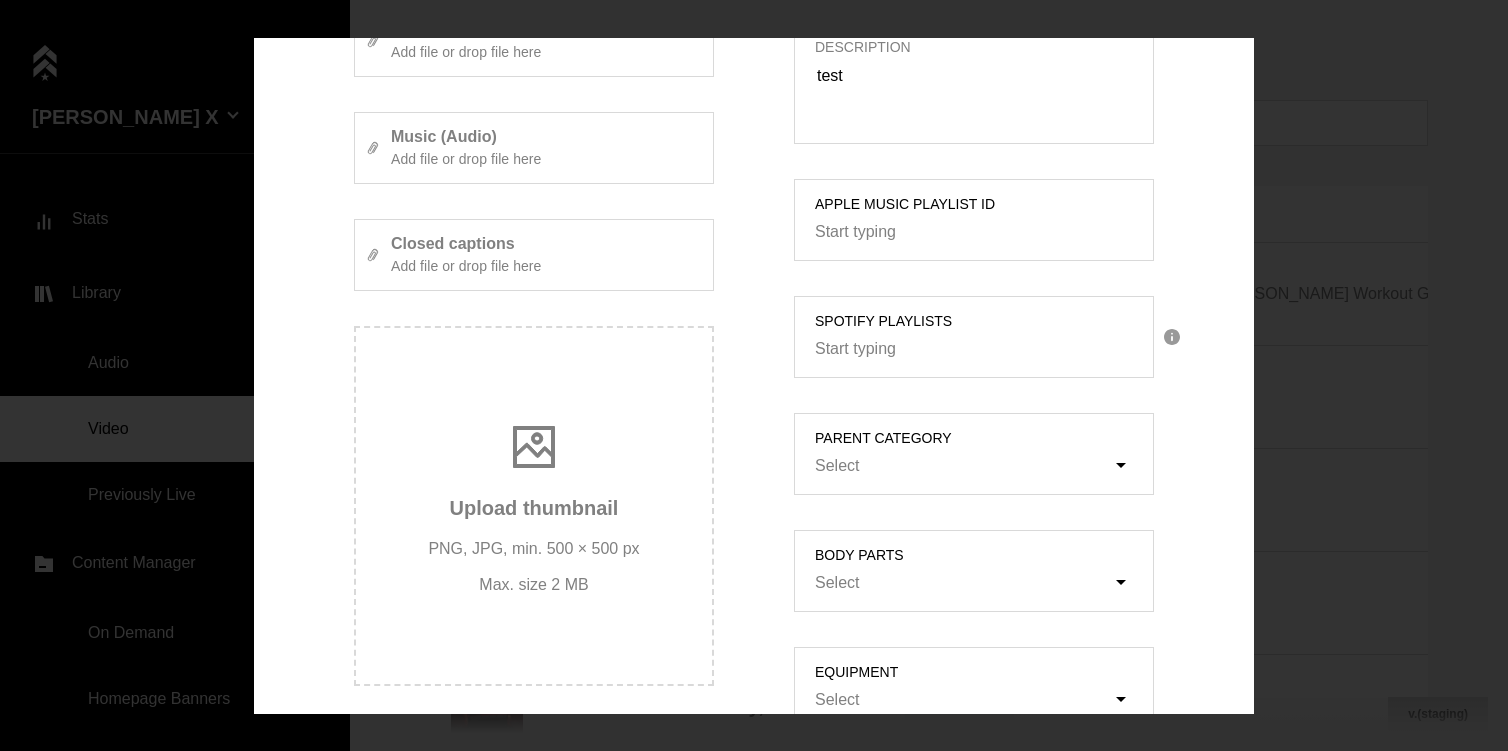 scroll, scrollTop: 913, scrollLeft: 0, axis: vertical 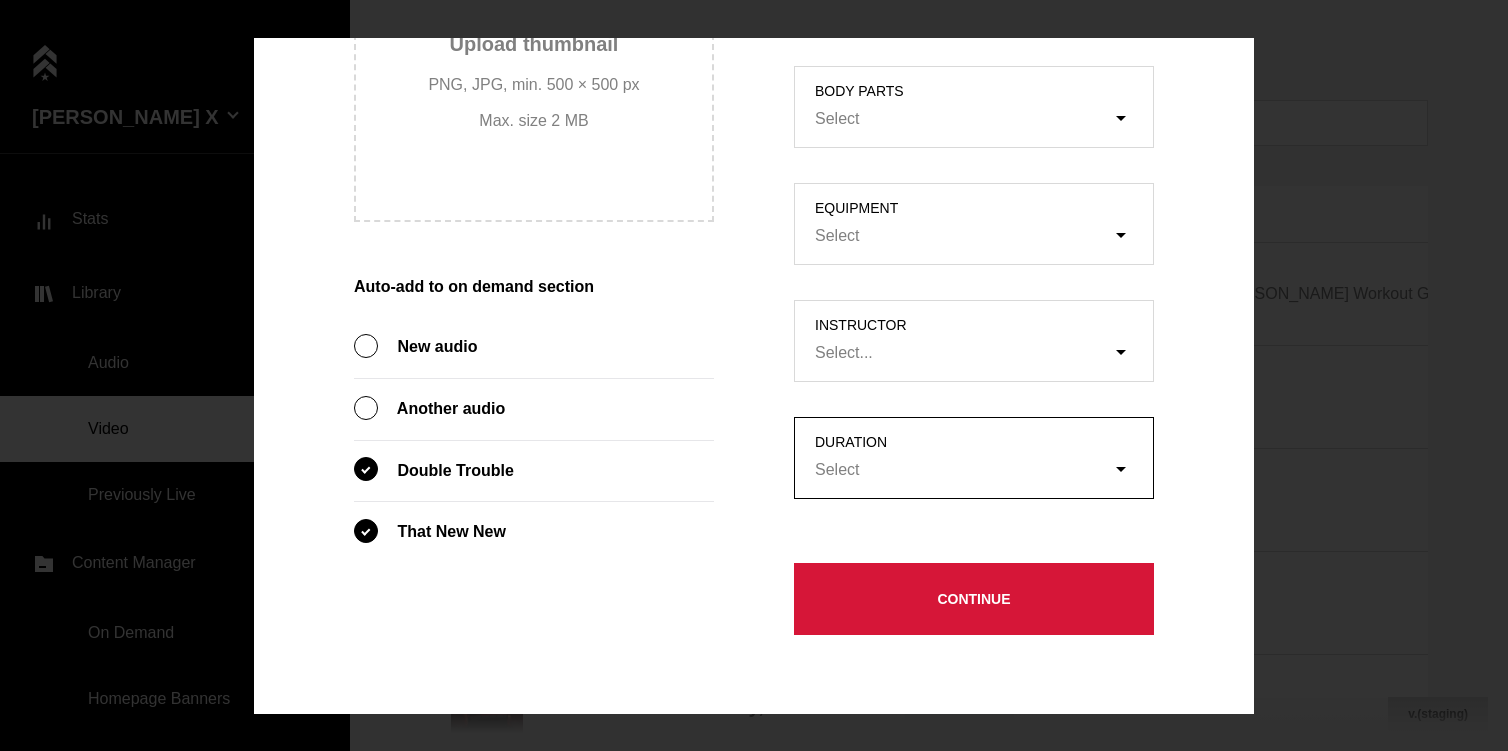 click on "Select" at bounding box center (984, 471) 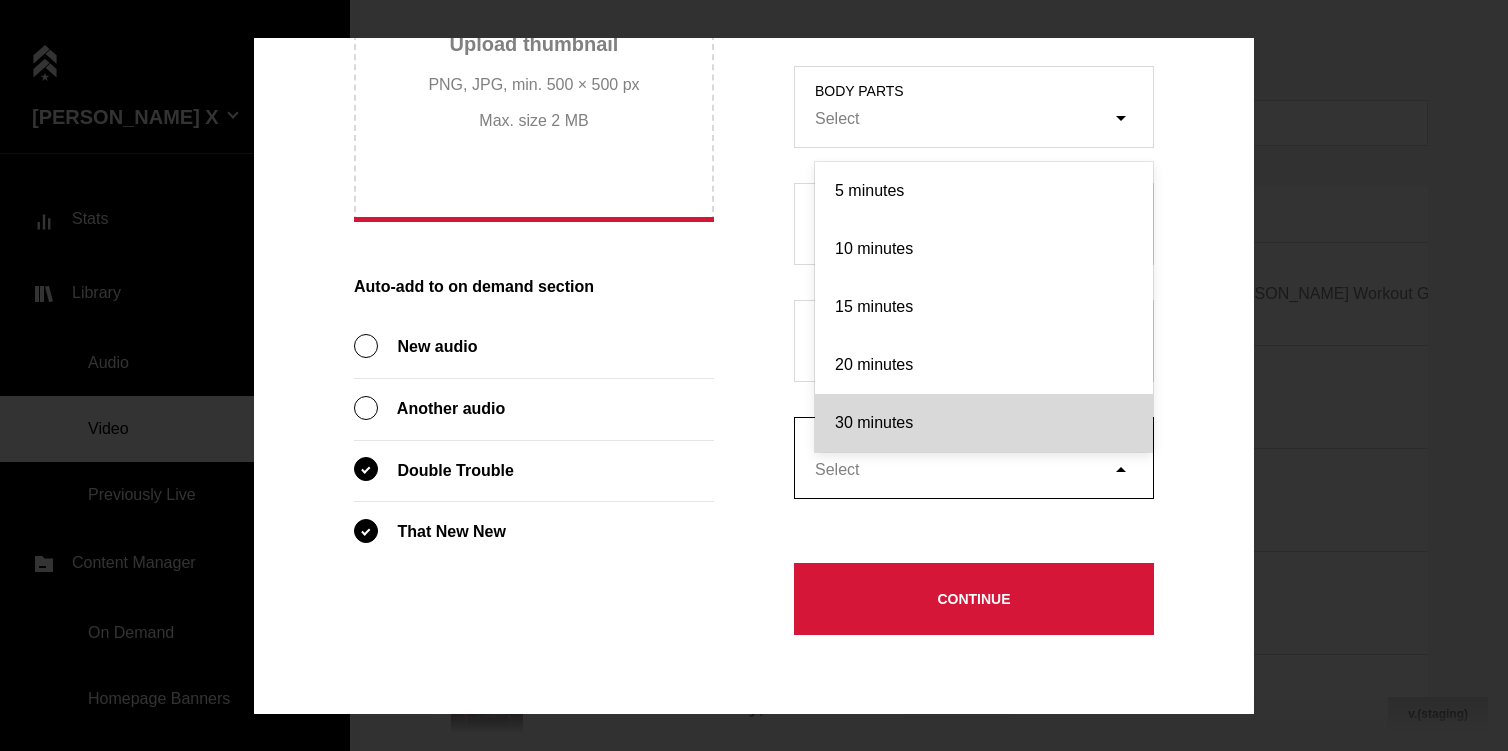 click on "30 minutes" at bounding box center [984, 423] 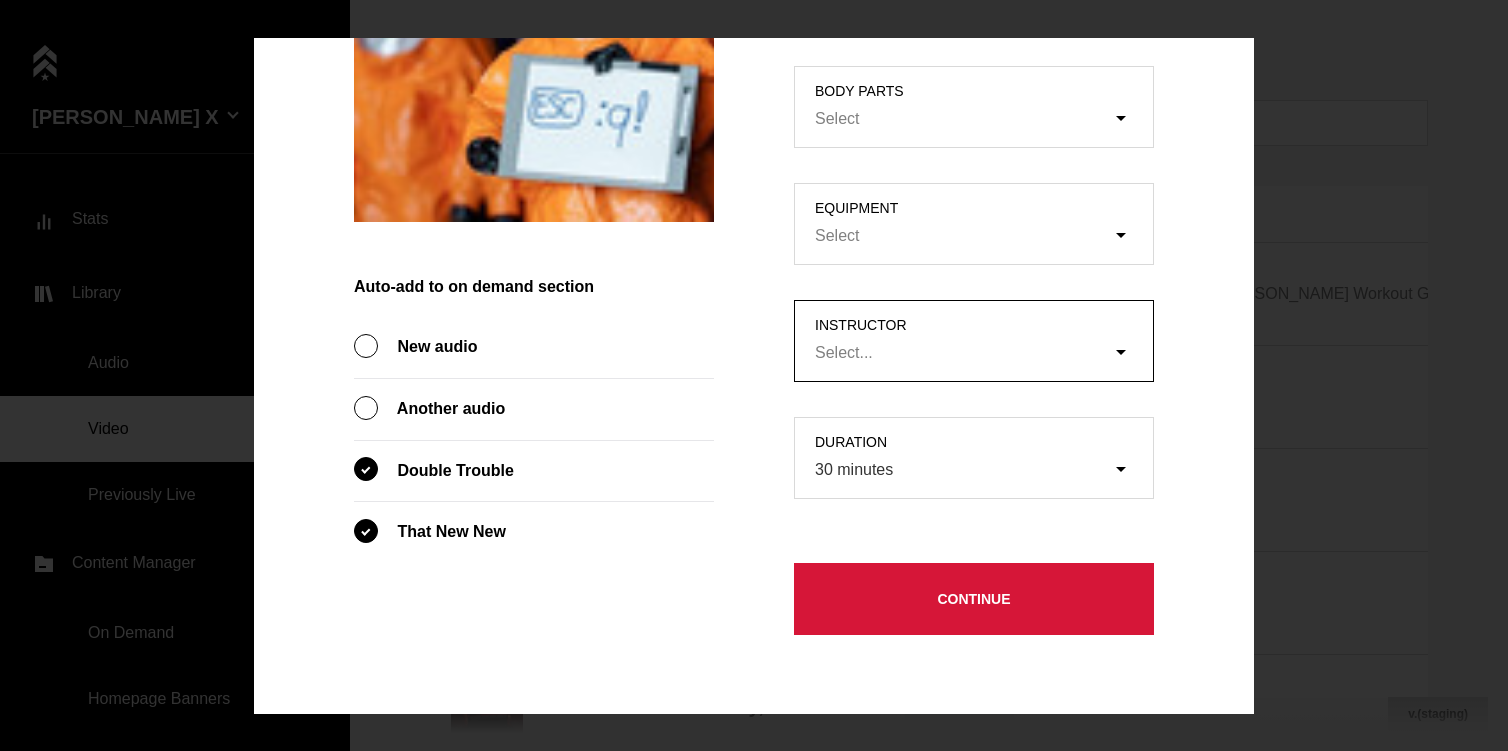 click on "Select..." at bounding box center [984, 354] 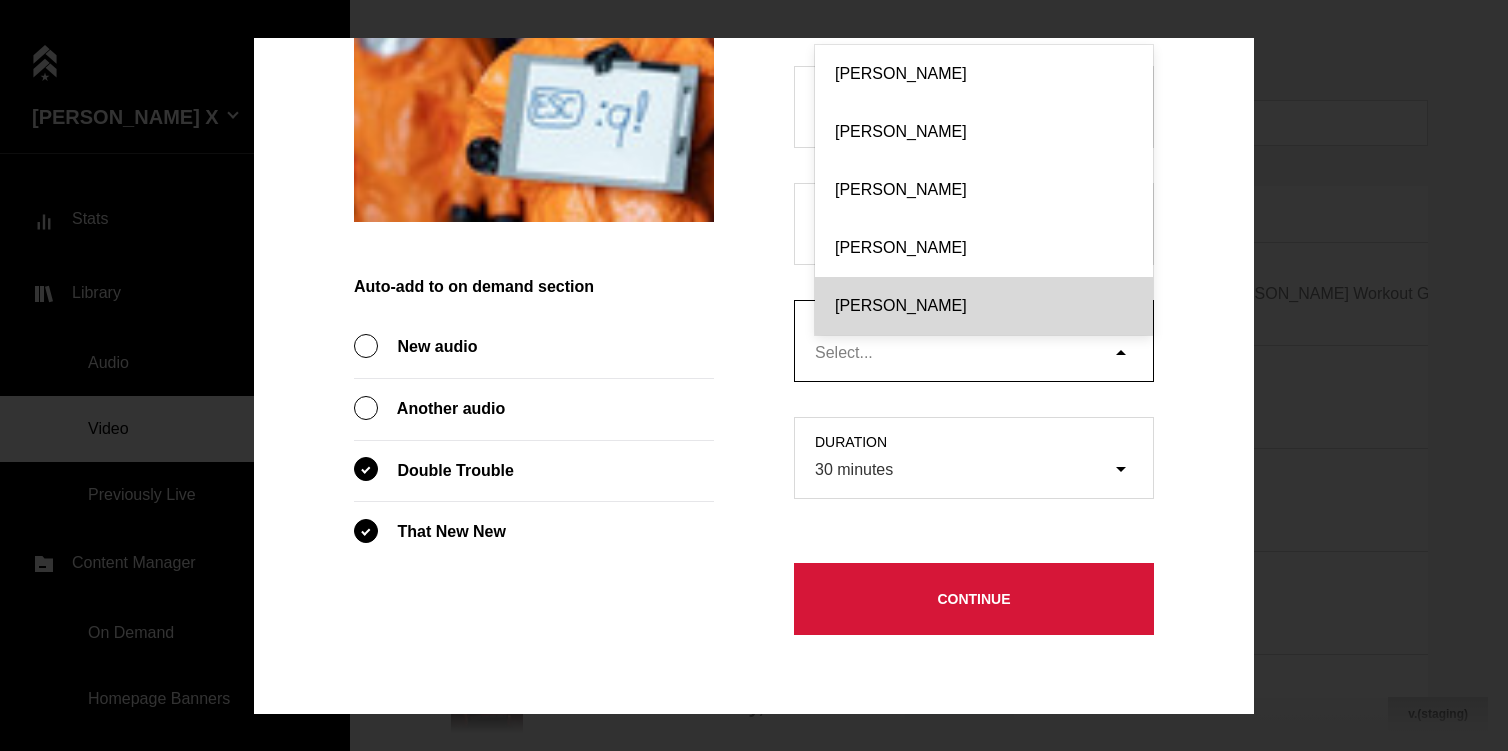click on "[PERSON_NAME]" at bounding box center (984, 306) 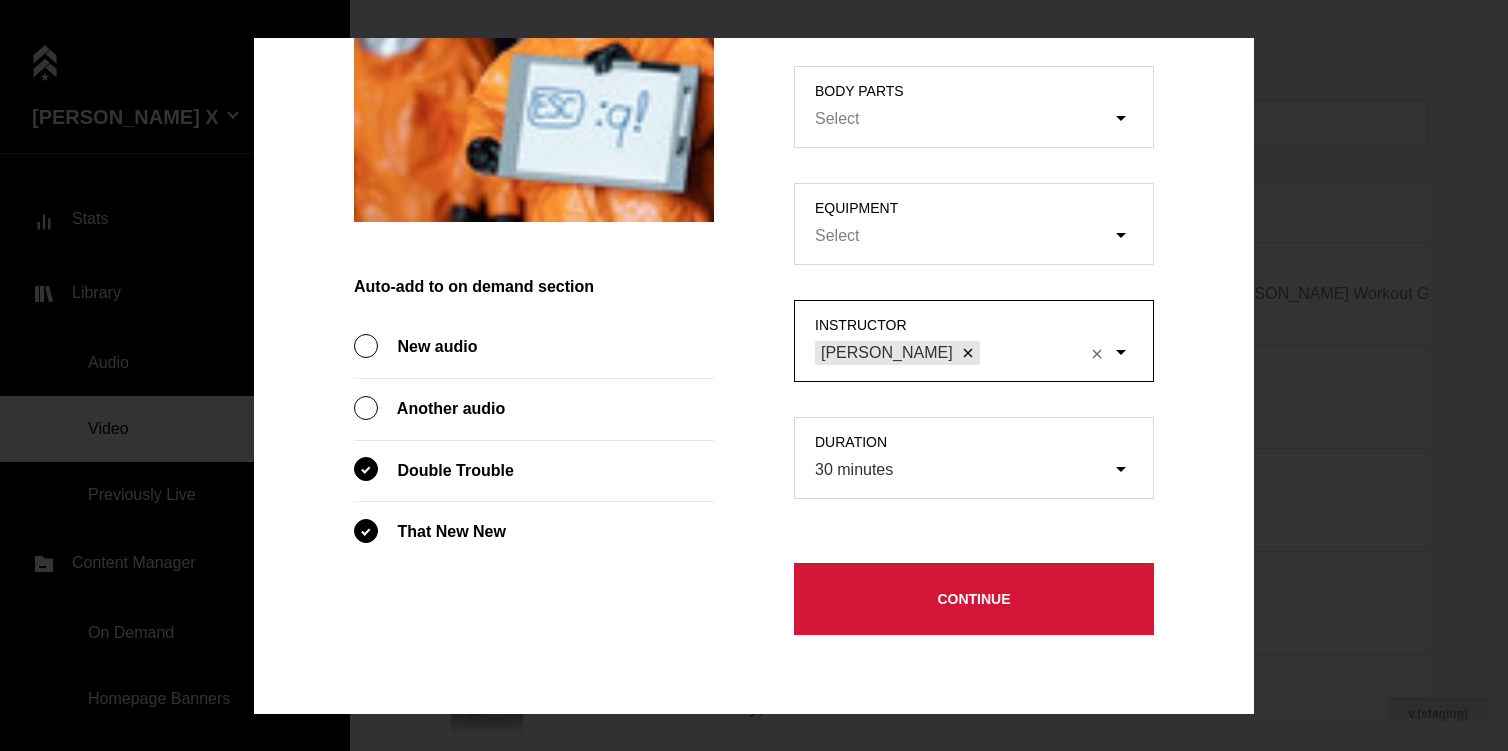 scroll, scrollTop: 500, scrollLeft: 0, axis: vertical 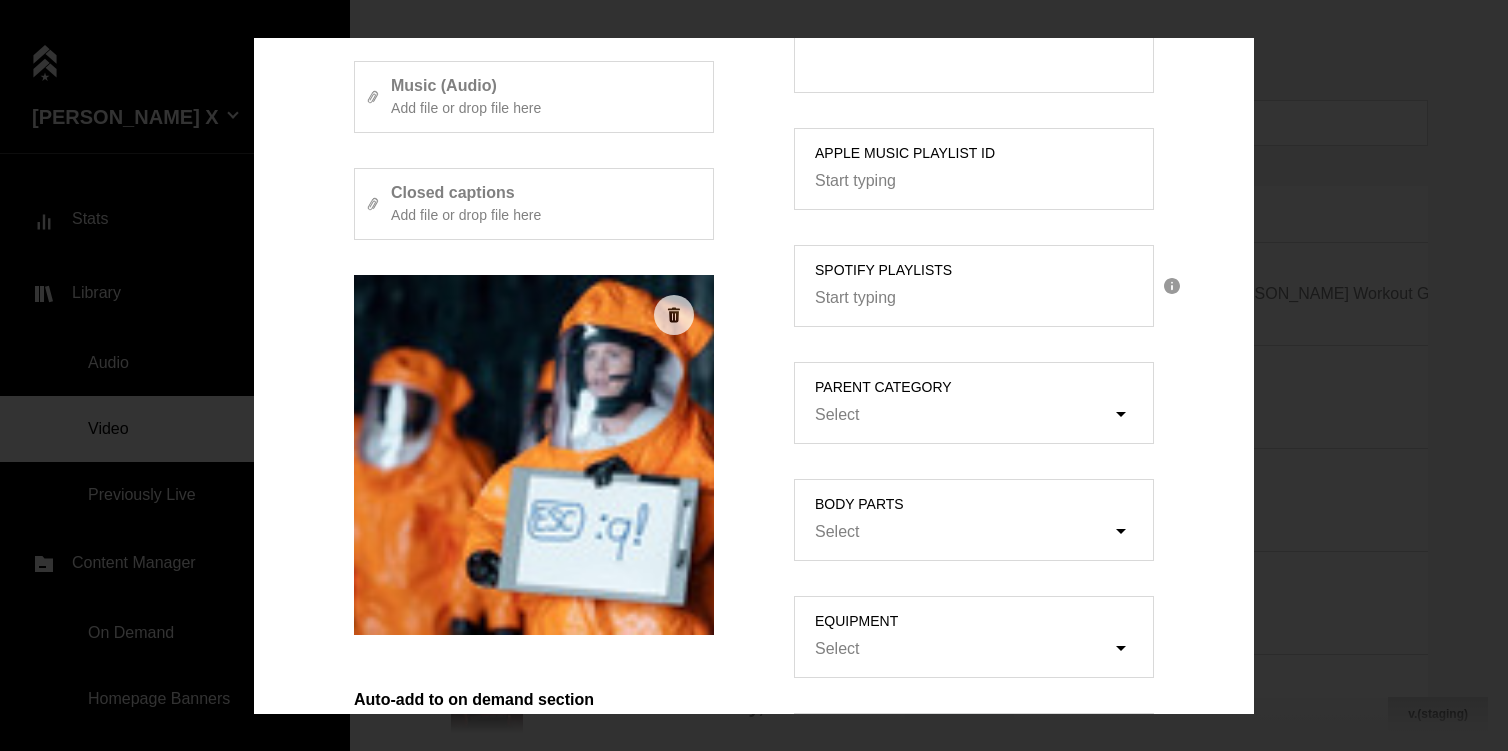 click on "parent category Select" at bounding box center (974, 403) 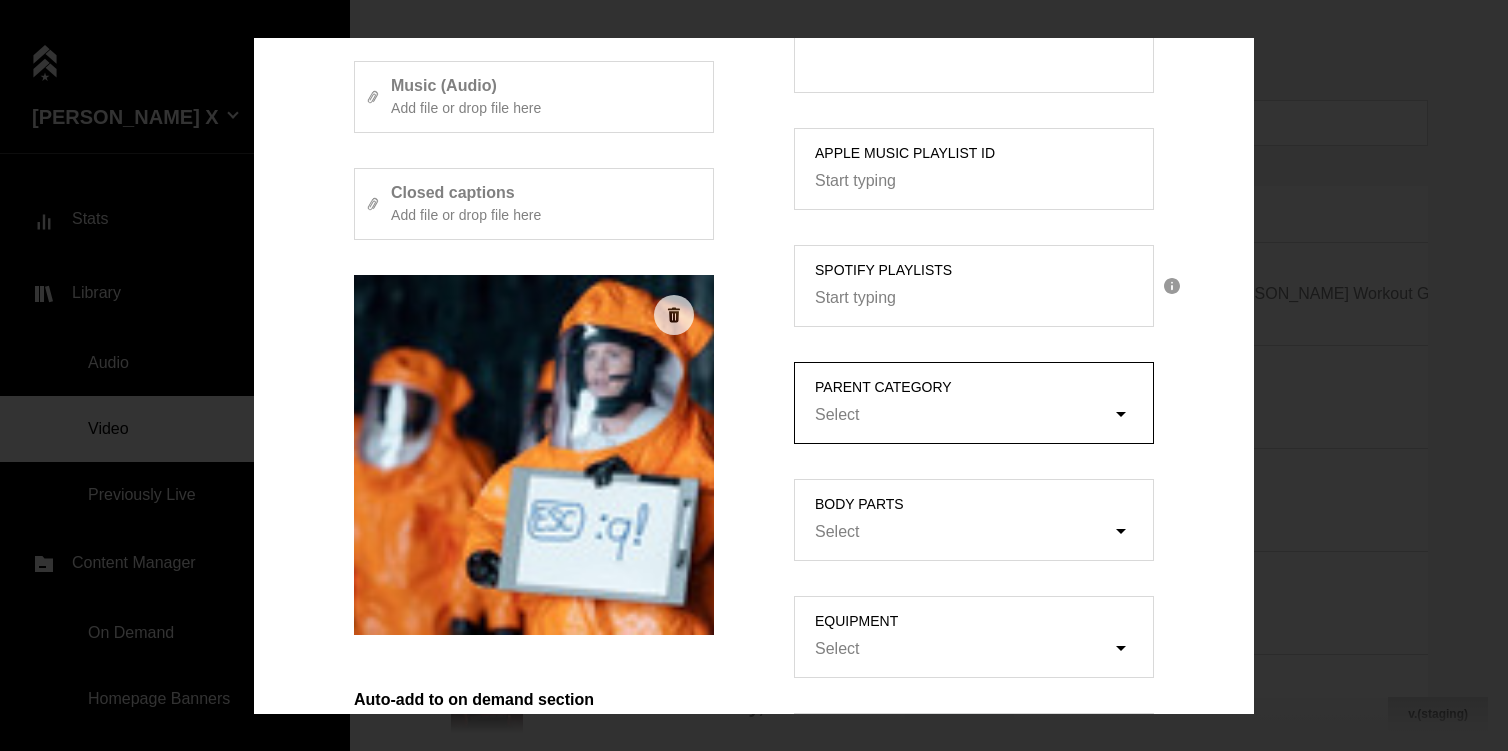 click on "parent category Select" at bounding box center (714, 415) 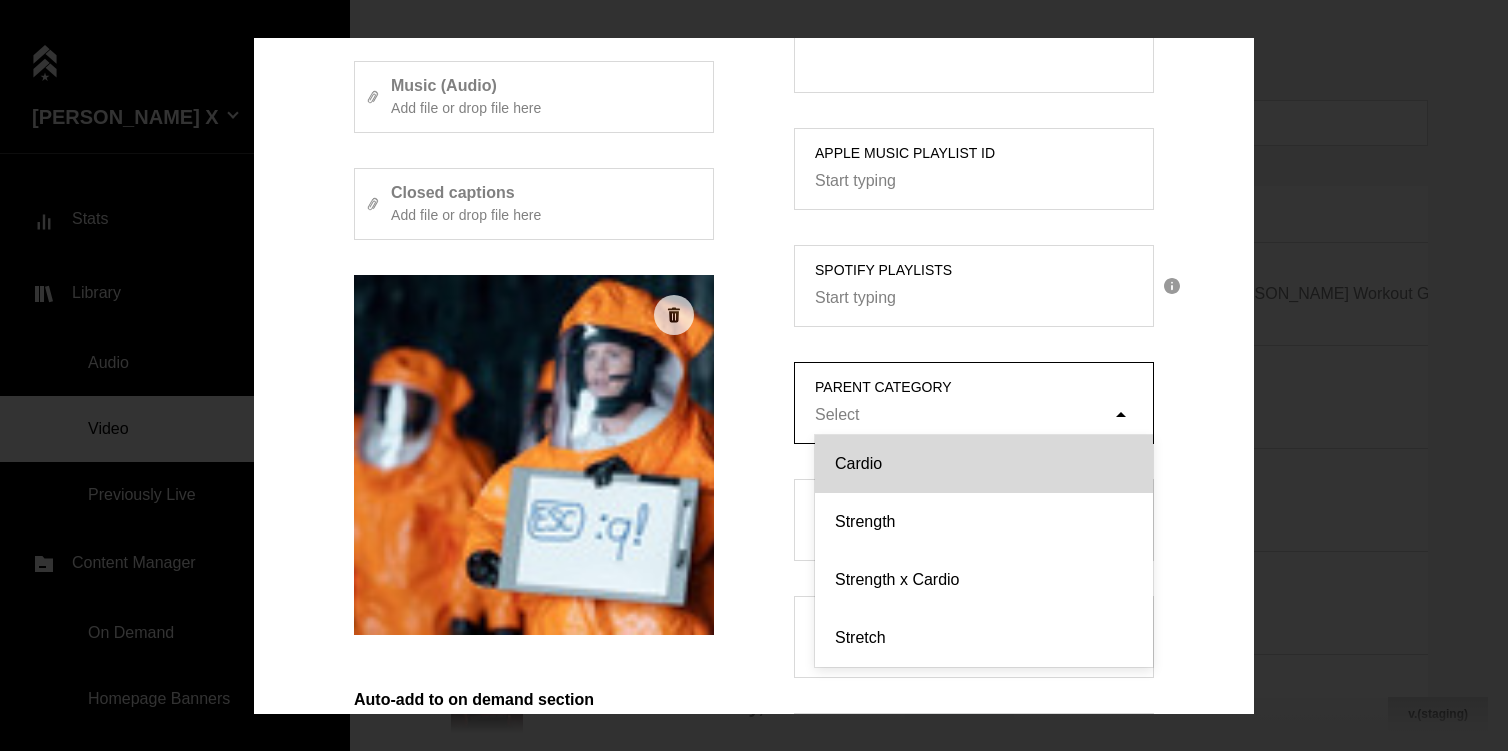 click on "Cardio" at bounding box center (984, 464) 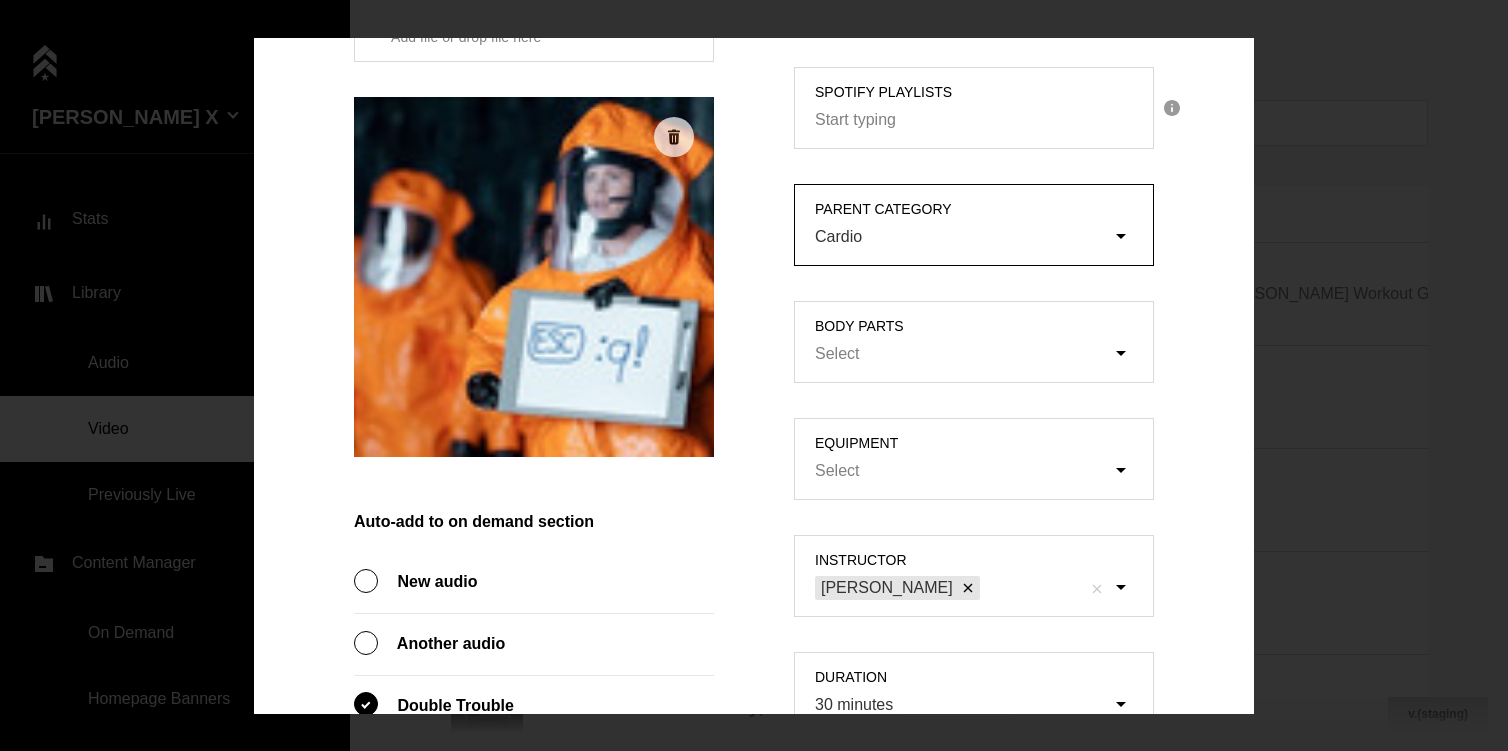 scroll, scrollTop: 913, scrollLeft: 0, axis: vertical 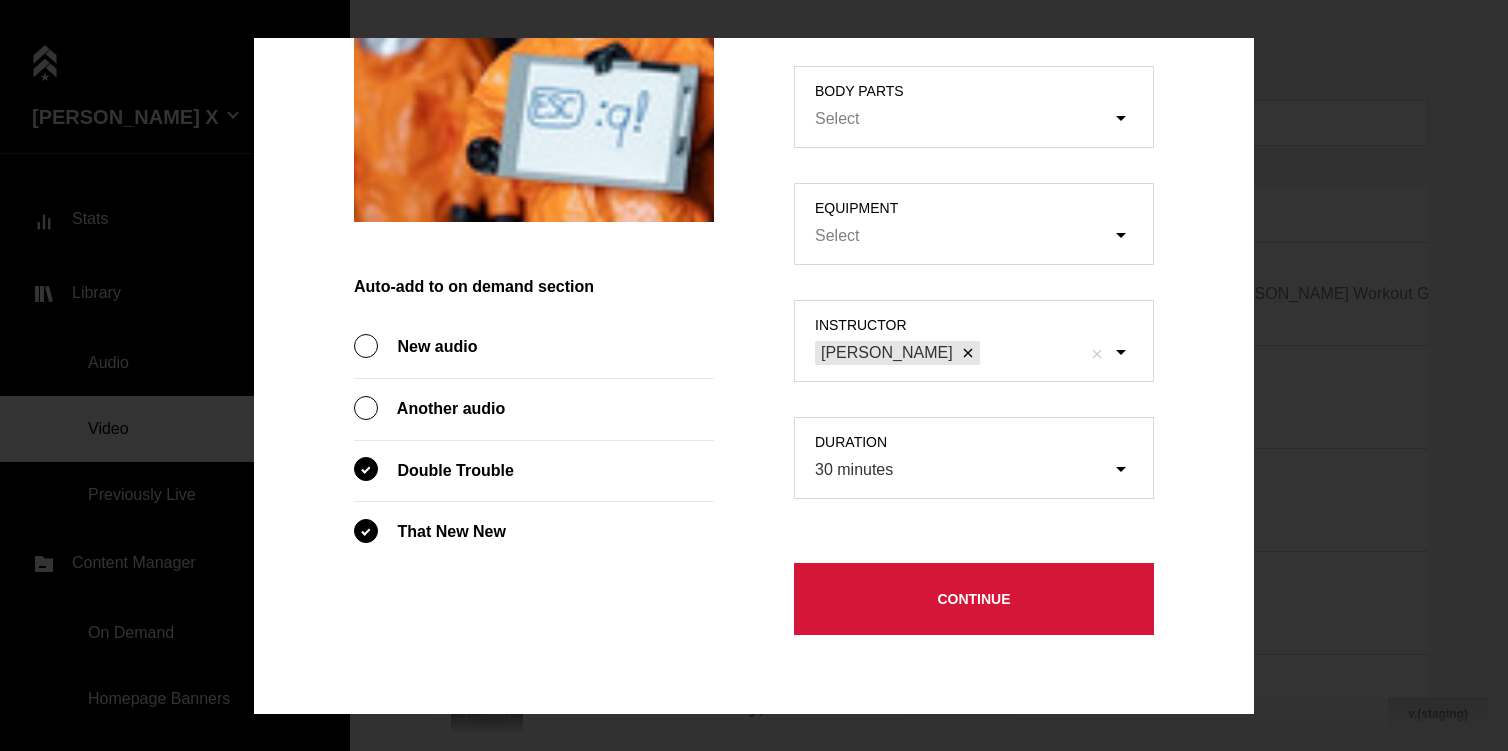 click on "Continue" at bounding box center [974, 599] 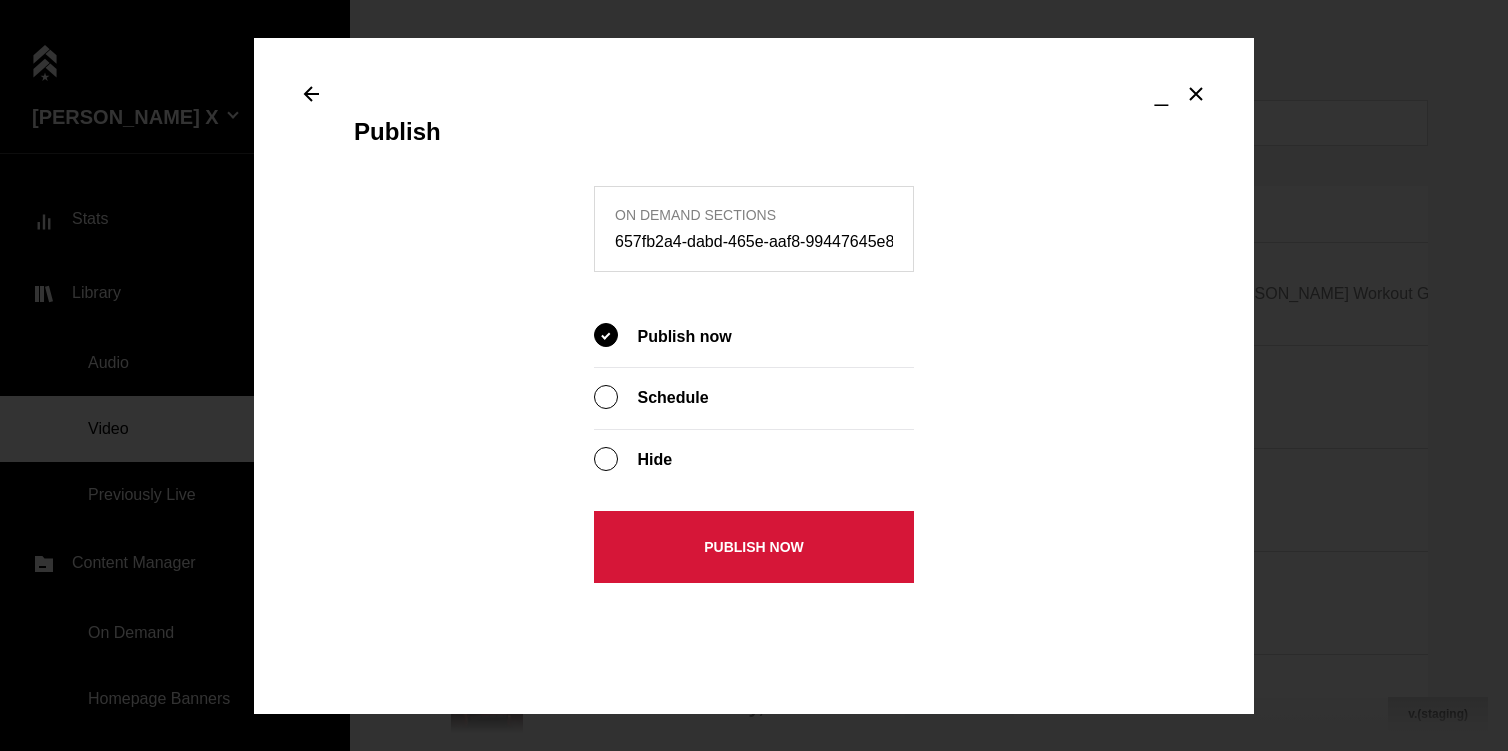 click on "Publish now" at bounding box center [754, 547] 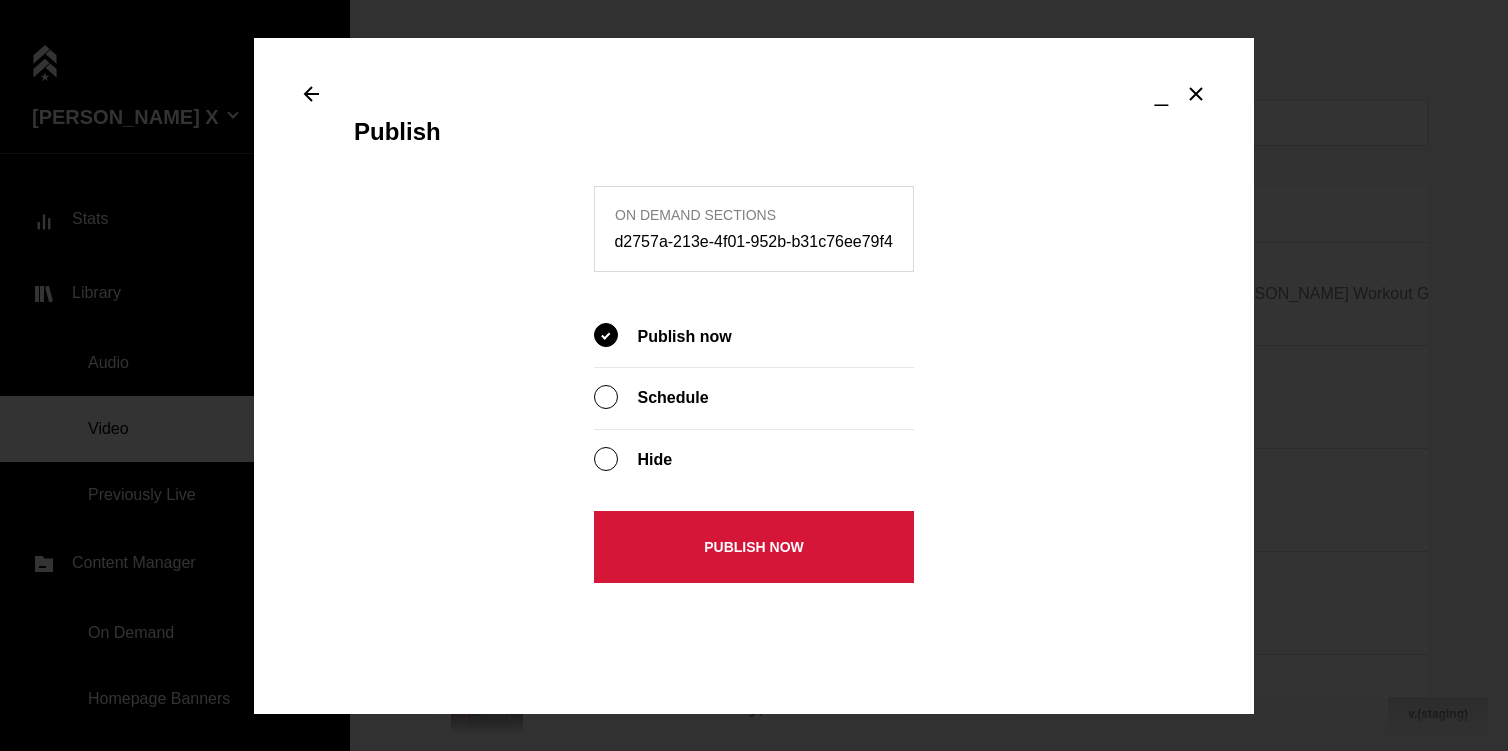 scroll, scrollTop: 0, scrollLeft: 0, axis: both 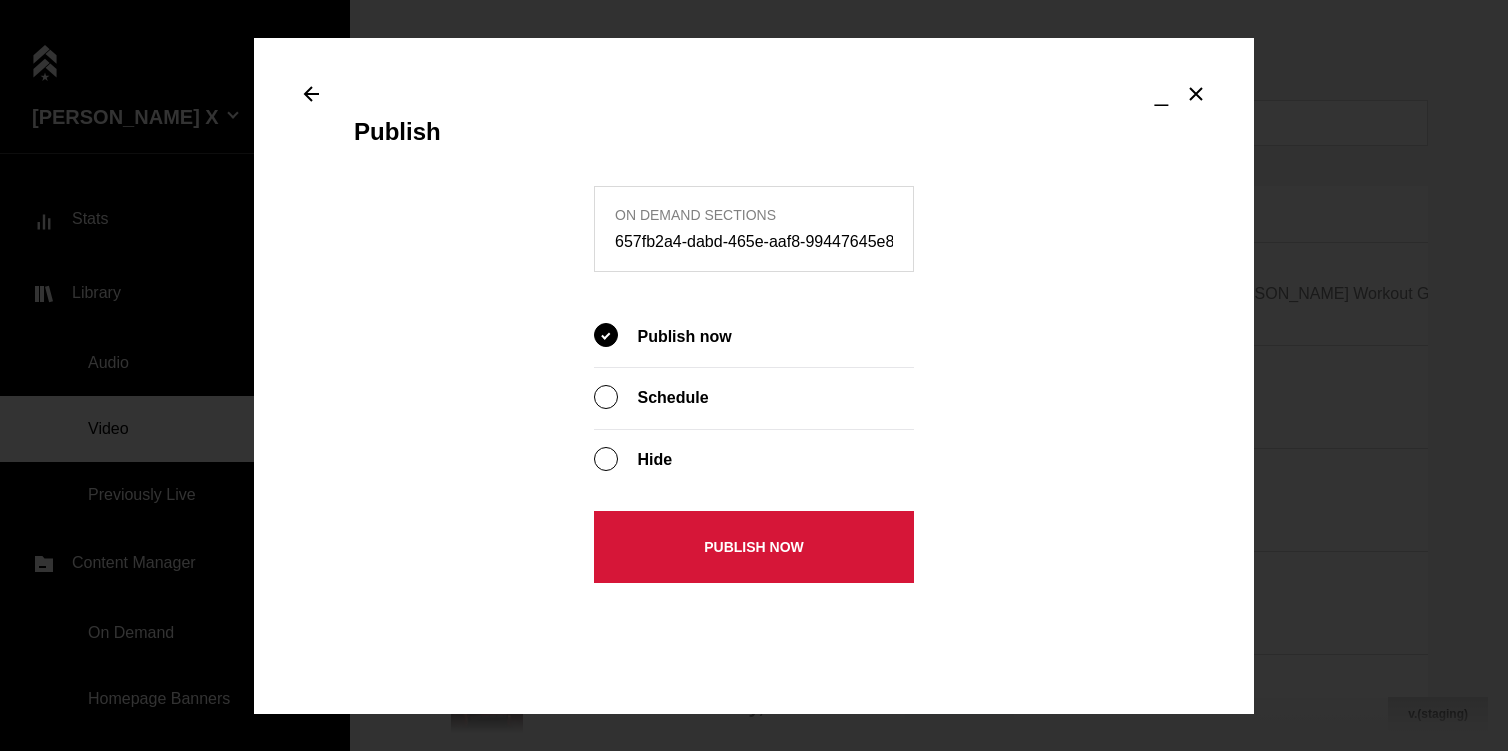 click on "Publish now" at bounding box center [754, 547] 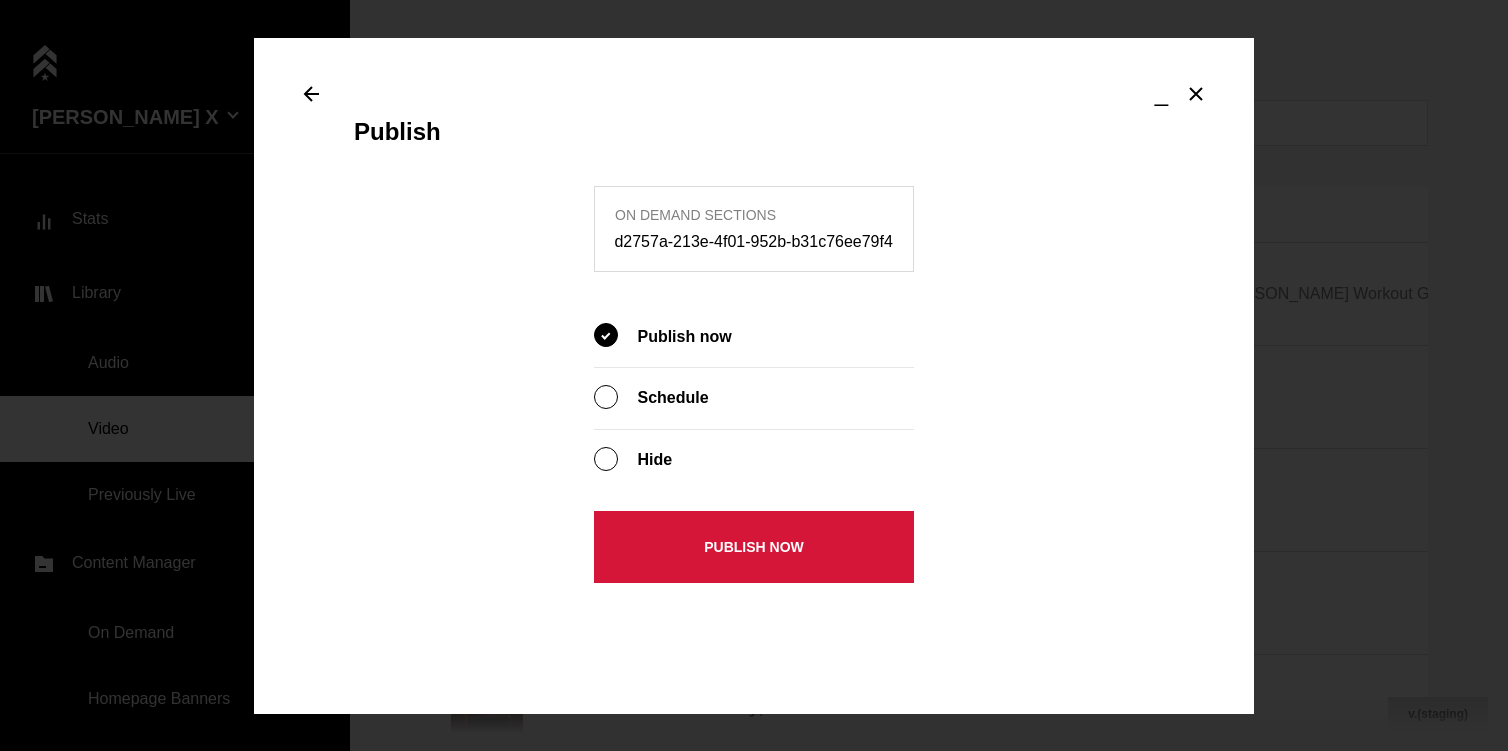 scroll, scrollTop: 0, scrollLeft: 0, axis: both 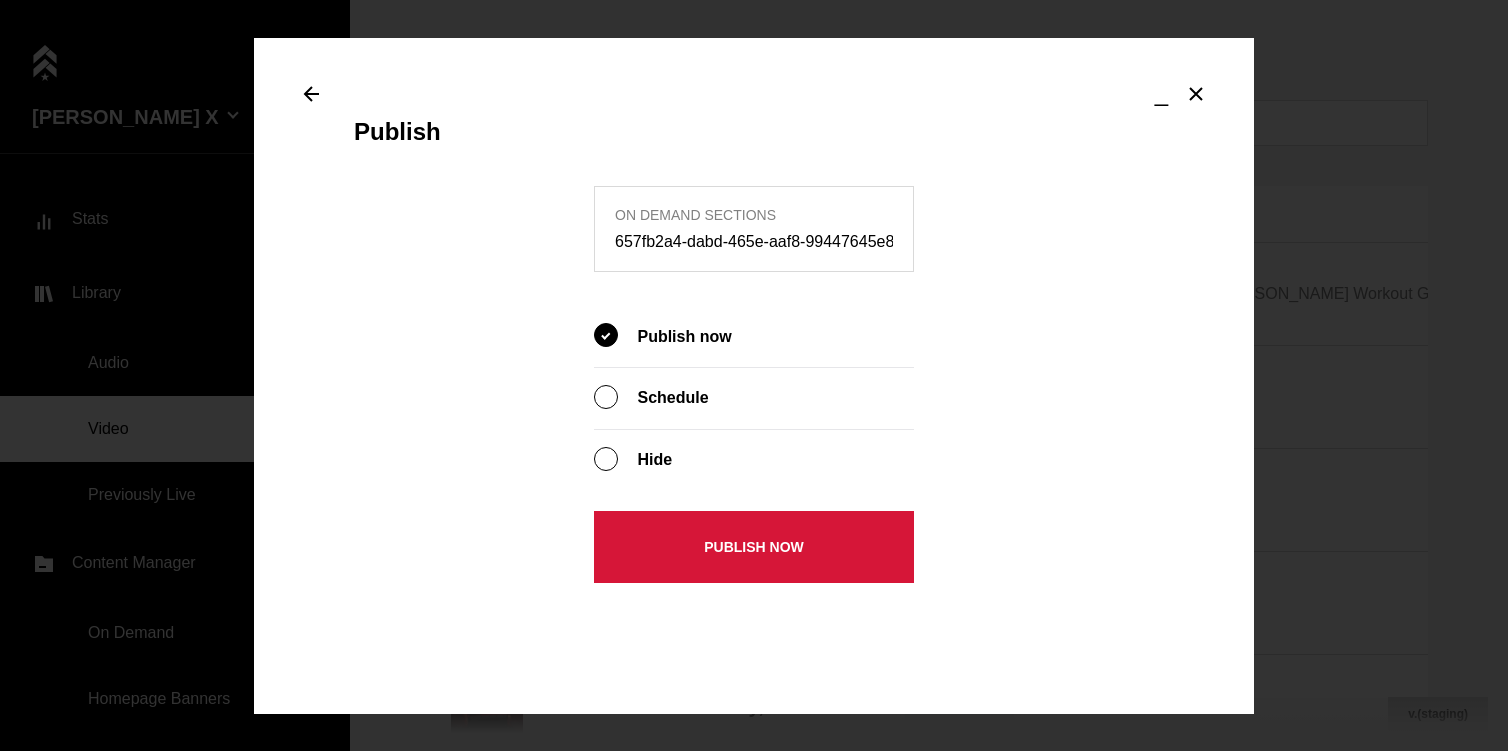 click on "Publish now" at bounding box center (754, 547) 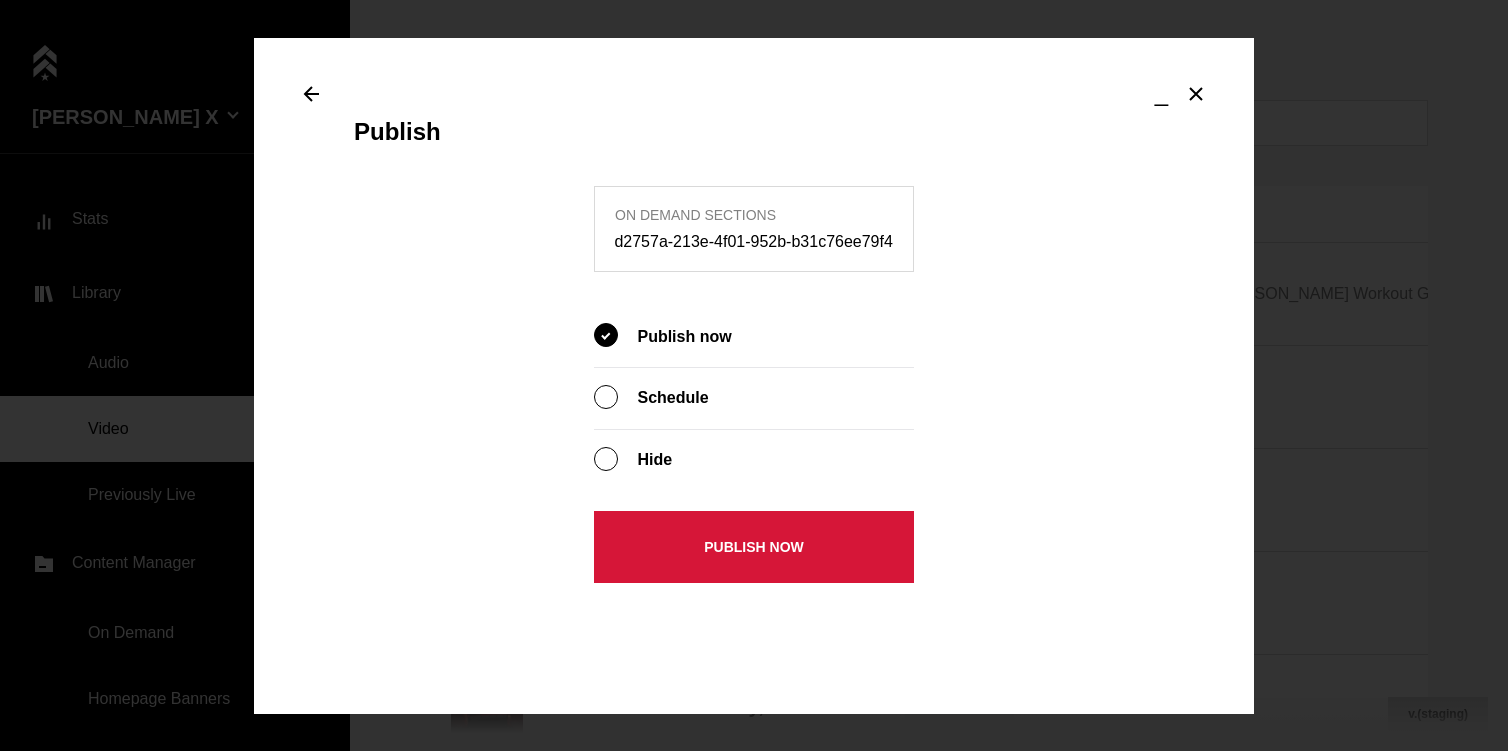 scroll, scrollTop: 0, scrollLeft: 0, axis: both 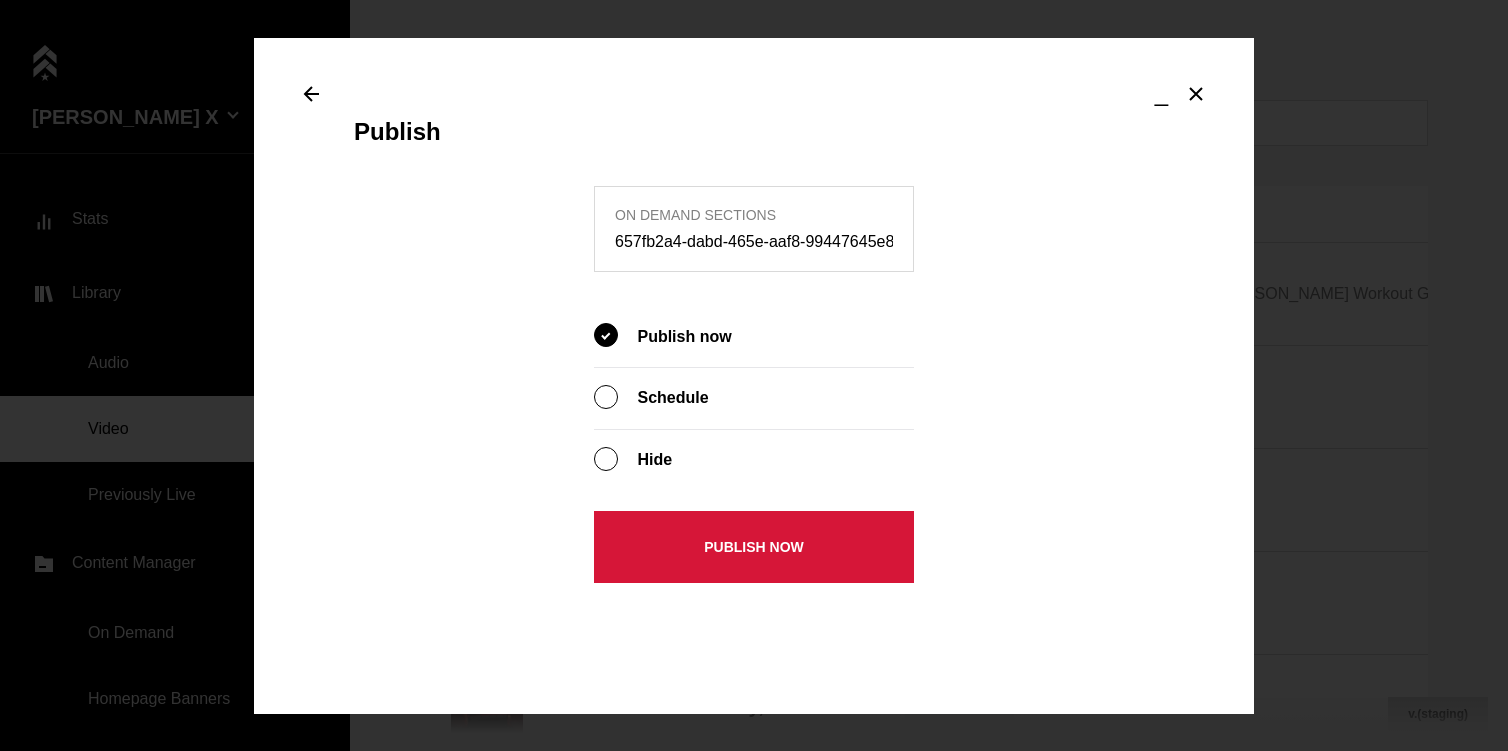 click on "Publish now" at bounding box center (754, 547) 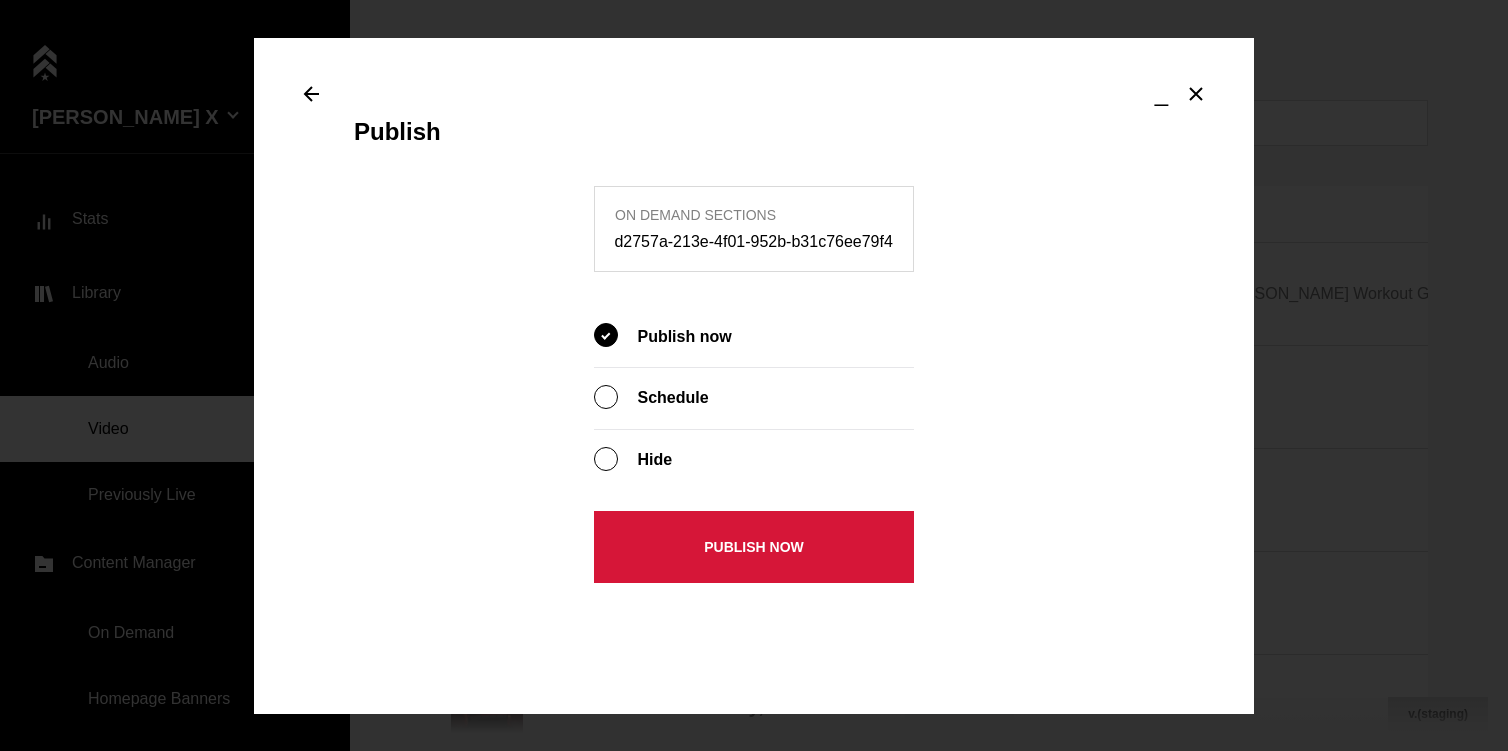 click on "Publish now" at bounding box center (754, 547) 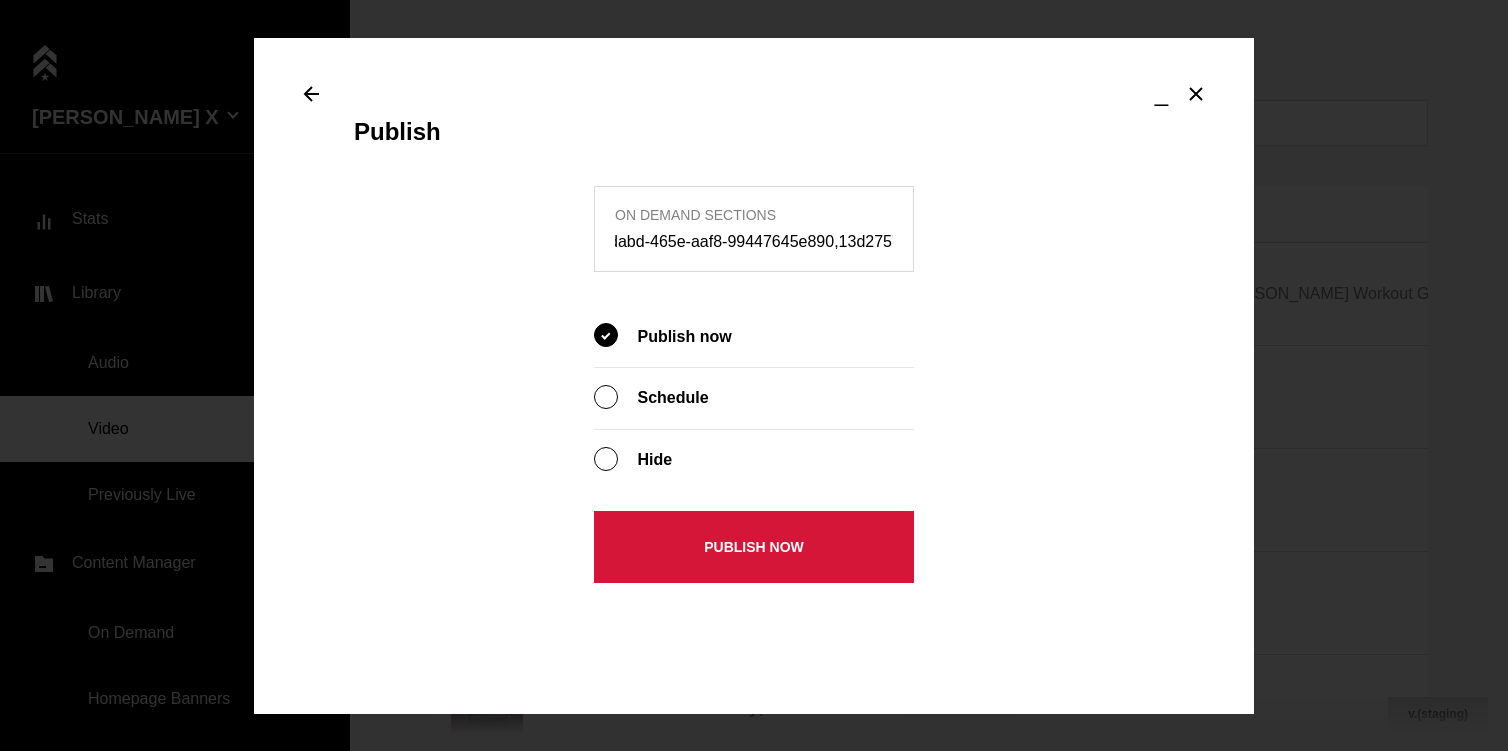 click on "Publish now" at bounding box center [754, 547] 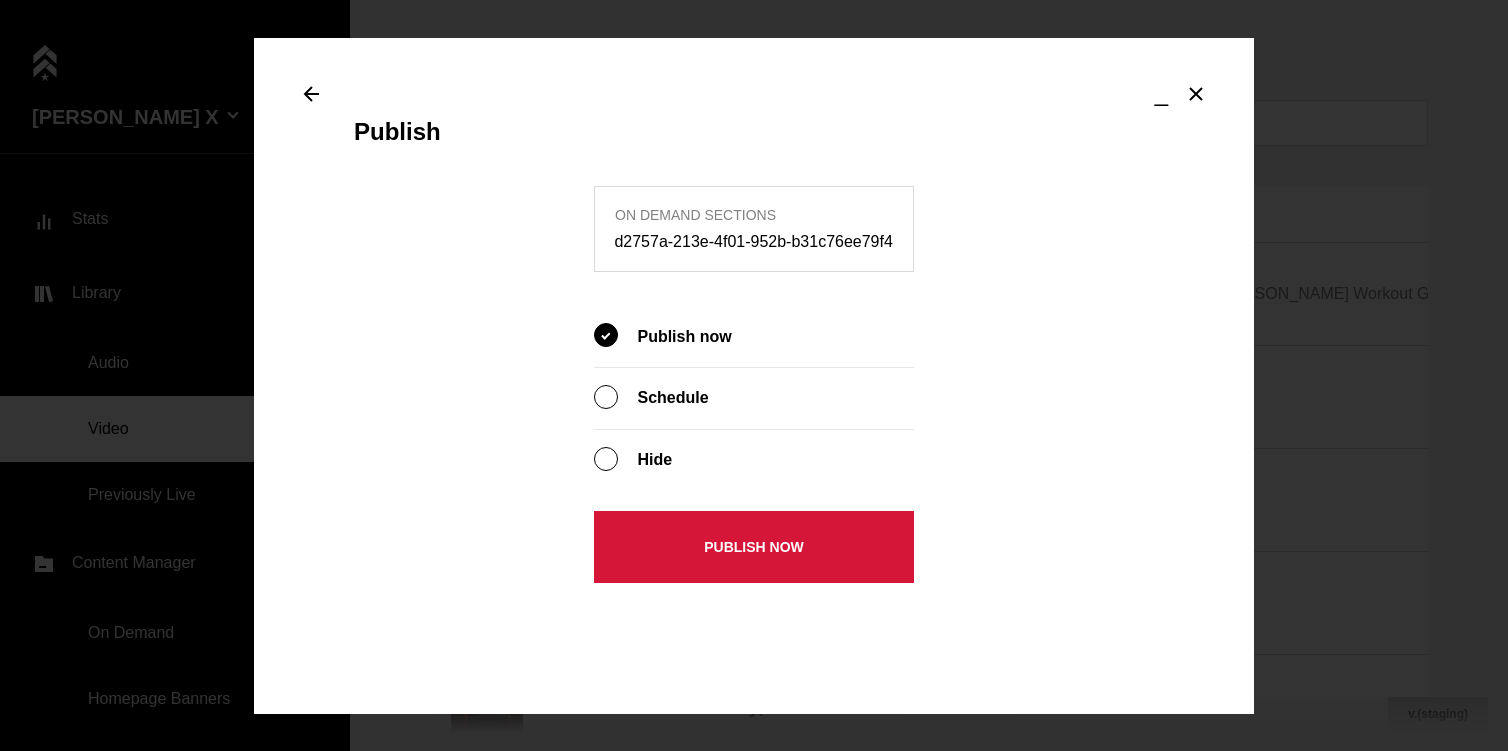 scroll, scrollTop: 0, scrollLeft: 347, axis: horizontal 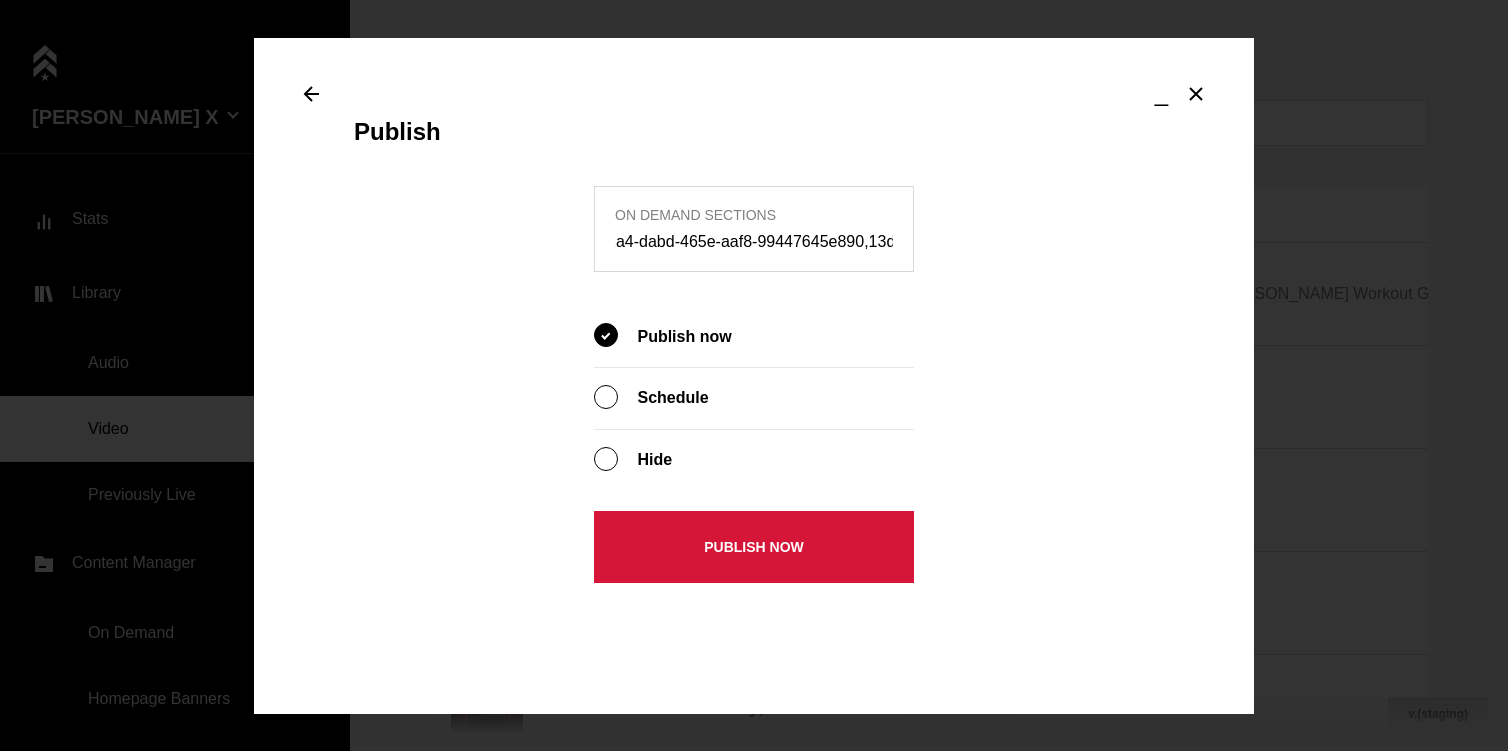 click on "Publish now" at bounding box center (754, 547) 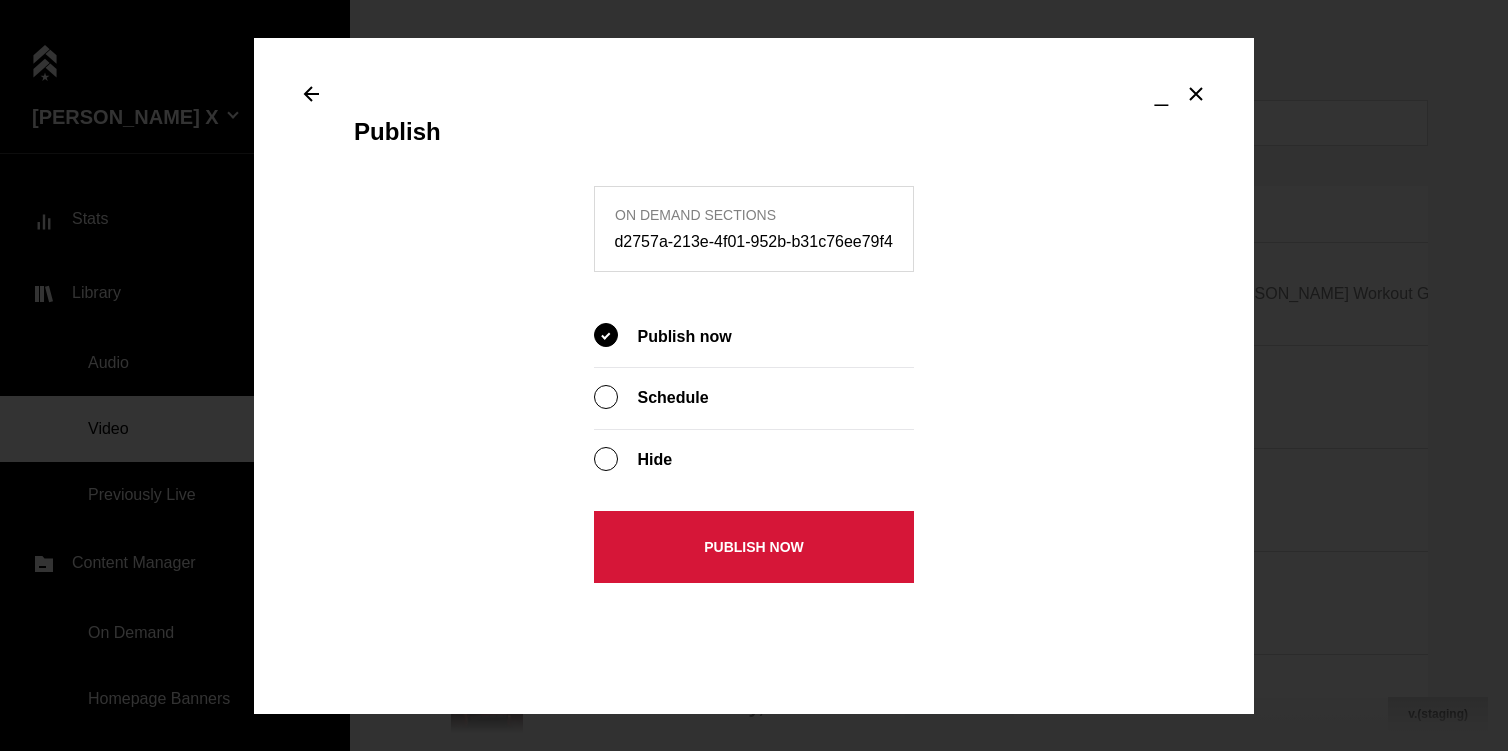 scroll, scrollTop: 0, scrollLeft: 0, axis: both 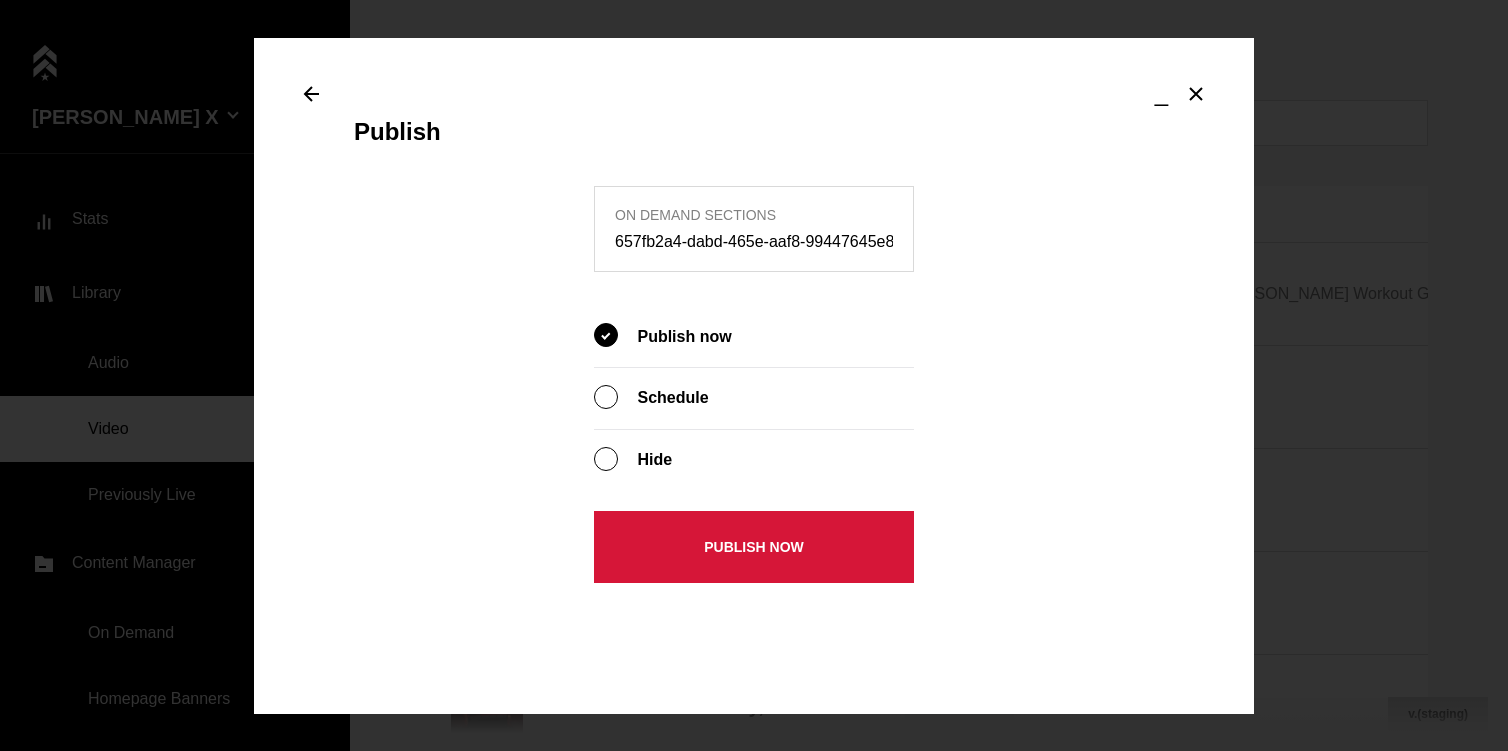 click on "Publish now" at bounding box center [754, 547] 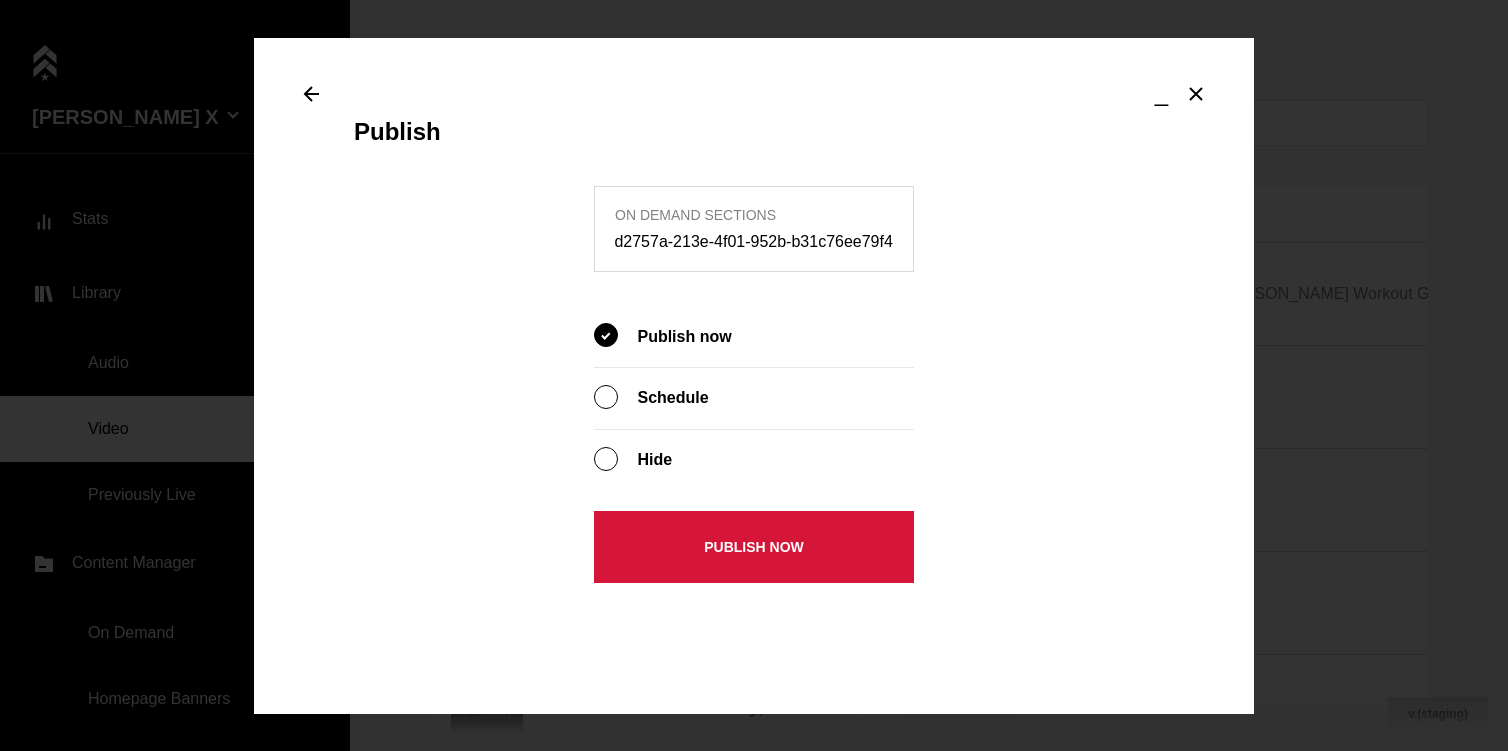 scroll, scrollTop: 0, scrollLeft: 0, axis: both 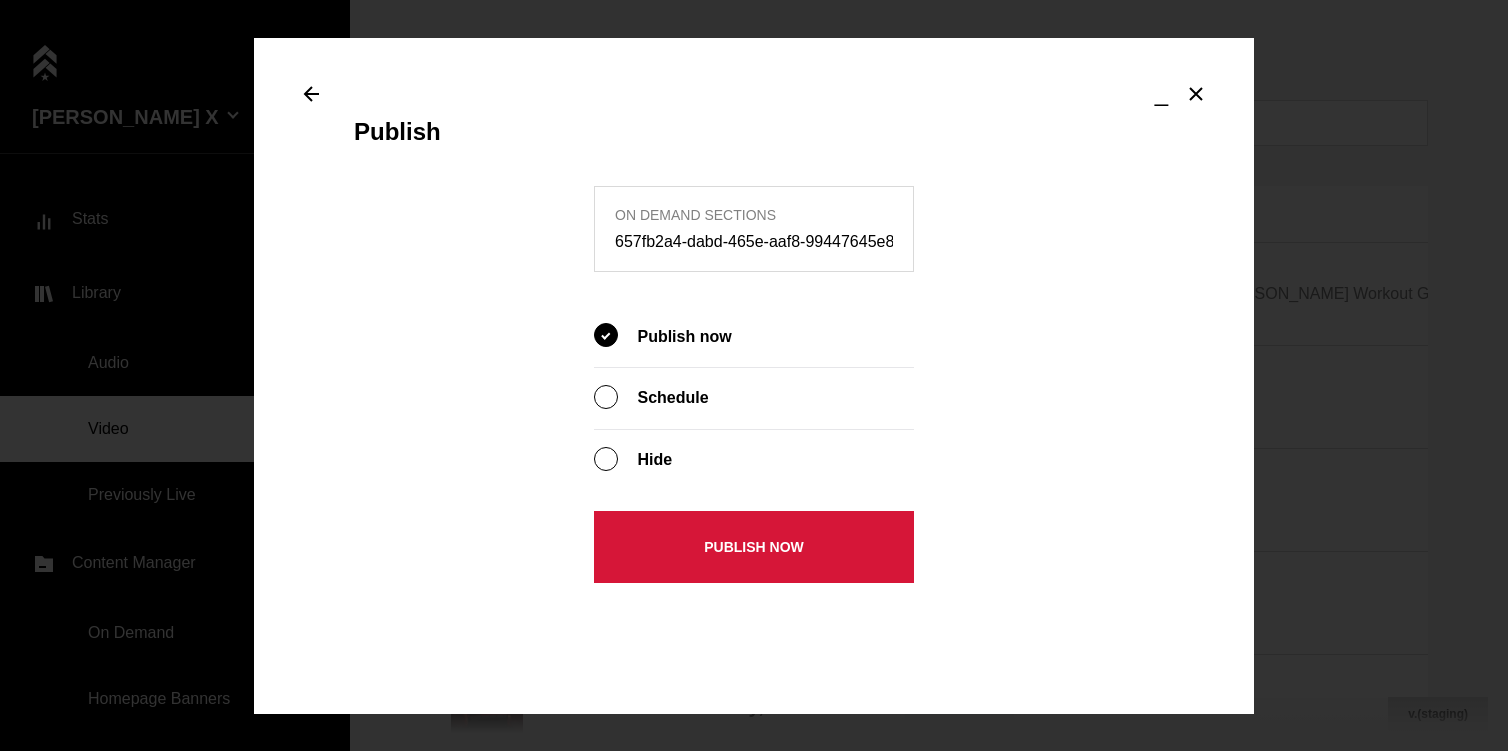 click on "Publish now" at bounding box center [754, 547] 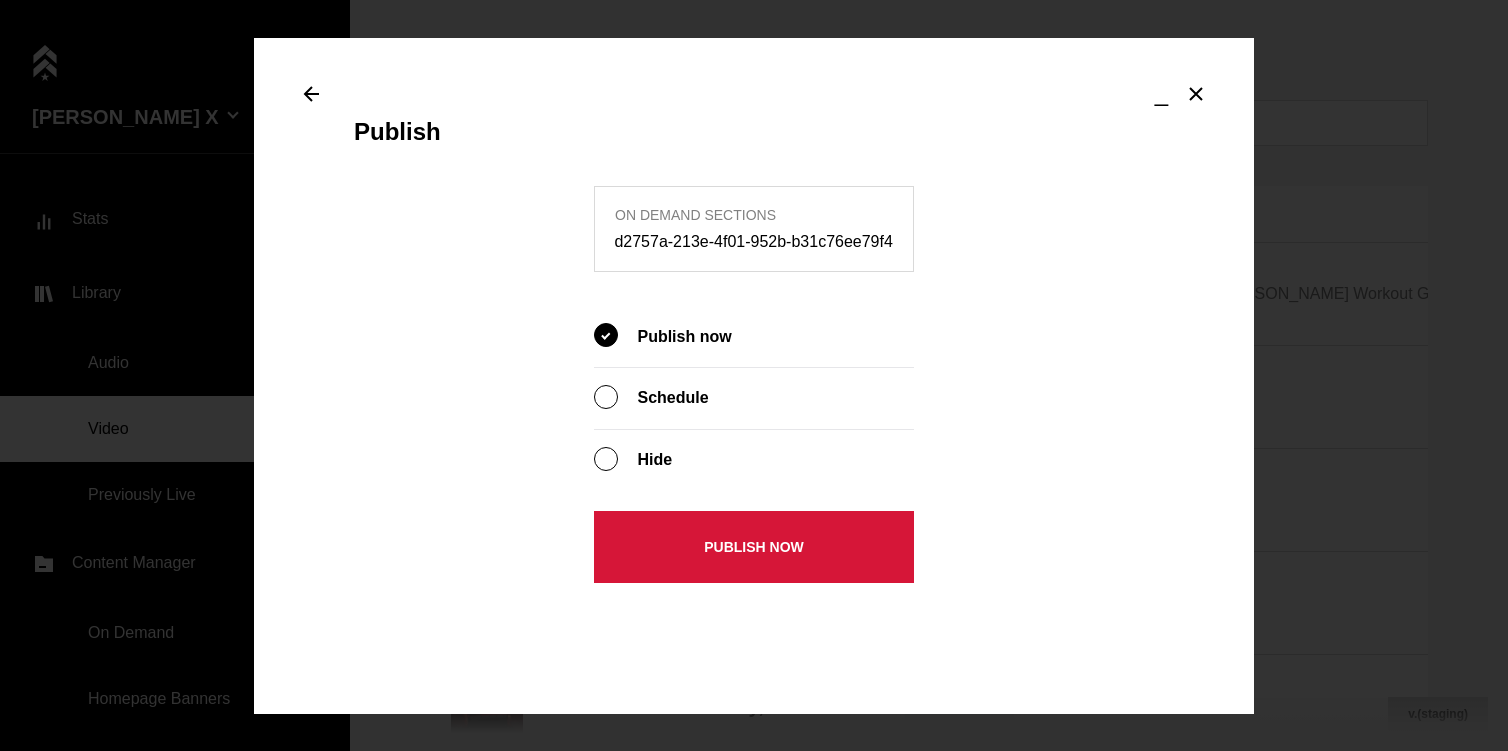 scroll, scrollTop: 0, scrollLeft: 0, axis: both 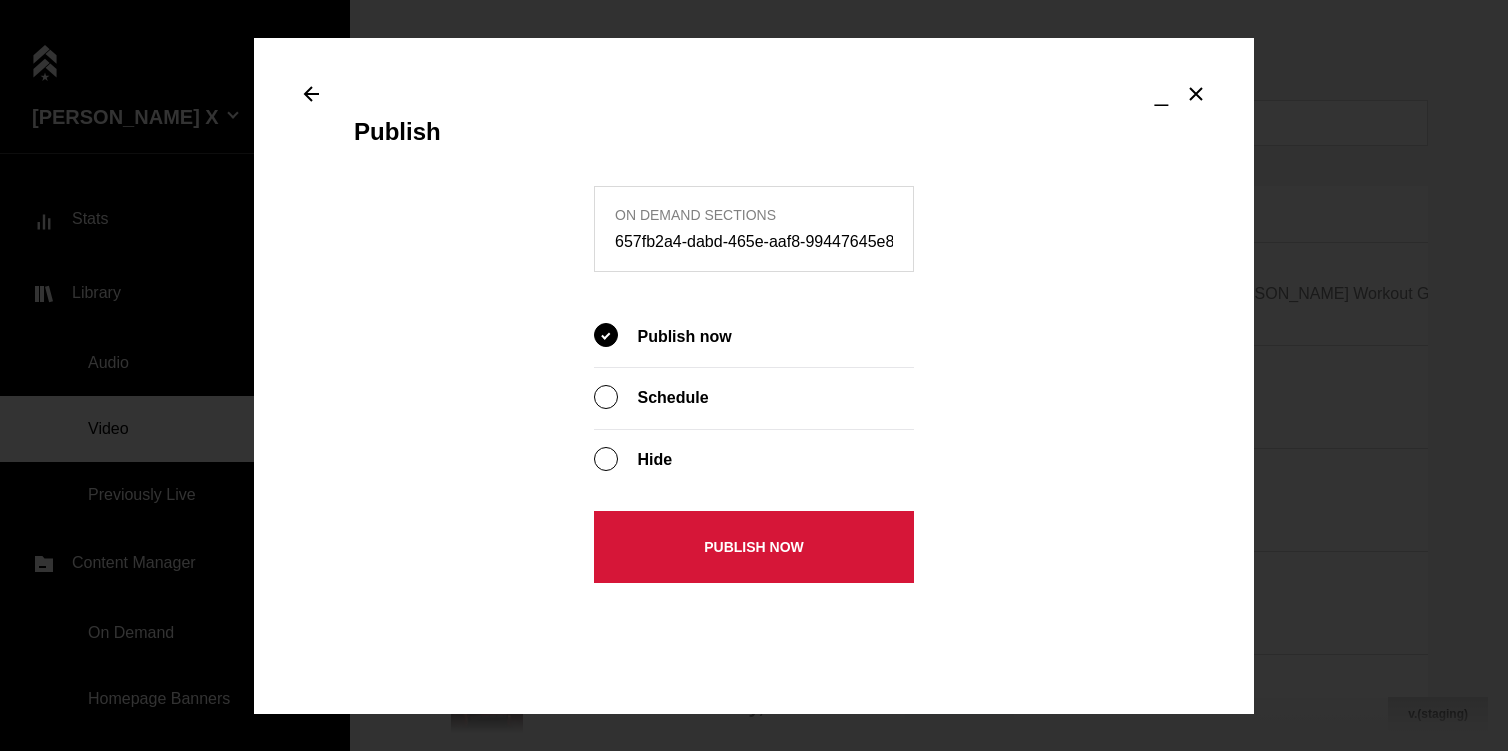 click on "Publish now" at bounding box center (754, 547) 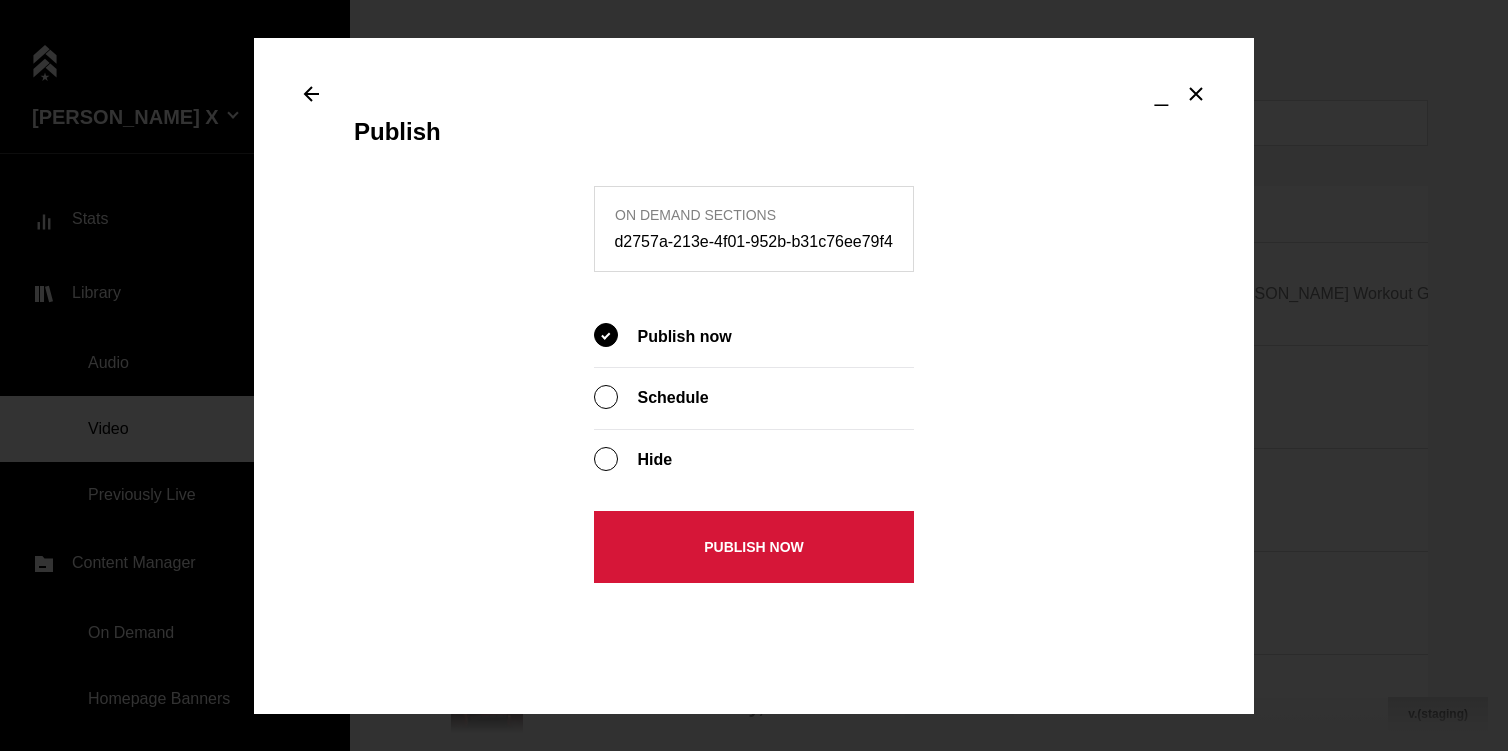 click on "Publish now" at bounding box center [754, 547] 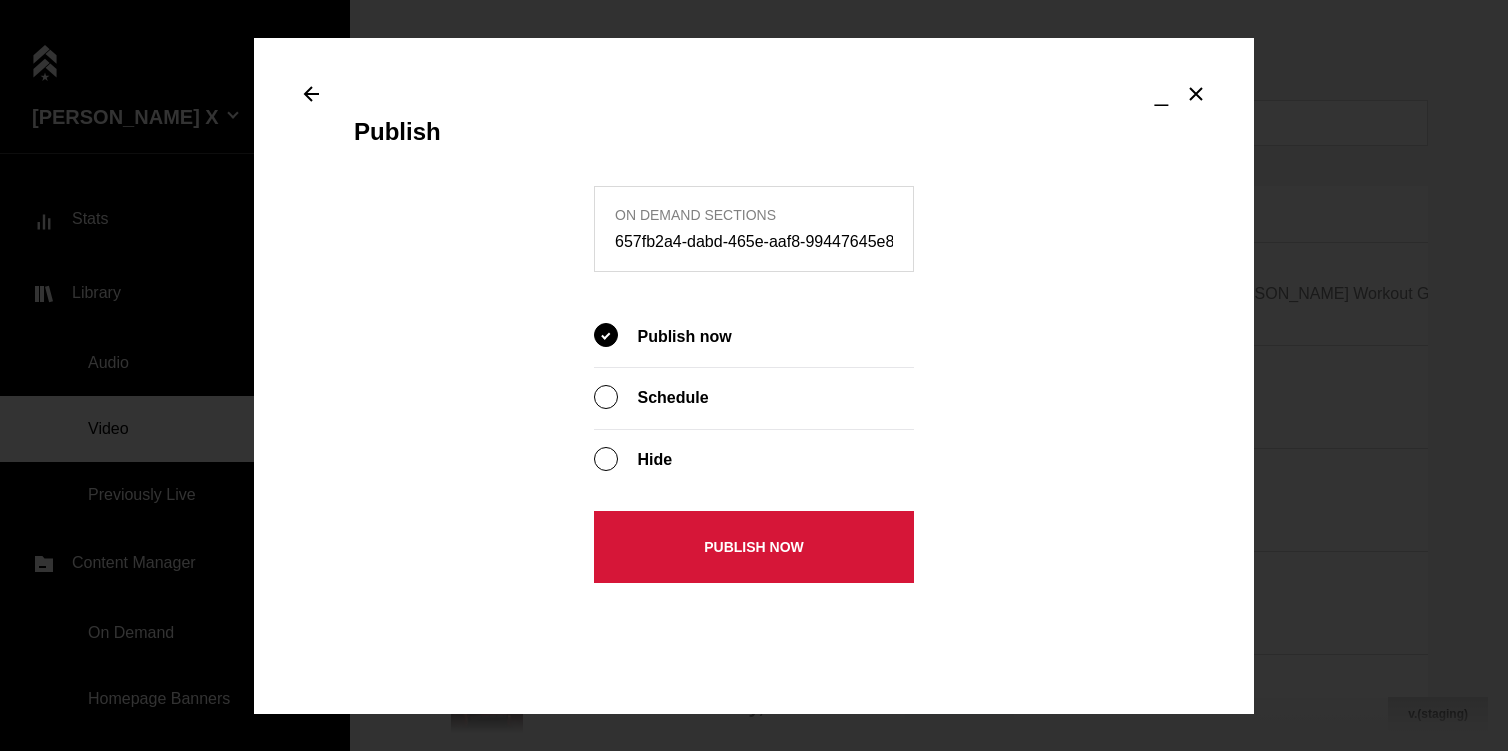 click on "Publish now" at bounding box center (754, 547) 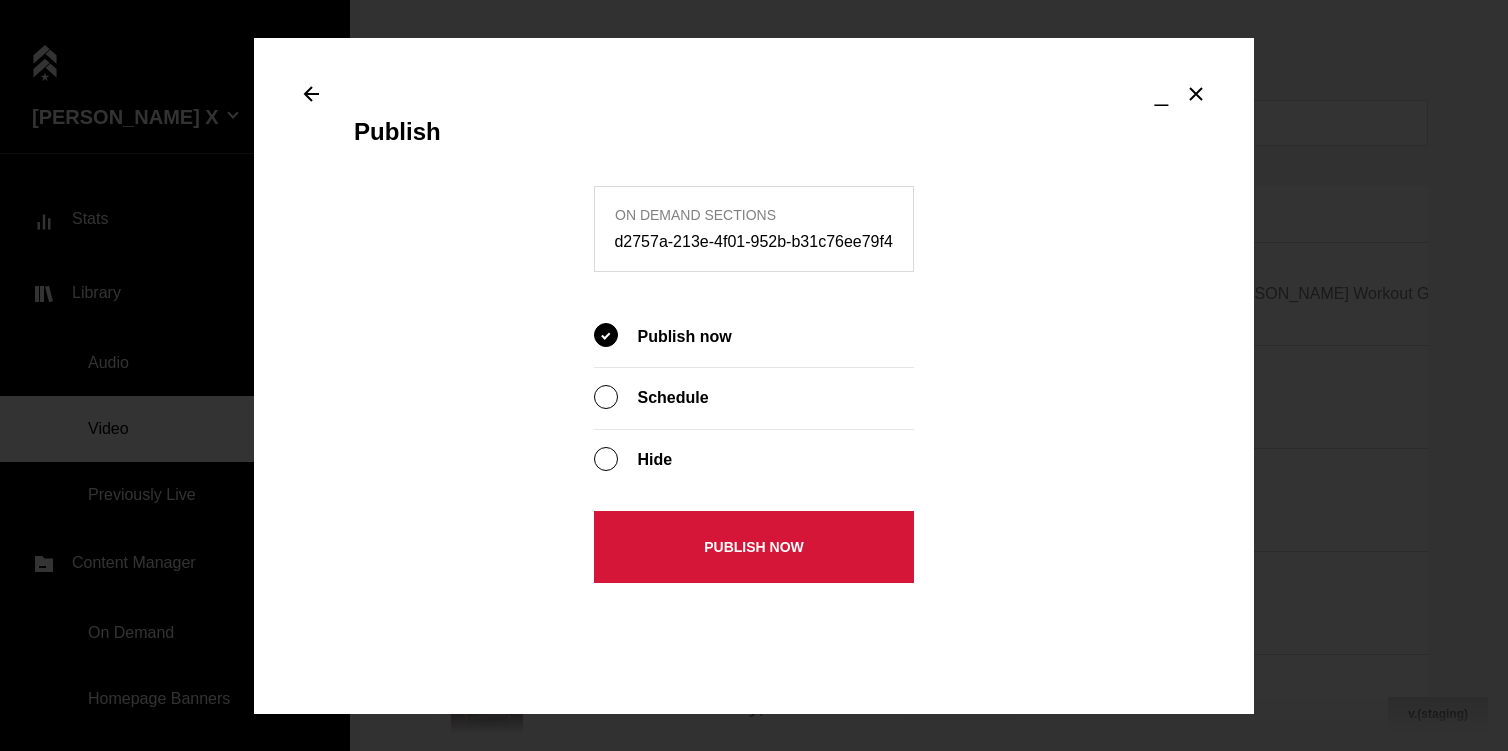 scroll, scrollTop: 0, scrollLeft: 0, axis: both 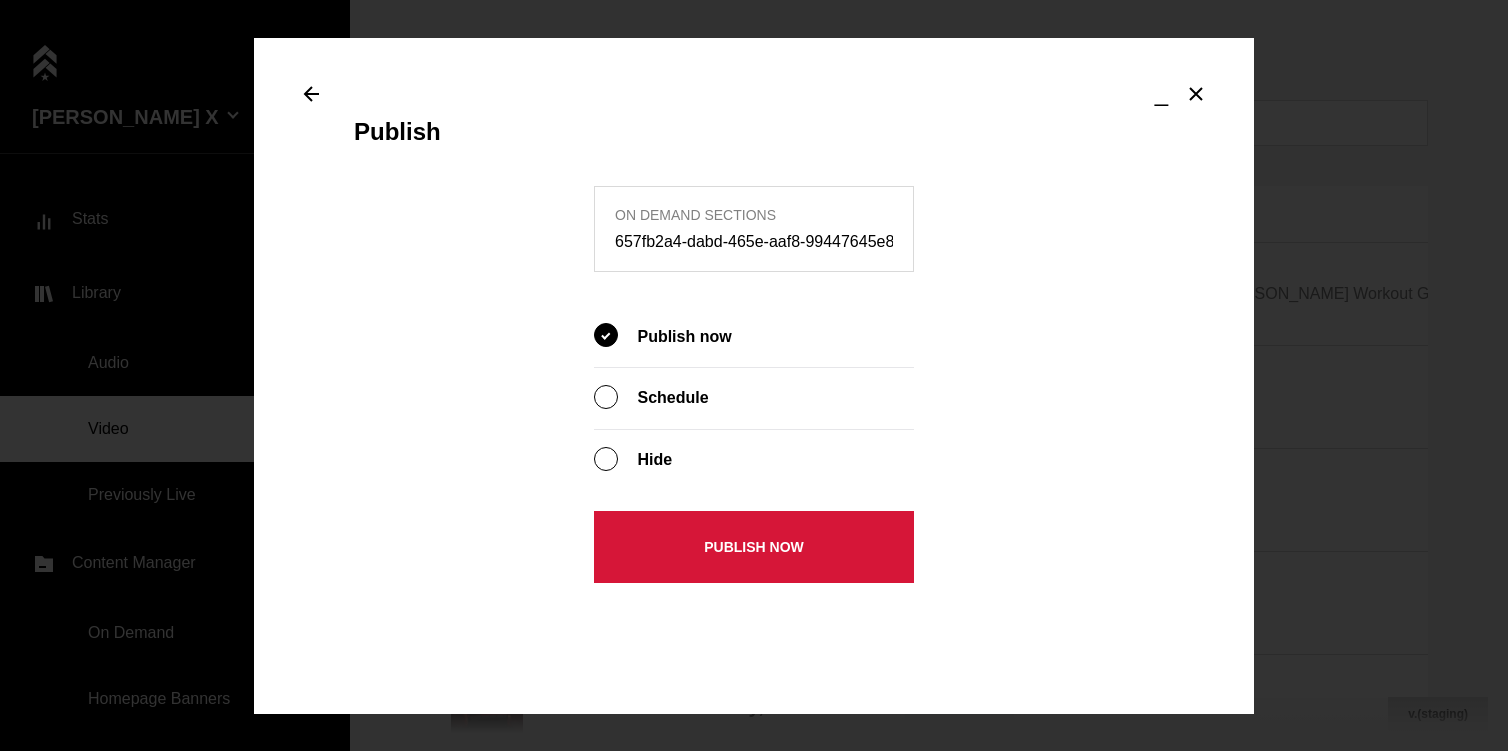 click on "Publish now" at bounding box center [754, 547] 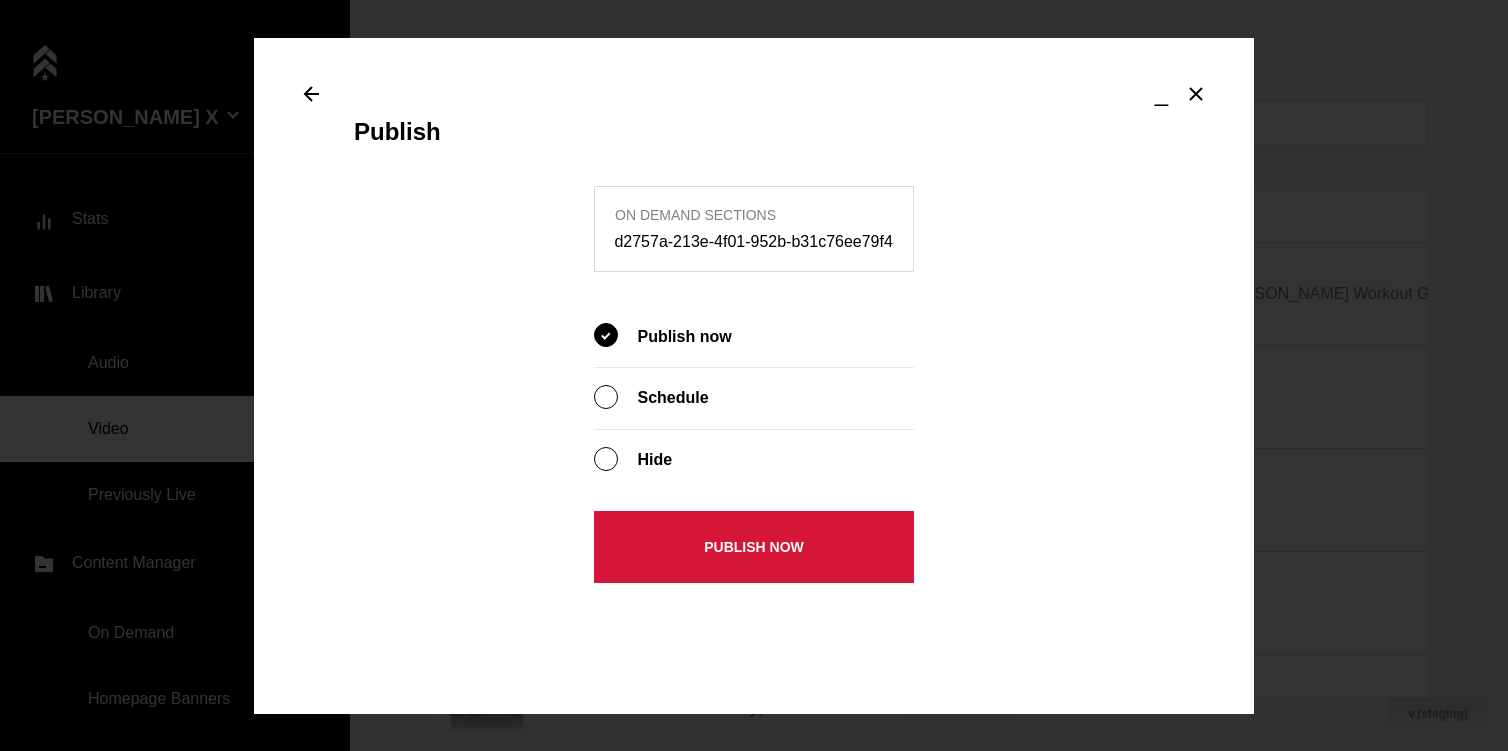 click on "Publish now" at bounding box center (754, 547) 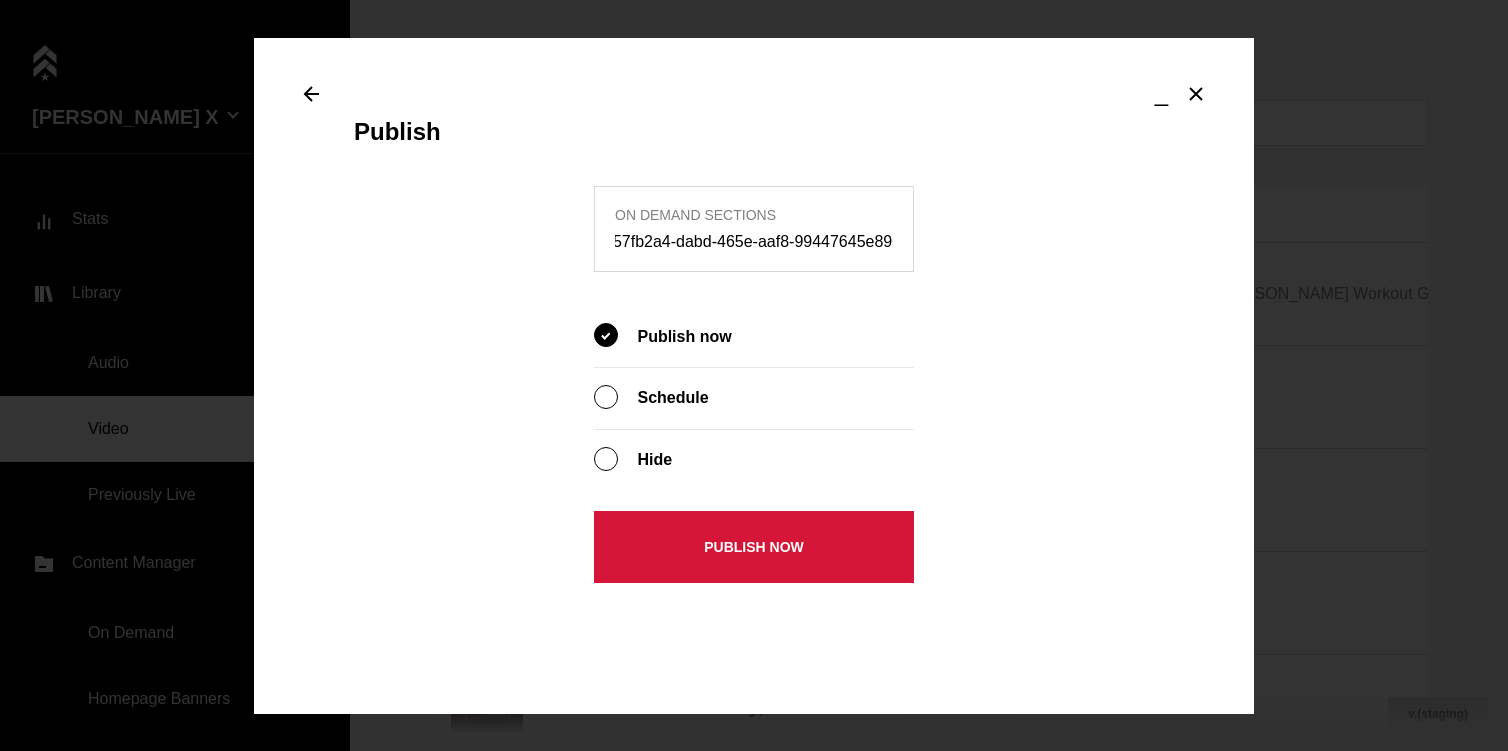 click on "Publish now" at bounding box center (754, 547) 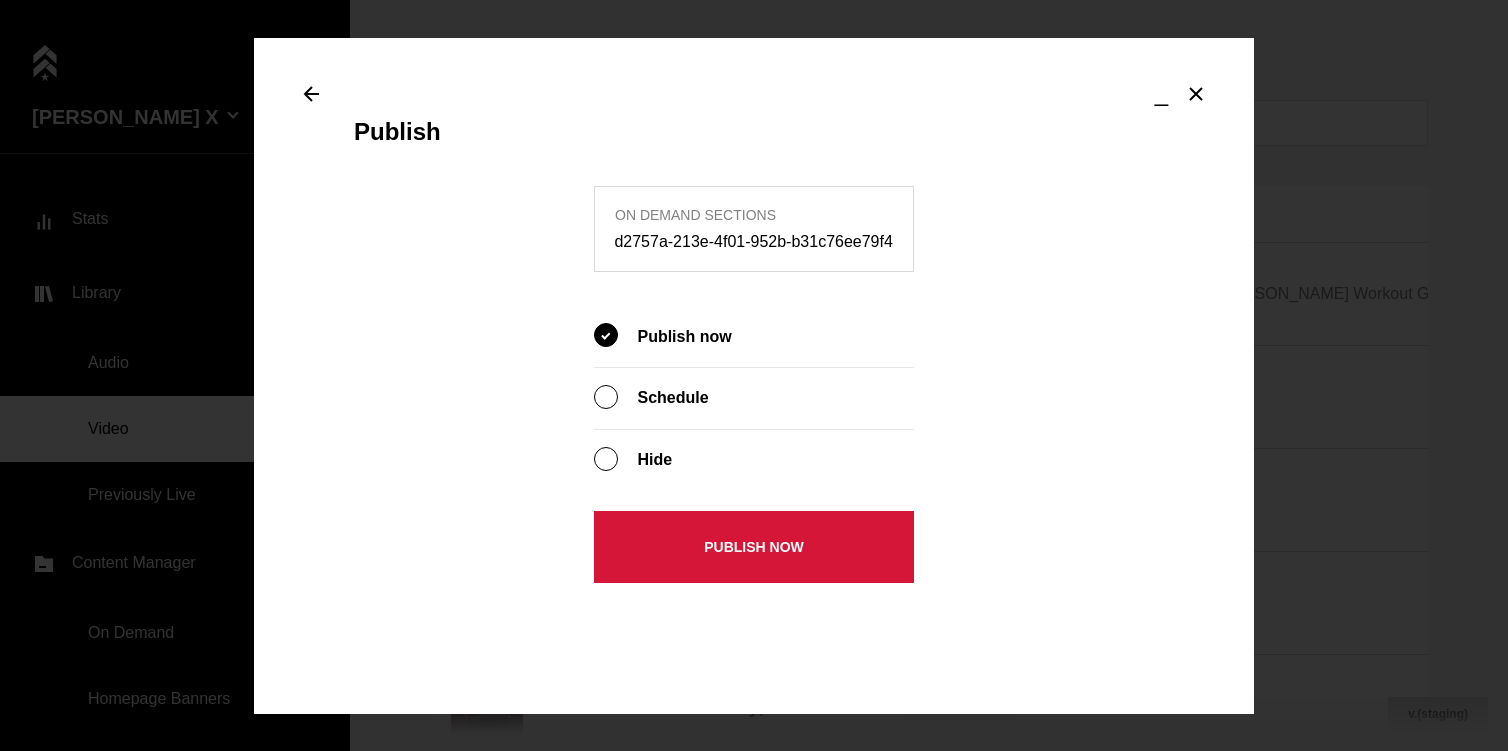 scroll, scrollTop: 0, scrollLeft: 0, axis: both 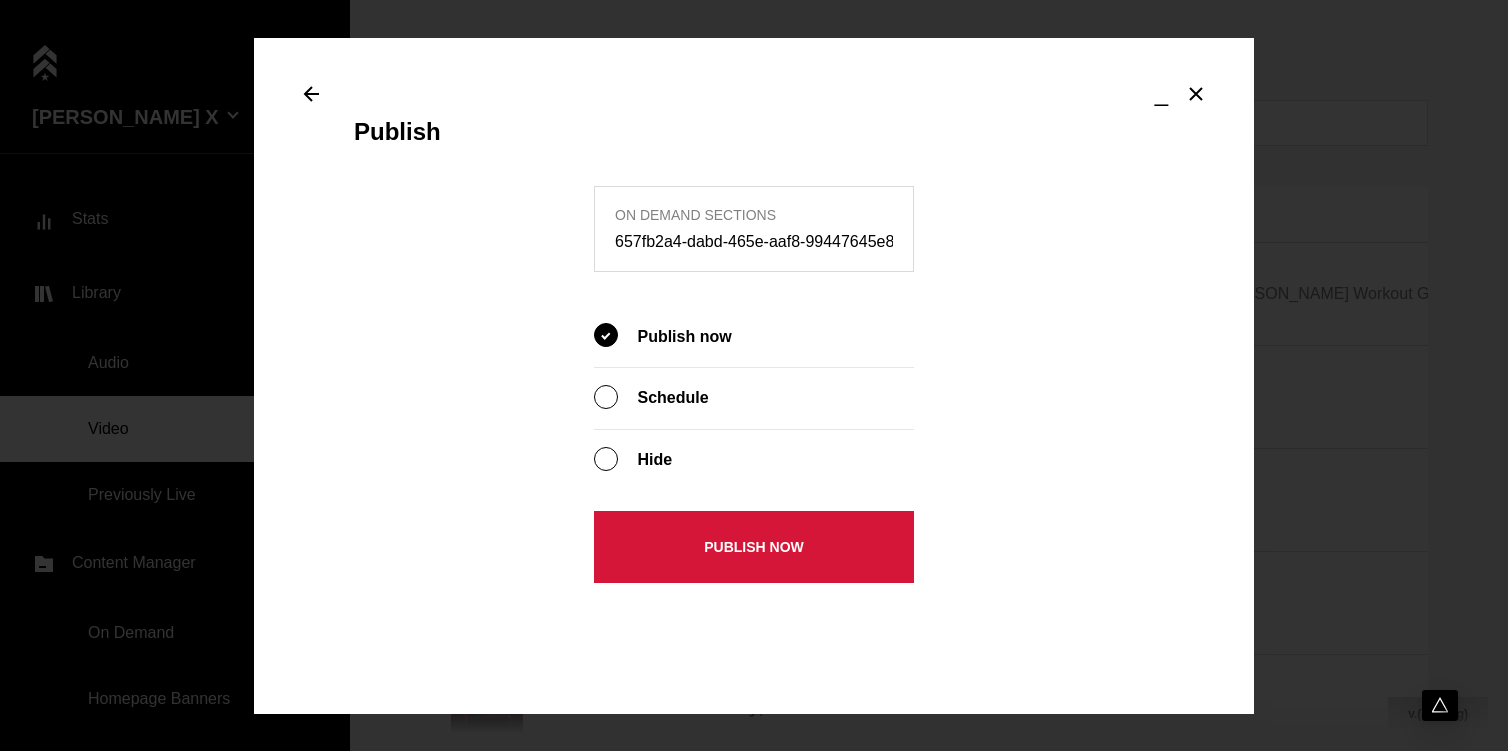 type on "["657fb2a4-dabd-465e-aaf8-99447645e890","13d2757a-213e-4f01-952b-b31c76ee79f4"]" 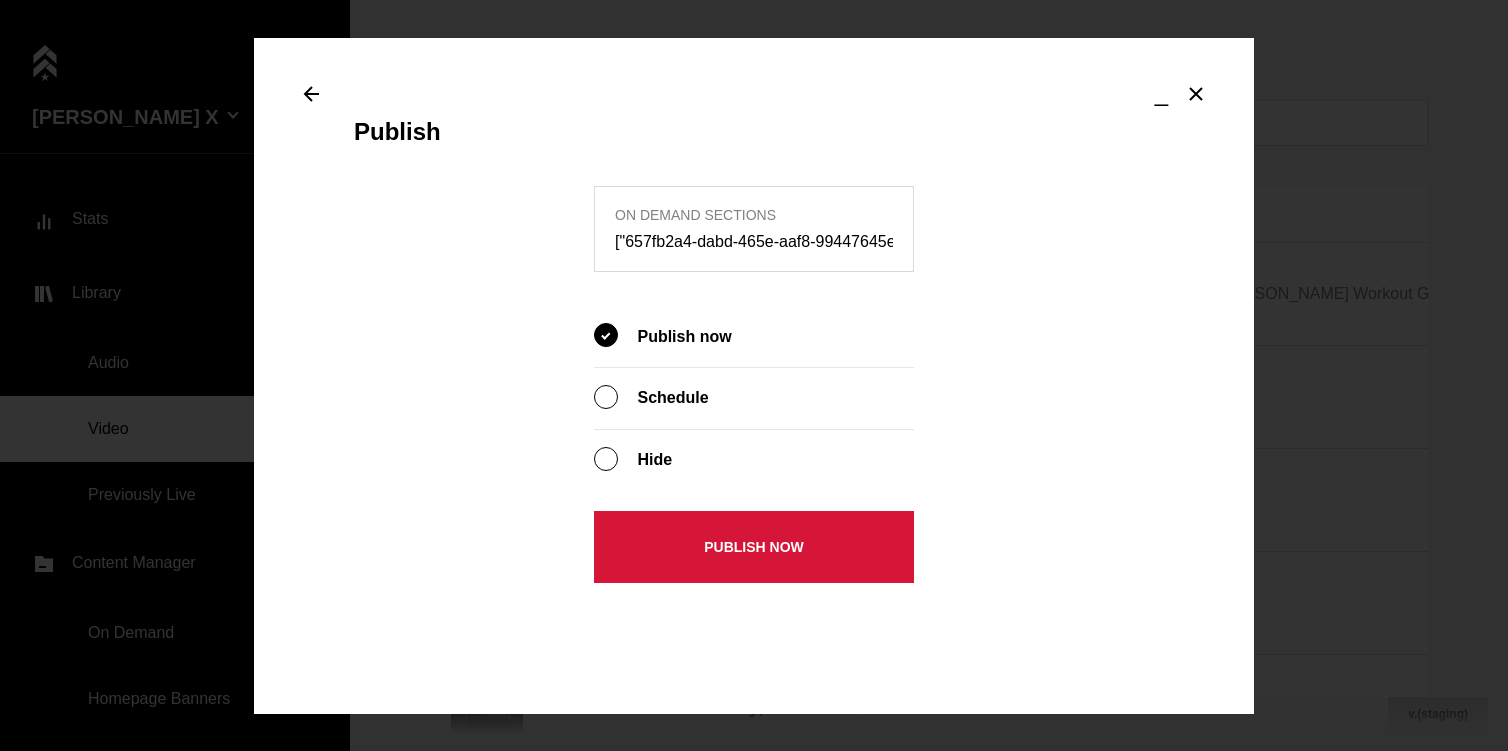 click on "Publish now" at bounding box center (754, 547) 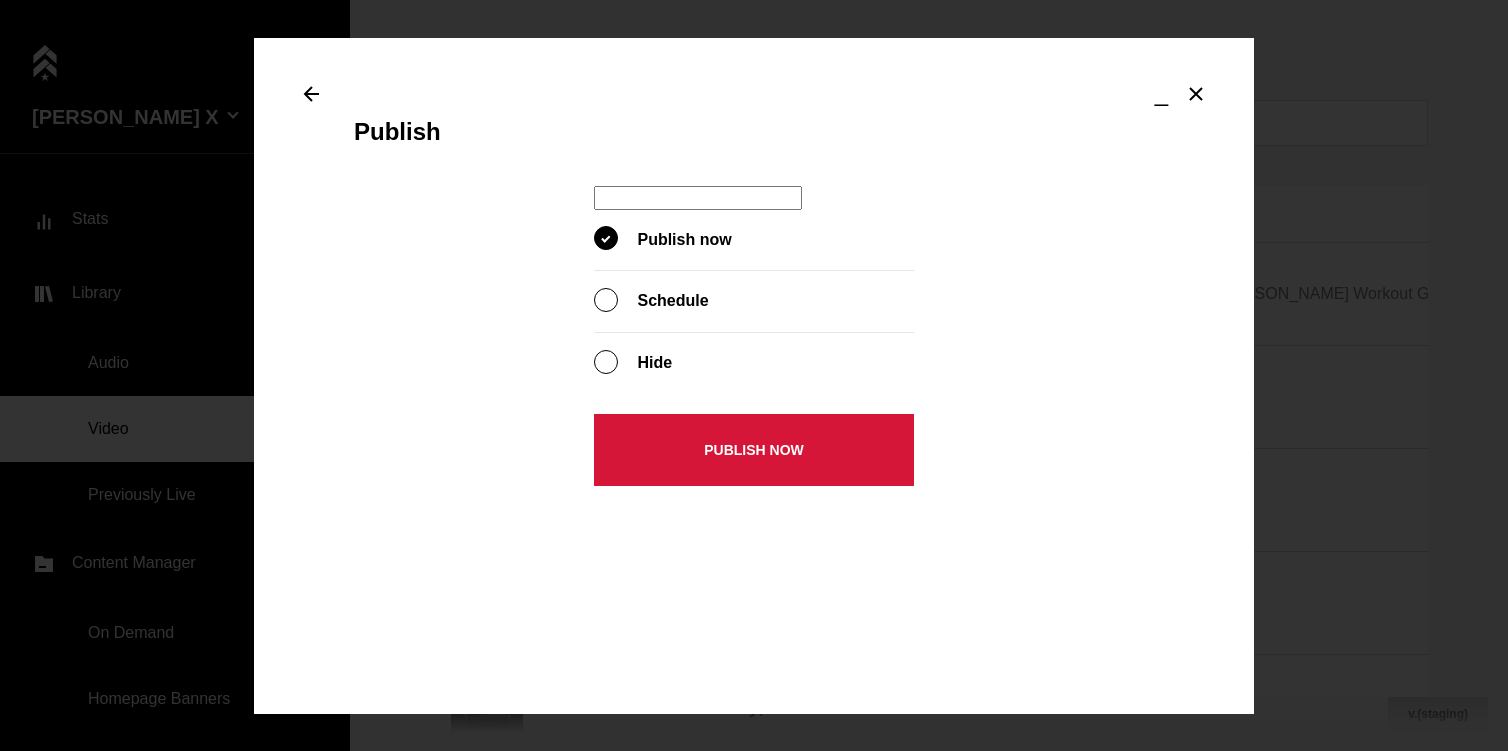 type on "["657fb2a4-dabd-465e-aaf8-99447645e890","13d2757a-213e-4f01-952b-b31c76ee79f4"]" 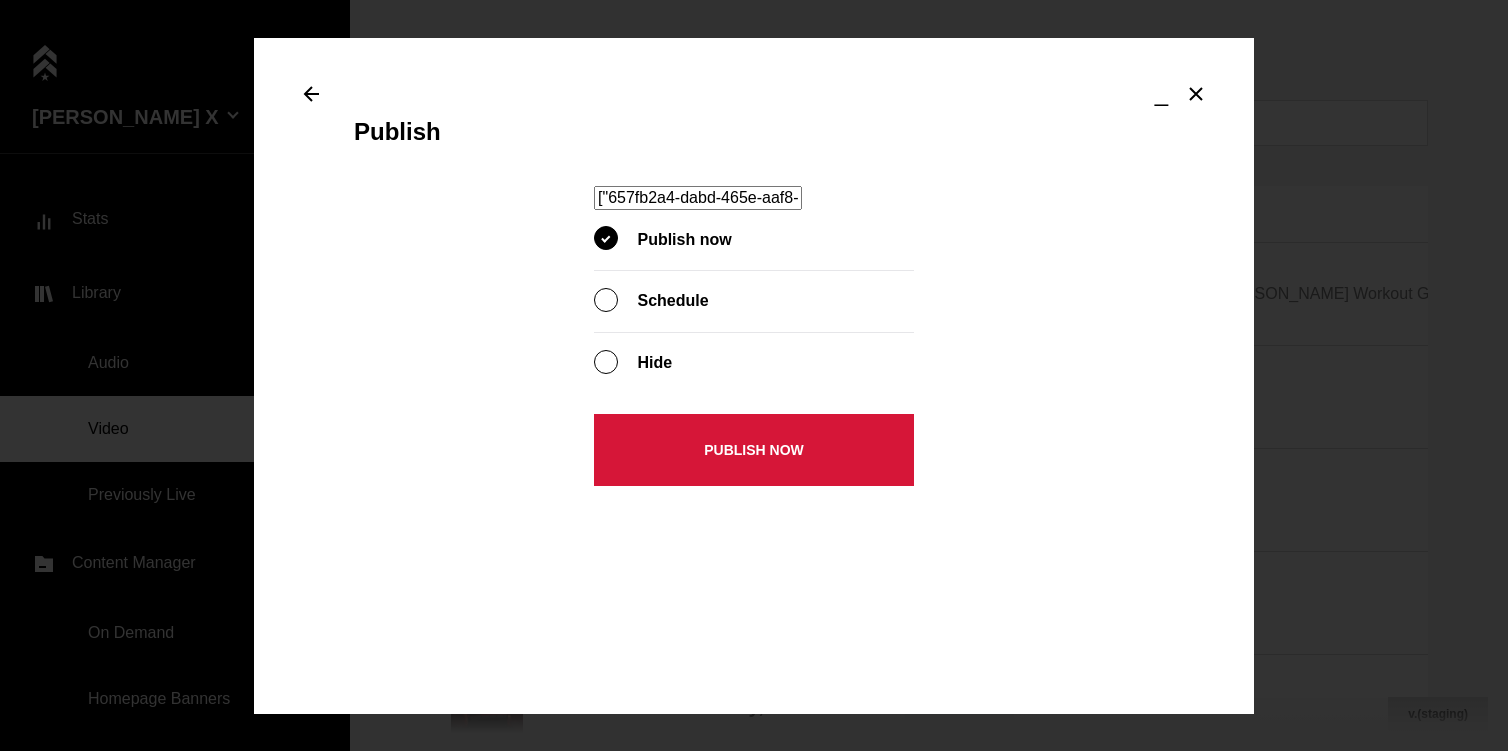 click on "Publish now" at bounding box center [754, 450] 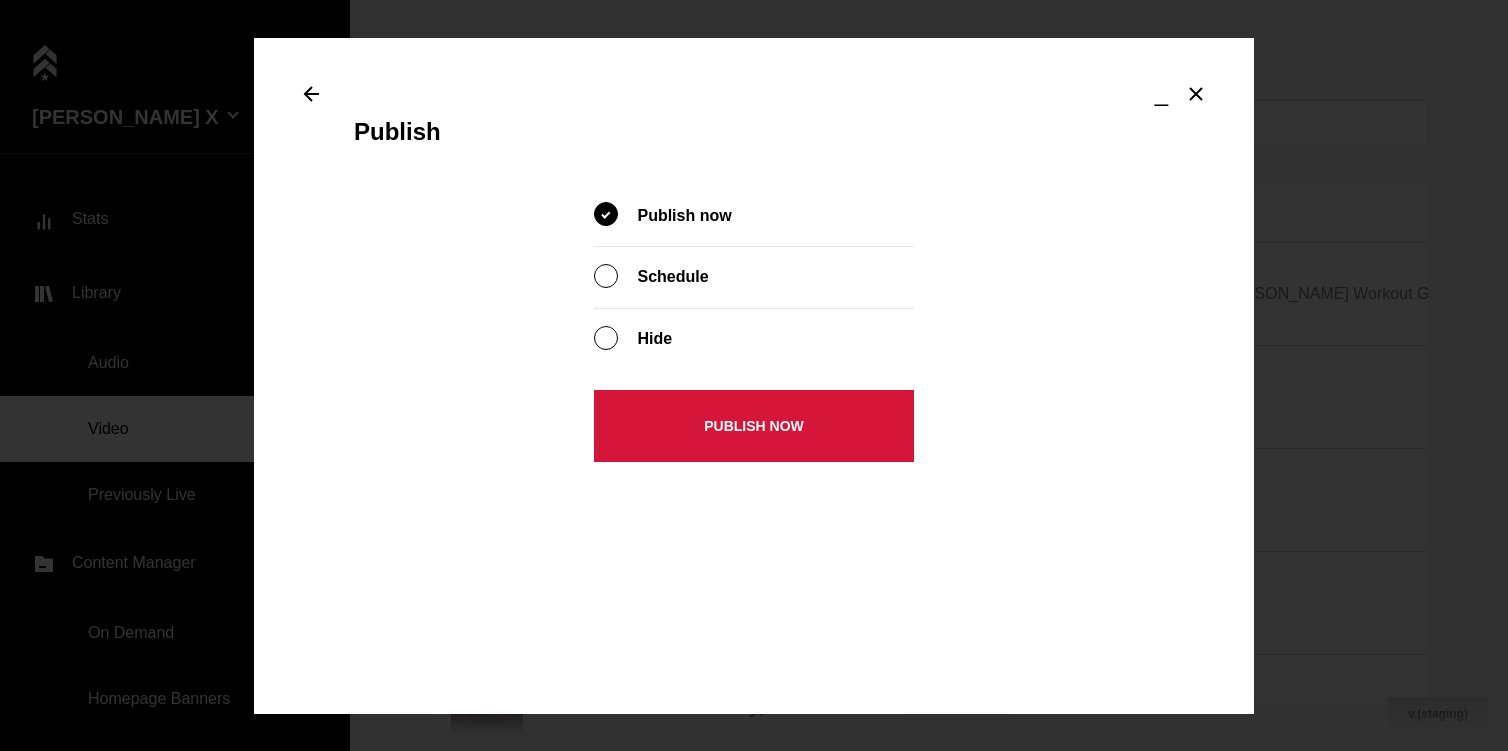 click on "Publish now" at bounding box center [754, 426] 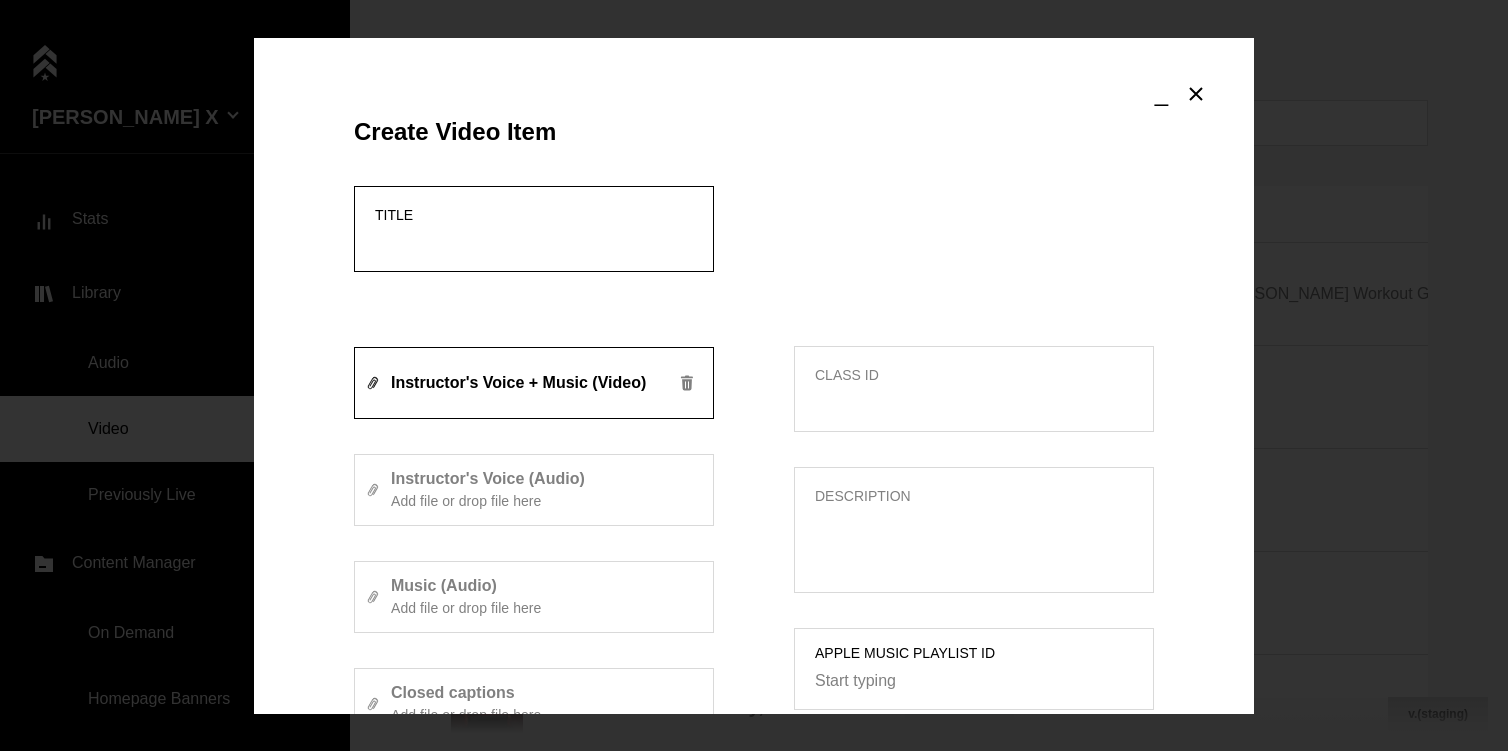 click on "Title" at bounding box center [534, 229] 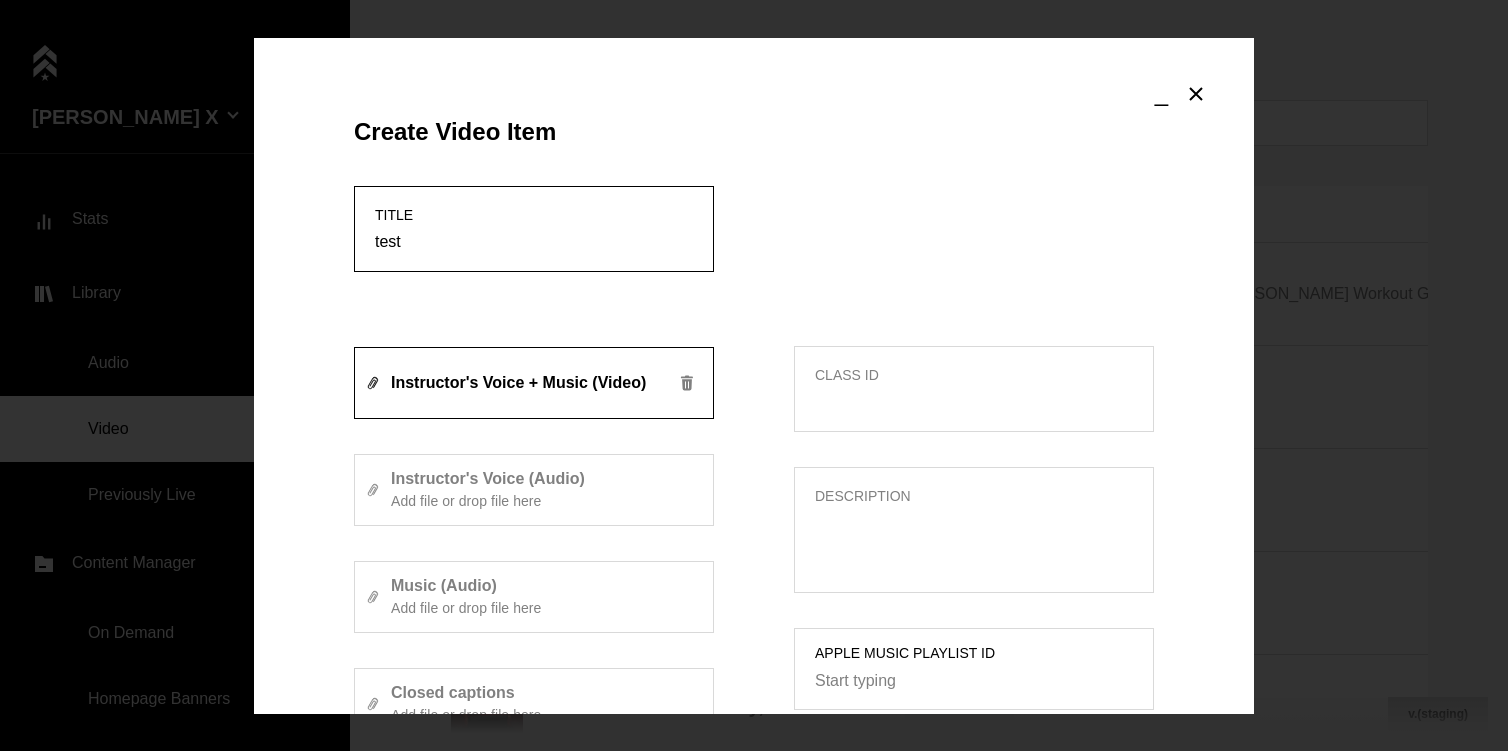 type on "test" 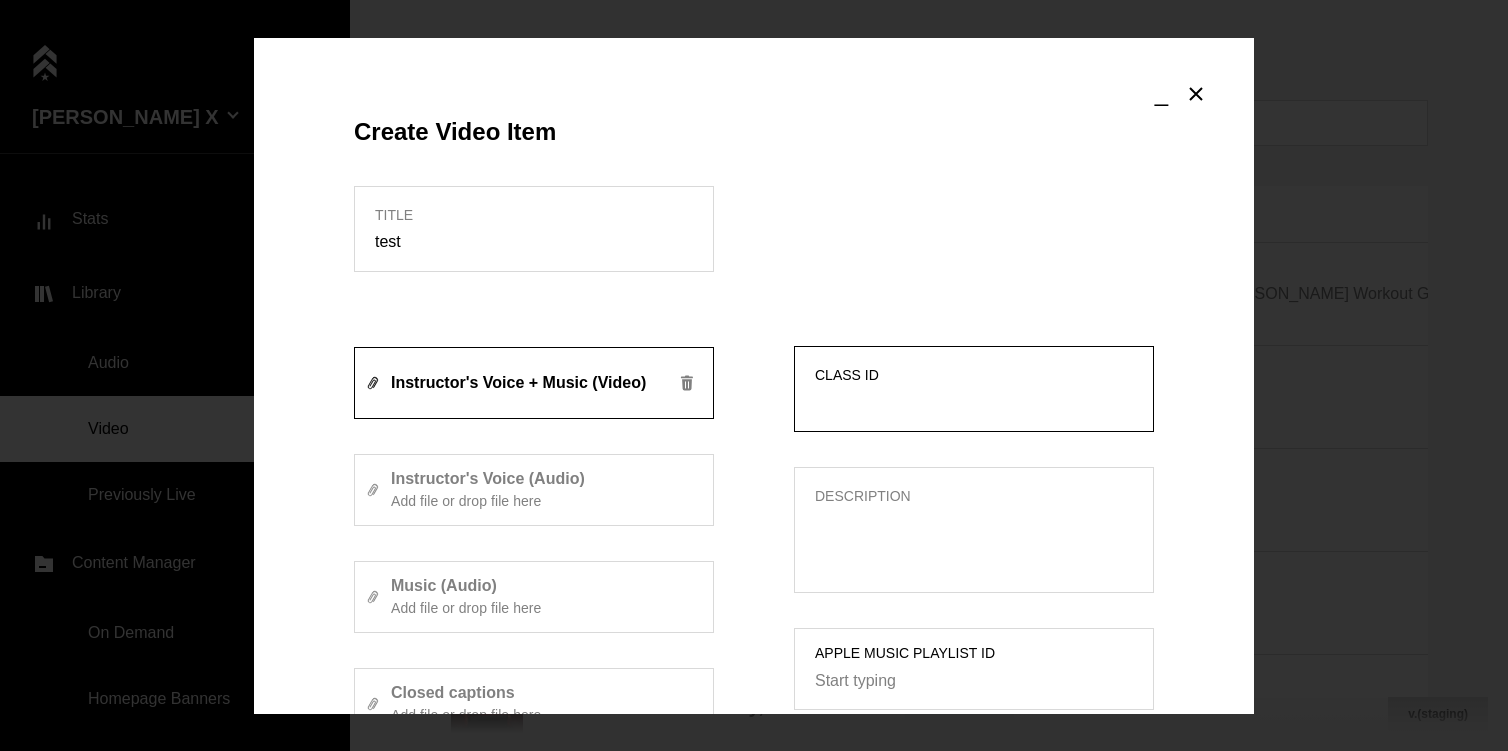 click on "Class ID" at bounding box center (974, 402) 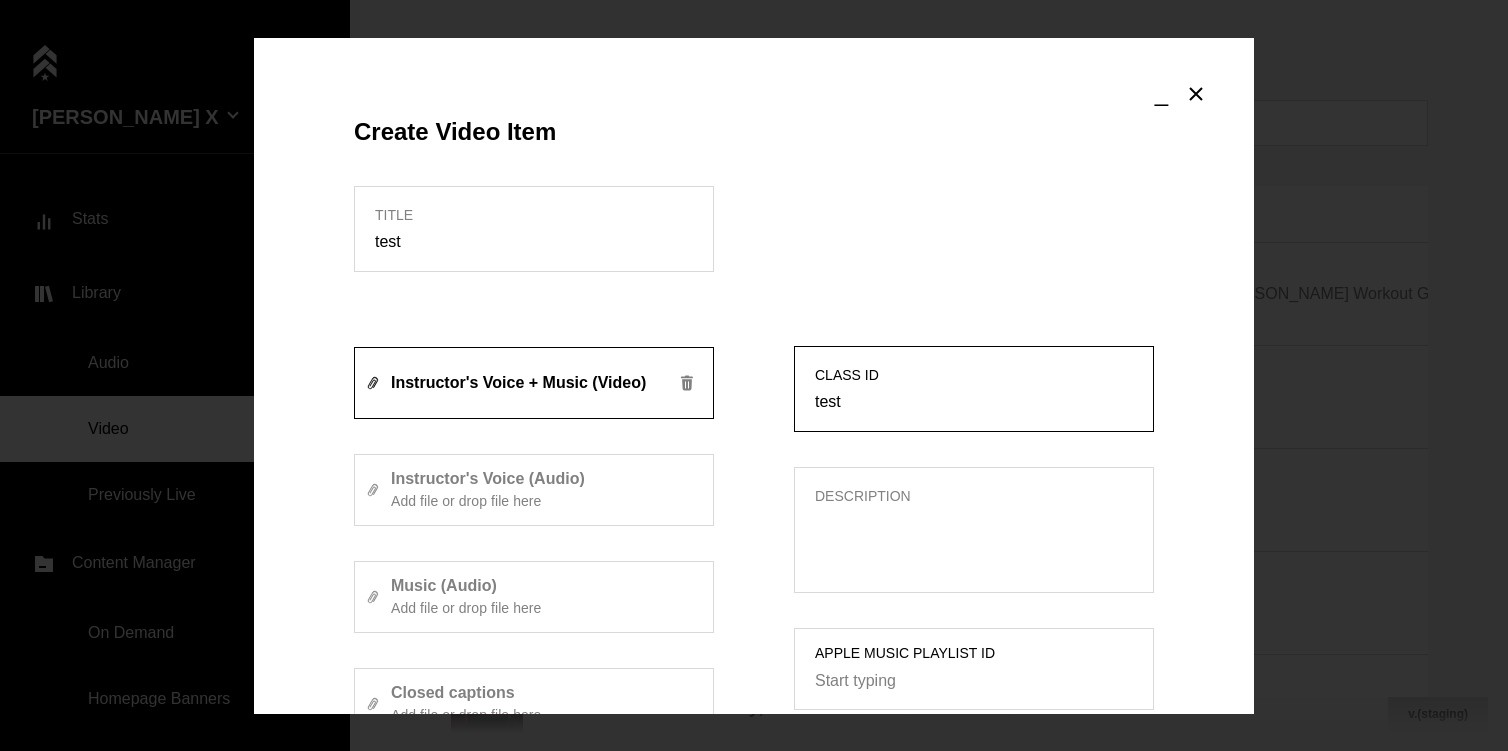 type on "test" 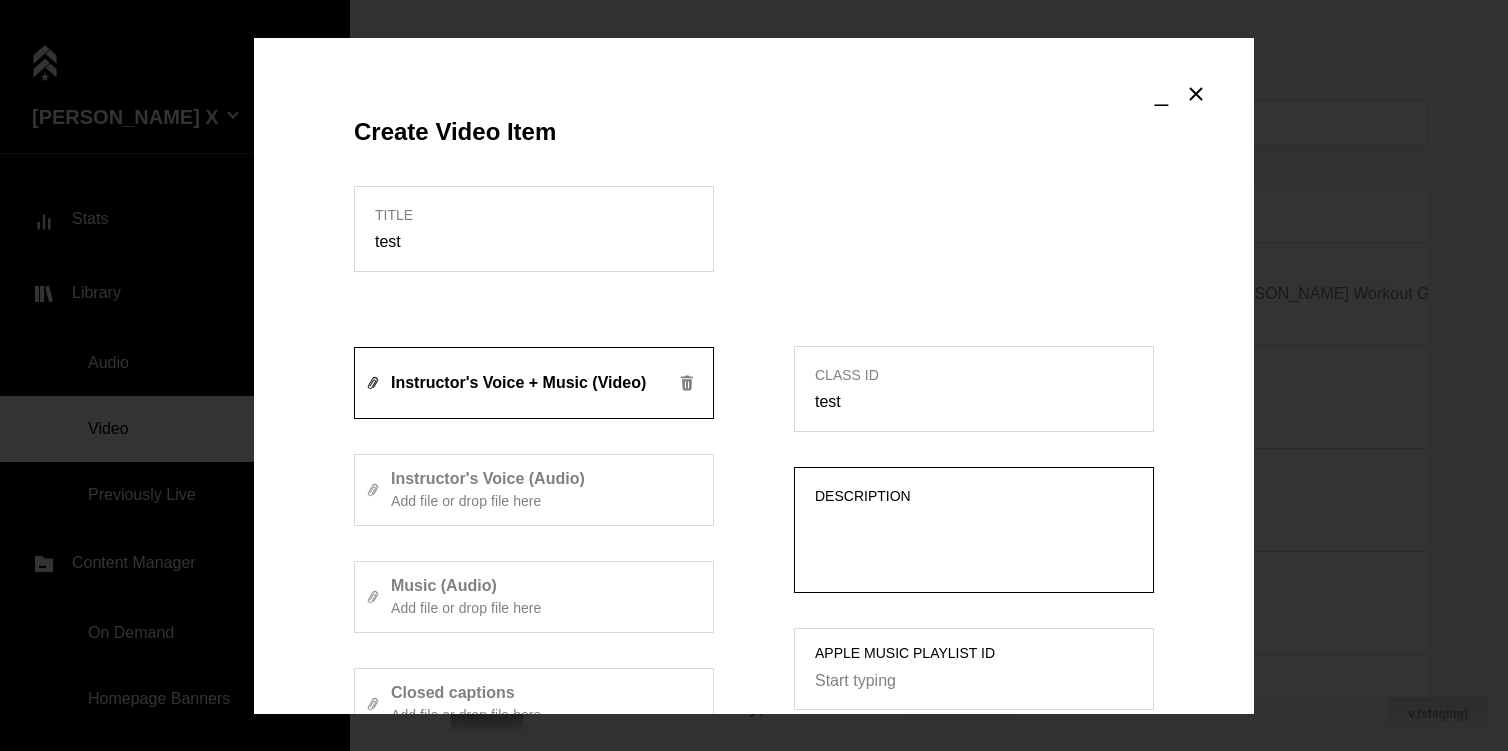 click on "Description" at bounding box center [974, 543] 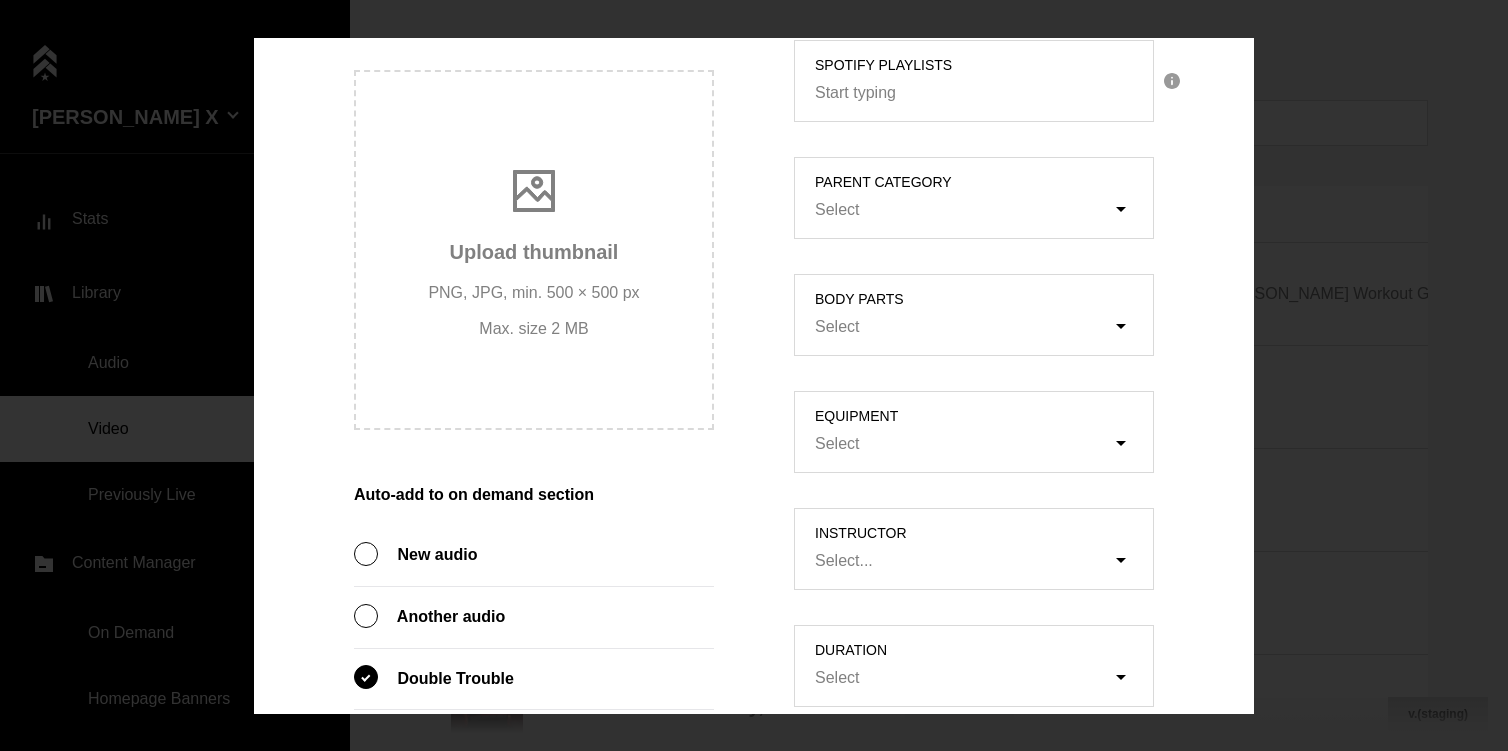 scroll, scrollTop: 913, scrollLeft: 0, axis: vertical 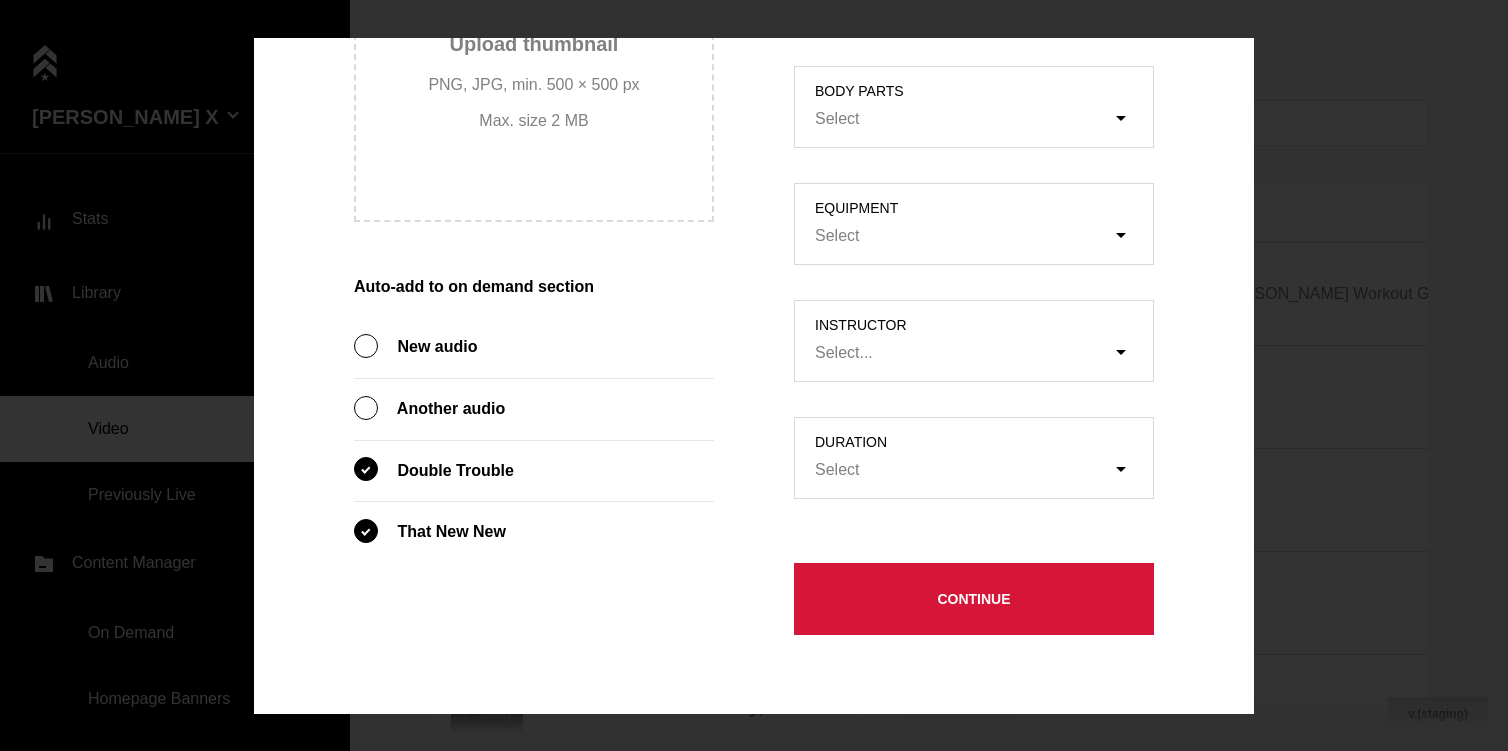 type on "test" 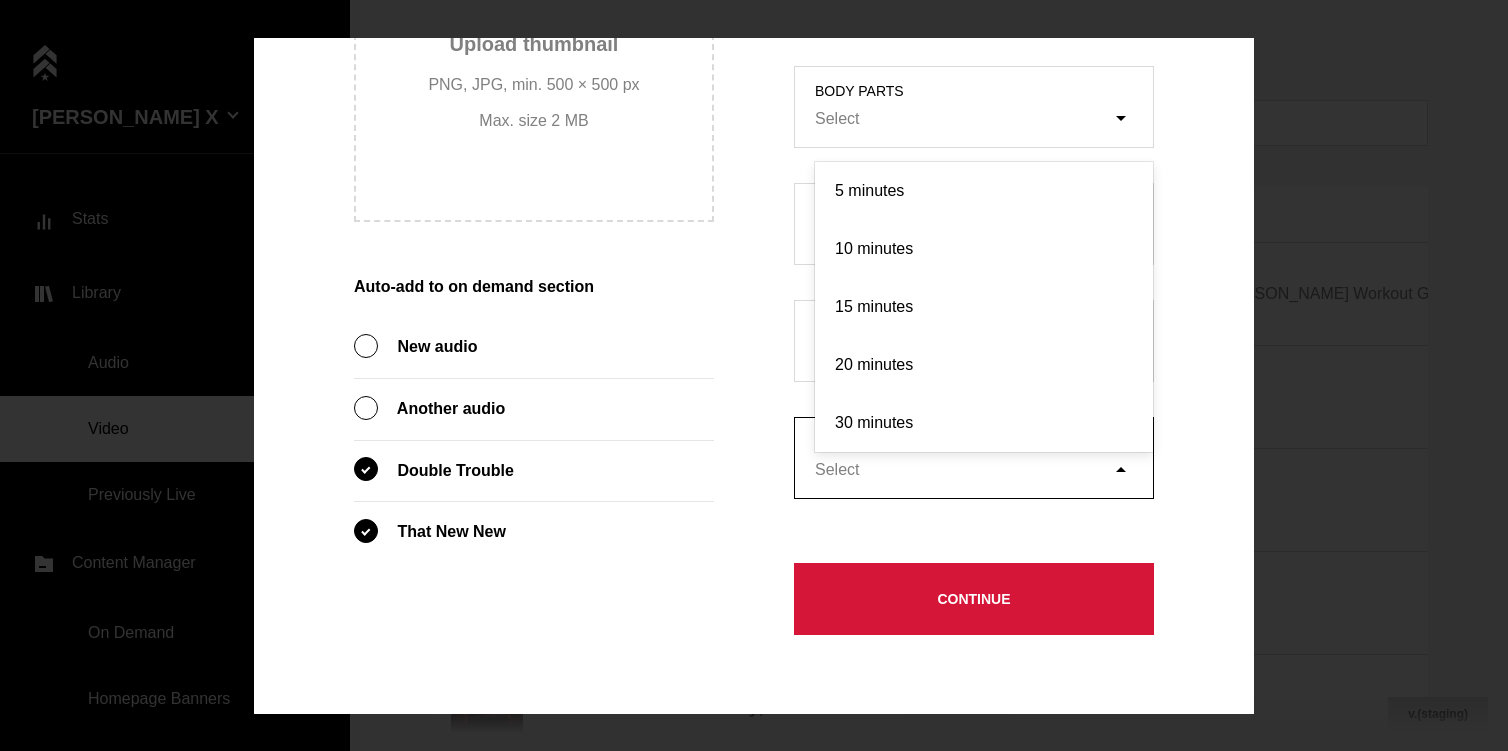 click on "Select" at bounding box center [963, 470] 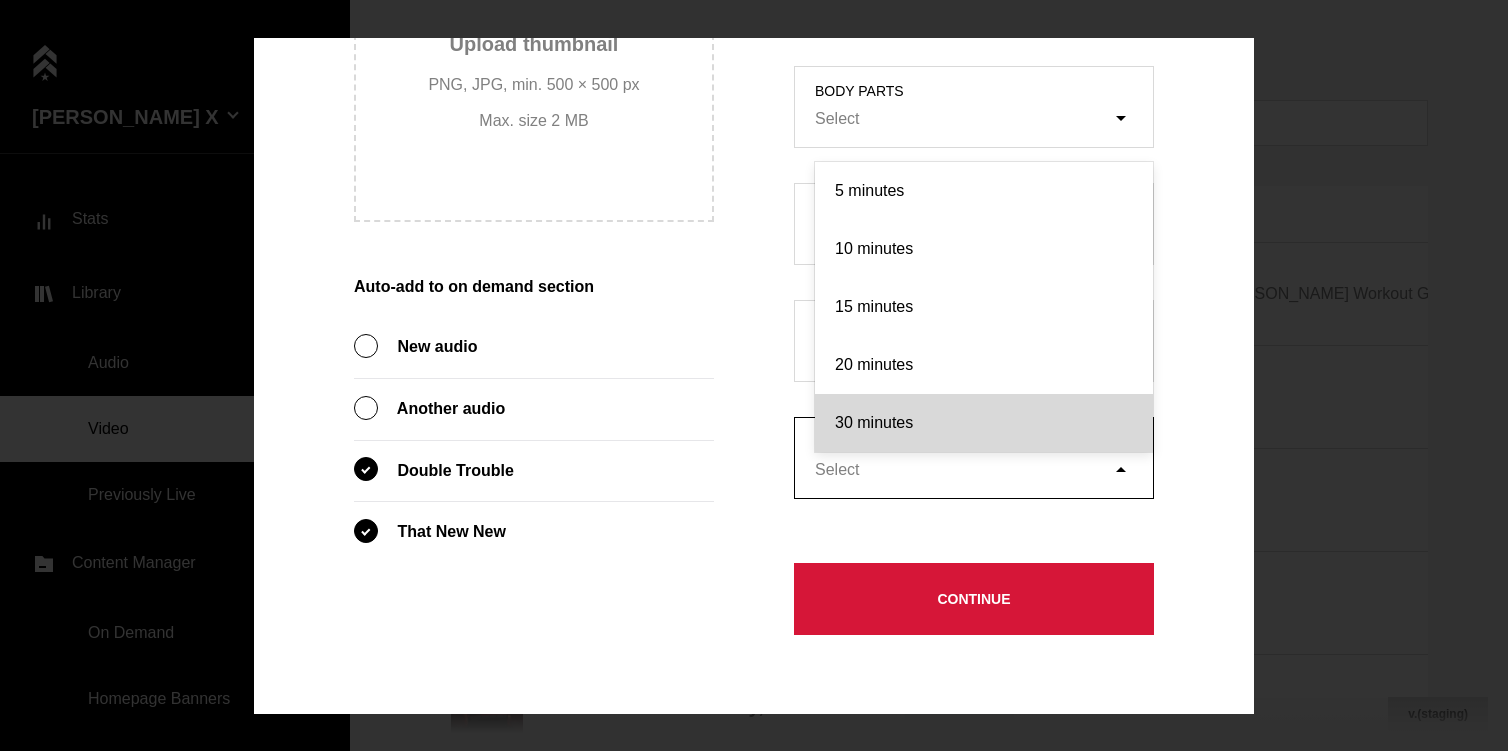 click on "30 minutes" at bounding box center [984, 423] 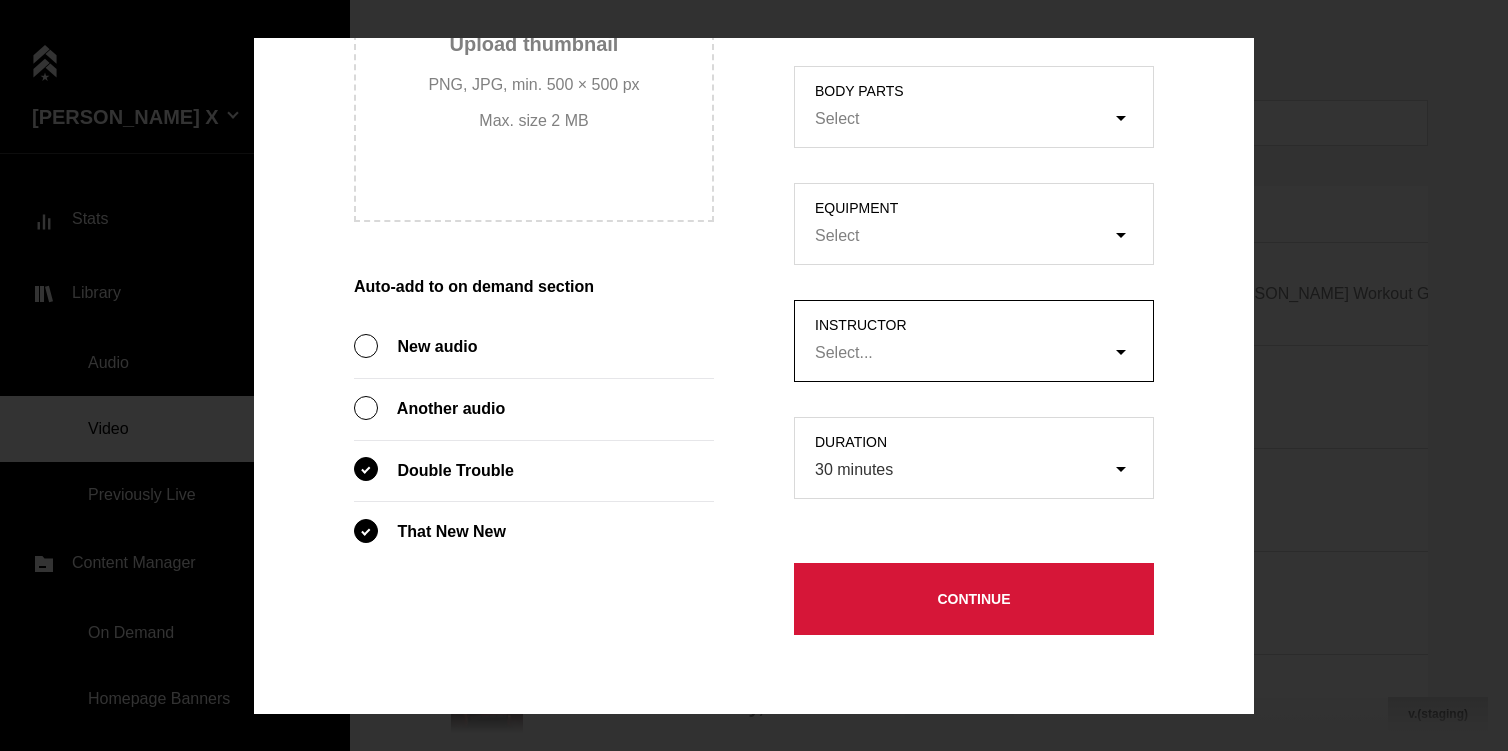 click on "Select..." at bounding box center (844, 353) 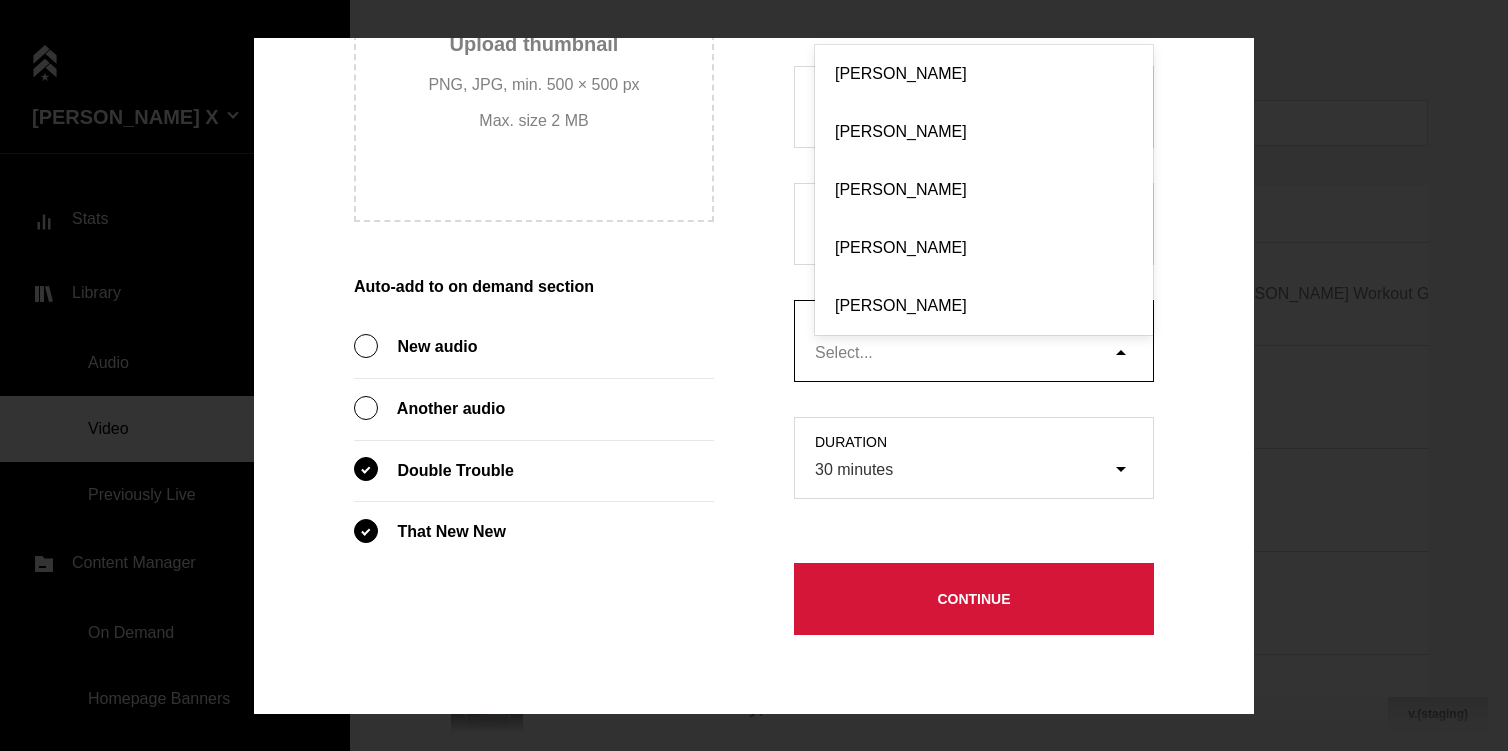 click on "[PERSON_NAME]" at bounding box center (984, 306) 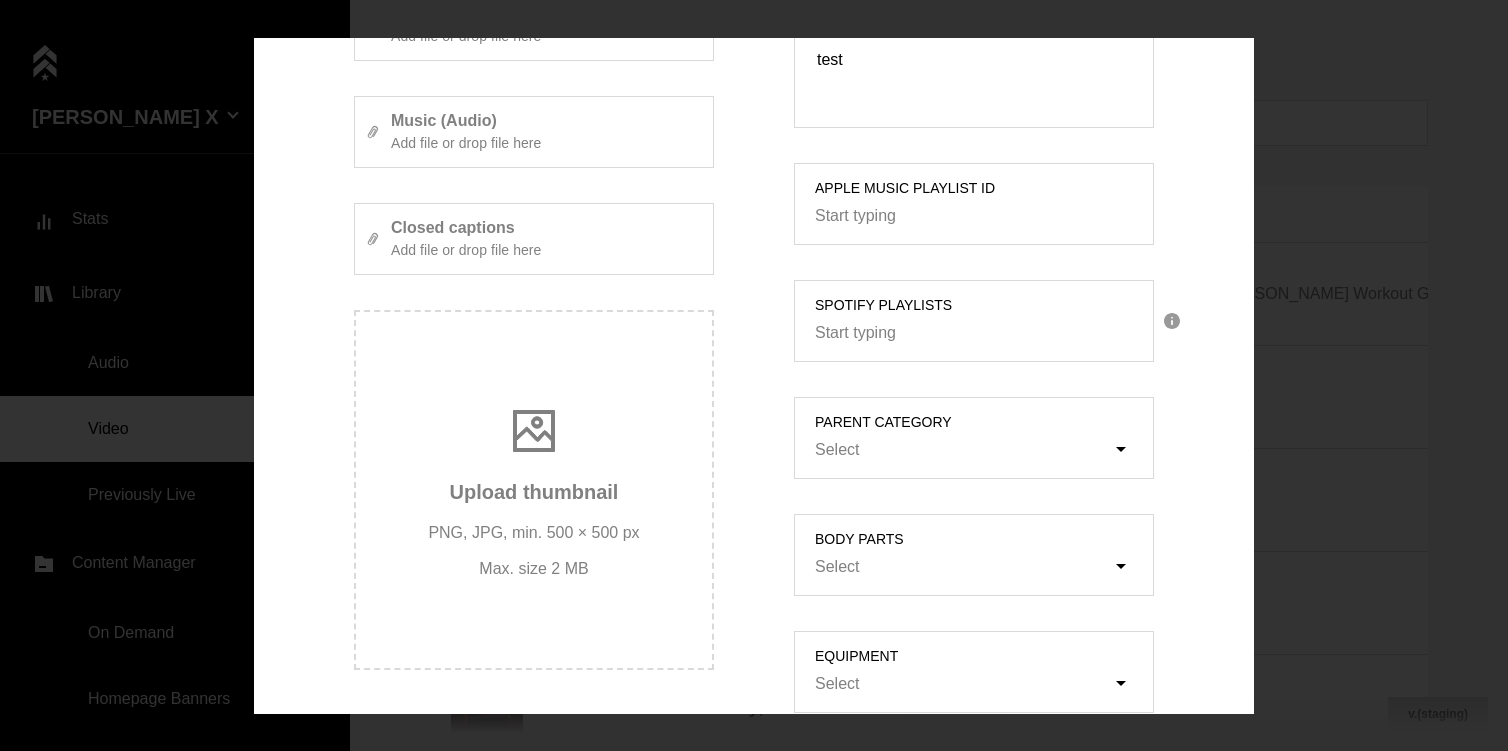 scroll, scrollTop: 461, scrollLeft: 0, axis: vertical 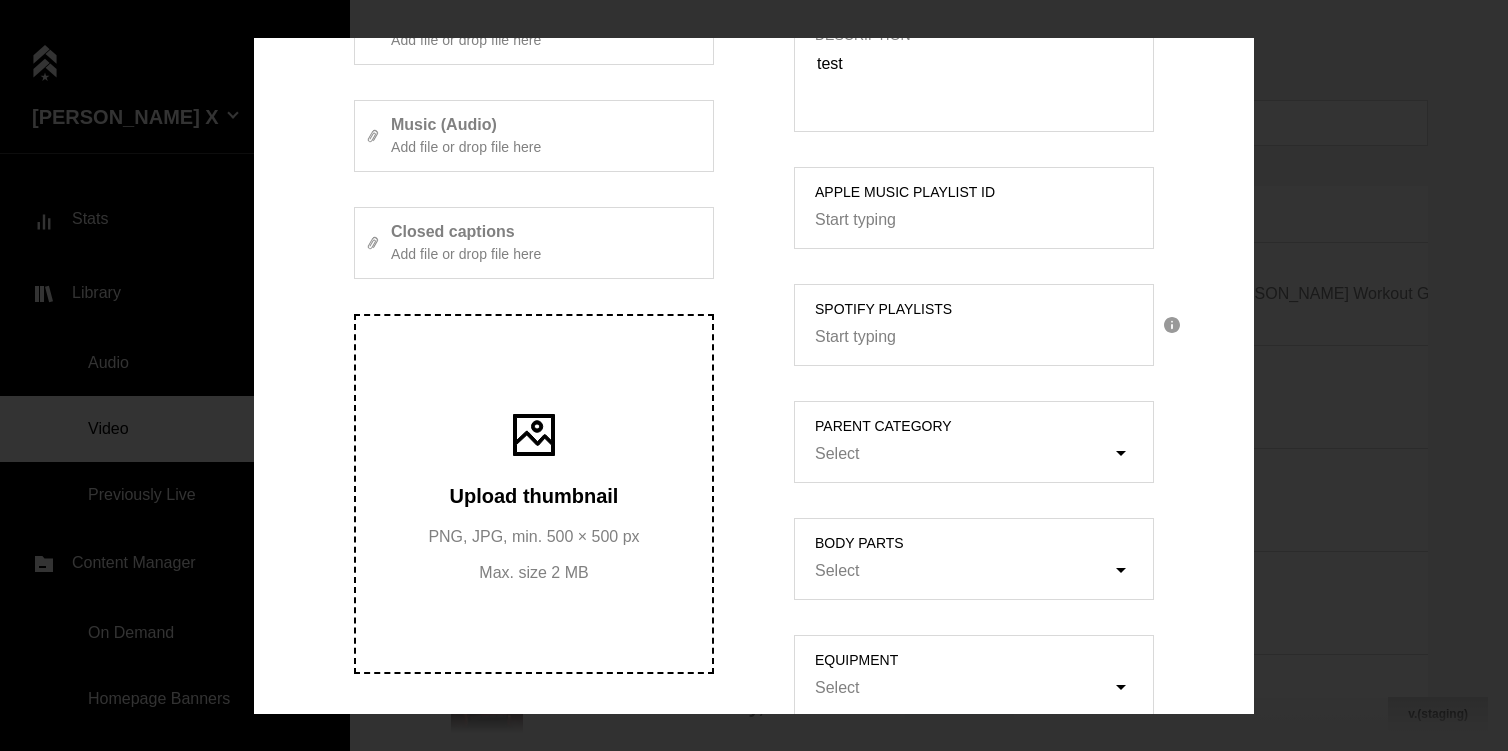 click on "Upload thumbnail PNG, JPG, min. 500 × 500 px Max. size 2 MB" at bounding box center (533, 493) 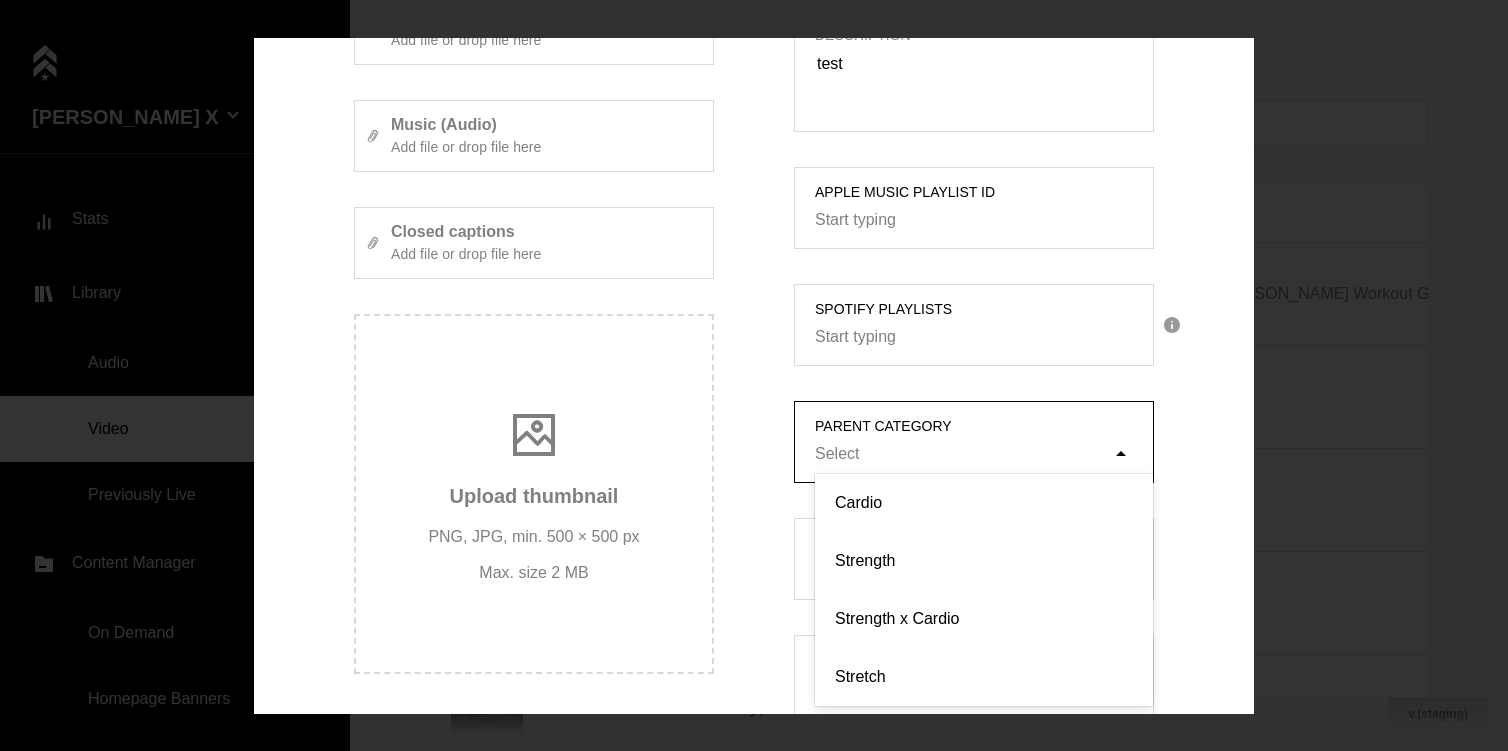click on "Select" at bounding box center (963, 454) 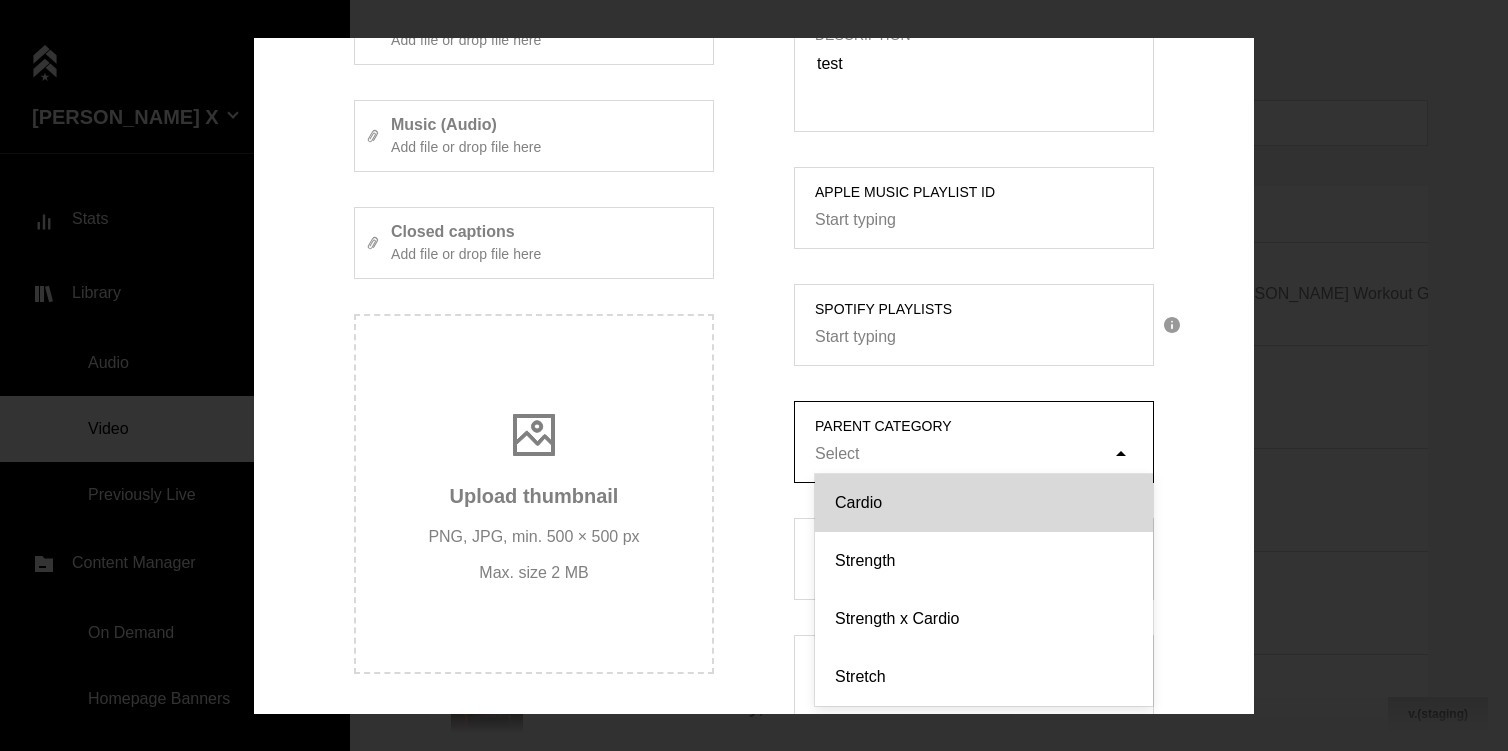 click on "Cardio" at bounding box center [984, 503] 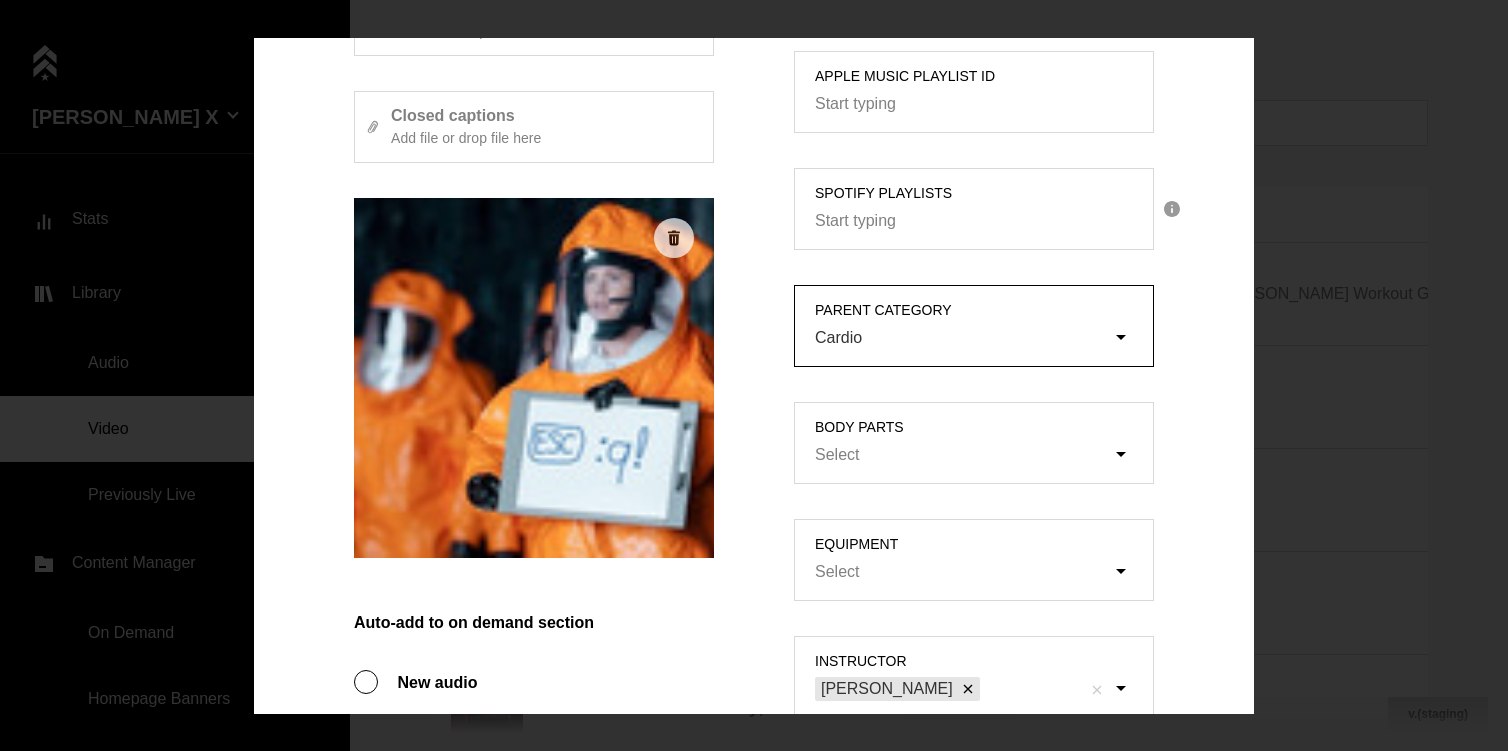 scroll, scrollTop: 913, scrollLeft: 0, axis: vertical 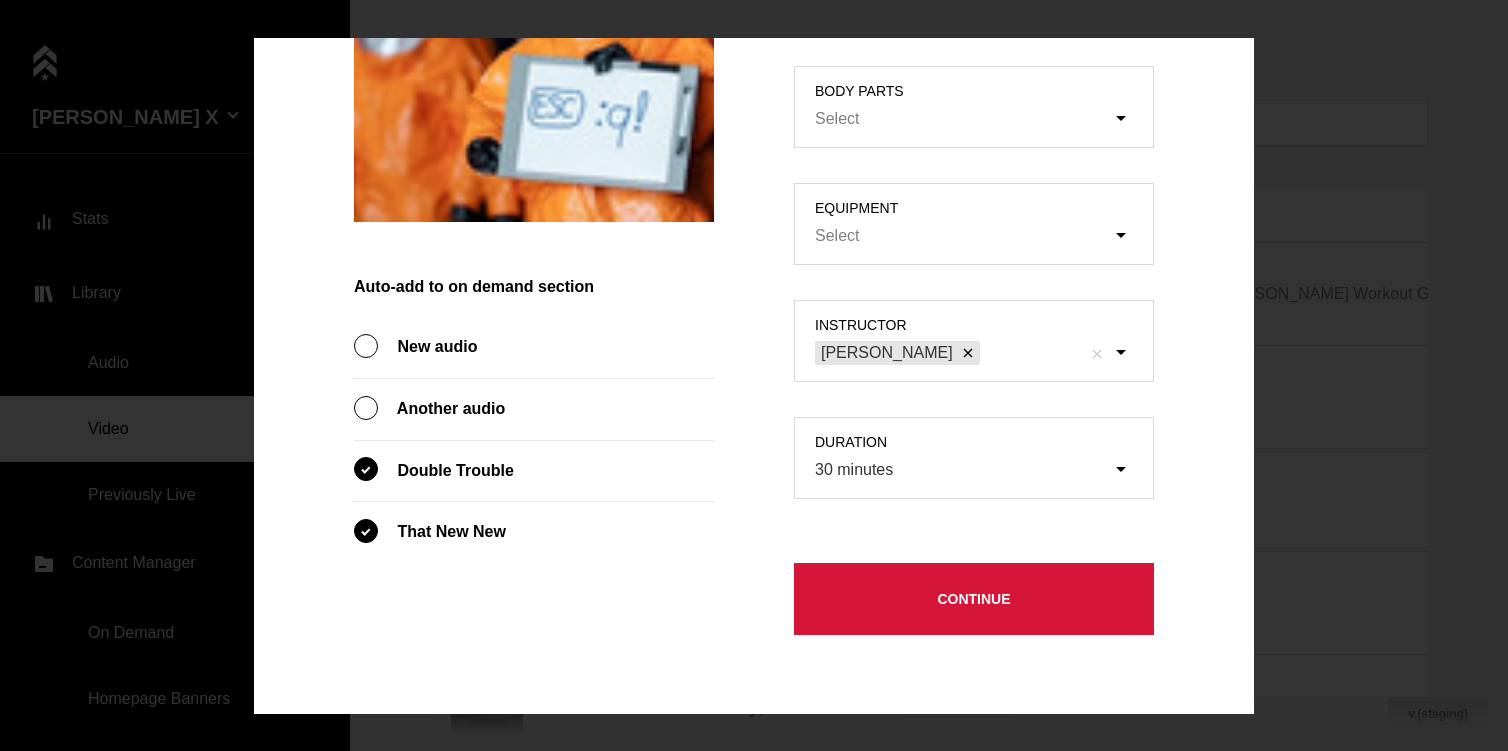 click on "Continue" at bounding box center [974, 599] 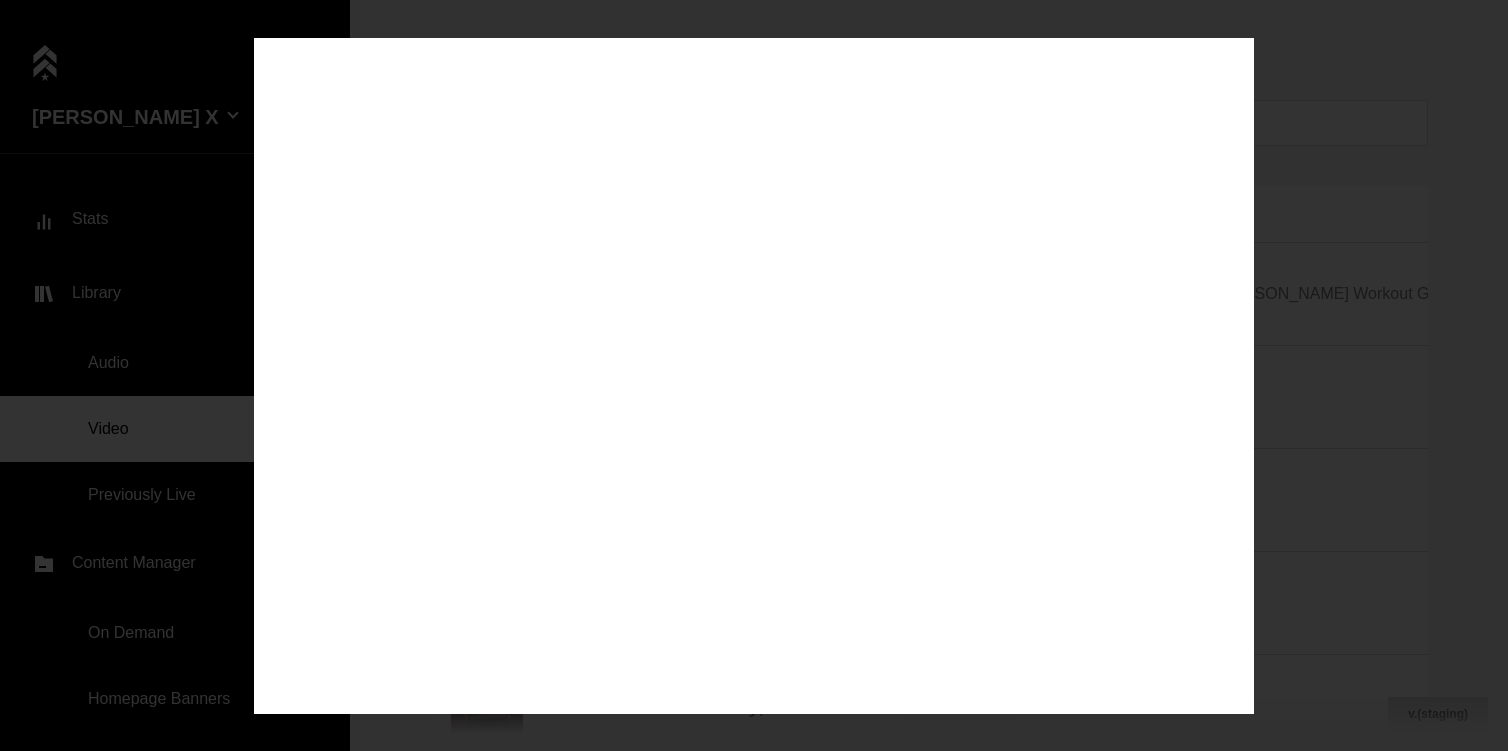 scroll, scrollTop: 0, scrollLeft: 0, axis: both 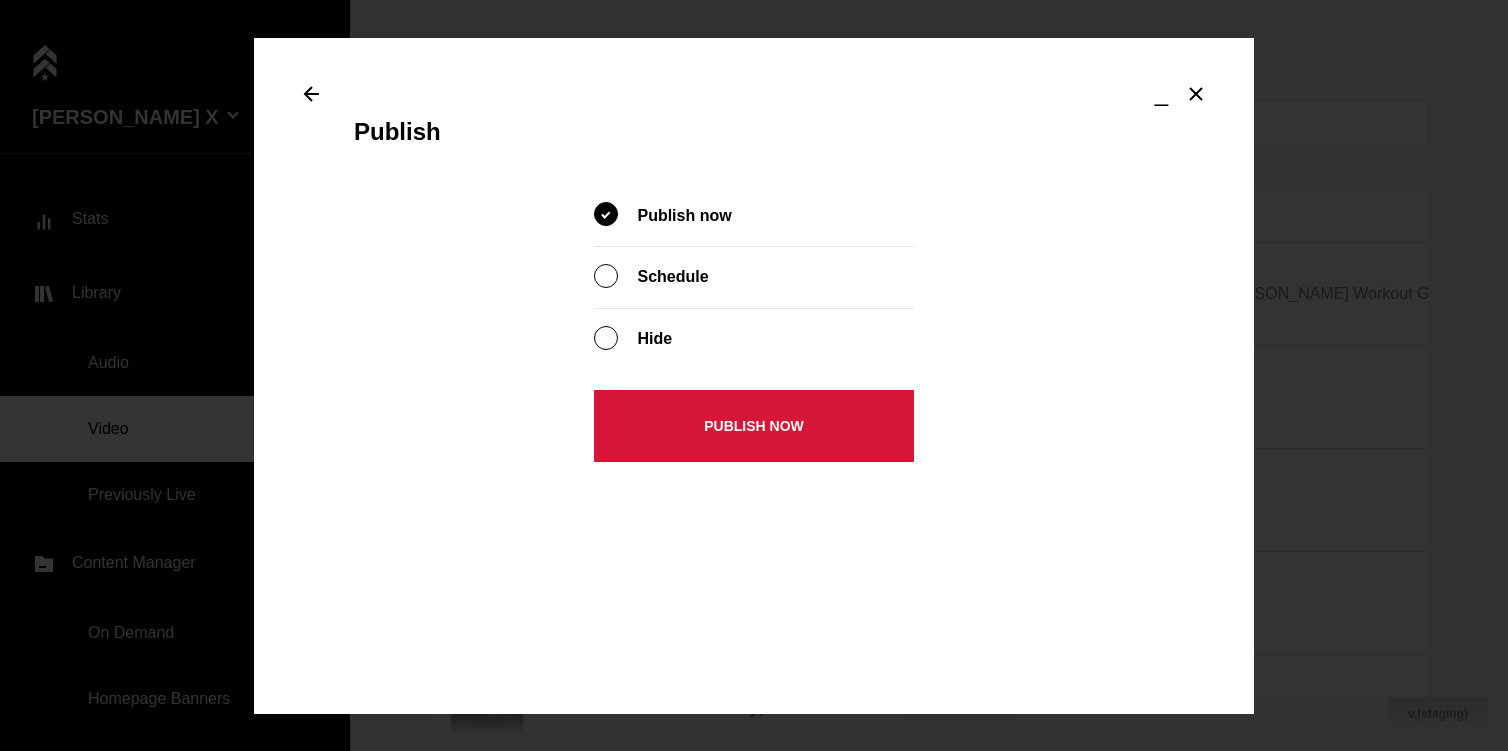 click on "Publish now" at bounding box center (754, 426) 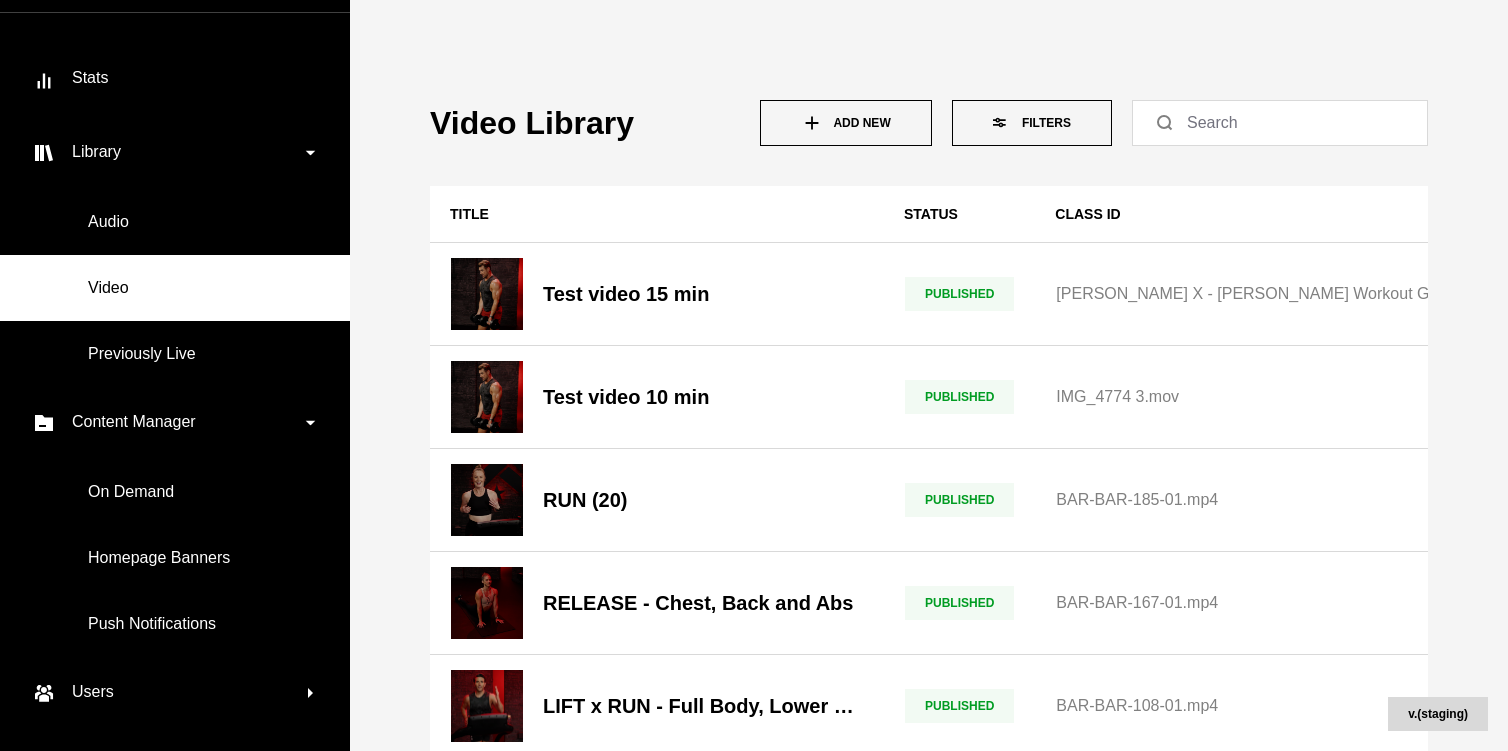 scroll, scrollTop: 272, scrollLeft: 0, axis: vertical 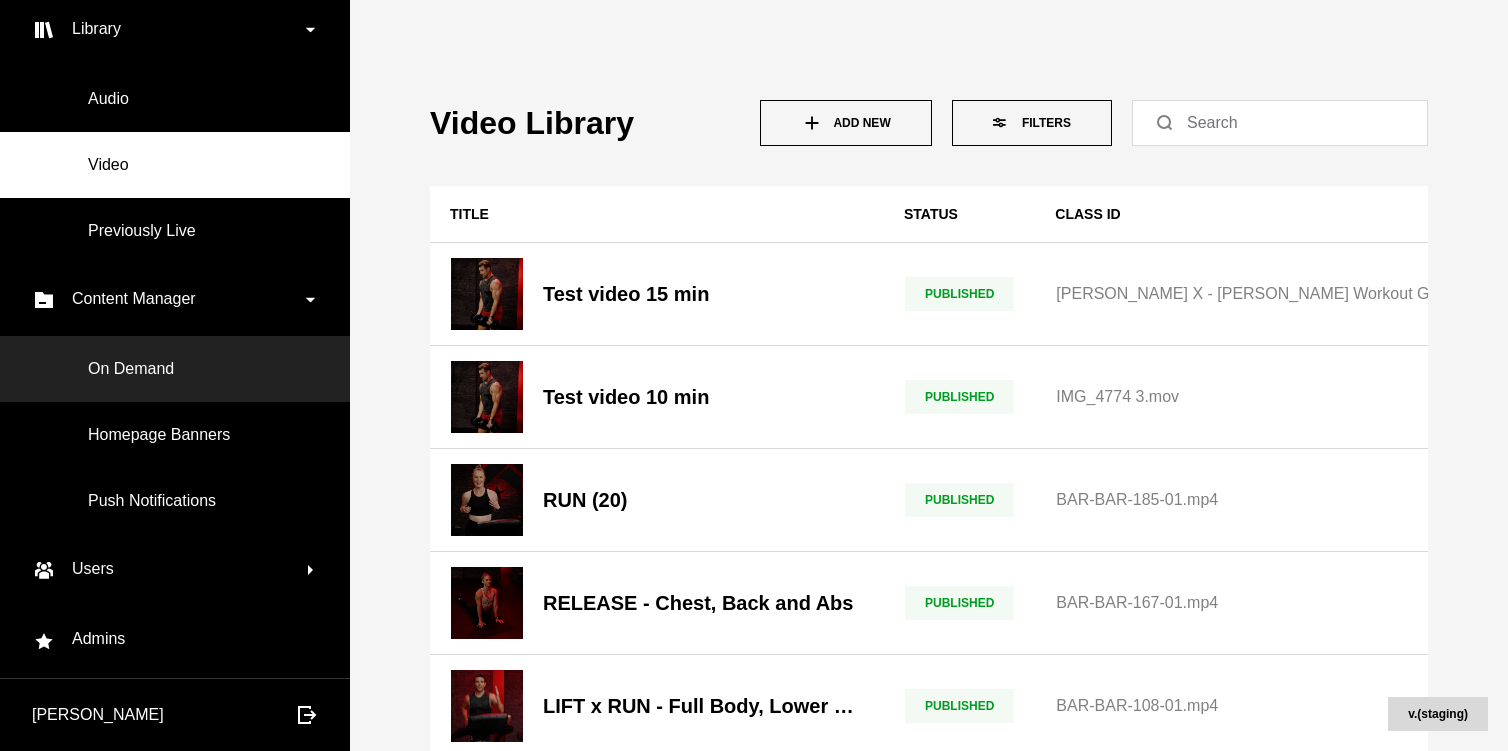 click on "On Demand" at bounding box center (175, 369) 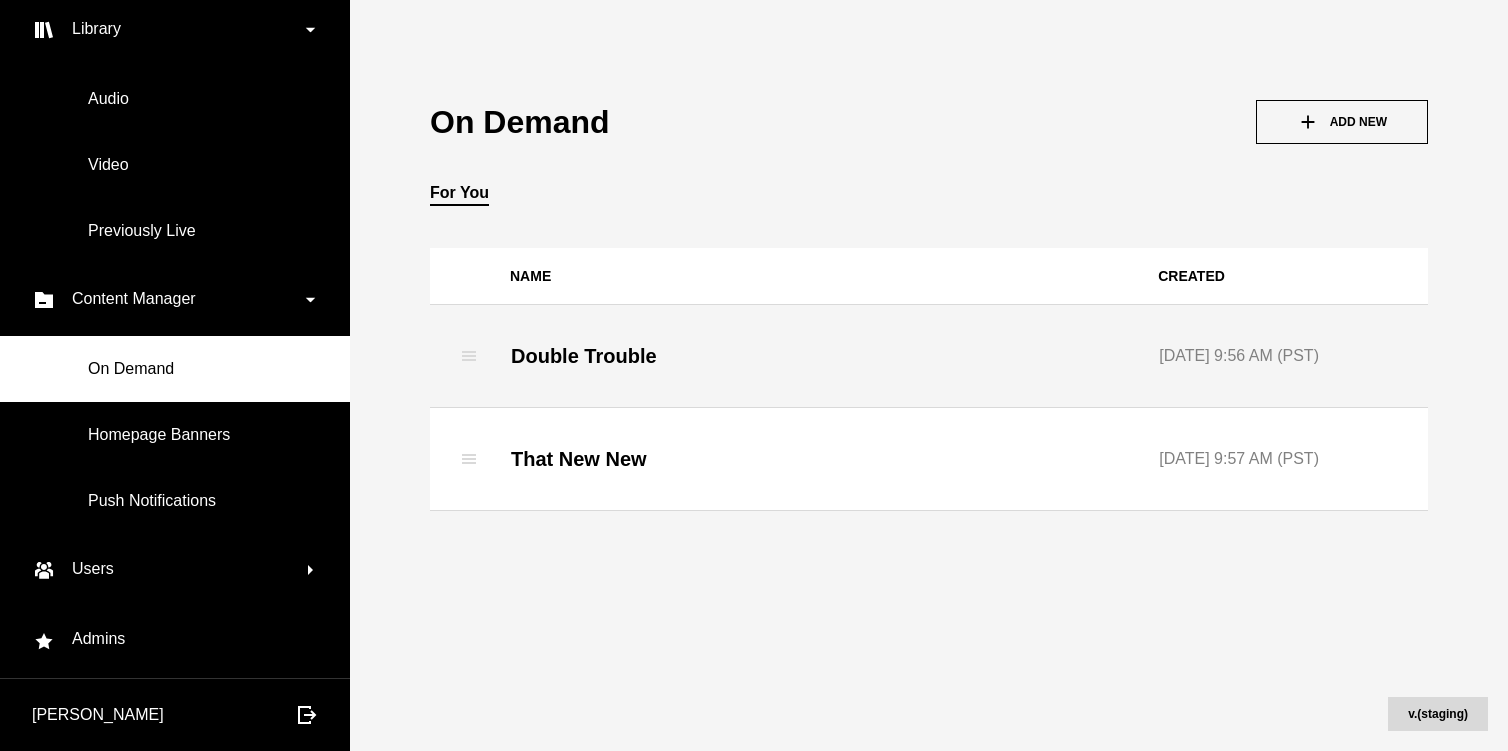 click on "Double Trouble" at bounding box center [814, 356] 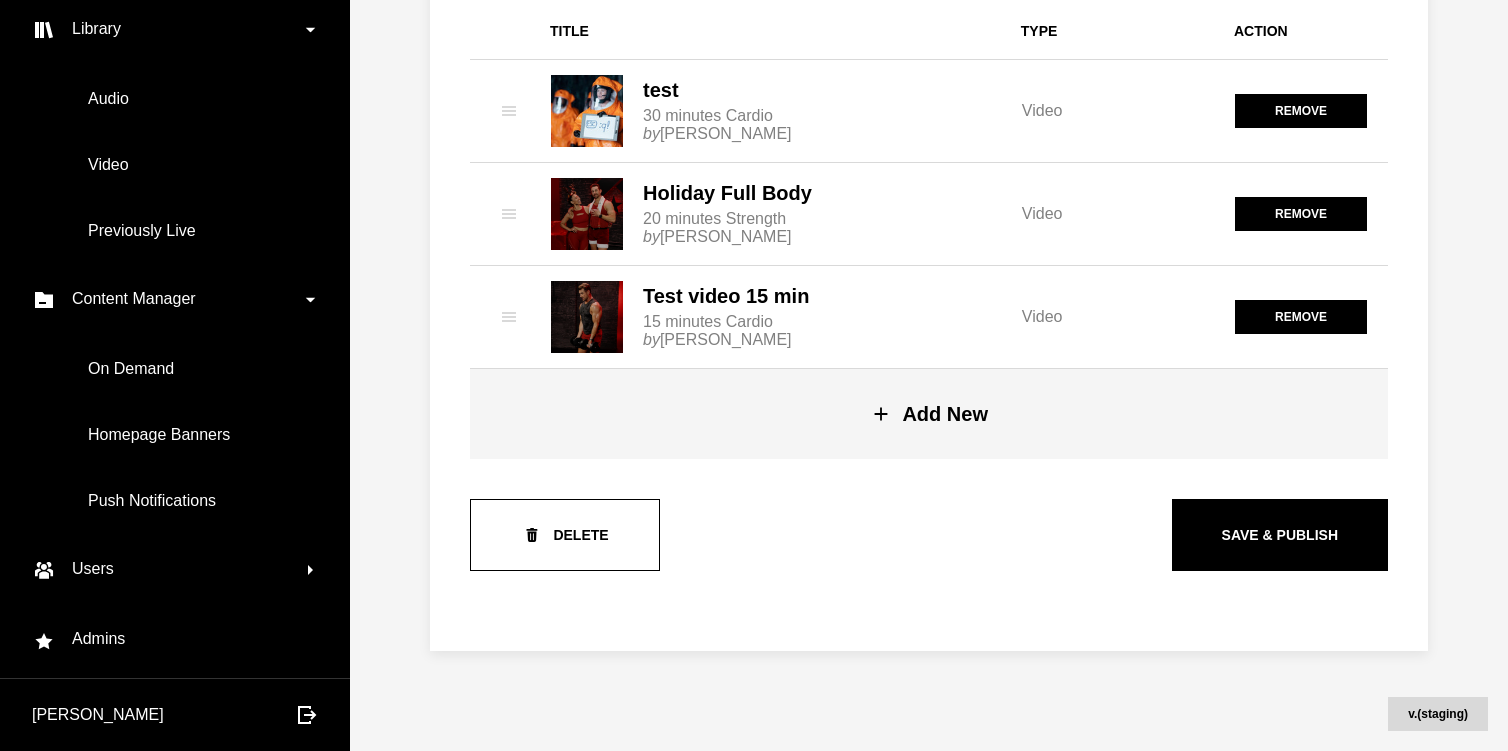 scroll, scrollTop: 0, scrollLeft: 0, axis: both 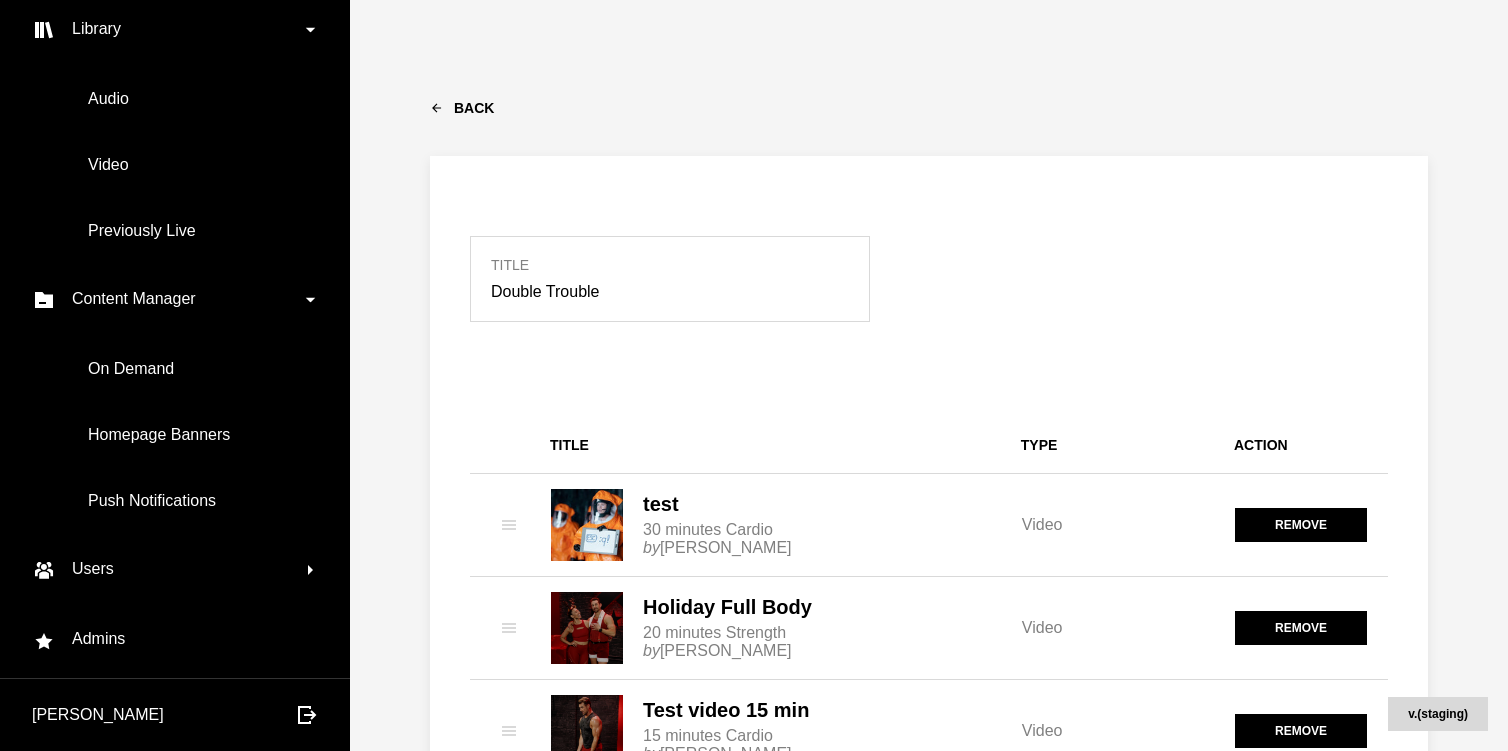 click on "Back" at bounding box center (929, 108) 